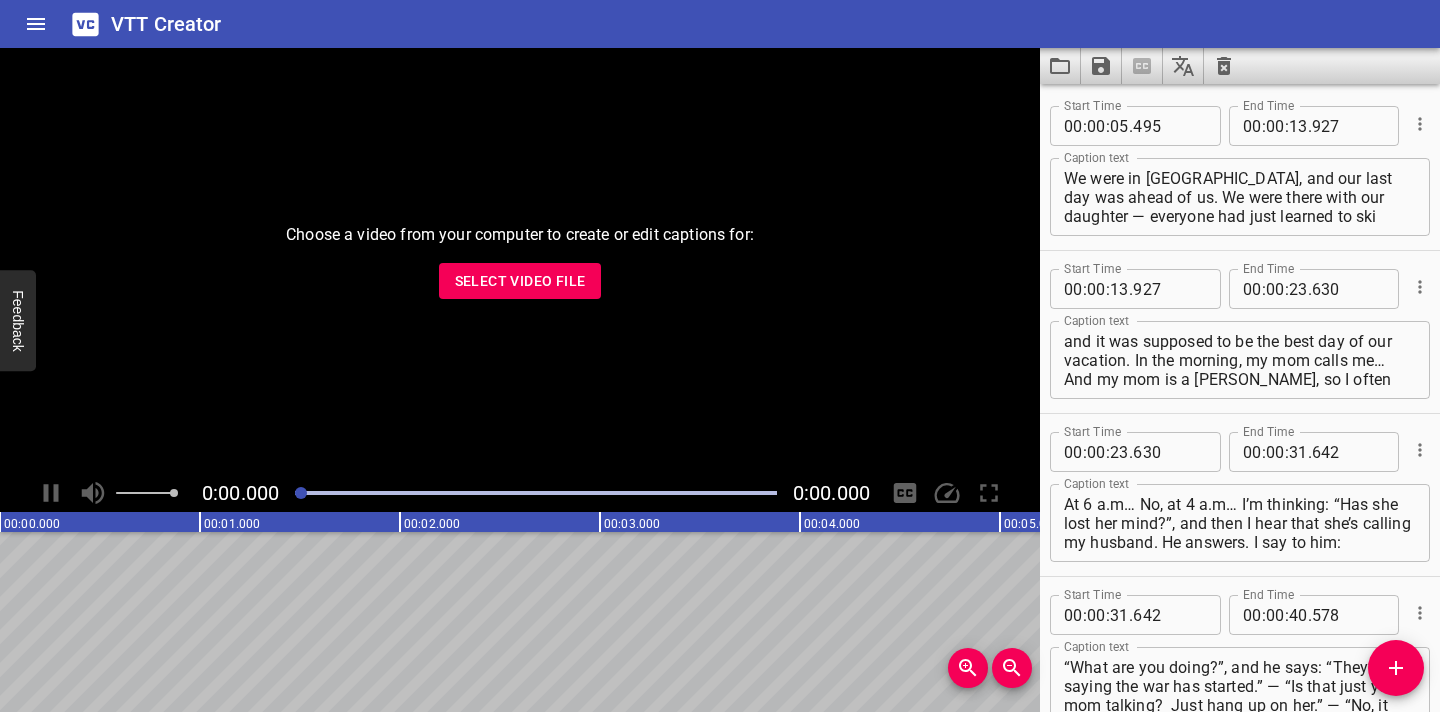 scroll, scrollTop: 0, scrollLeft: 0, axis: both 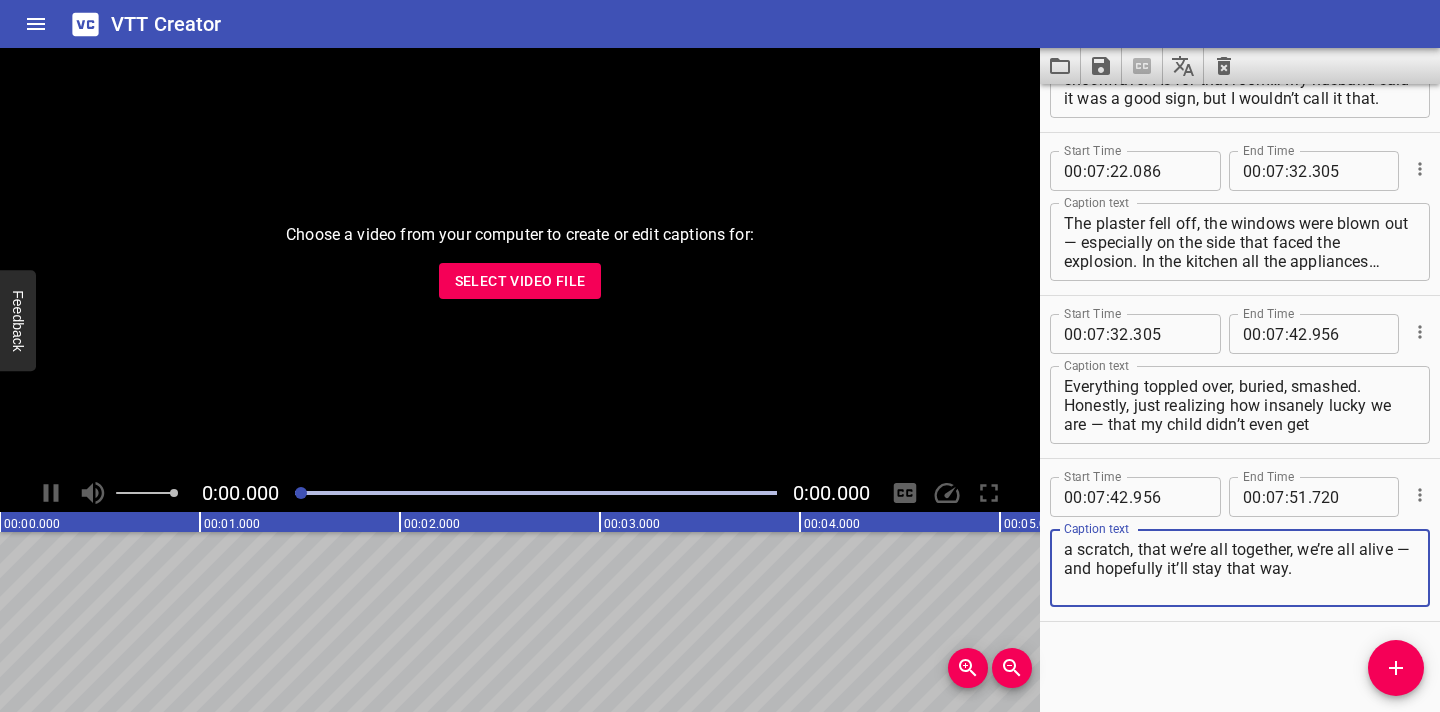 click 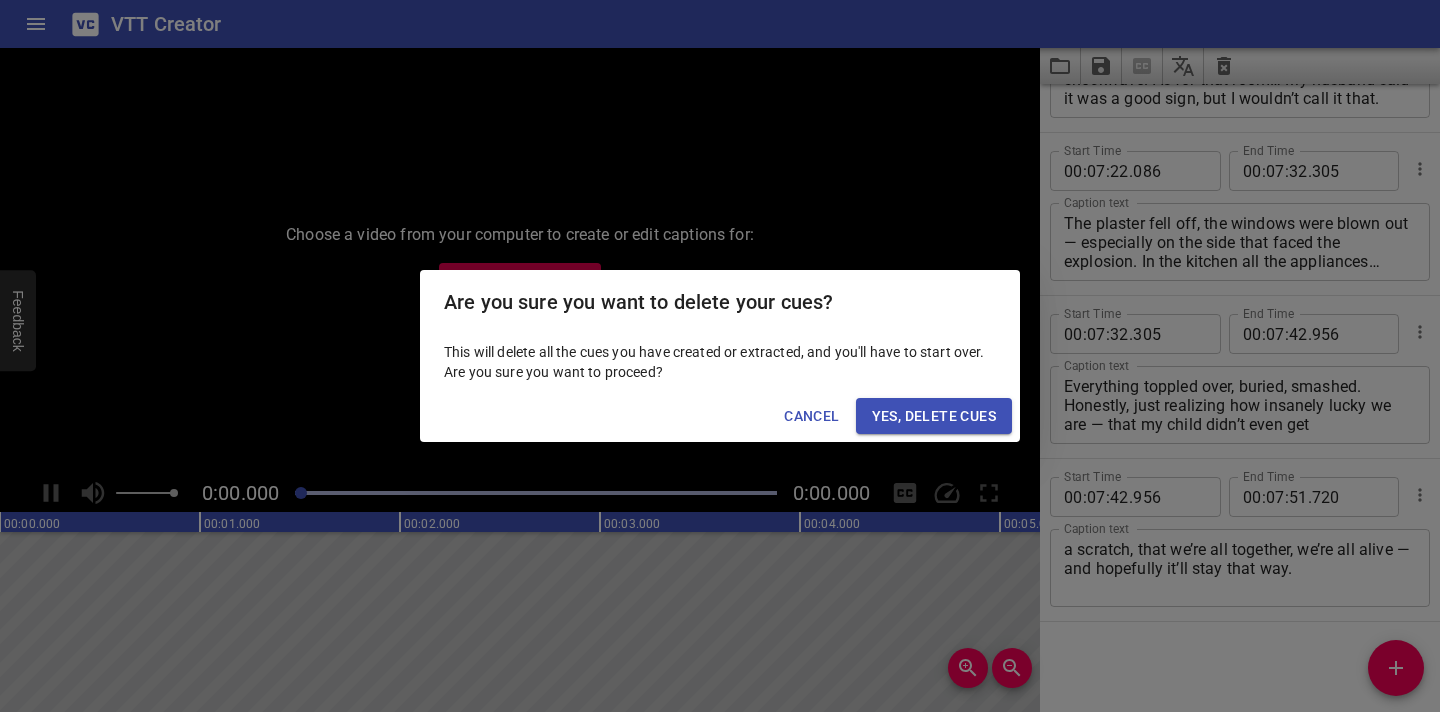 drag, startPoint x: 990, startPoint y: 409, endPoint x: 993, endPoint y: 398, distance: 11.401754 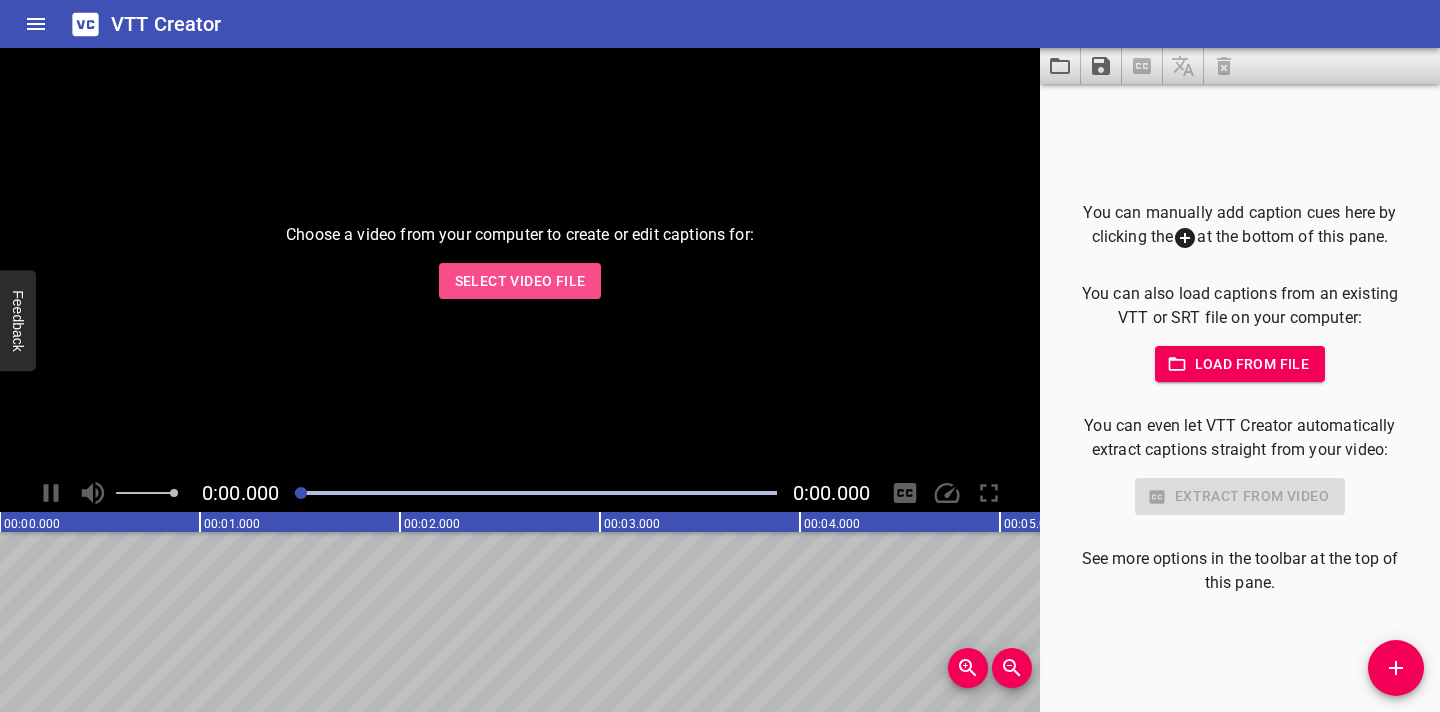 click on "Select Video File" at bounding box center (520, 281) 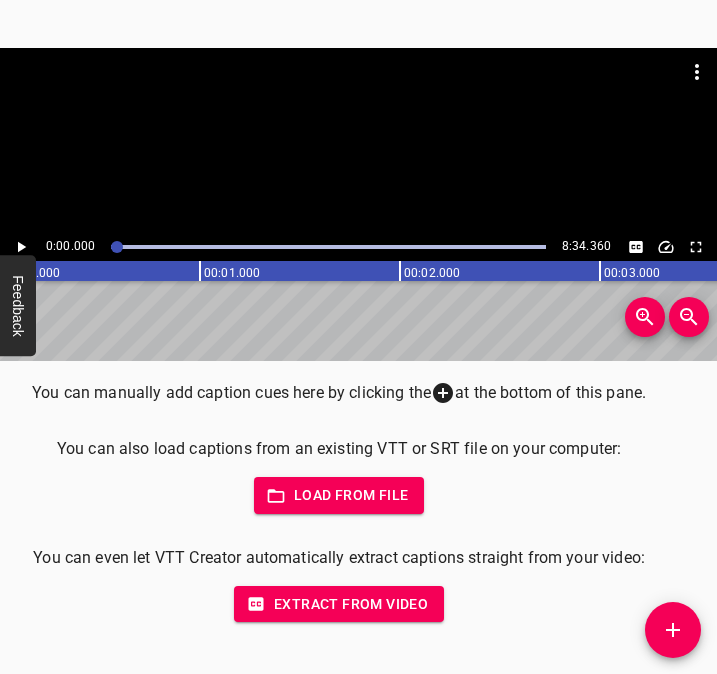click 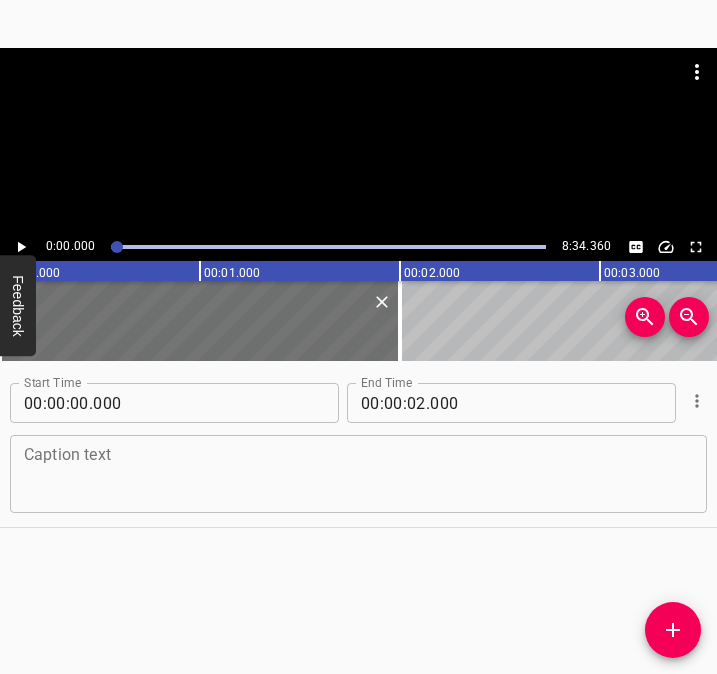 click 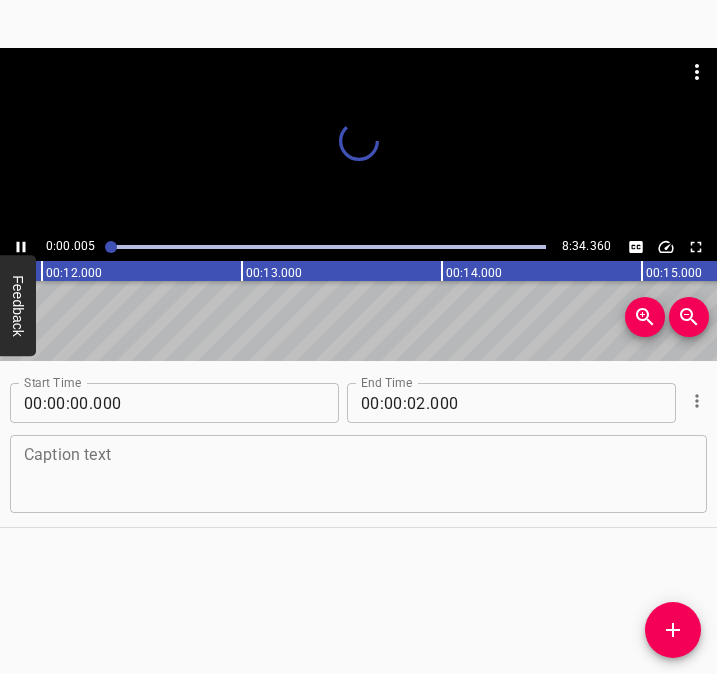 drag, startPoint x: 123, startPoint y: 243, endPoint x: 104, endPoint y: 246, distance: 19.235384 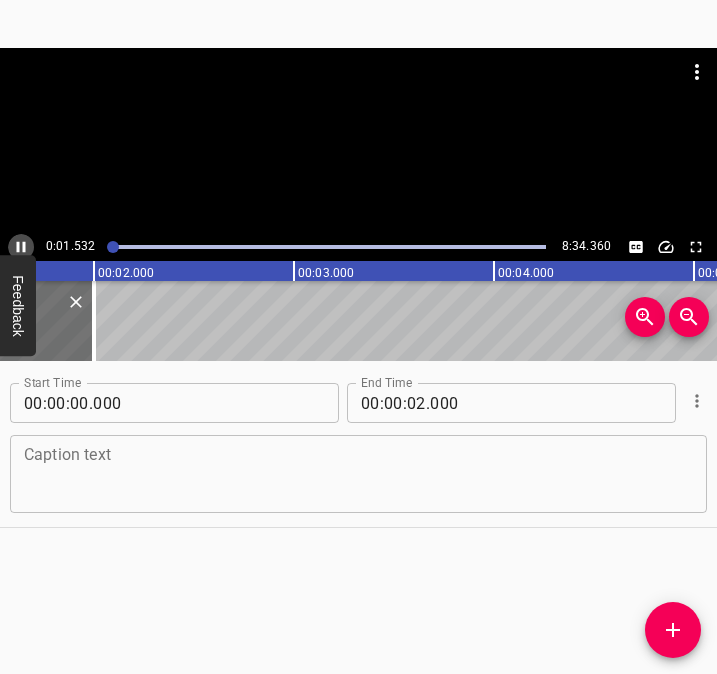 click 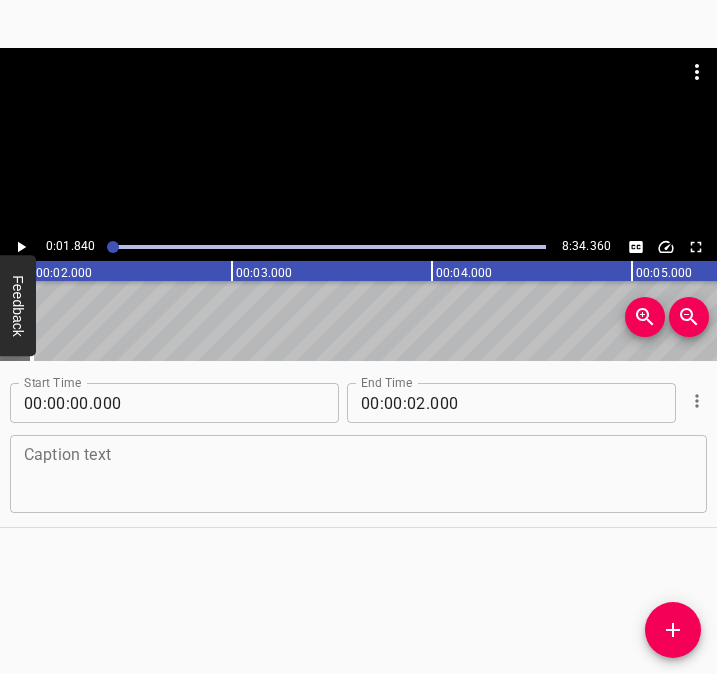 click 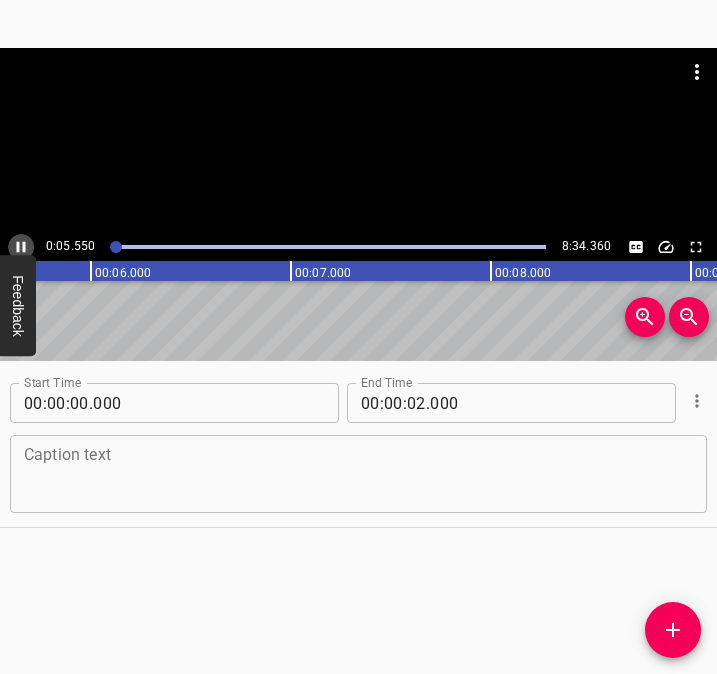 click 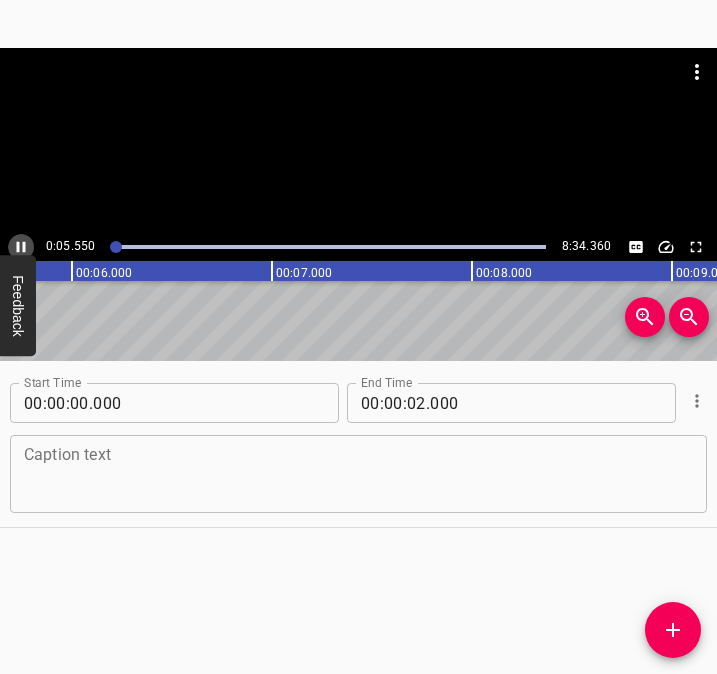 scroll, scrollTop: 0, scrollLeft: 1146, axis: horizontal 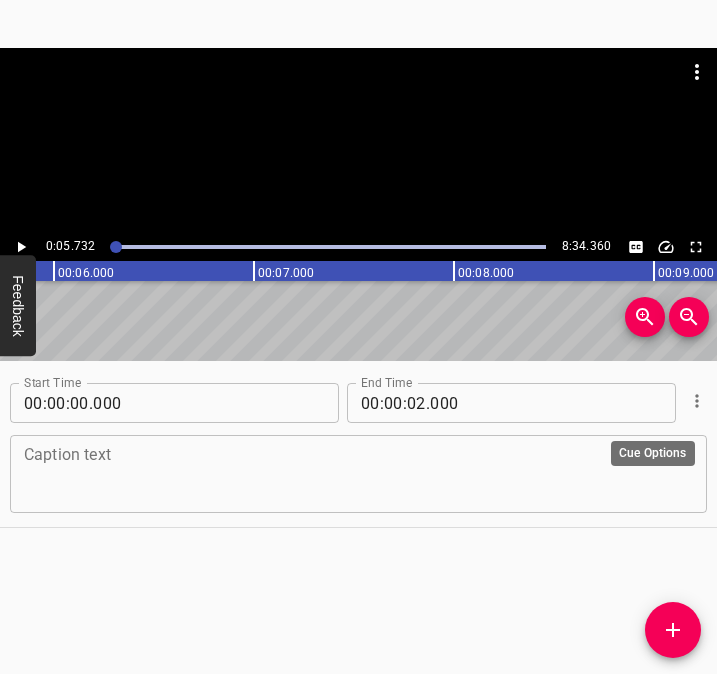 click 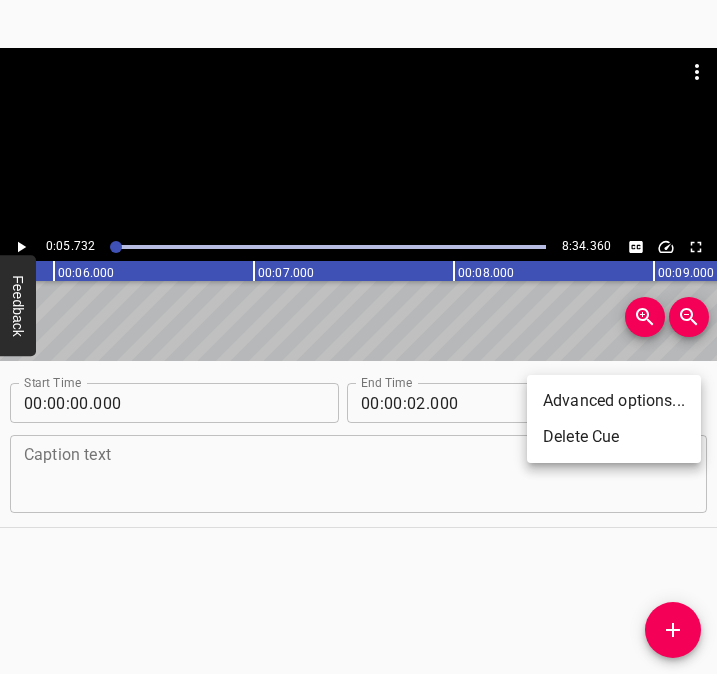 click on "Delete Cue" at bounding box center [614, 437] 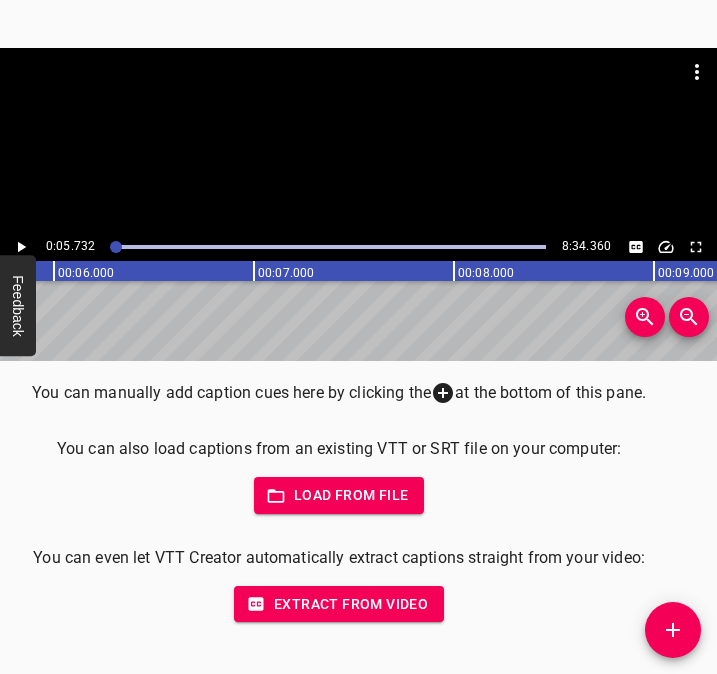 click at bounding box center (673, 630) 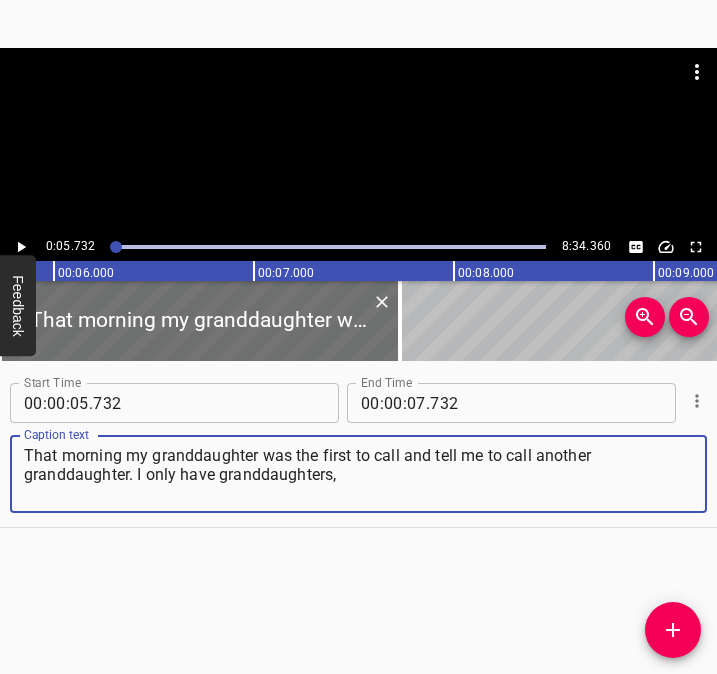 type on "That morning my granddaughter was the first to call and tell me to call another granddaughter. I only have granddaughters," 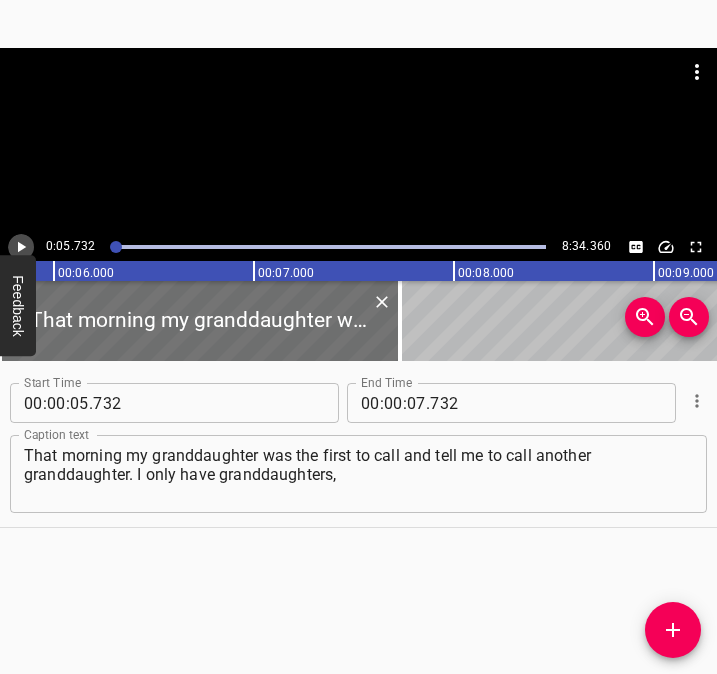 click 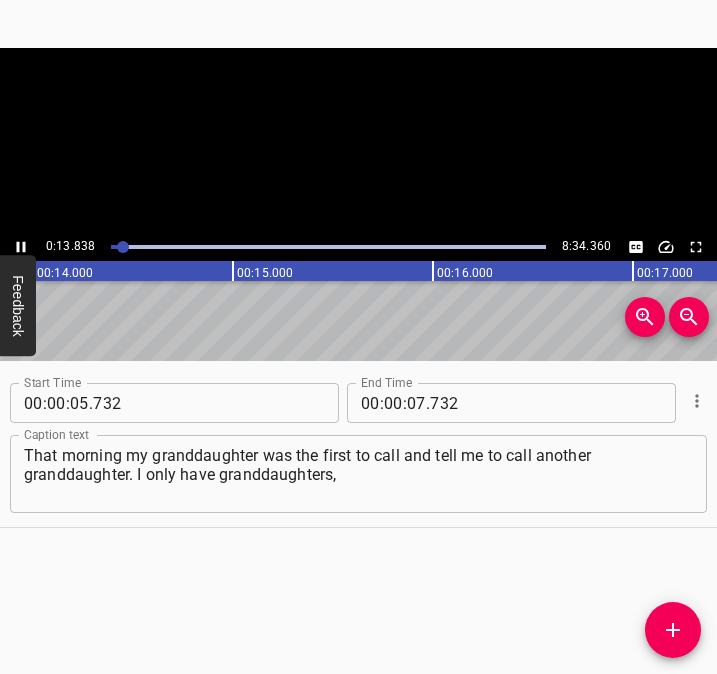 click 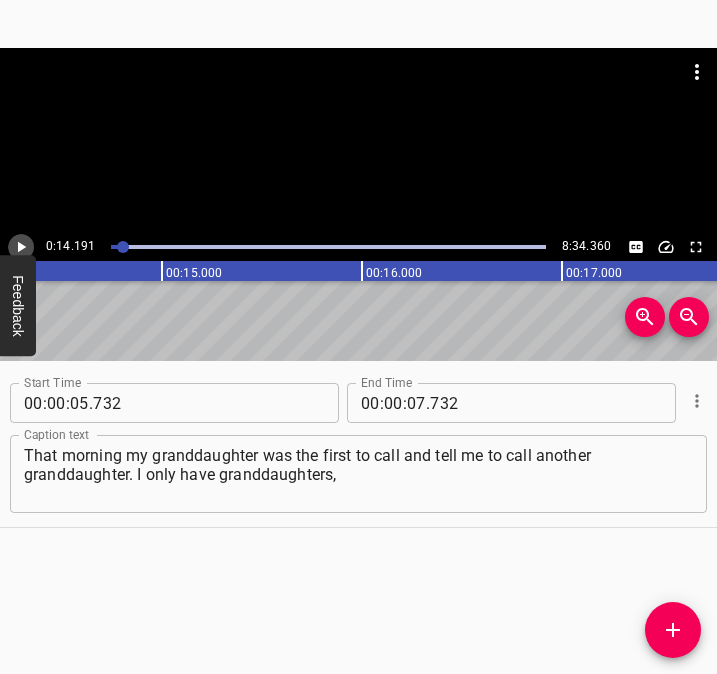 click 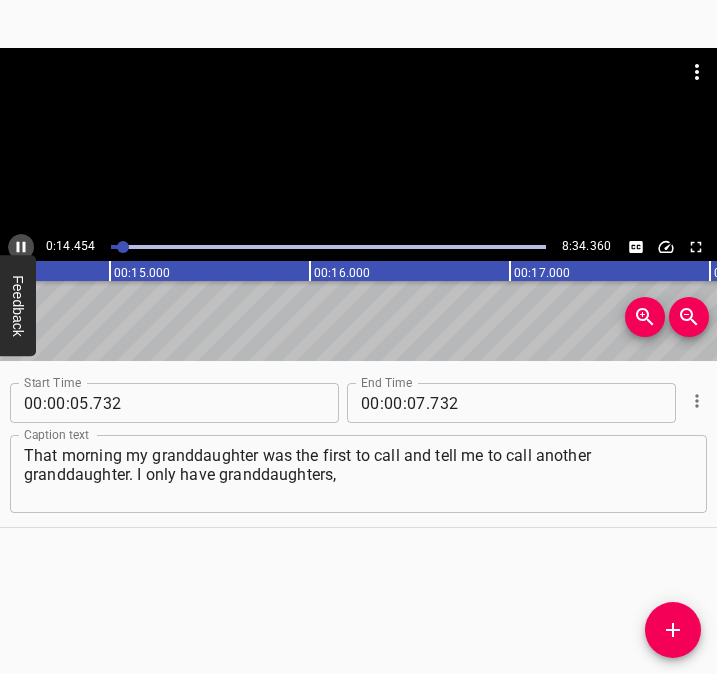 click 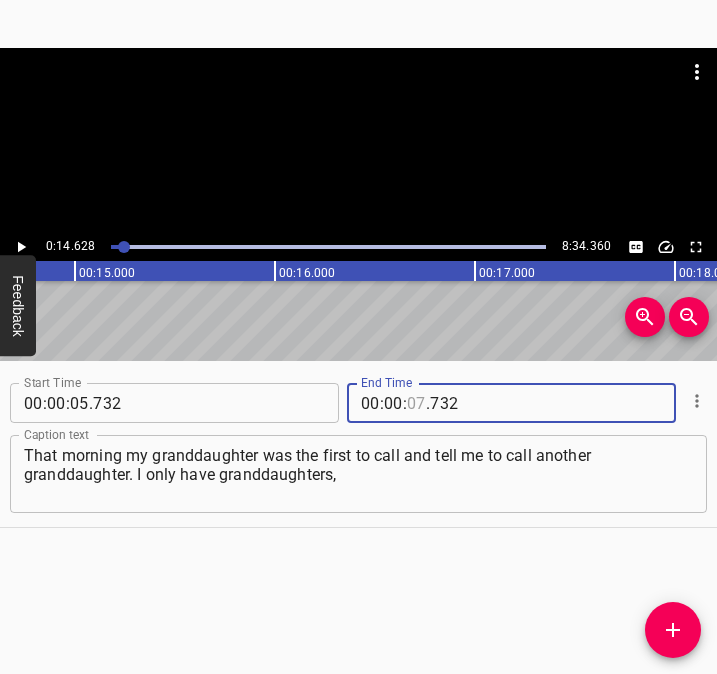 click at bounding box center (416, 403) 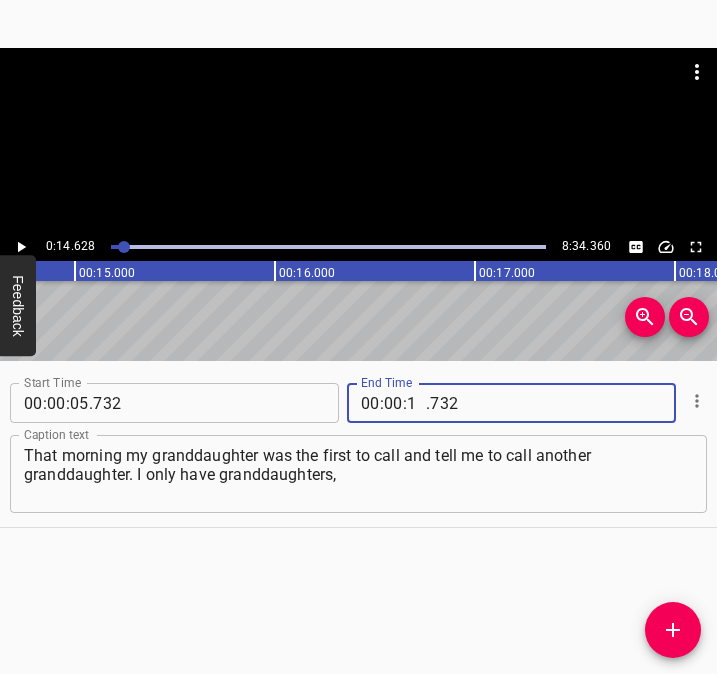 type on "14" 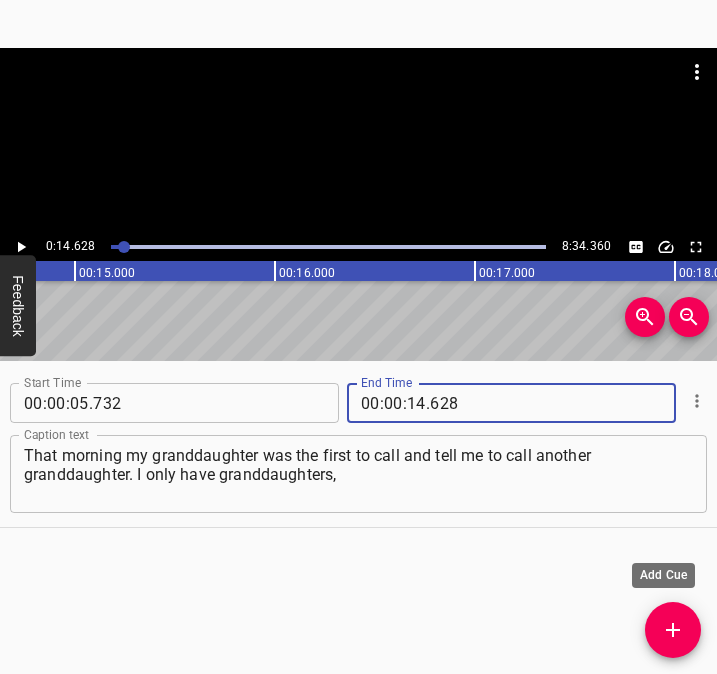 type on "628" 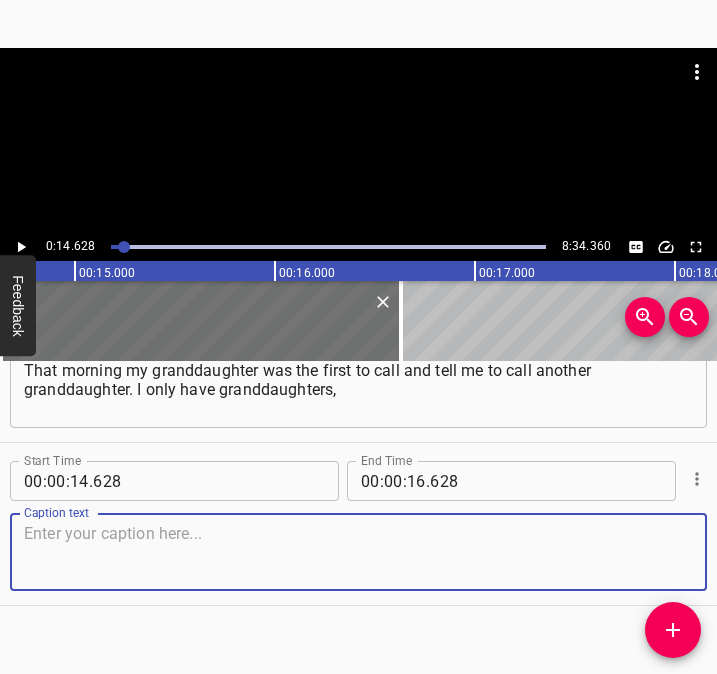 scroll, scrollTop: 107, scrollLeft: 0, axis: vertical 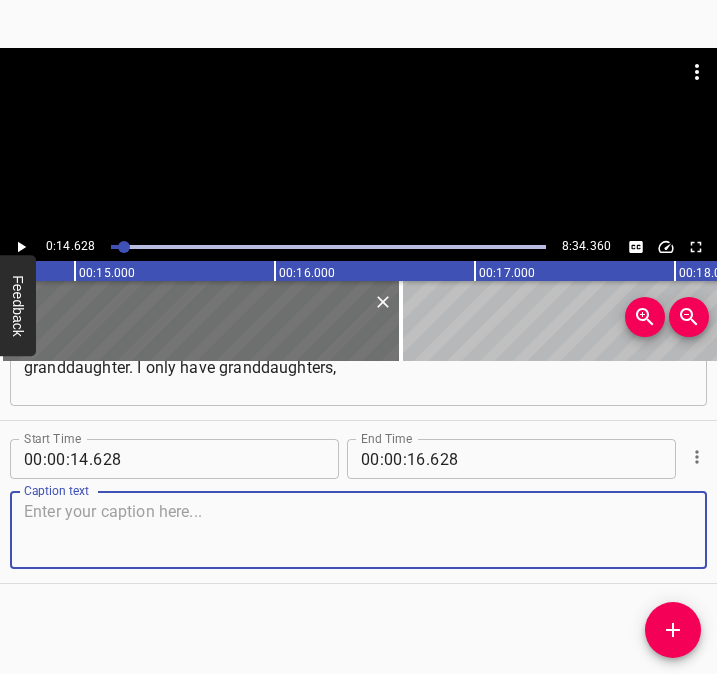 drag, startPoint x: 655, startPoint y: 551, endPoint x: 713, endPoint y: 534, distance: 60.440052 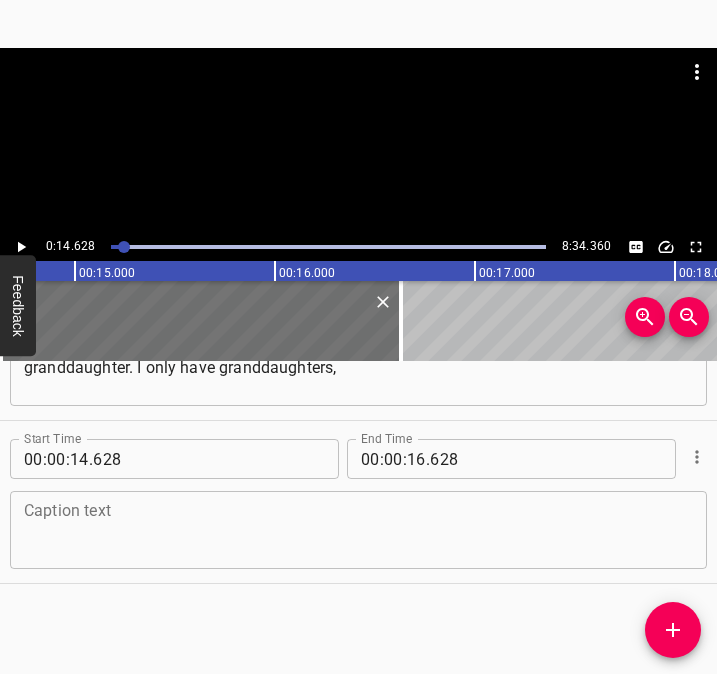 click at bounding box center [358, 530] 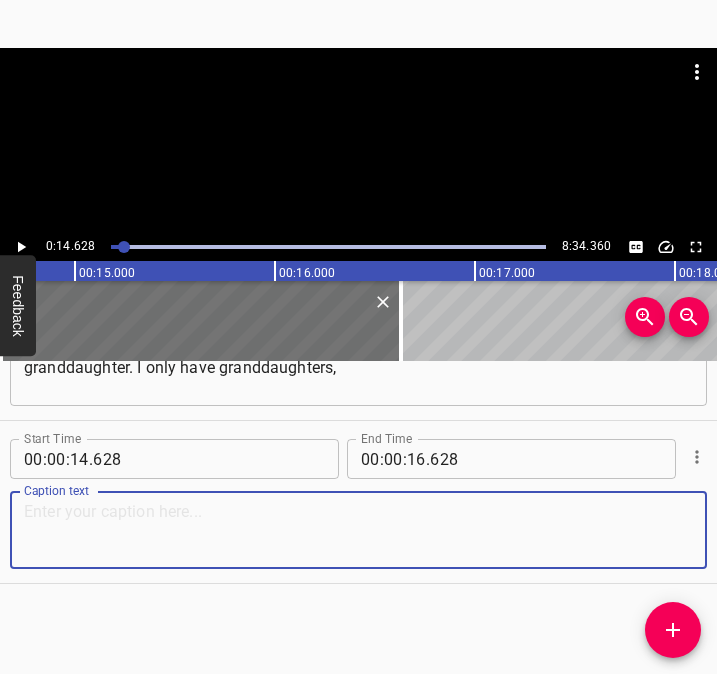 paste on "I don’t have any children anymore. She said: “Call the second granddaughter, tell her to run to you.” I asked why. They live in [GEOGRAPHIC_DATA]." 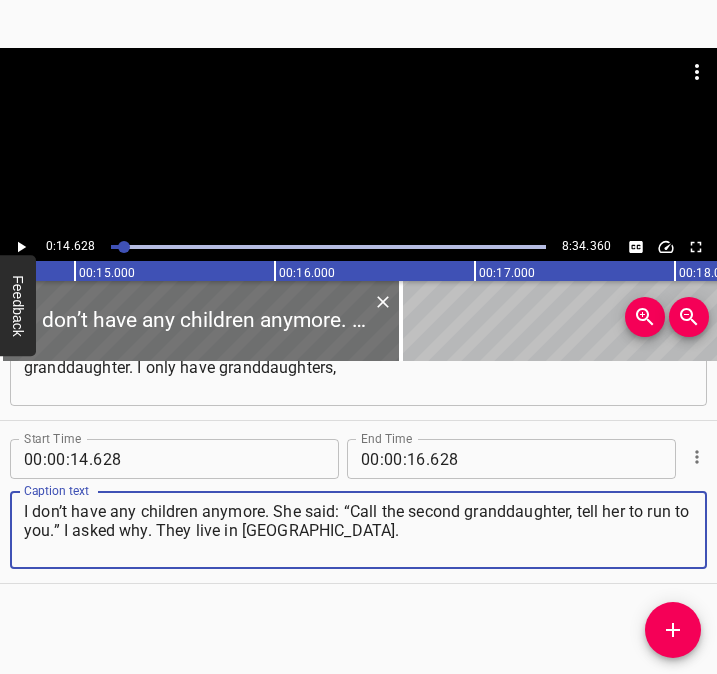 type on "I don’t have any children anymore. She said: “Call the second granddaughter, tell her to run to you.” I asked why. They live in [GEOGRAPHIC_DATA]." 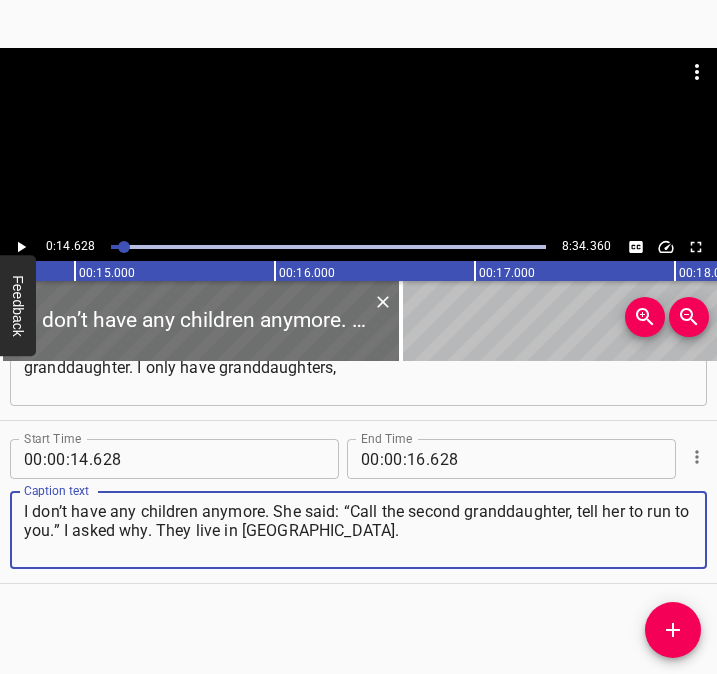 click 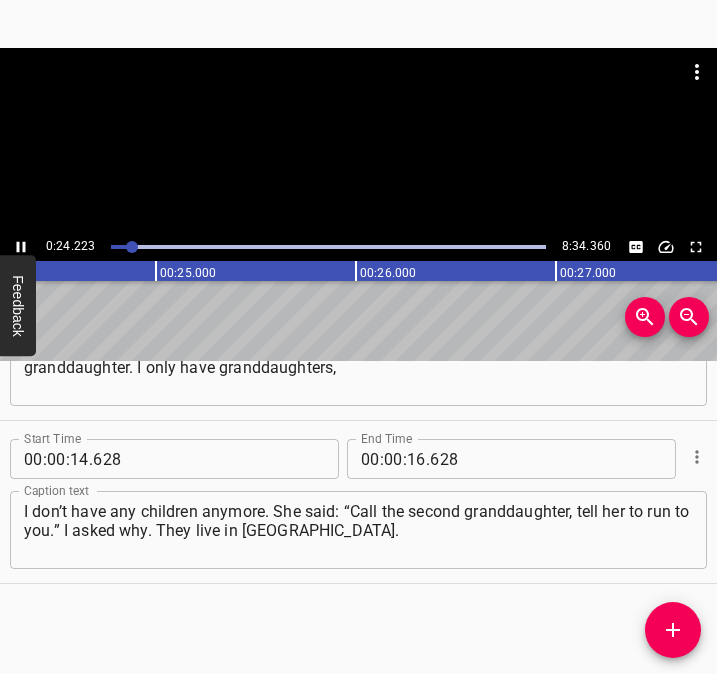 click 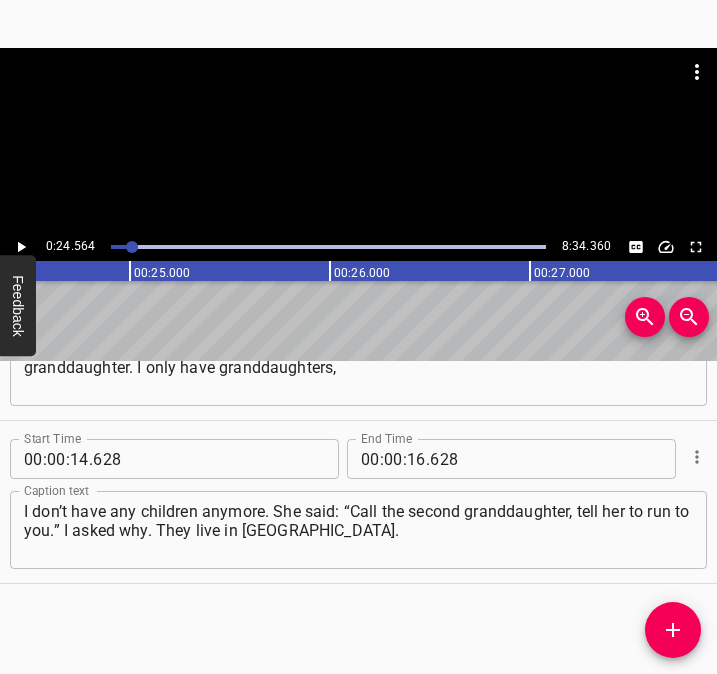 scroll, scrollTop: 0, scrollLeft: 4912, axis: horizontal 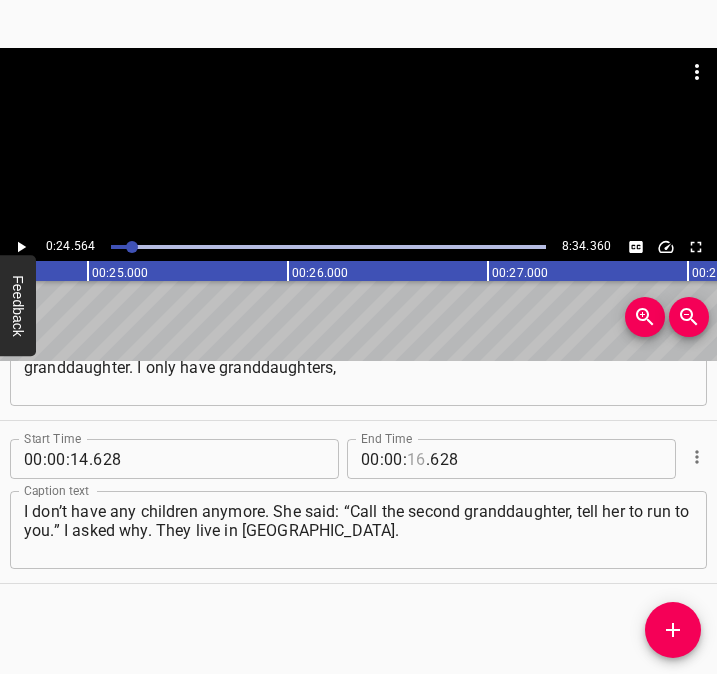 click at bounding box center [416, 459] 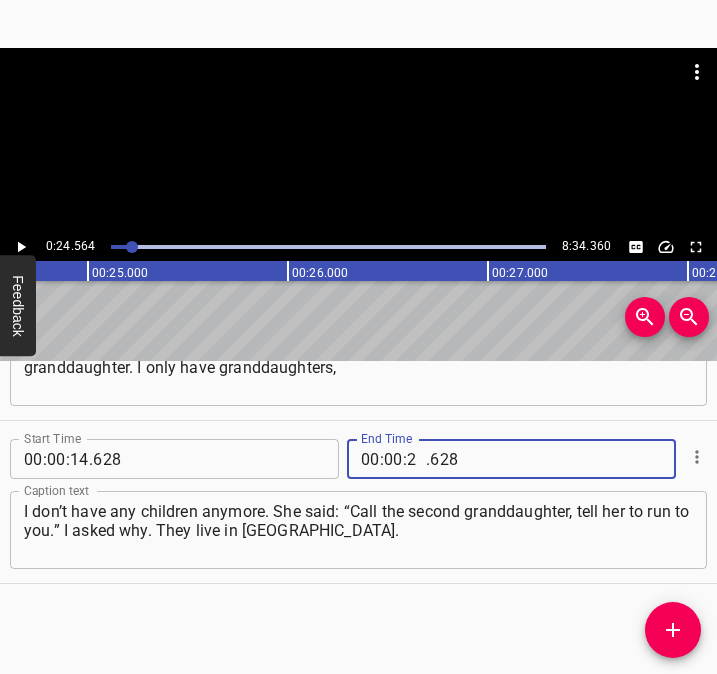 type on "24" 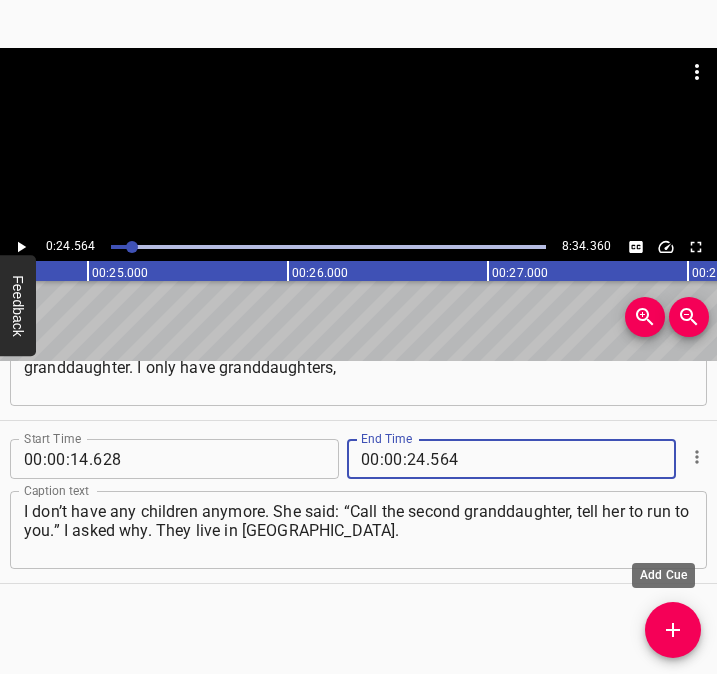 type on "564" 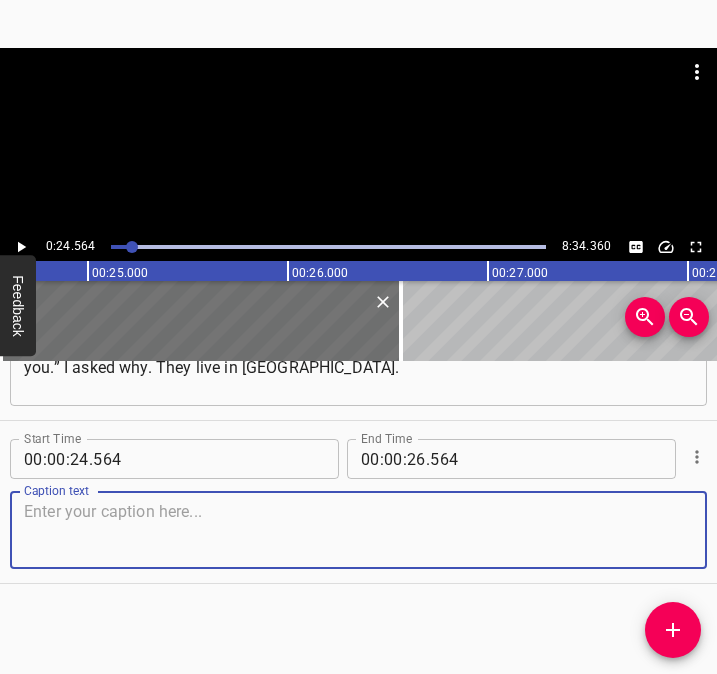 scroll, scrollTop: 253, scrollLeft: 0, axis: vertical 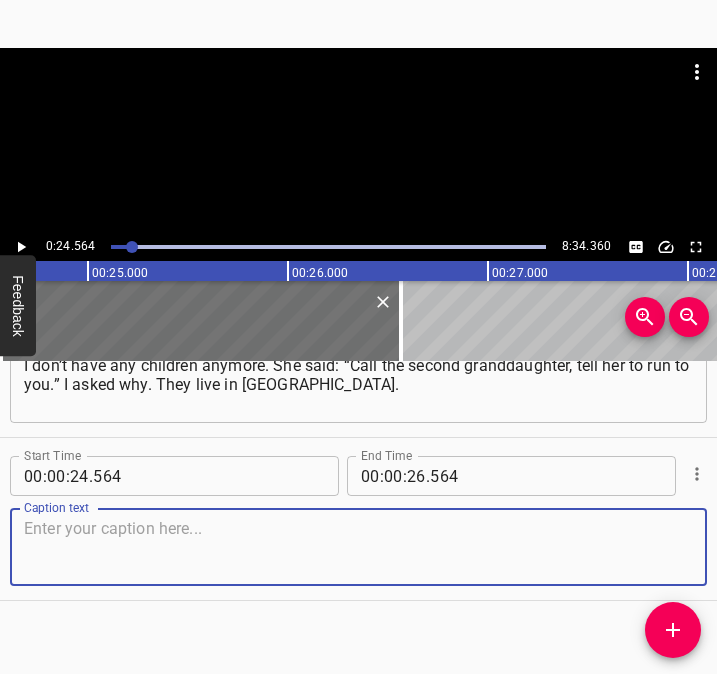 drag, startPoint x: 648, startPoint y: 541, endPoint x: 704, endPoint y: 529, distance: 57.271286 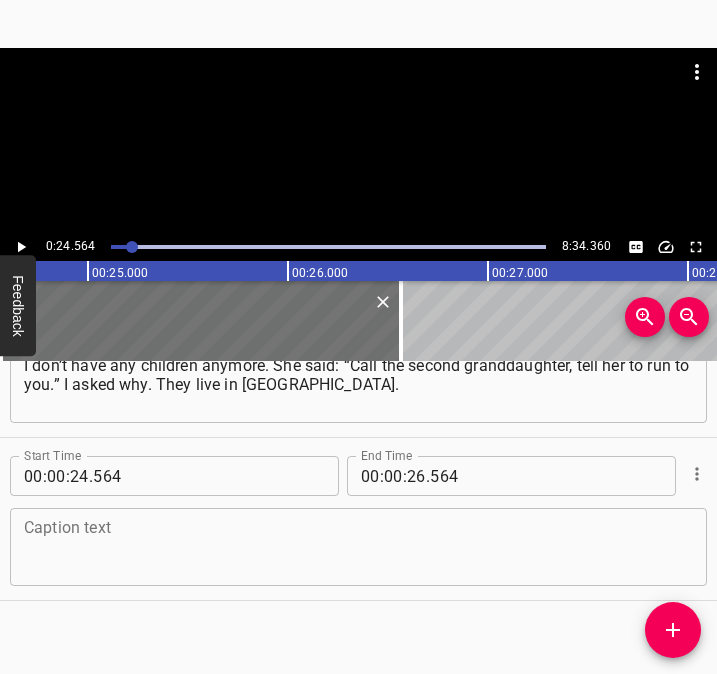 click on "Caption text Caption text" at bounding box center (358, 545) 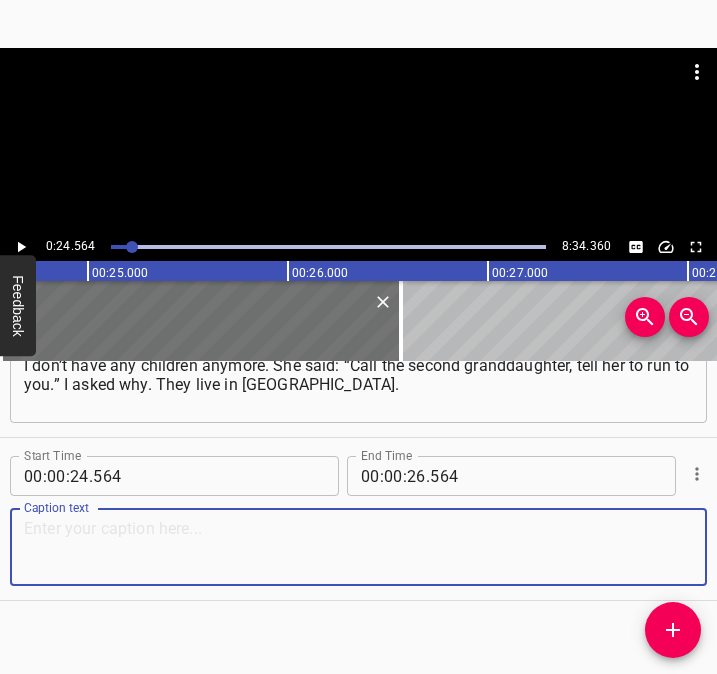 paste on "That one is not there and this one is not there. She said: “Tell her to run to you.” I asked what happened, and she replied: “The war has started.” I said: “What war?" 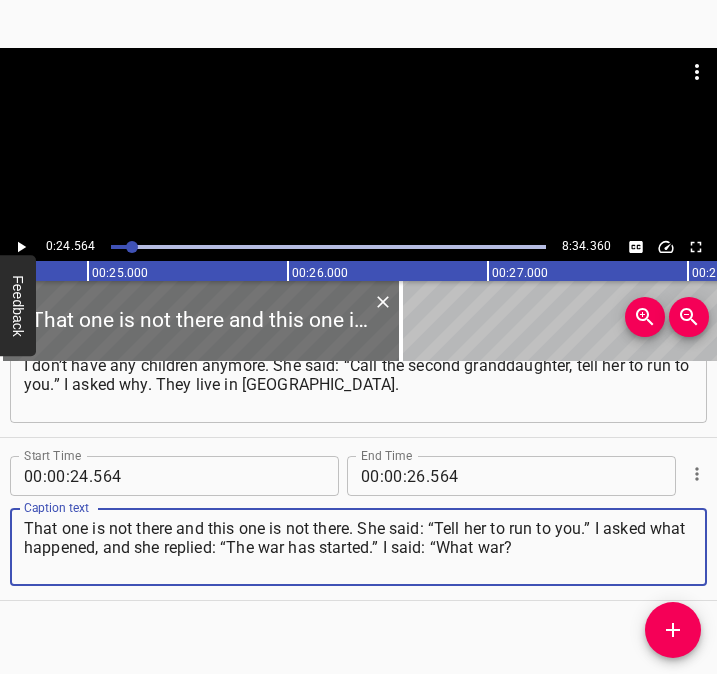 type on "That one is not there and this one is not there. She said: “Tell her to run to you.” I asked what happened, and she replied: “The war has started.” I said: “What war?" 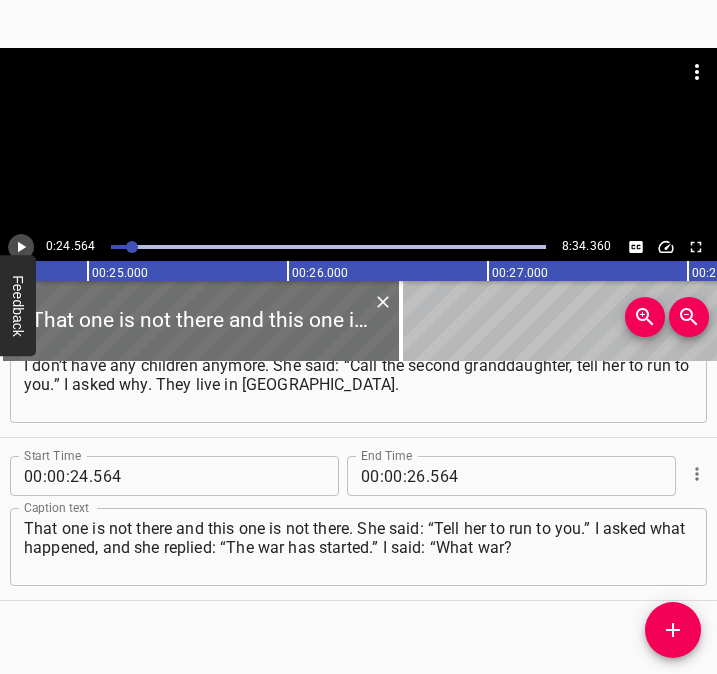 click 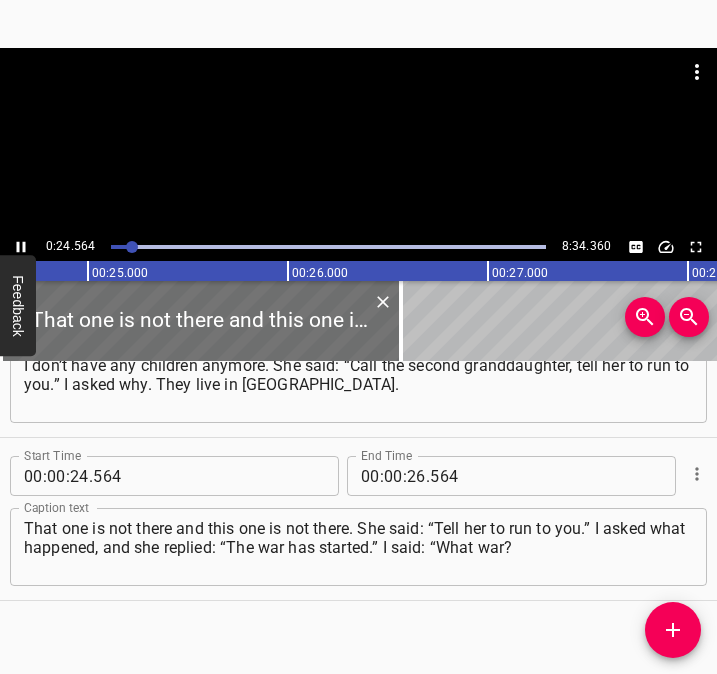 scroll, scrollTop: 270, scrollLeft: 0, axis: vertical 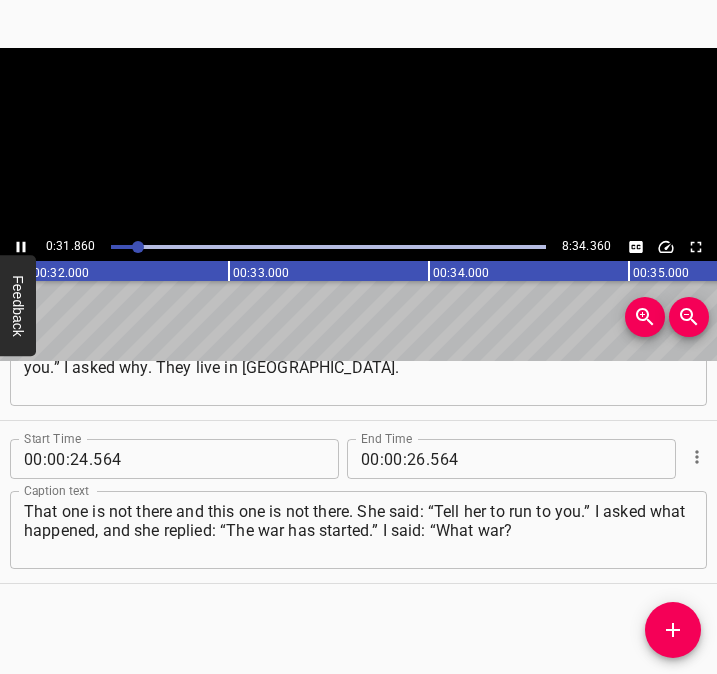 click 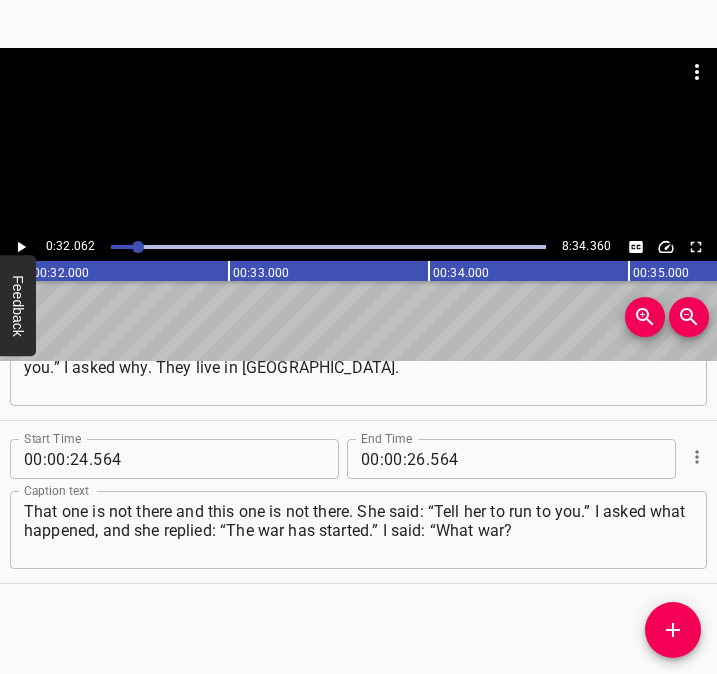 scroll, scrollTop: 0, scrollLeft: 6412, axis: horizontal 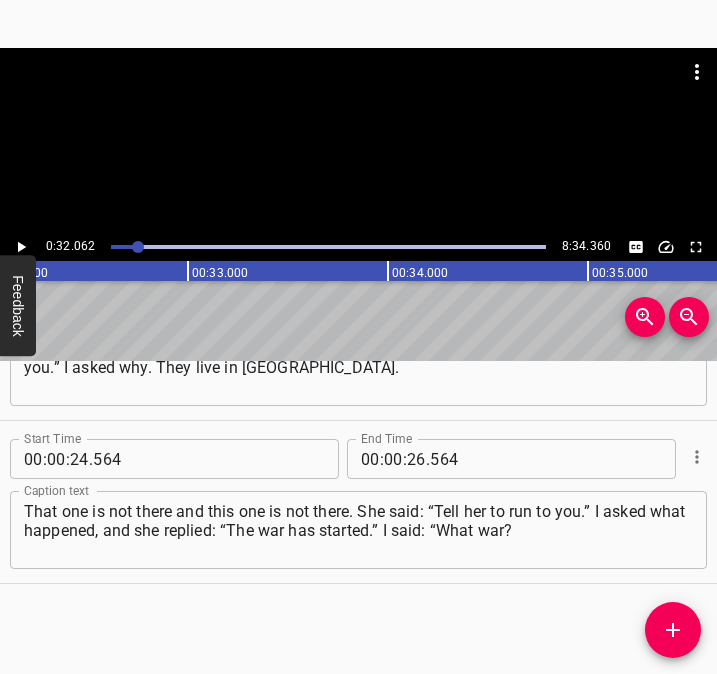 click 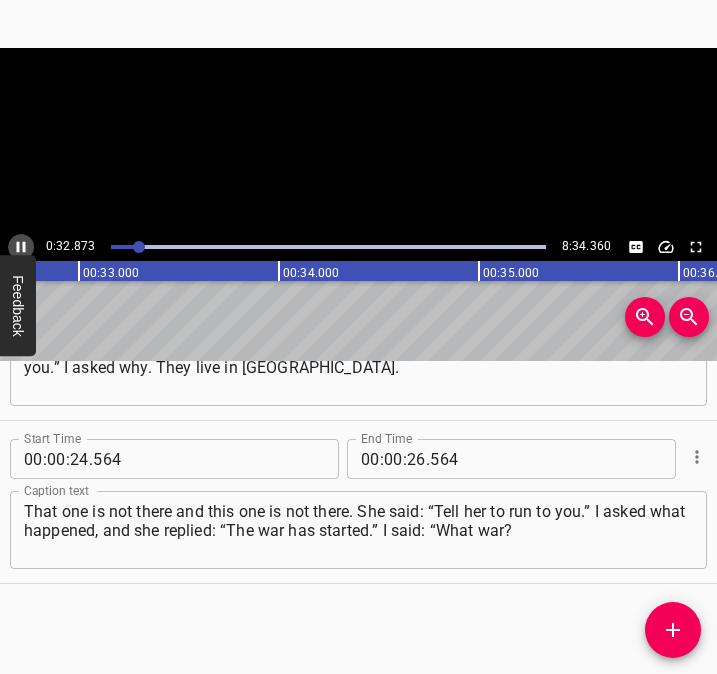 click 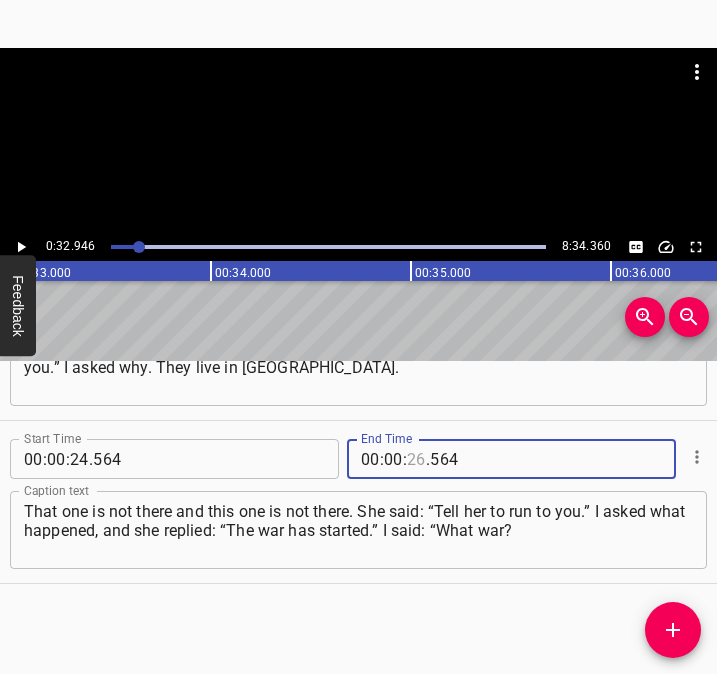 click at bounding box center (416, 459) 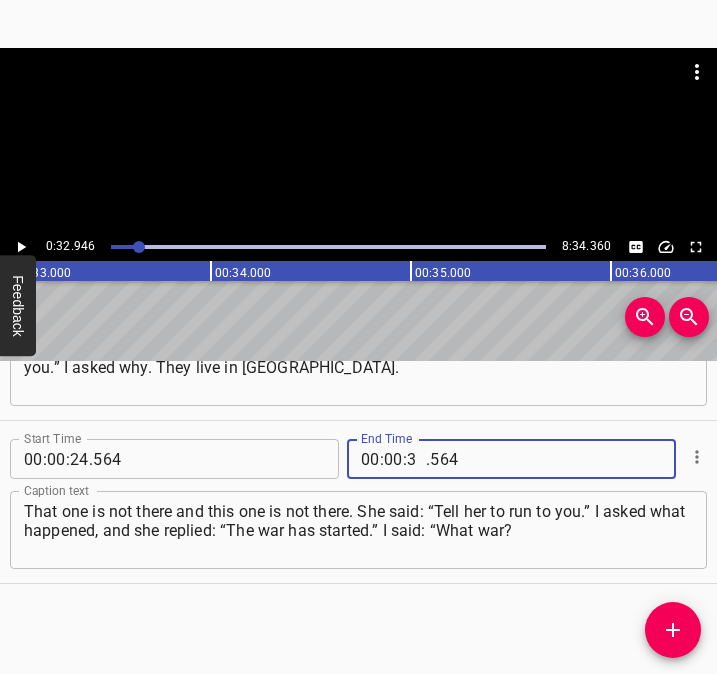 type on "32" 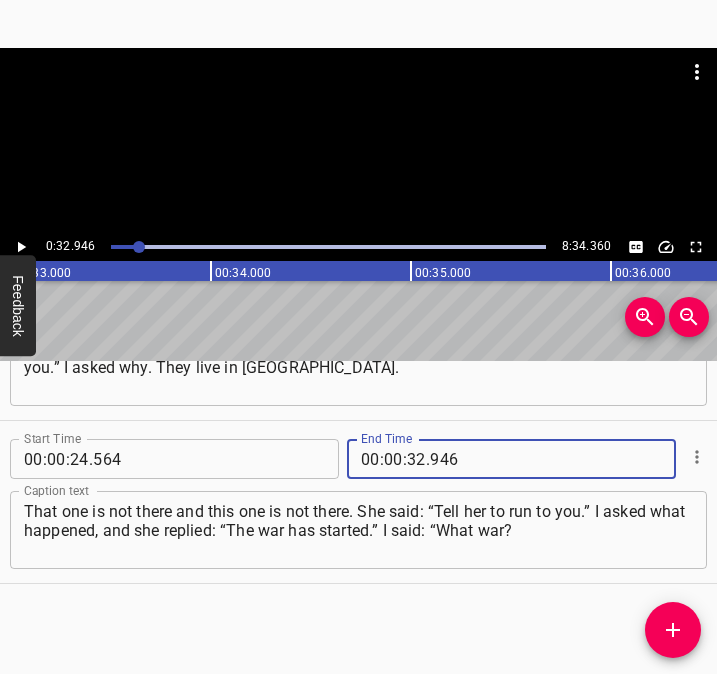 type on "946" 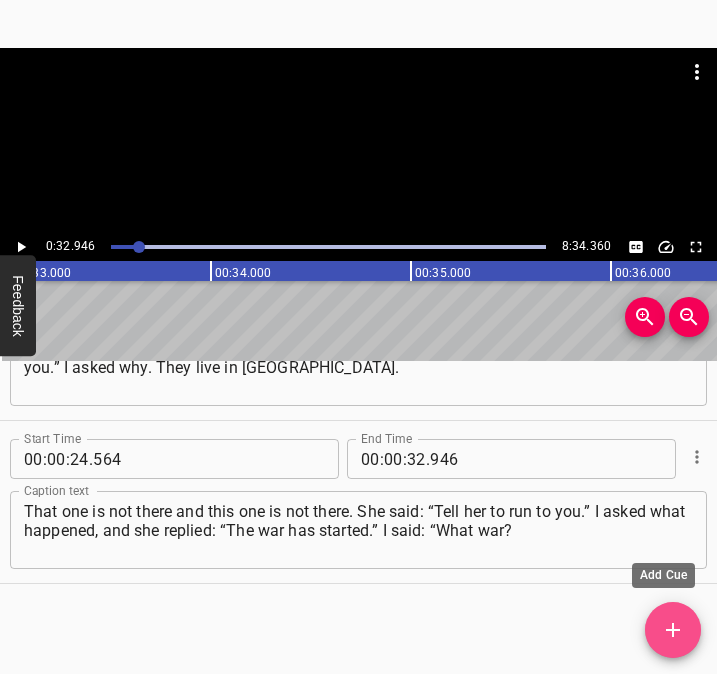 click at bounding box center (673, 630) 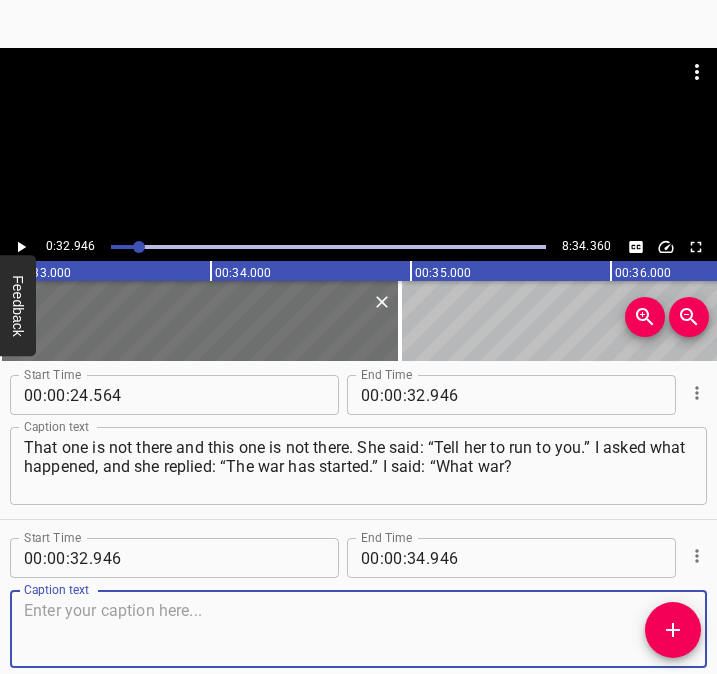 scroll, scrollTop: 433, scrollLeft: 0, axis: vertical 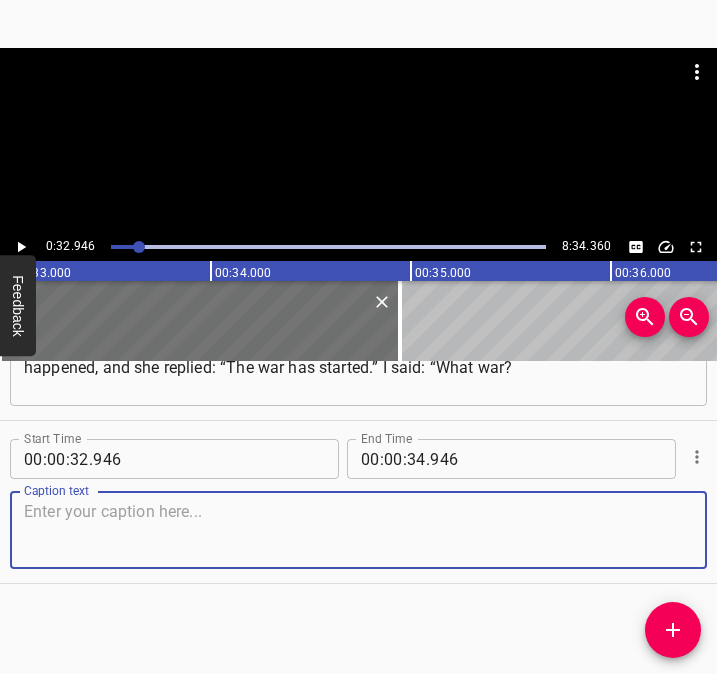 drag, startPoint x: 649, startPoint y: 540, endPoint x: 715, endPoint y: 523, distance: 68.154236 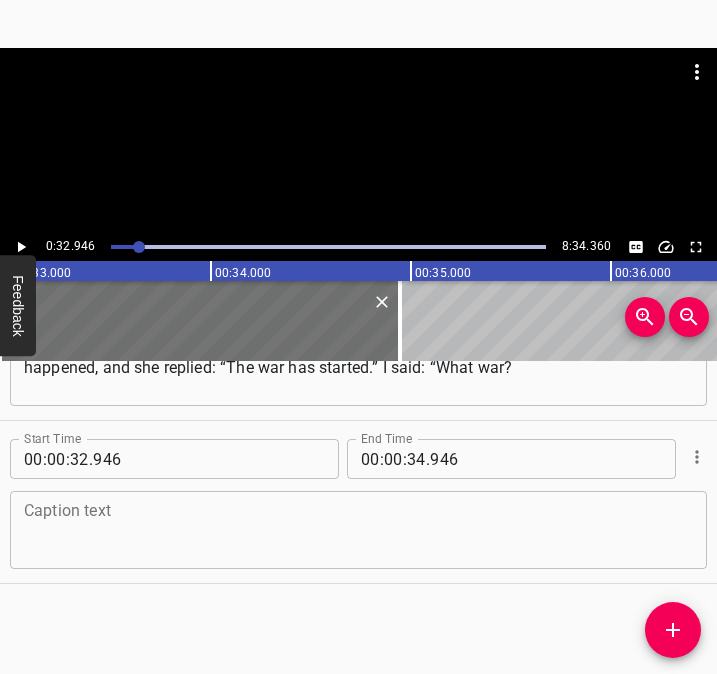 click on "Caption text" at bounding box center (358, 530) 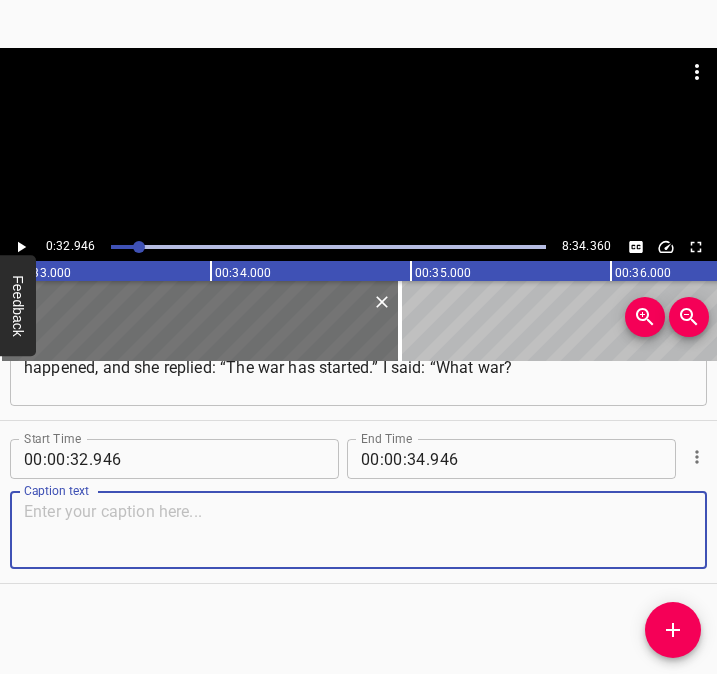 paste on "What are you talking about?”, and she replied: “They’re bombing, grandma! They’re bombing us.” She was further, behind [PERSON_NAME]." 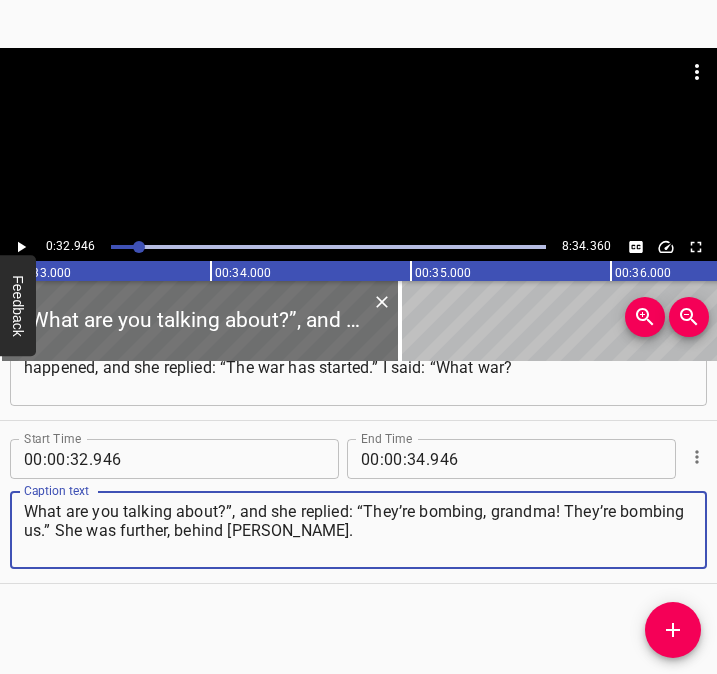 type on "What are you talking about?”, and she replied: “They’re bombing, grandma! They’re bombing us.” She was further, behind [PERSON_NAME]." 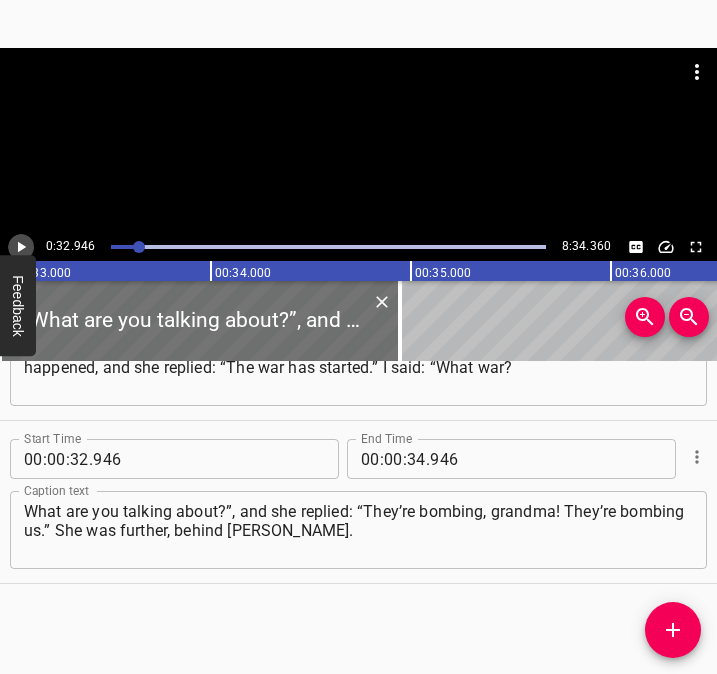 click at bounding box center (21, 247) 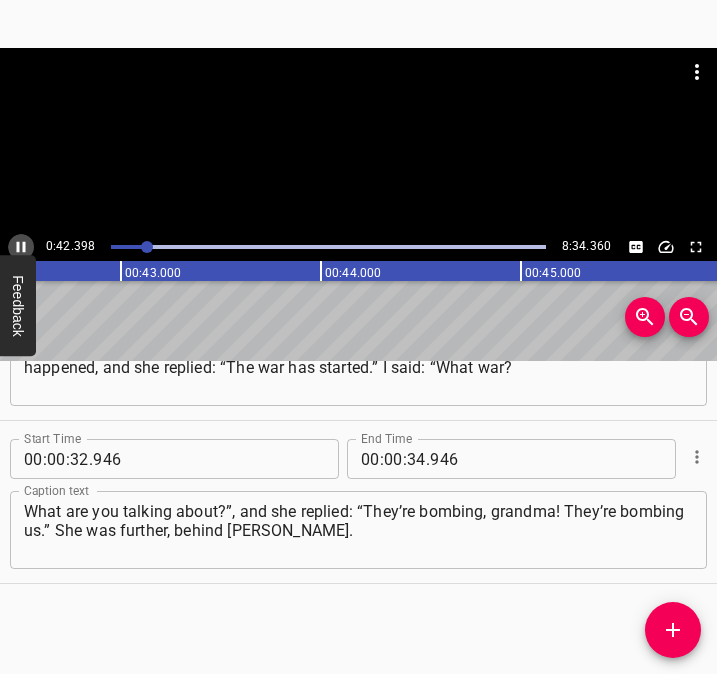 click 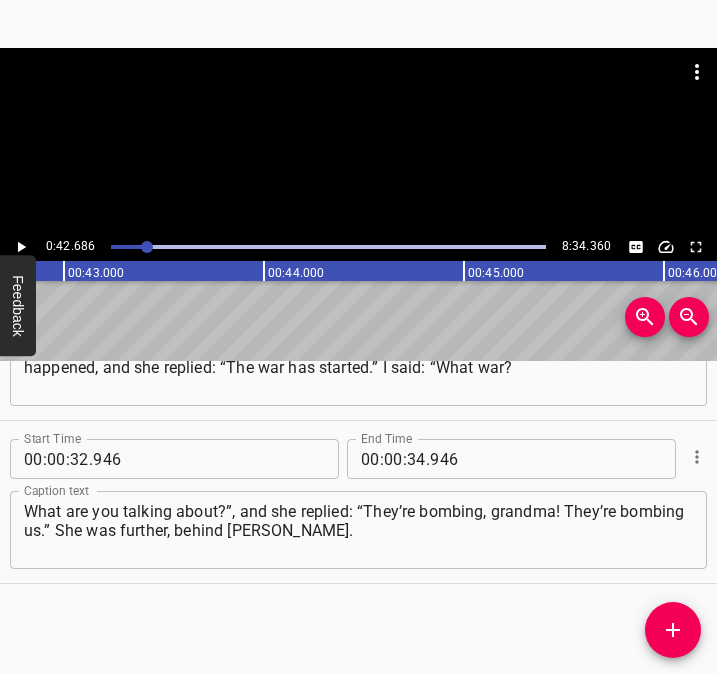 scroll, scrollTop: 0, scrollLeft: 8537, axis: horizontal 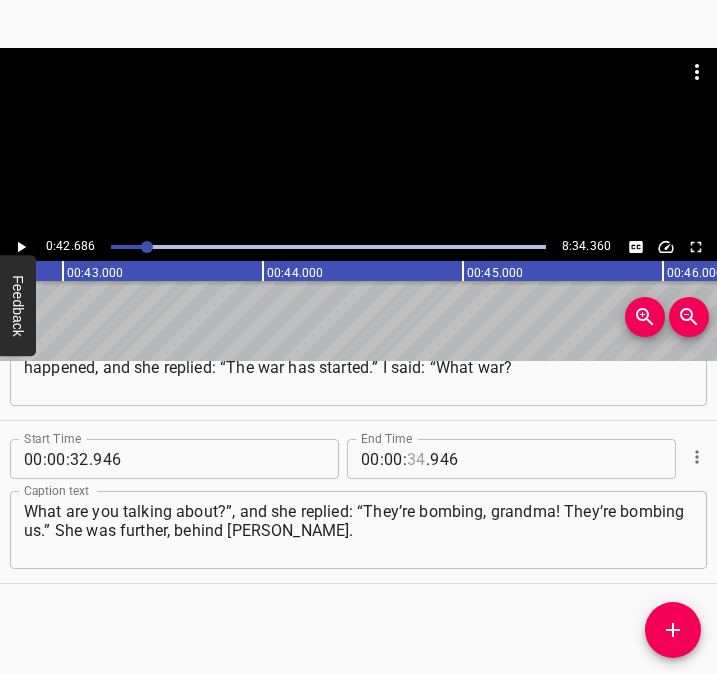 click at bounding box center (416, 459) 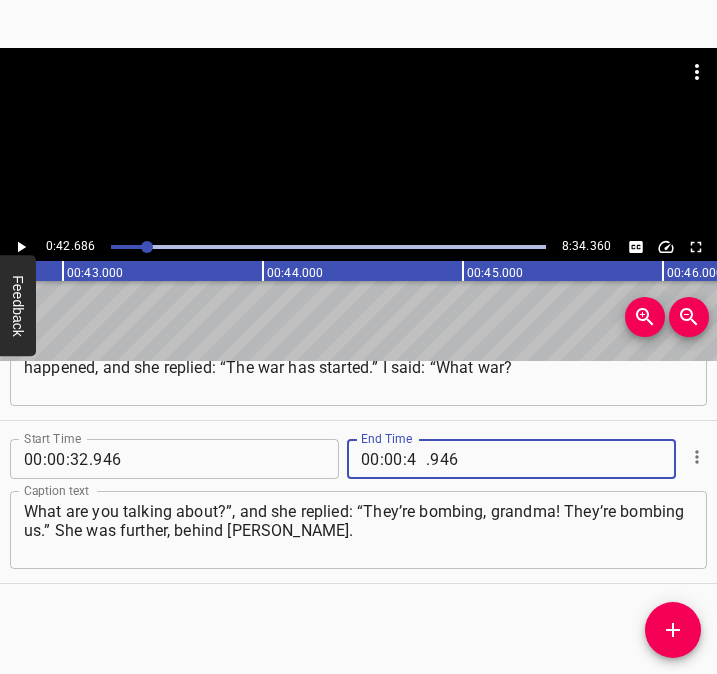 type on "42" 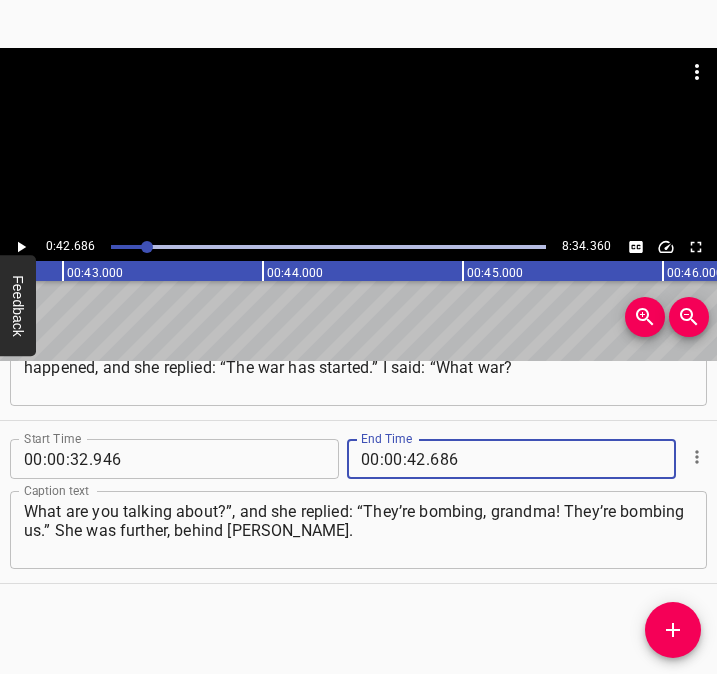 type on "686" 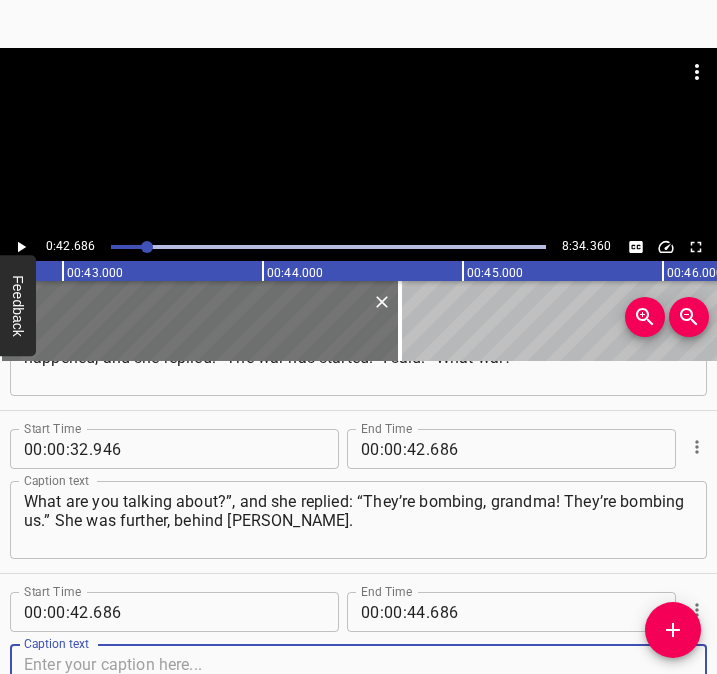 scroll, scrollTop: 596, scrollLeft: 0, axis: vertical 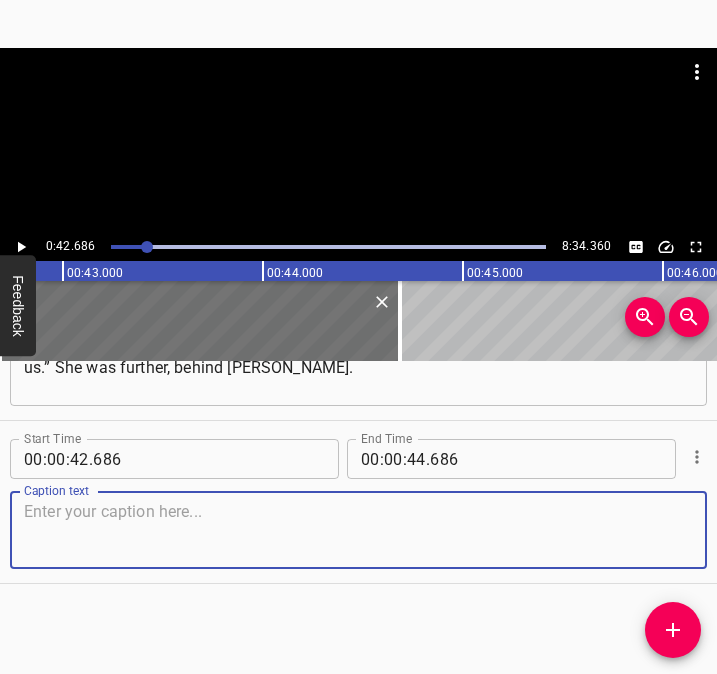 drag, startPoint x: 663, startPoint y: 541, endPoint x: 743, endPoint y: 506, distance: 87.32124 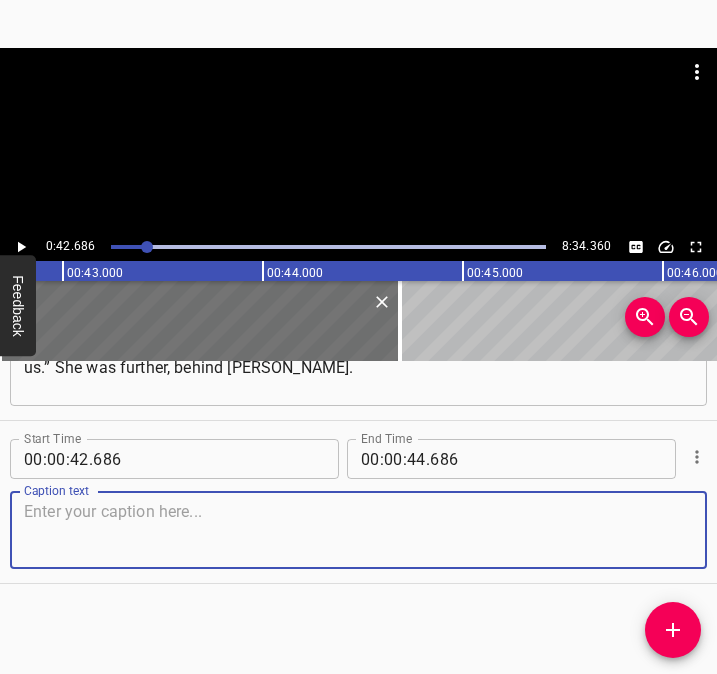 click at bounding box center (358, 530) 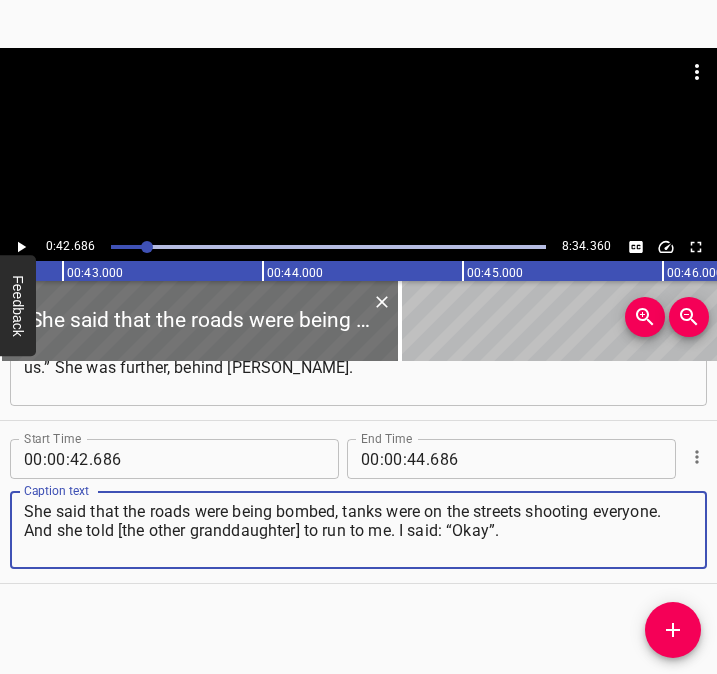 type on "She said that the roads were being bombed, tanks were on the streets shooting everyone. And she told [the other granddaughter] to run to me. I said: “Okay”." 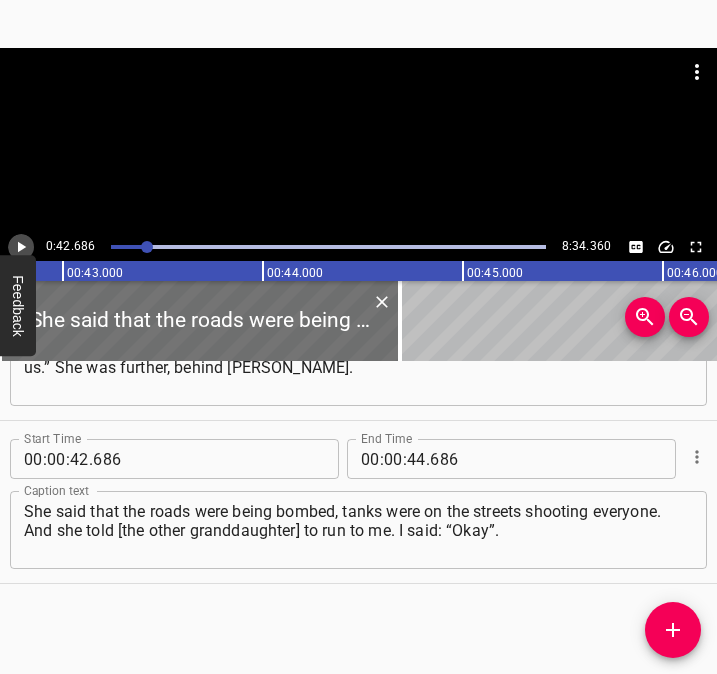 click 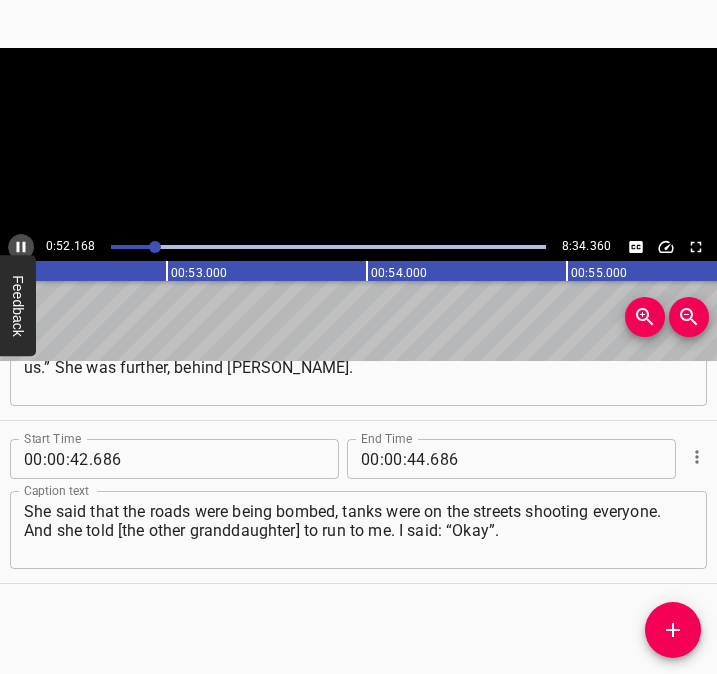 click 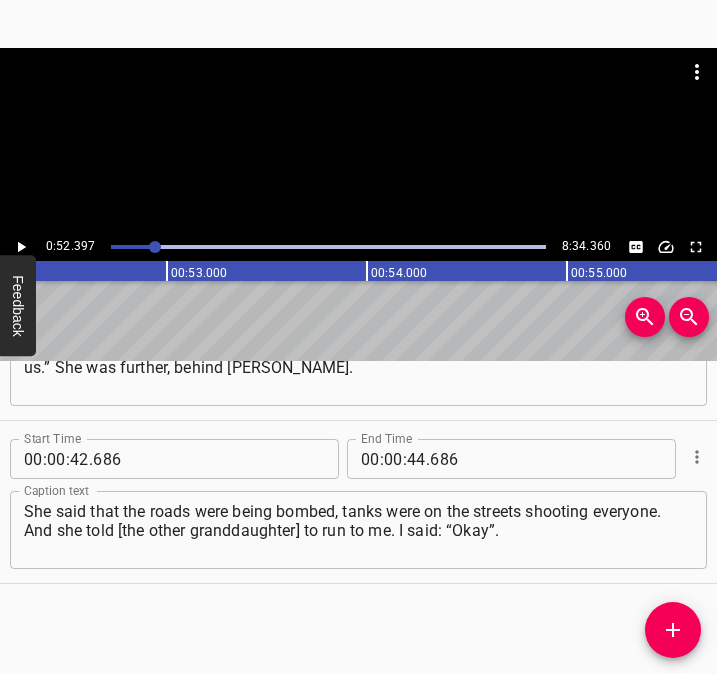 scroll, scrollTop: 0, scrollLeft: 10479, axis: horizontal 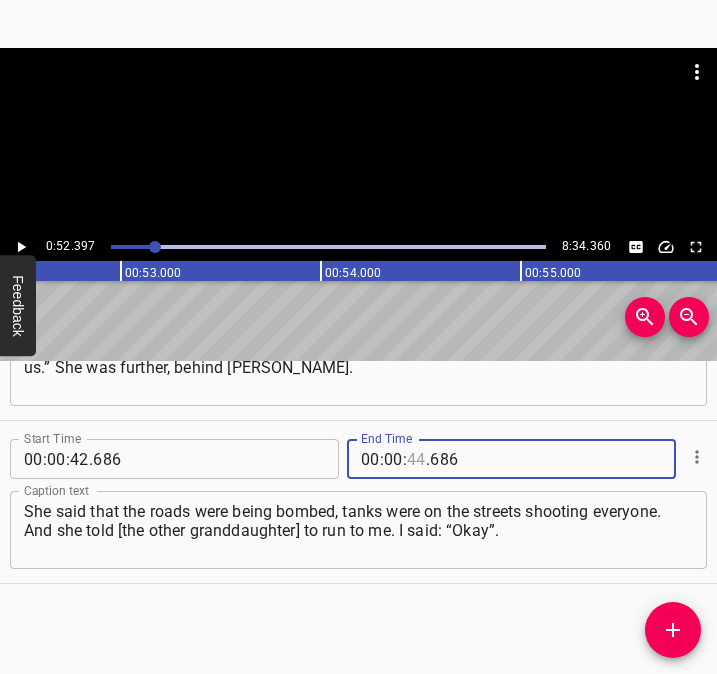 click at bounding box center (416, 459) 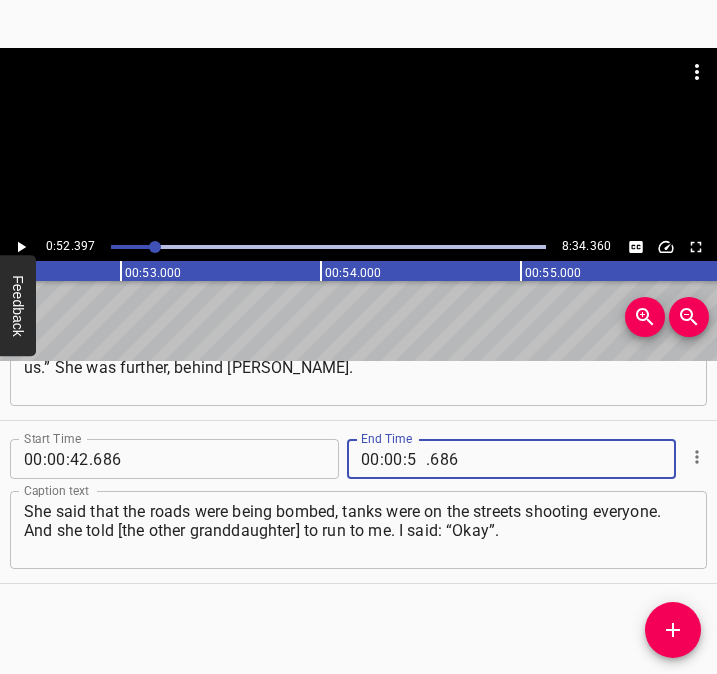 type on "52" 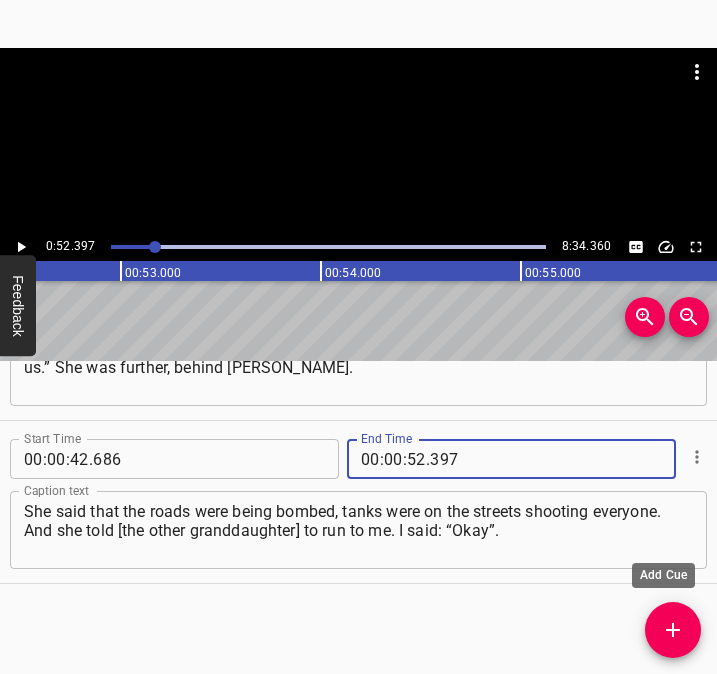 type on "397" 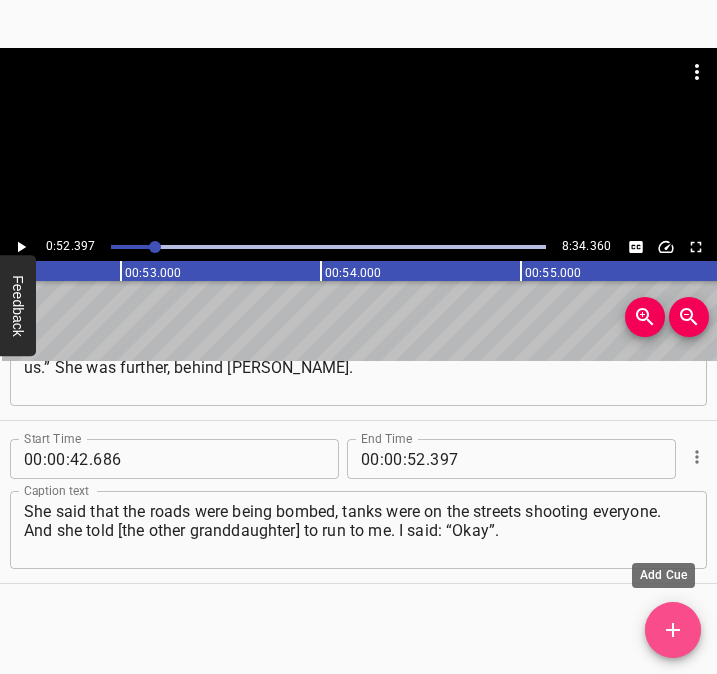 drag, startPoint x: 672, startPoint y: 631, endPoint x: 714, endPoint y: 579, distance: 66.8431 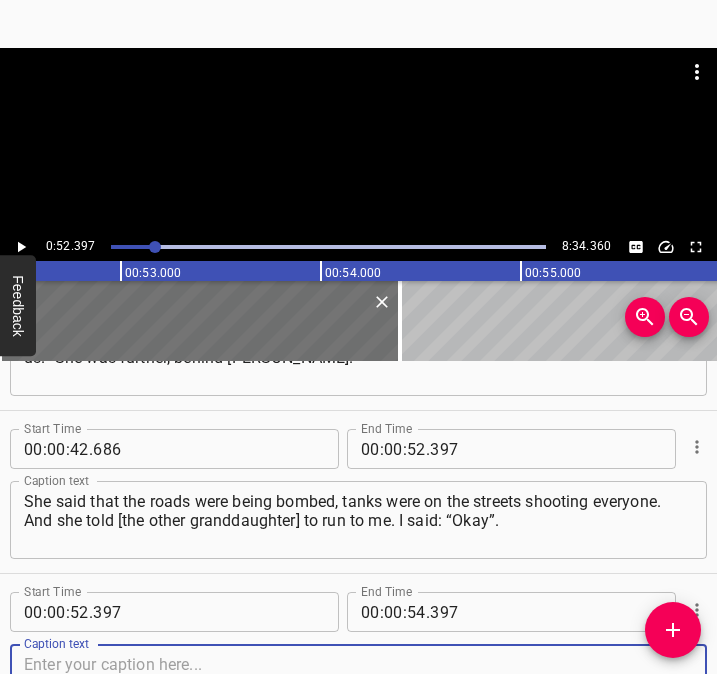 scroll, scrollTop: 759, scrollLeft: 0, axis: vertical 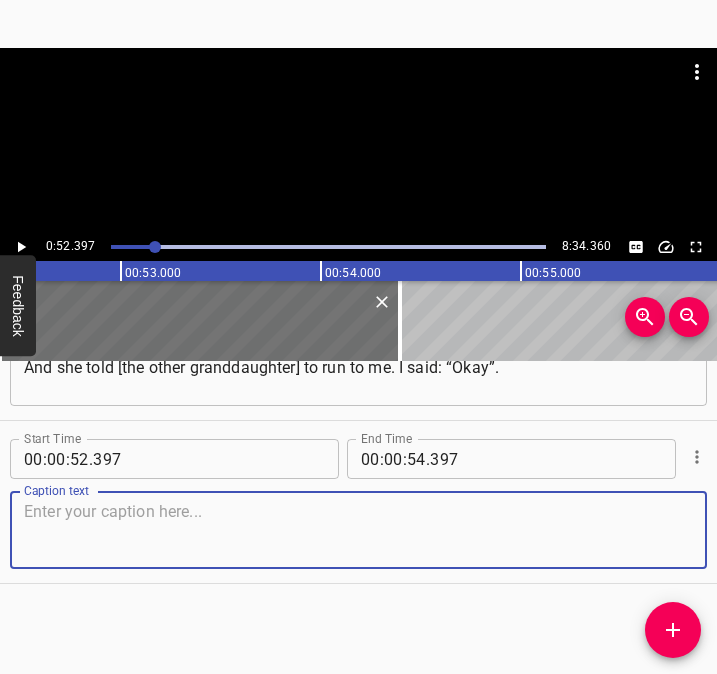 drag, startPoint x: 660, startPoint y: 522, endPoint x: 705, endPoint y: 517, distance: 45.276924 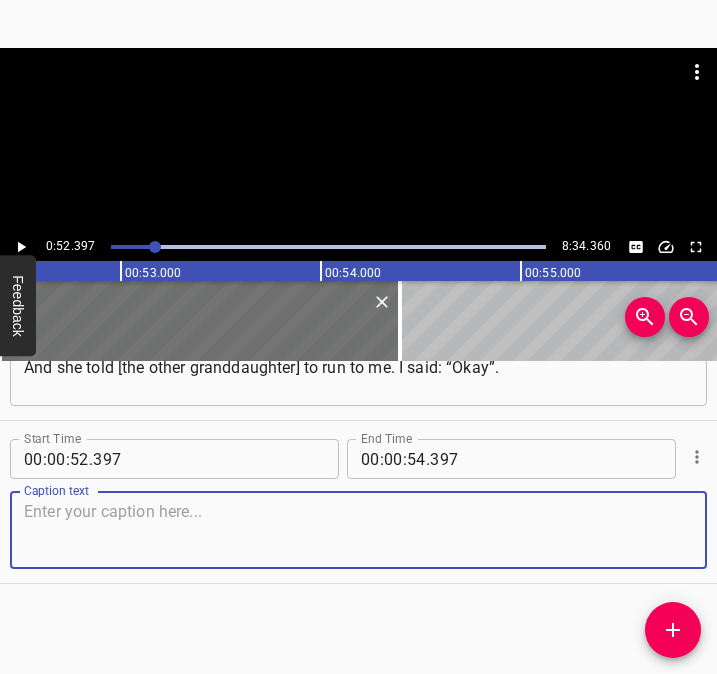 click at bounding box center (358, 530) 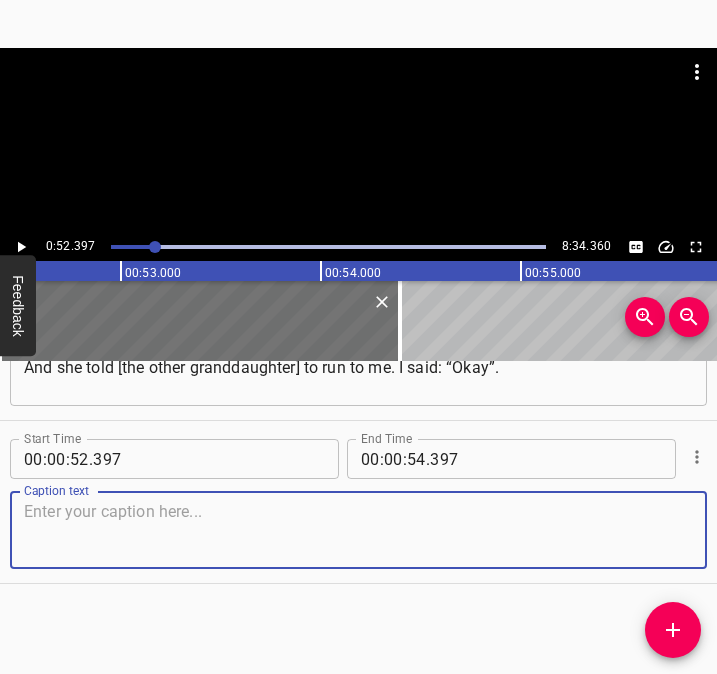 paste on "I call her, but there as no connection with the other granddaughter. Later she contacted me herself and said that she was coming to me." 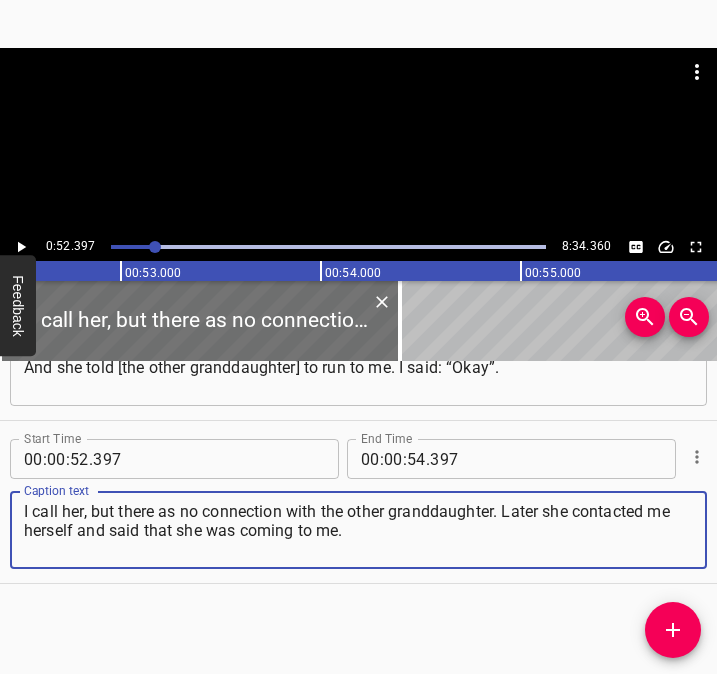 type on "I call her, but there as no connection with the other granddaughter. Later she contacted me herself and said that she was coming to me." 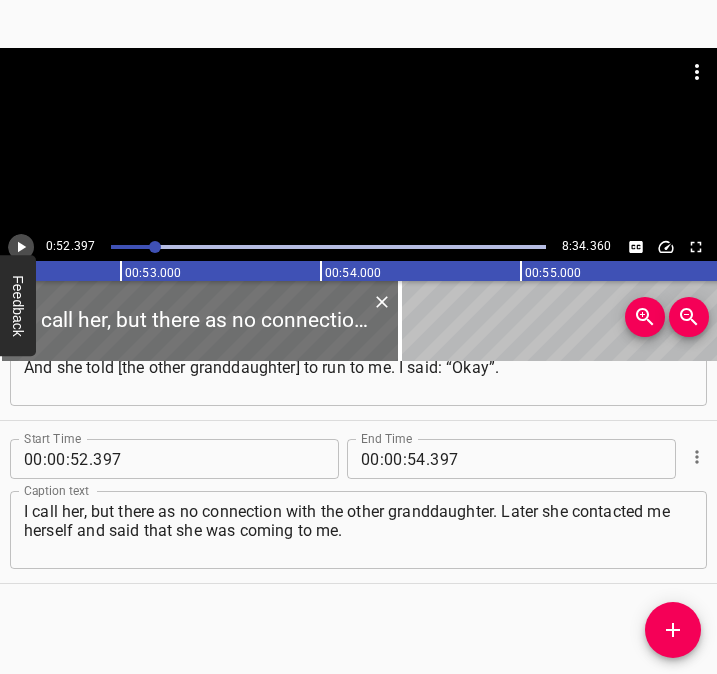 click at bounding box center [21, 247] 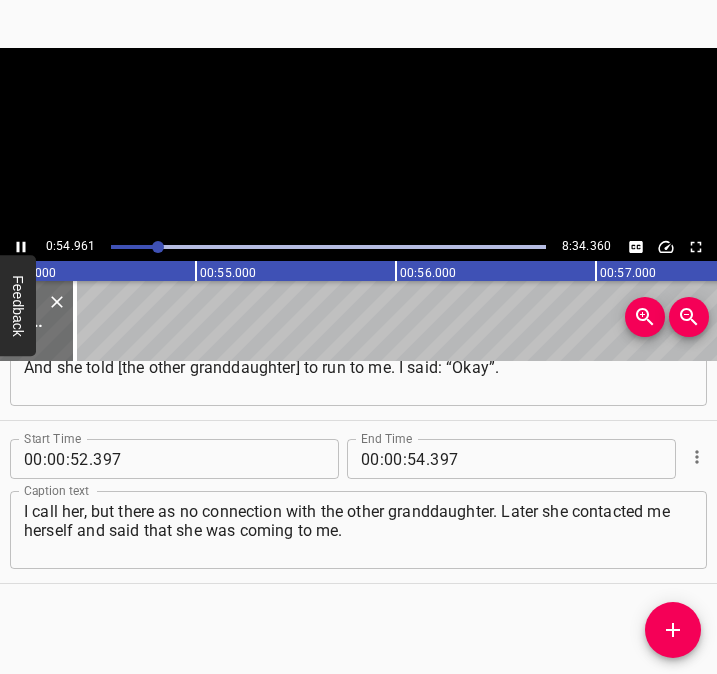 scroll, scrollTop: 0, scrollLeft: 10919, axis: horizontal 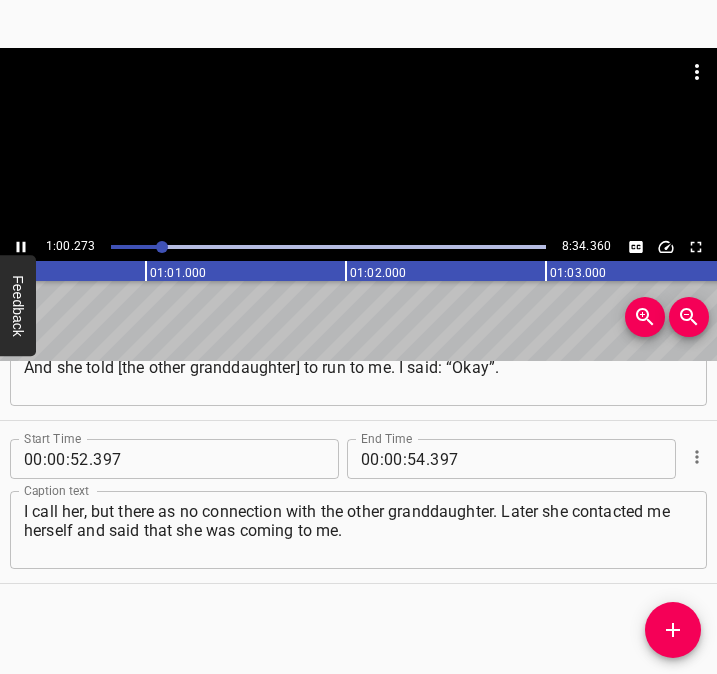click 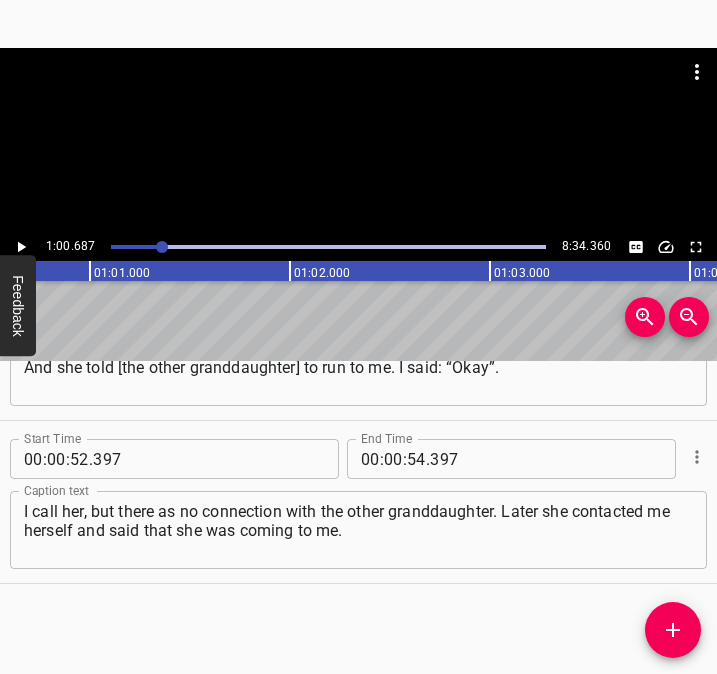 scroll, scrollTop: 0, scrollLeft: 12137, axis: horizontal 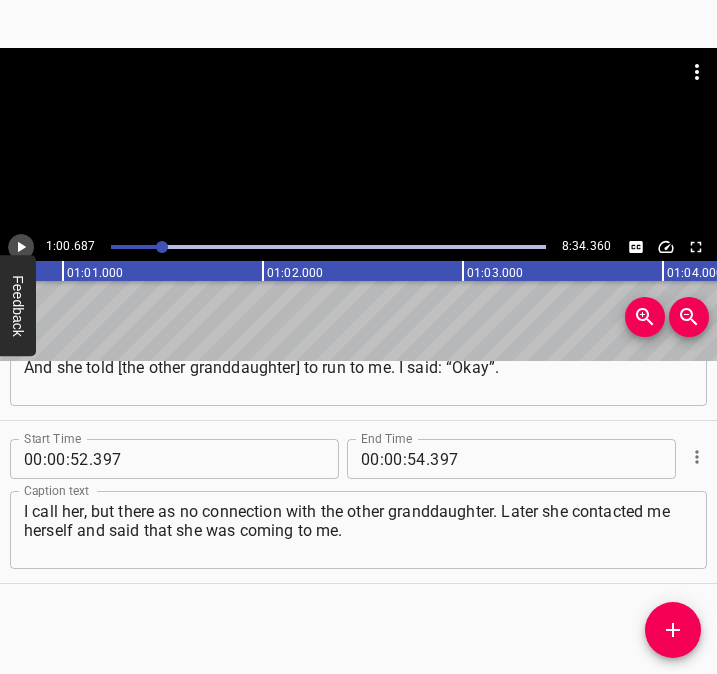 click 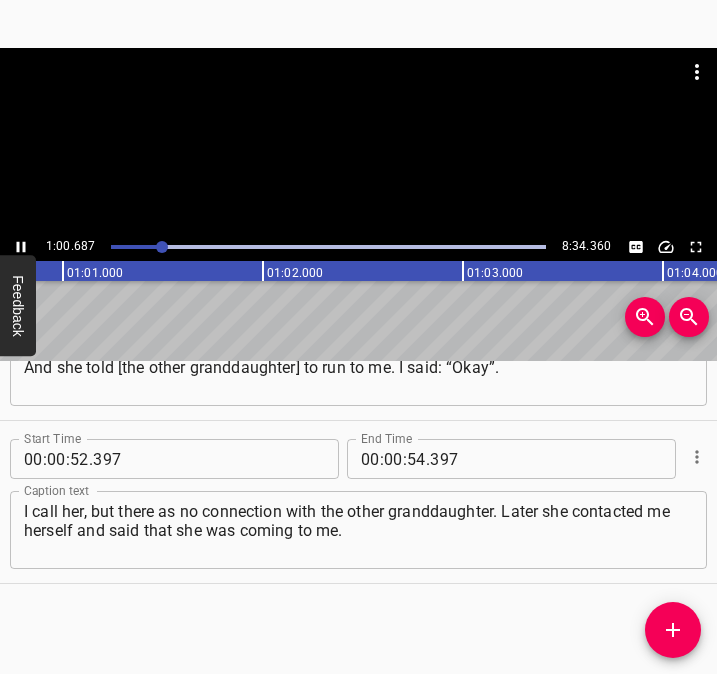 click 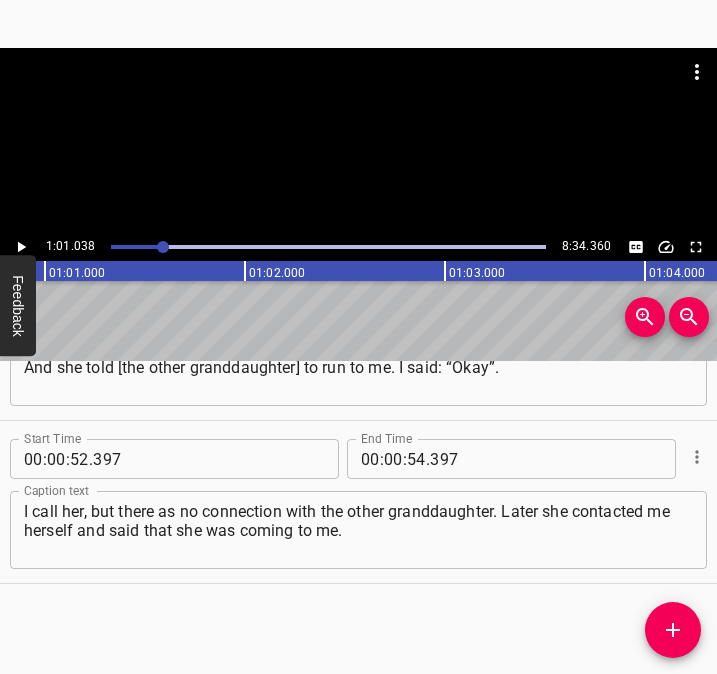 scroll, scrollTop: 0, scrollLeft: 12207, axis: horizontal 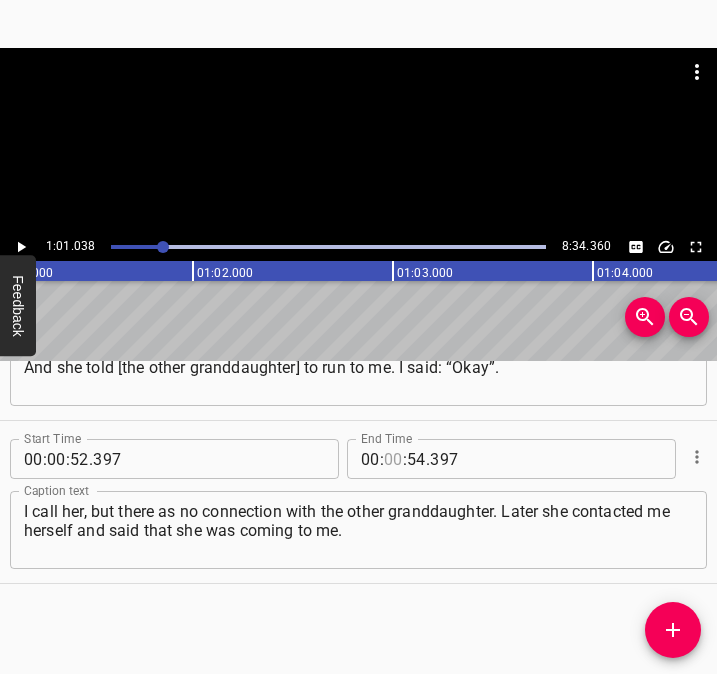 click at bounding box center (393, 459) 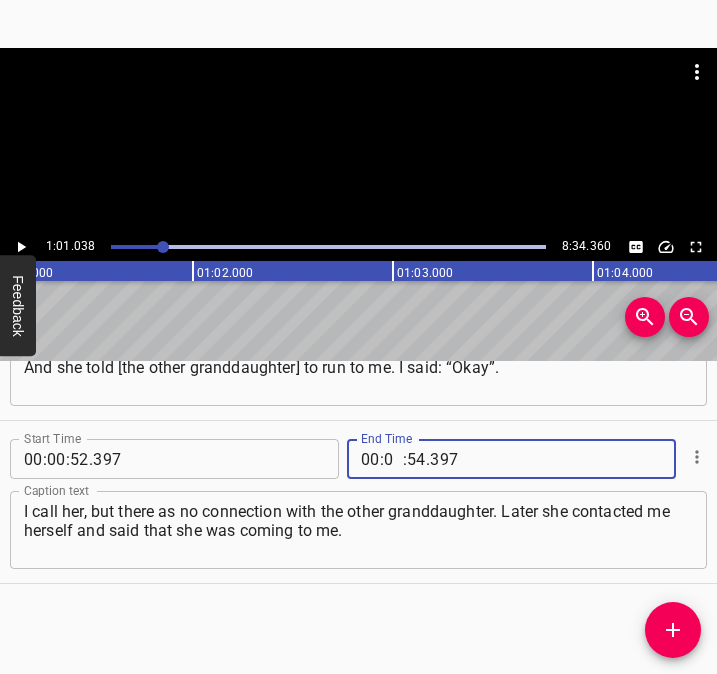 type on "01" 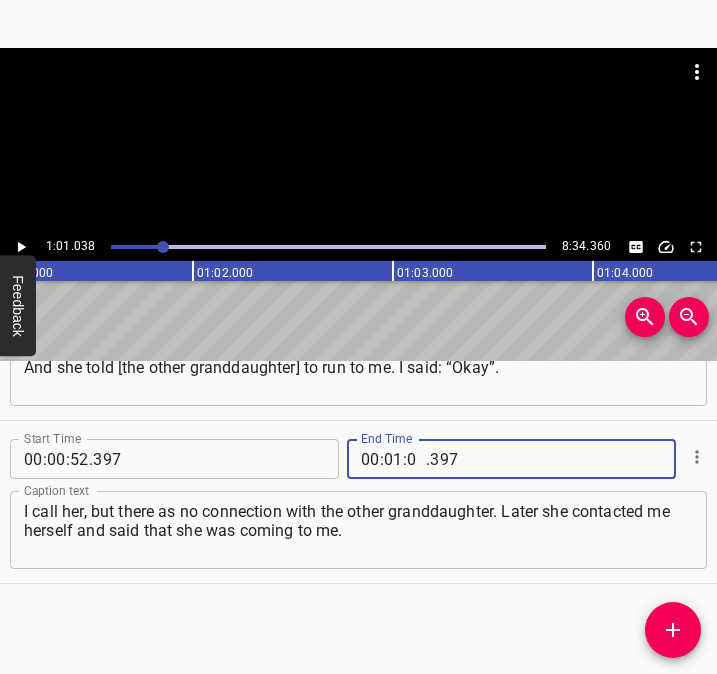 type on "01" 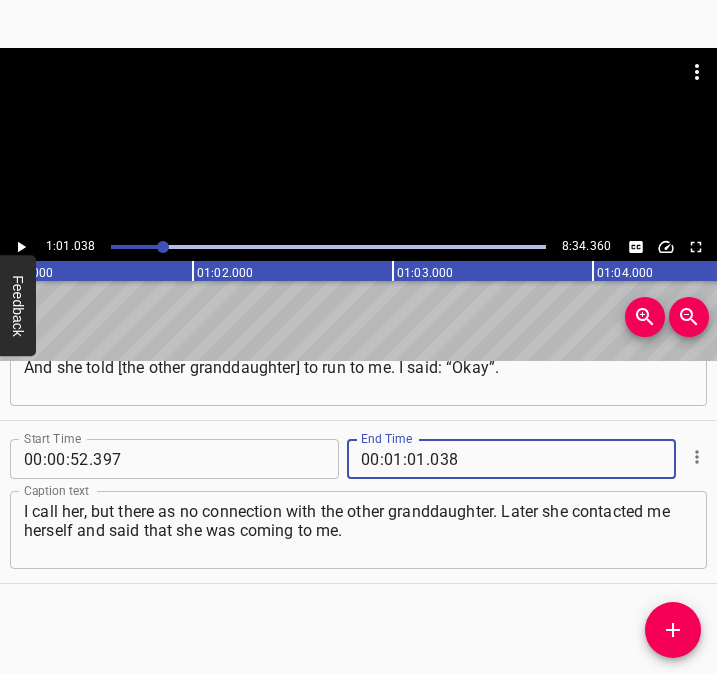 type on "038" 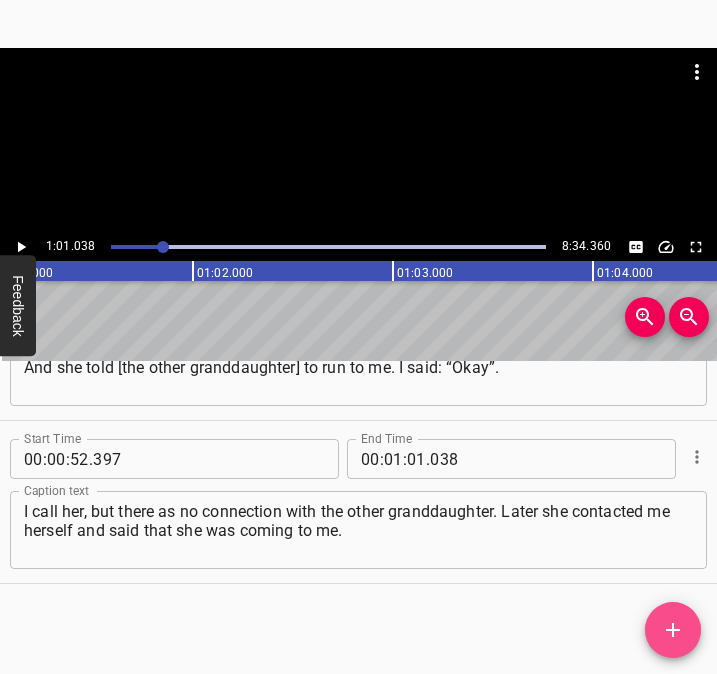 click 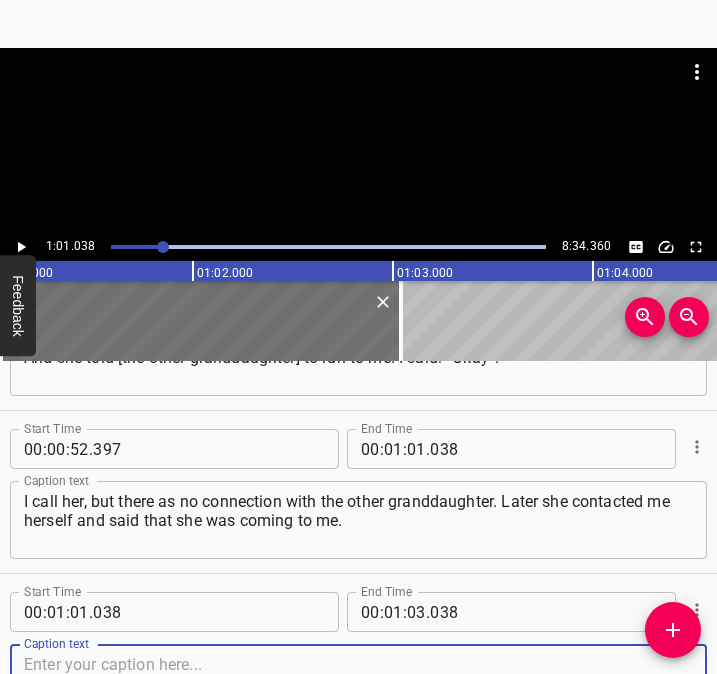scroll, scrollTop: 922, scrollLeft: 0, axis: vertical 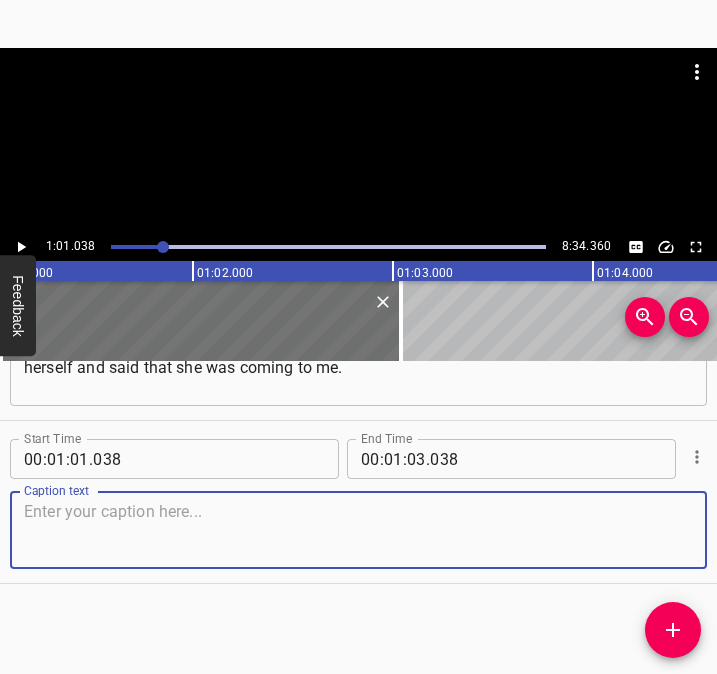 drag, startPoint x: 654, startPoint y: 541, endPoint x: 738, endPoint y: 529, distance: 84.85281 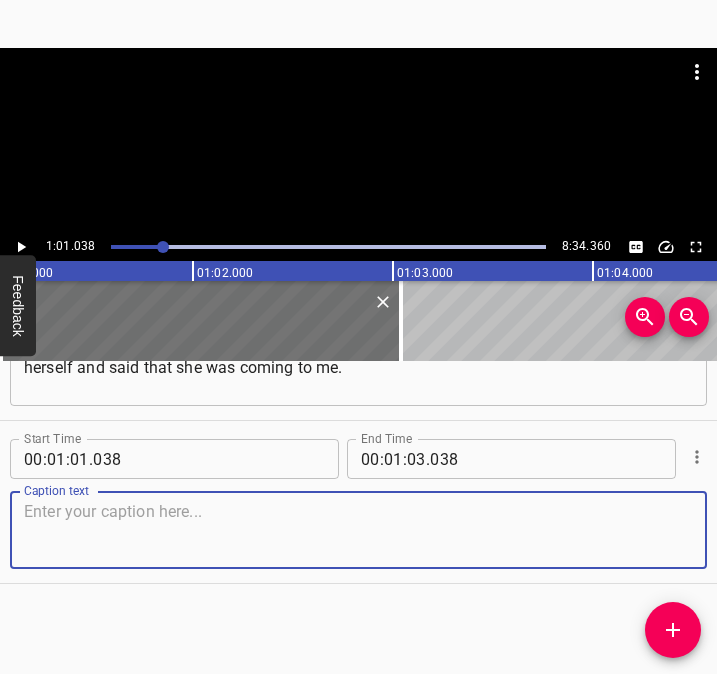 click at bounding box center (358, 530) 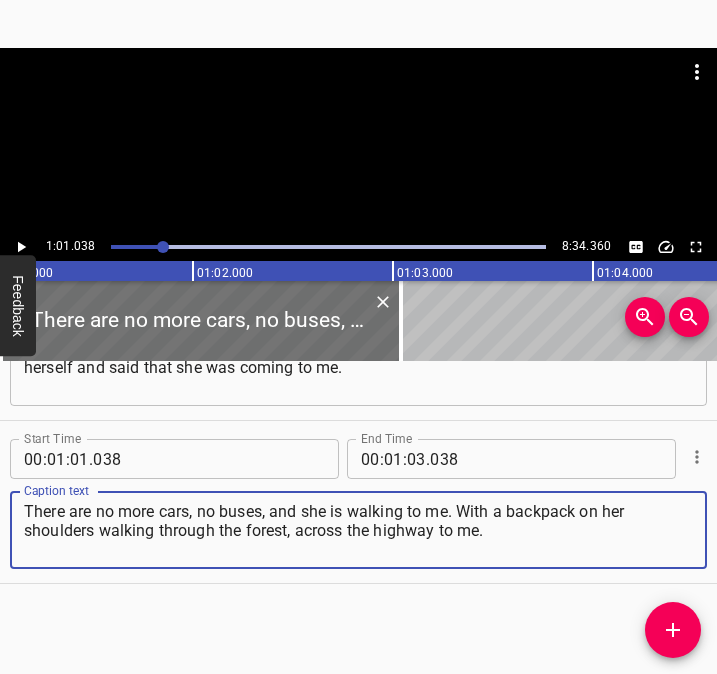 type on "There are no more cars, no buses, and she is walking to me. With a backpack on her shoulders walking through the forest, across the highway to me." 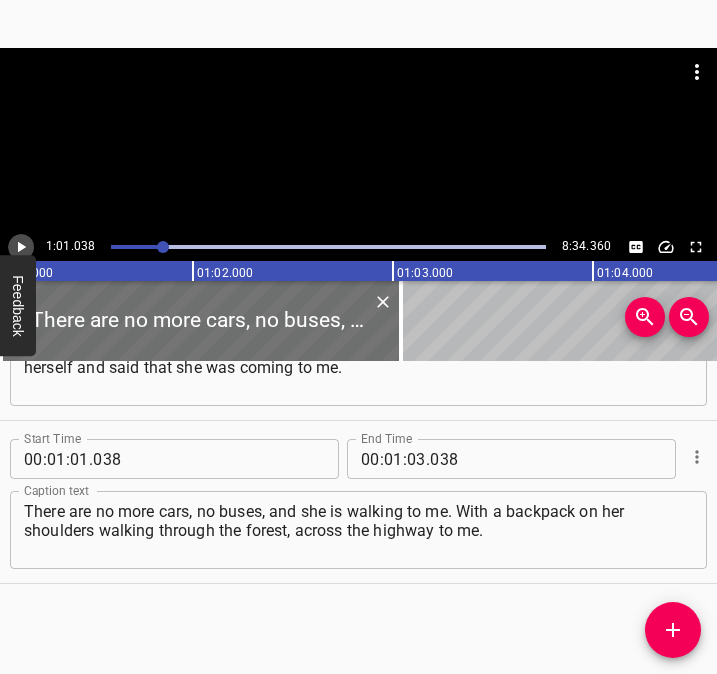 click 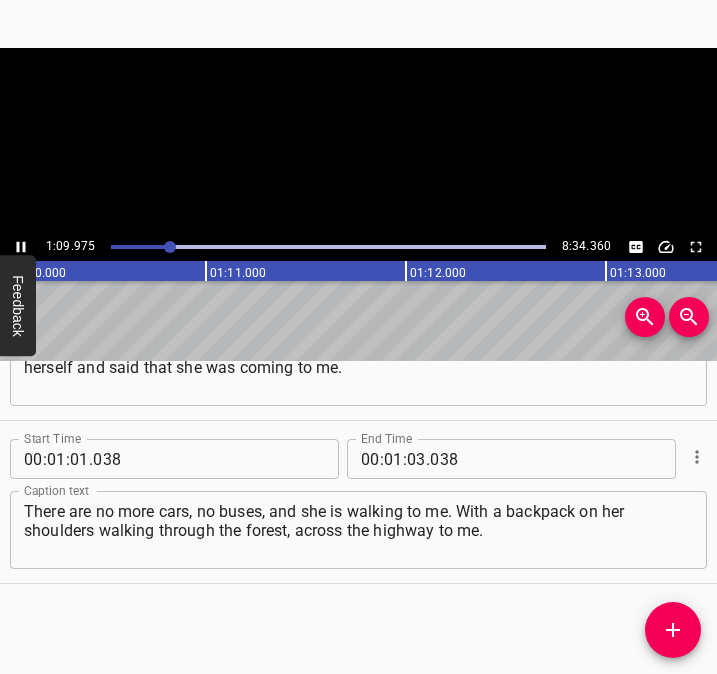 click 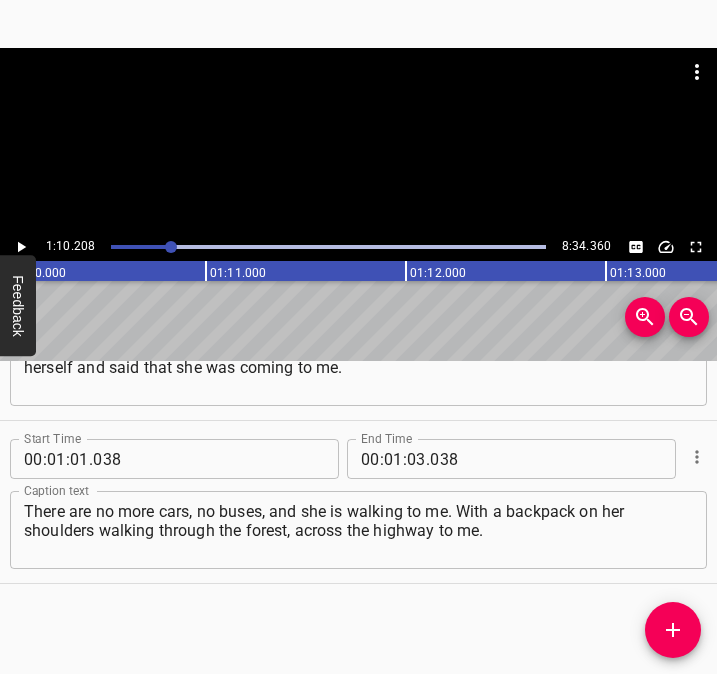 scroll, scrollTop: 0, scrollLeft: 14041, axis: horizontal 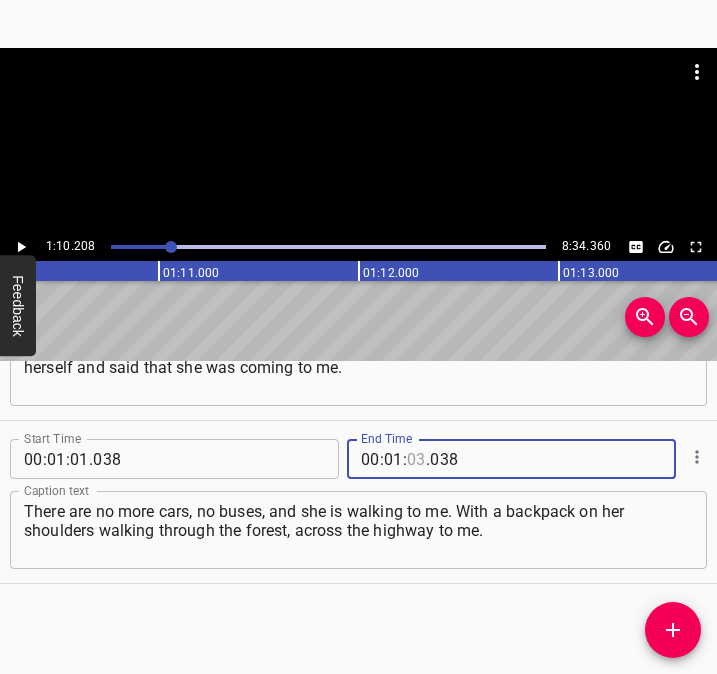 click at bounding box center (416, 459) 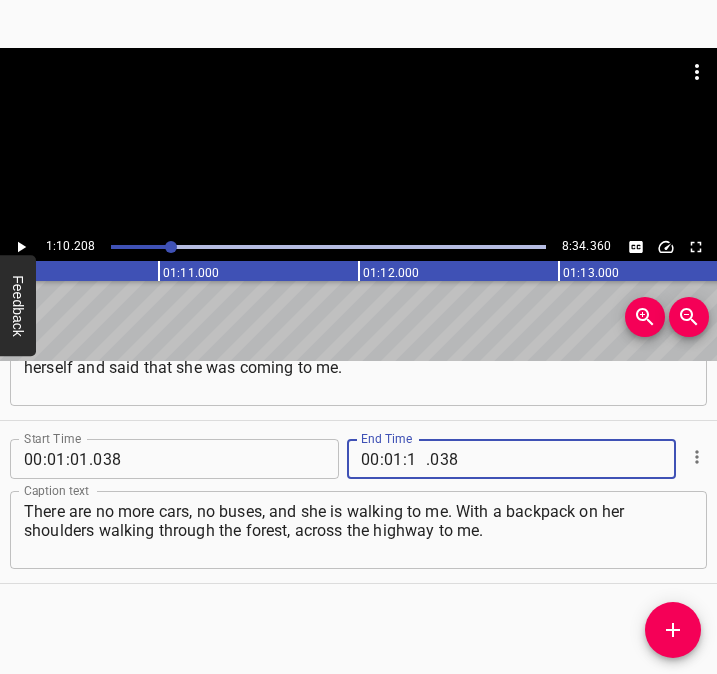 type on "10" 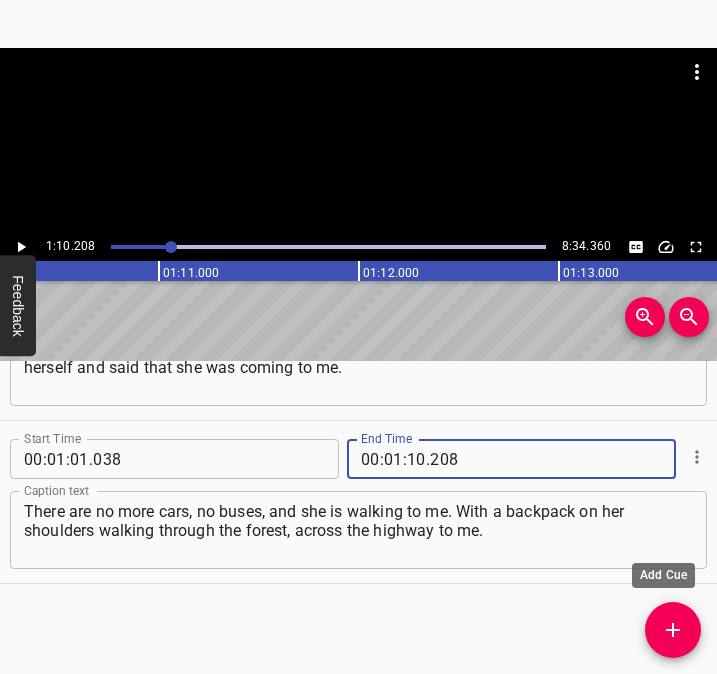 type on "208" 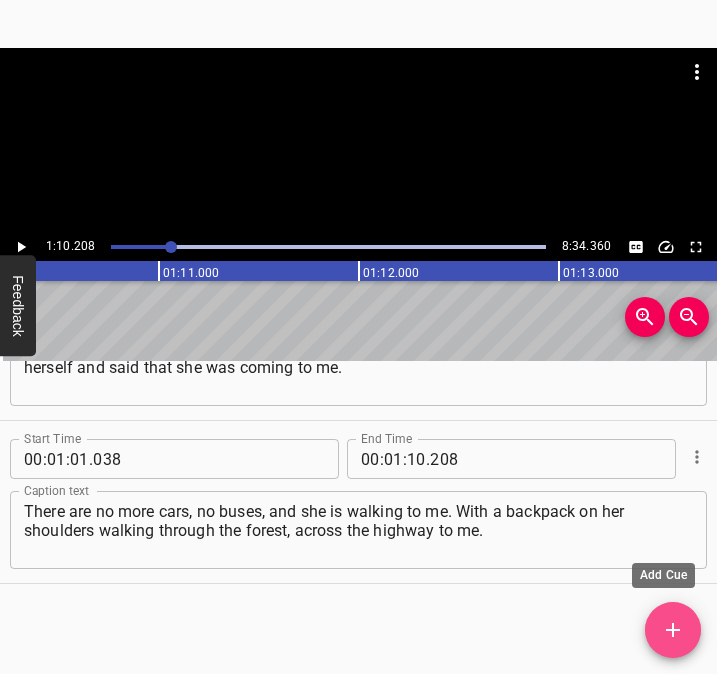 click 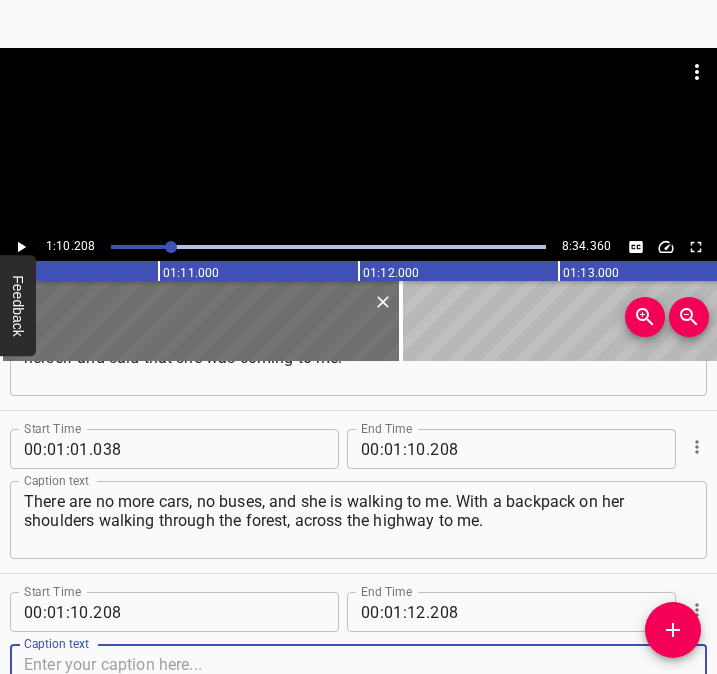 scroll, scrollTop: 1085, scrollLeft: 0, axis: vertical 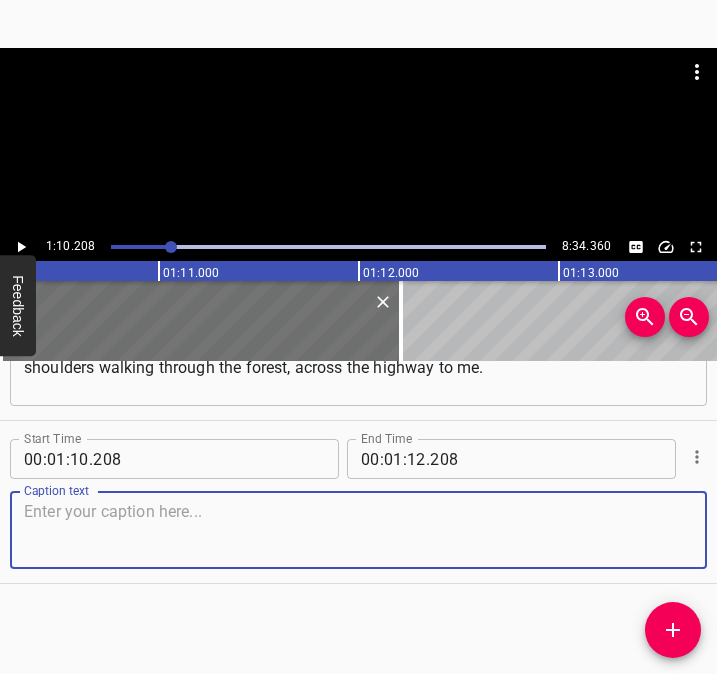 drag, startPoint x: 665, startPoint y: 539, endPoint x: 679, endPoint y: 534, distance: 14.866069 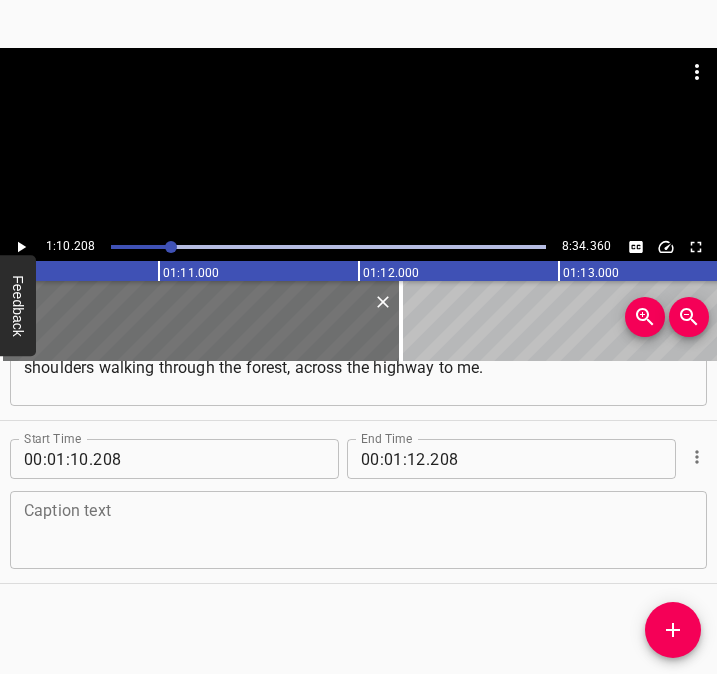 drag, startPoint x: 87, startPoint y: 565, endPoint x: 87, endPoint y: 537, distance: 28 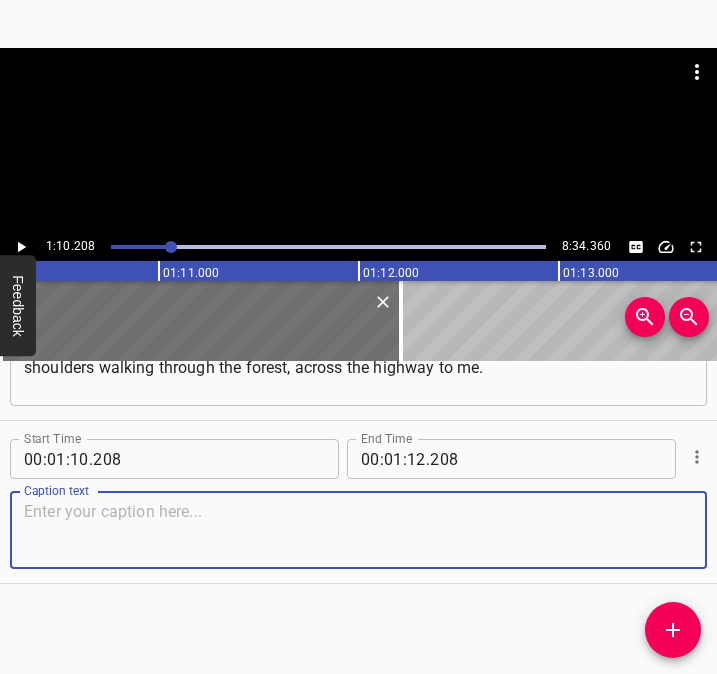 paste on "She came. And then the other granddaughter came, and we were all in the house together. When we heard announcement that this was really a war," 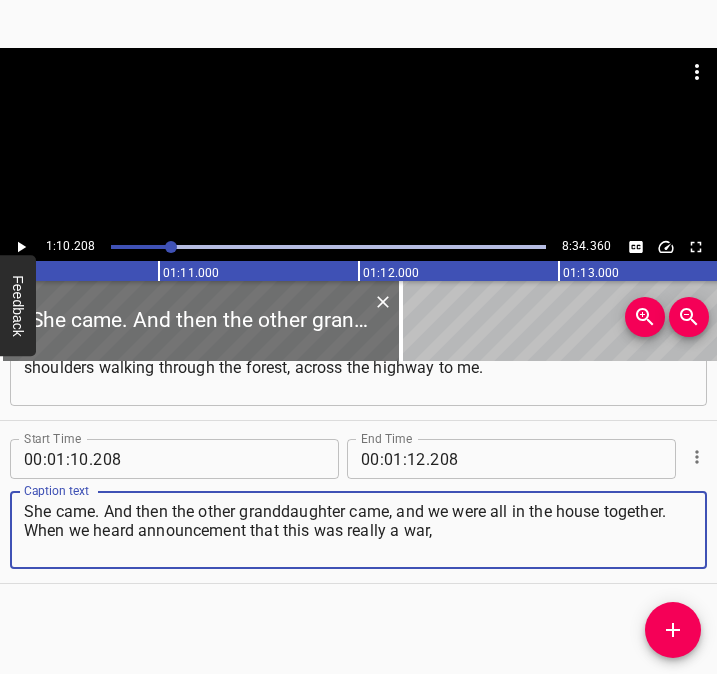 type on "She came. And then the other granddaughter came, and we were all in the house together. When we heard announcement that this was really a war," 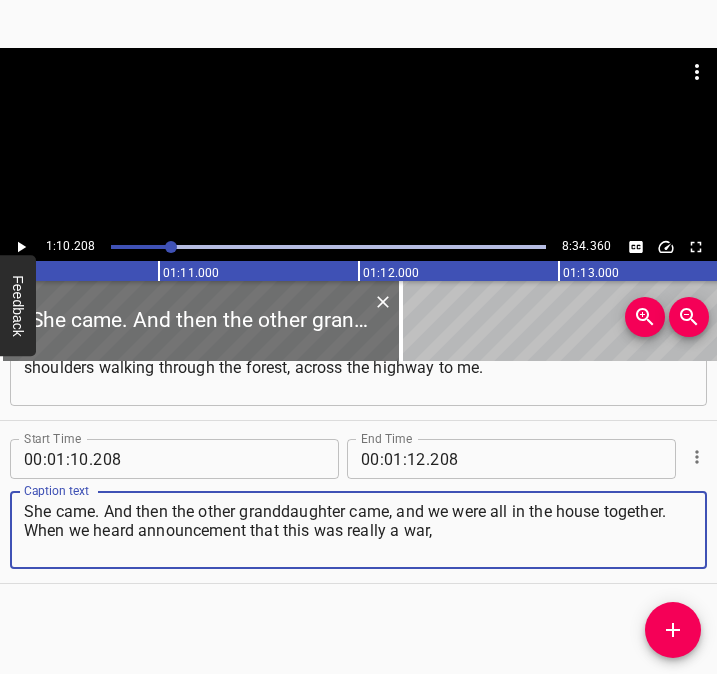 click 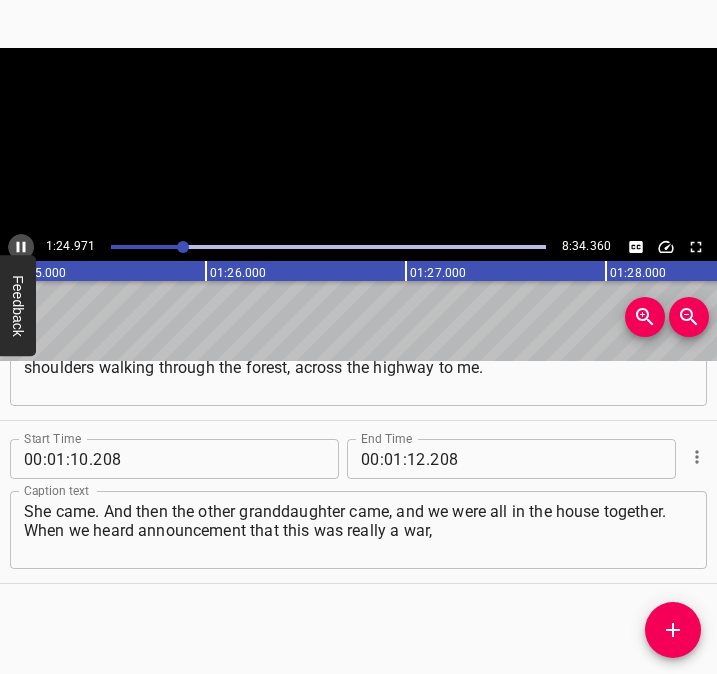 click 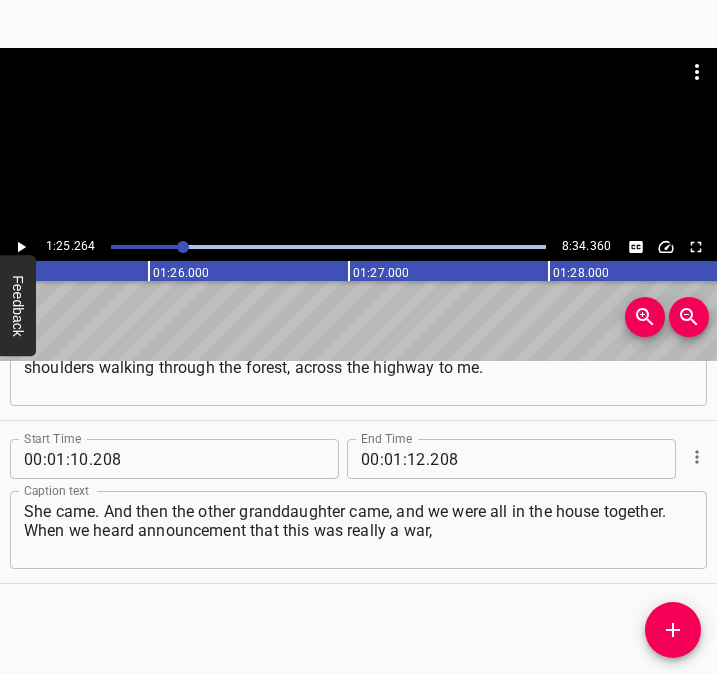 scroll, scrollTop: 0, scrollLeft: 17052, axis: horizontal 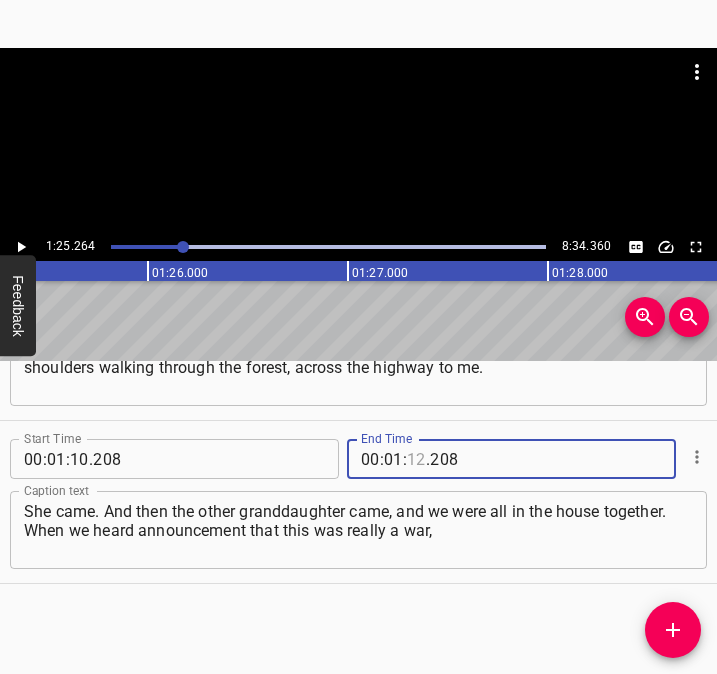 click at bounding box center (416, 459) 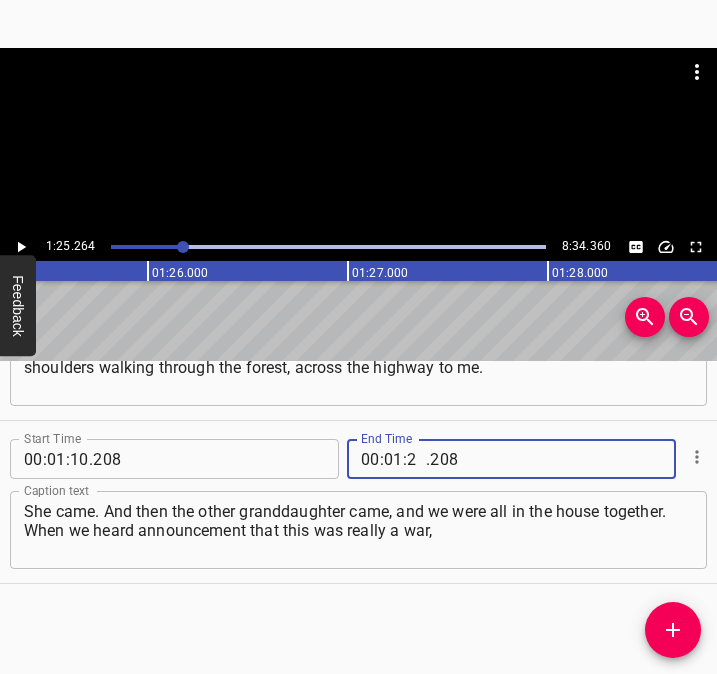 type on "25" 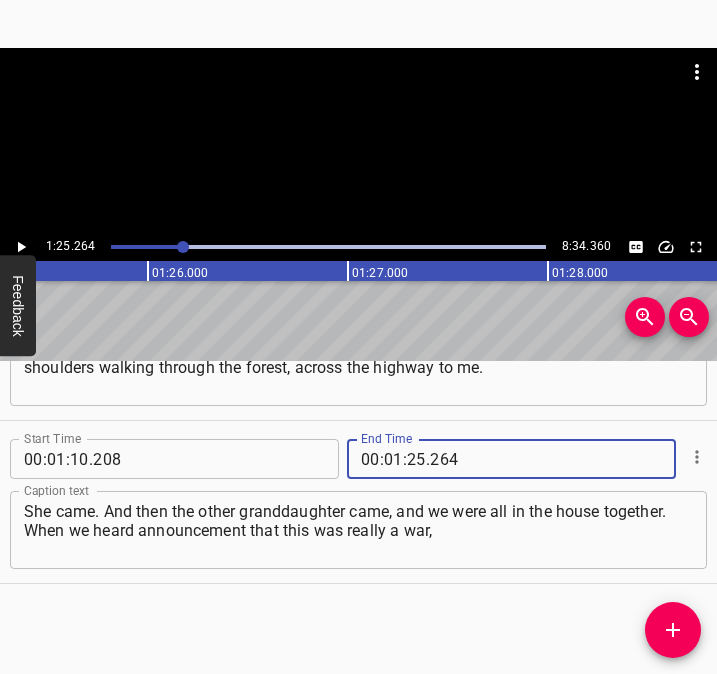 type on "264" 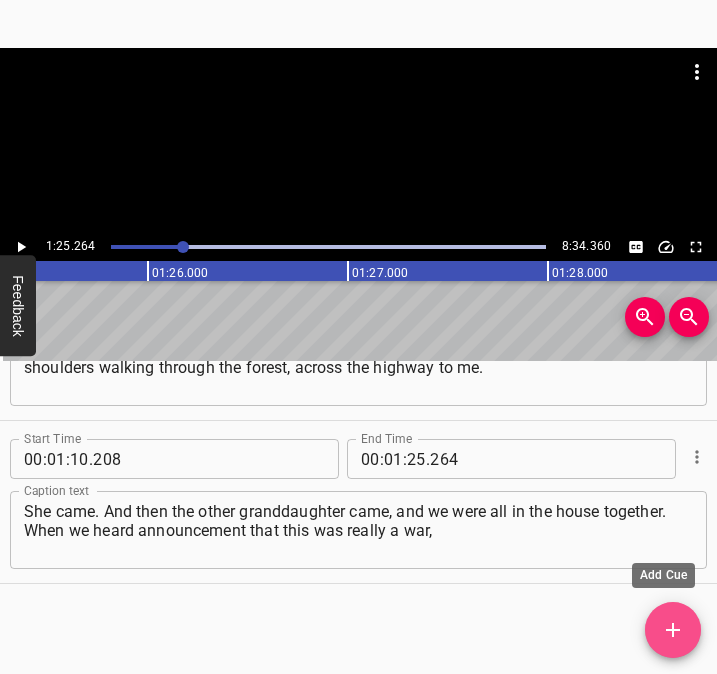 click 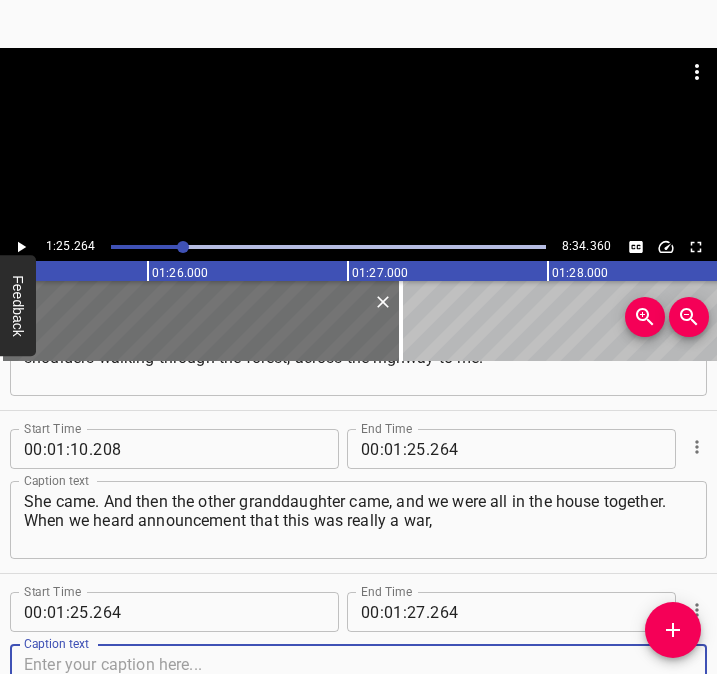 scroll, scrollTop: 1248, scrollLeft: 0, axis: vertical 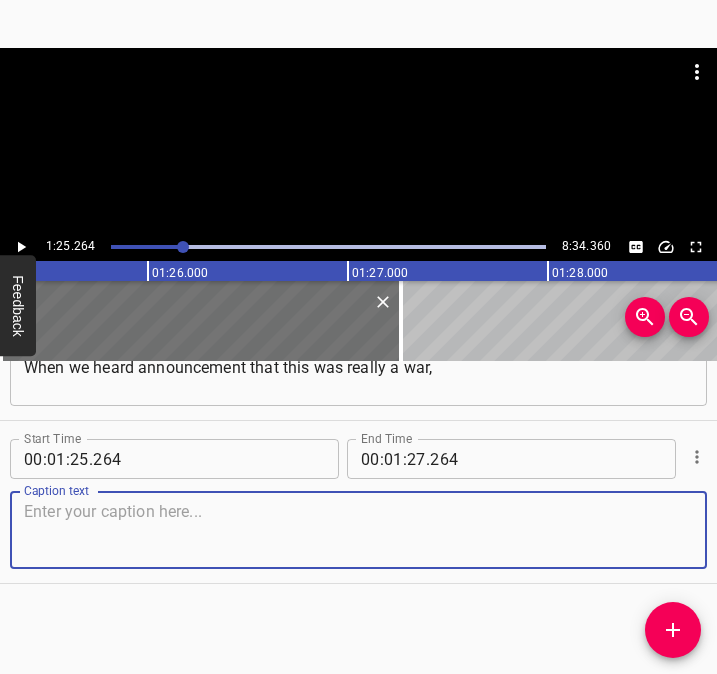 drag, startPoint x: 655, startPoint y: 544, endPoint x: 708, endPoint y: 525, distance: 56.302753 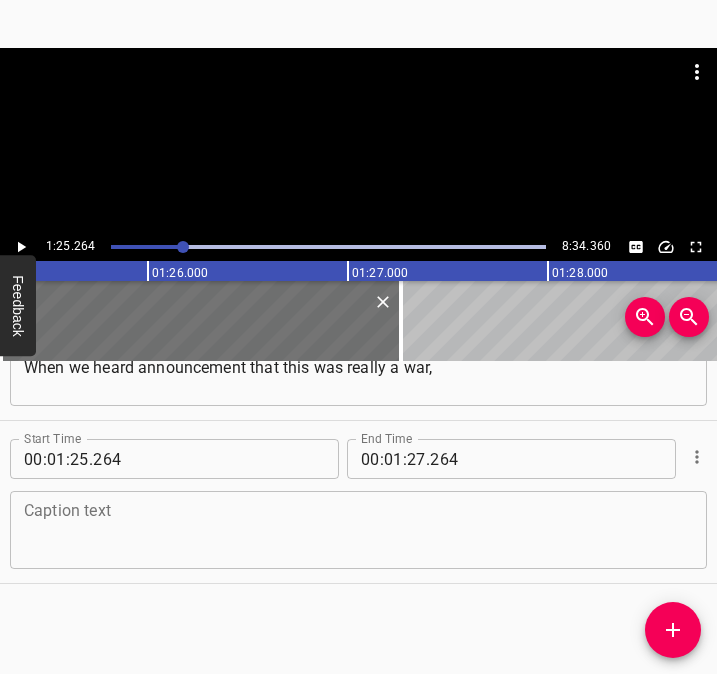 click at bounding box center (358, 530) 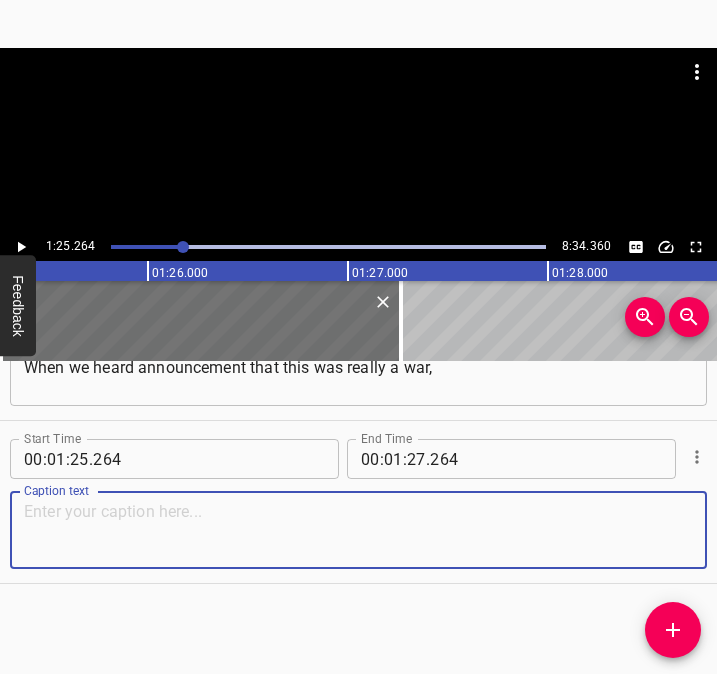 paste on "that this was a treacherous attack on us without a declaration of war, what we were to do? We closed ourselves in, were scared, were afraid to go outside." 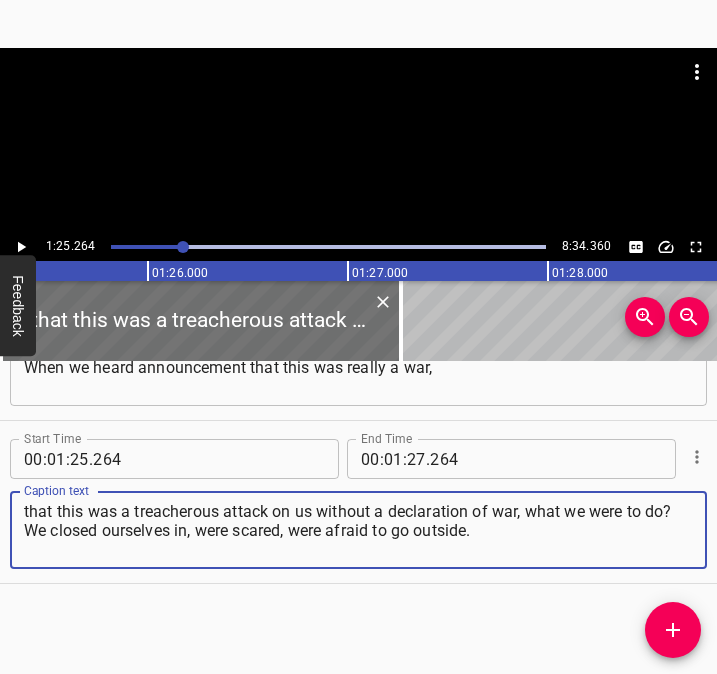 type on "that this was a treacherous attack on us without a declaration of war, what we were to do? We closed ourselves in, were scared, were afraid to go outside." 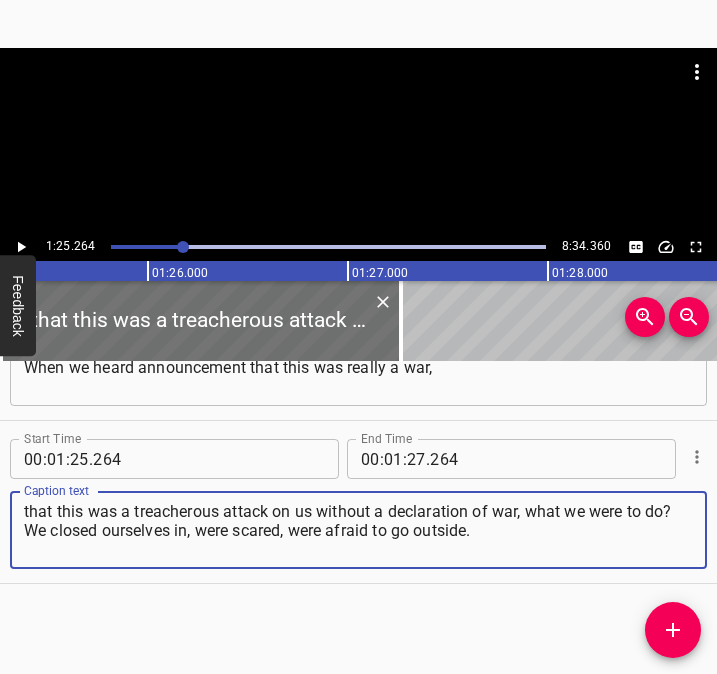 click 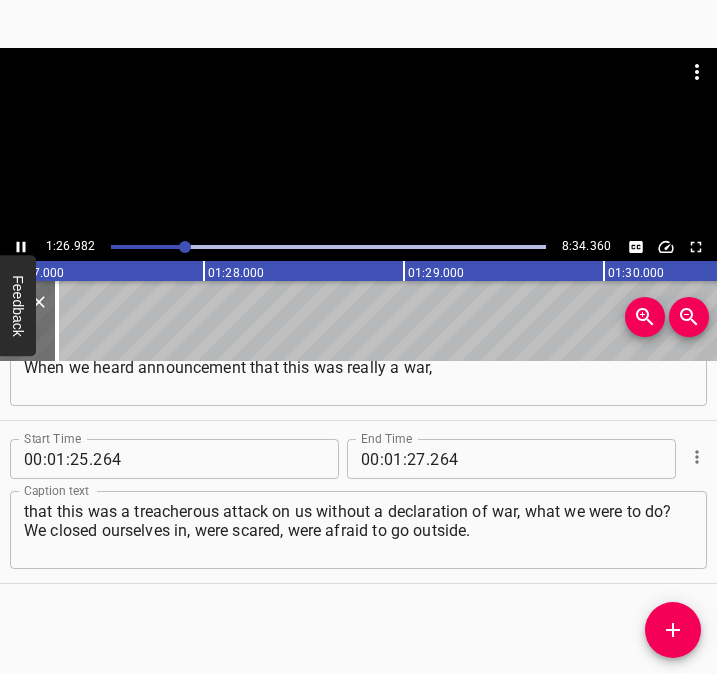 scroll, scrollTop: 0, scrollLeft: 17450, axis: horizontal 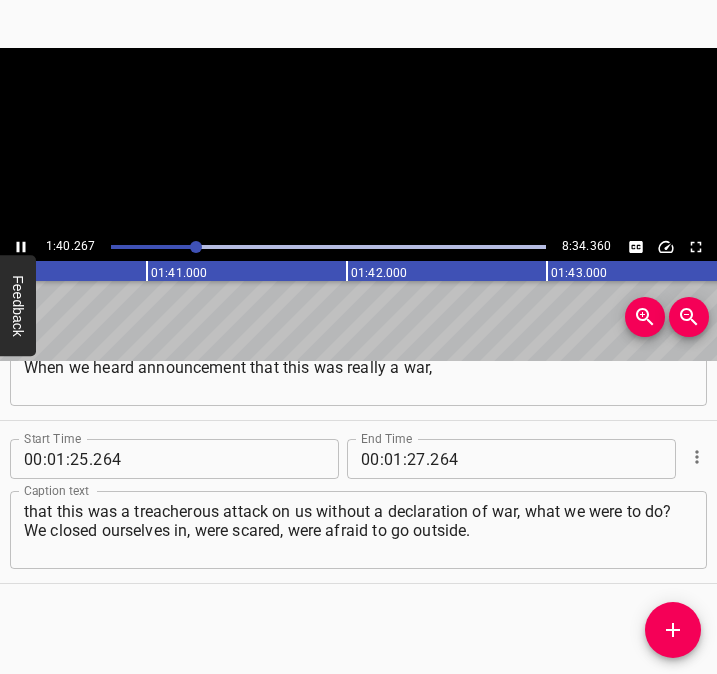 click 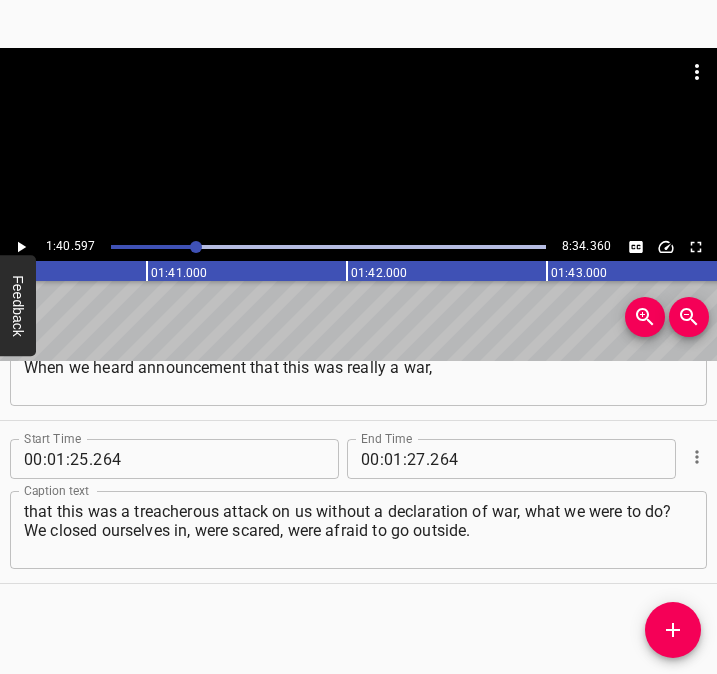scroll, scrollTop: 0, scrollLeft: 20119, axis: horizontal 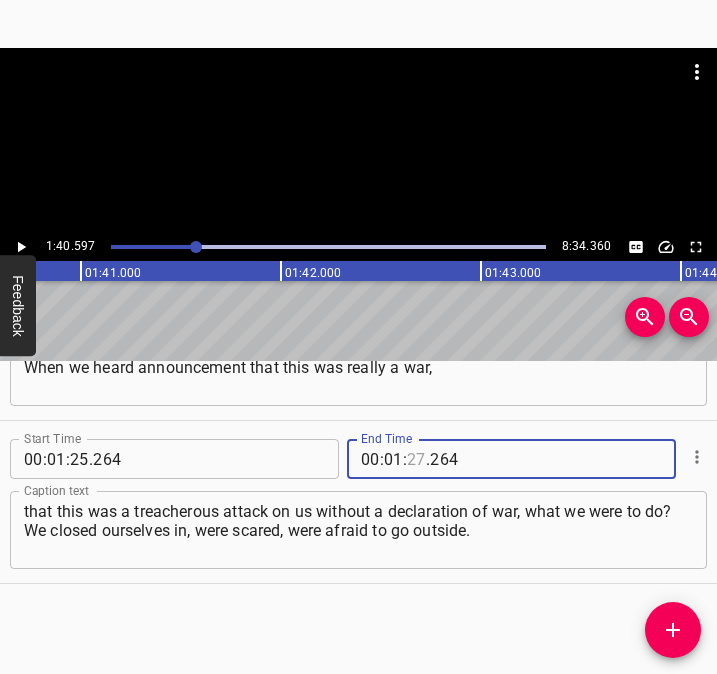 click at bounding box center (416, 459) 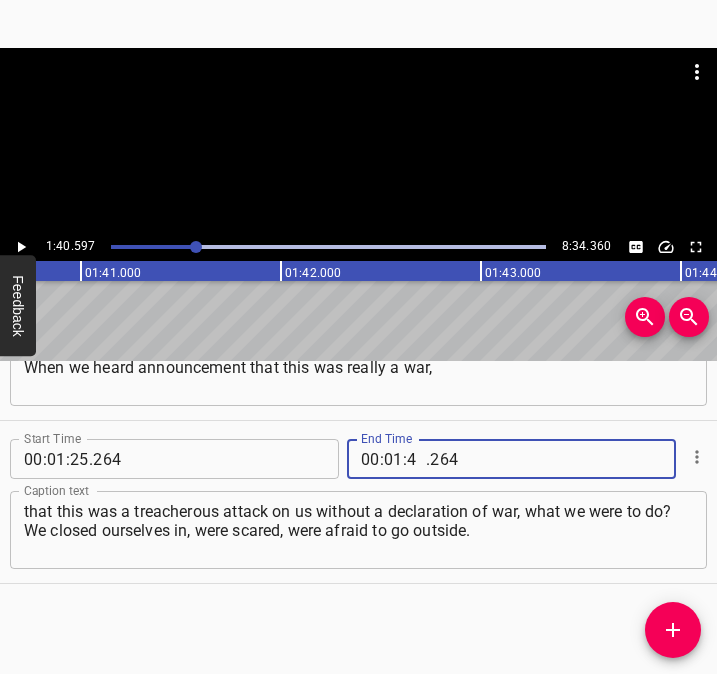 type on "40" 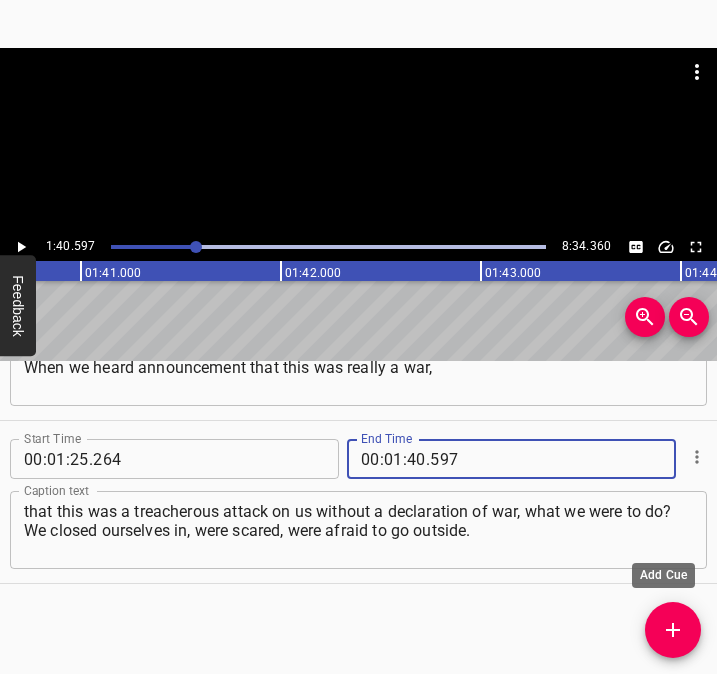 type on "597" 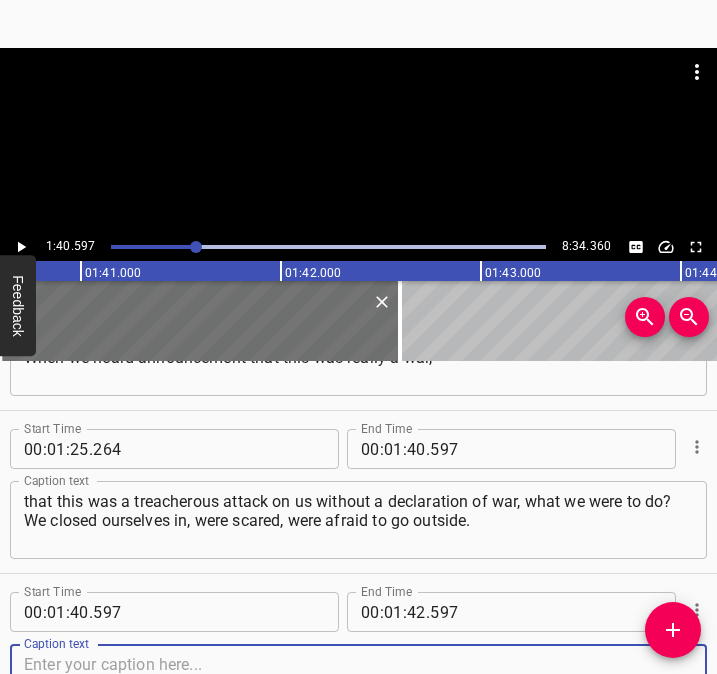 scroll, scrollTop: 1411, scrollLeft: 0, axis: vertical 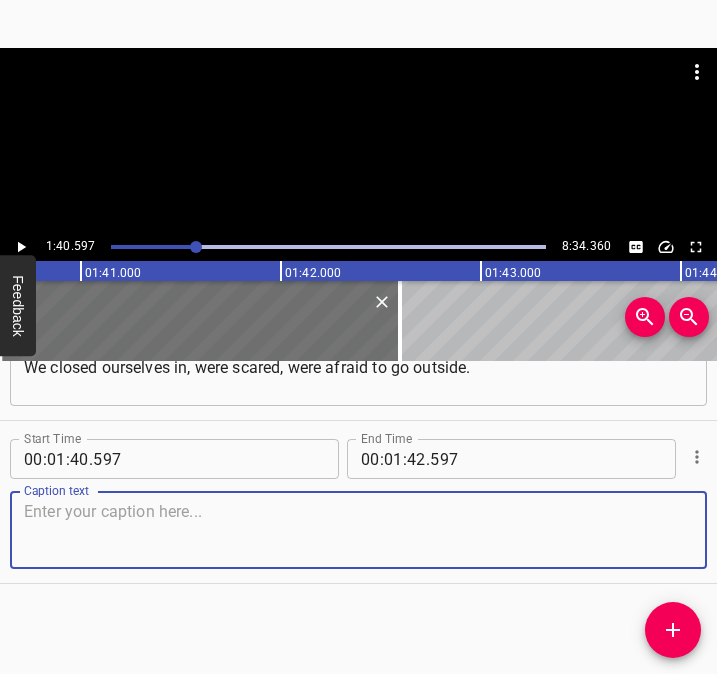 drag, startPoint x: 670, startPoint y: 528, endPoint x: 756, endPoint y: 496, distance: 91.76056 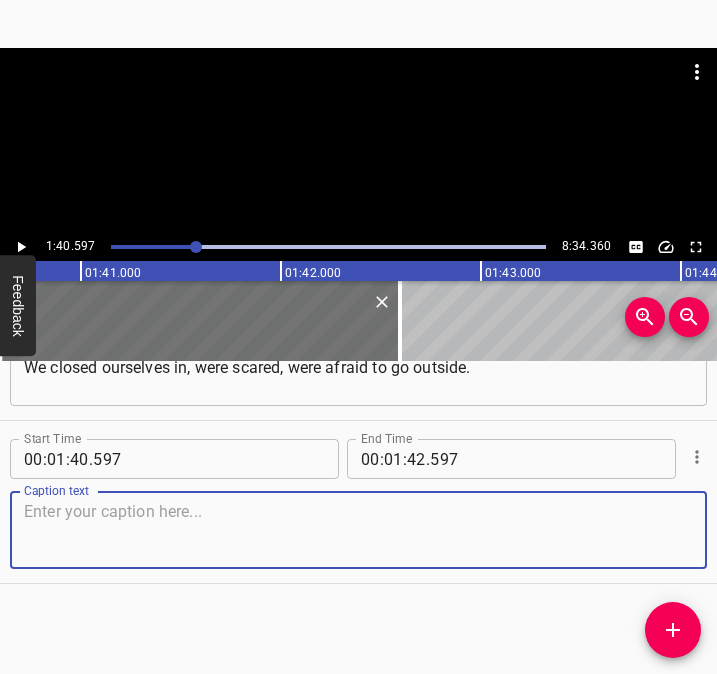 click at bounding box center [358, 530] 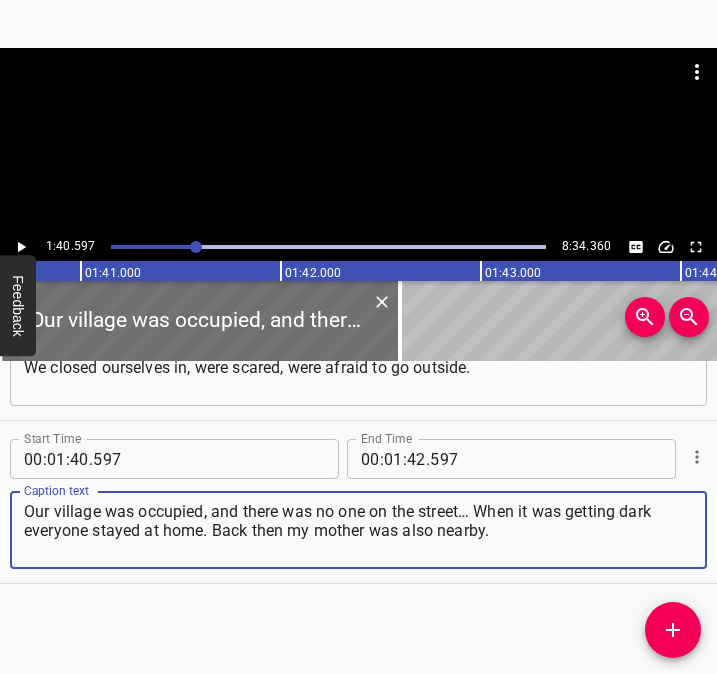 type on "Our village was occupied, and there was no one on the street… When it was getting dark everyone stayed at home. Back then my mother was also nearby." 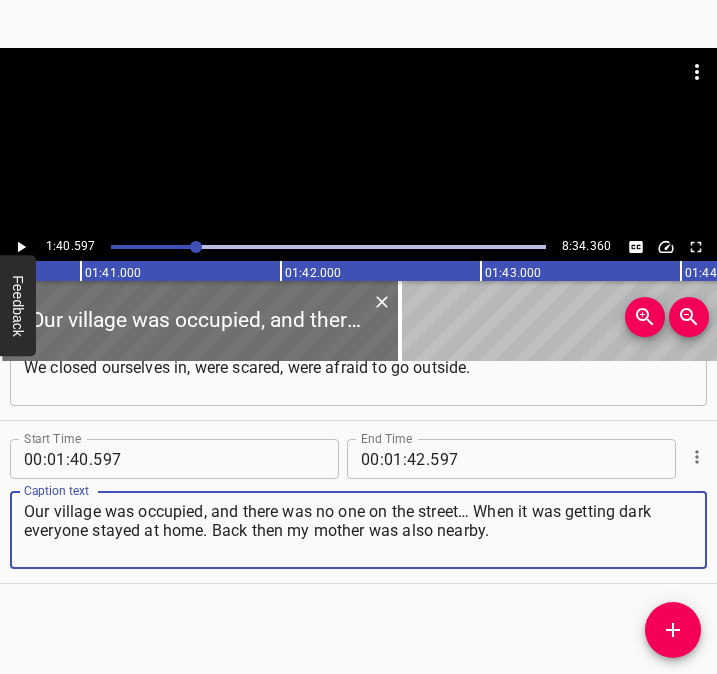 click at bounding box center (21, 247) 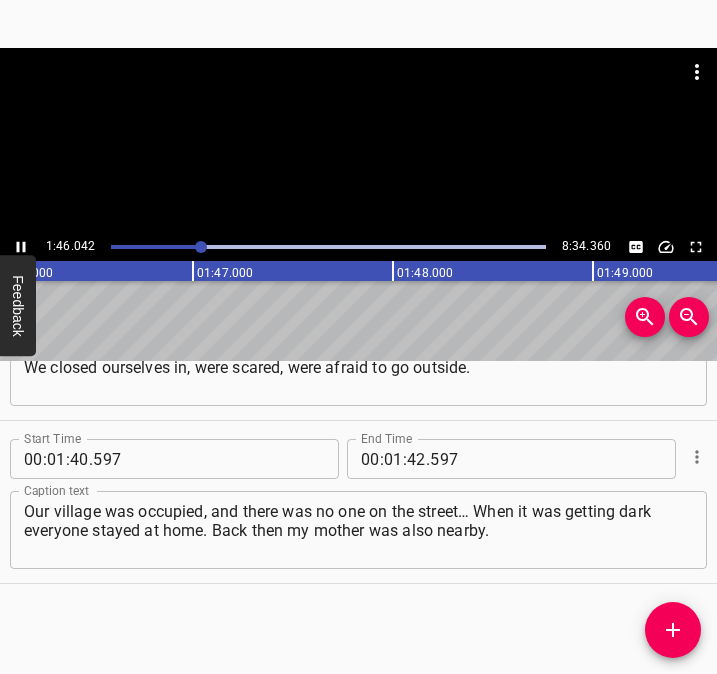 scroll, scrollTop: 0, scrollLeft: 21208, axis: horizontal 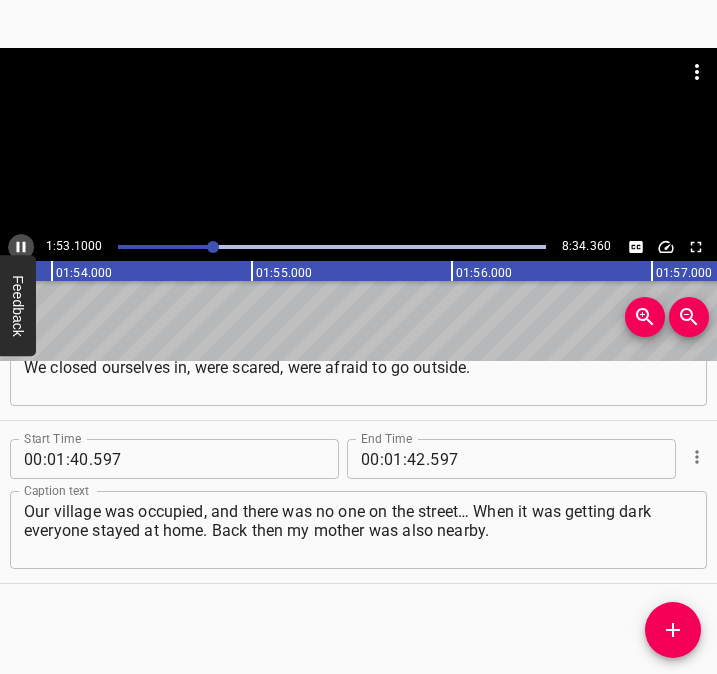 click 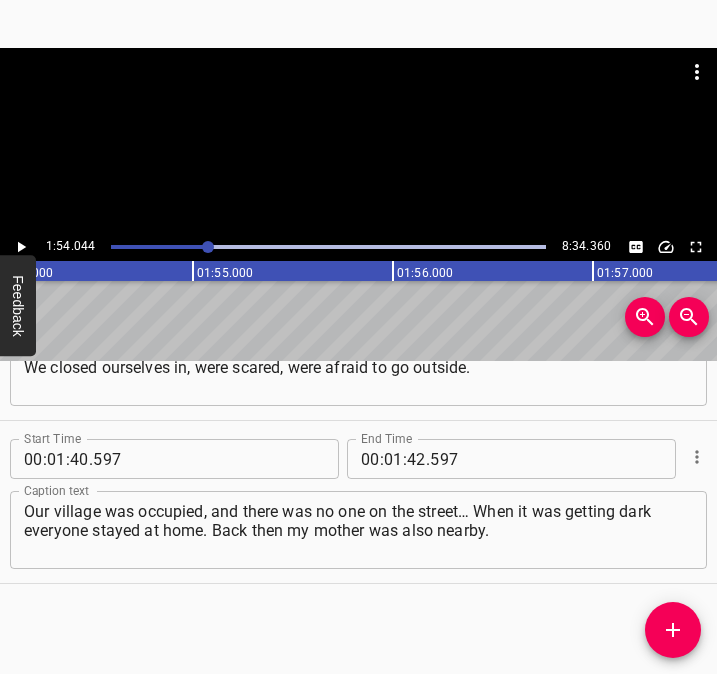 scroll, scrollTop: 0, scrollLeft: 22808, axis: horizontal 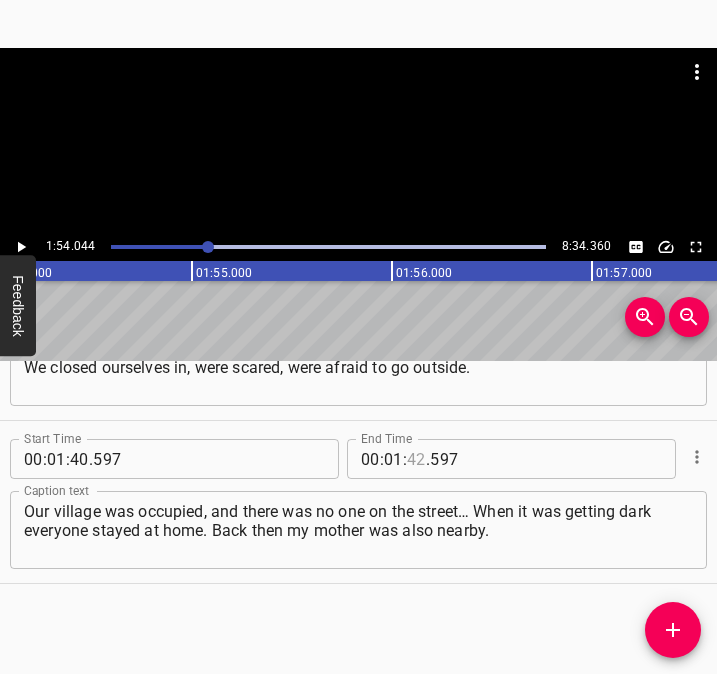 click at bounding box center [416, 459] 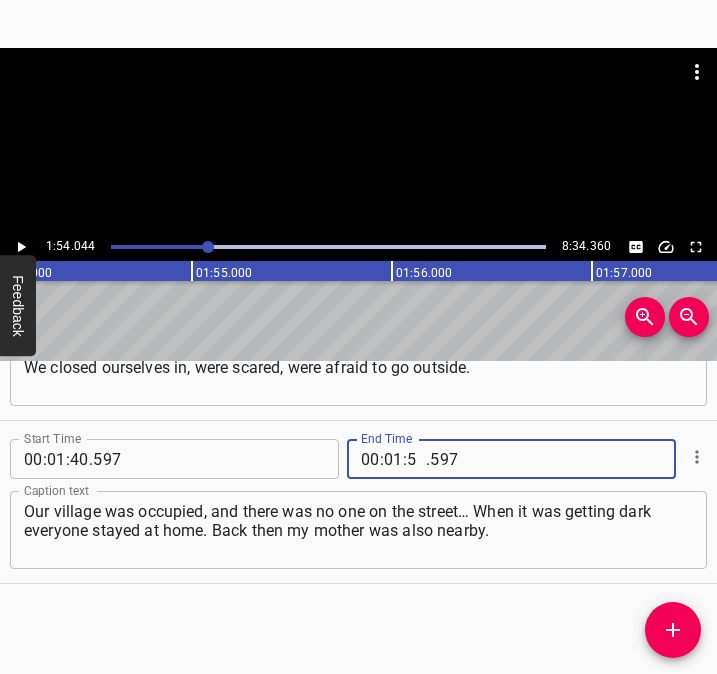 type on "54" 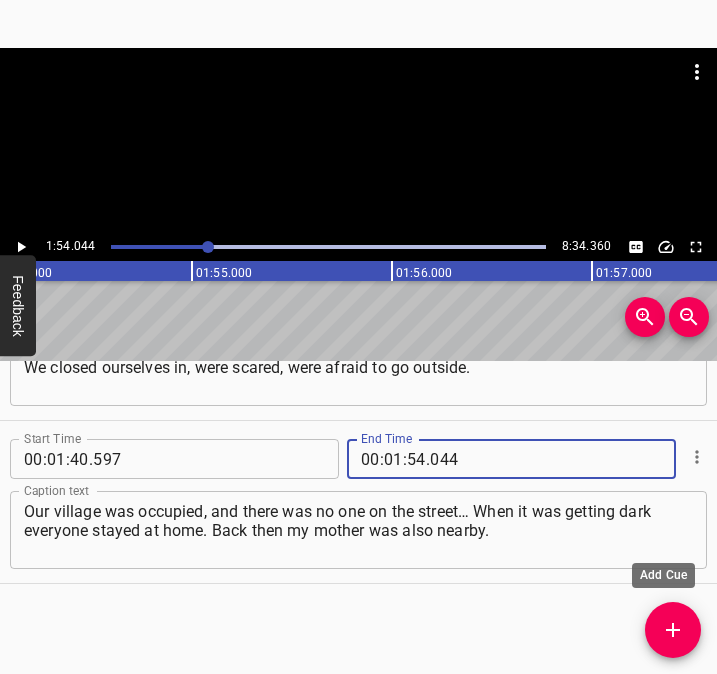 type on "044" 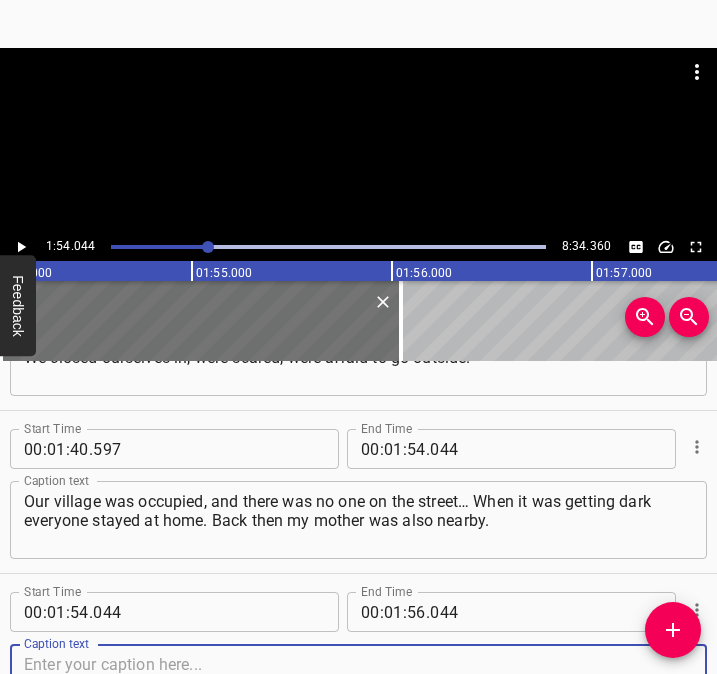 scroll, scrollTop: 1574, scrollLeft: 0, axis: vertical 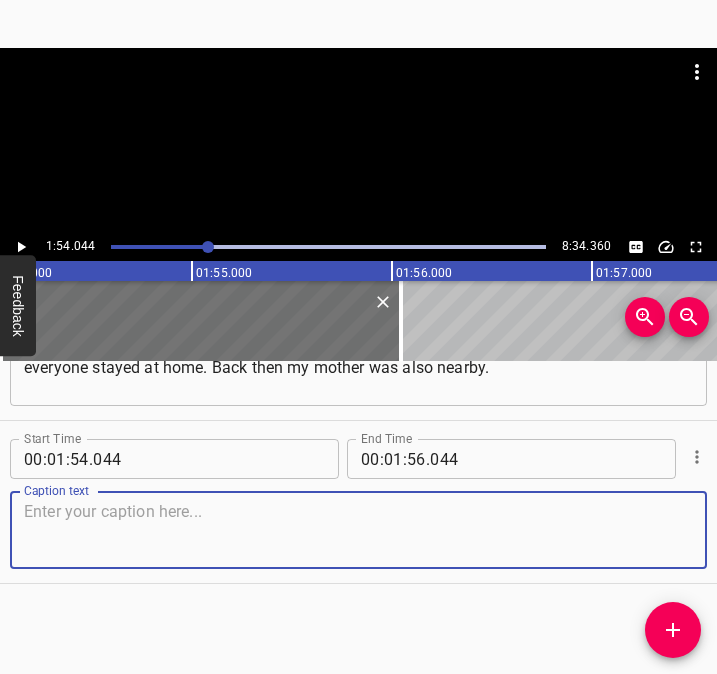 drag, startPoint x: 658, startPoint y: 524, endPoint x: 713, endPoint y: 516, distance: 55.578773 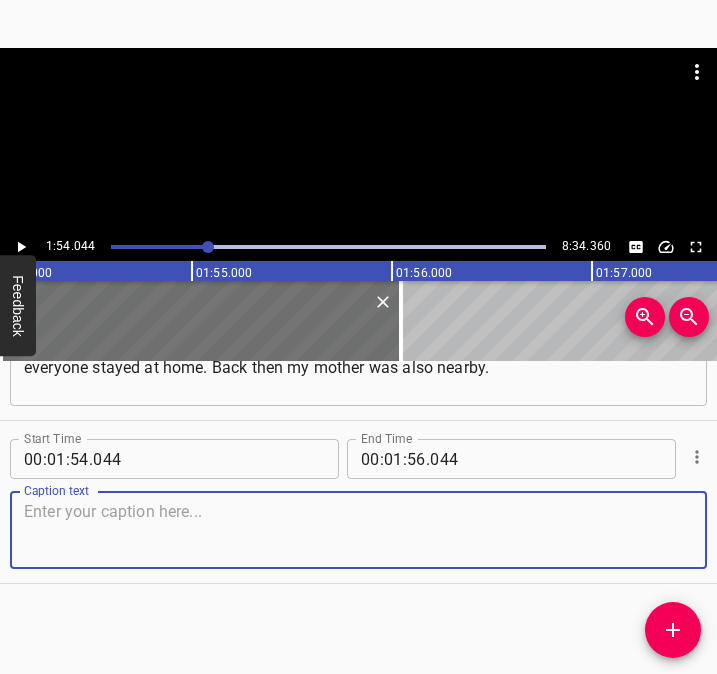 click at bounding box center [358, 530] 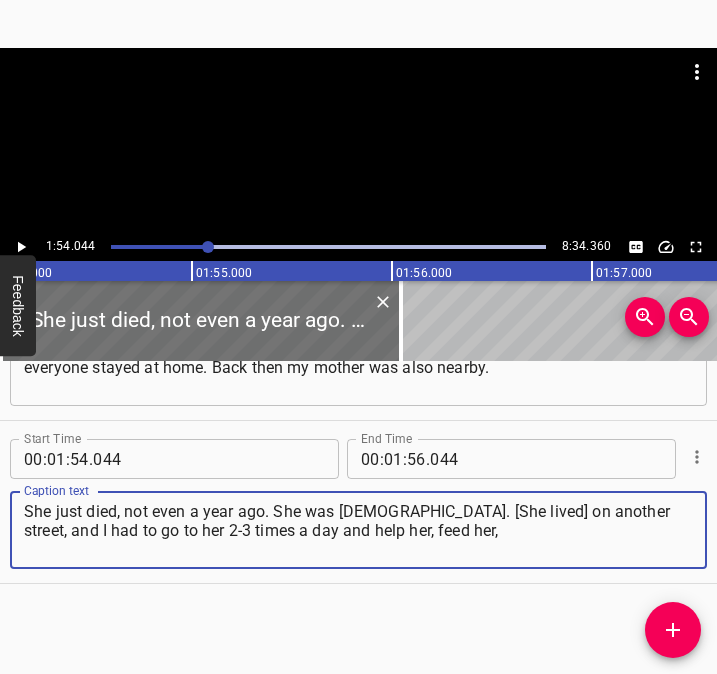 type on "She just died, not even a year ago. She was [DEMOGRAPHIC_DATA]. [She lived] on another street, and I had to go to her 2-3 times a day and help her, feed her," 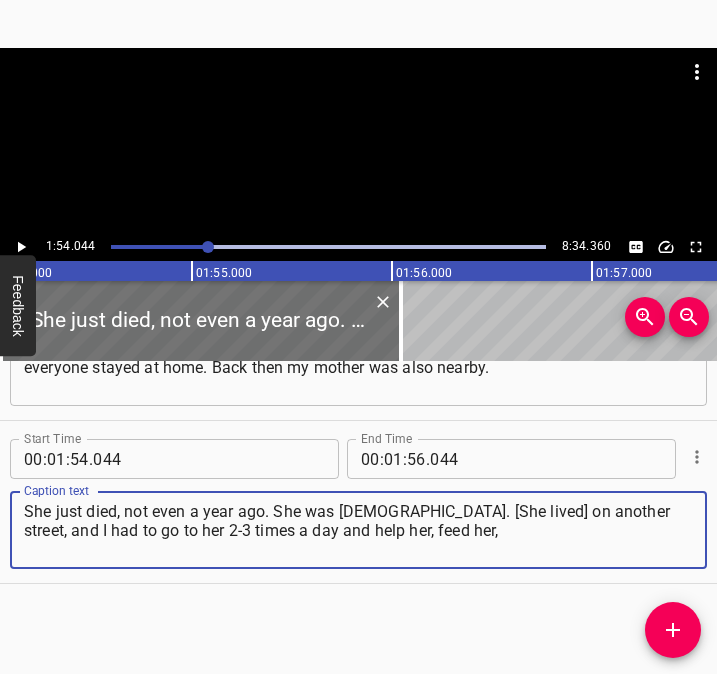 click at bounding box center [21, 247] 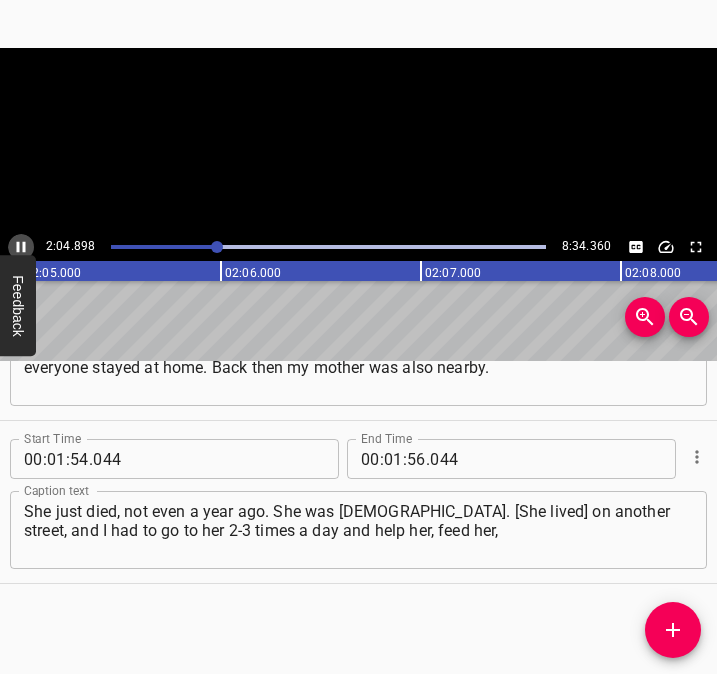 click at bounding box center (21, 247) 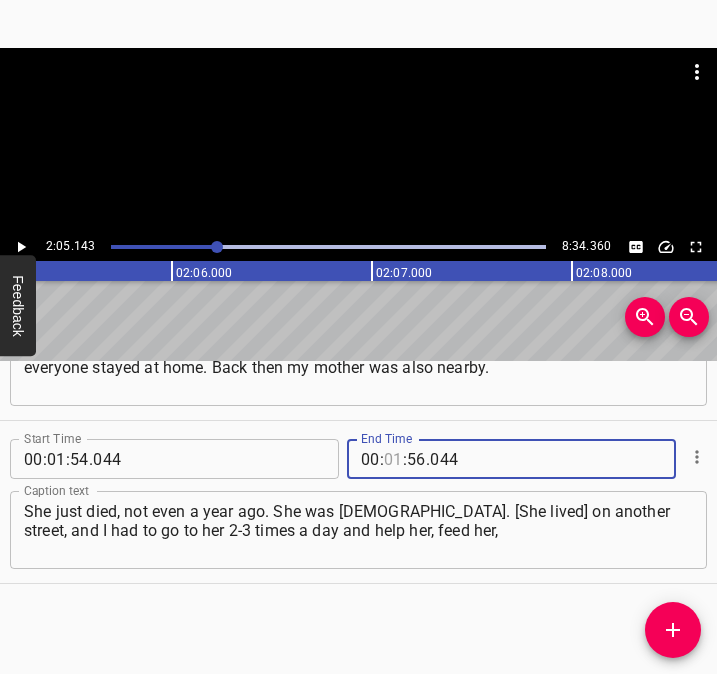 click at bounding box center [393, 459] 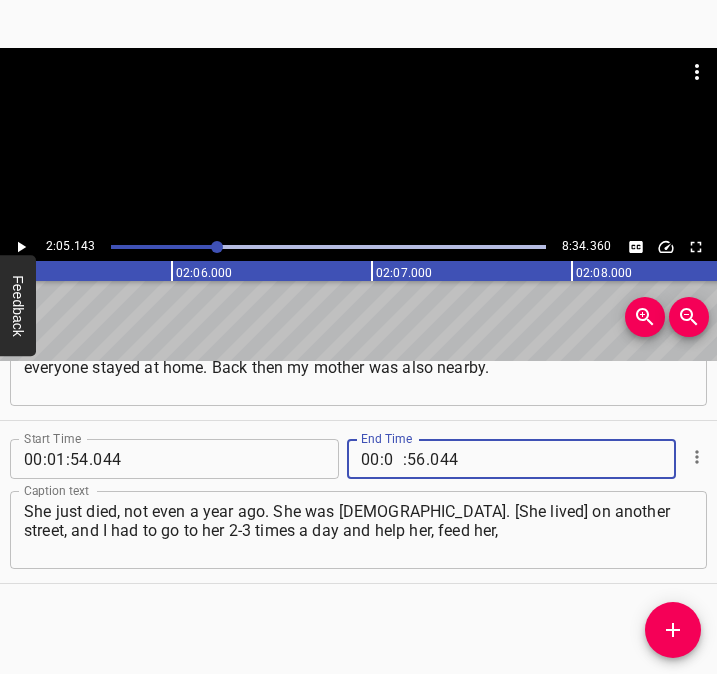 type on "02" 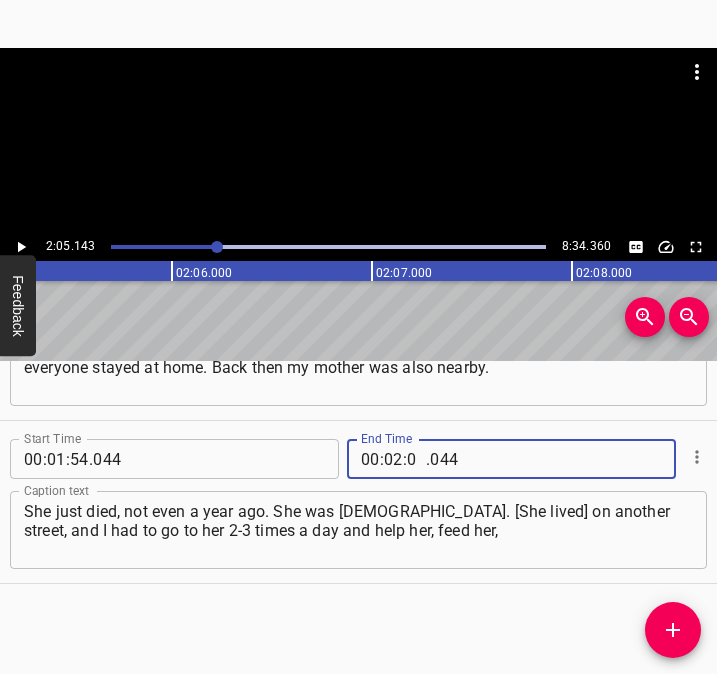 type on "05" 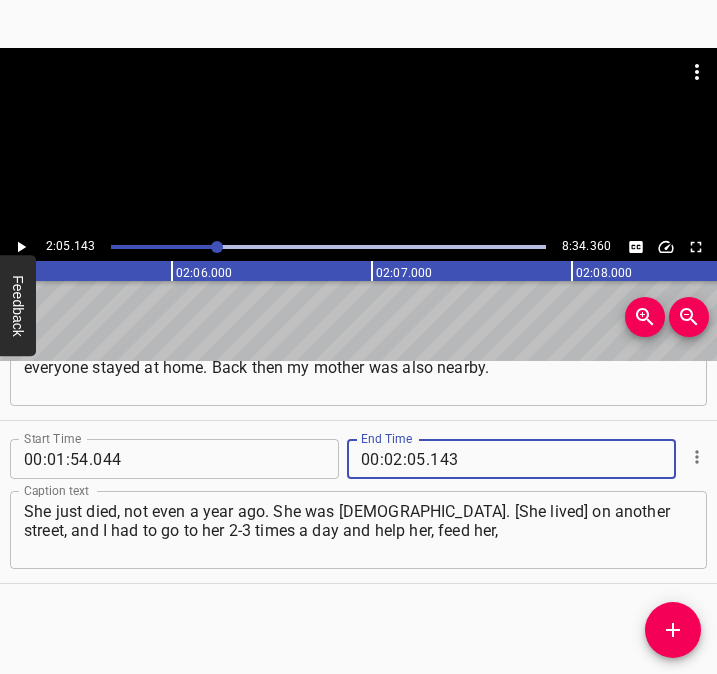 type on "143" 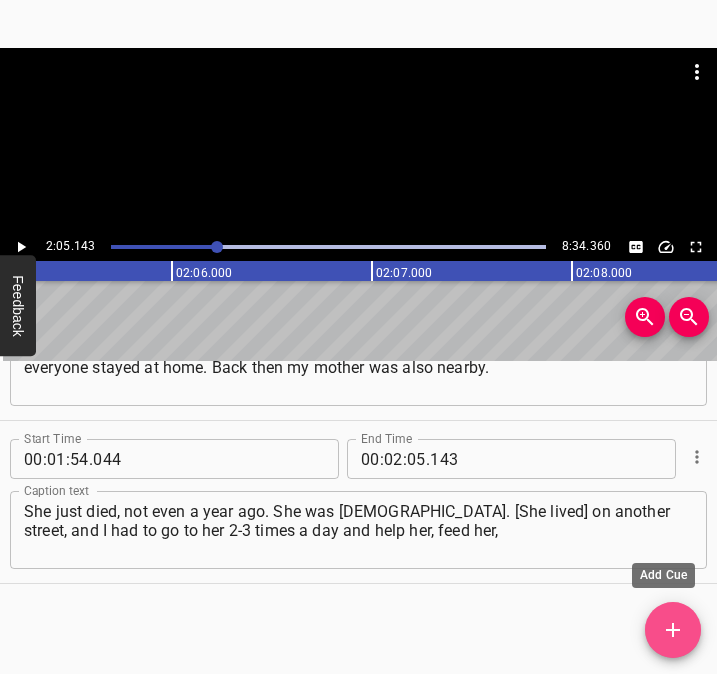 click at bounding box center [673, 630] 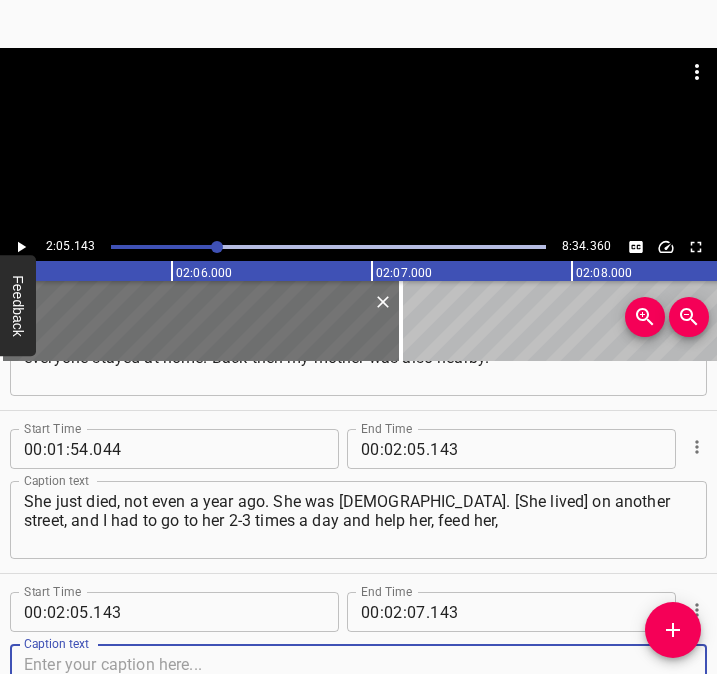 scroll, scrollTop: 1737, scrollLeft: 0, axis: vertical 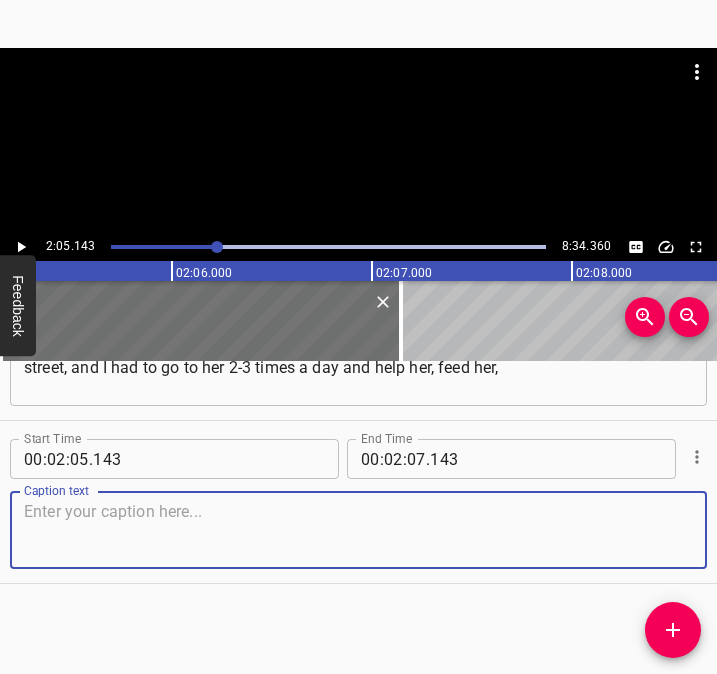 drag, startPoint x: 657, startPoint y: 521, endPoint x: 700, endPoint y: 510, distance: 44.38468 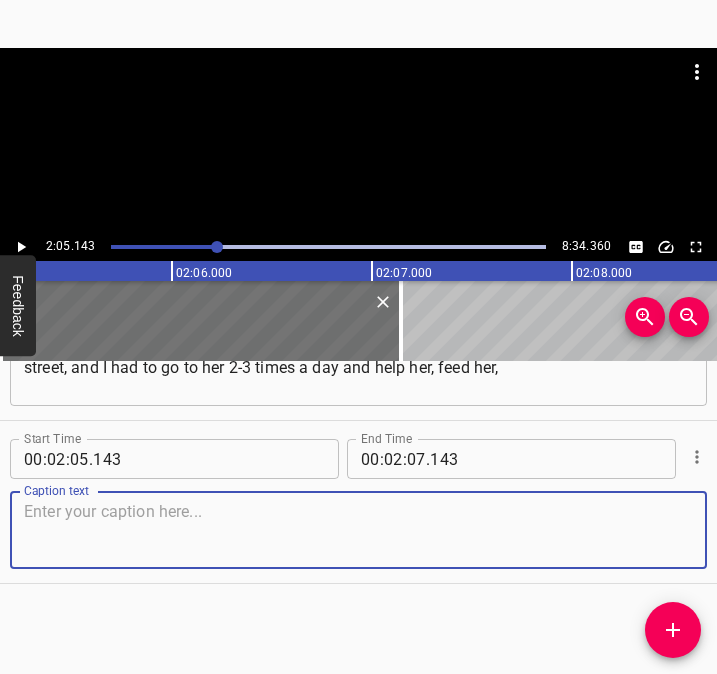 click at bounding box center (358, 530) 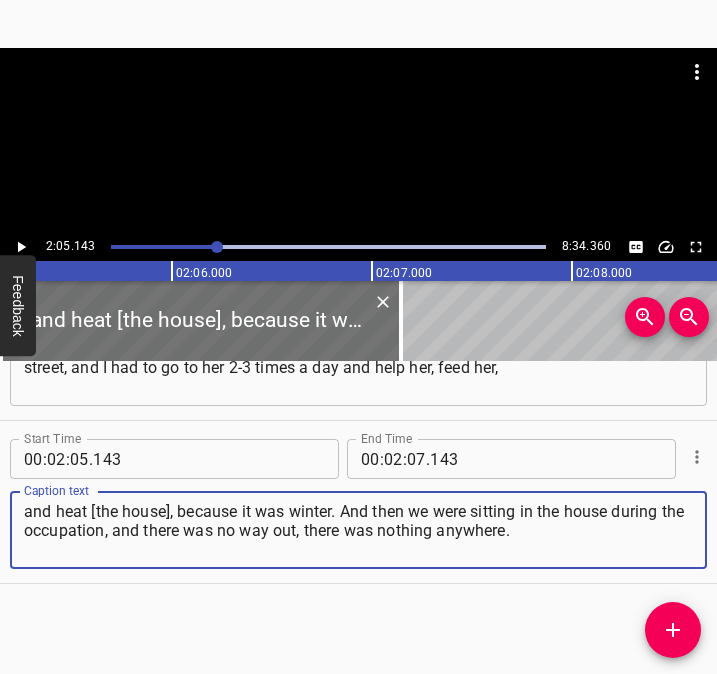 type on "and heat [the house], because it was winter. And then we were sitting in the house during the occupation, and there was no way out, there was nothing anywhere." 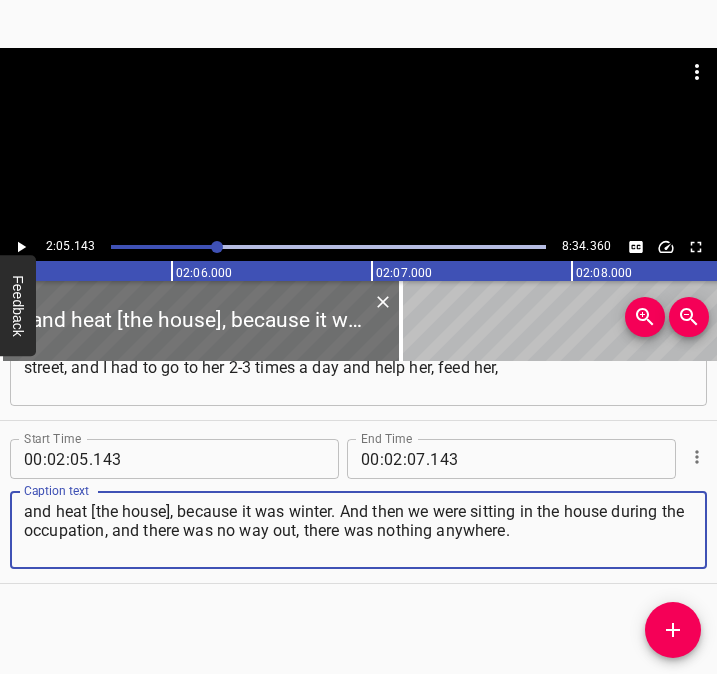 click 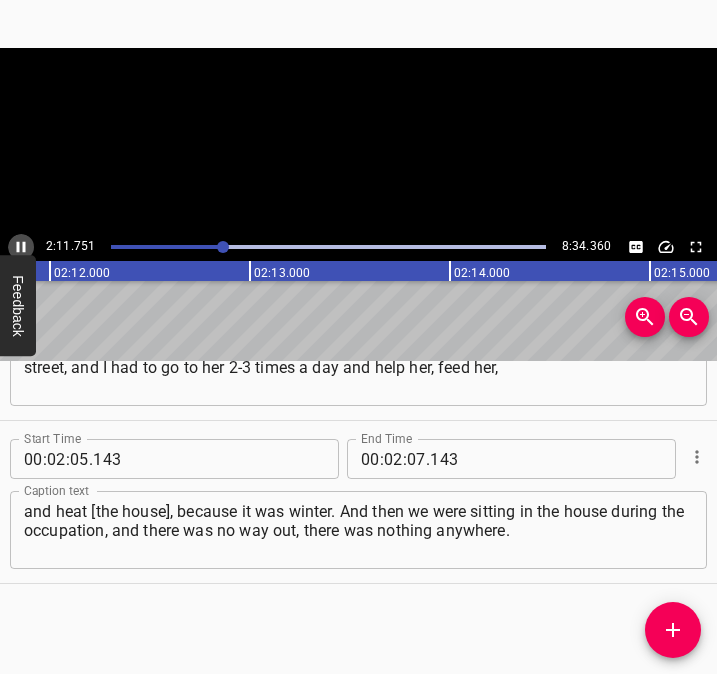 click 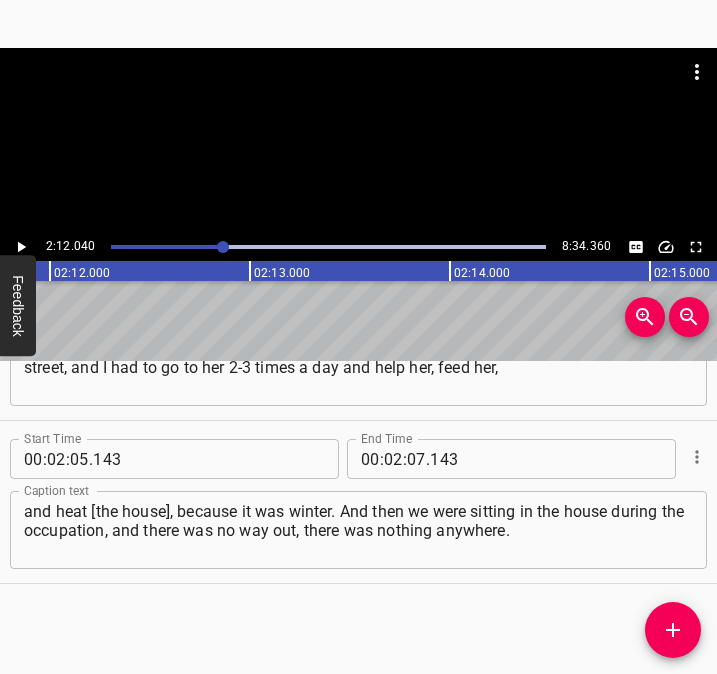 scroll, scrollTop: 0, scrollLeft: 26408, axis: horizontal 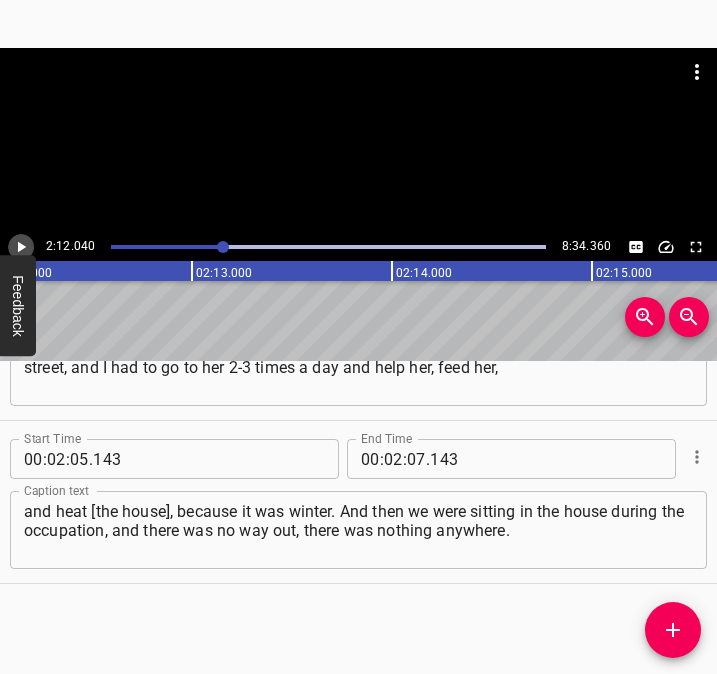 click 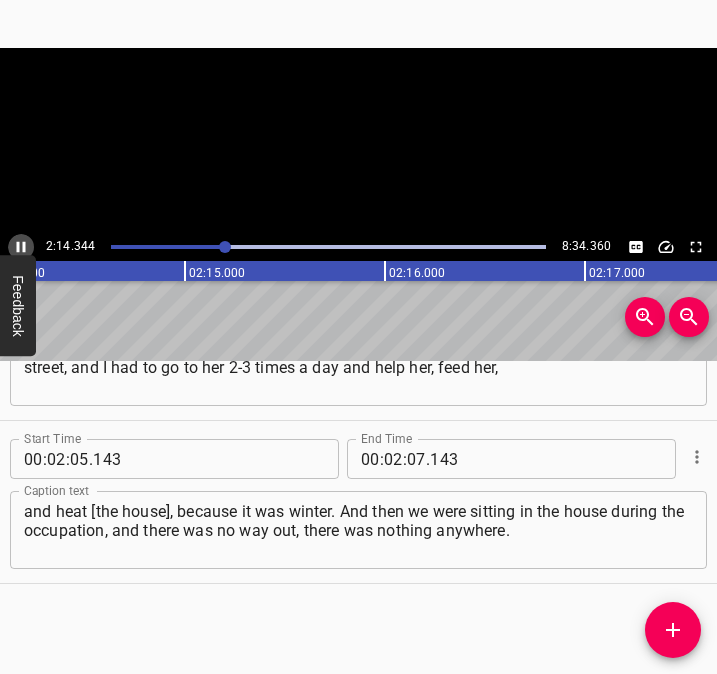 click 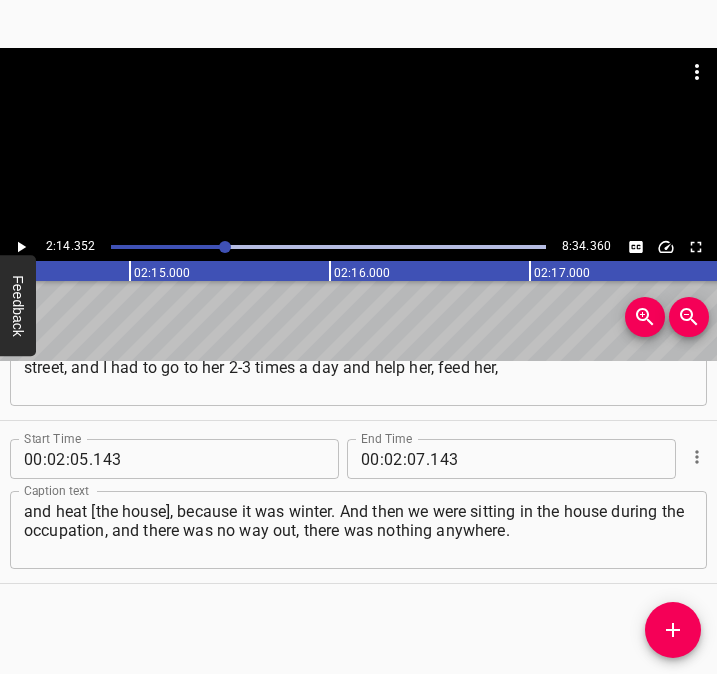 click 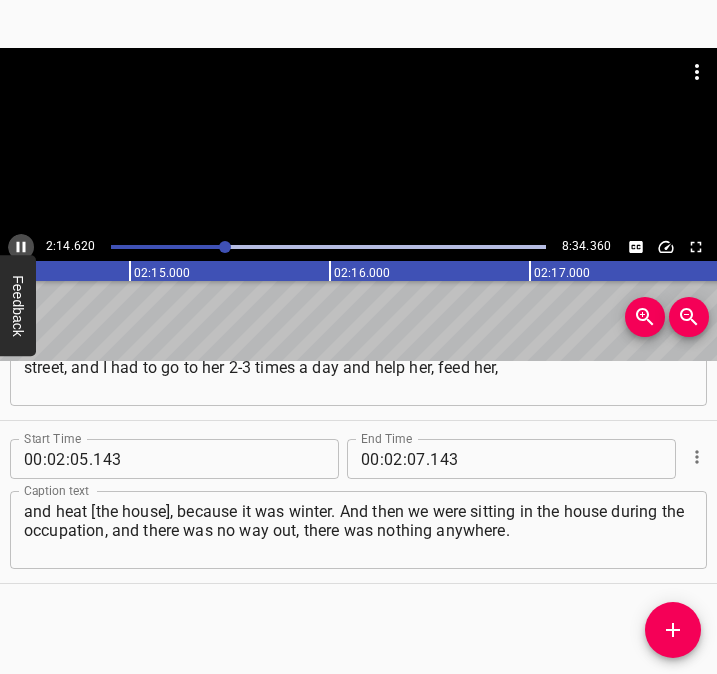 click 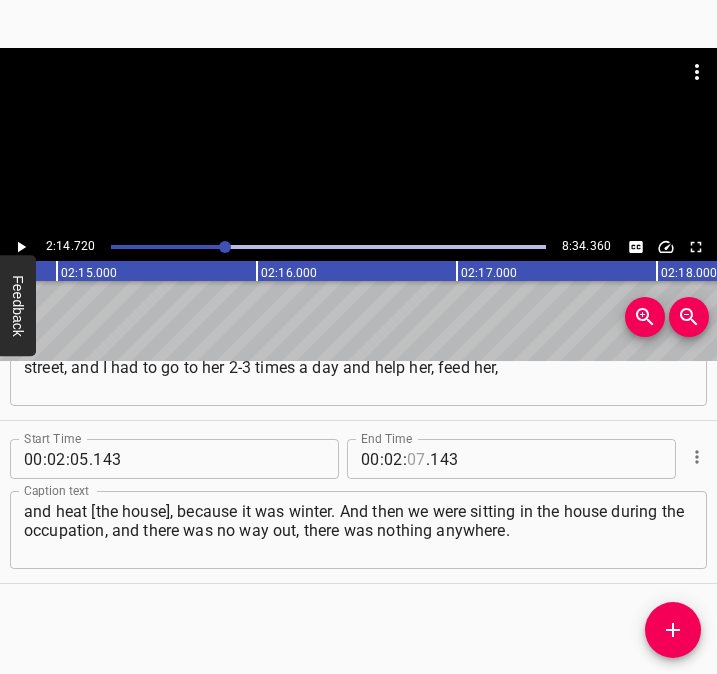 click at bounding box center (416, 459) 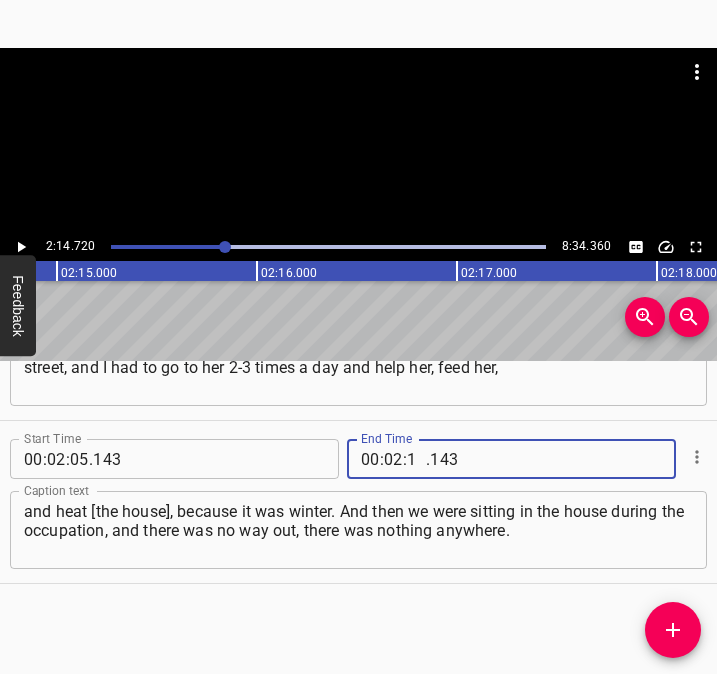 type on "14" 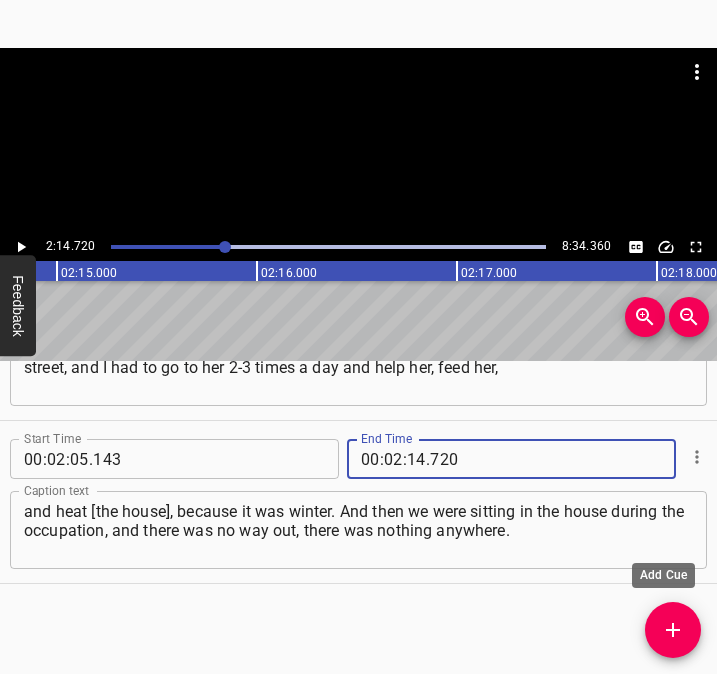 type on "720" 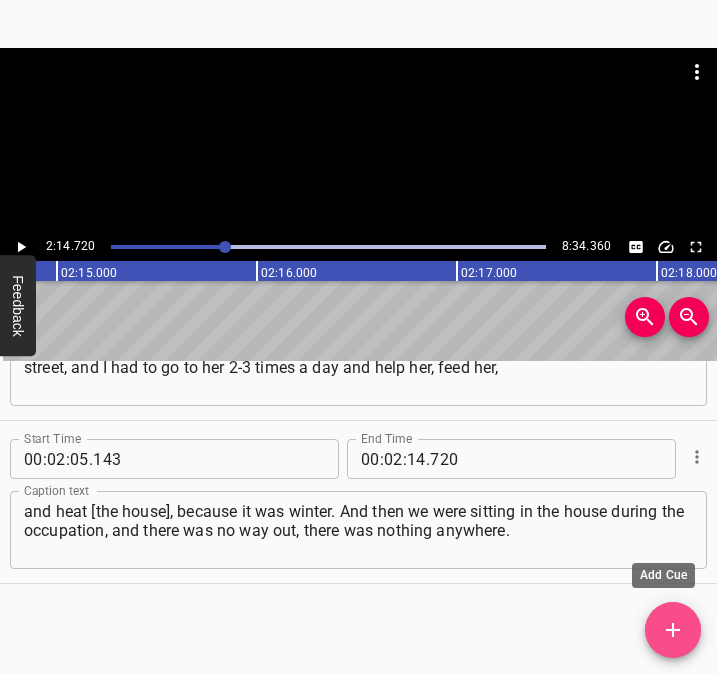 click 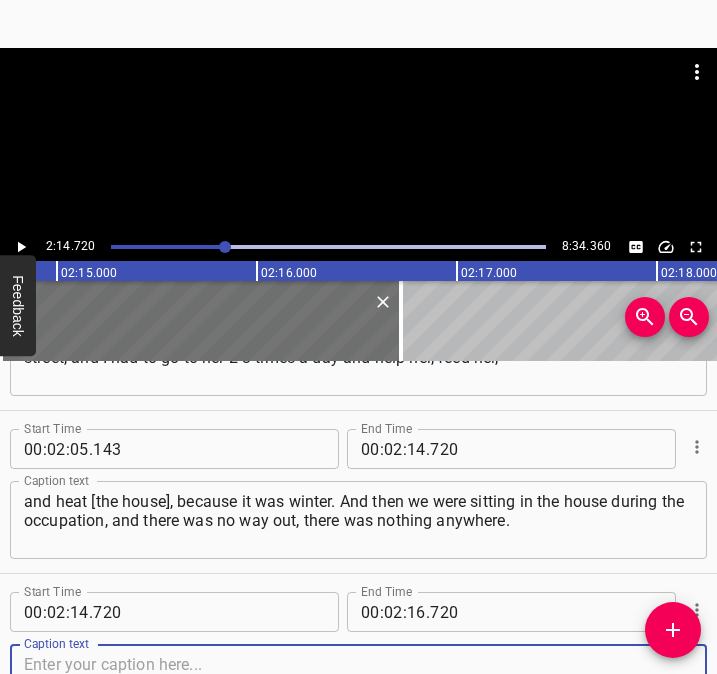 scroll, scrollTop: 1900, scrollLeft: 0, axis: vertical 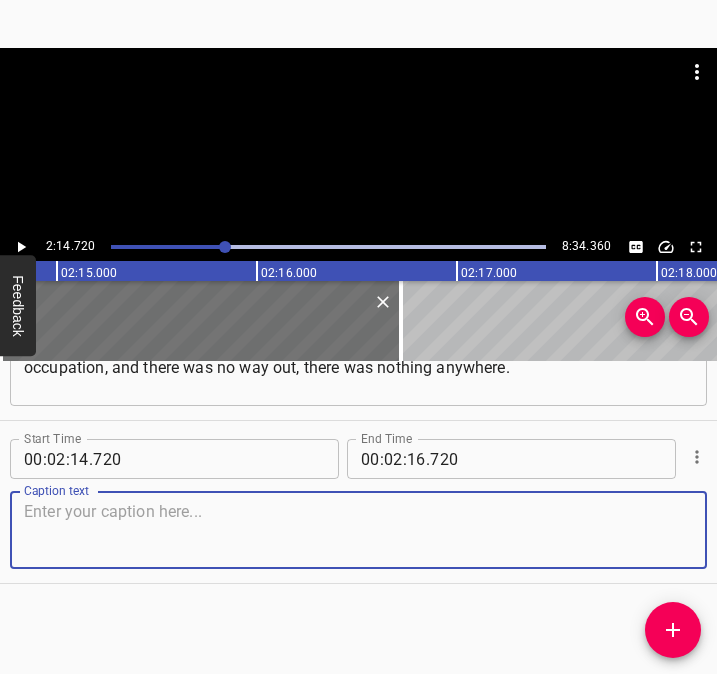 drag, startPoint x: 673, startPoint y: 540, endPoint x: 729, endPoint y: 523, distance: 58.5235 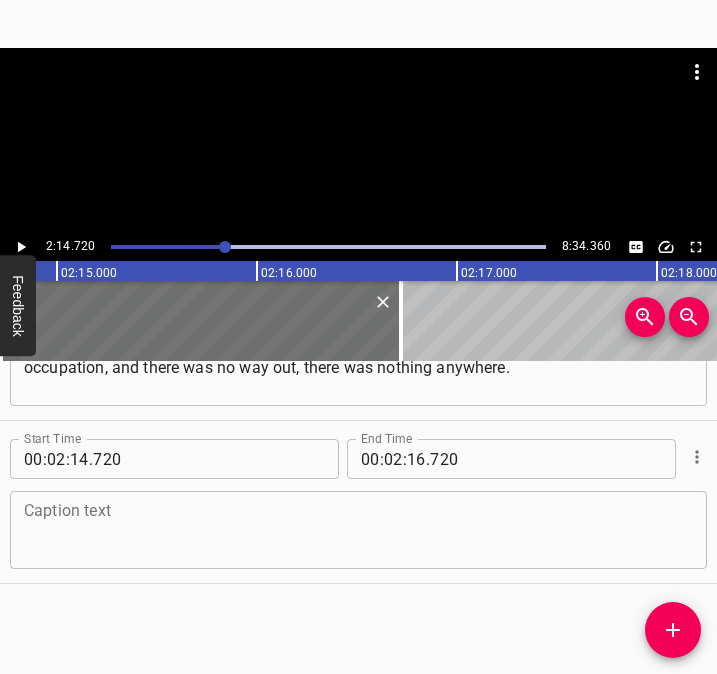 click at bounding box center [358, 530] 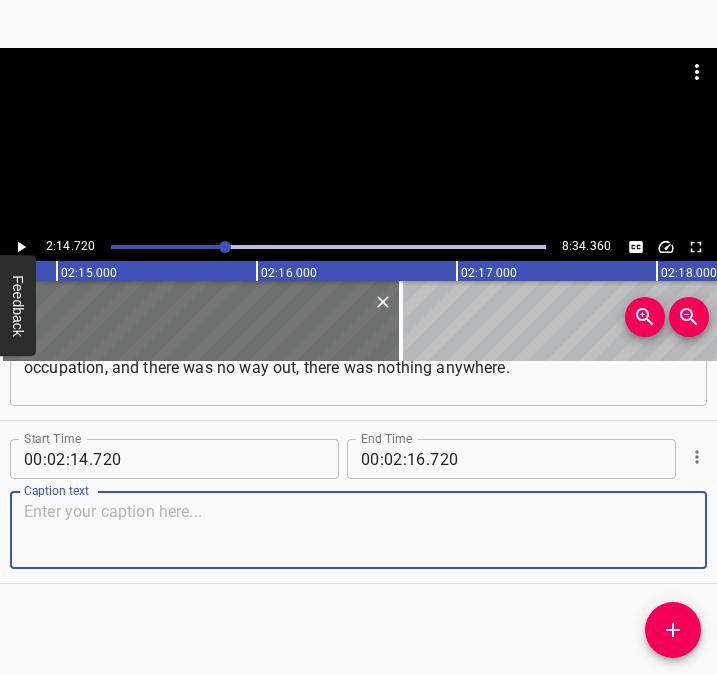 paste on "Thank God, we somehow adapted to that time, to what we had. They [the [DEMOGRAPHIC_DATA]] came in tanks, looted the shops, kicked in the doors," 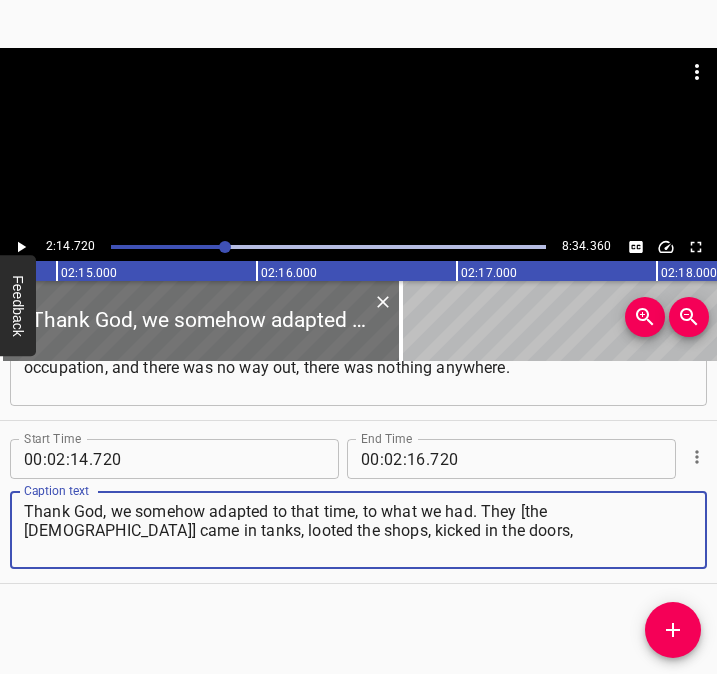 type on "Thank God, we somehow adapted to that time, to what we had. They [the [DEMOGRAPHIC_DATA]] came in tanks, looted the shops, kicked in the doors," 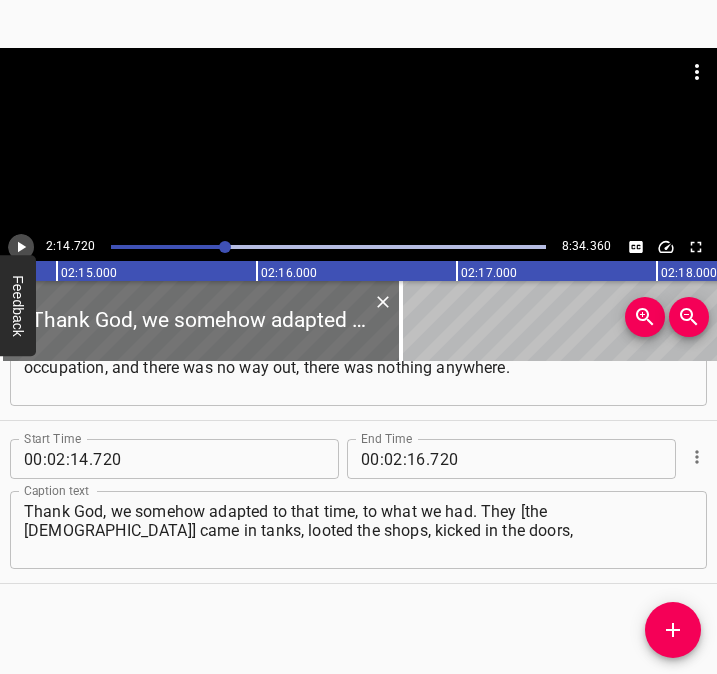 click 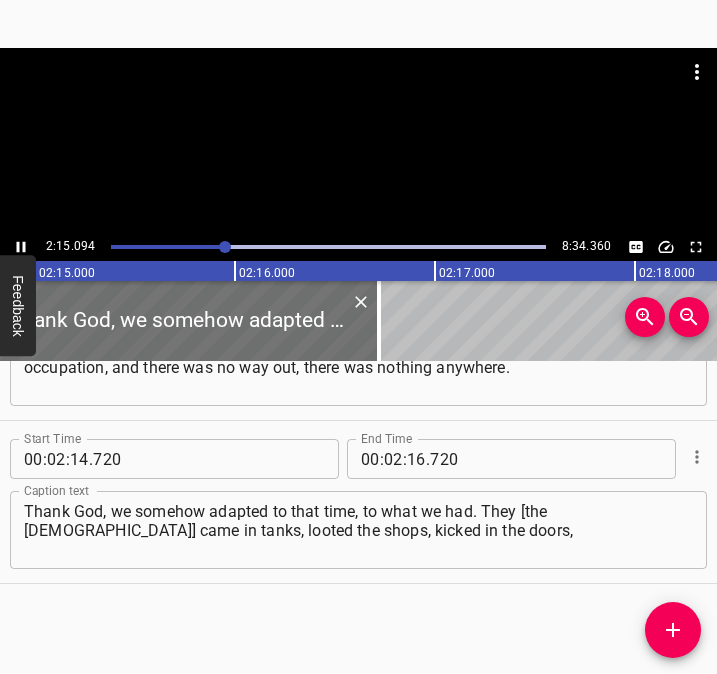 scroll, scrollTop: 0, scrollLeft: 27018, axis: horizontal 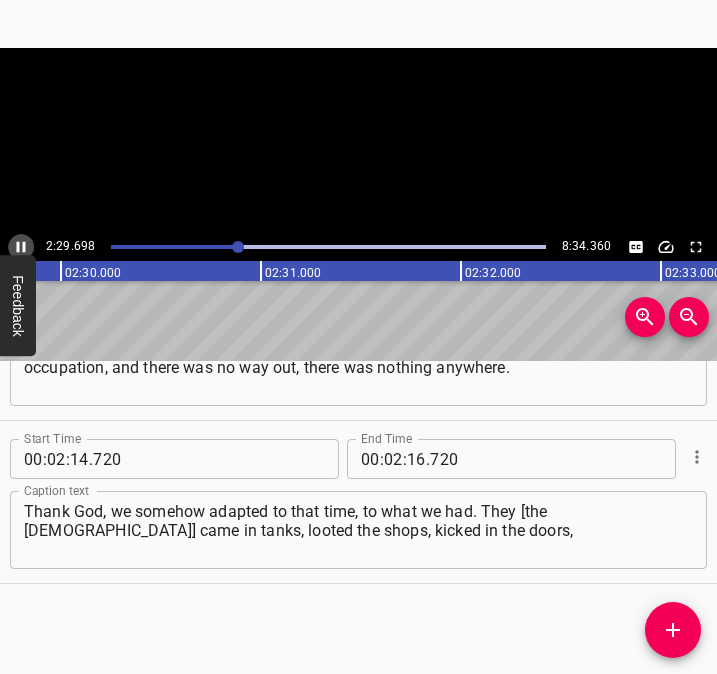 click 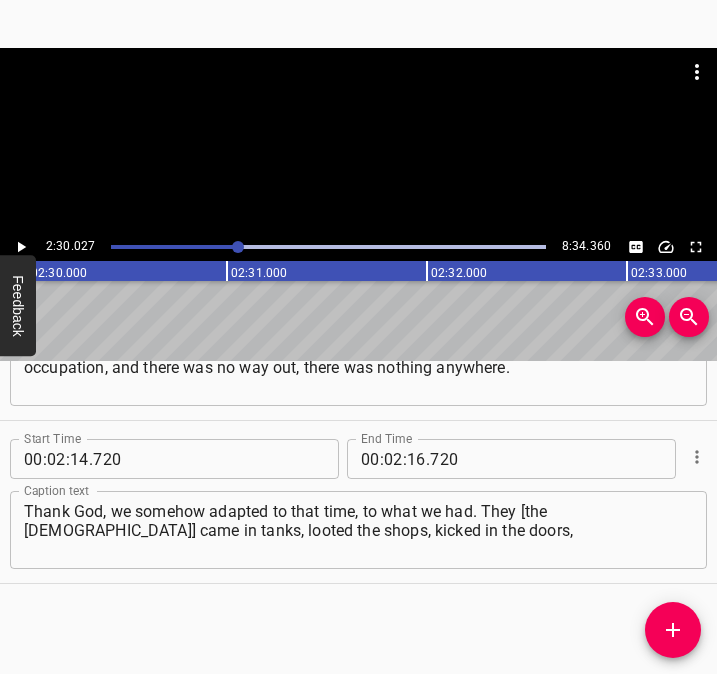 scroll, scrollTop: 0, scrollLeft: 30005, axis: horizontal 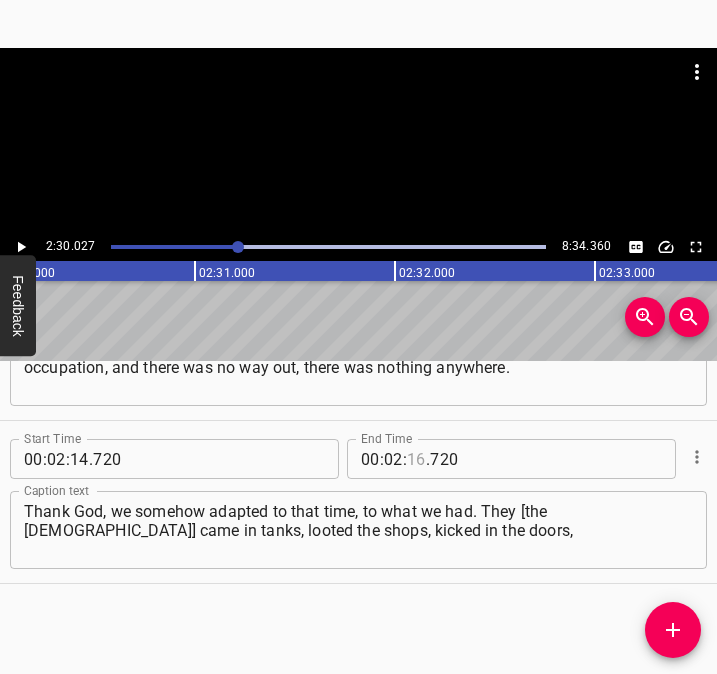 click at bounding box center [416, 459] 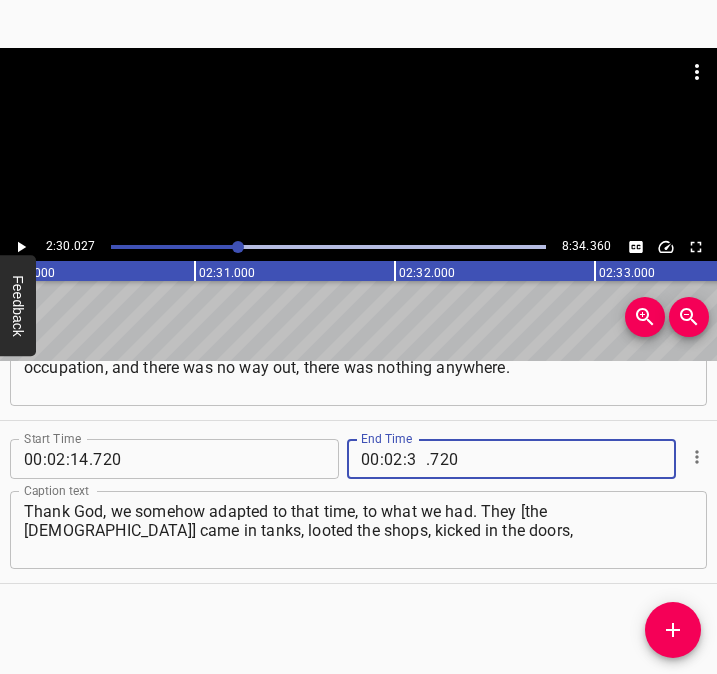 type on "30" 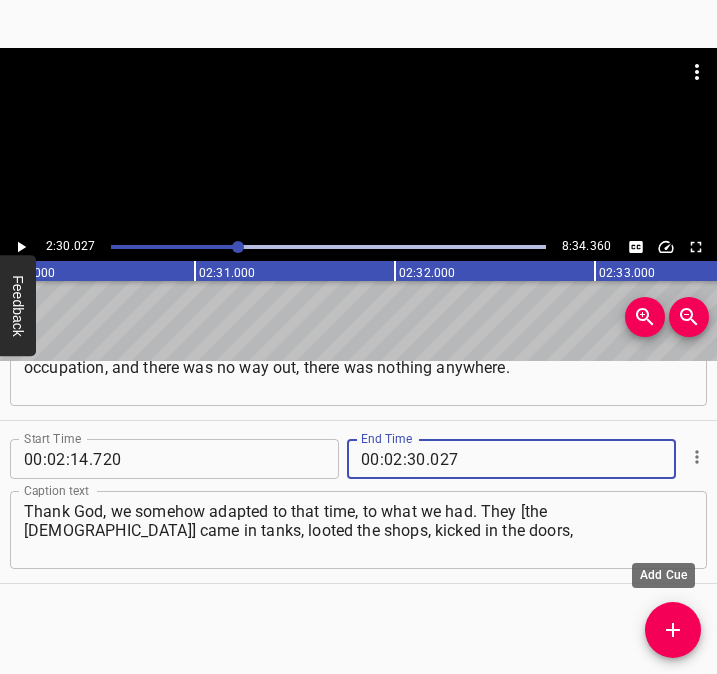type on "027" 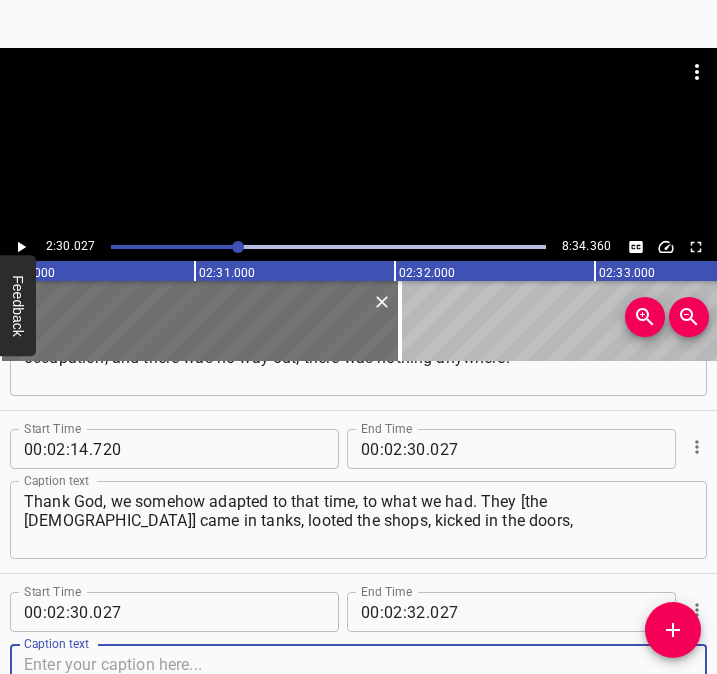 scroll, scrollTop: 2063, scrollLeft: 0, axis: vertical 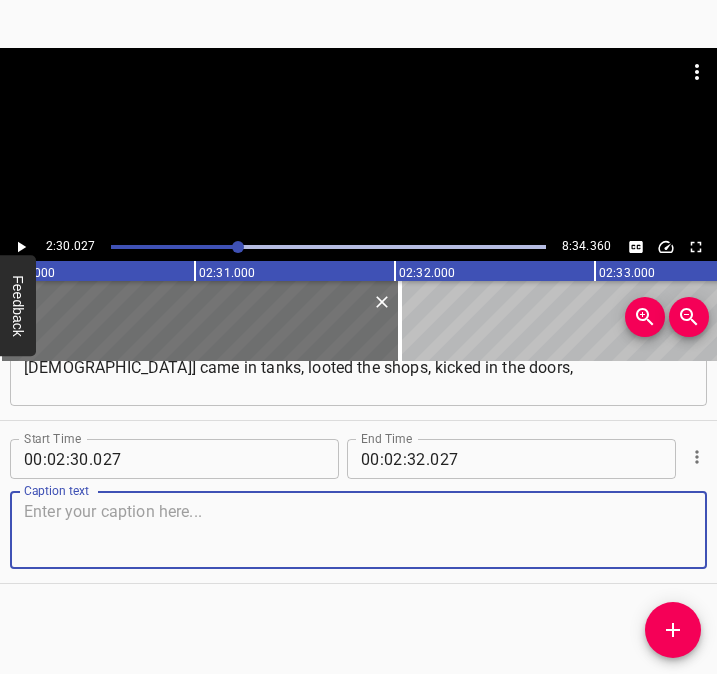 drag, startPoint x: 658, startPoint y: 551, endPoint x: 710, endPoint y: 539, distance: 53.366657 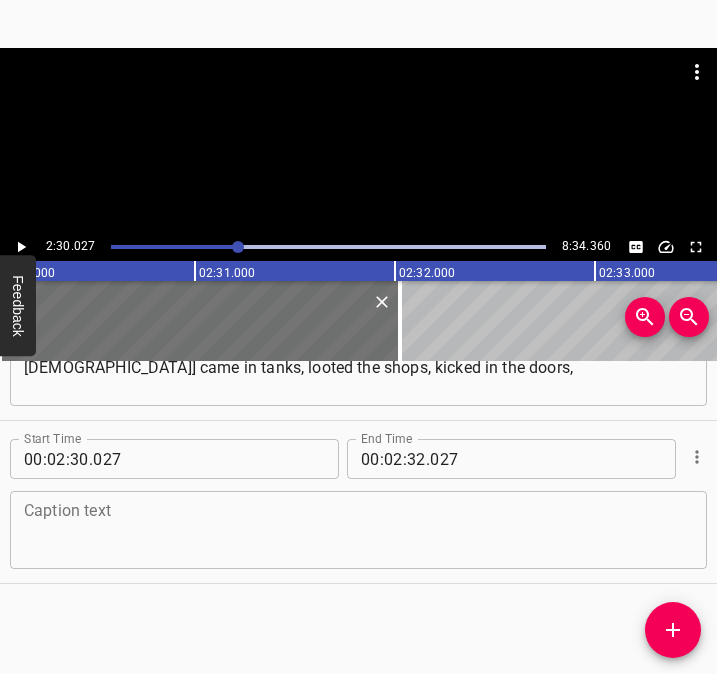 click at bounding box center [358, 530] 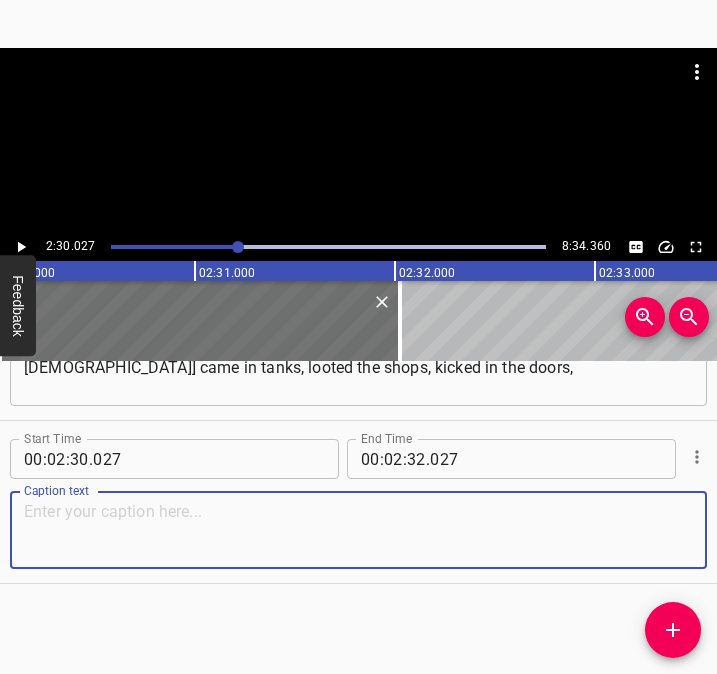 paste on "took away everything they could. We were counting only on our house and our basement. We baked bread. I bake bread at home. I had no yeast," 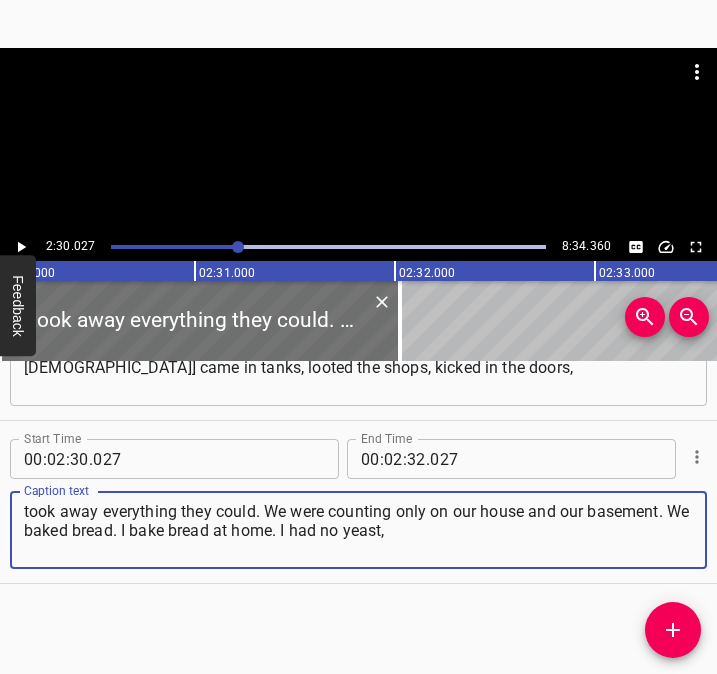 type on "took away everything they could. We were counting only on our house and our basement. We baked bread. I bake bread at home. I had no yeast," 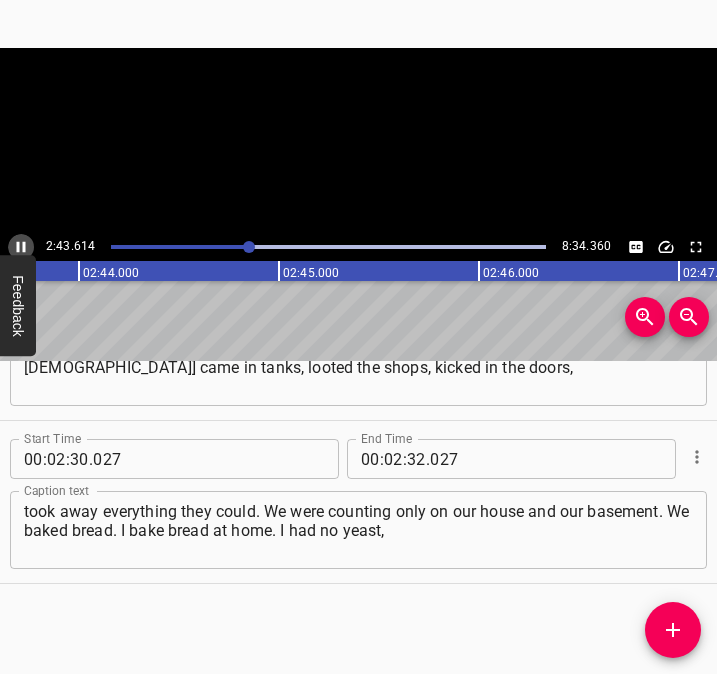 click 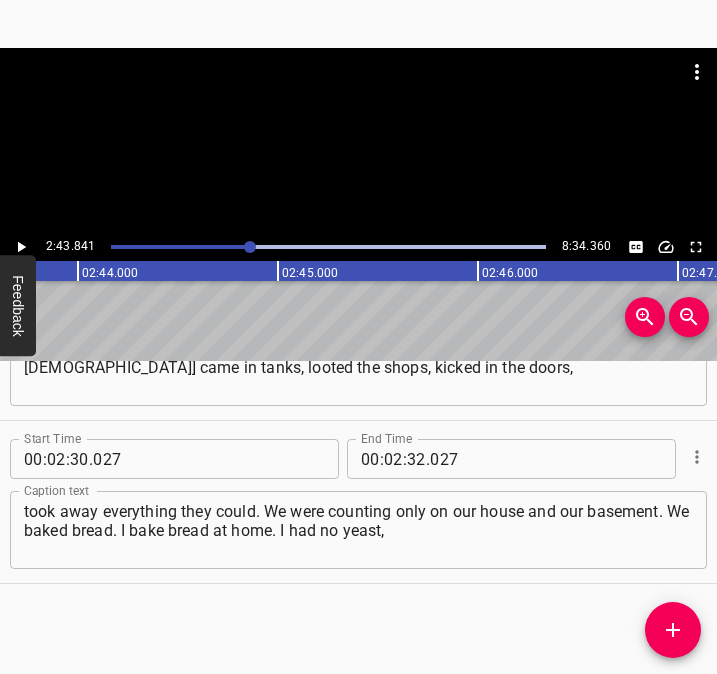 scroll, scrollTop: 0, scrollLeft: 32768, axis: horizontal 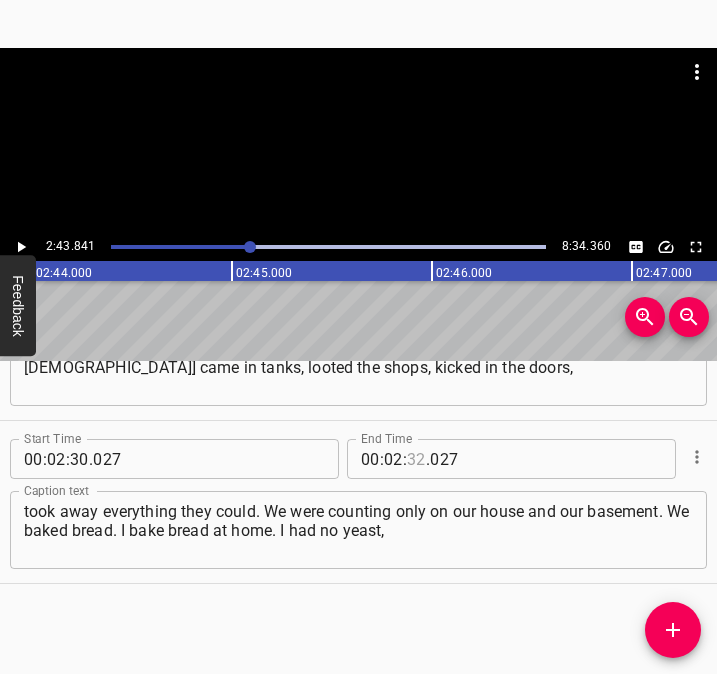 click at bounding box center [416, 459] 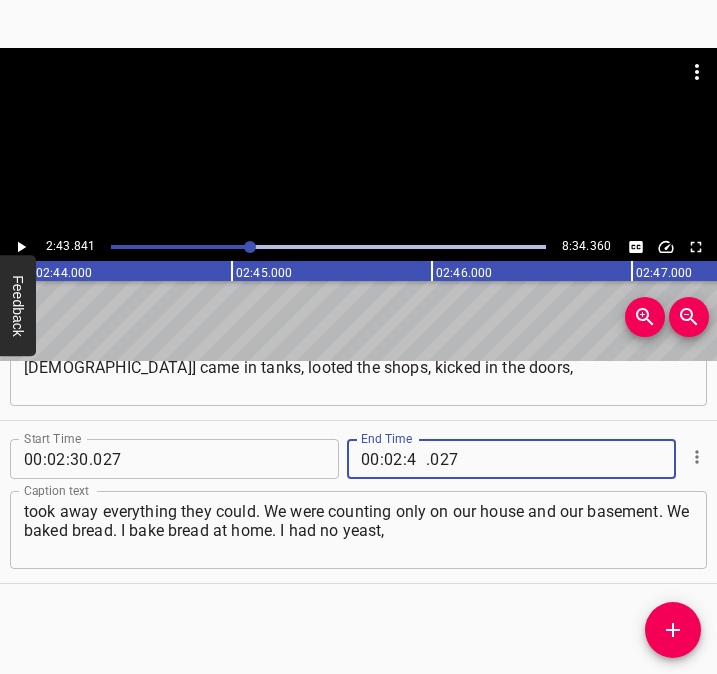 type on "43" 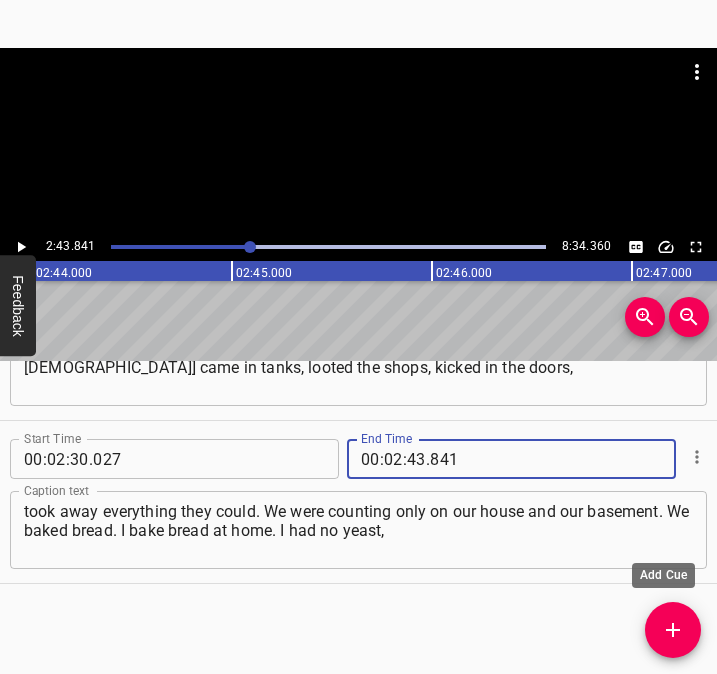 type on "841" 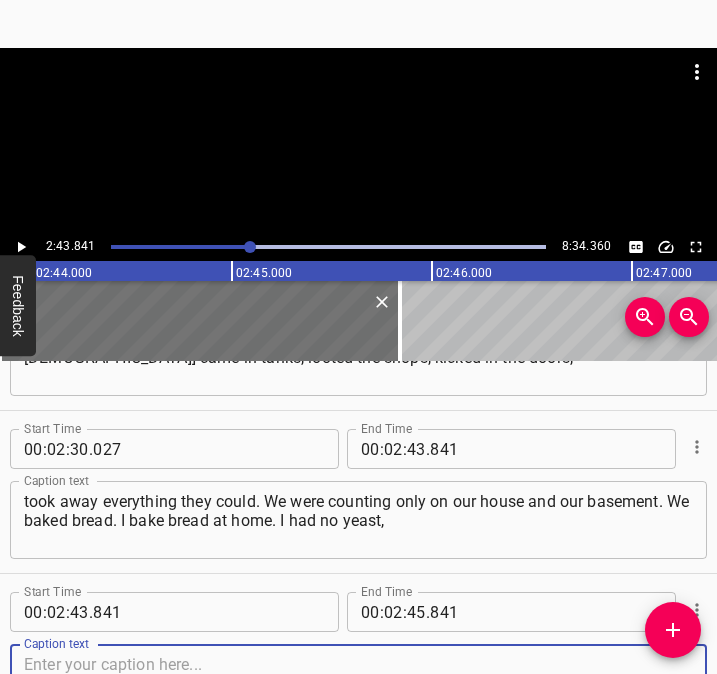 scroll, scrollTop: 2226, scrollLeft: 0, axis: vertical 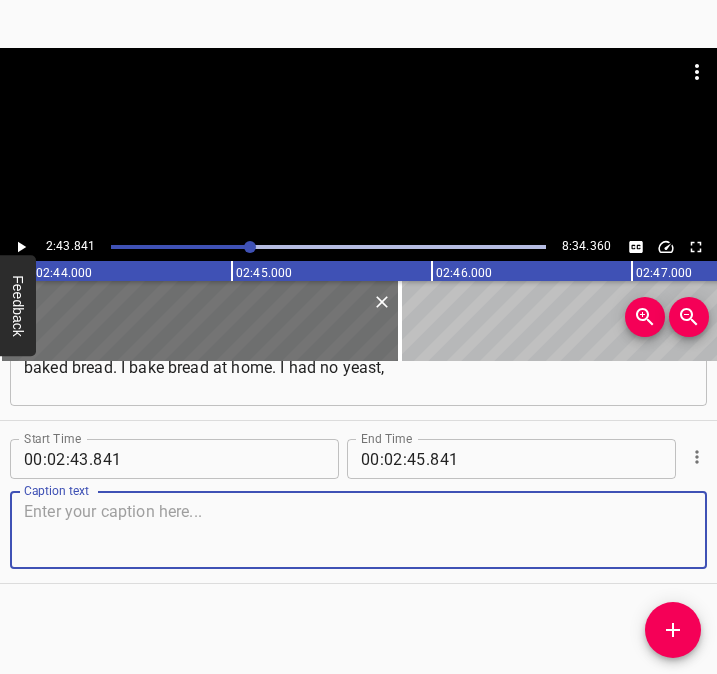 drag, startPoint x: 672, startPoint y: 540, endPoint x: 750, endPoint y: 538, distance: 78.025635 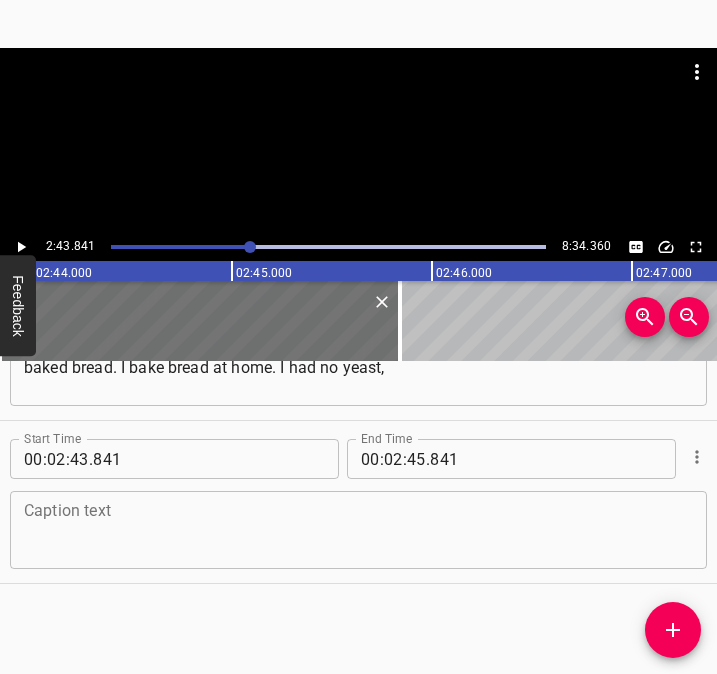 click at bounding box center (358, 530) 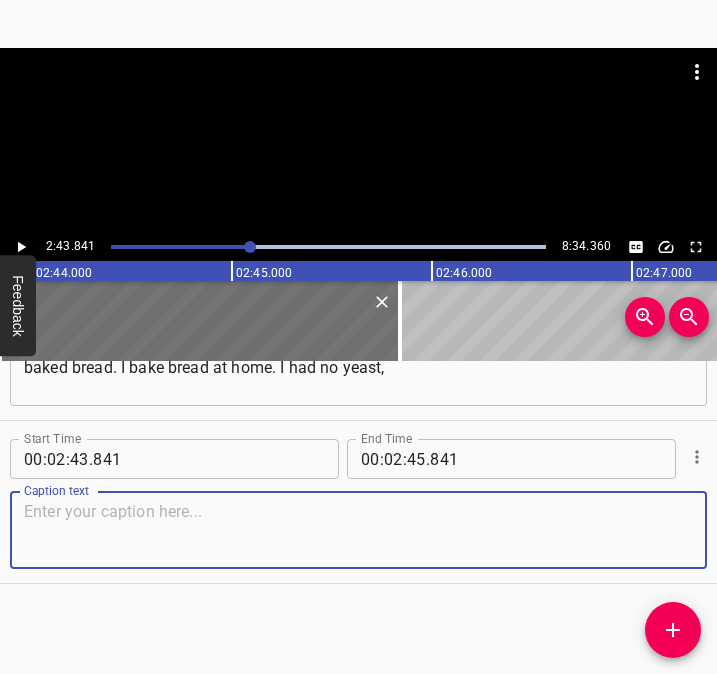 paste on "only some flour left. I found corn, we ground it to corn flour, but we had no yeast, there was nothing to raise [the dough]. Then I remembered how in the 90s" 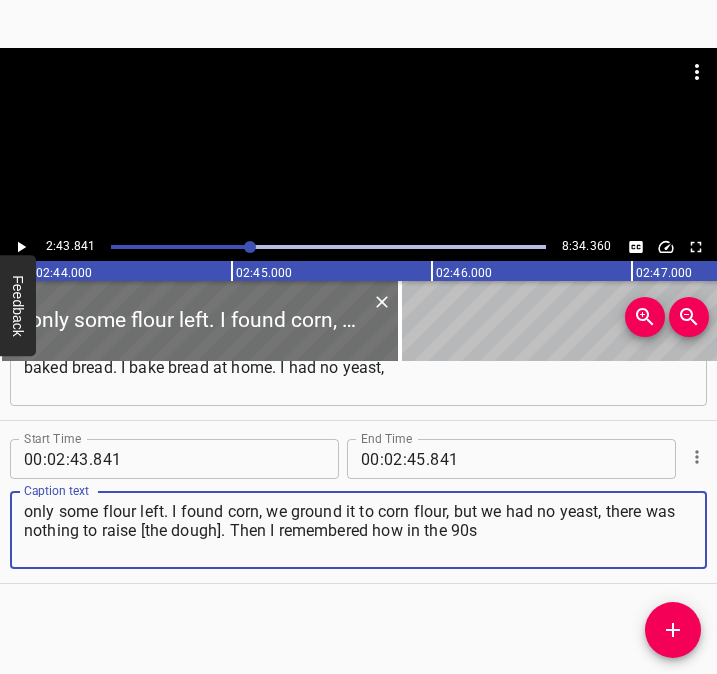 type on "only some flour left. I found corn, we ground it to corn flour, but we had no yeast, there was nothing to raise [the dough]. Then I remembered how in the 90s" 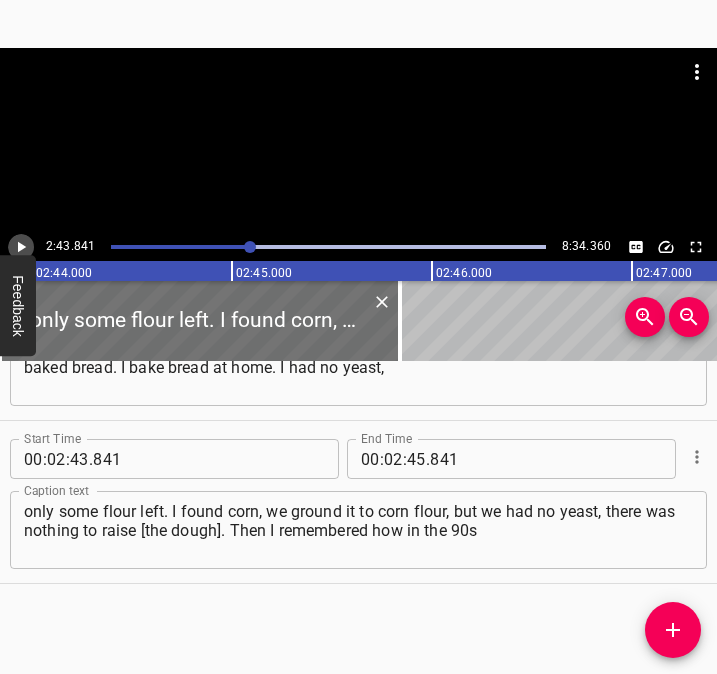 click 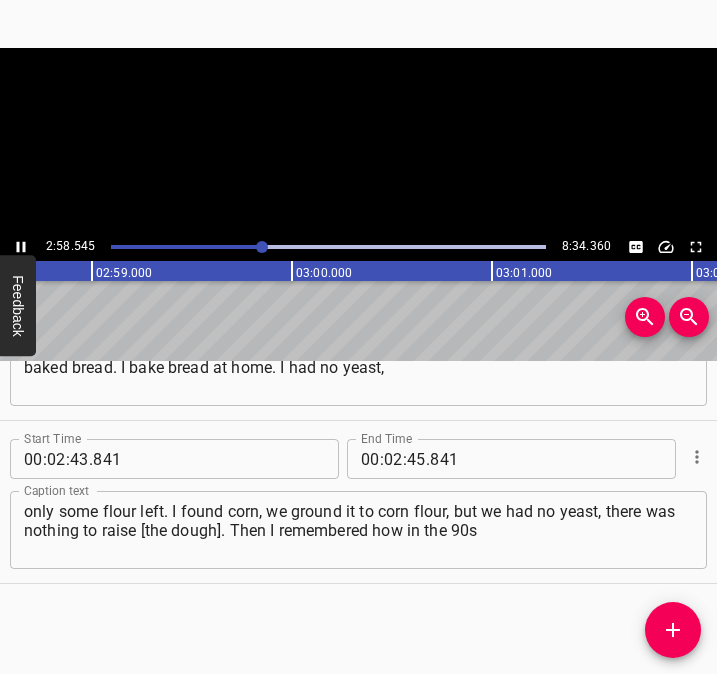 click 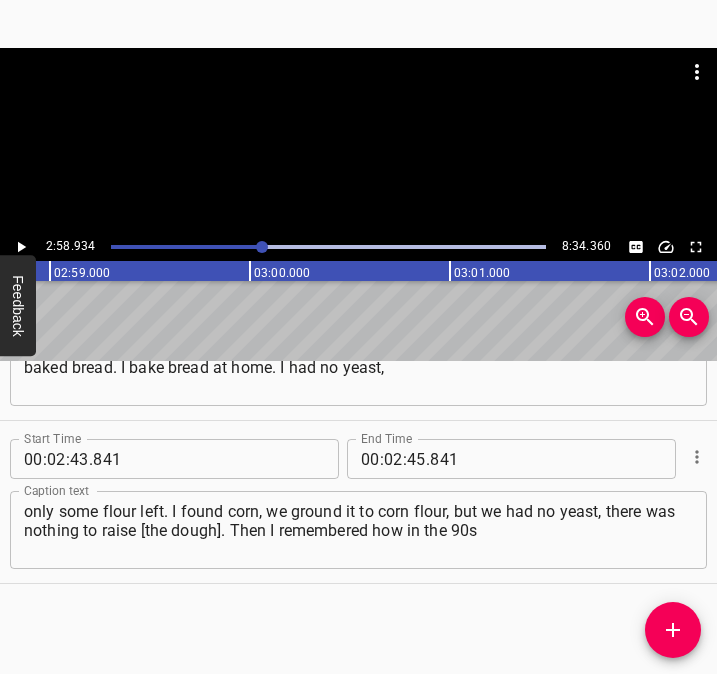 scroll, scrollTop: 0, scrollLeft: 35786, axis: horizontal 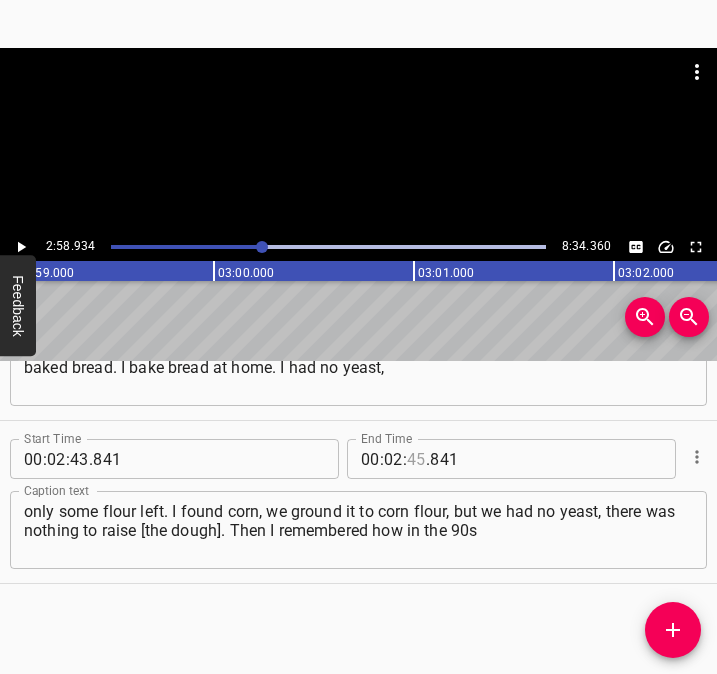 click at bounding box center (416, 459) 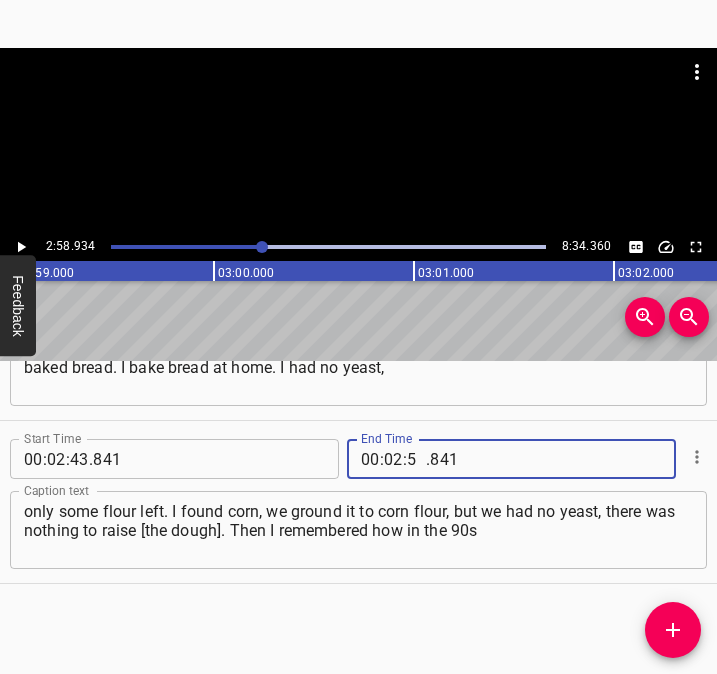 type on "58" 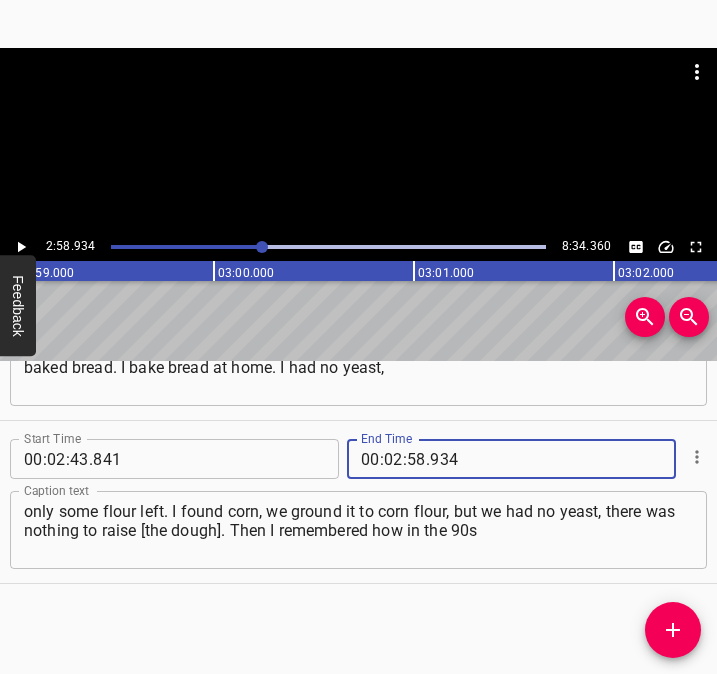 type on "934" 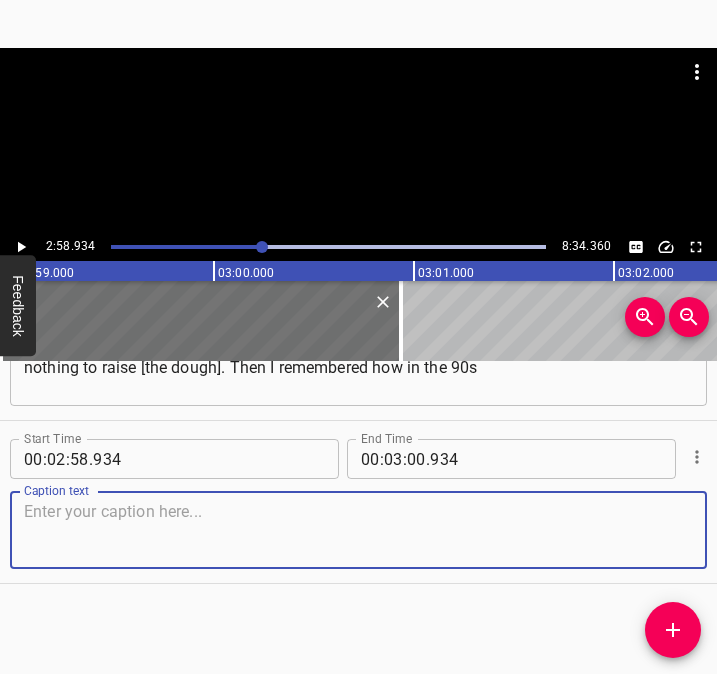 scroll, scrollTop: 2379, scrollLeft: 0, axis: vertical 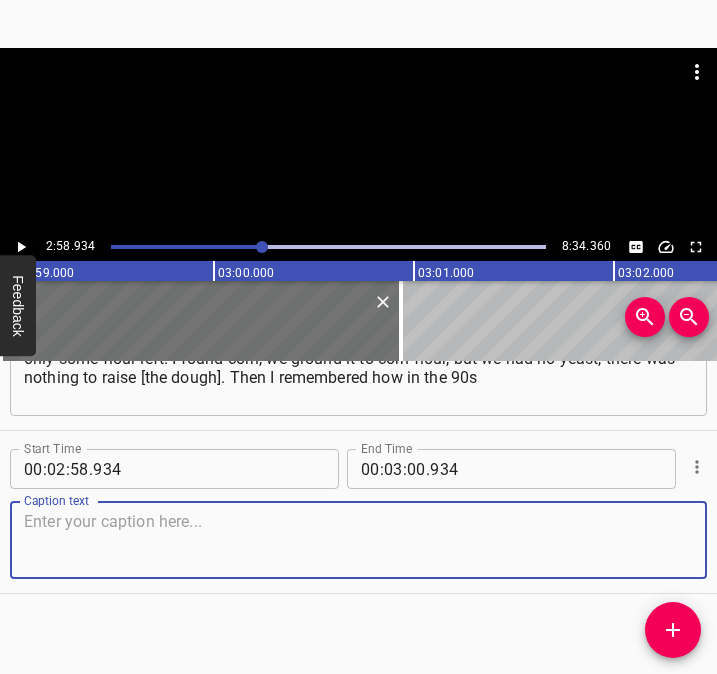 drag, startPoint x: 666, startPoint y: 546, endPoint x: 707, endPoint y: 535, distance: 42.44997 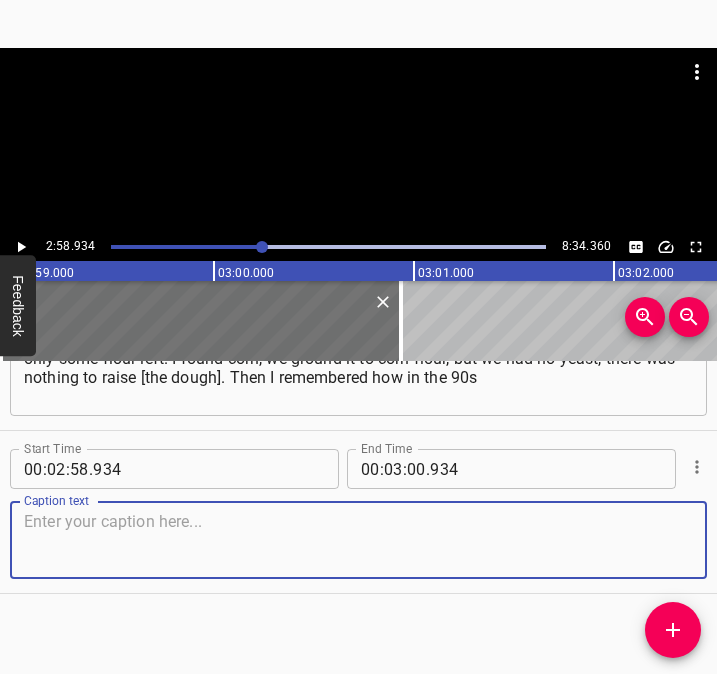 click at bounding box center (358, 540) 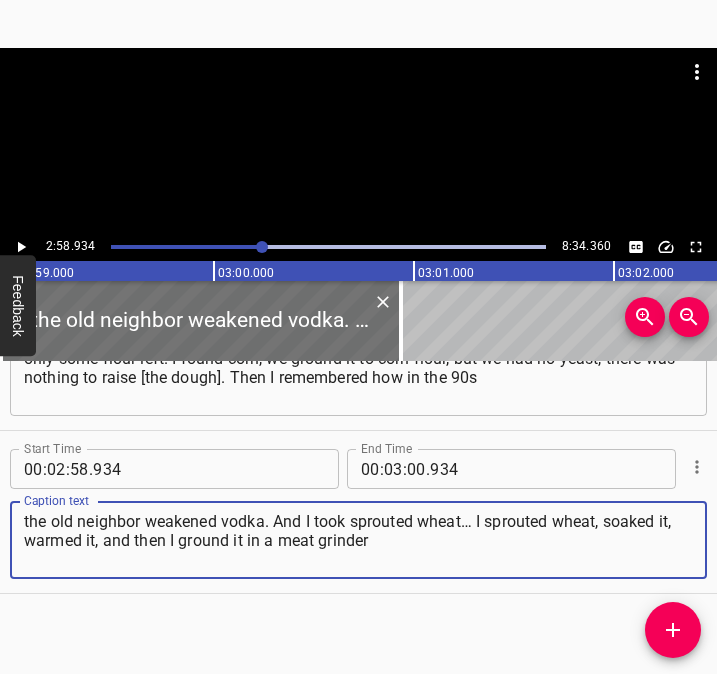 type on "the old neighbor weakened vodka. And I took sprouted wheat… I sprouted wheat, soaked it, warmed it, and then I ground it in a meat grinder" 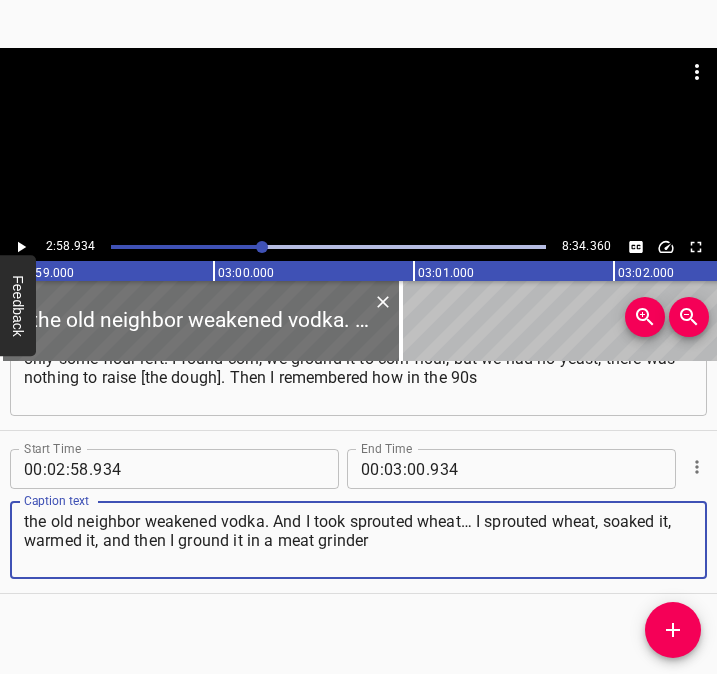 click 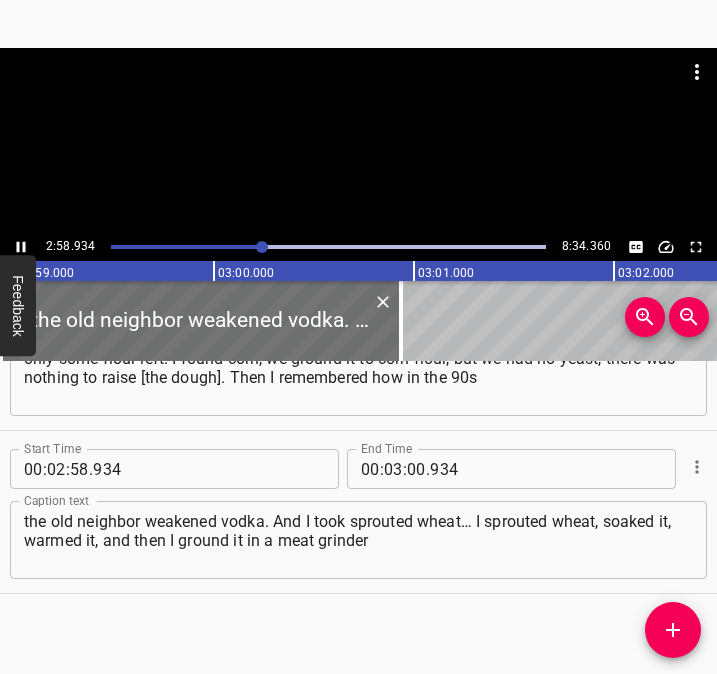 scroll, scrollTop: 2389, scrollLeft: 0, axis: vertical 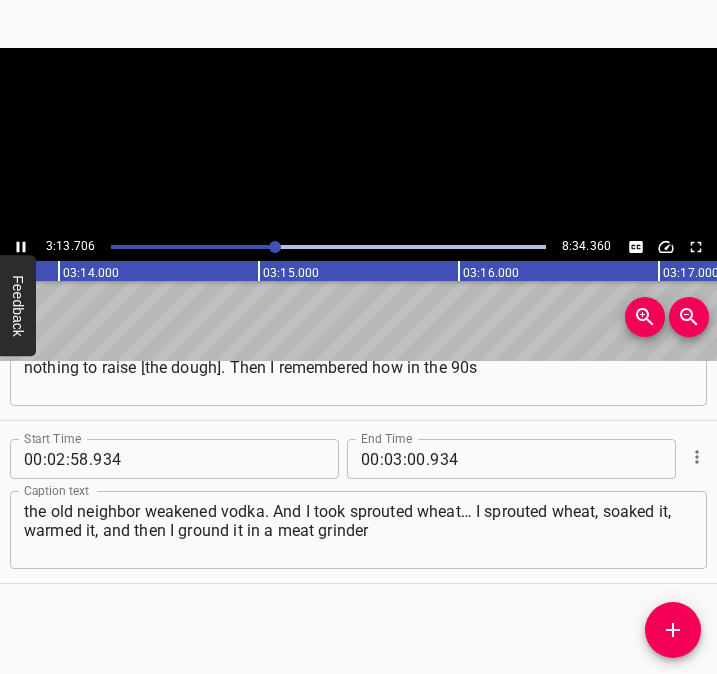 click 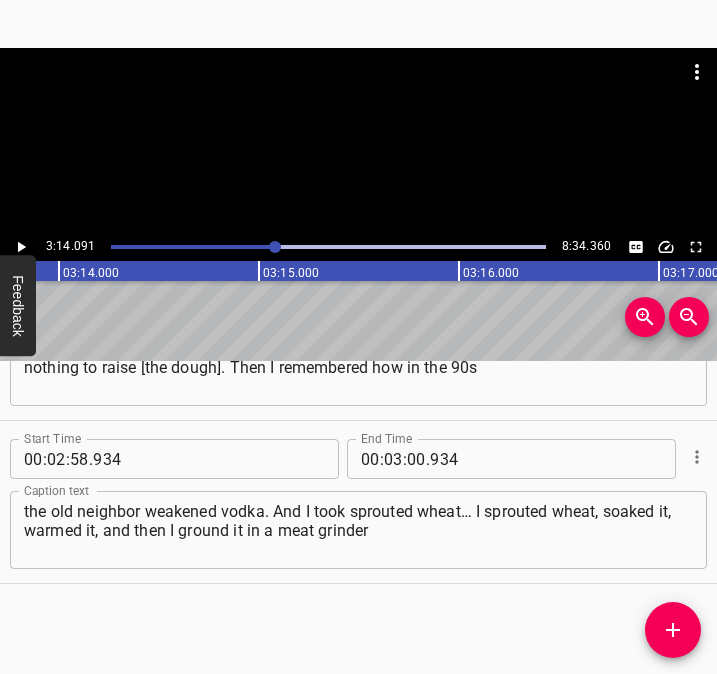 scroll, scrollTop: 0, scrollLeft: 38818, axis: horizontal 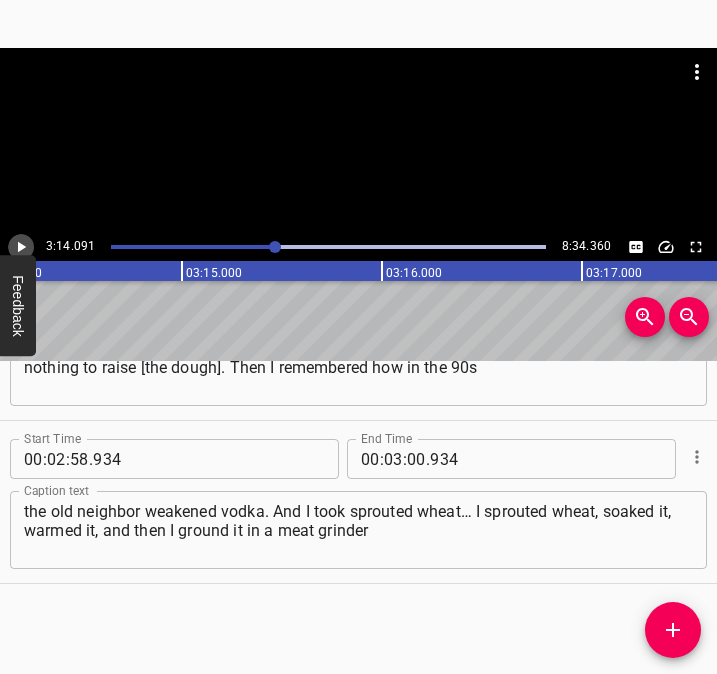 click at bounding box center (21, 247) 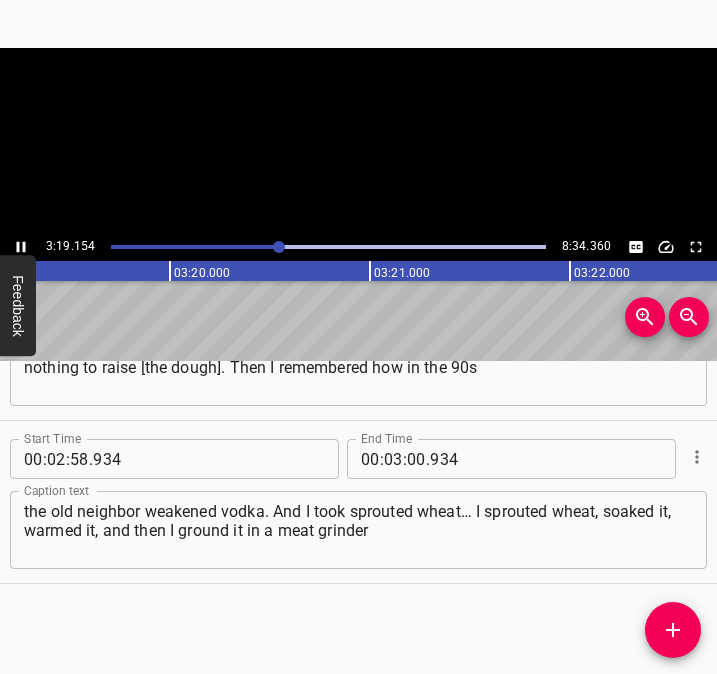 click at bounding box center [21, 247] 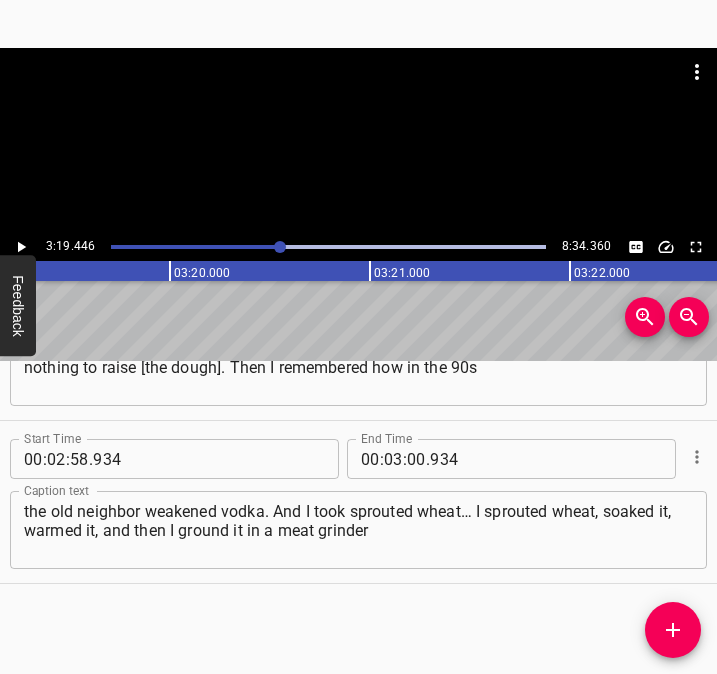 scroll, scrollTop: 0, scrollLeft: 39889, axis: horizontal 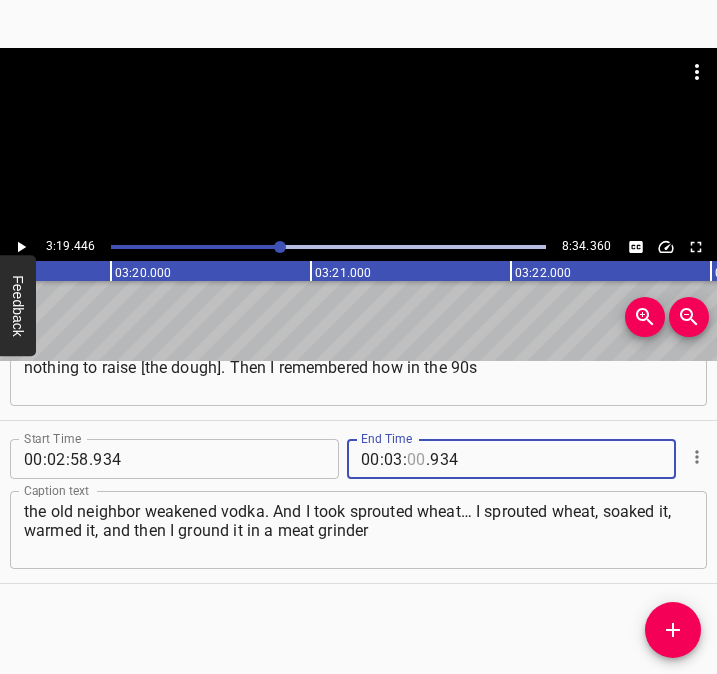 click at bounding box center [416, 459] 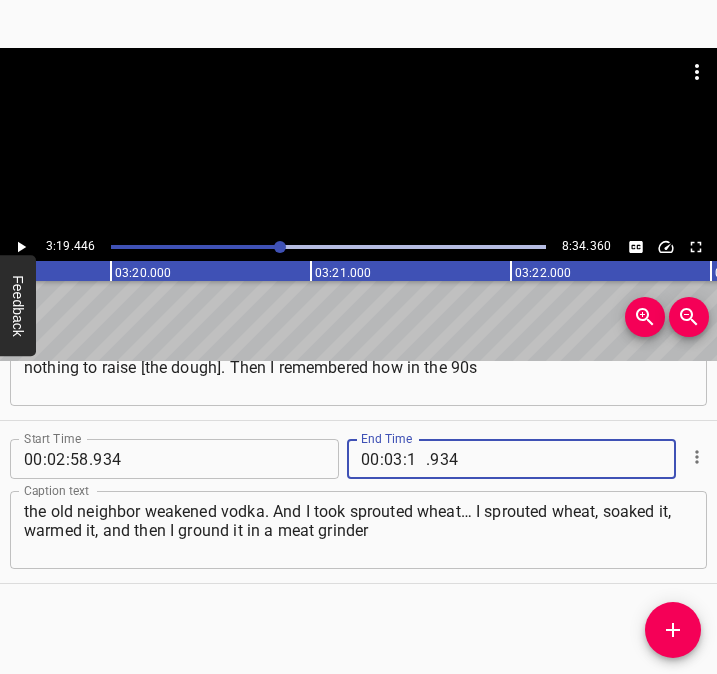 type on "19" 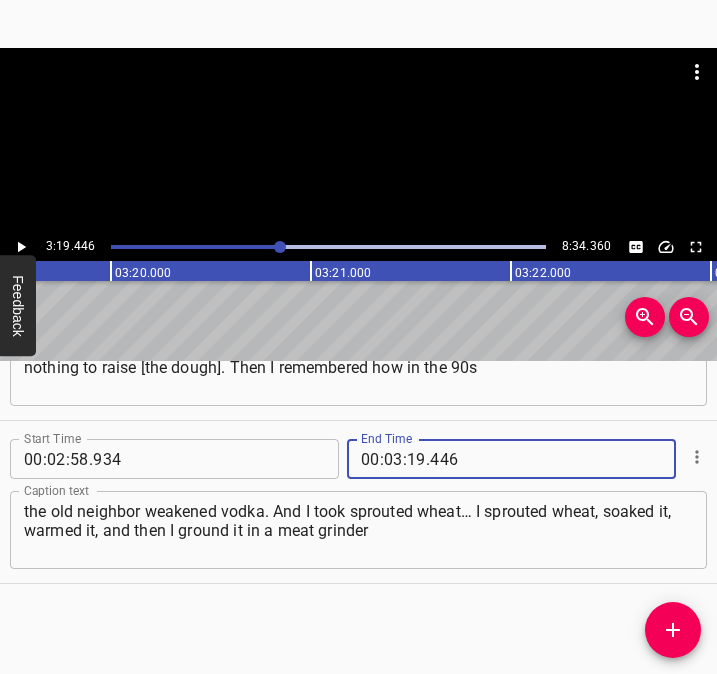 type on "446" 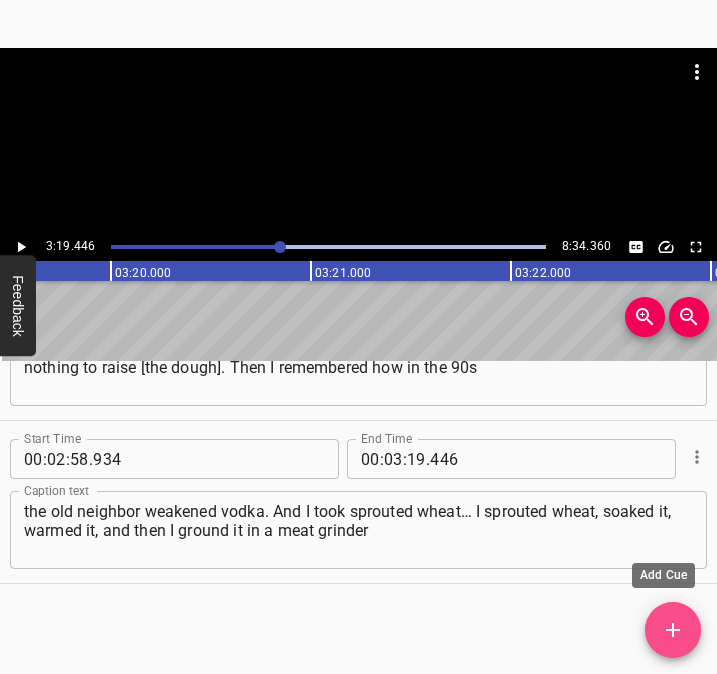 click 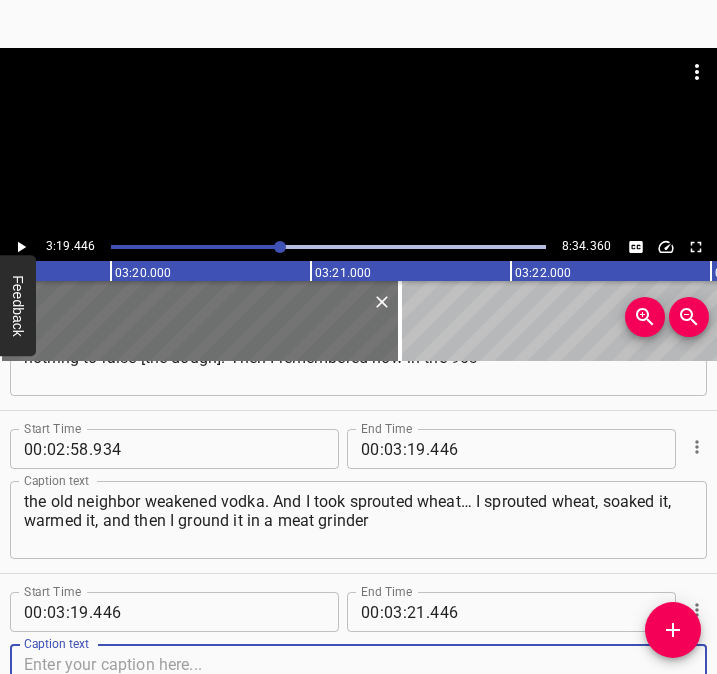 scroll, scrollTop: 2552, scrollLeft: 0, axis: vertical 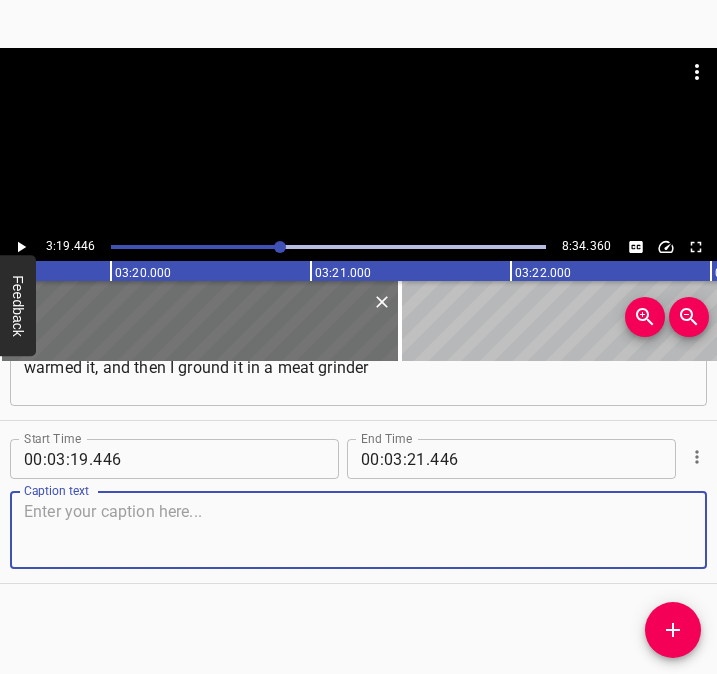 drag, startPoint x: 650, startPoint y: 549, endPoint x: 716, endPoint y: 533, distance: 67.911705 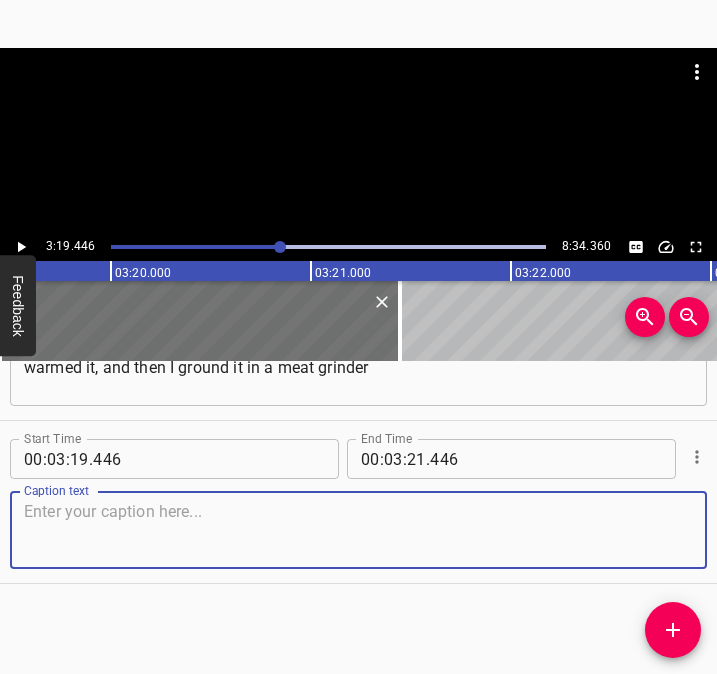 click at bounding box center (358, 530) 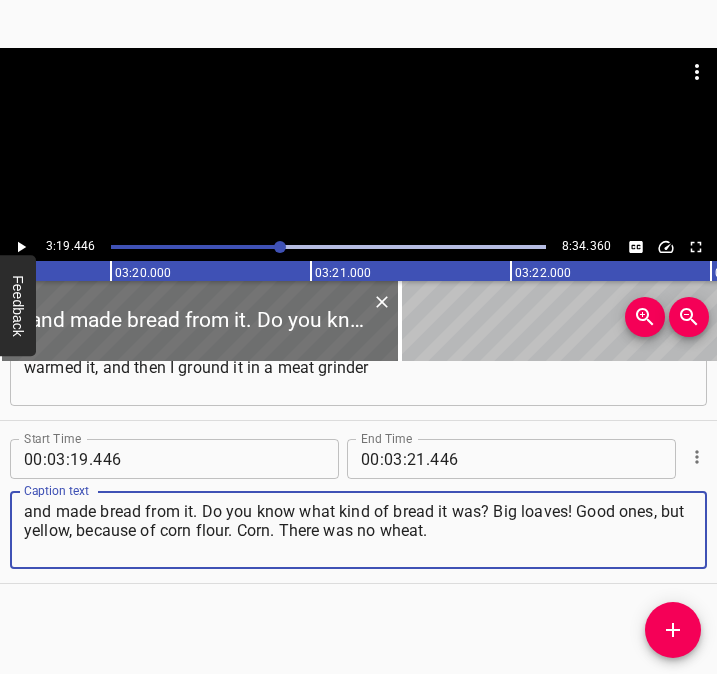 type on "and made bread from it. Do you know what kind of bread it was? Big loaves! Good ones, but yellow, because of corn flour. Corn. There was no wheat." 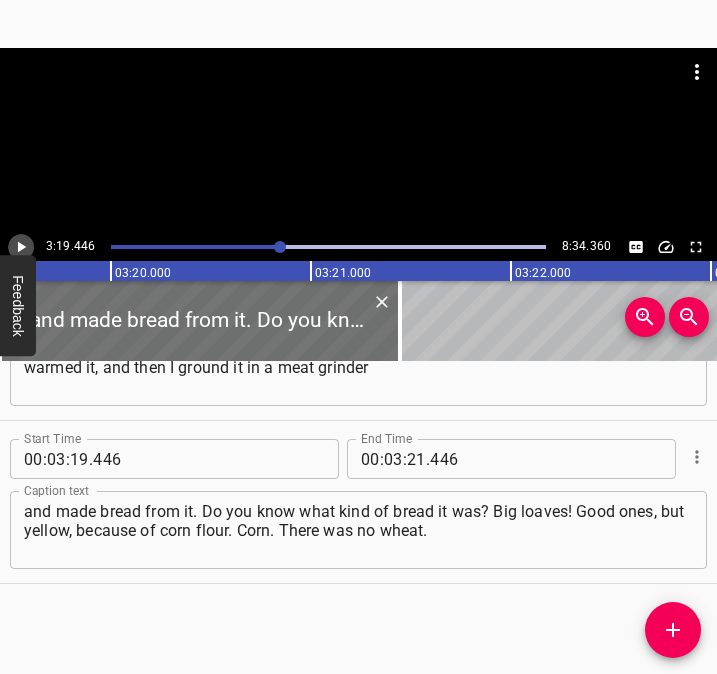 click 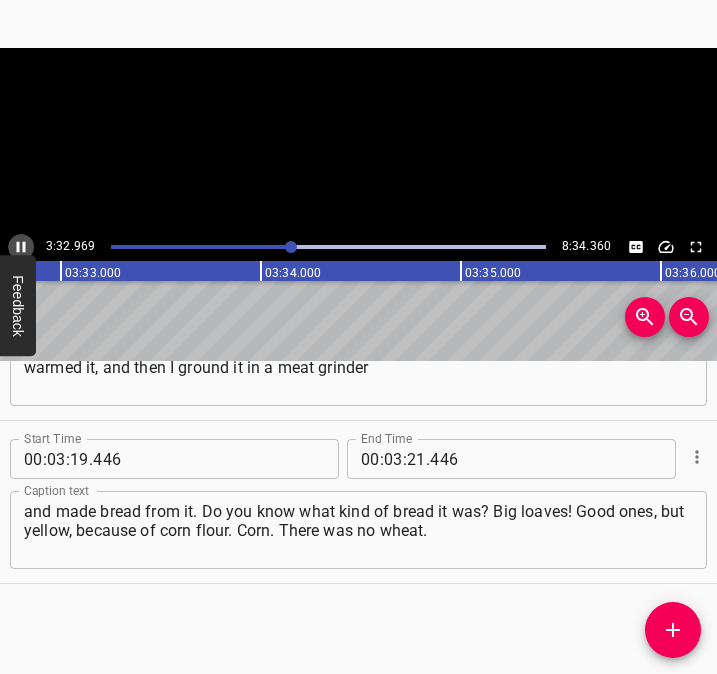 click 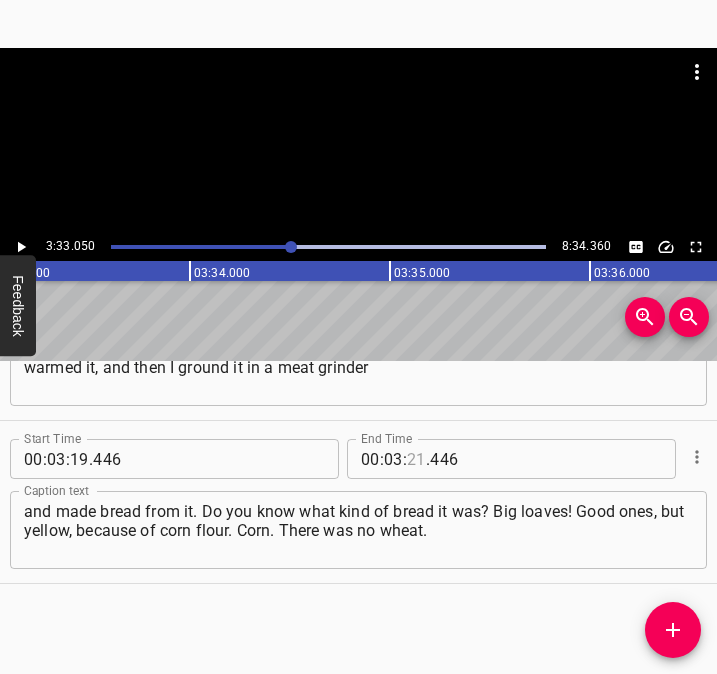 click at bounding box center (416, 459) 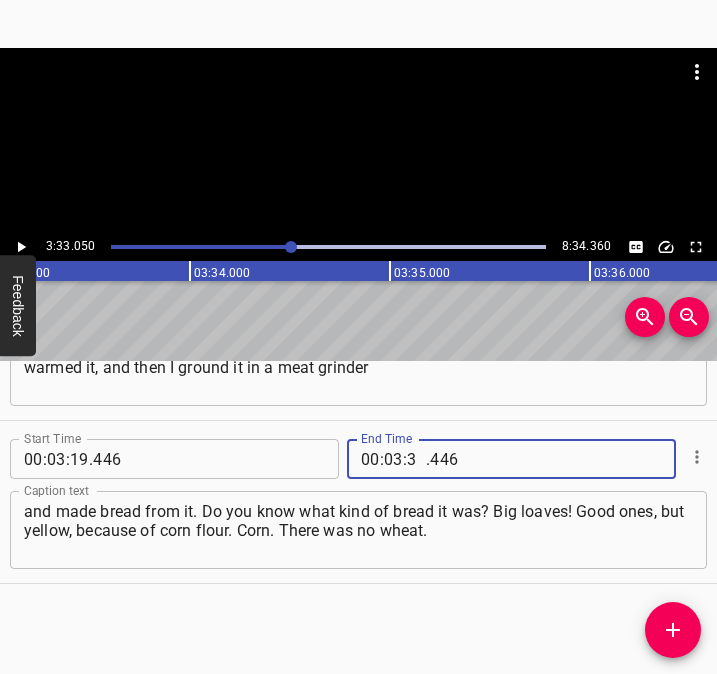 type on "33" 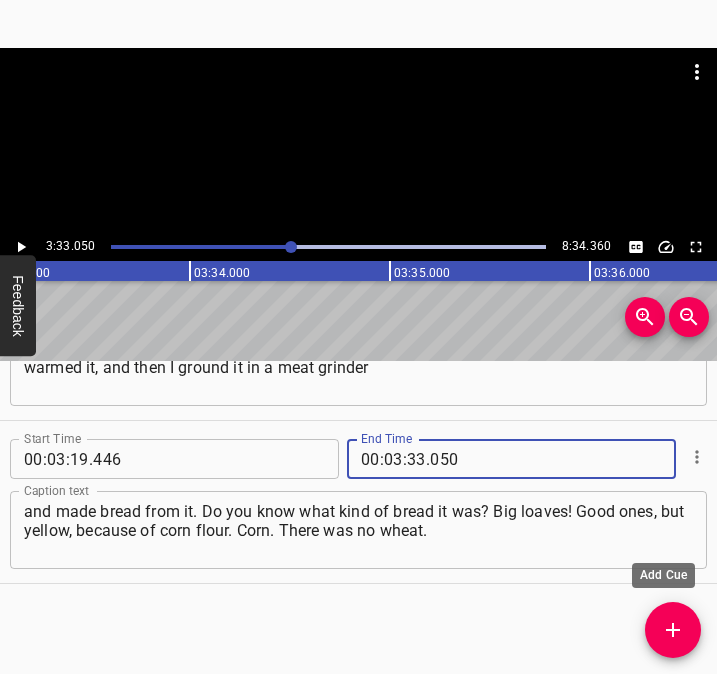 type on "050" 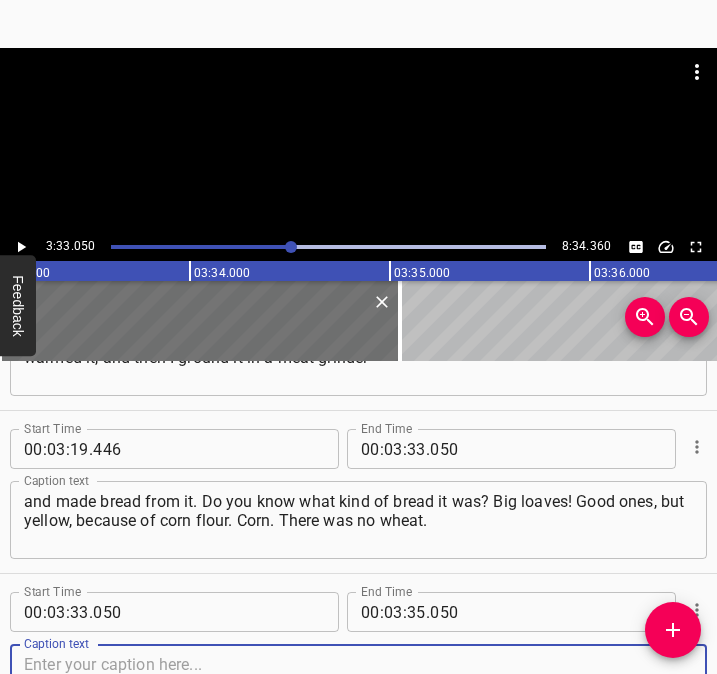 scroll, scrollTop: 2715, scrollLeft: 0, axis: vertical 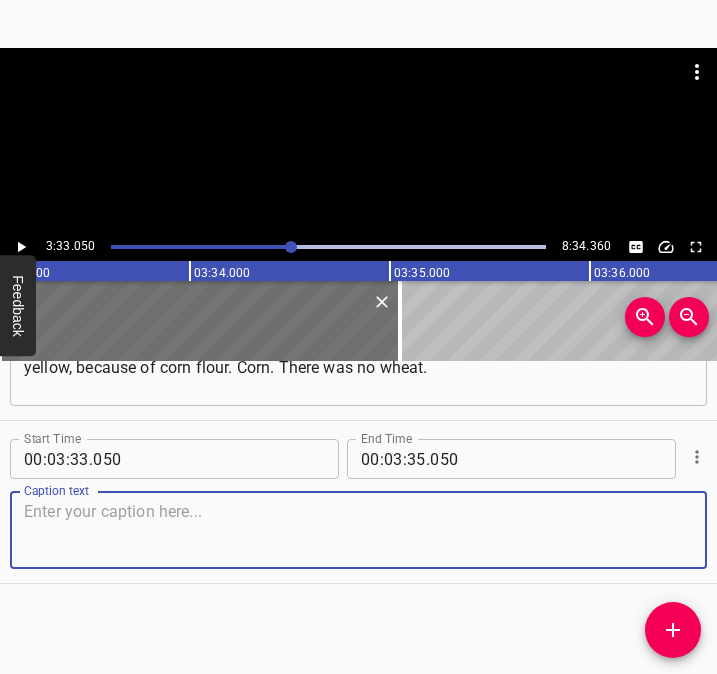 drag, startPoint x: 650, startPoint y: 529, endPoint x: 736, endPoint y: 504, distance: 89.560036 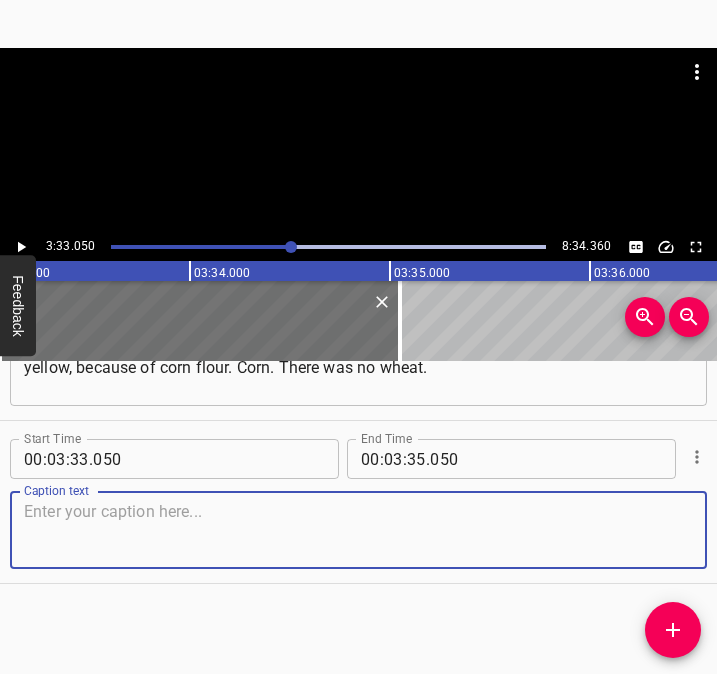 click at bounding box center [358, 530] 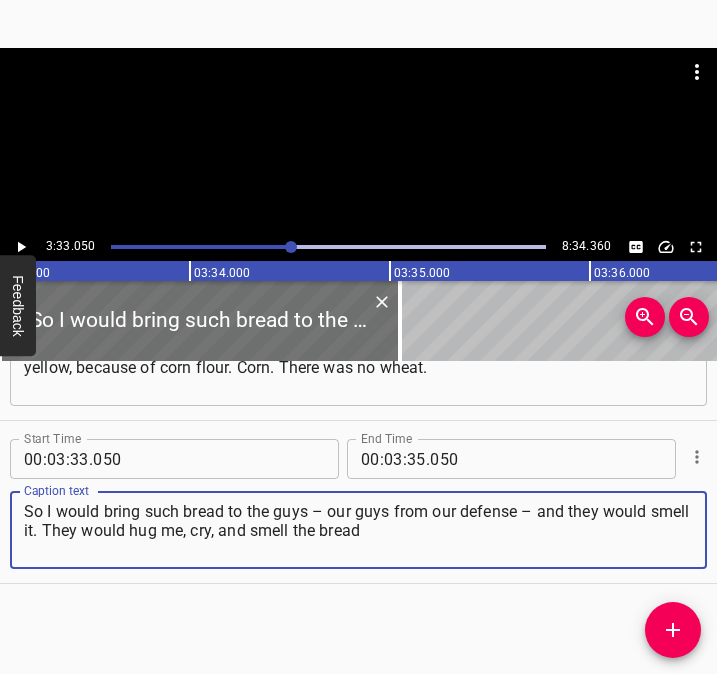 type on "So I would bring such bread to the guys – our guys from our defense – and they would smell it. They would hug me, cry, and smell the bread" 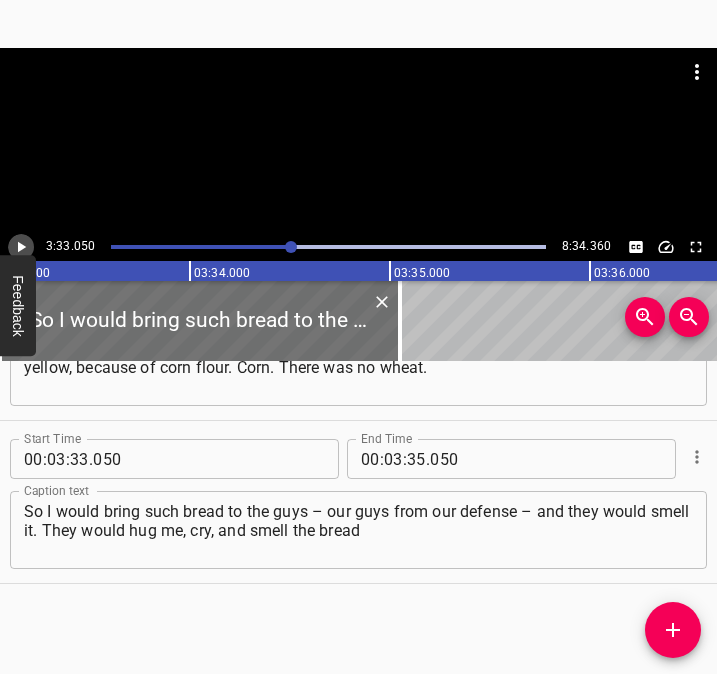 click 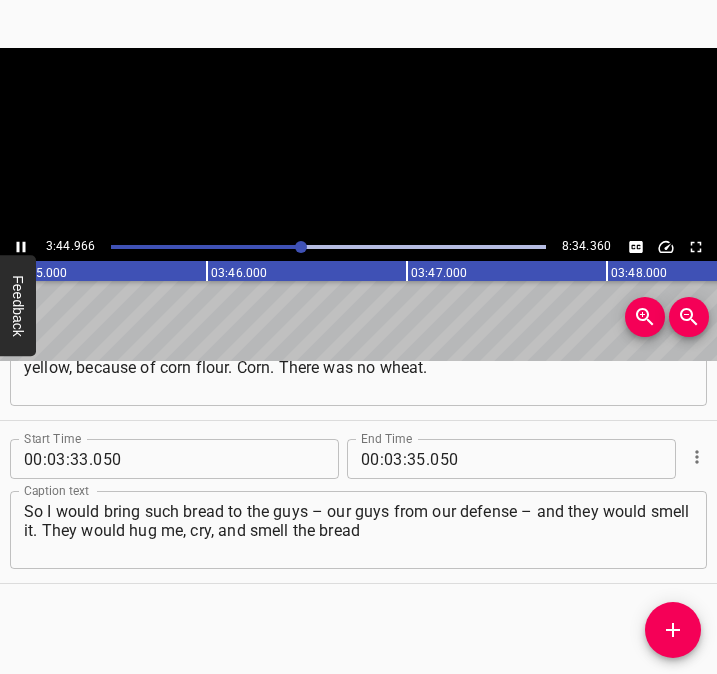 click 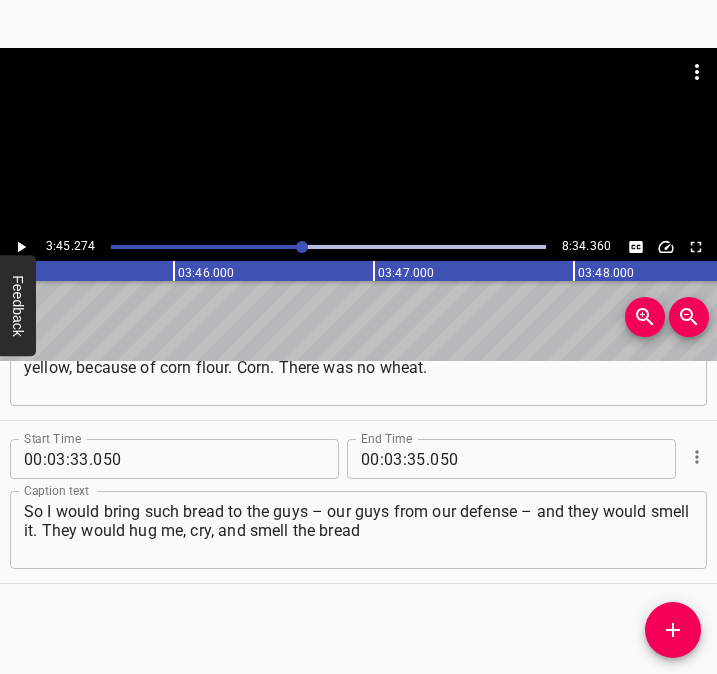 scroll, scrollTop: 0, scrollLeft: 45054, axis: horizontal 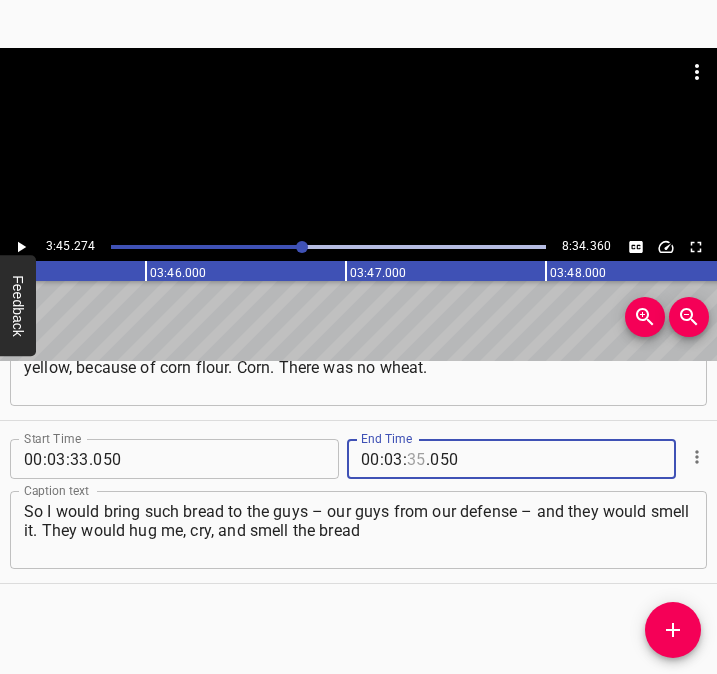click at bounding box center (416, 459) 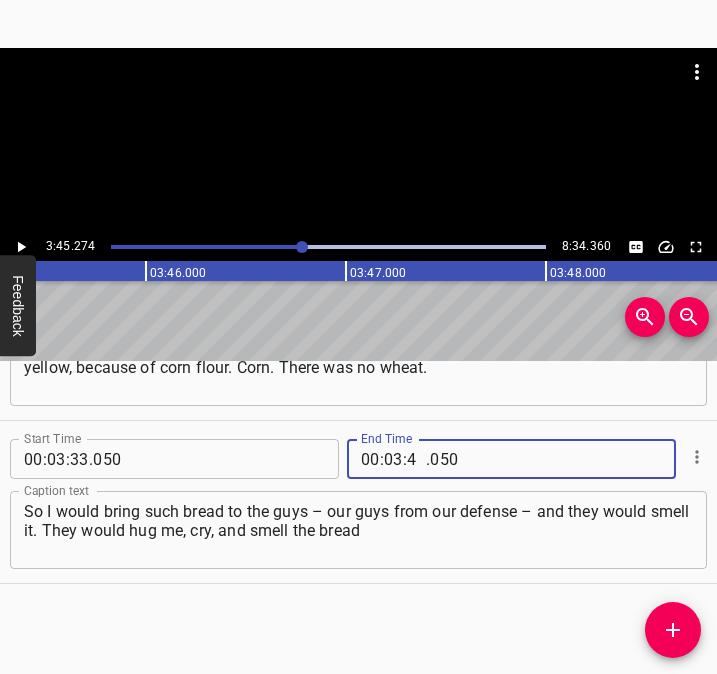 type on "45" 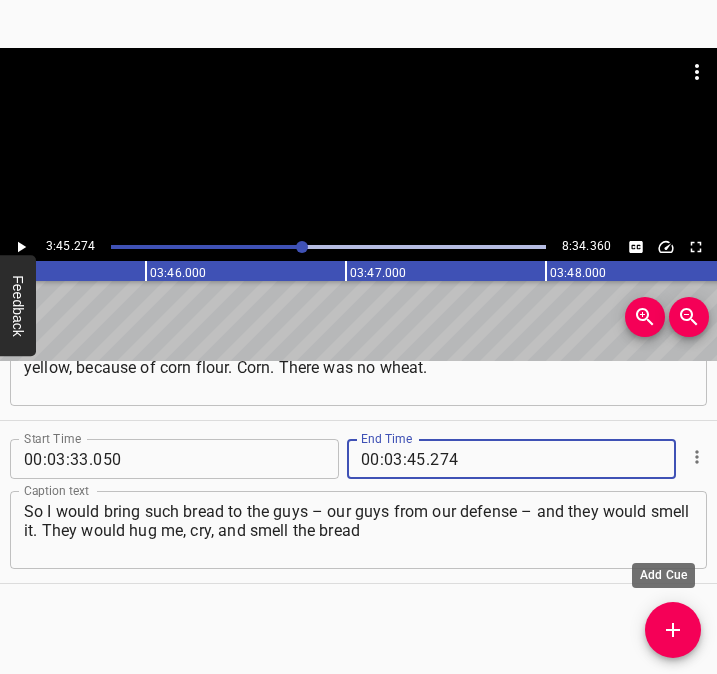 type on "274" 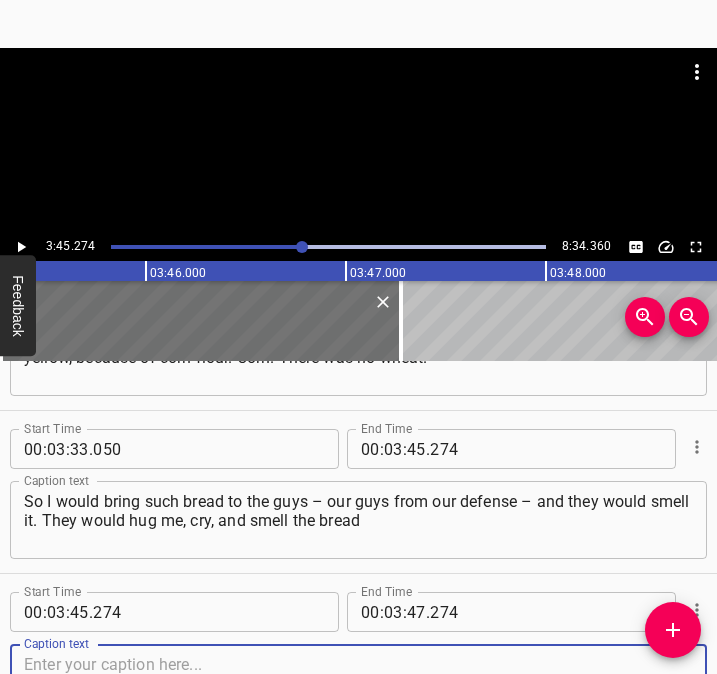 scroll, scrollTop: 2878, scrollLeft: 0, axis: vertical 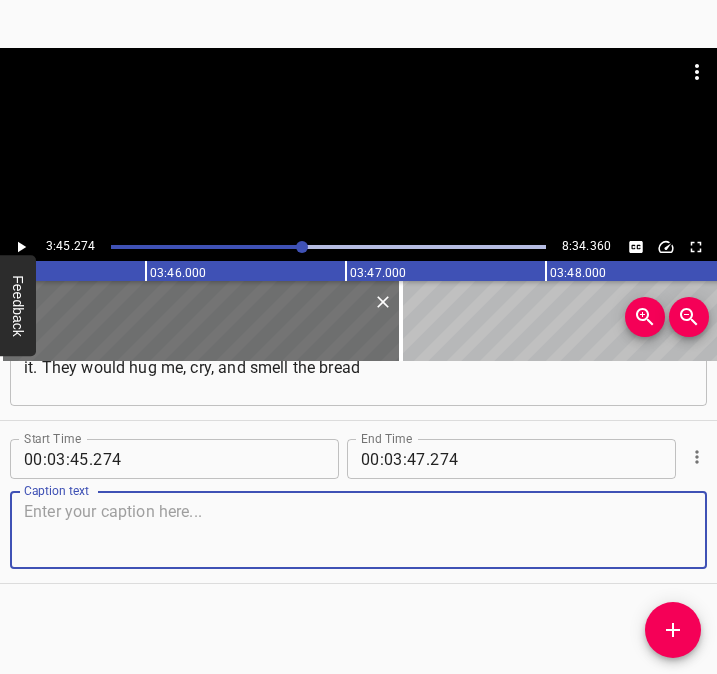 drag, startPoint x: 652, startPoint y: 536, endPoint x: 714, endPoint y: 514, distance: 65.78754 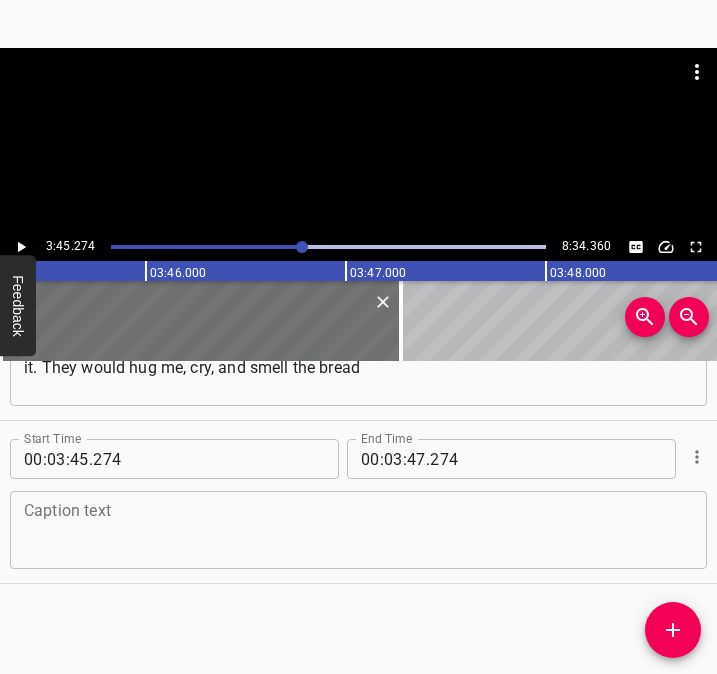 click at bounding box center [358, 530] 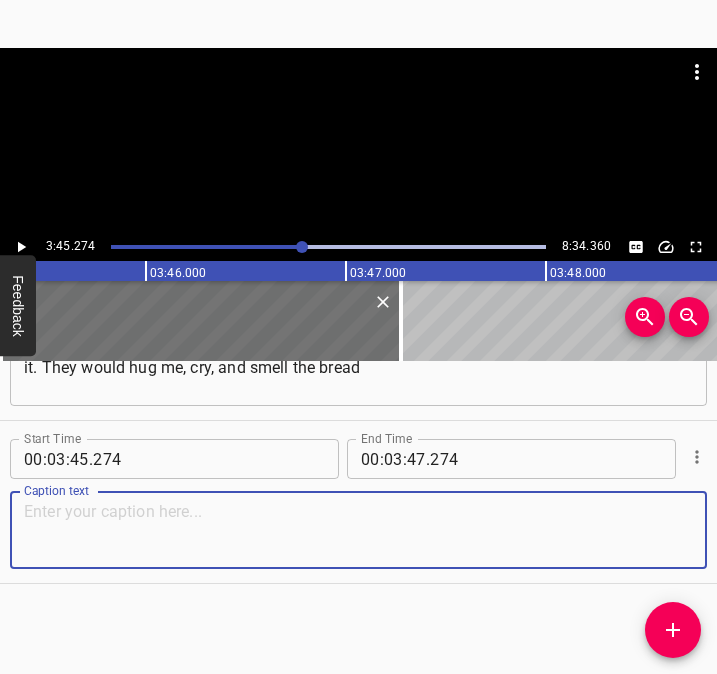 paste on "that was so precious at that time. I am the director of the cultural center, I work here… on [DATE], it will be 46 years as I work. Here, in the club," 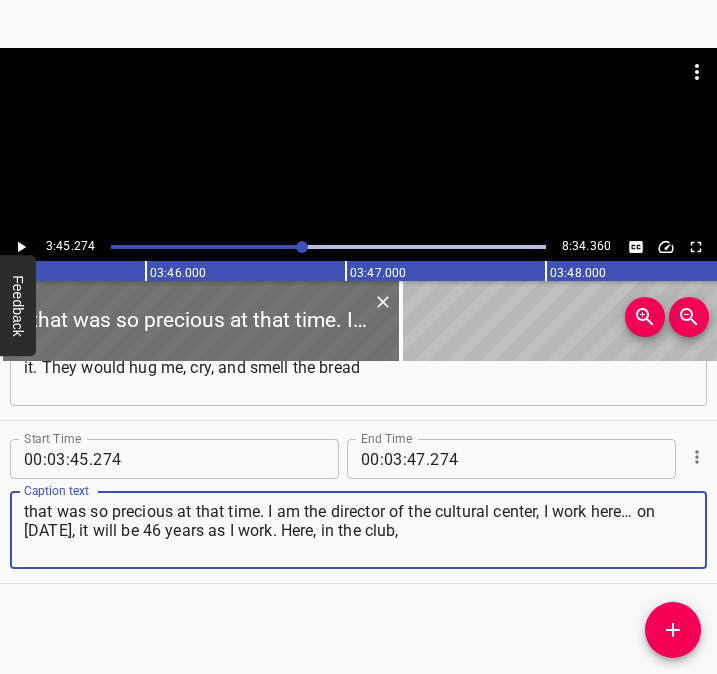 type on "that was so precious at that time. I am the director of the cultural center, I work here… on [DATE], it will be 46 years as I work. Here, in the club," 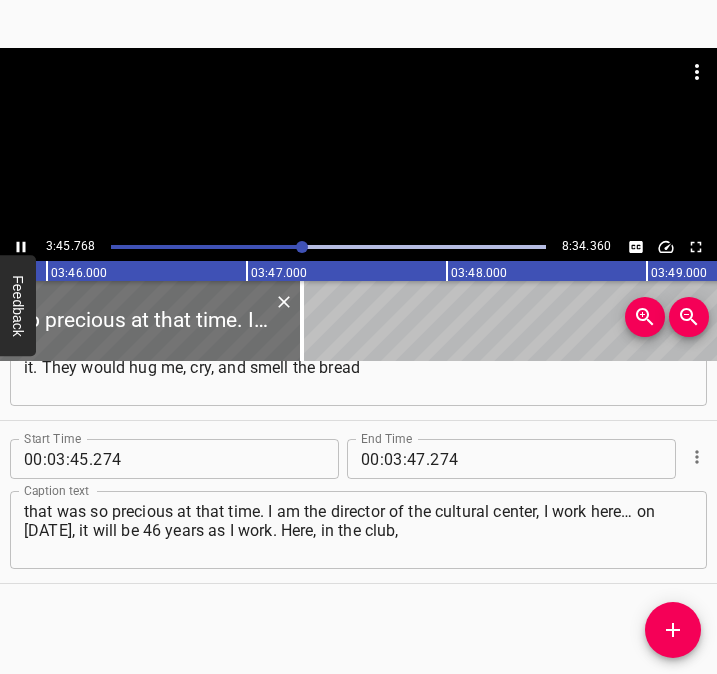 scroll, scrollTop: 0, scrollLeft: 45207, axis: horizontal 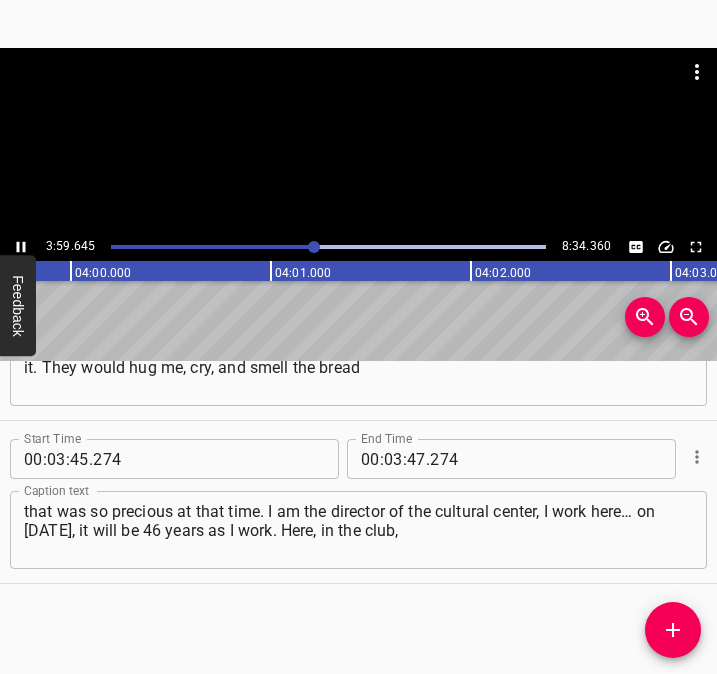 click 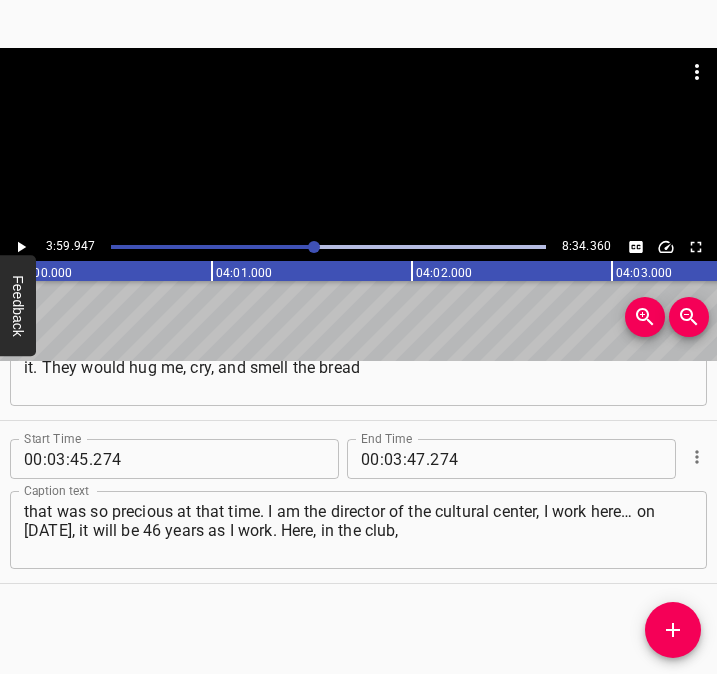 scroll, scrollTop: 0, scrollLeft: 47989, axis: horizontal 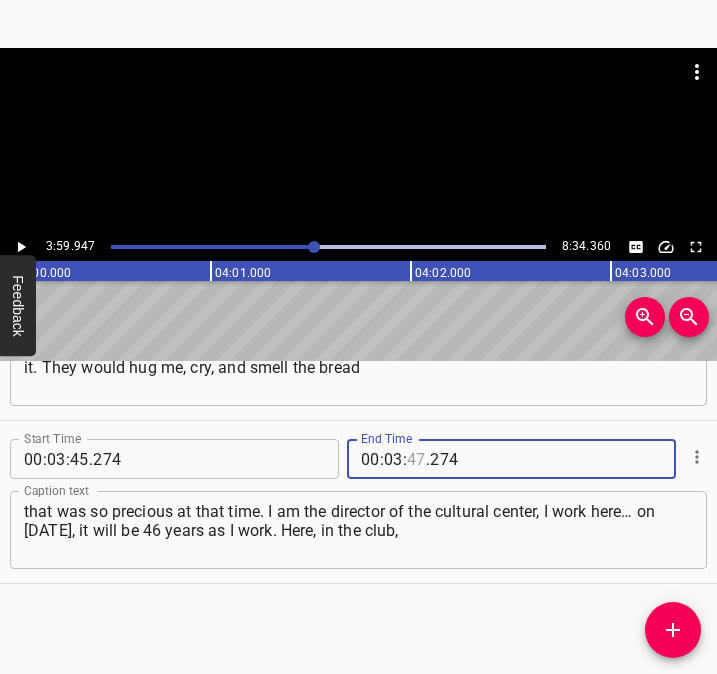 drag, startPoint x: 415, startPoint y: 458, endPoint x: 440, endPoint y: 450, distance: 26.24881 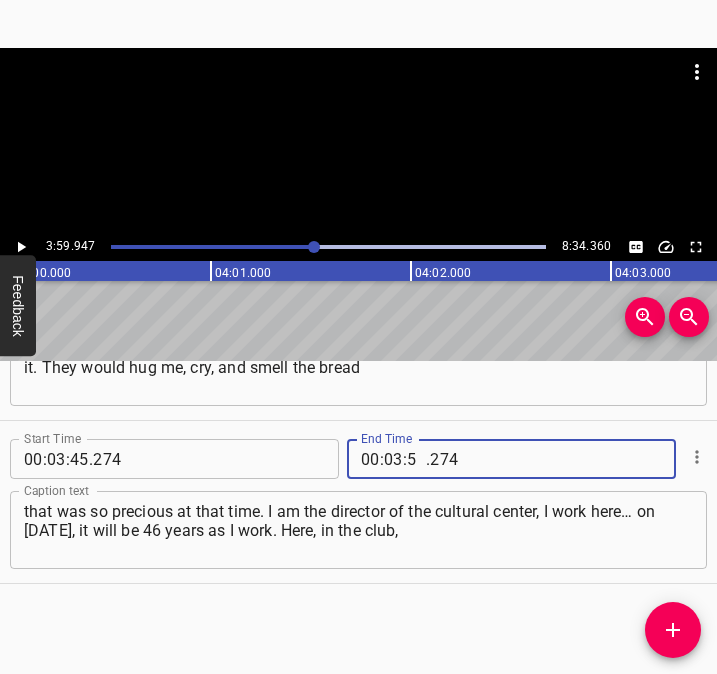 type on "59" 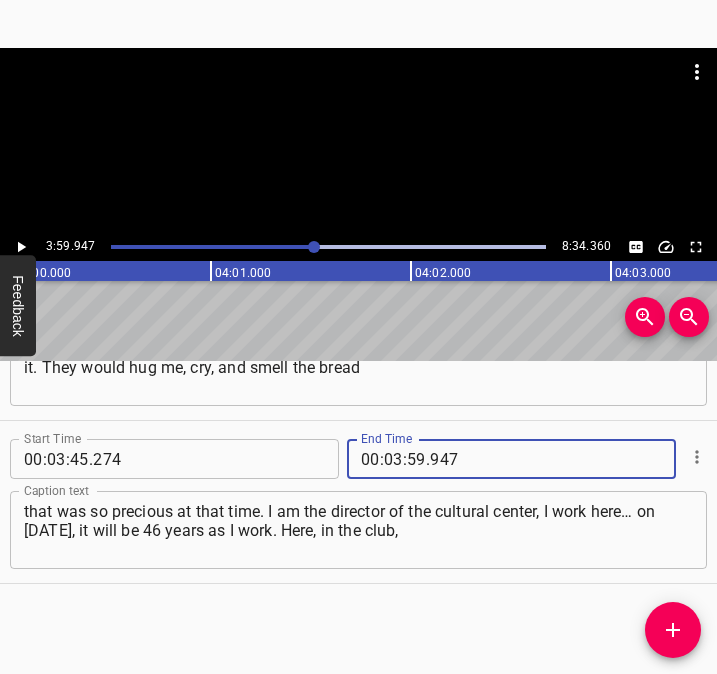type on "947" 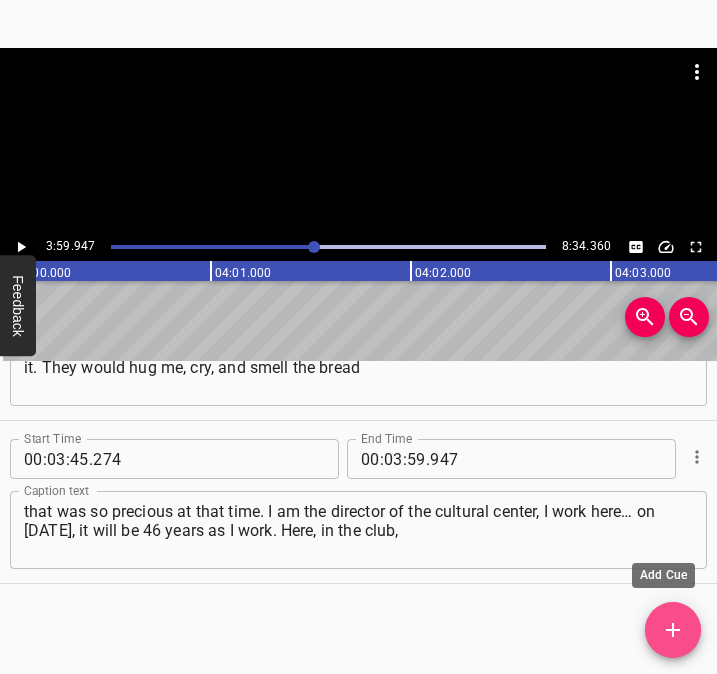 click 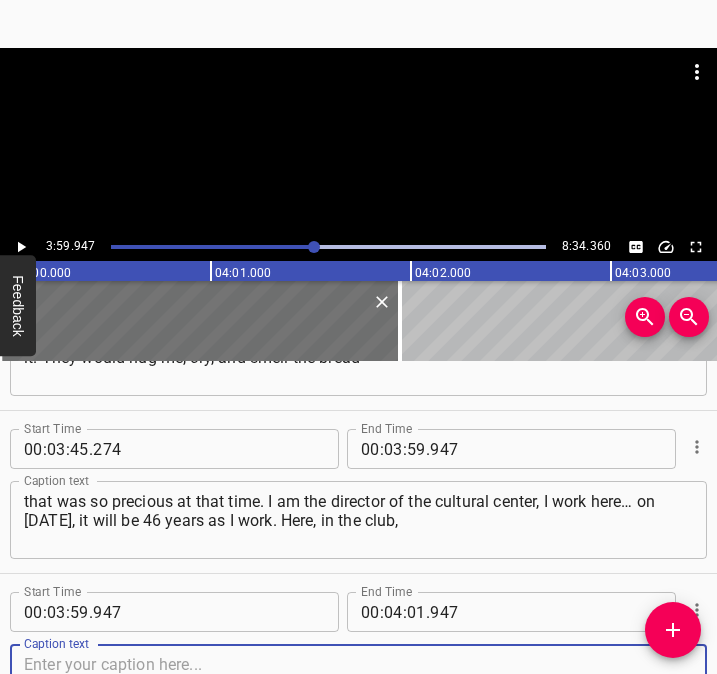 scroll, scrollTop: 3041, scrollLeft: 0, axis: vertical 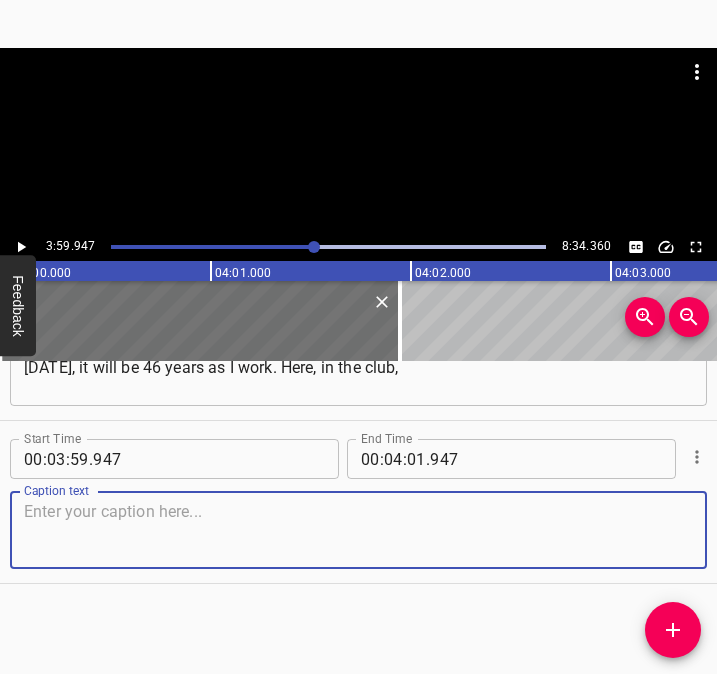 drag, startPoint x: 649, startPoint y: 537, endPoint x: 715, endPoint y: 532, distance: 66.189125 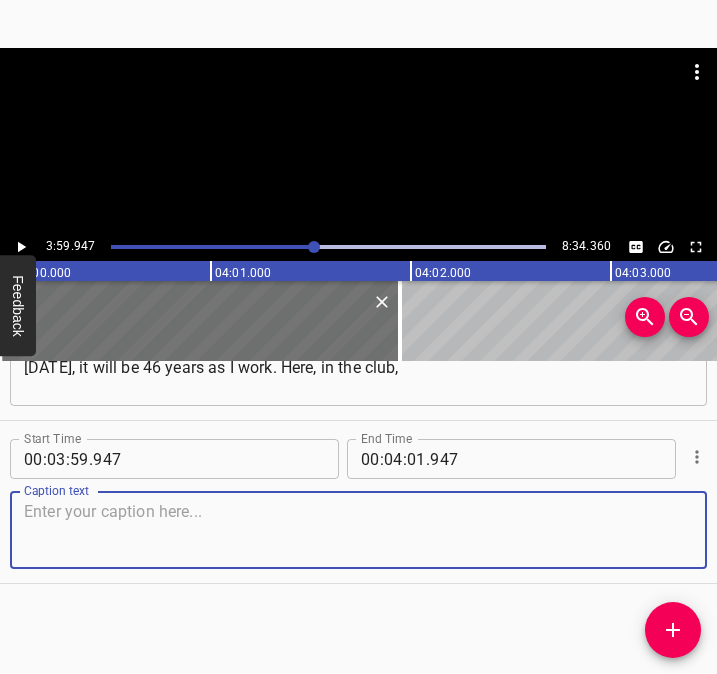 click at bounding box center (358, 530) 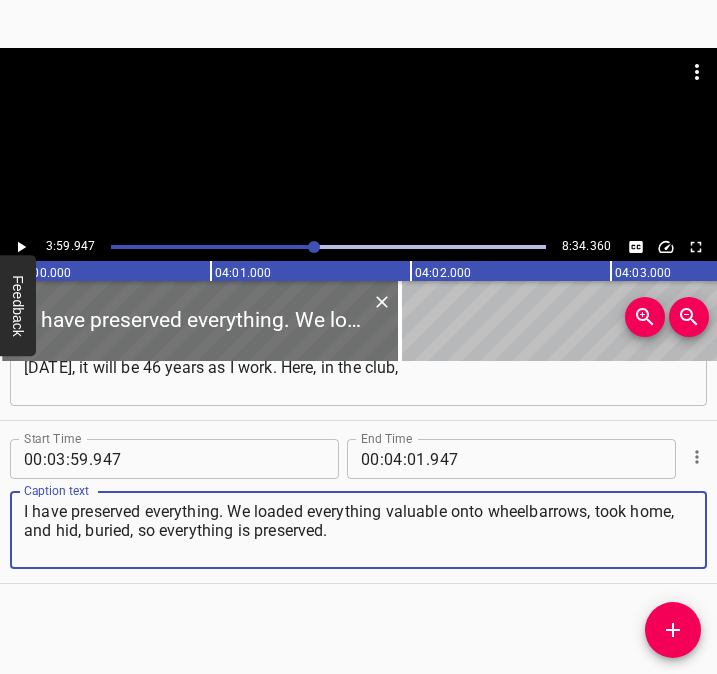 type on "I have preserved everything. We loaded everything valuable onto wheelbarrows, took home, and hid, buried, so everything is preserved." 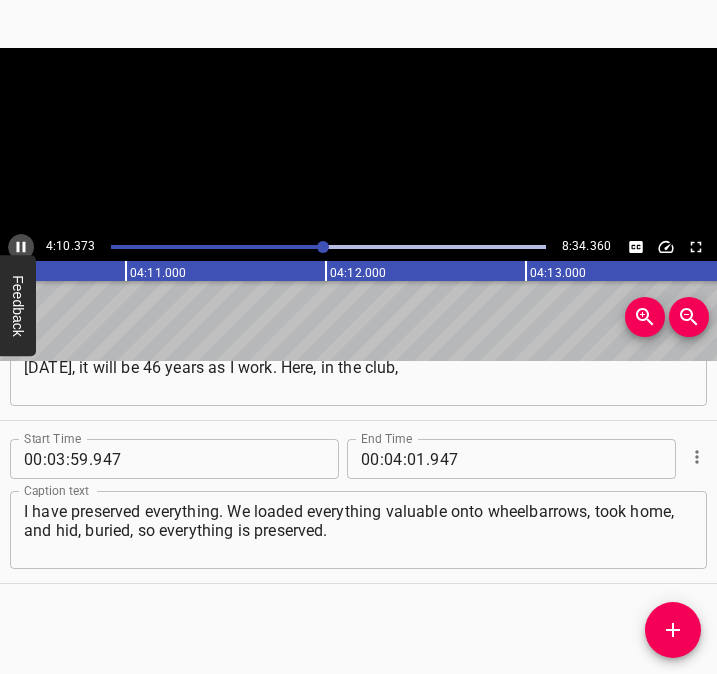 click 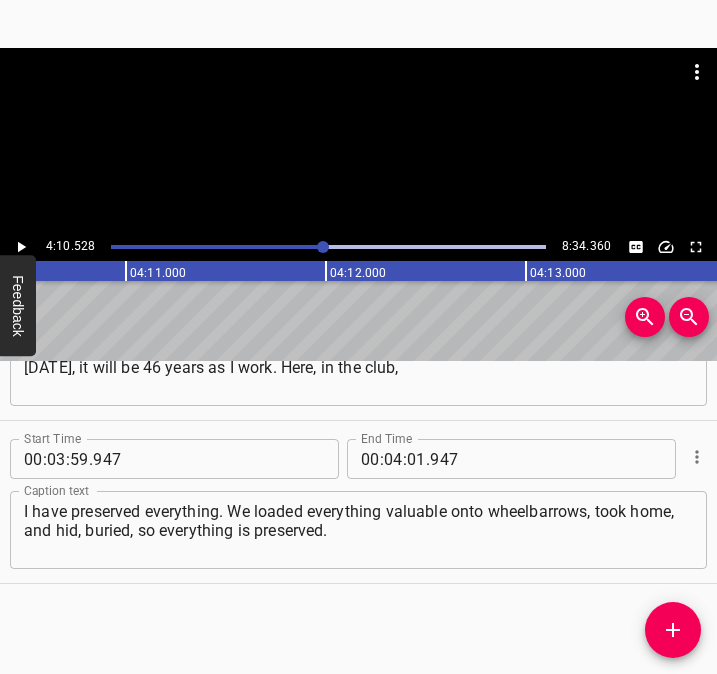 scroll, scrollTop: 0, scrollLeft: 50105, axis: horizontal 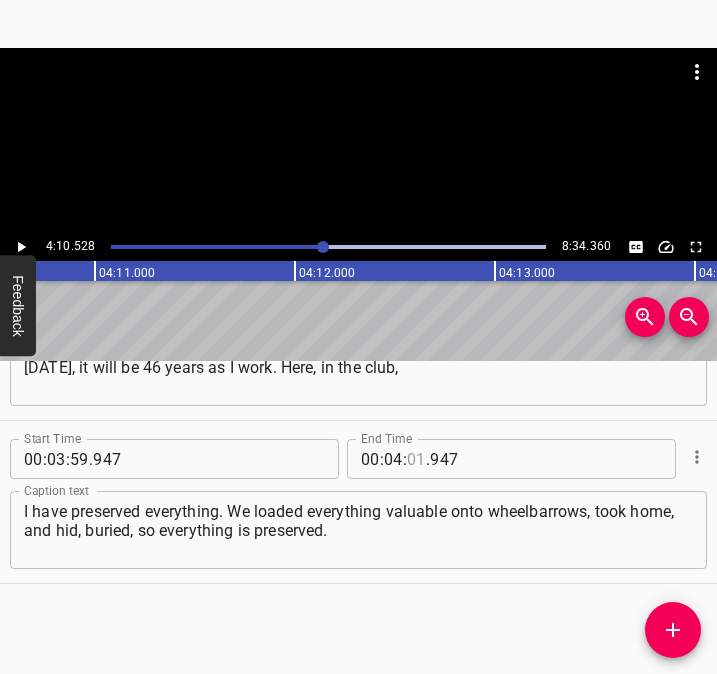 click at bounding box center (416, 459) 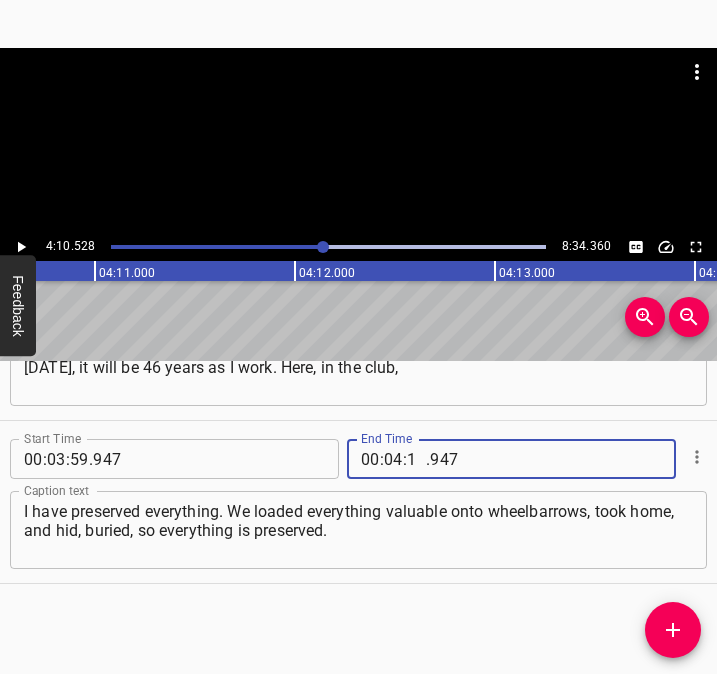 type on "10" 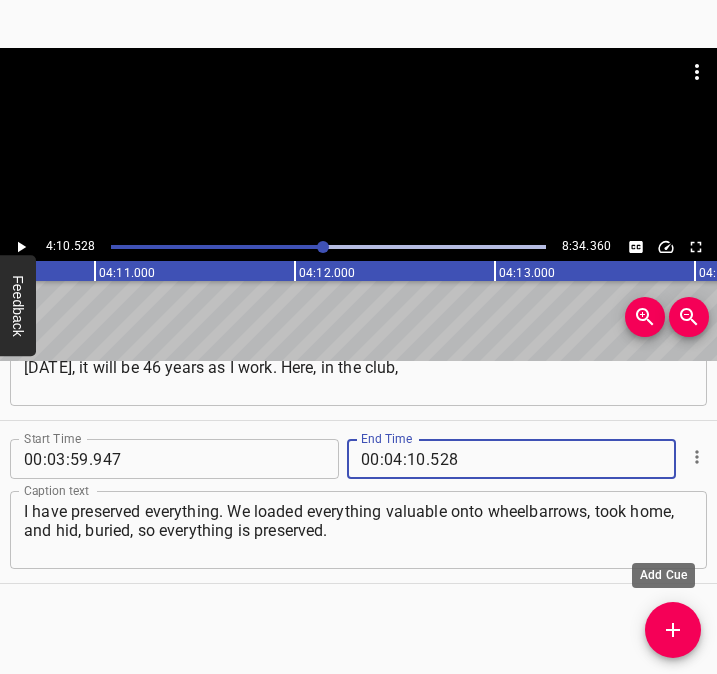 type on "528" 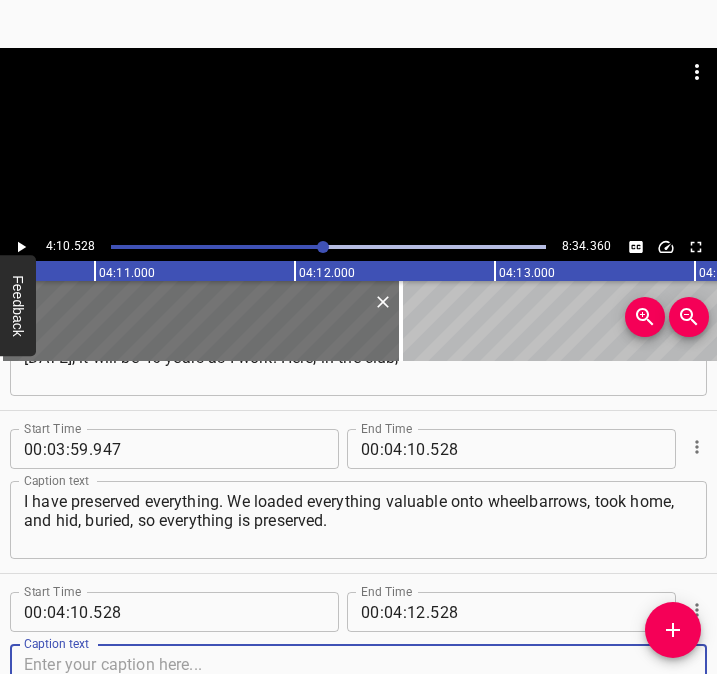 scroll, scrollTop: 3204, scrollLeft: 0, axis: vertical 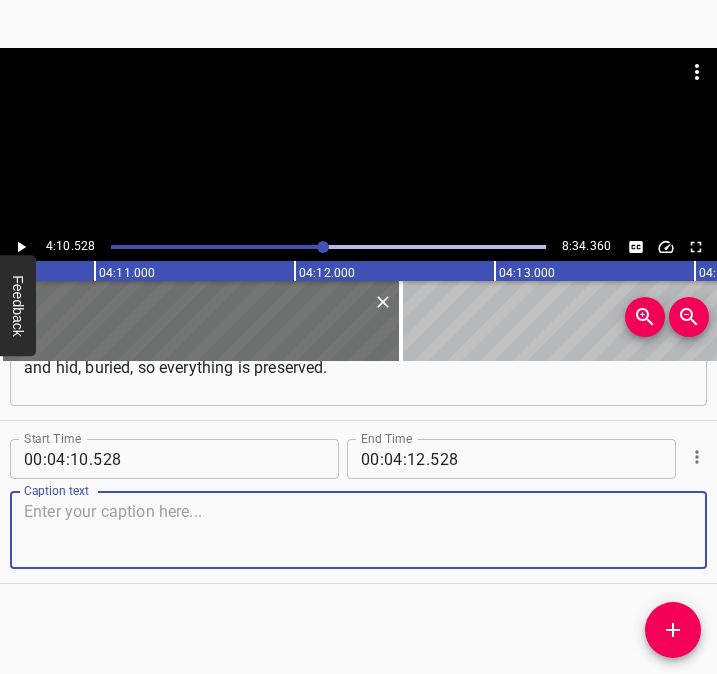 click at bounding box center (358, 530) 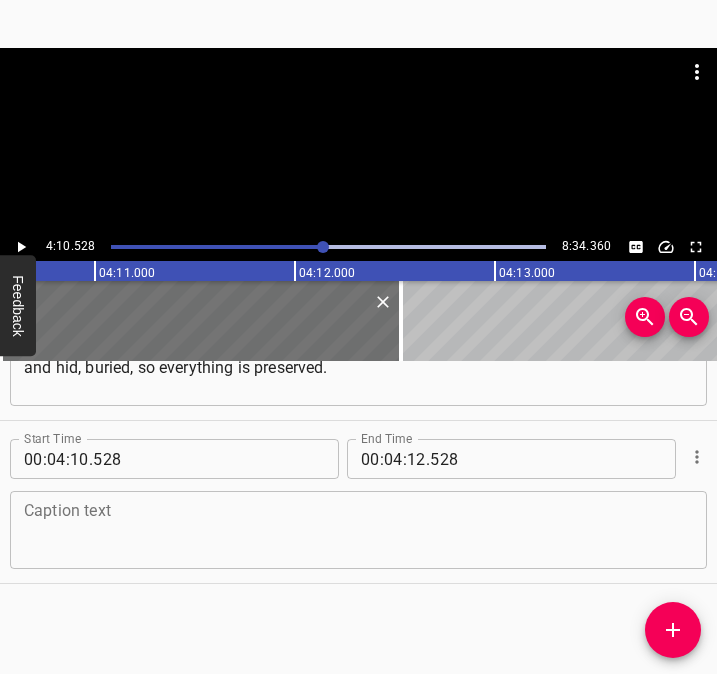 click at bounding box center [358, 530] 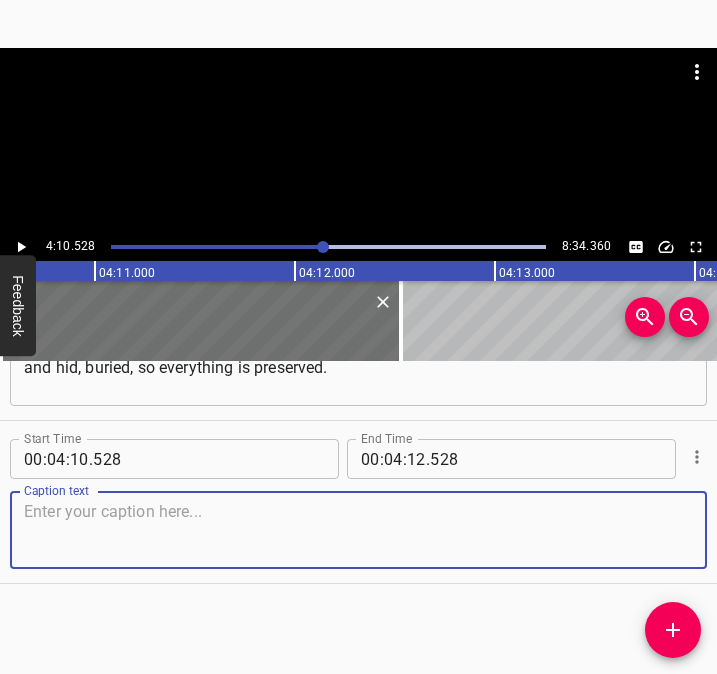 paste on "Even our costumes remained, and the equipment. Our group is called “Chervona Kalyna”, it is already [DEMOGRAPHIC_DATA]. When I started working, it was called" 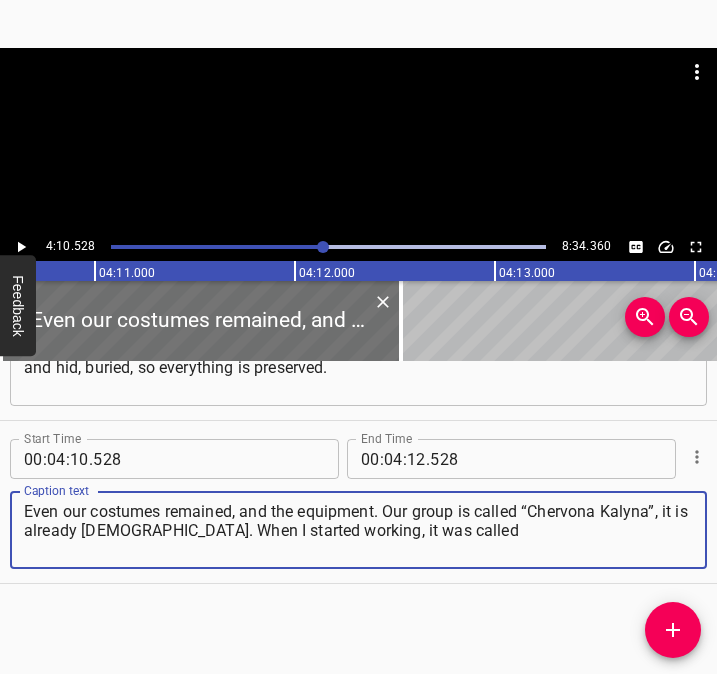type on "Even our costumes remained, and the equipment. Our group is called “Chervona Kalyna”, it is already [DEMOGRAPHIC_DATA]. When I started working, it was called" 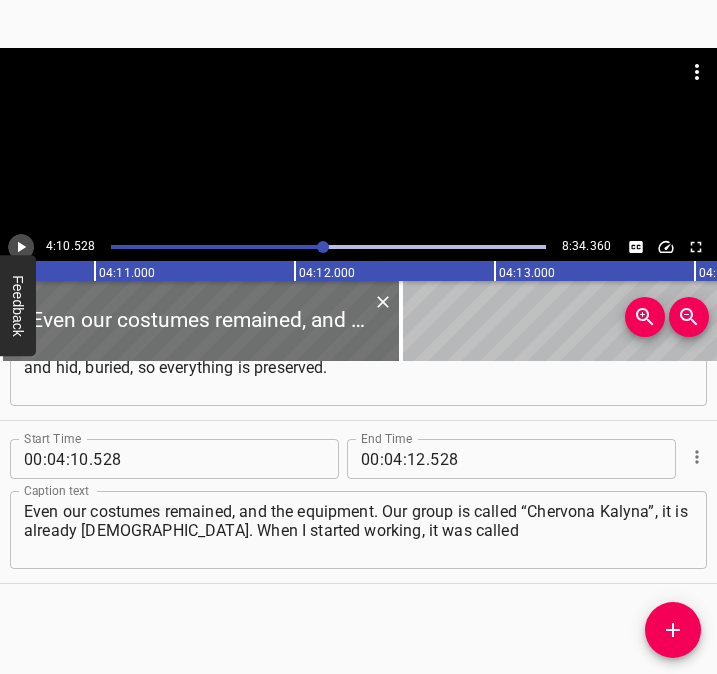 click 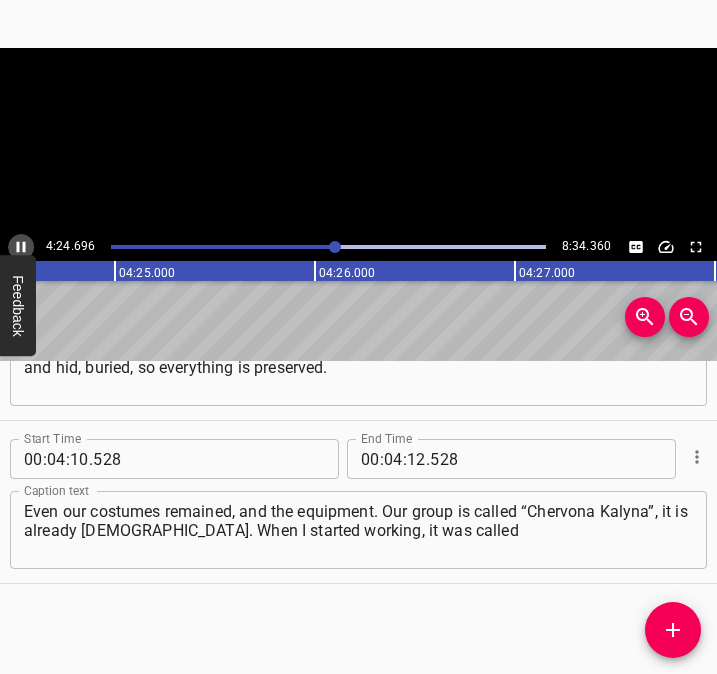 click 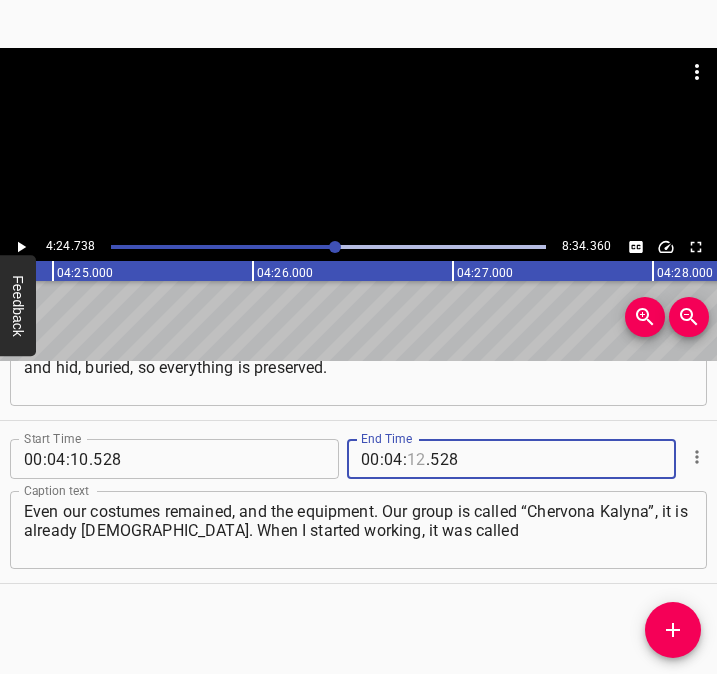 click at bounding box center (416, 459) 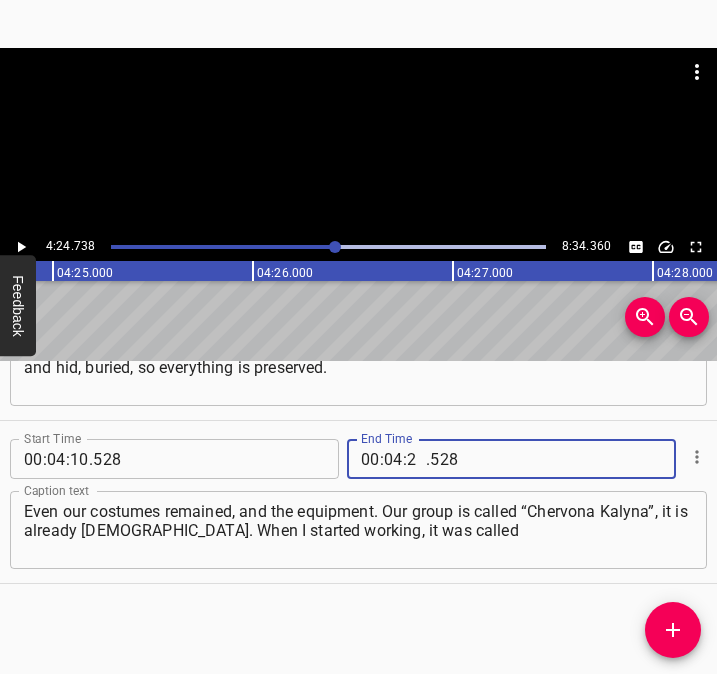 type on "24" 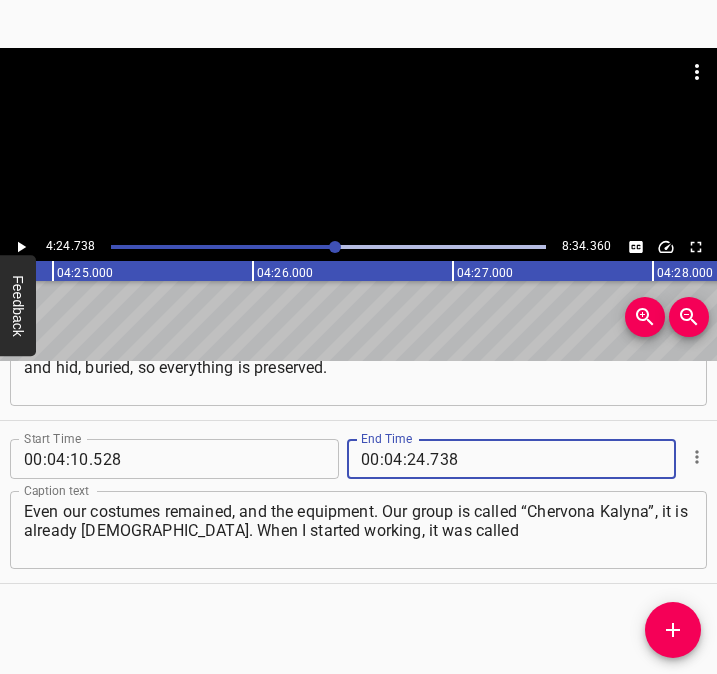 type on "738" 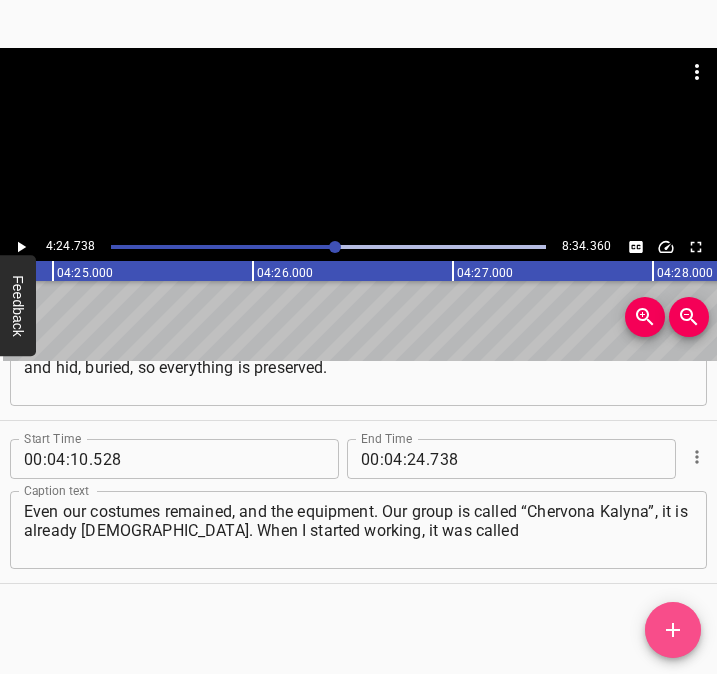 click 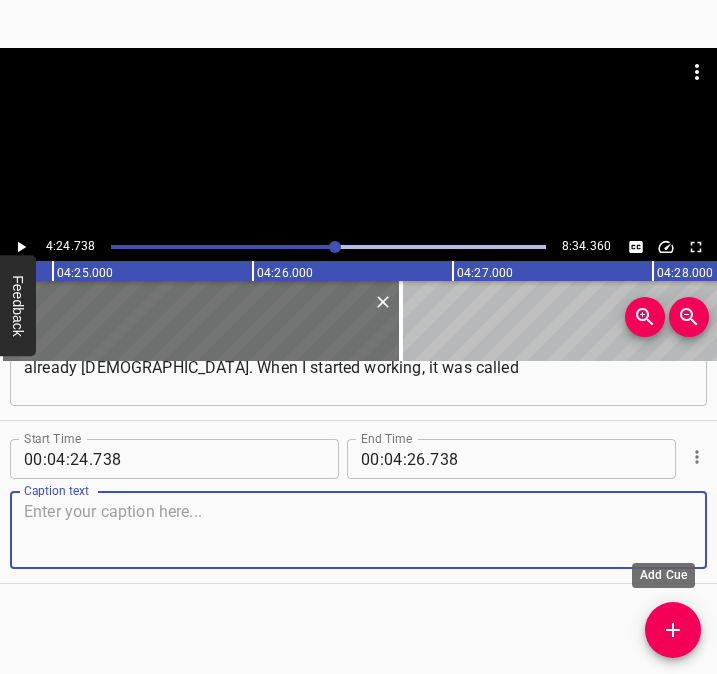 scroll, scrollTop: 3354, scrollLeft: 0, axis: vertical 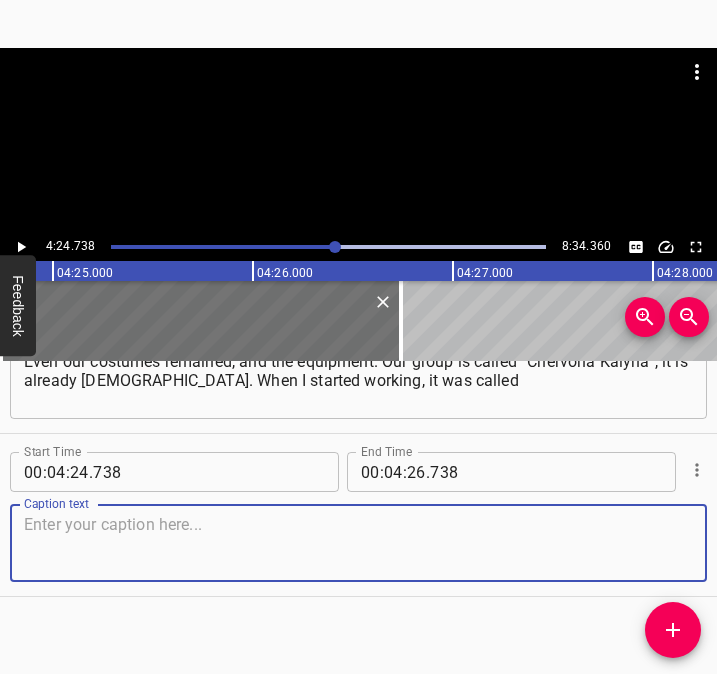 drag, startPoint x: 666, startPoint y: 534, endPoint x: 716, endPoint y: 526, distance: 50.635956 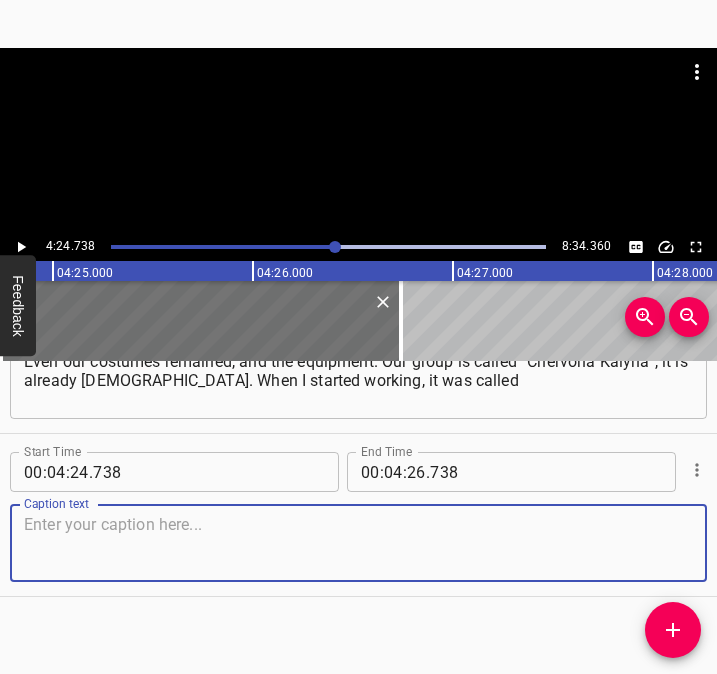 click at bounding box center [358, 543] 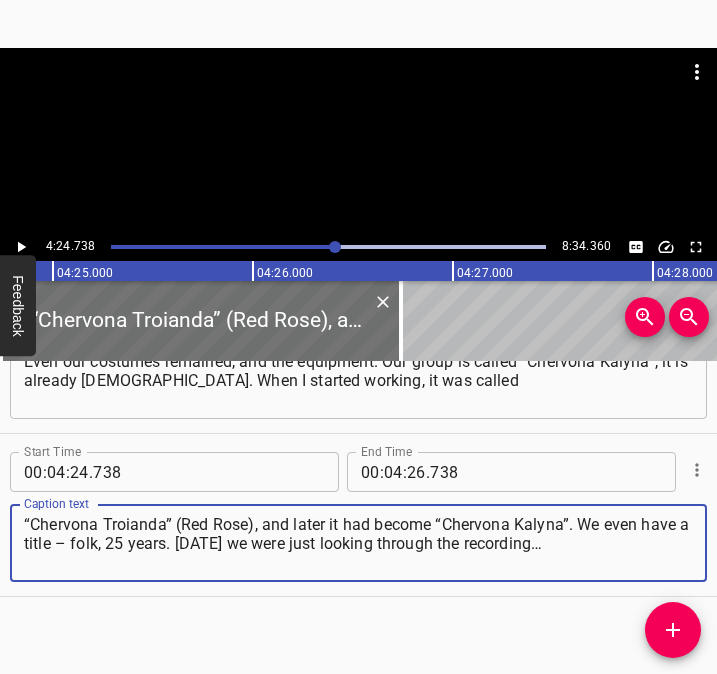 type on "“Chervona Troianda” (Red Rose), and later it had become “Chervona Kalyna”. We even have a title – folk, 25 years. [DATE] we were just looking through the recording…" 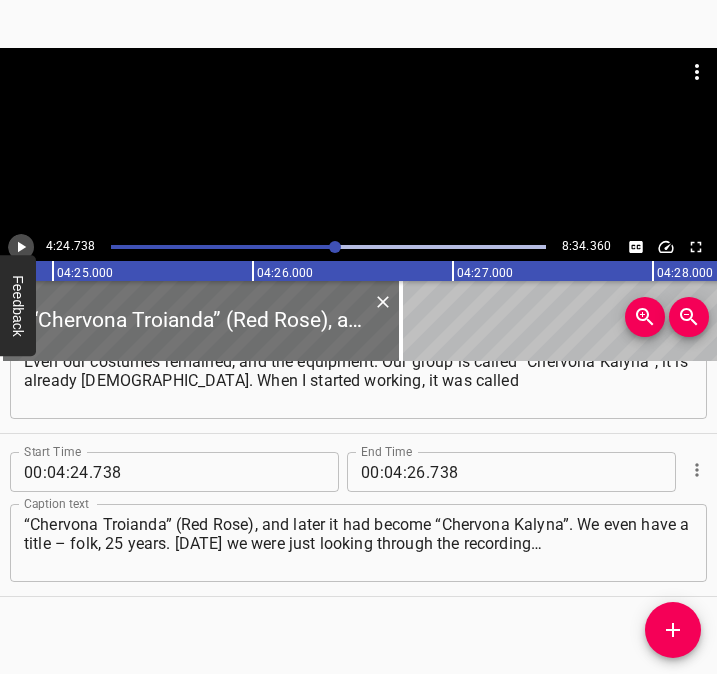 click 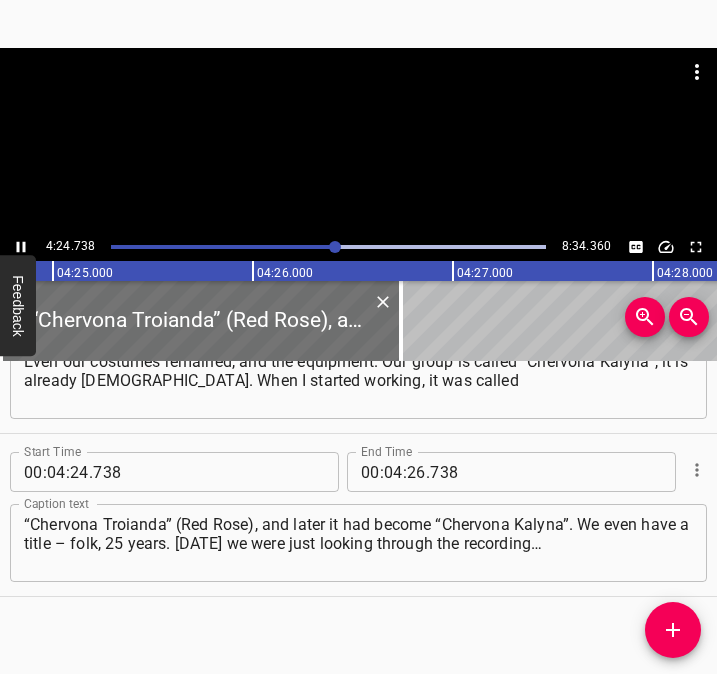 scroll, scrollTop: 3367, scrollLeft: 0, axis: vertical 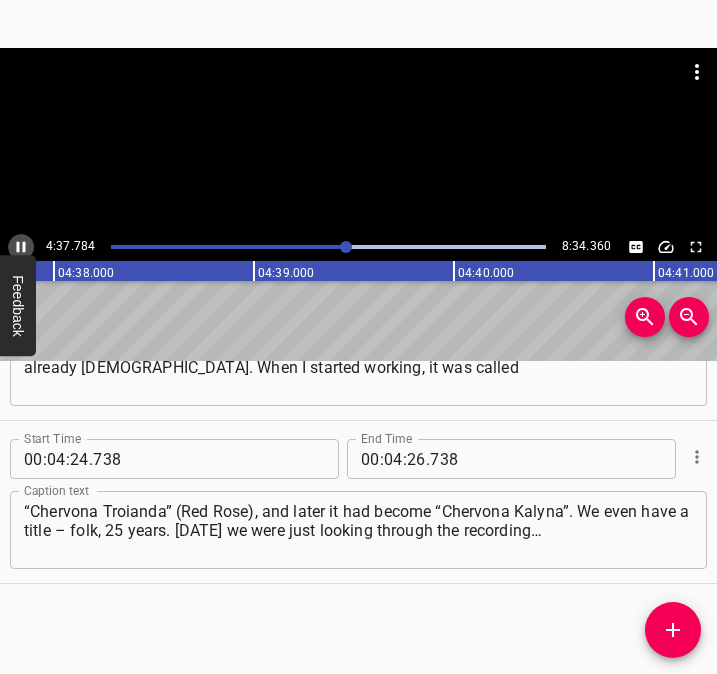 click 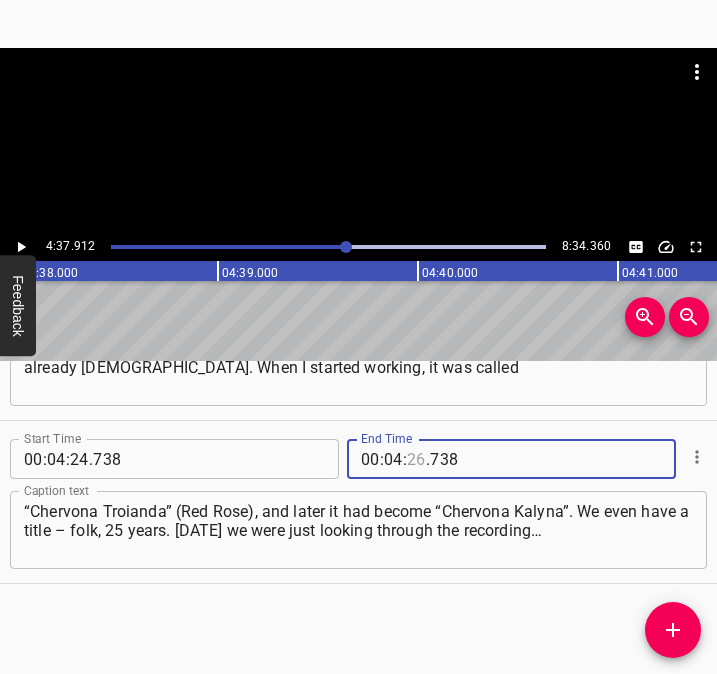 click at bounding box center [416, 459] 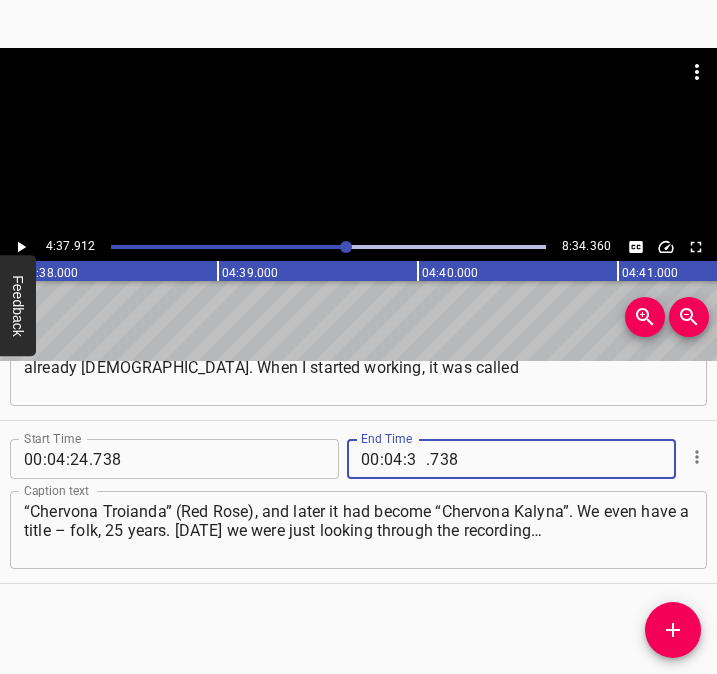 type on "37" 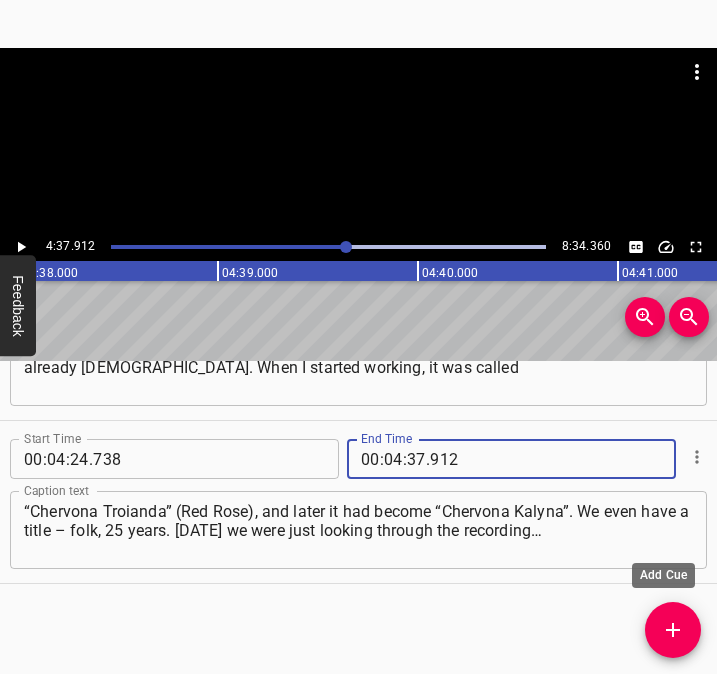 type on "912" 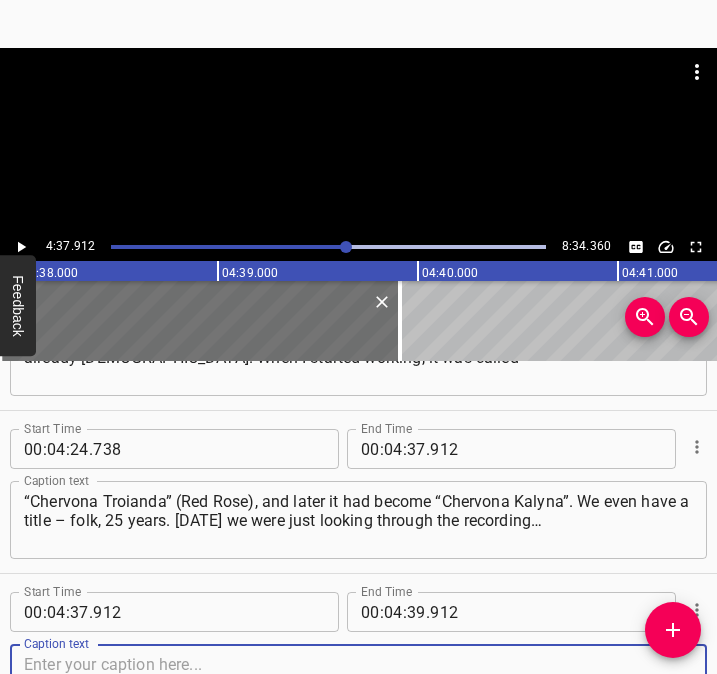 scroll, scrollTop: 3530, scrollLeft: 0, axis: vertical 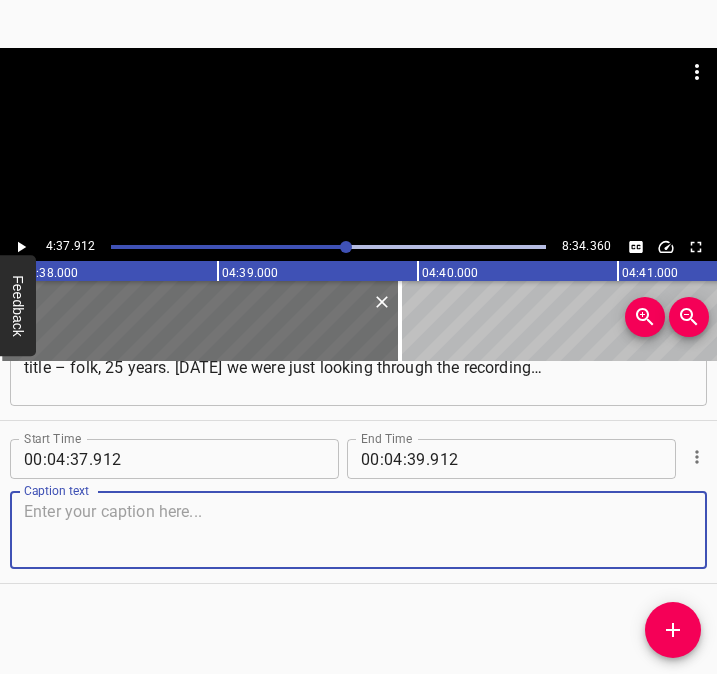 drag, startPoint x: 662, startPoint y: 547, endPoint x: 703, endPoint y: 533, distance: 43.32436 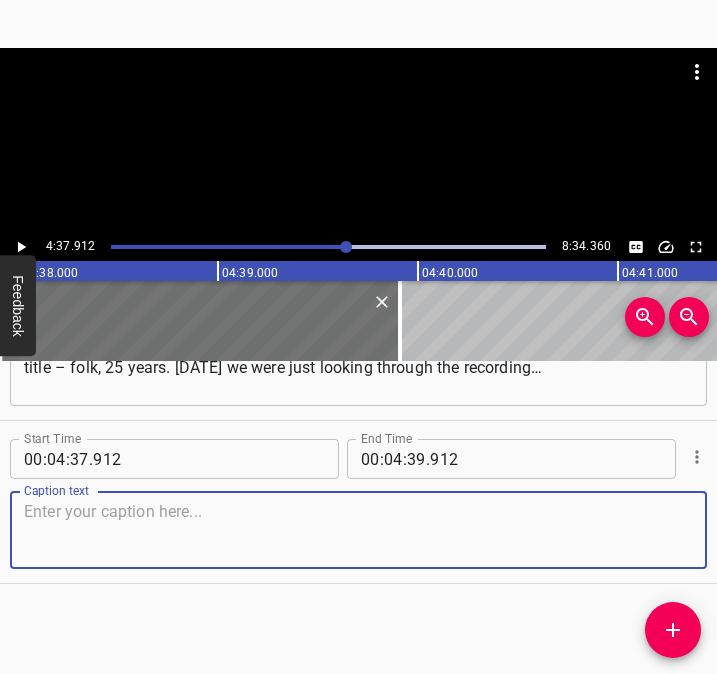 click at bounding box center [358, 530] 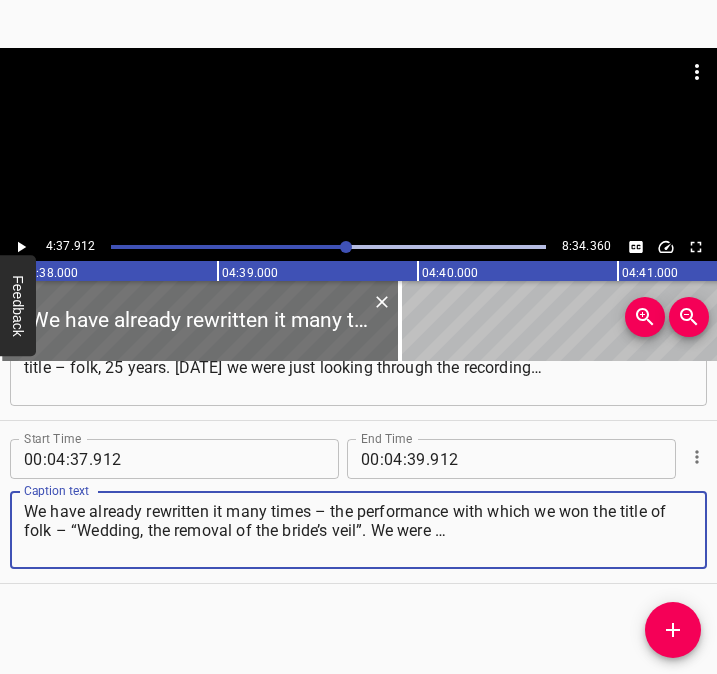 type on "We have already rewritten it many times – the performance with which we won the title of folk – “Wedding, the removal of the bride’s veil”. We were …" 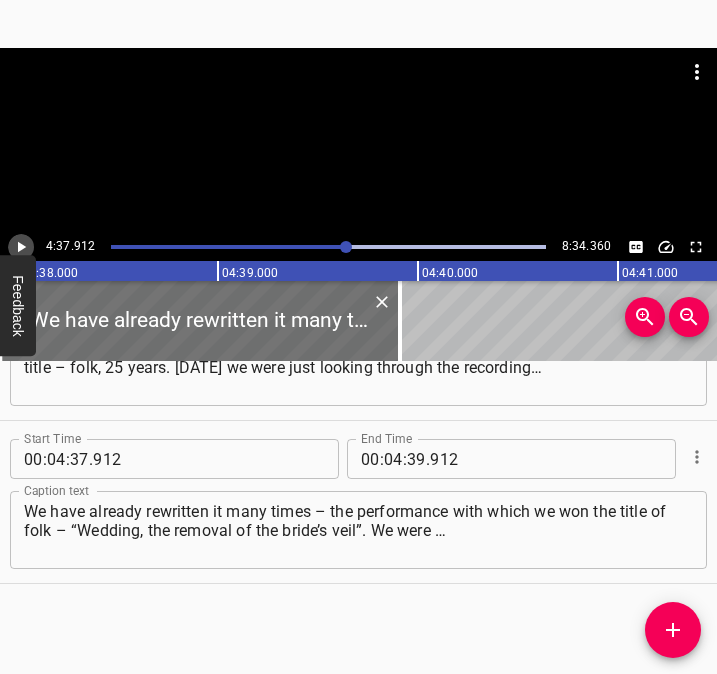 click 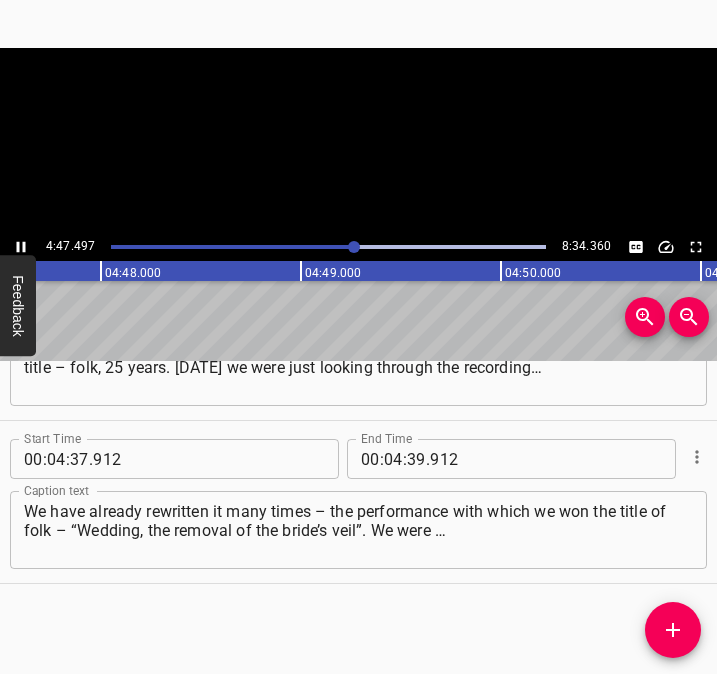 click 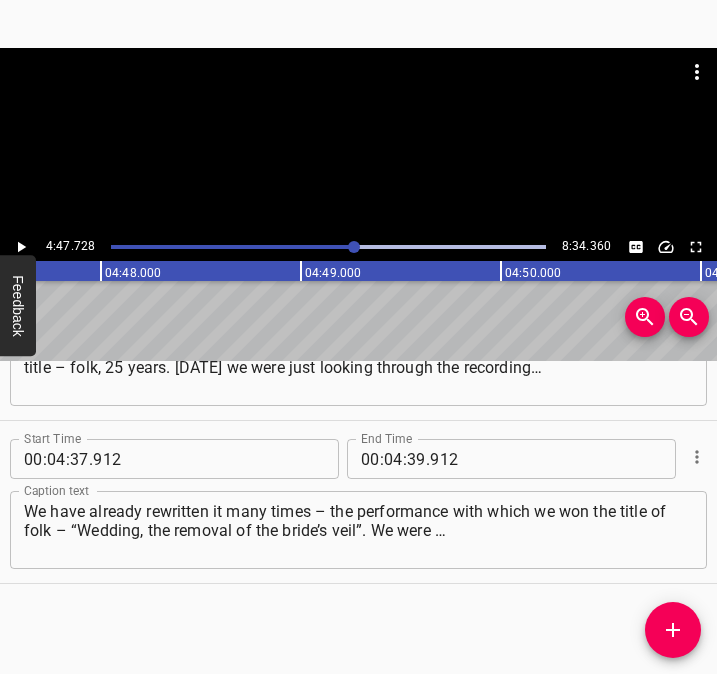 scroll, scrollTop: 0, scrollLeft: 57545, axis: horizontal 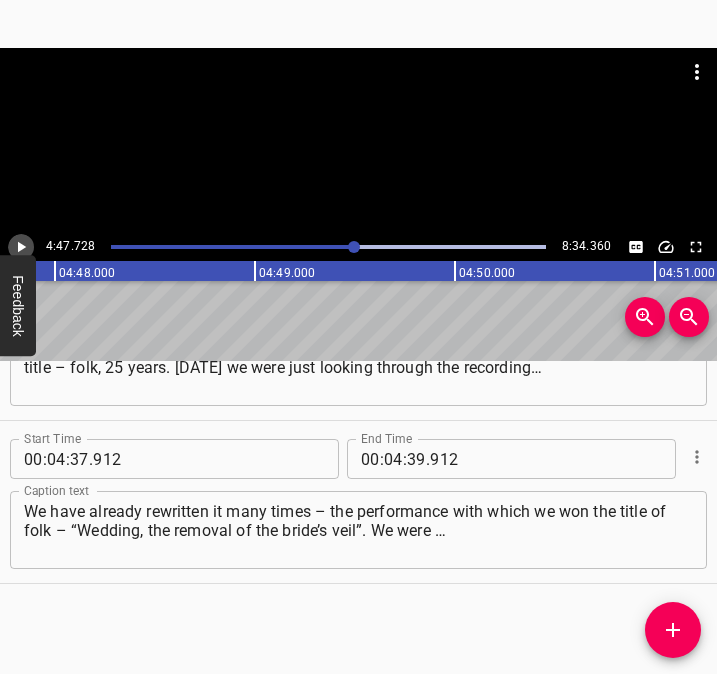 click 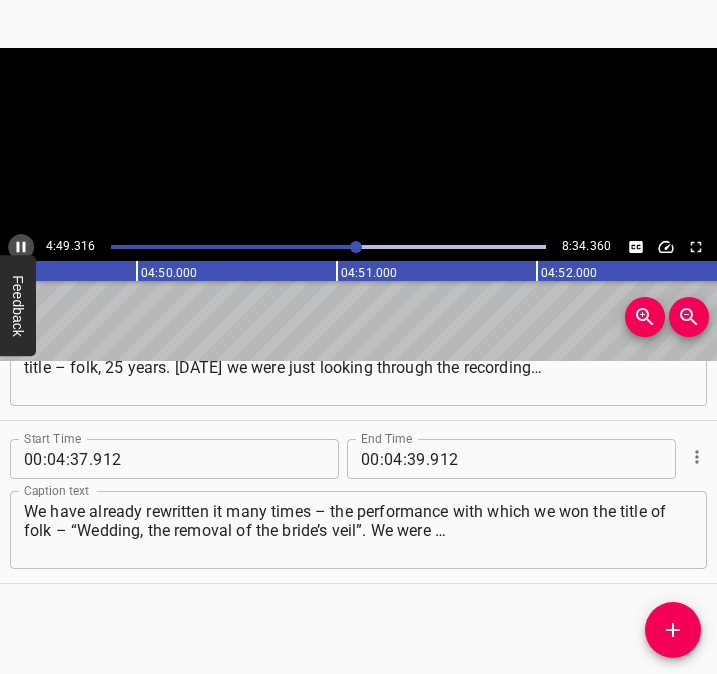 click 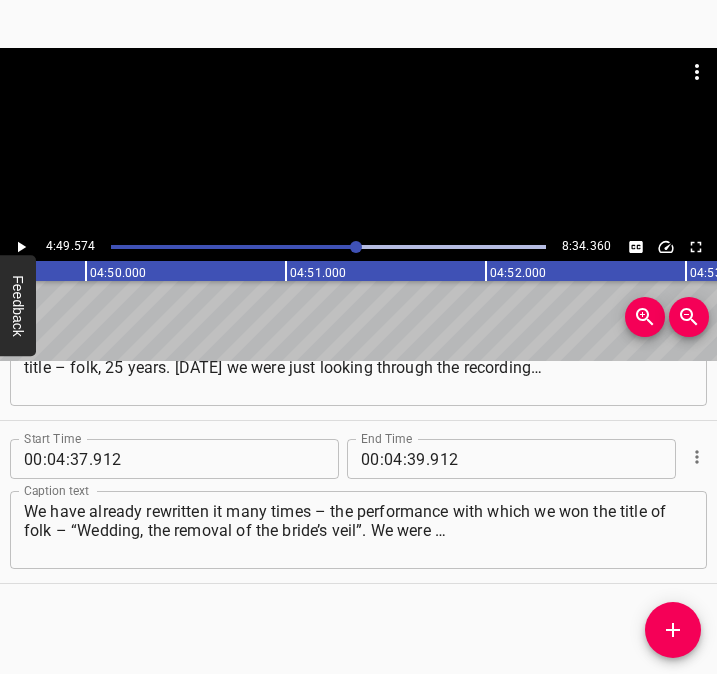 click 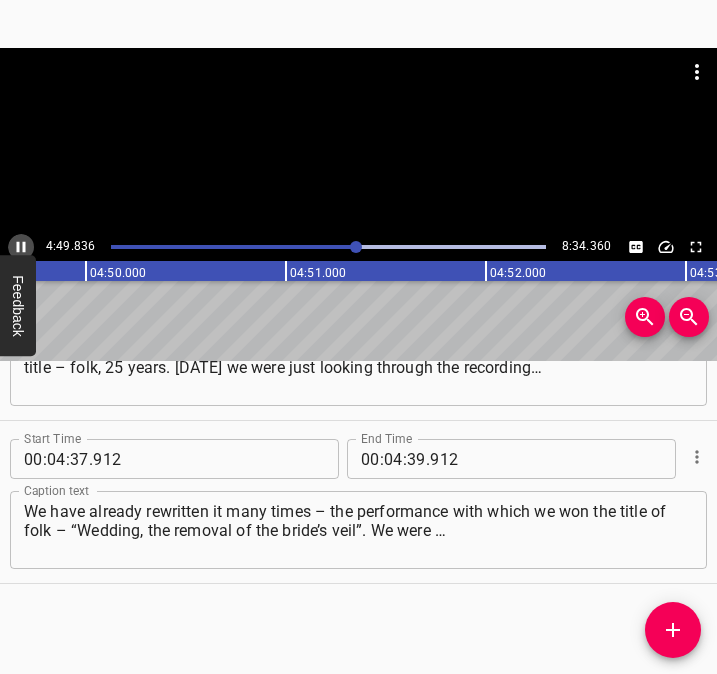 click 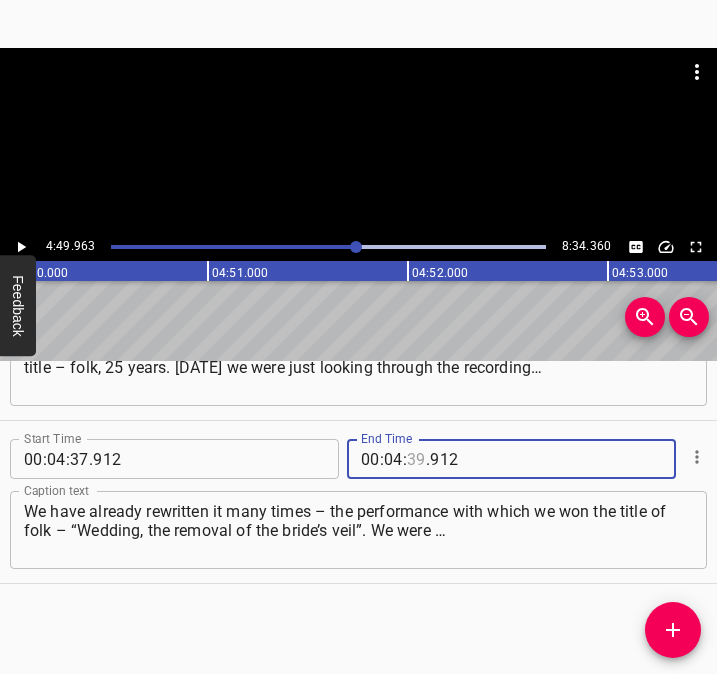 click at bounding box center (416, 459) 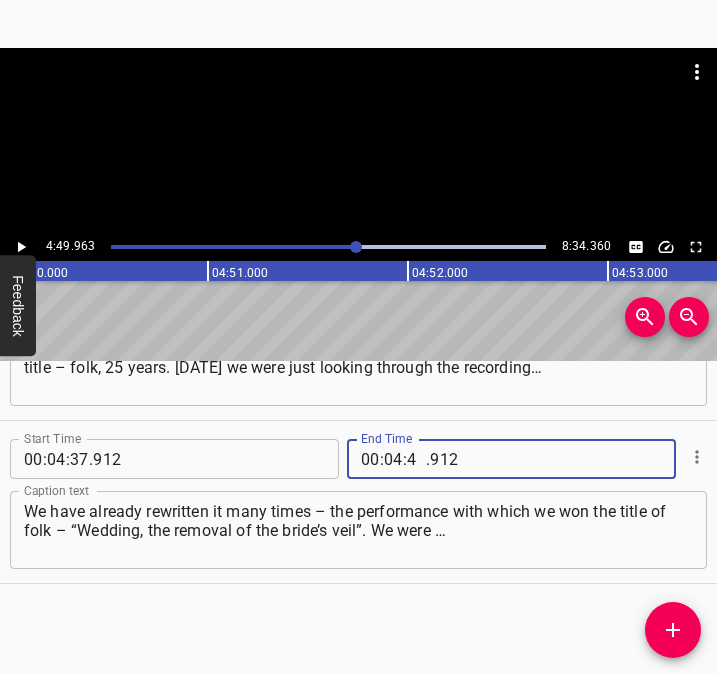type on "49" 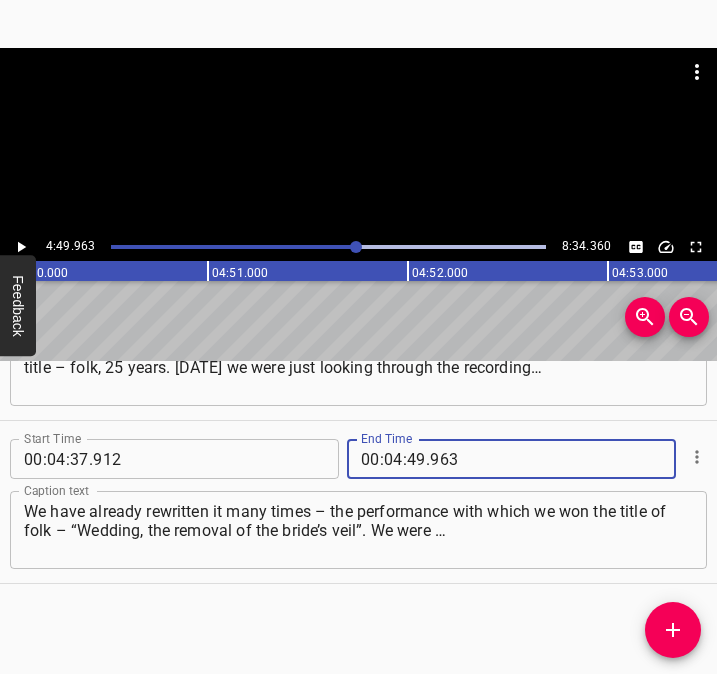 type on "963" 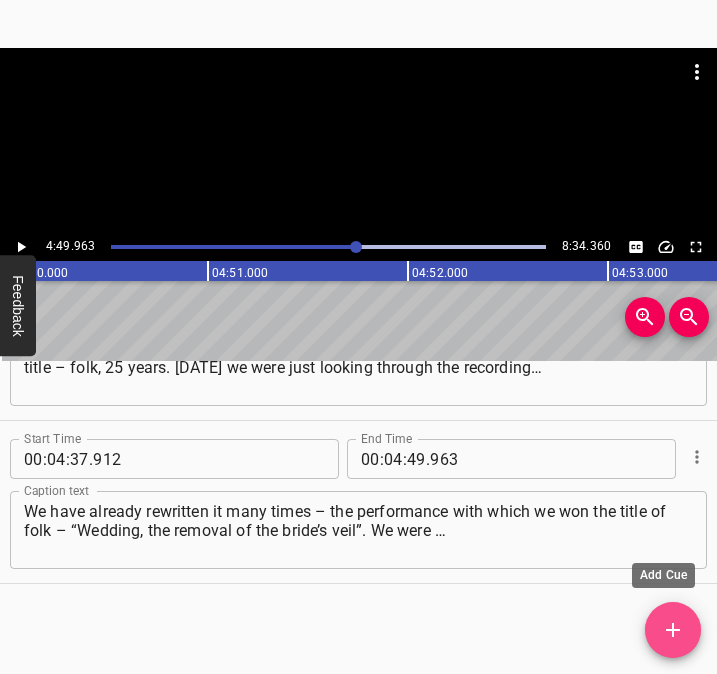click 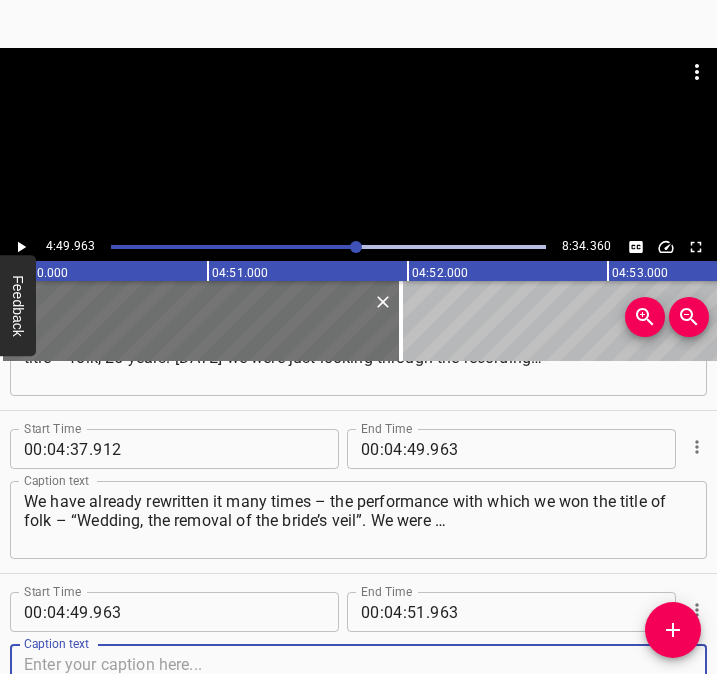 scroll, scrollTop: 3693, scrollLeft: 0, axis: vertical 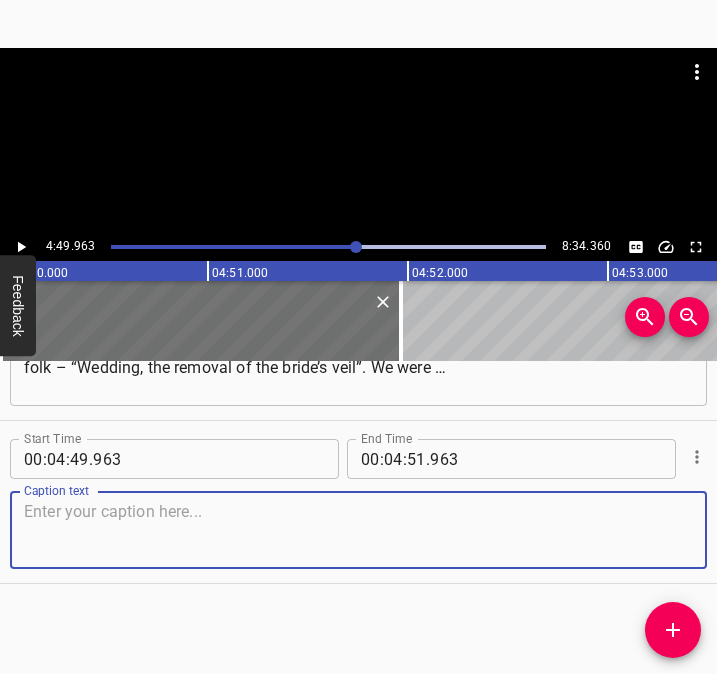 drag, startPoint x: 664, startPoint y: 538, endPoint x: 704, endPoint y: 530, distance: 40.792156 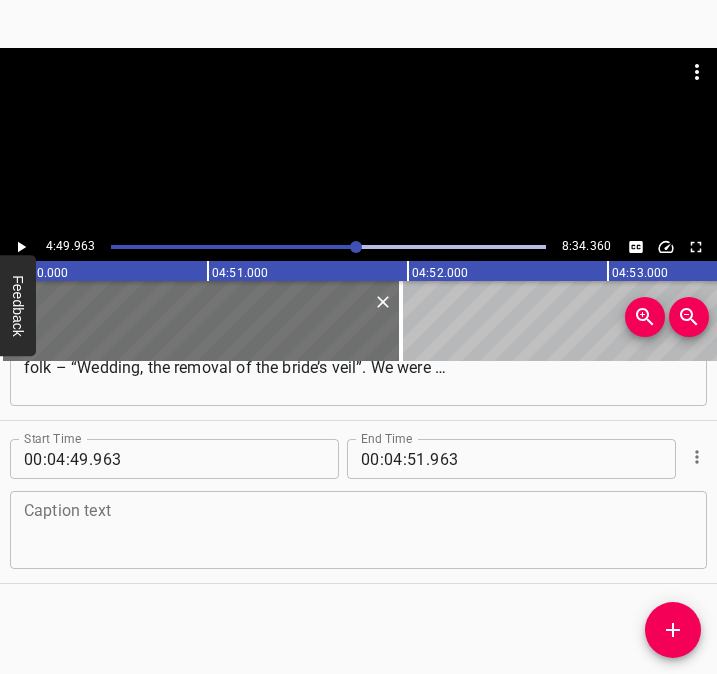 click at bounding box center [358, 530] 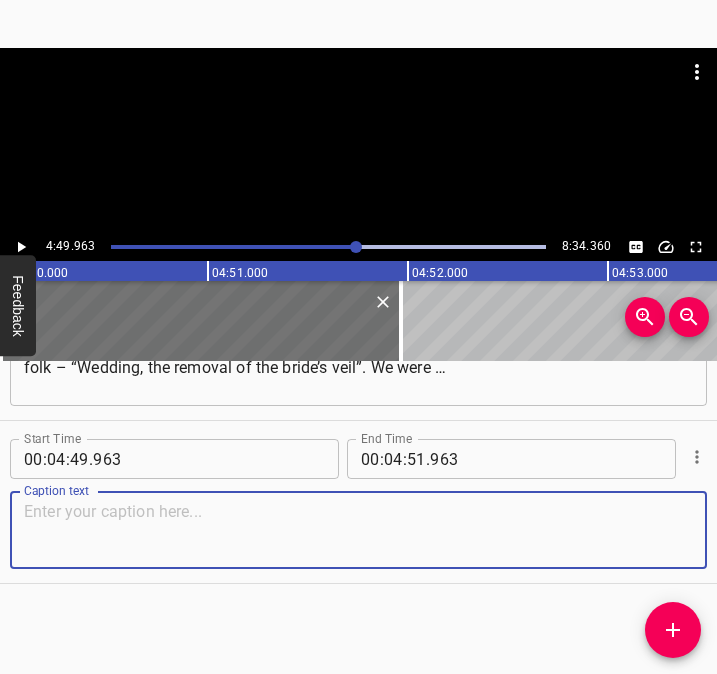 paste on "Can you imagine, I am 70 now, [PERSON_NAME] is 75, and it was 35 ago! It’s what keeps us alive. The occupation, tanks riding, shooting, no electricity," 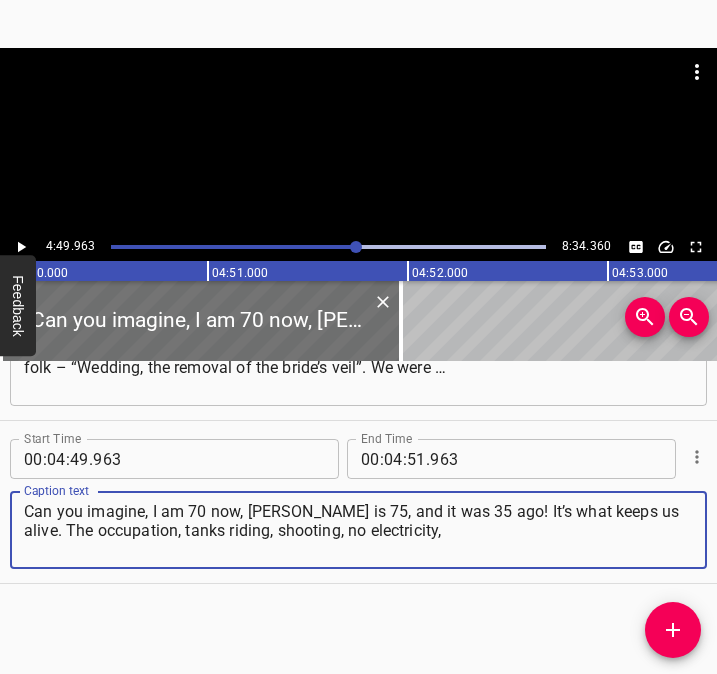 type on "Can you imagine, I am 70 now, [PERSON_NAME] is 75, and it was 35 ago! It’s what keeps us alive. The occupation, tanks riding, shooting, no electricity," 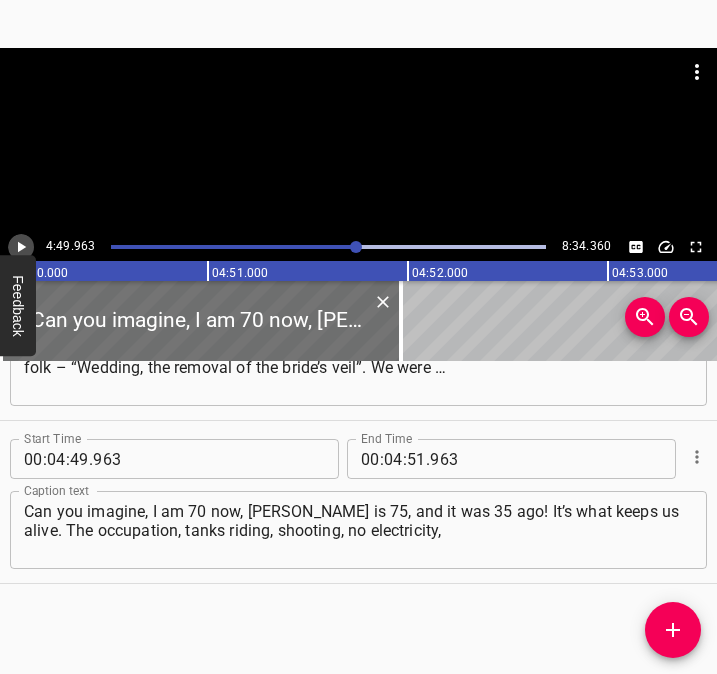 click at bounding box center [21, 247] 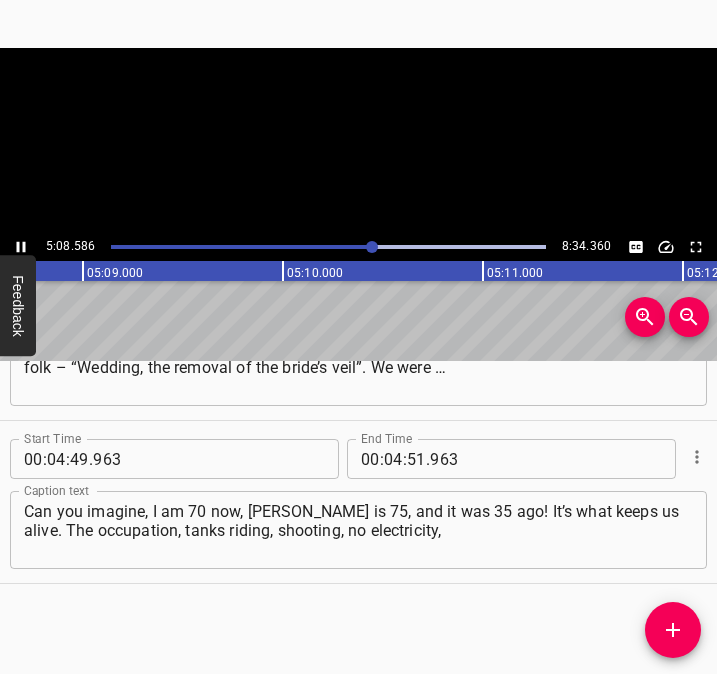 click at bounding box center [21, 247] 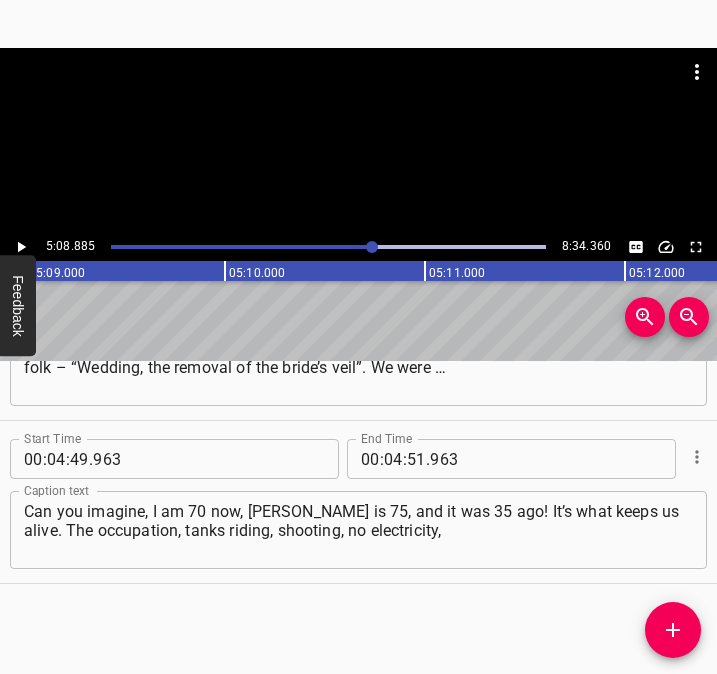 scroll, scrollTop: 0, scrollLeft: 61776, axis: horizontal 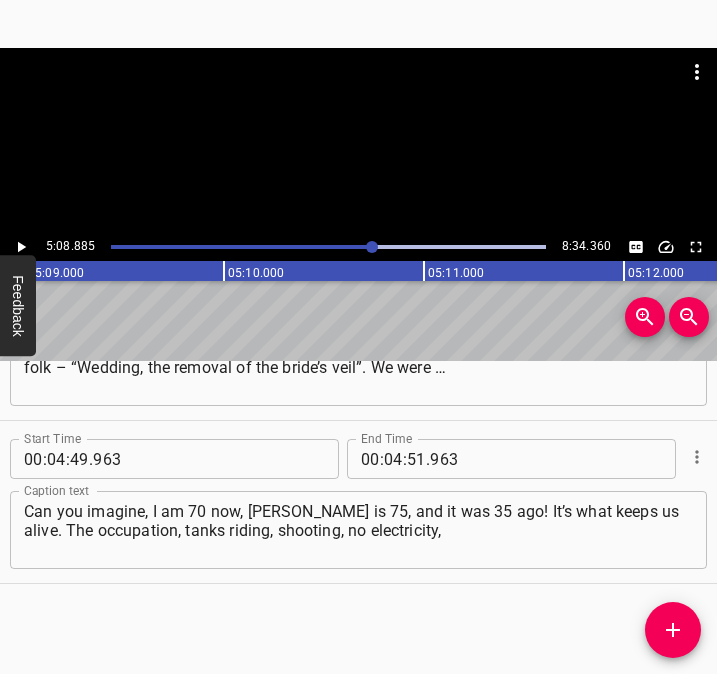 click at bounding box center (21, 247) 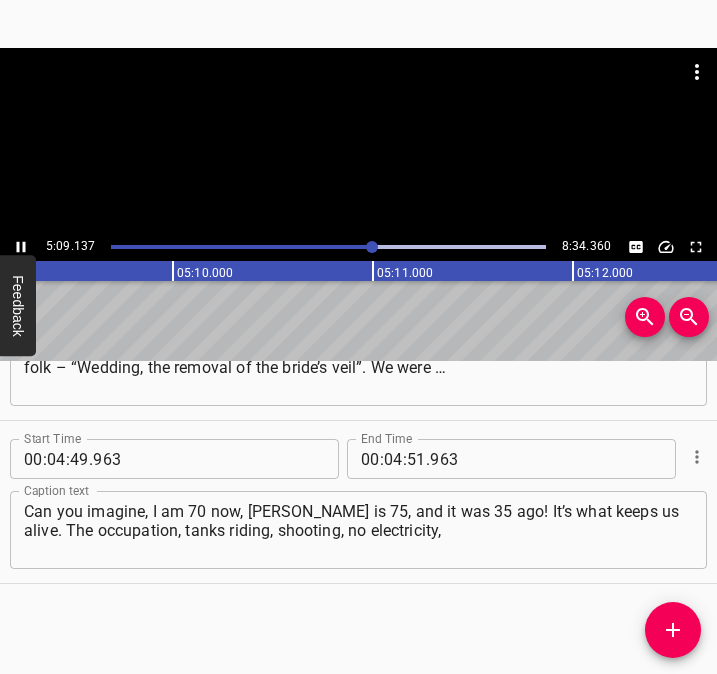 click at bounding box center (21, 247) 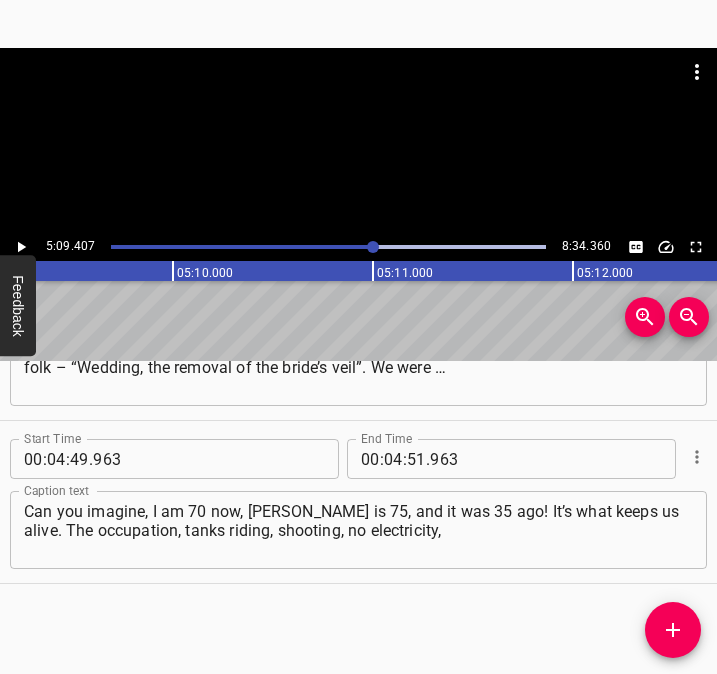 scroll, scrollTop: 0, scrollLeft: 61881, axis: horizontal 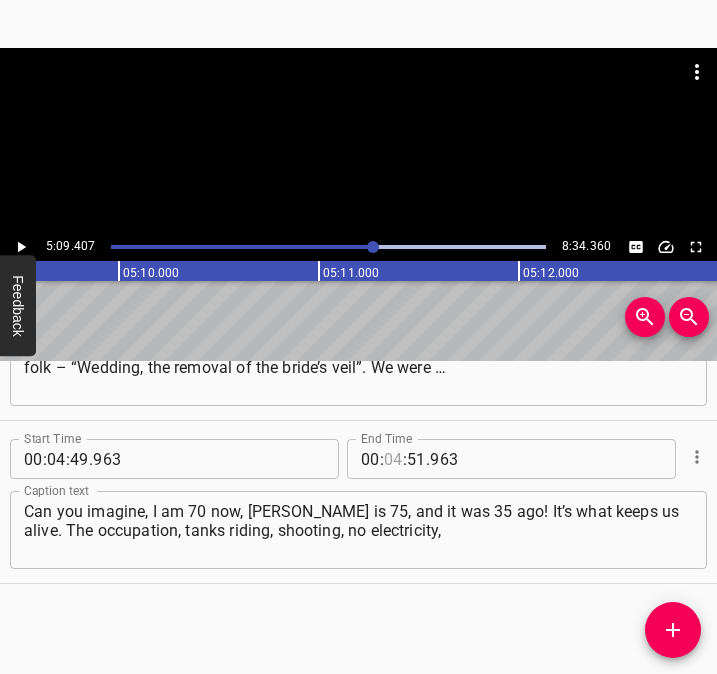click at bounding box center (393, 459) 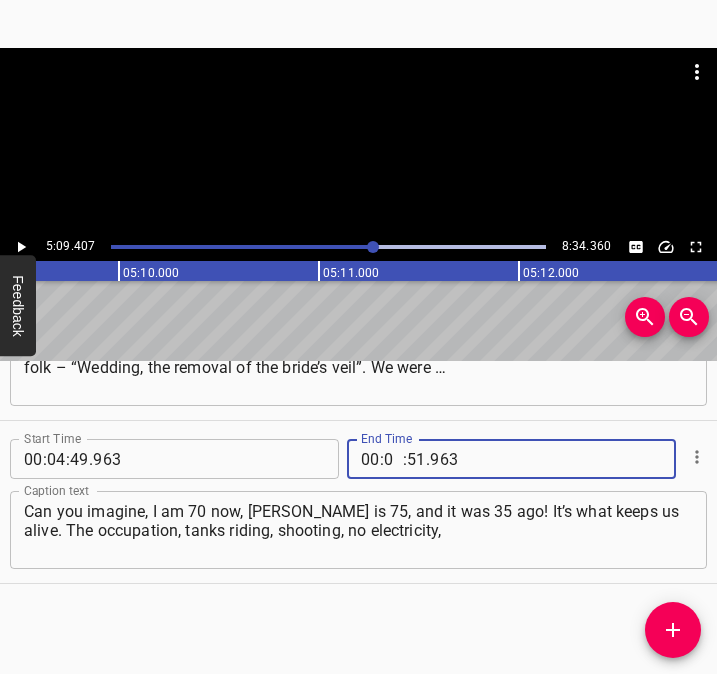 type on "05" 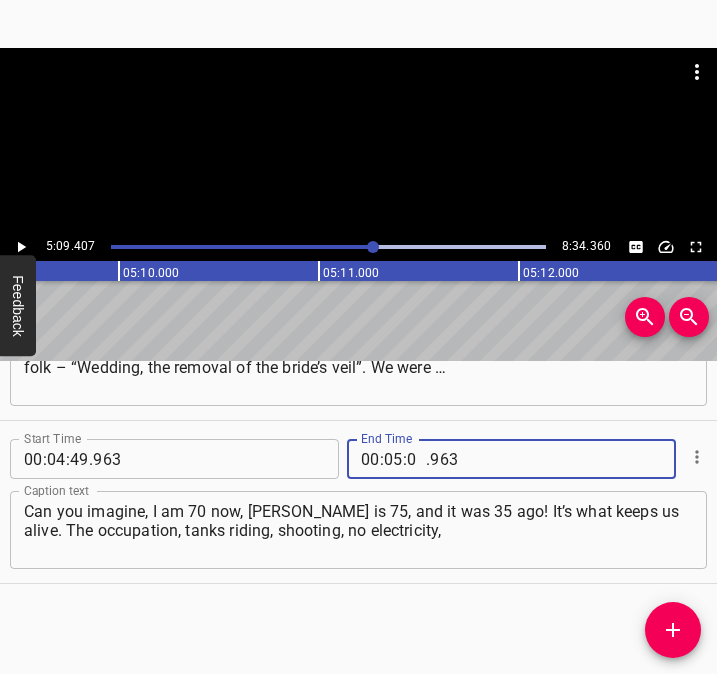type on "09" 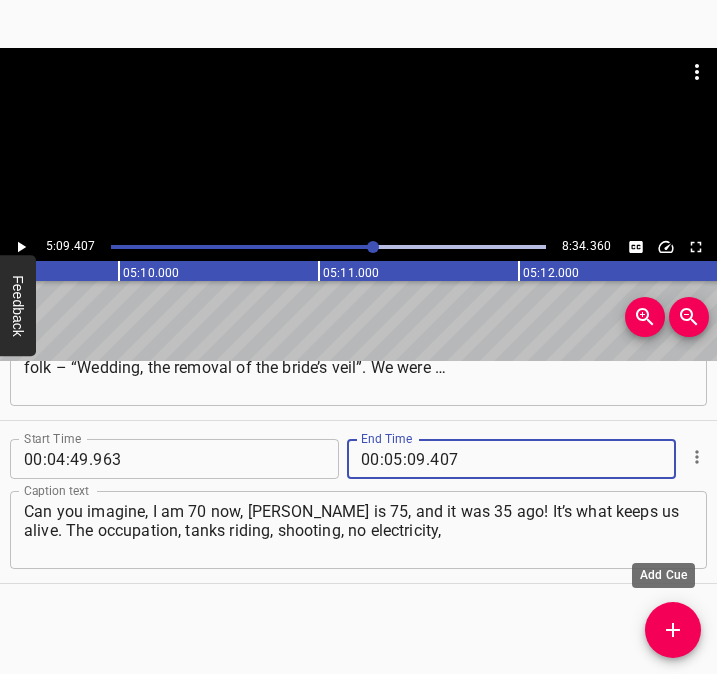 type on "407" 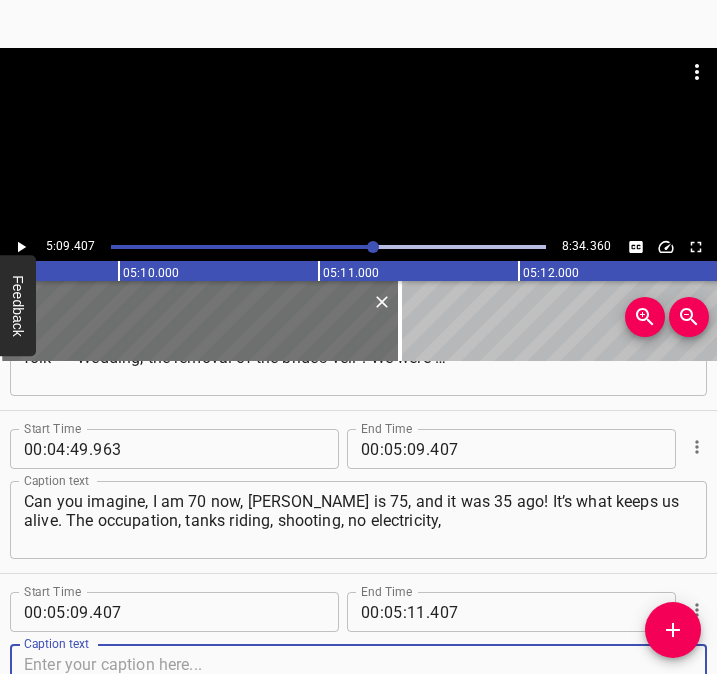 scroll, scrollTop: 3856, scrollLeft: 0, axis: vertical 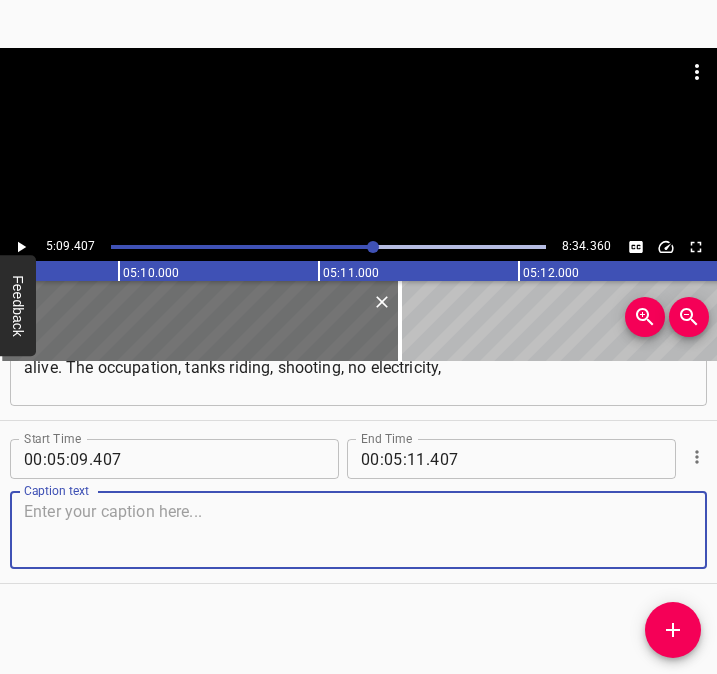 drag, startPoint x: 662, startPoint y: 540, endPoint x: 780, endPoint y: 516, distance: 120.41595 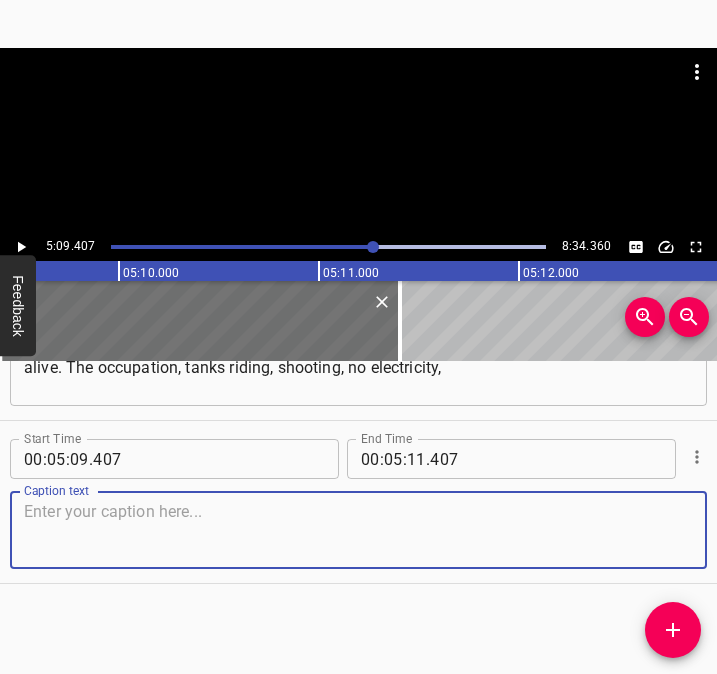 click at bounding box center (358, 530) 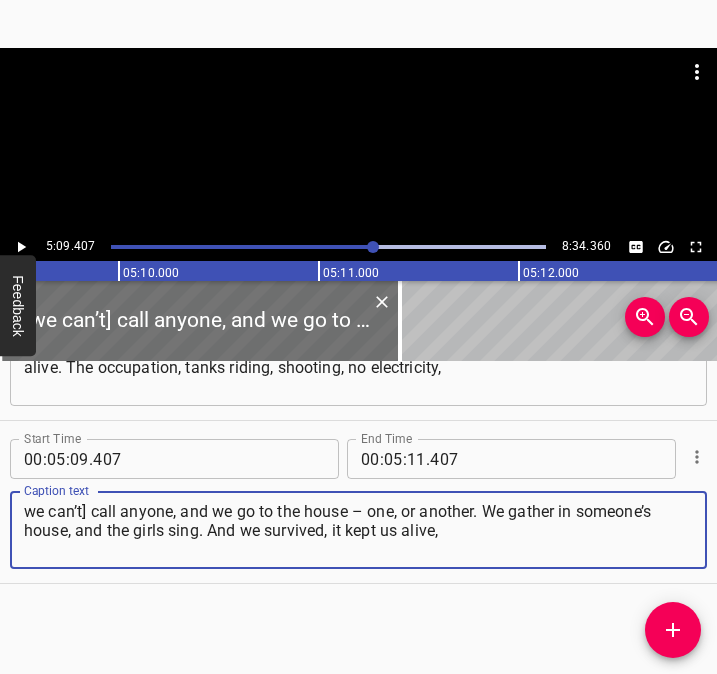 type on "we can’t] call anyone, and we go to the house – one, or another. We gather in someone’s house, and the girls sing. And we survived, it kept us alive," 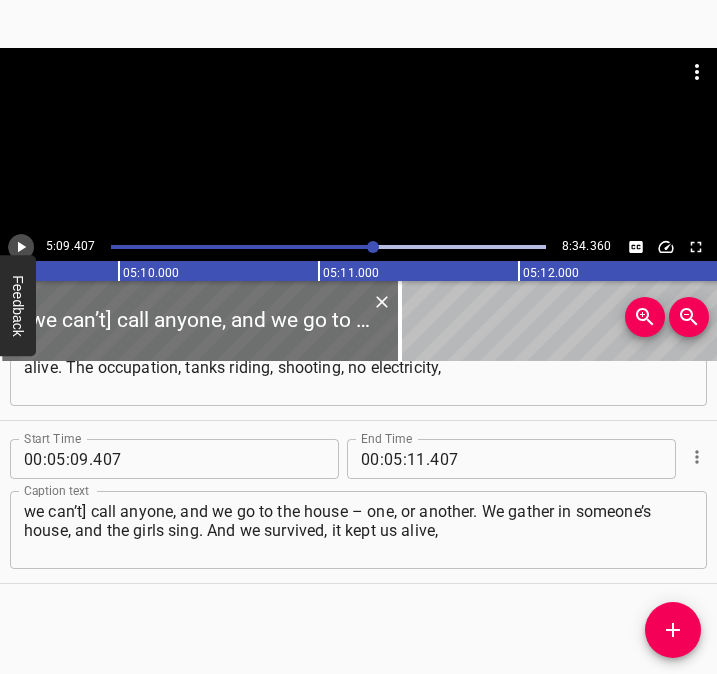 click 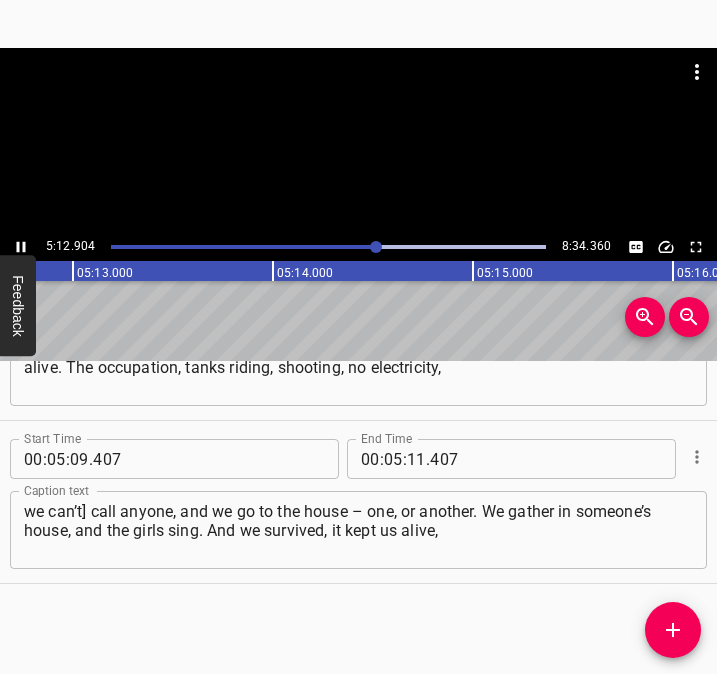 scroll, scrollTop: 0, scrollLeft: 62580, axis: horizontal 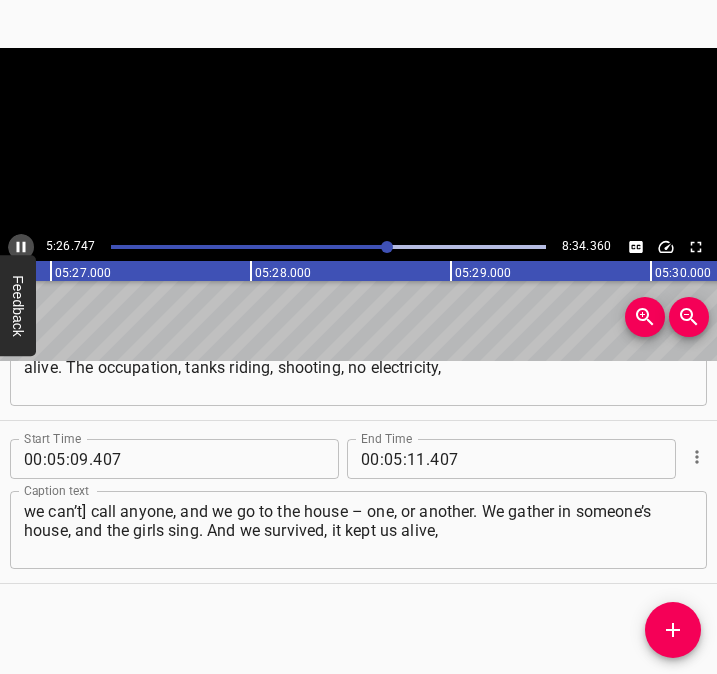 click 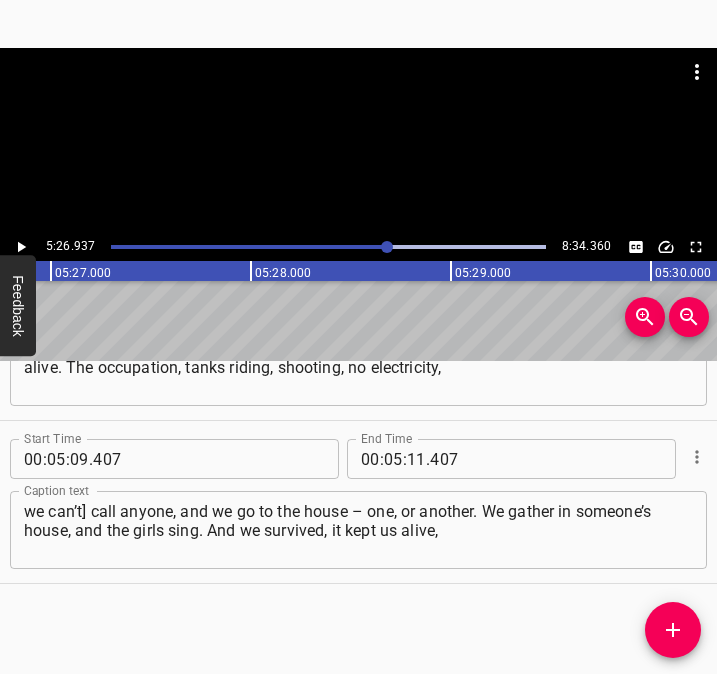 scroll, scrollTop: 0, scrollLeft: 65387, axis: horizontal 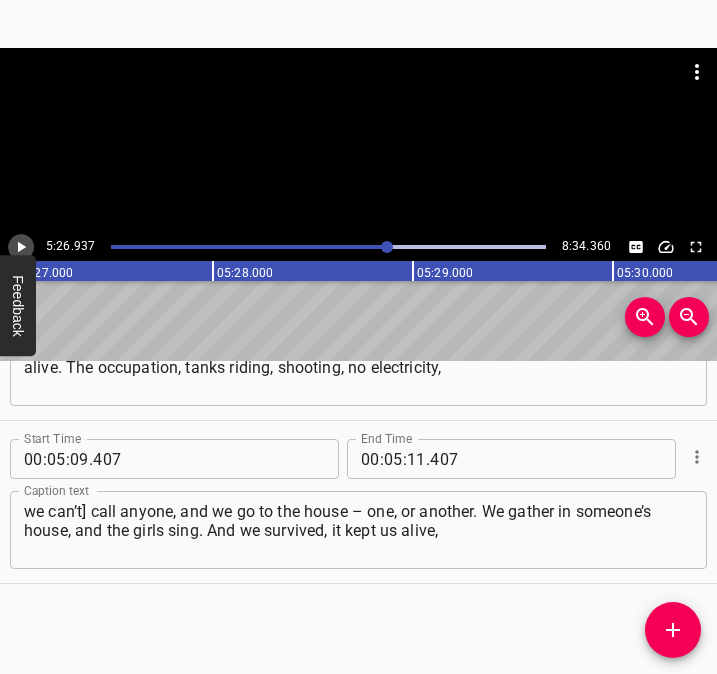 click 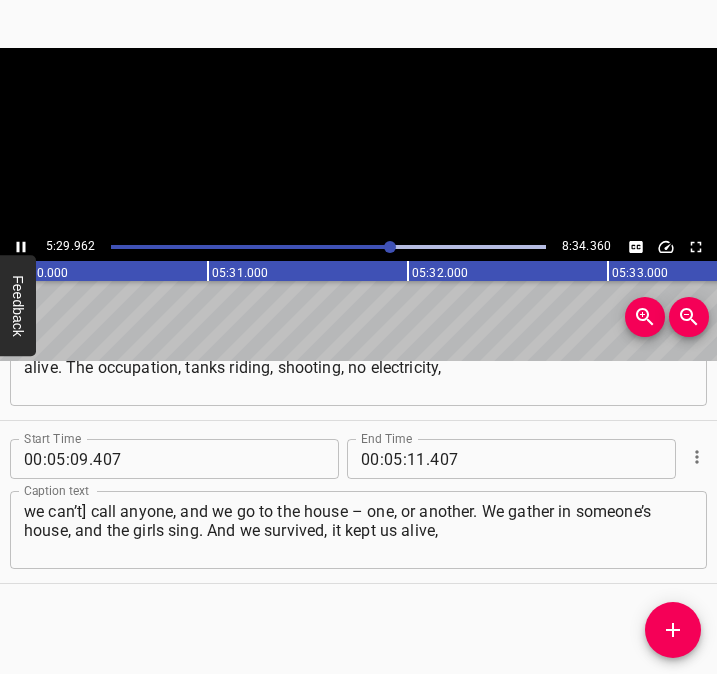 click 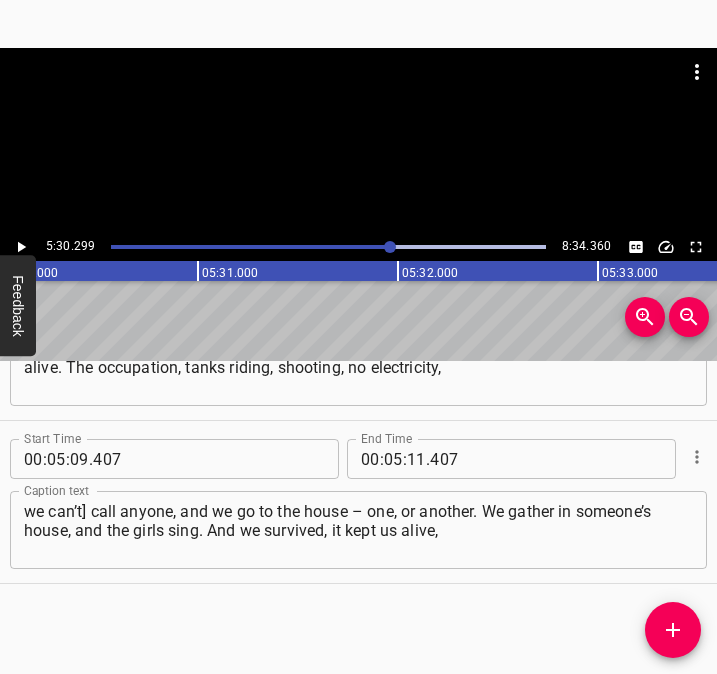 scroll, scrollTop: 0, scrollLeft: 66059, axis: horizontal 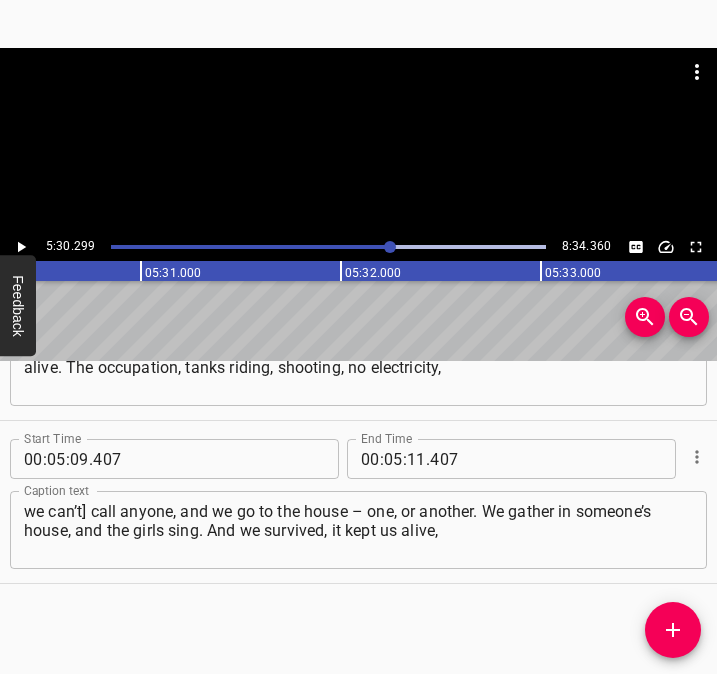 click 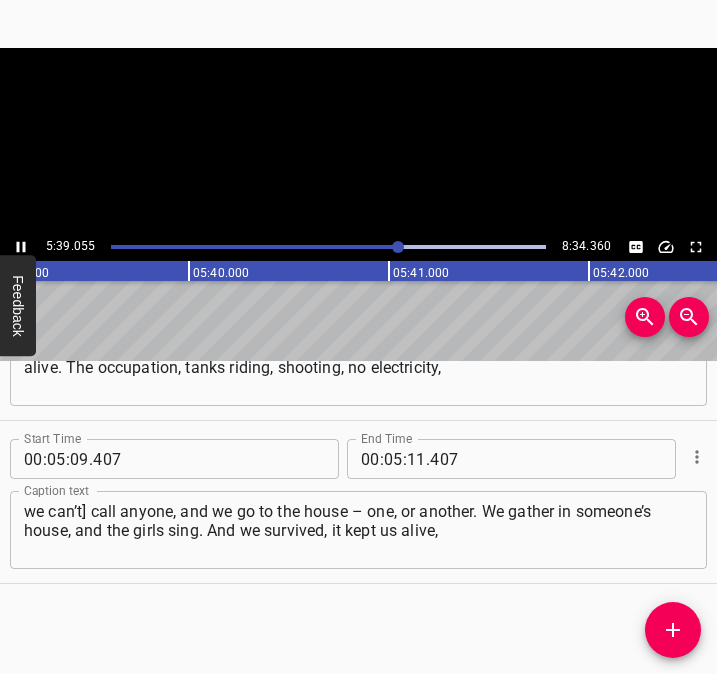 click 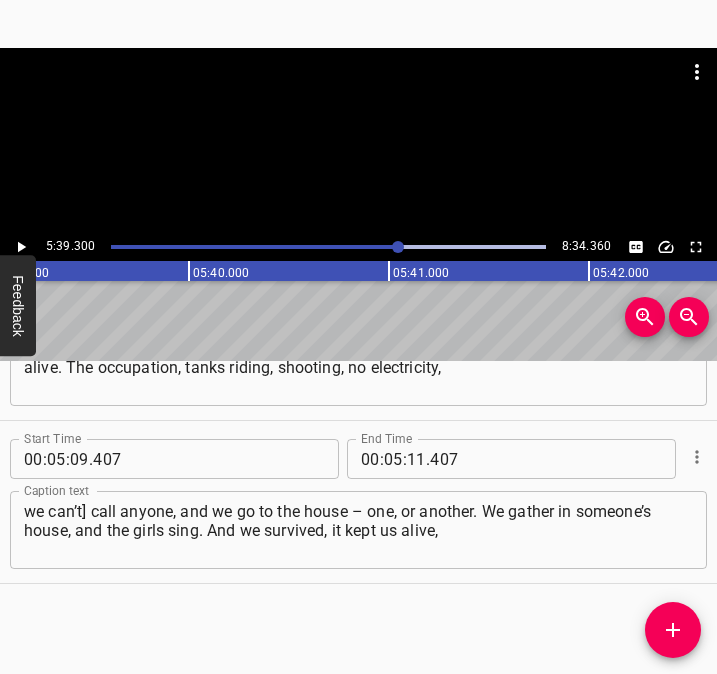 scroll, scrollTop: 0, scrollLeft: 67860, axis: horizontal 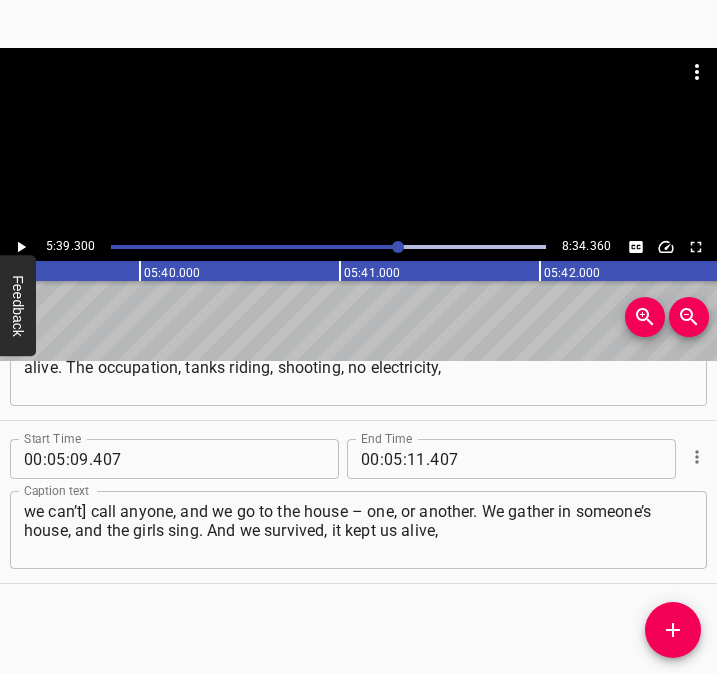 click at bounding box center [398, 247] 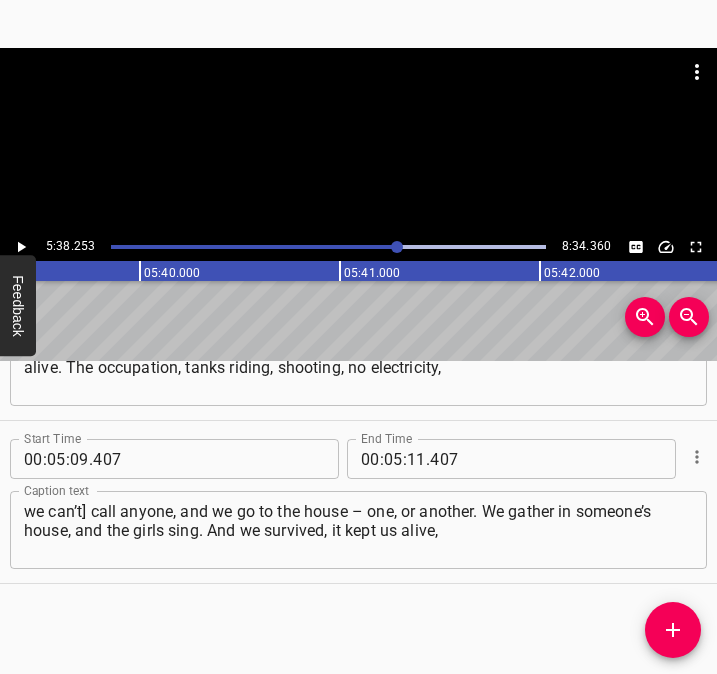 scroll, scrollTop: 0, scrollLeft: 67650, axis: horizontal 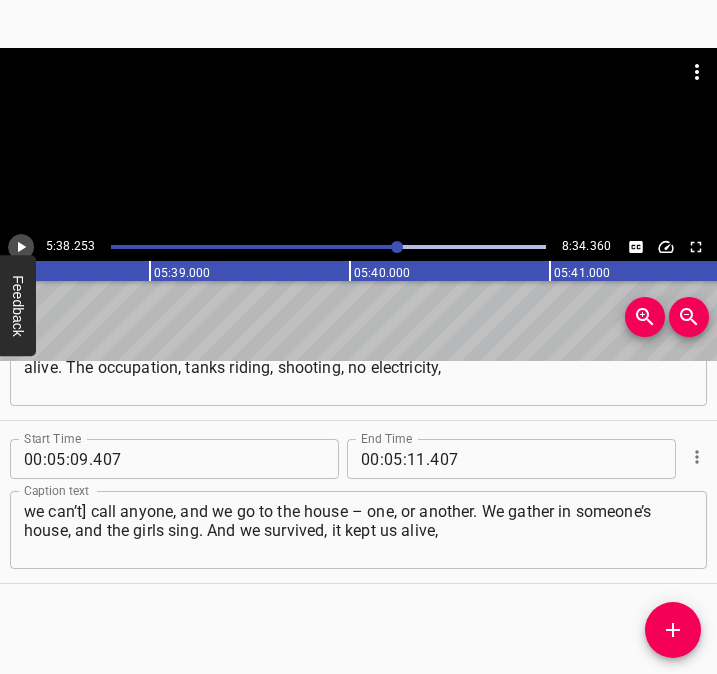 click 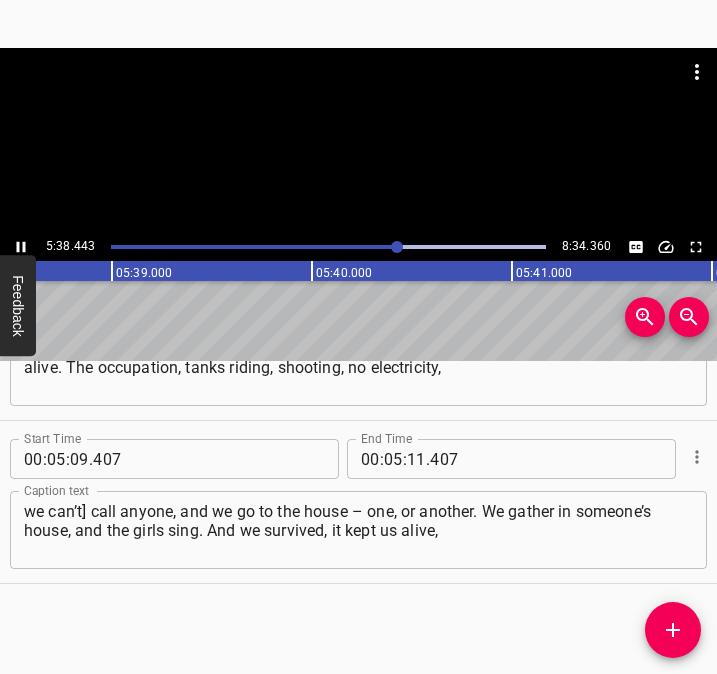 click 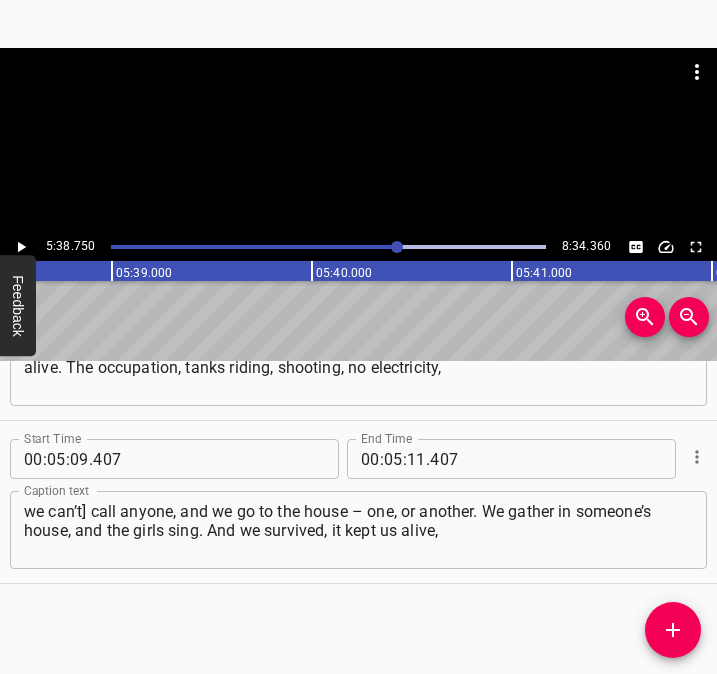 scroll, scrollTop: 0, scrollLeft: 67750, axis: horizontal 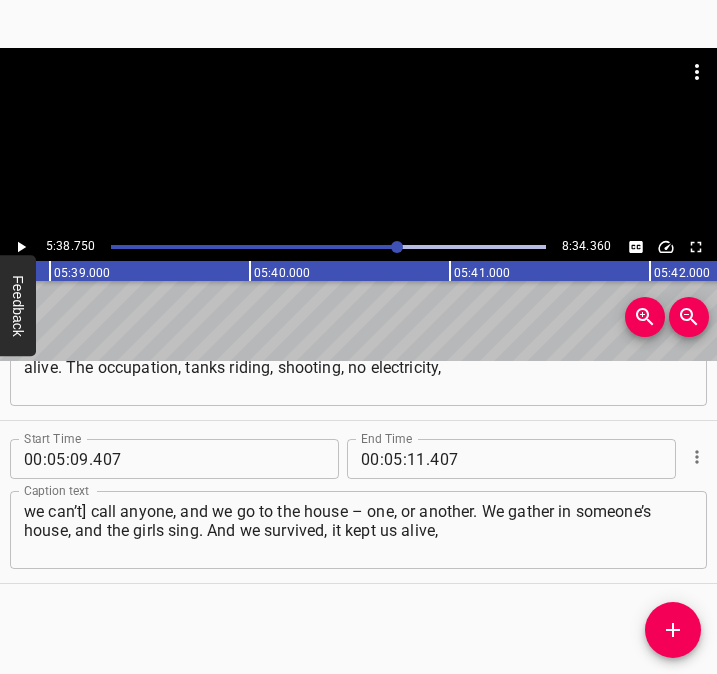 click at bounding box center (397, 247) 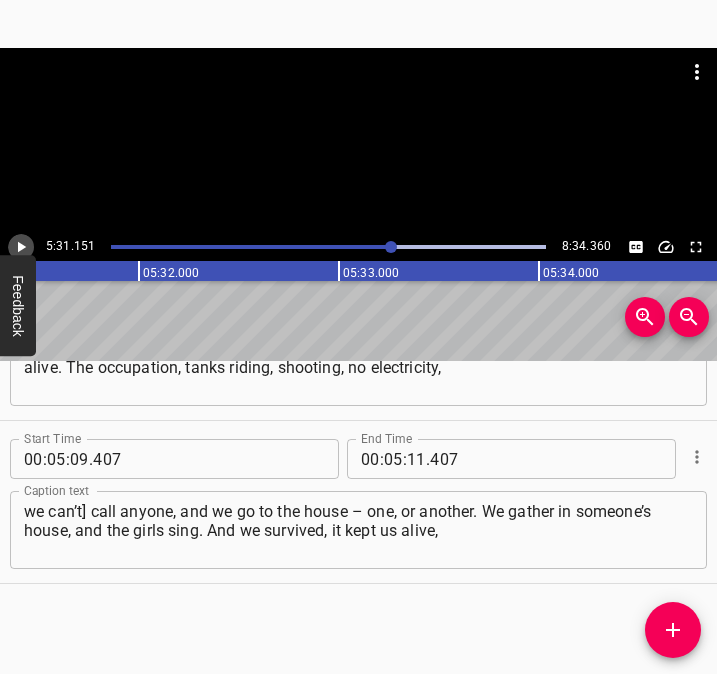 click 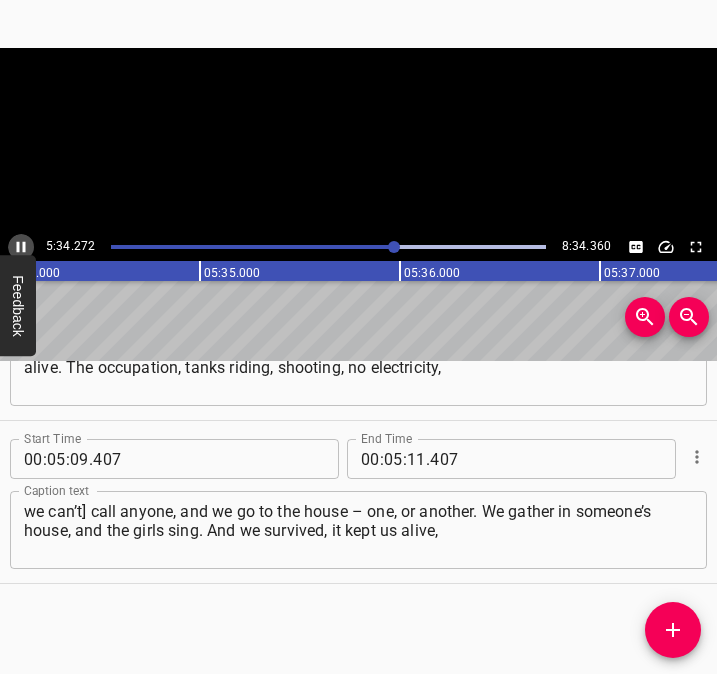 click 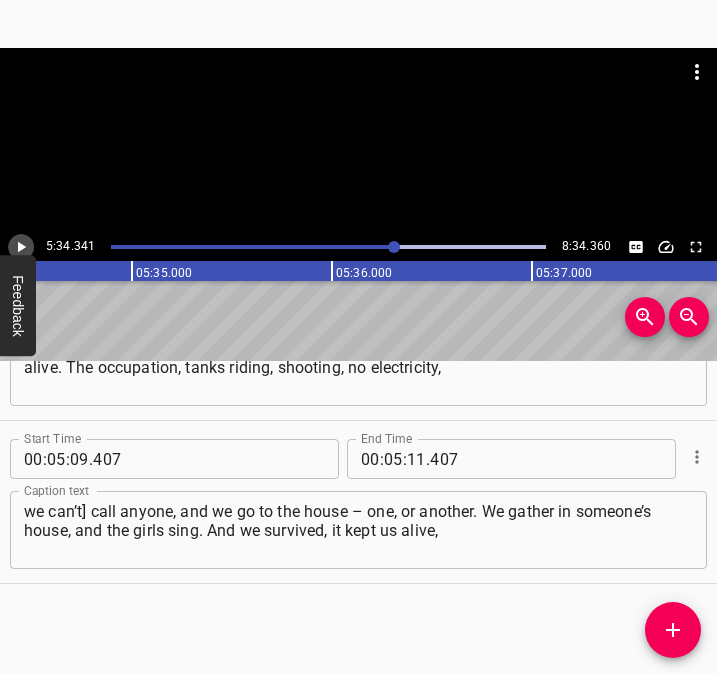click 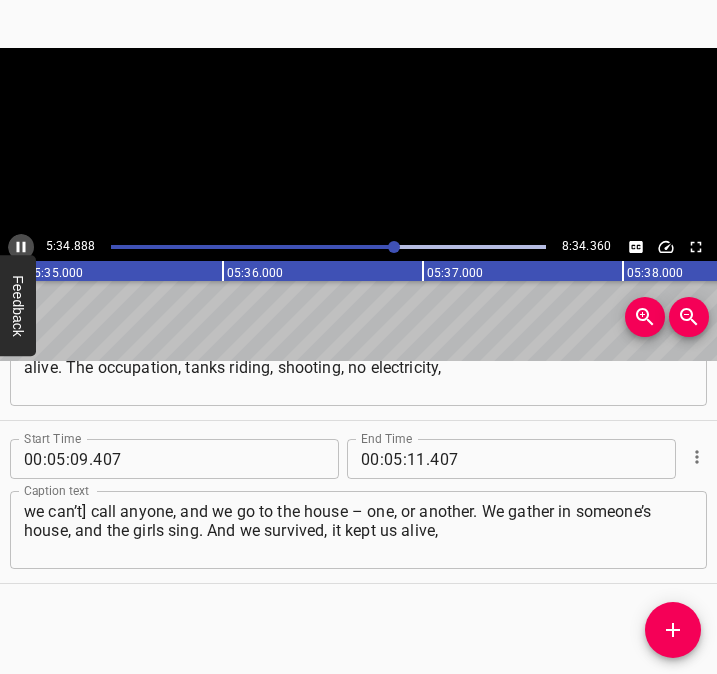 click 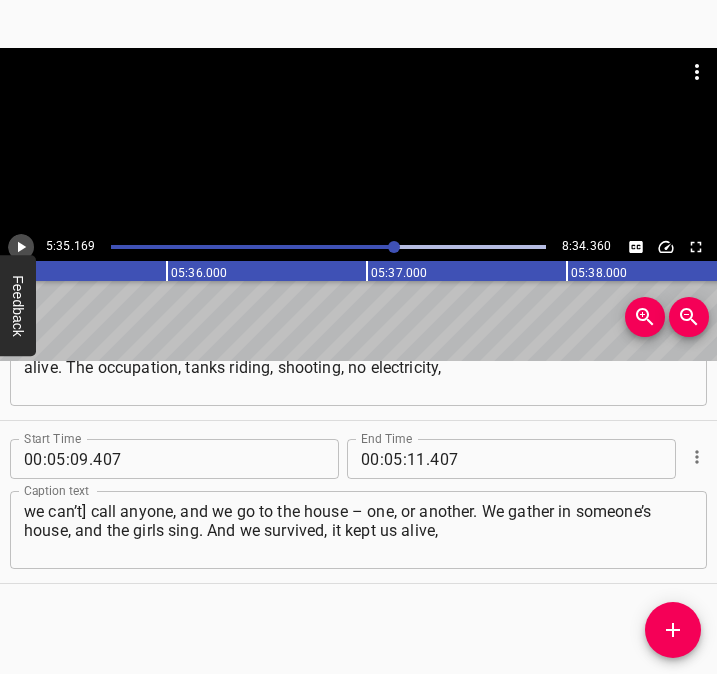 click 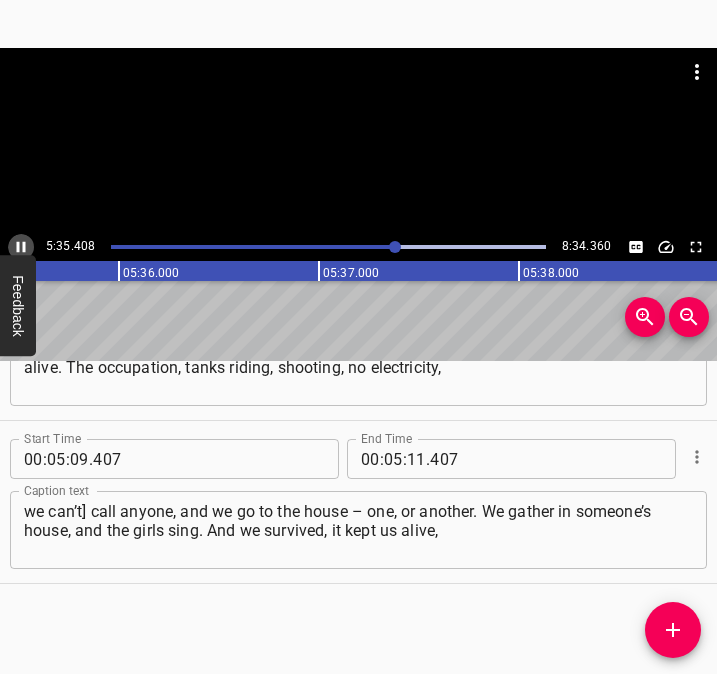 click 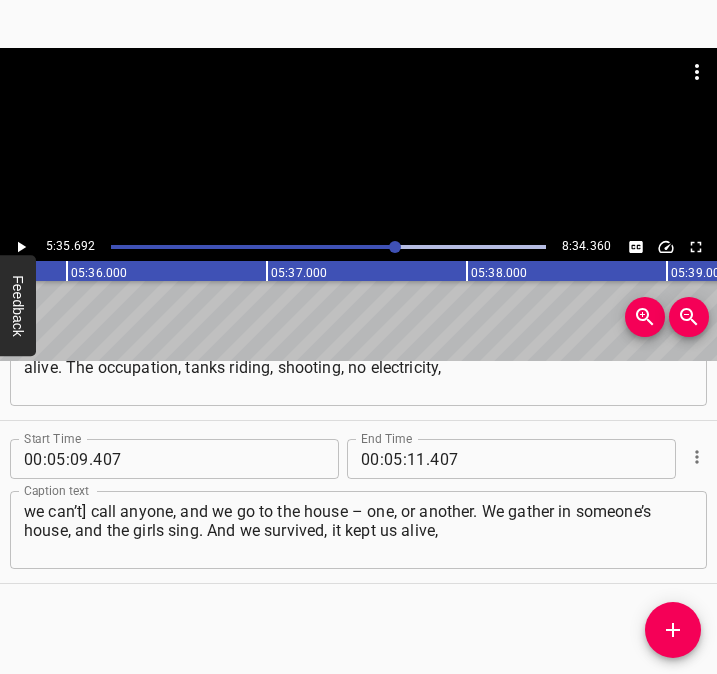 scroll, scrollTop: 0, scrollLeft: 67138, axis: horizontal 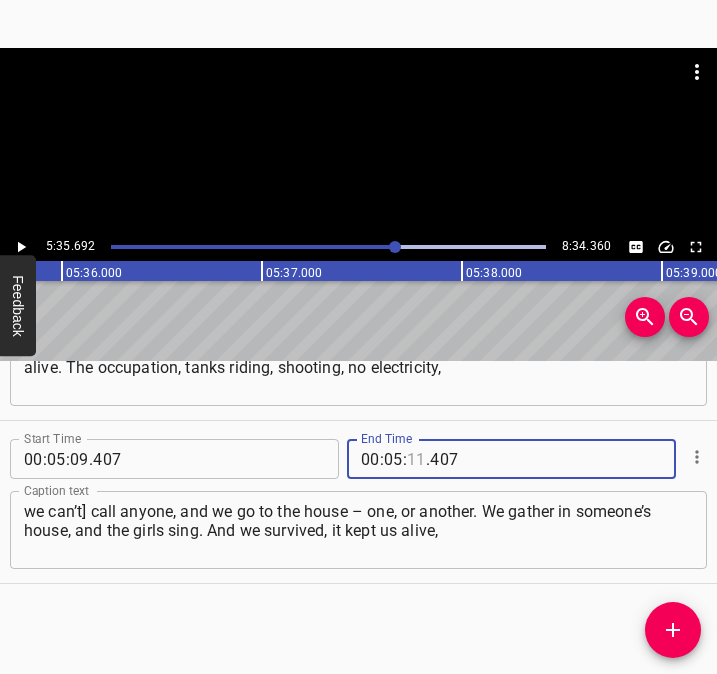 click at bounding box center [416, 459] 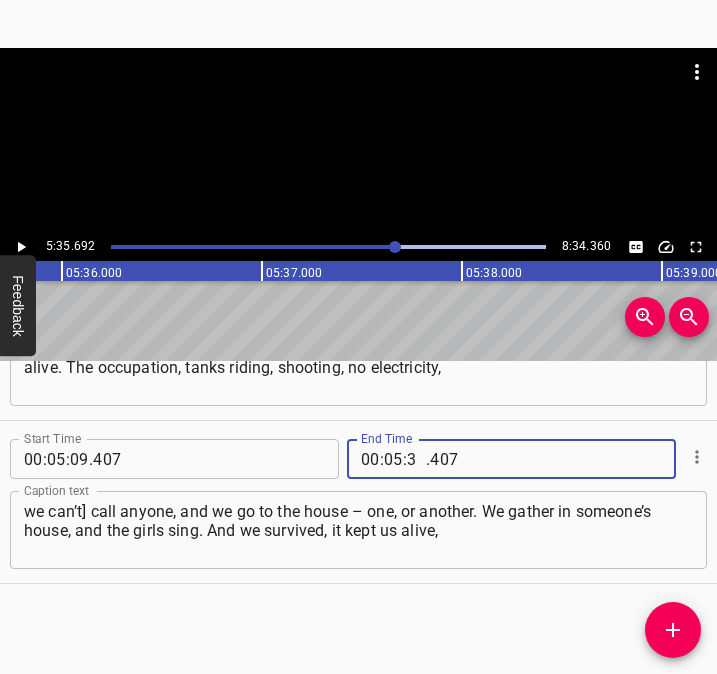 type on "35" 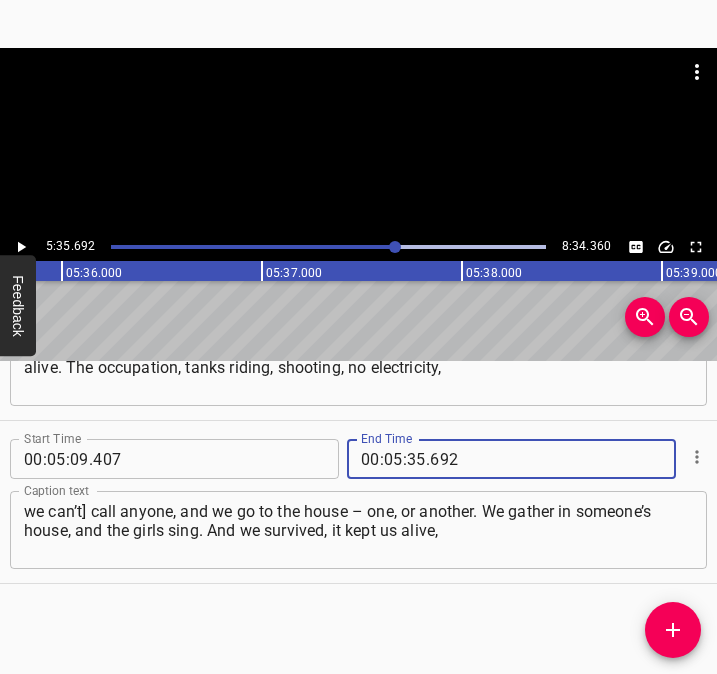 type on "692" 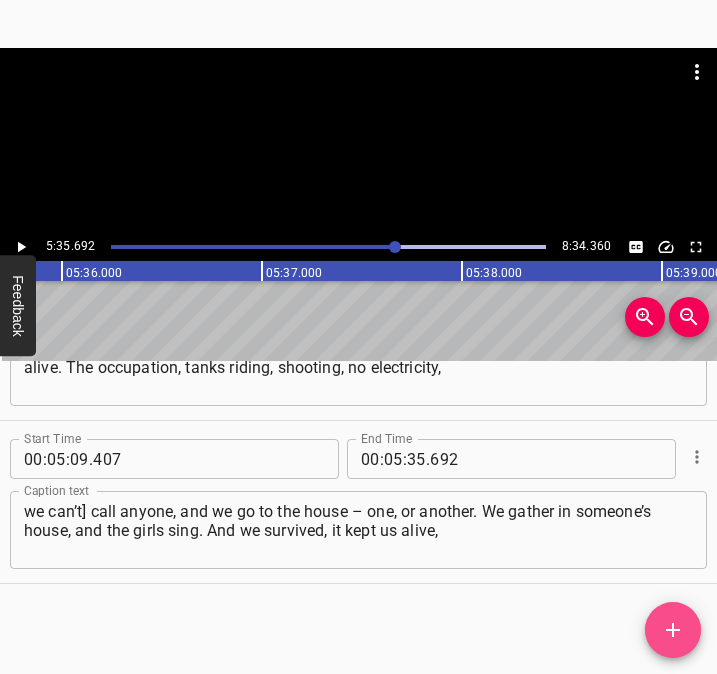 click 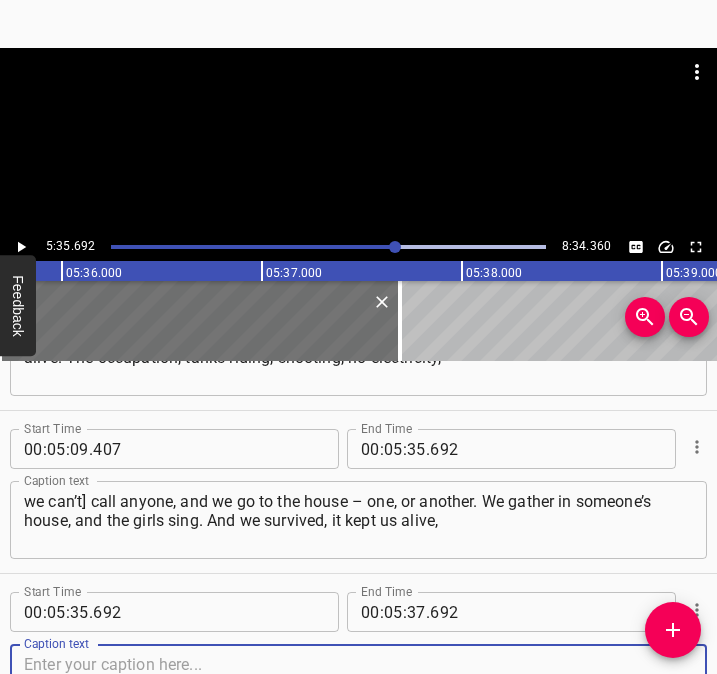 scroll, scrollTop: 4019, scrollLeft: 0, axis: vertical 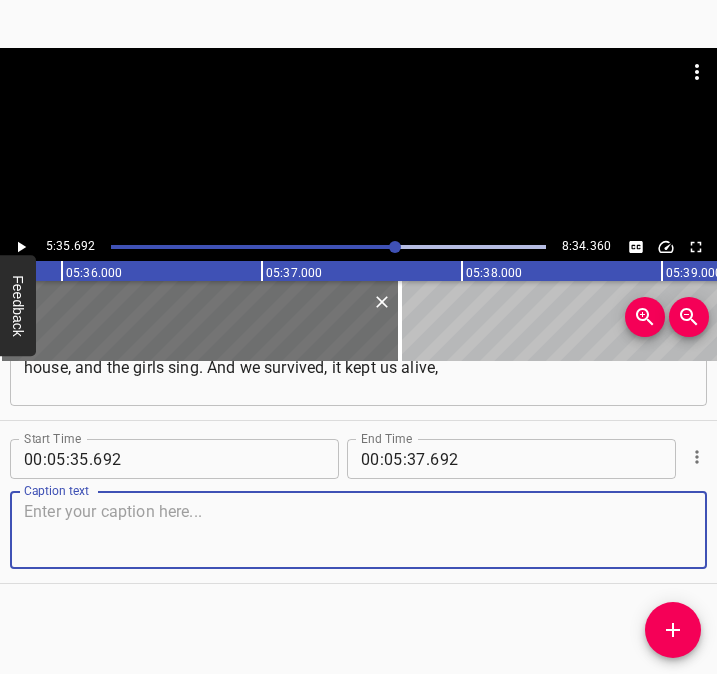drag, startPoint x: 654, startPoint y: 534, endPoint x: 733, endPoint y: 515, distance: 81.25269 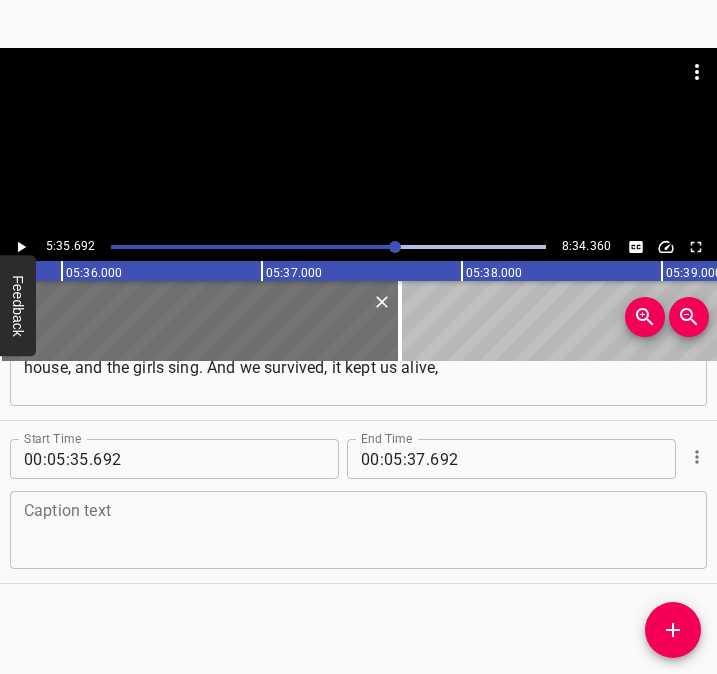 click at bounding box center (358, 530) 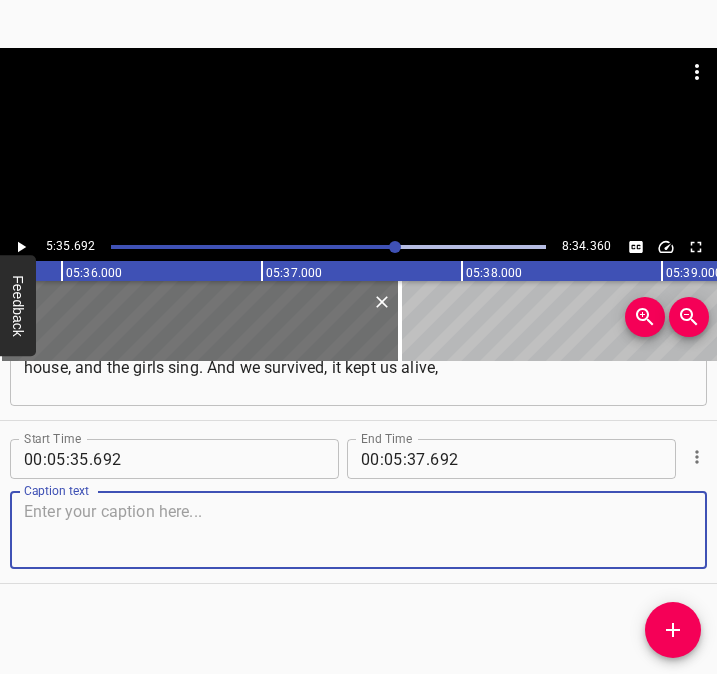 paste on "believe it or not. We weave nets. Money for these nets… Every house gave money, helped. They either give, or they just buy, and in general, just gave money for it." 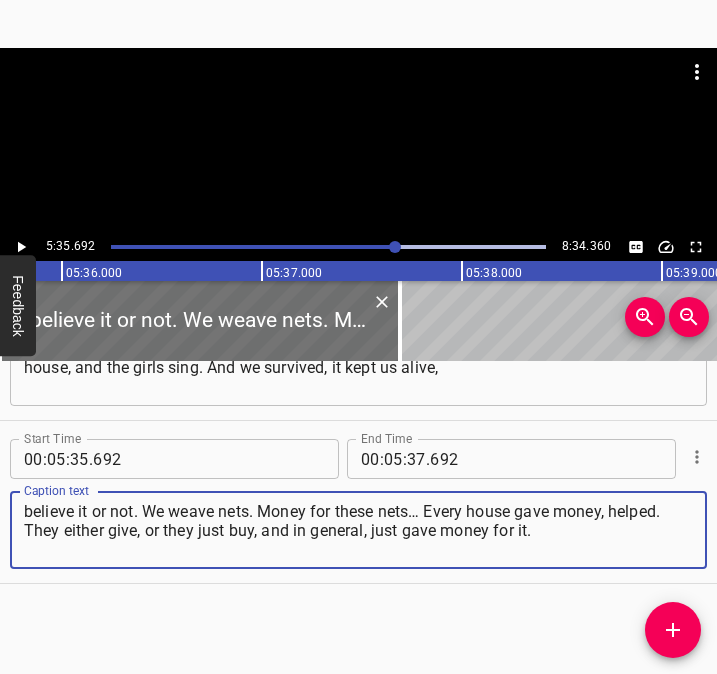 type on "believe it or not. We weave nets. Money for these nets… Every house gave money, helped. They either give, or they just buy, and in general, just gave money for it." 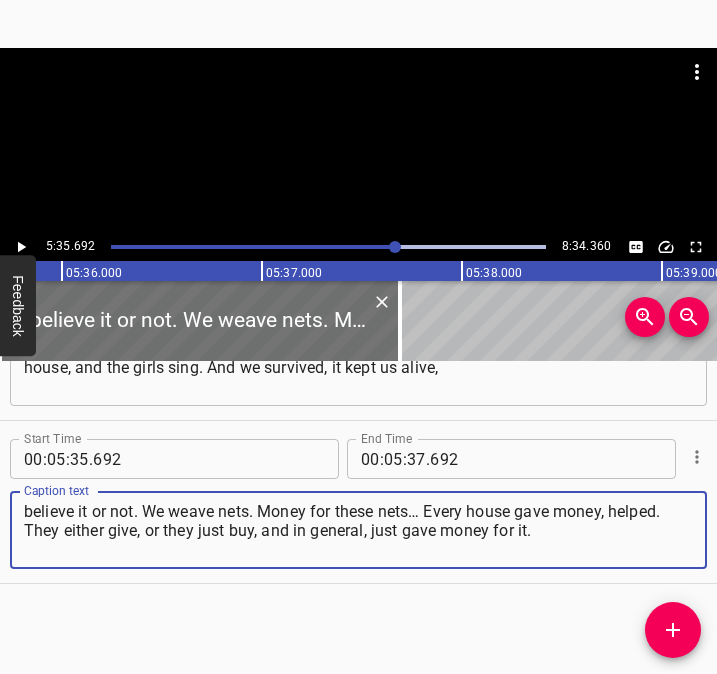 click 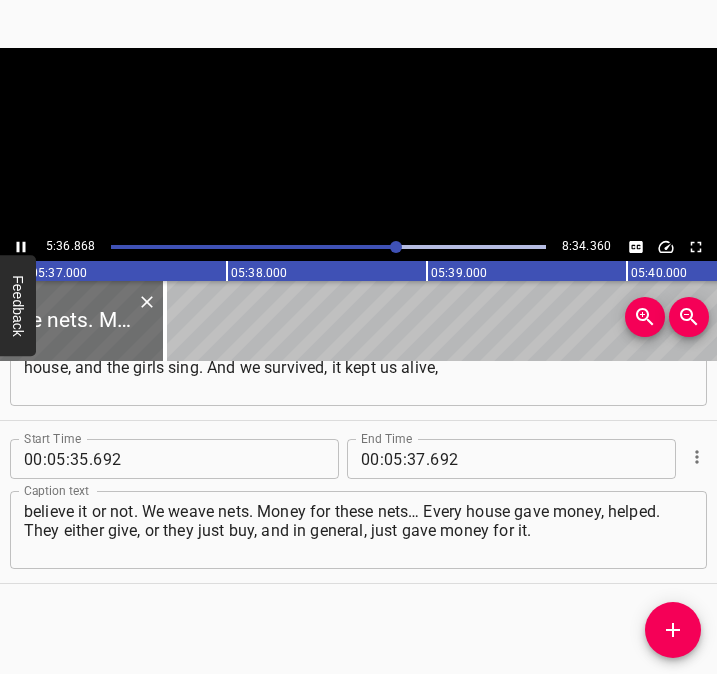 scroll, scrollTop: 0, scrollLeft: 67427, axis: horizontal 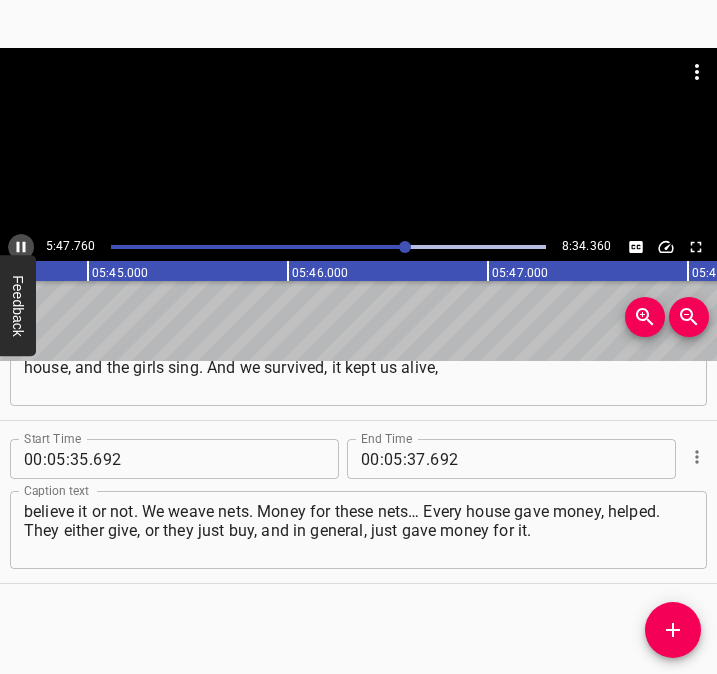 click 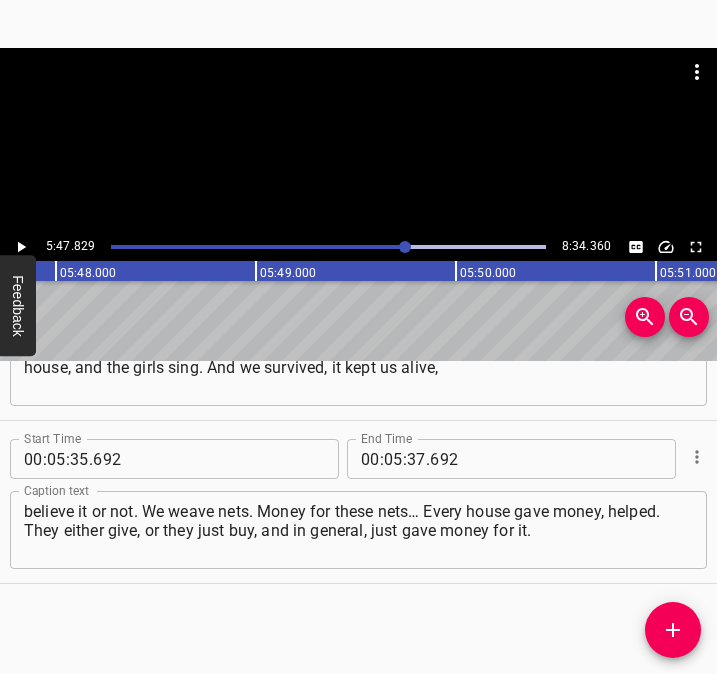 scroll, scrollTop: 0, scrollLeft: 69565, axis: horizontal 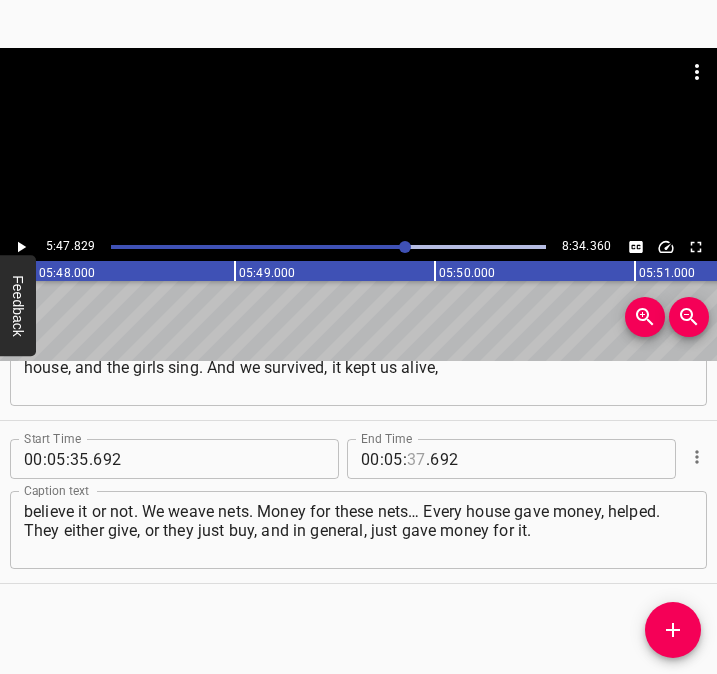 click at bounding box center (416, 459) 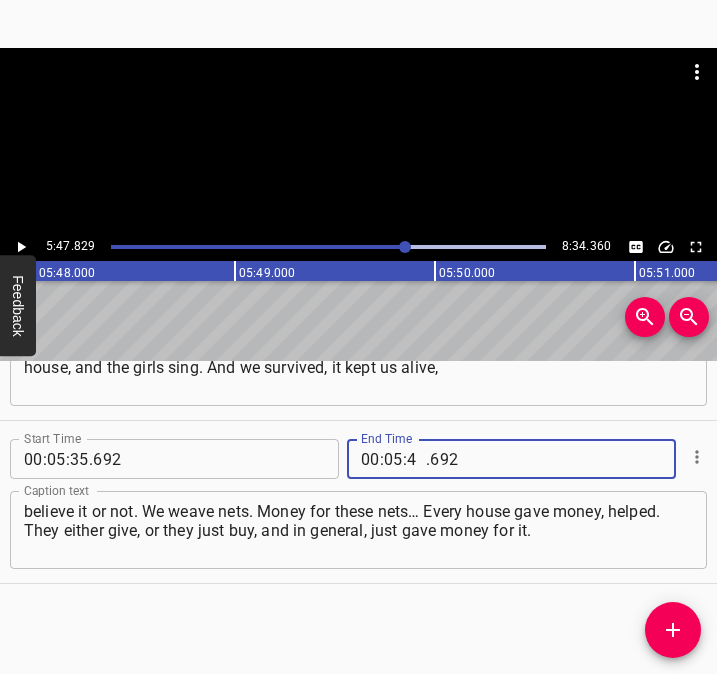 type on "47" 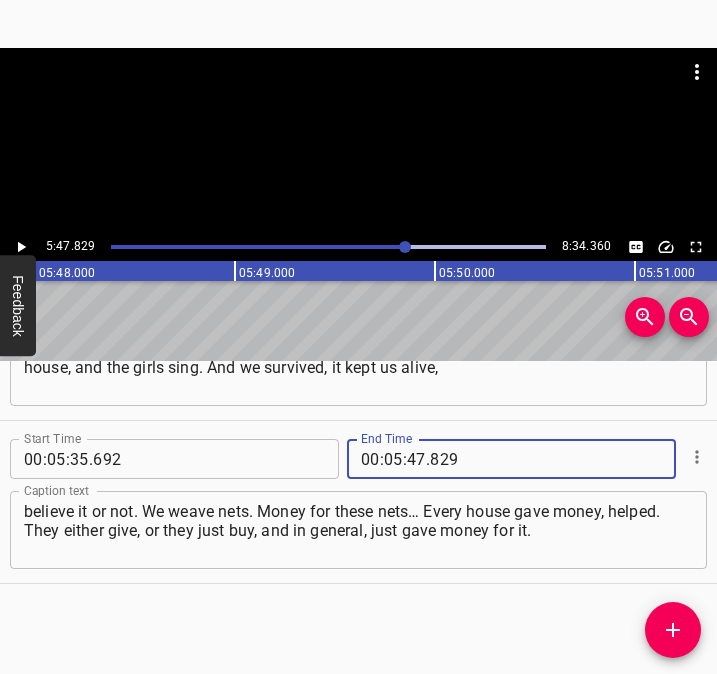 type on "829" 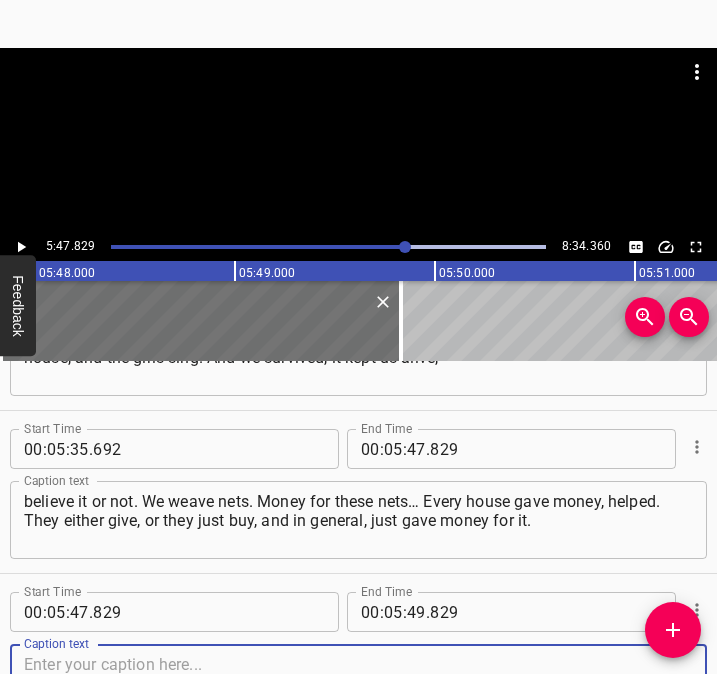 scroll, scrollTop: 4182, scrollLeft: 0, axis: vertical 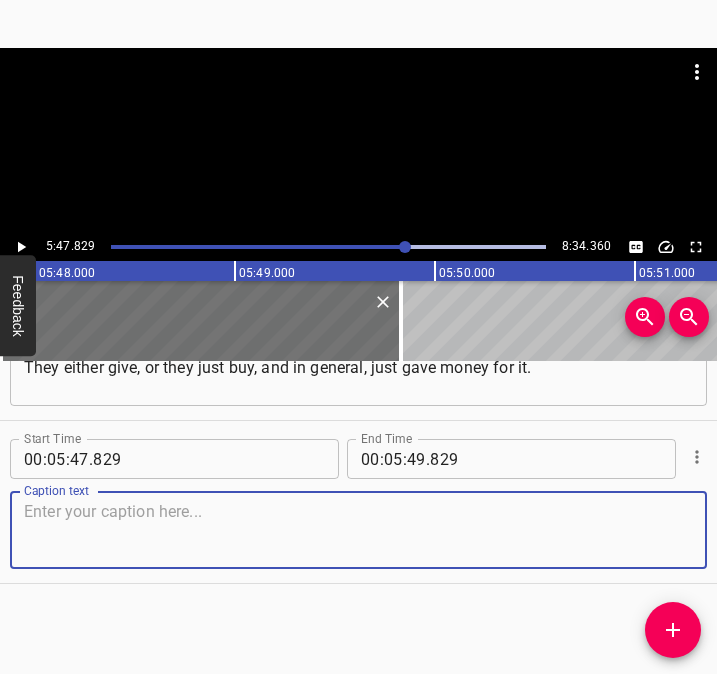 click at bounding box center [358, 530] 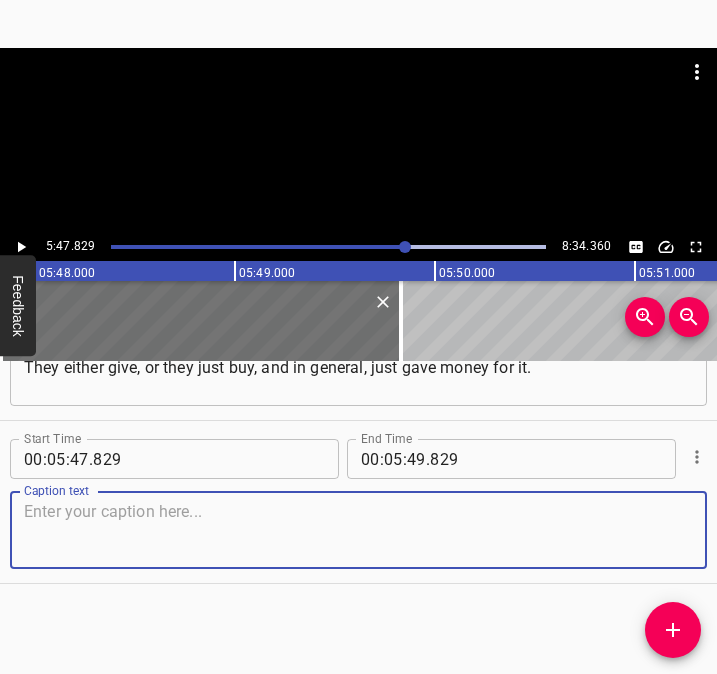 click at bounding box center (358, 530) 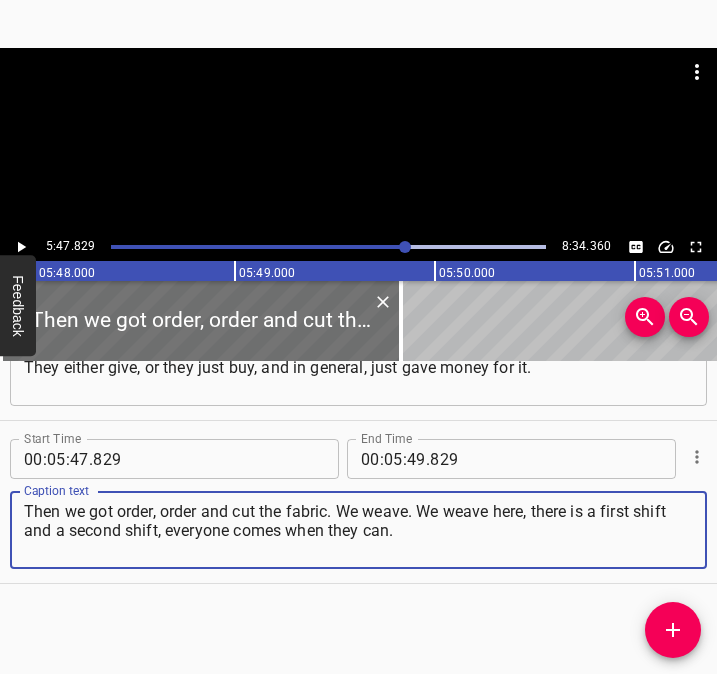type on "Then we got order, order and cut the fabric. We weave. We weave here, there is a first shift and a second shift, everyone comes when they can." 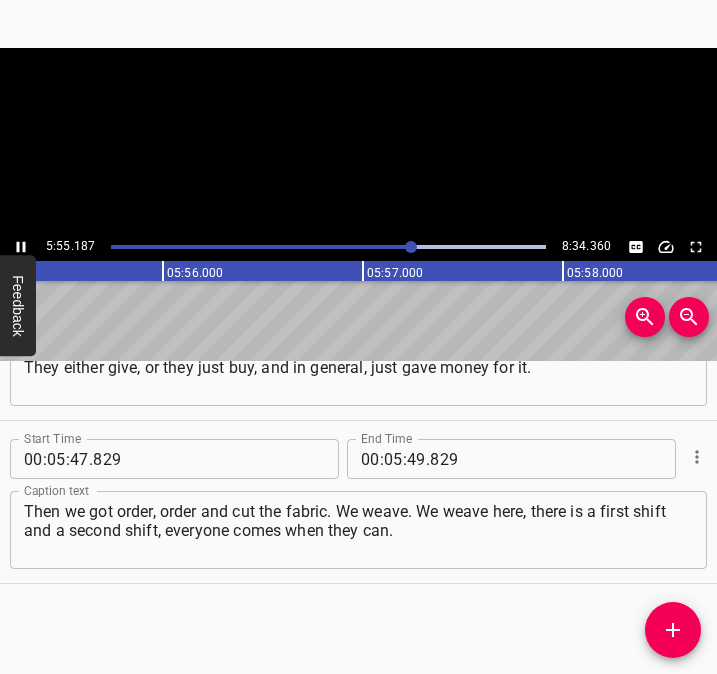 click 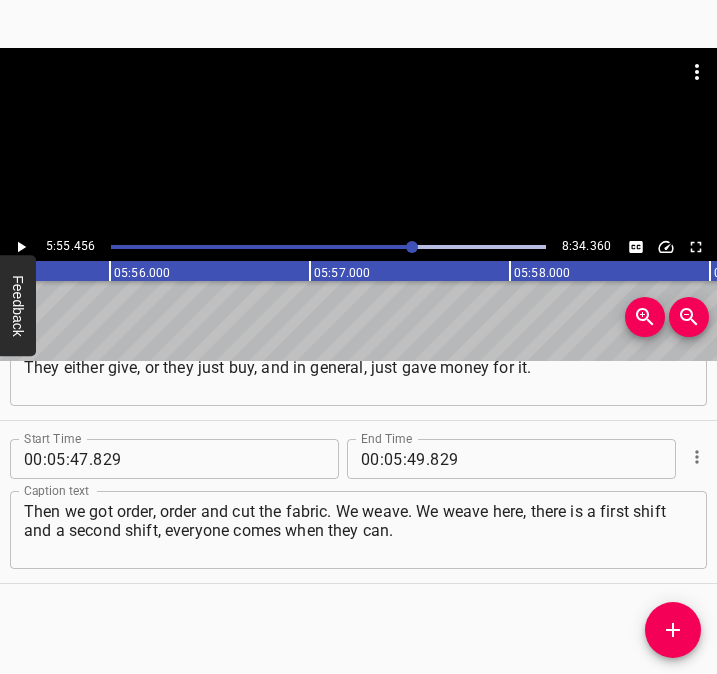 scroll, scrollTop: 0, scrollLeft: 71091, axis: horizontal 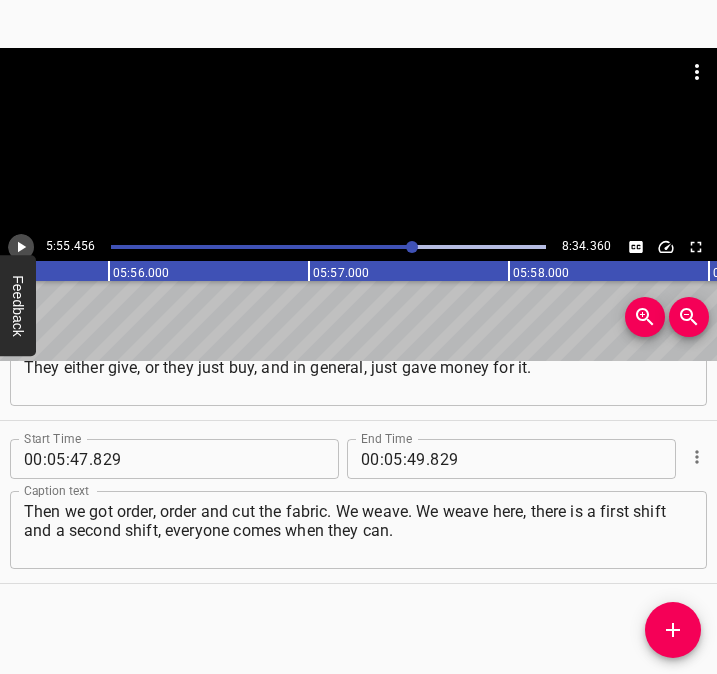 click 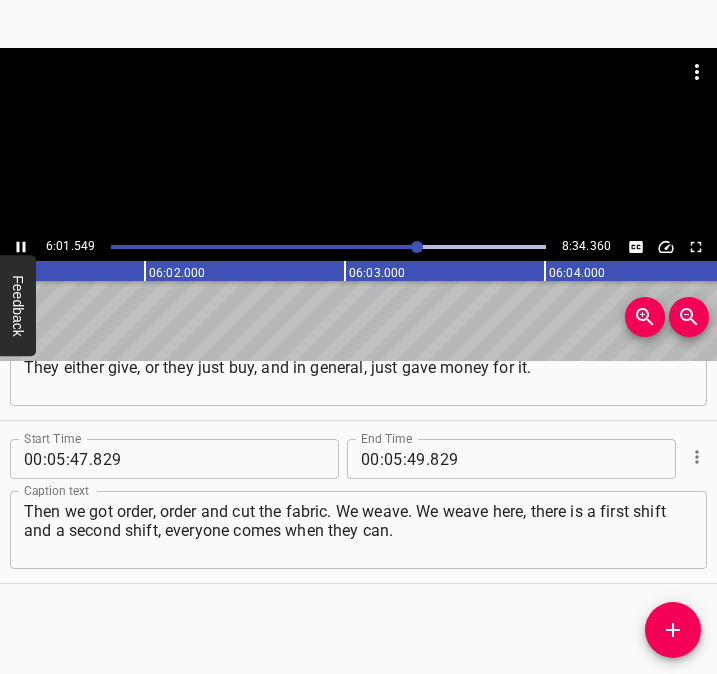 scroll, scrollTop: 0, scrollLeft: 72309, axis: horizontal 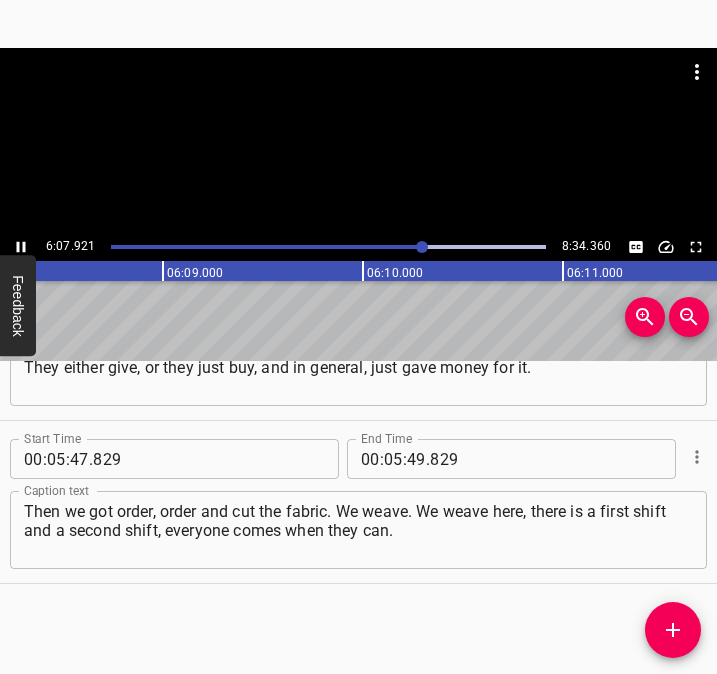 click 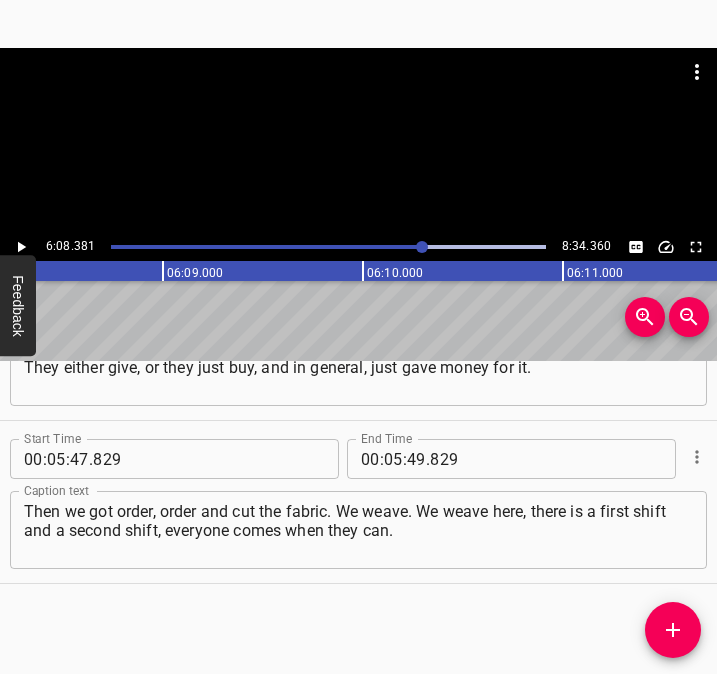 scroll, scrollTop: 0, scrollLeft: 73676, axis: horizontal 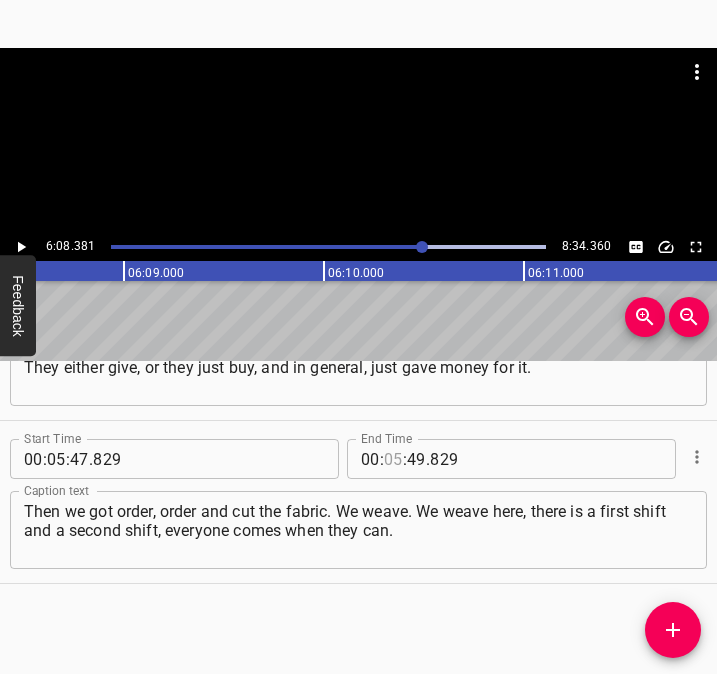 click at bounding box center (393, 459) 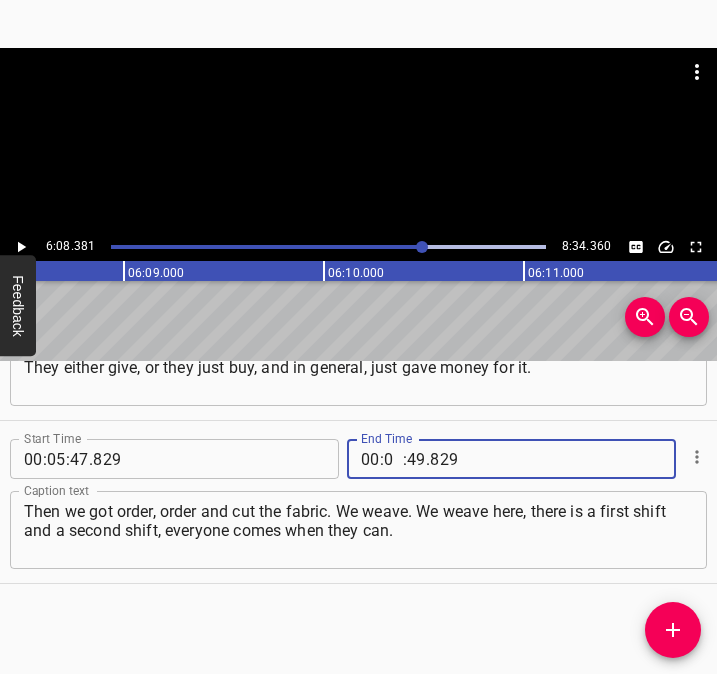 type on "06" 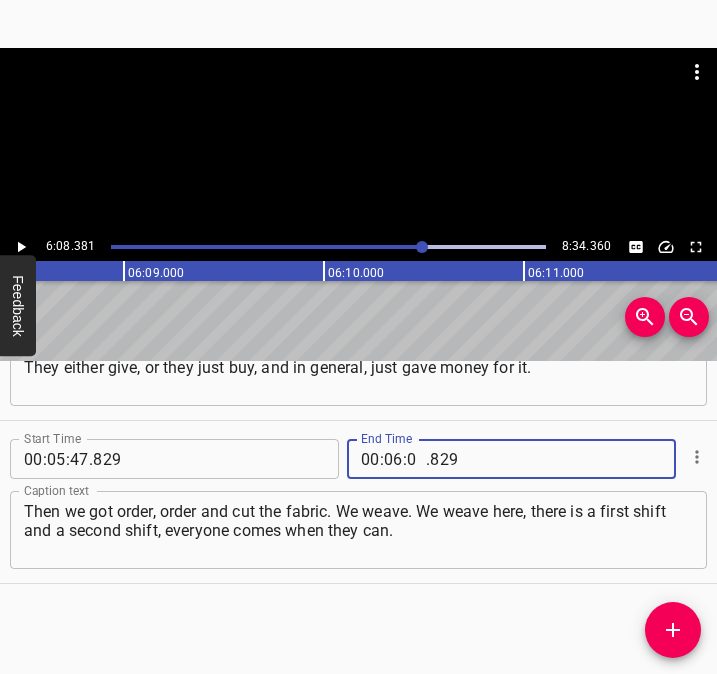 type on "08" 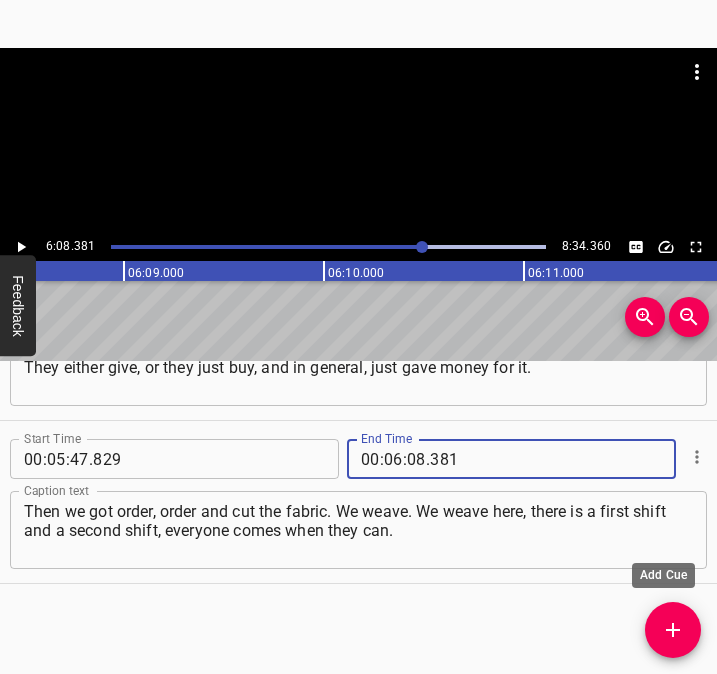 type on "381" 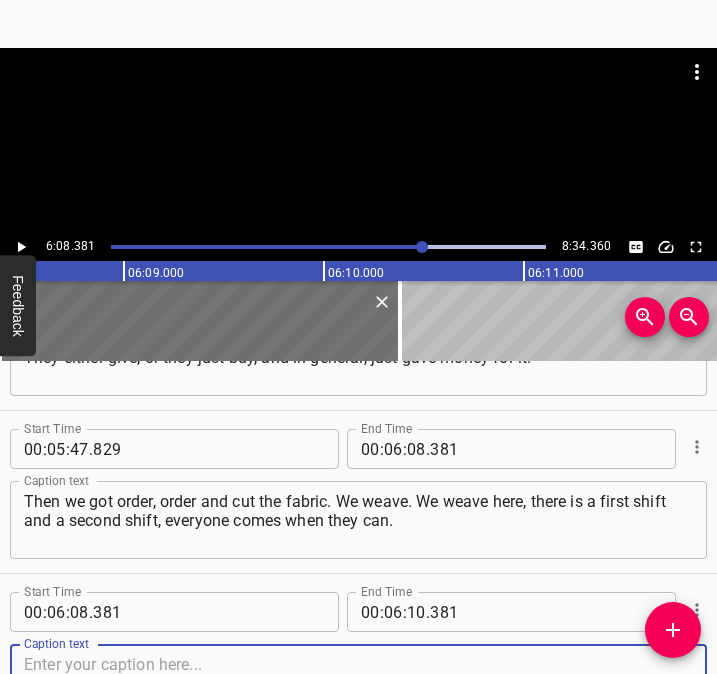 scroll, scrollTop: 4345, scrollLeft: 0, axis: vertical 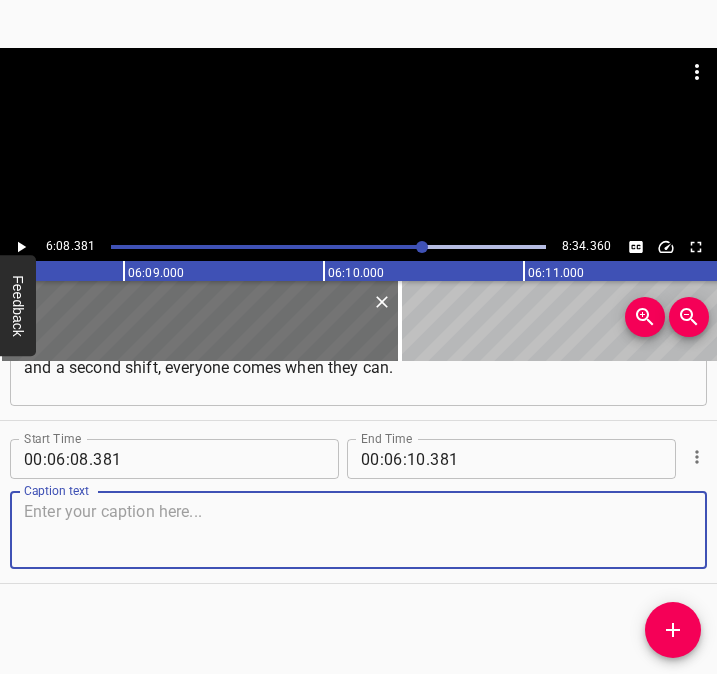drag, startPoint x: 662, startPoint y: 545, endPoint x: 760, endPoint y: 523, distance: 100.43903 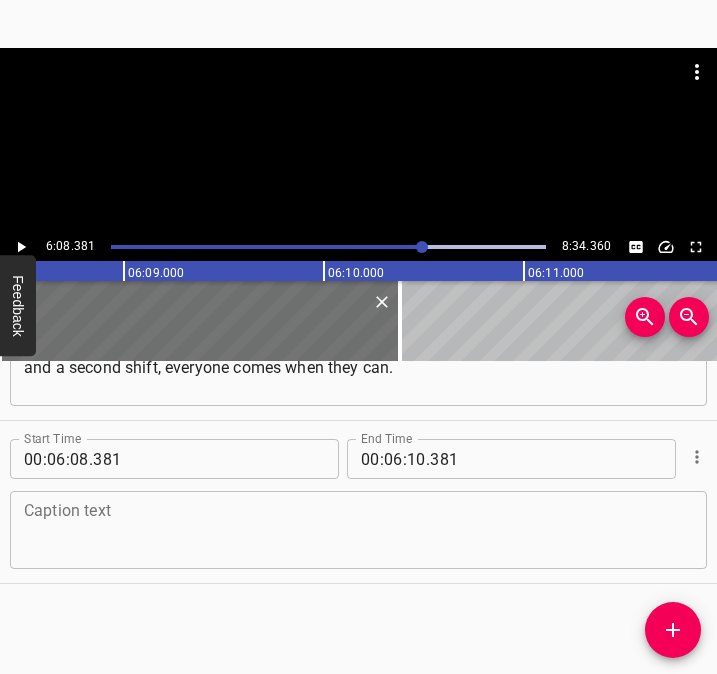 click at bounding box center [358, 530] 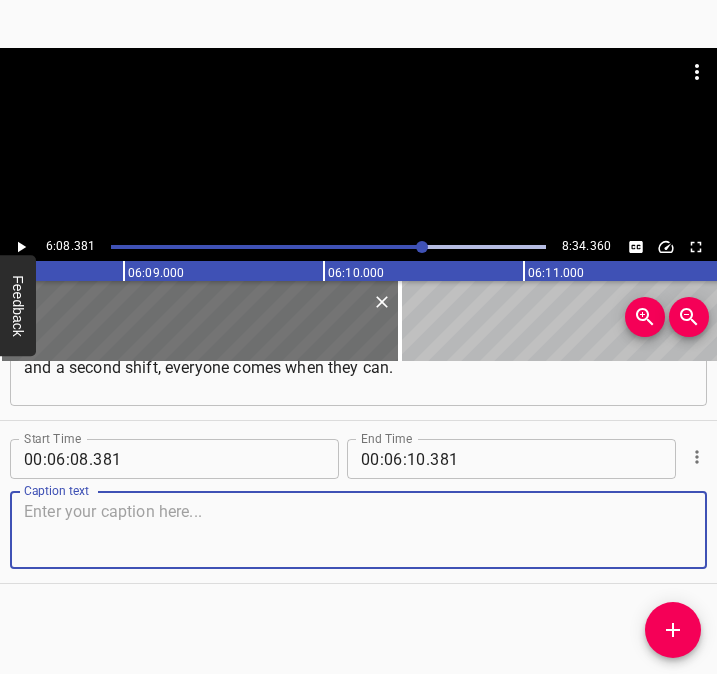 paste on "I weave around the clock, day and night. The first shift of girls will come – those who can come before lunch, in the morning They bring their children" 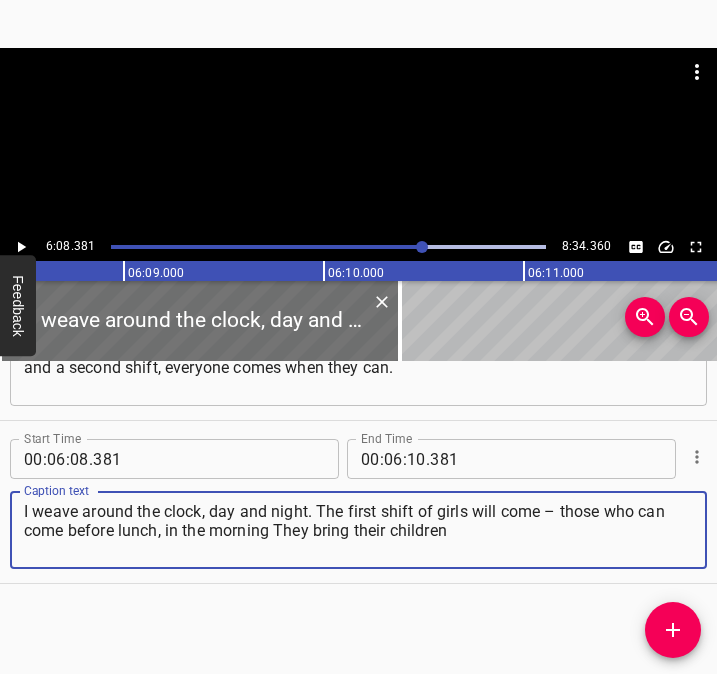 type on "I weave around the clock, day and night. The first shift of girls will come – those who can come before lunch, in the morning They bring their children" 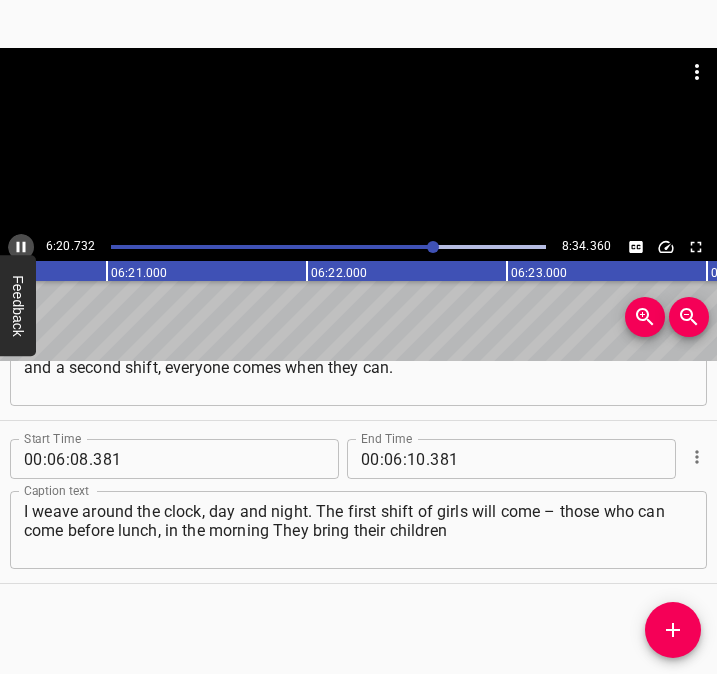 click 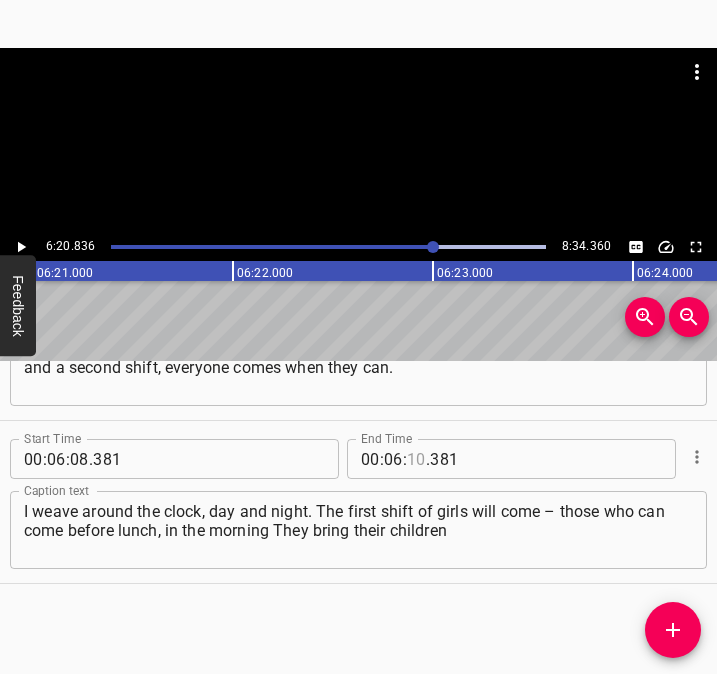 click at bounding box center [416, 459] 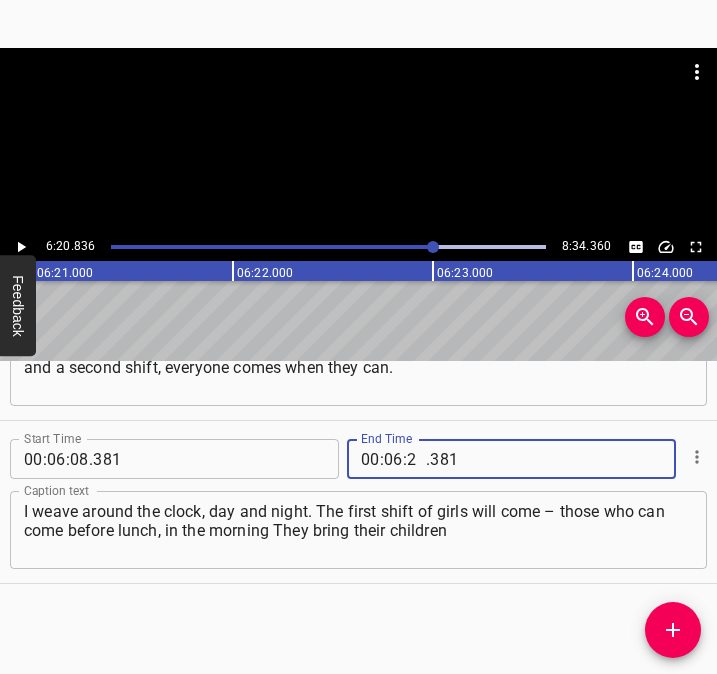 type on "20" 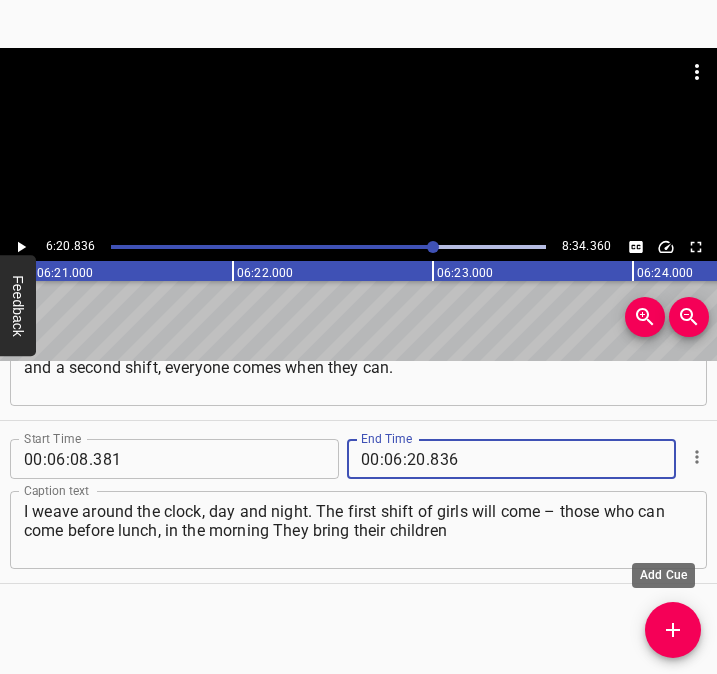 type on "836" 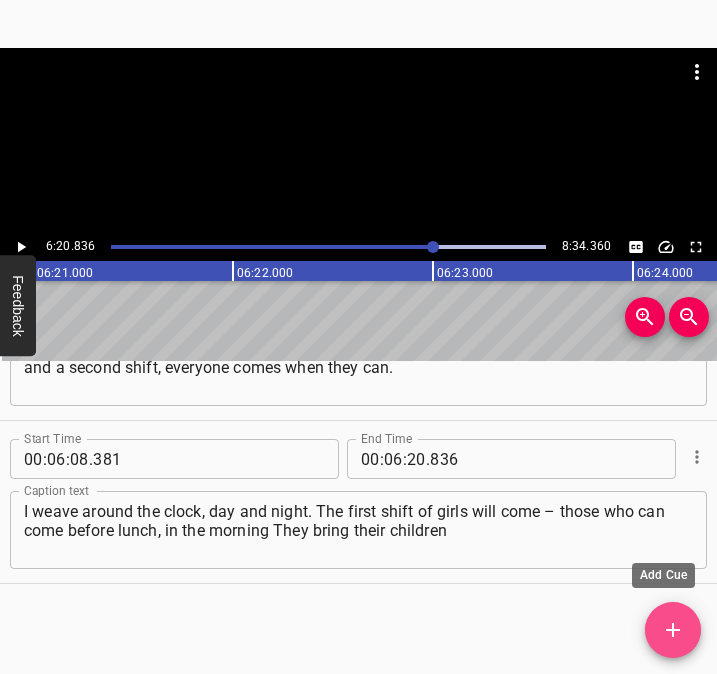 click 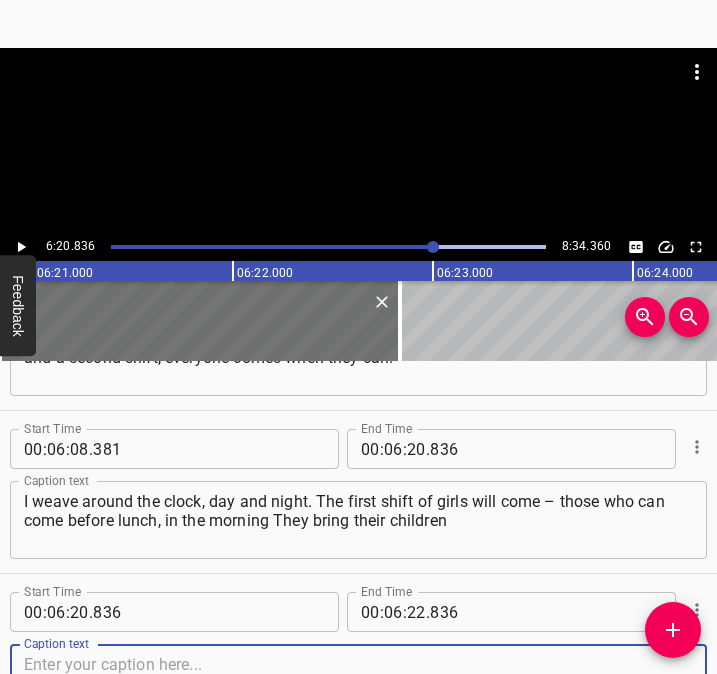 scroll, scrollTop: 4508, scrollLeft: 0, axis: vertical 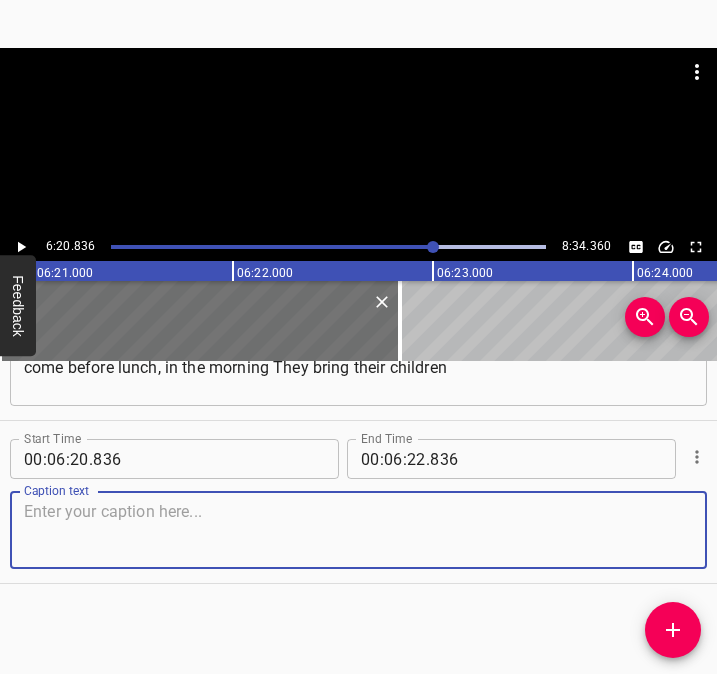 drag, startPoint x: 670, startPoint y: 534, endPoint x: 728, endPoint y: 510, distance: 62.76942 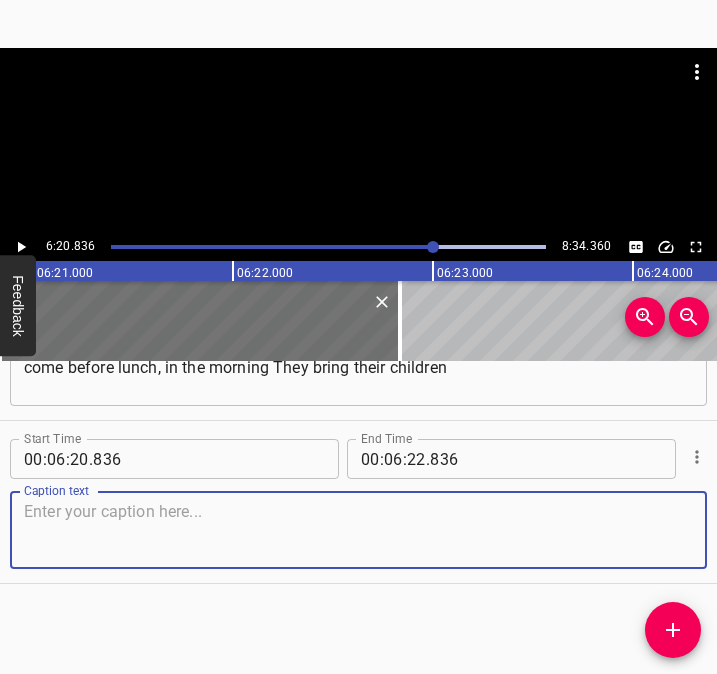 click at bounding box center [358, 530] 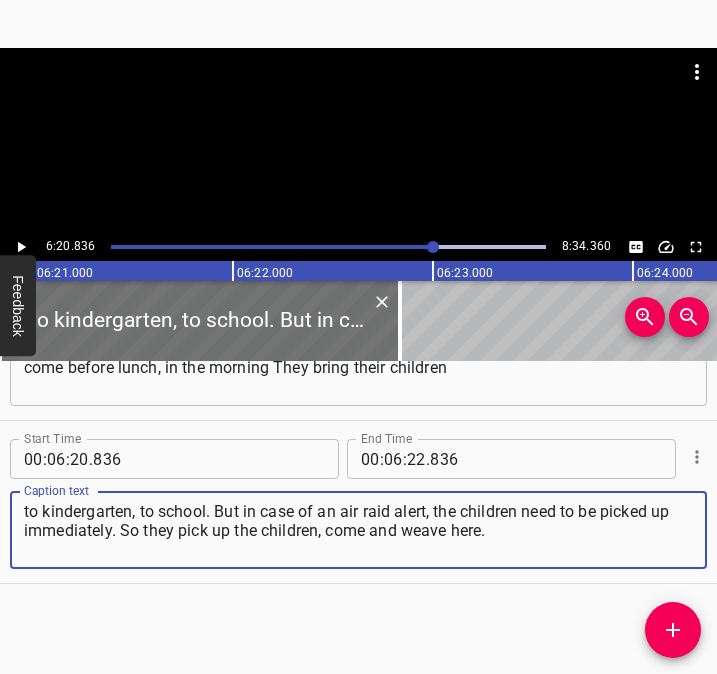 type on "to kindergarten, to school. But in case of an air raid alert, the children need to be picked up immediately. So they pick up the children, come and weave here." 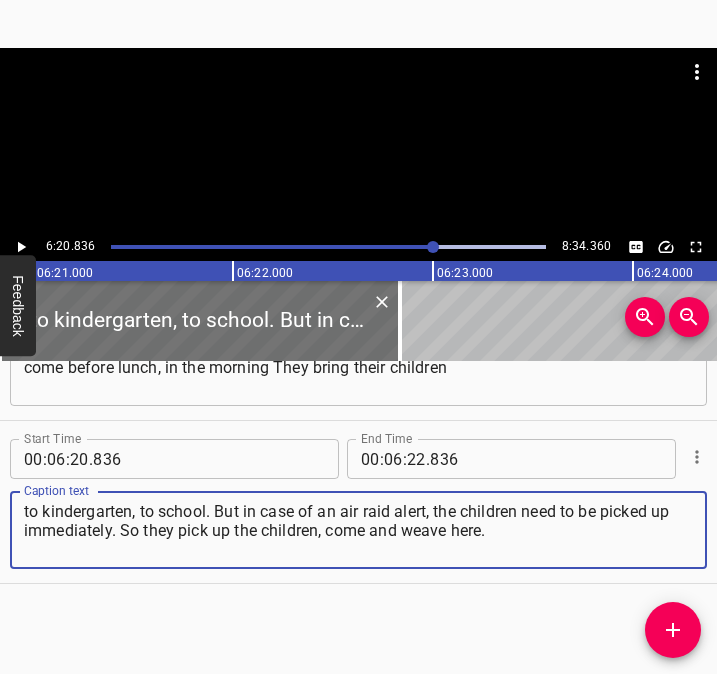 click 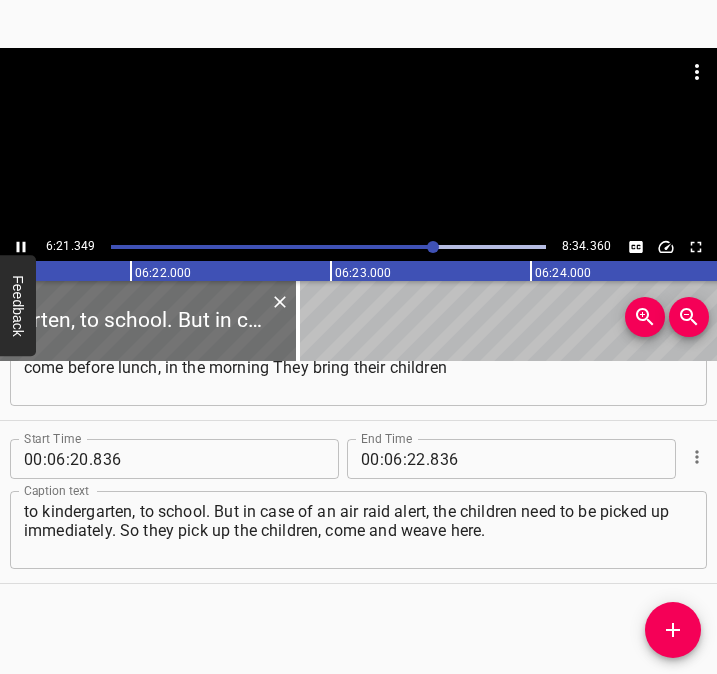 scroll, scrollTop: 0, scrollLeft: 76322, axis: horizontal 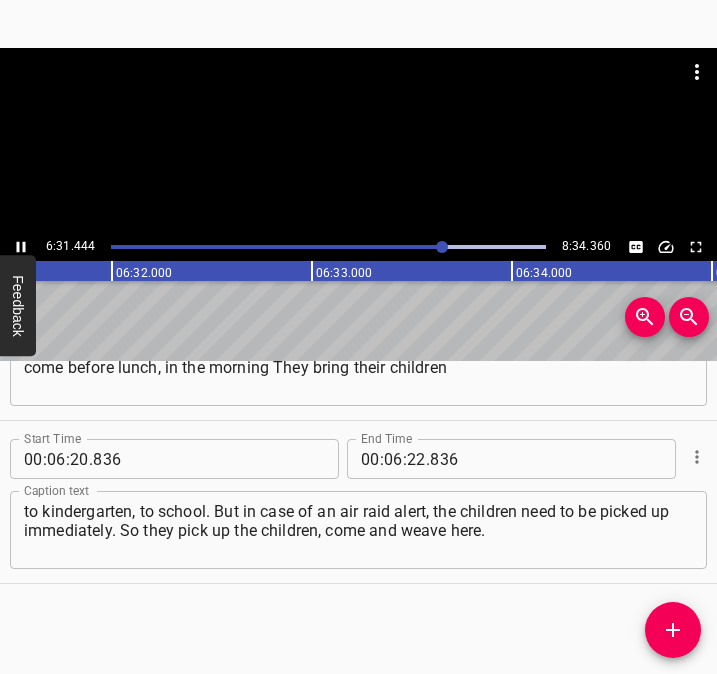 click 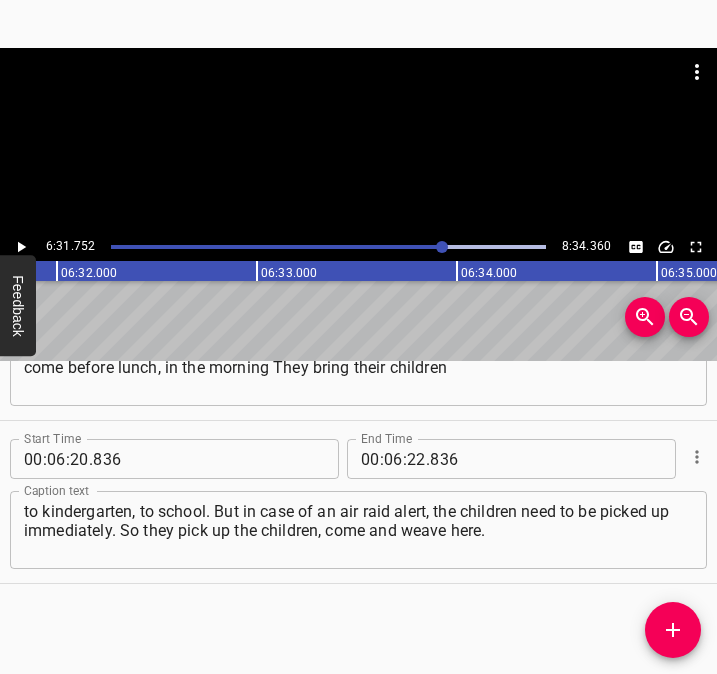 scroll, scrollTop: 0, scrollLeft: 78350, axis: horizontal 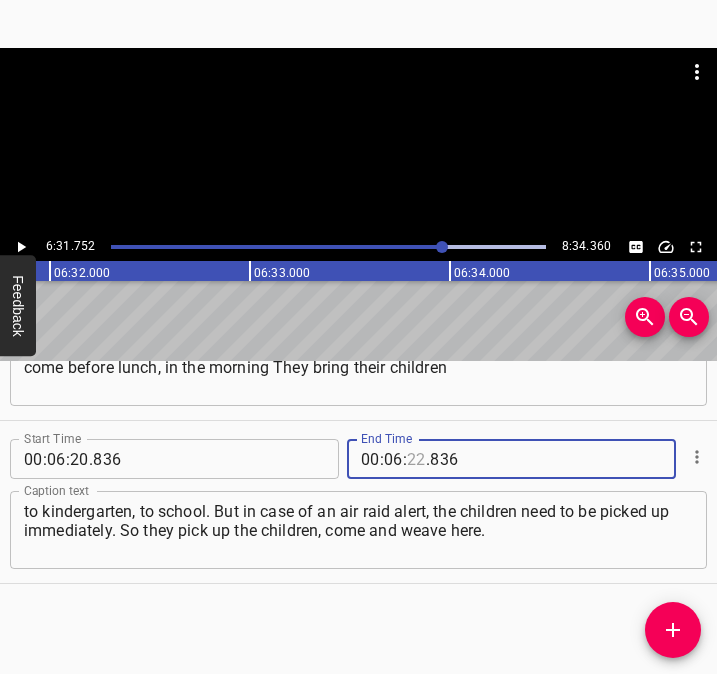 click at bounding box center (416, 459) 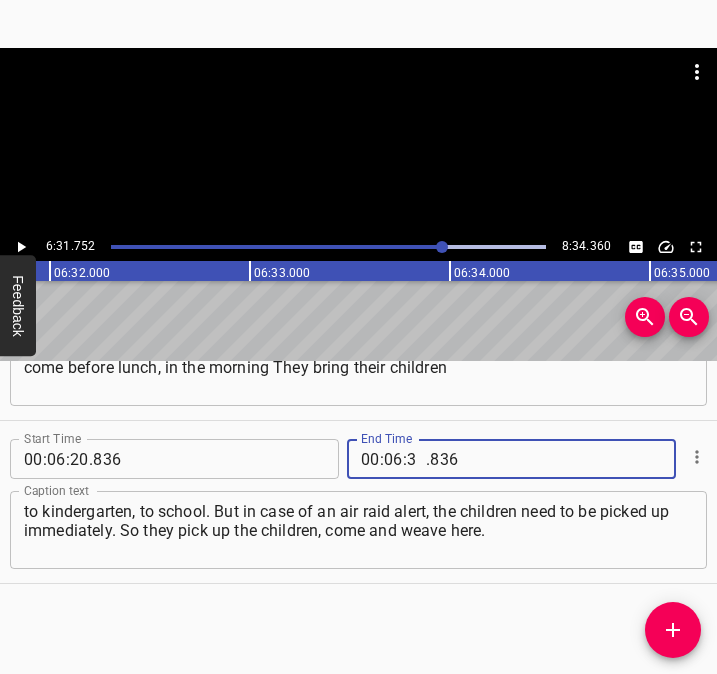 type on "31" 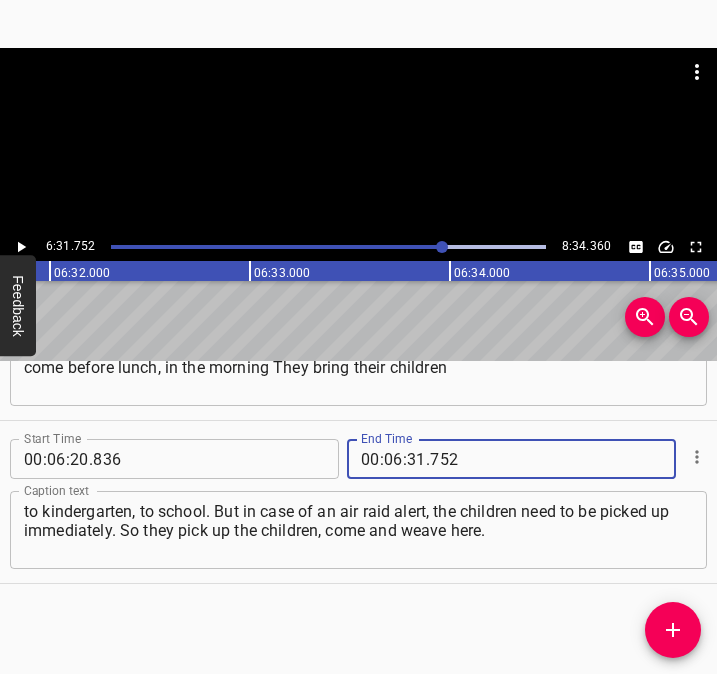 type on "752" 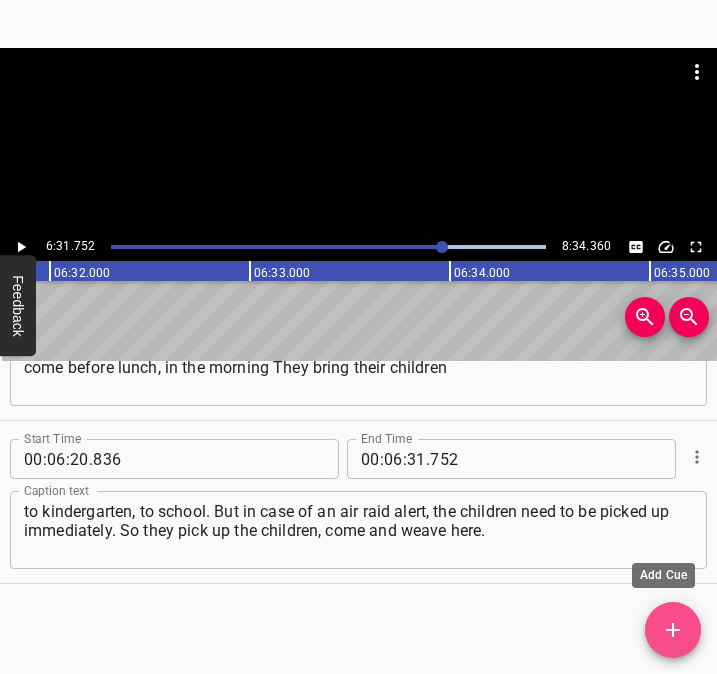 click 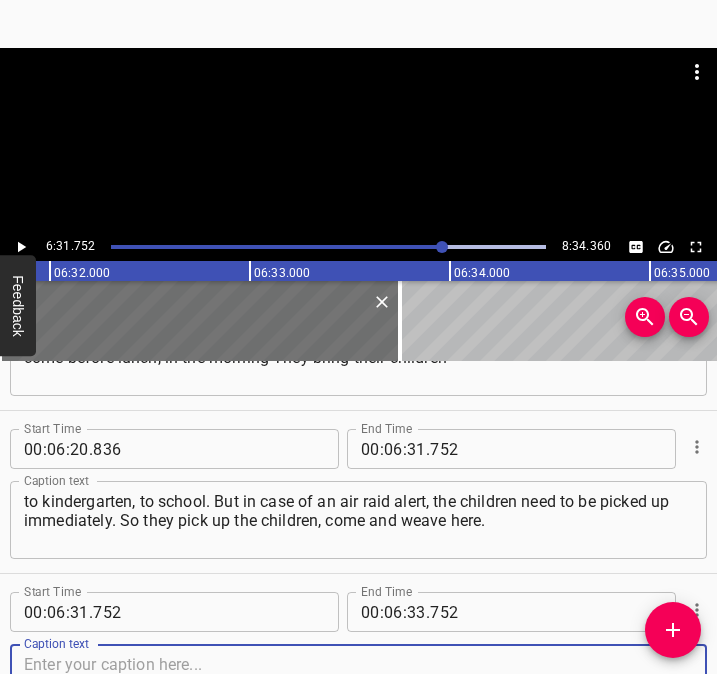 scroll, scrollTop: 4671, scrollLeft: 0, axis: vertical 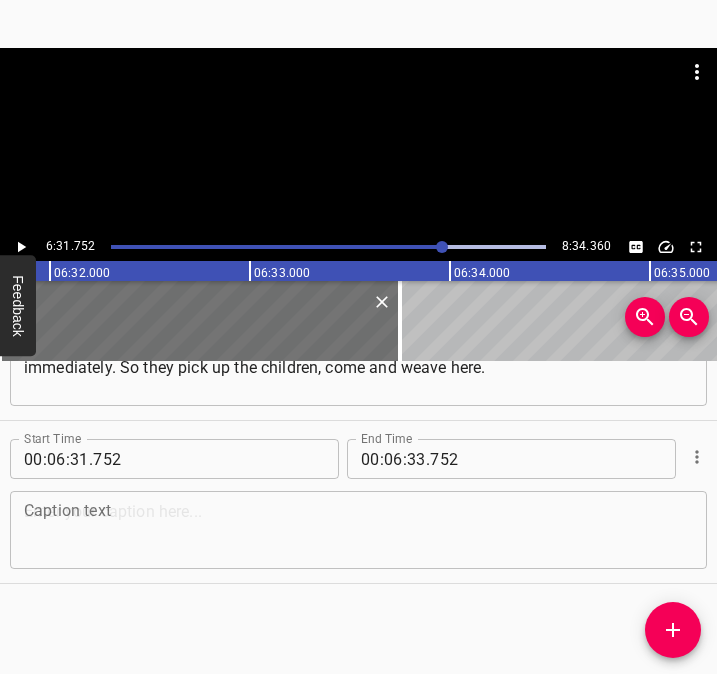 drag, startPoint x: 679, startPoint y: 534, endPoint x: 715, endPoint y: 517, distance: 39.812057 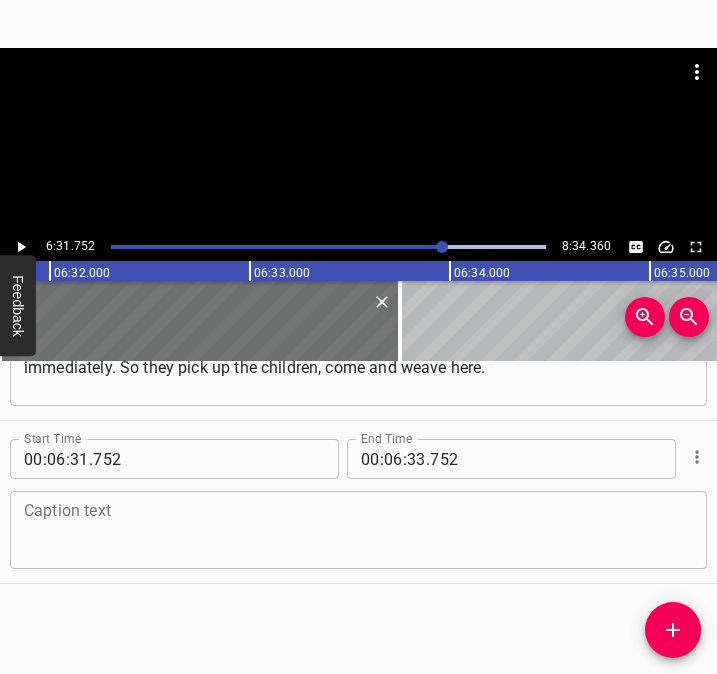 click on "Start Time 00 : 00 : 05 . 732 Start Time End Time 00 : 00 : 14 . 628 End Time Caption text That morning my granddaughter was the first to call and tell me to call another granddaughter. I only have granddaughters, Caption text Start Time 00 : 00 : 14 . 628 Start Time End Time 00 : 00 : 24 . 564 End Time Caption text I don’t have any children anymore. She said: “Call the second granddaughter, tell her to run to you.” I asked why. They live in [GEOGRAPHIC_DATA].  Caption text Start Time 00 : 00 : 24 . 564 Start Time End Time 00 : 00 : 32 . 946 End Time Caption text That one is not there and this one is not there. She said: “Tell her to run to you.” I asked what happened, and she replied: “The war has started.” I said: “What war?  Caption text Start Time 00 : 00 : 32 . 946 Start Time End Time 00 : 00 : 42 . 686 End Time Caption text What are you talking about?”, and she replied: “They’re bombing, grandma! They’re bombing us.” She was further, behind [PERSON_NAME].  Caption text Start Time 00 : 00" at bounding box center (358, 517) 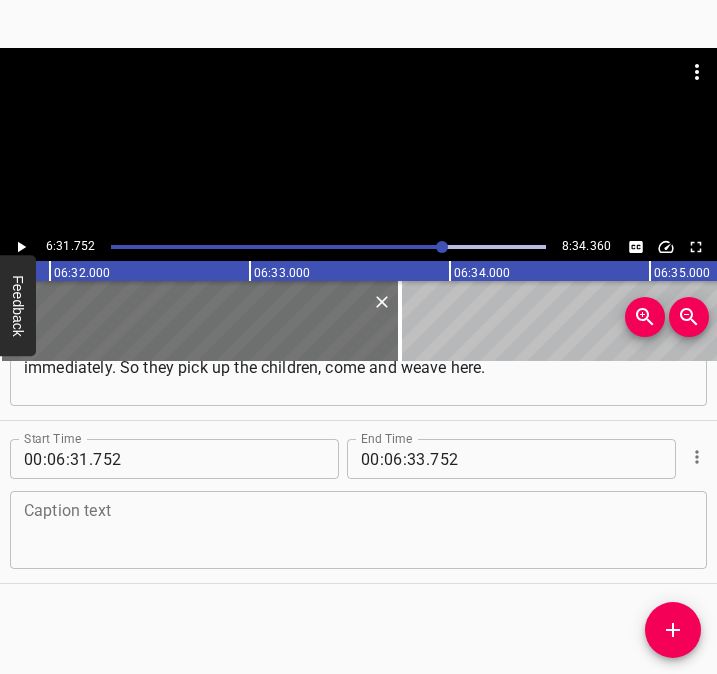 click at bounding box center (358, 530) 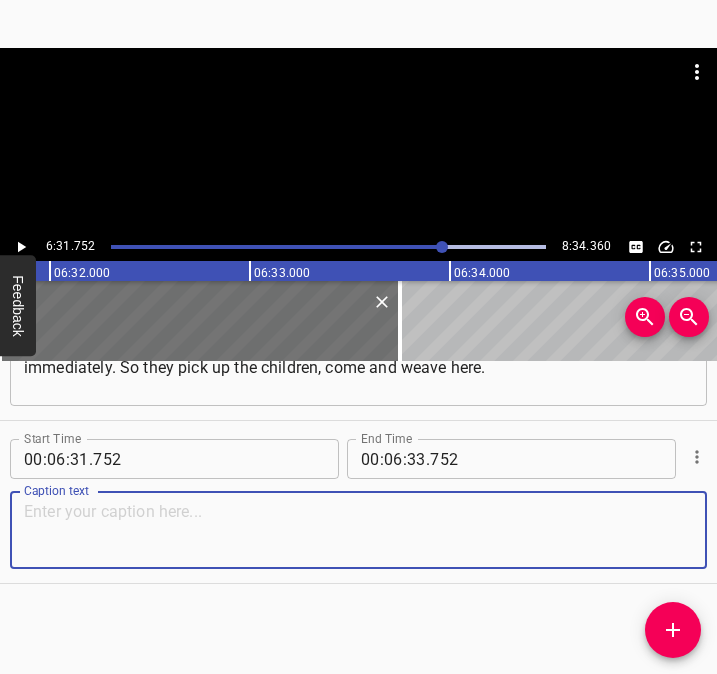 paste on "And then they go home to do hometasks with the children, and people like me, the older ones, come. And that’s how we weave." 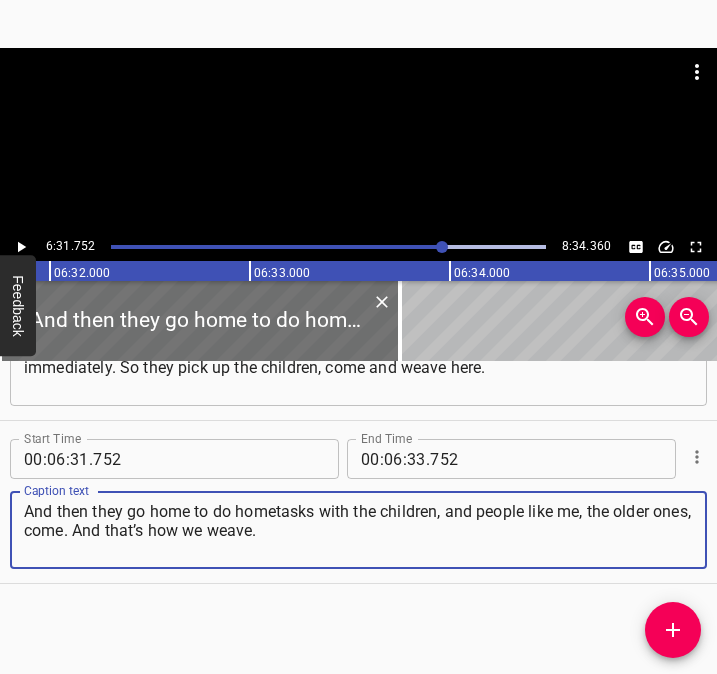type on "And then they go home to do hometasks with the children, and people like me, the older ones, come. And that’s how we weave." 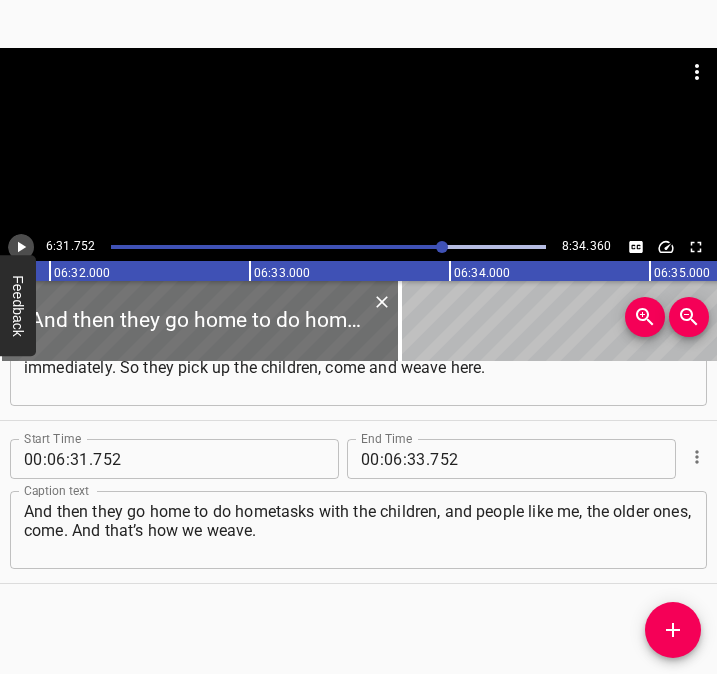 click 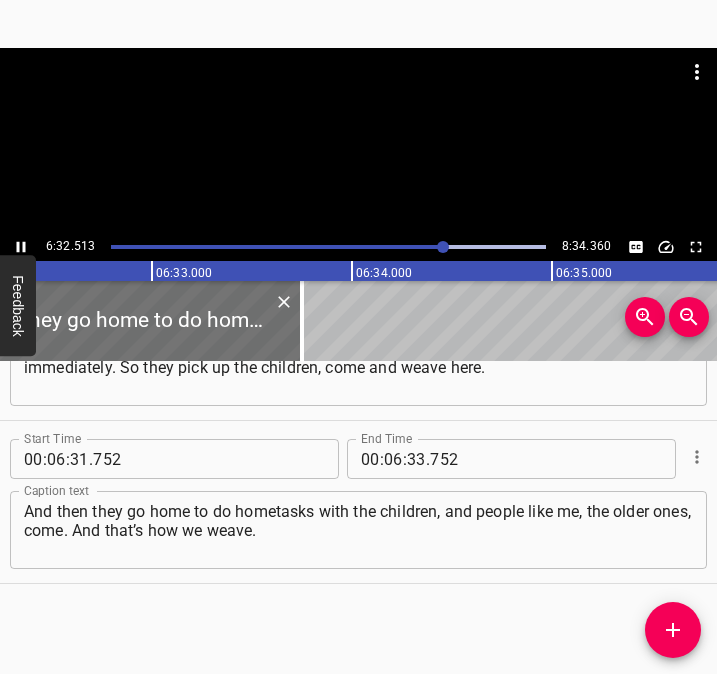 scroll, scrollTop: 0, scrollLeft: 78501, axis: horizontal 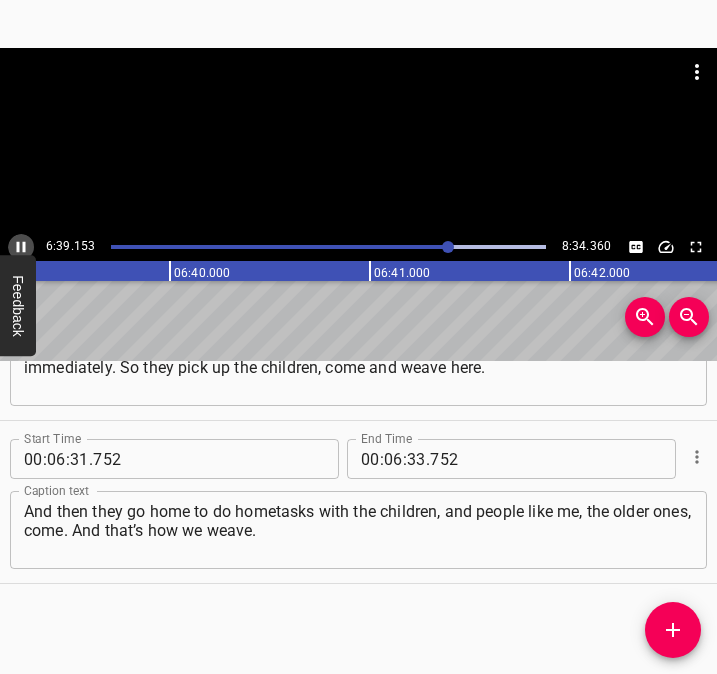 click 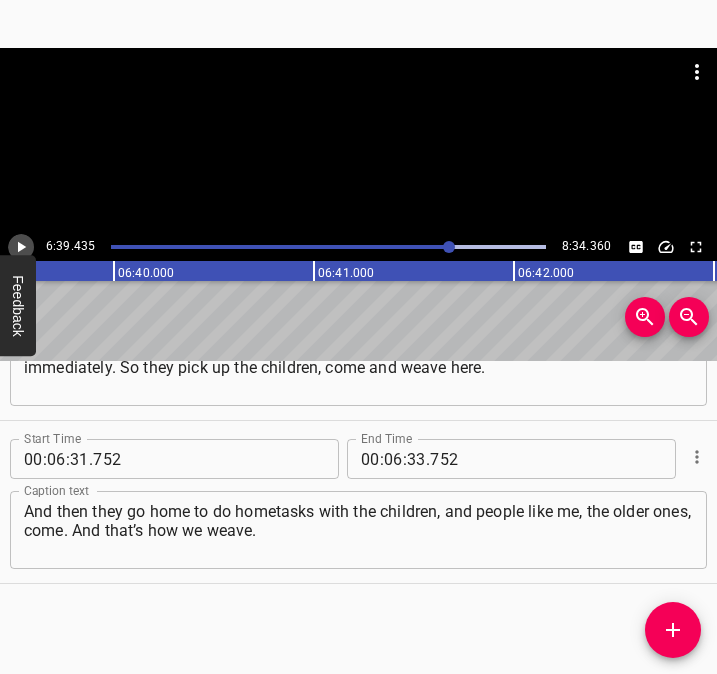 click 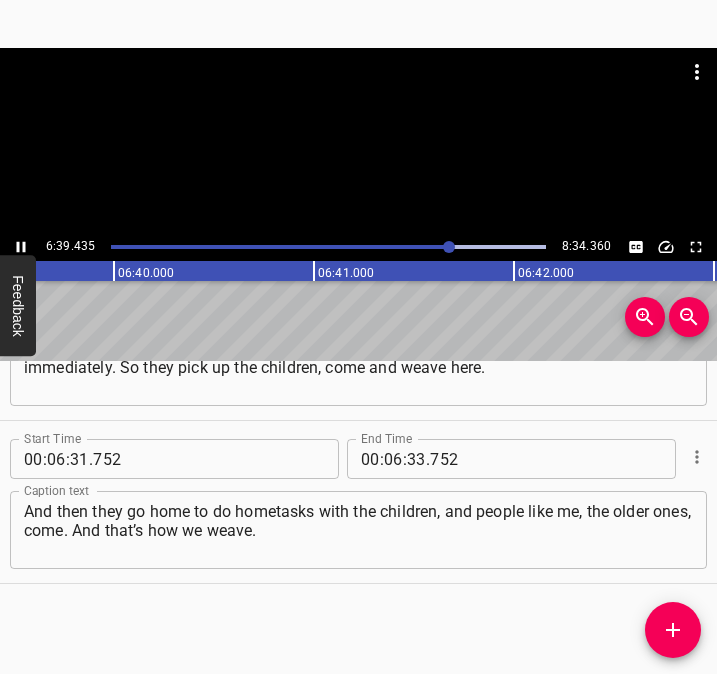 click 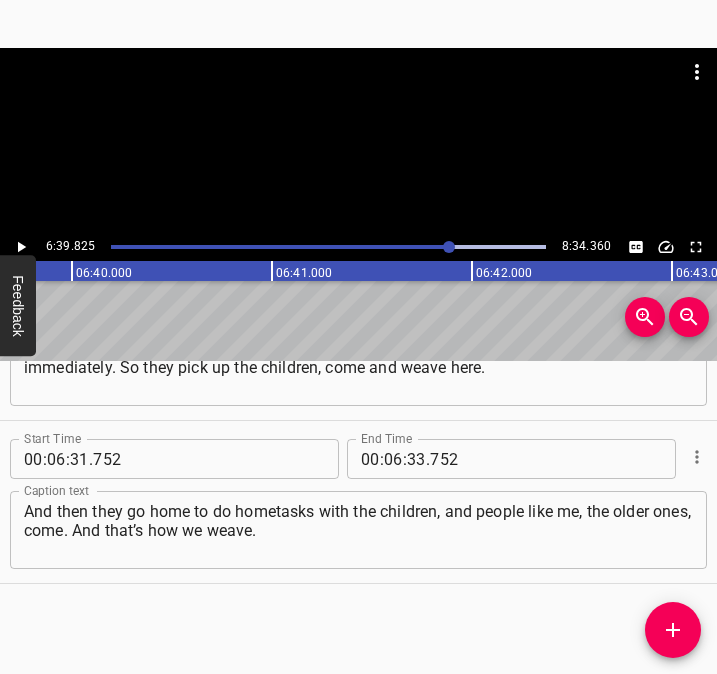 scroll, scrollTop: 0, scrollLeft: 79965, axis: horizontal 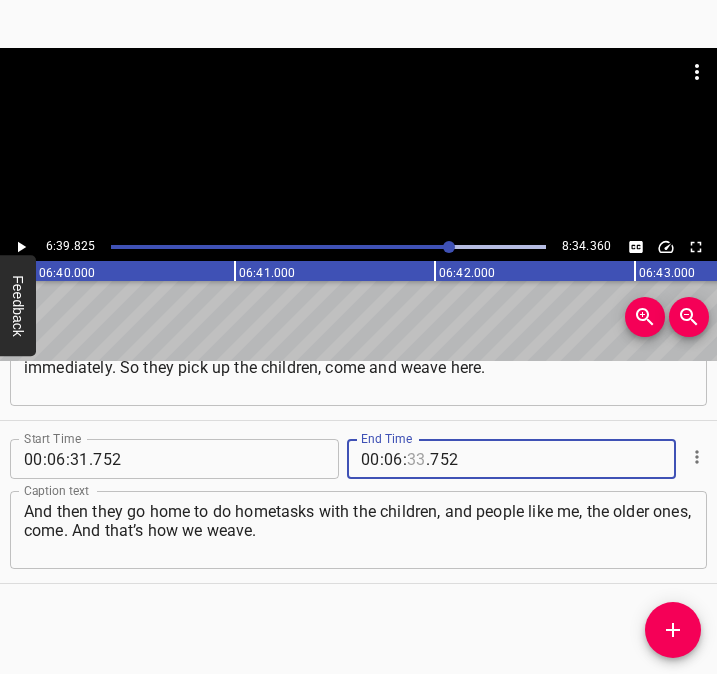click at bounding box center (416, 459) 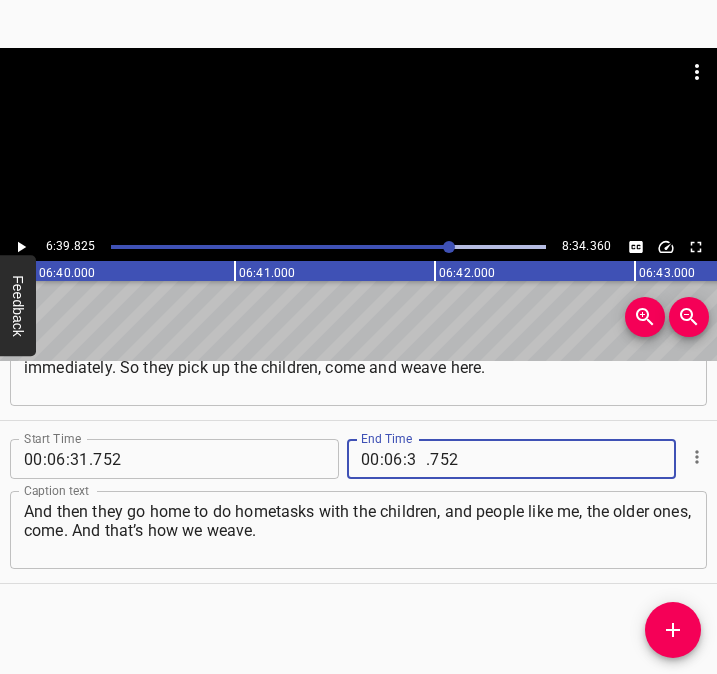 type on "39" 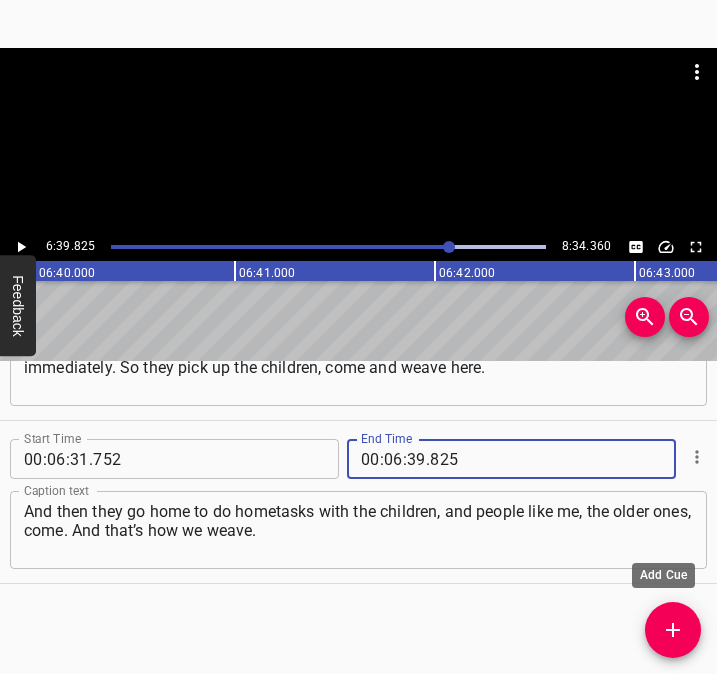 type on "825" 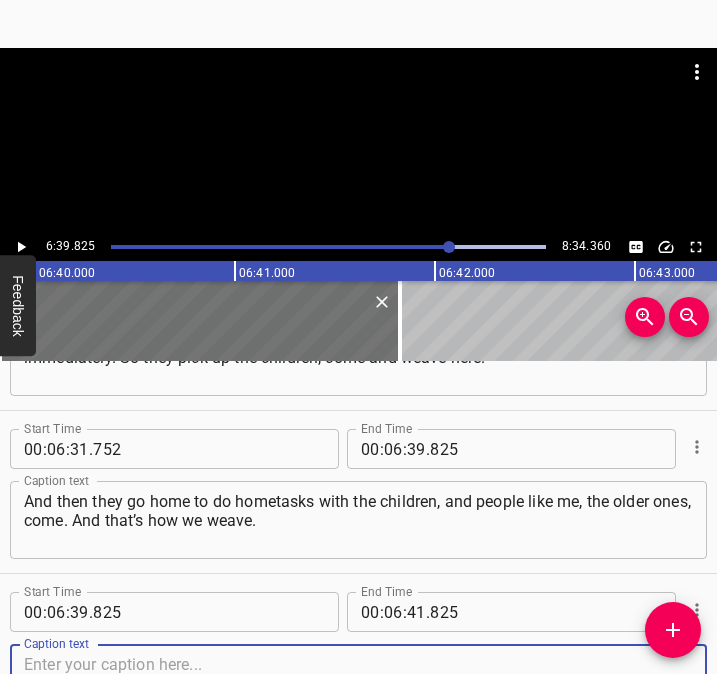 scroll, scrollTop: 4834, scrollLeft: 0, axis: vertical 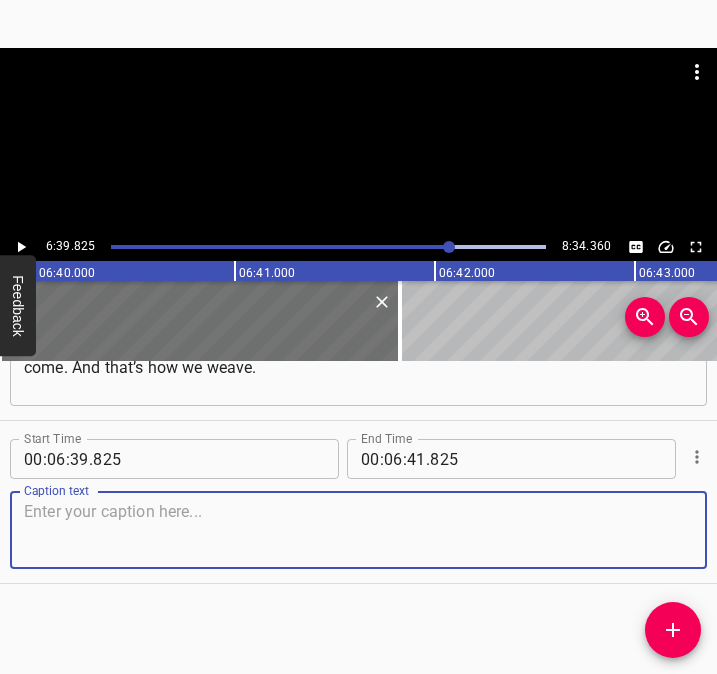 drag, startPoint x: 665, startPoint y: 545, endPoint x: 712, endPoint y: 531, distance: 49.0408 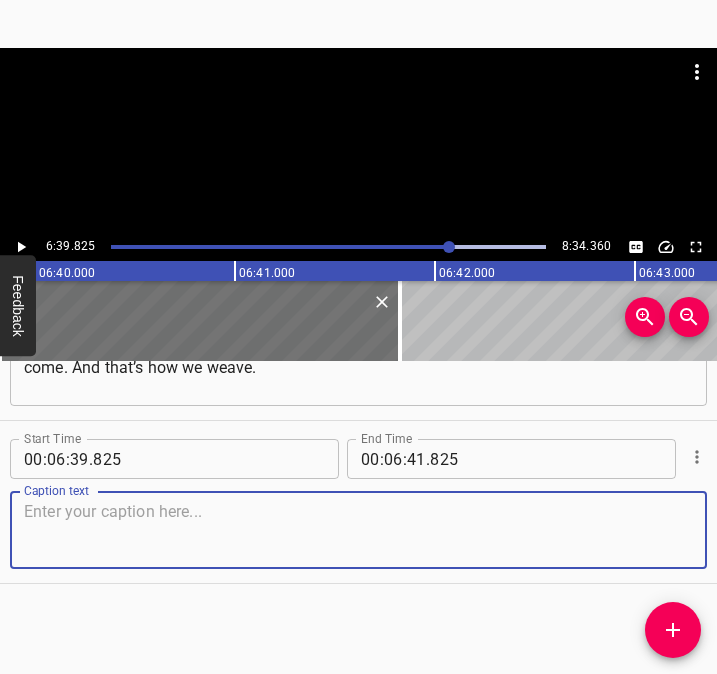 click at bounding box center [358, 530] 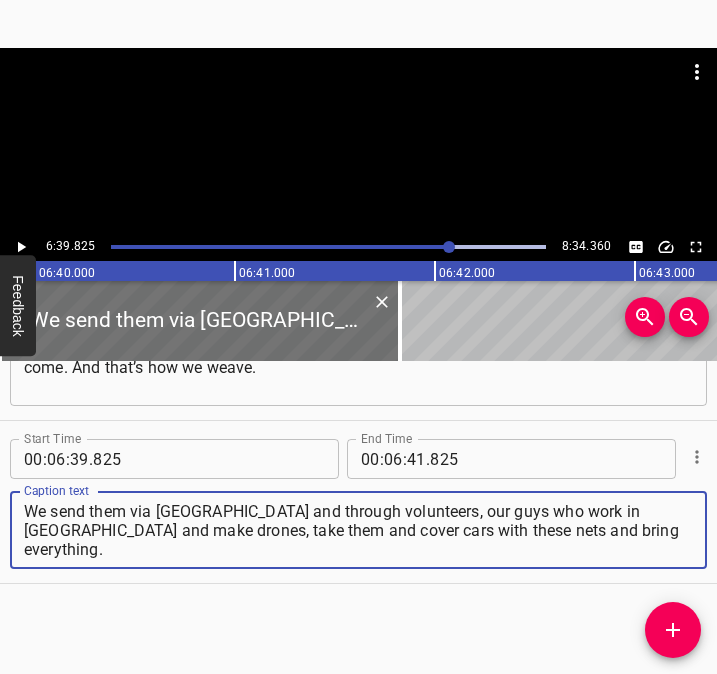 type on "We send them via [GEOGRAPHIC_DATA] and through volunteers, our guys who work in [GEOGRAPHIC_DATA] and make drones, take them and cover cars with these nets and bring everything." 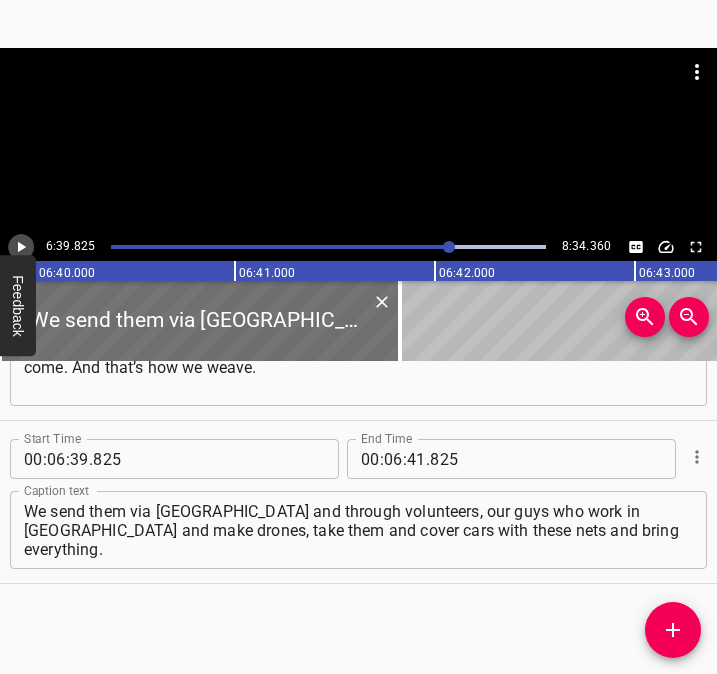 click 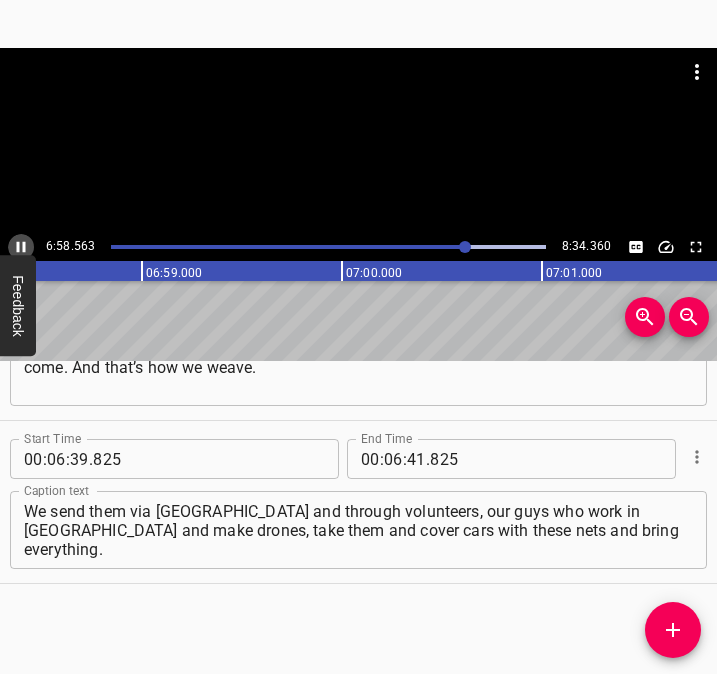 click 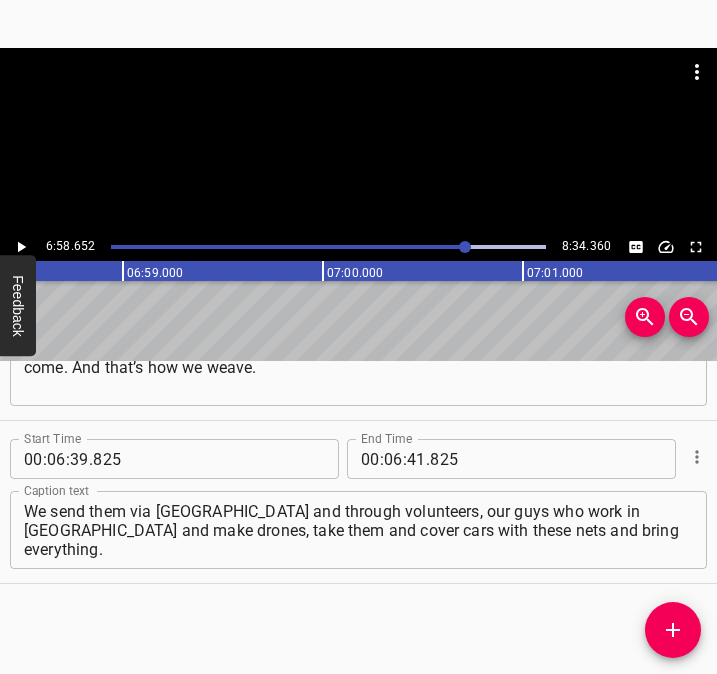 scroll, scrollTop: 0, scrollLeft: 83730, axis: horizontal 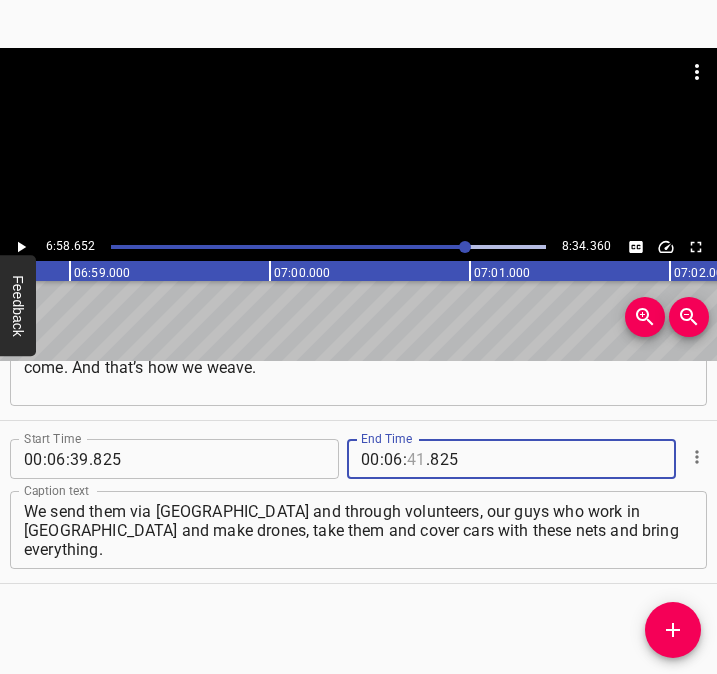 click at bounding box center (416, 459) 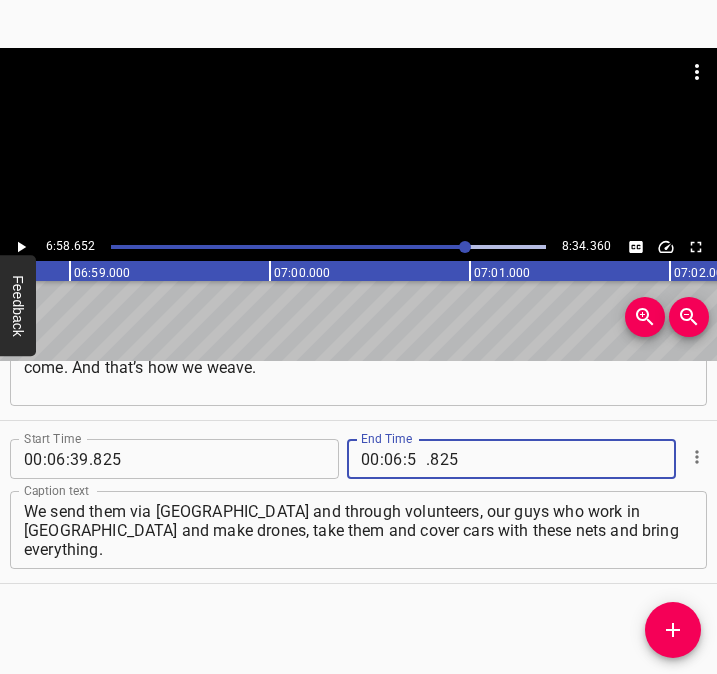 type on "58" 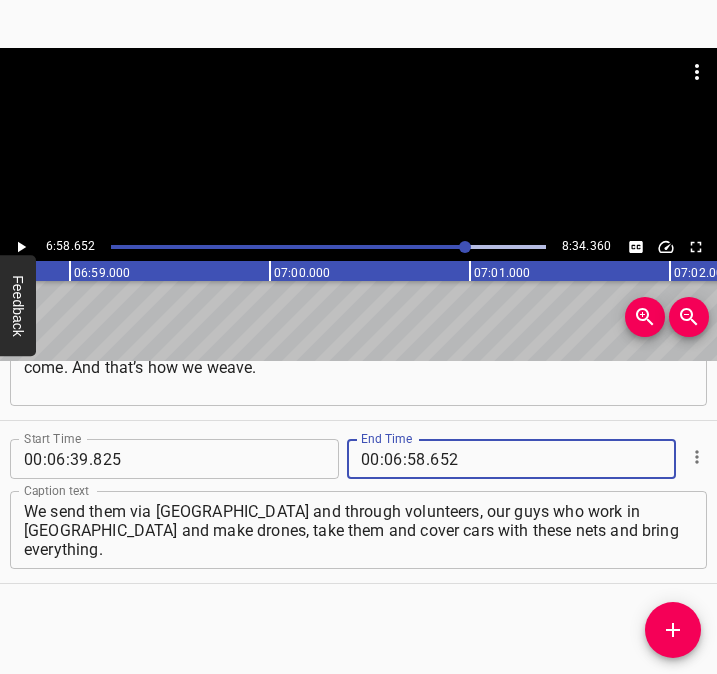 type on "652" 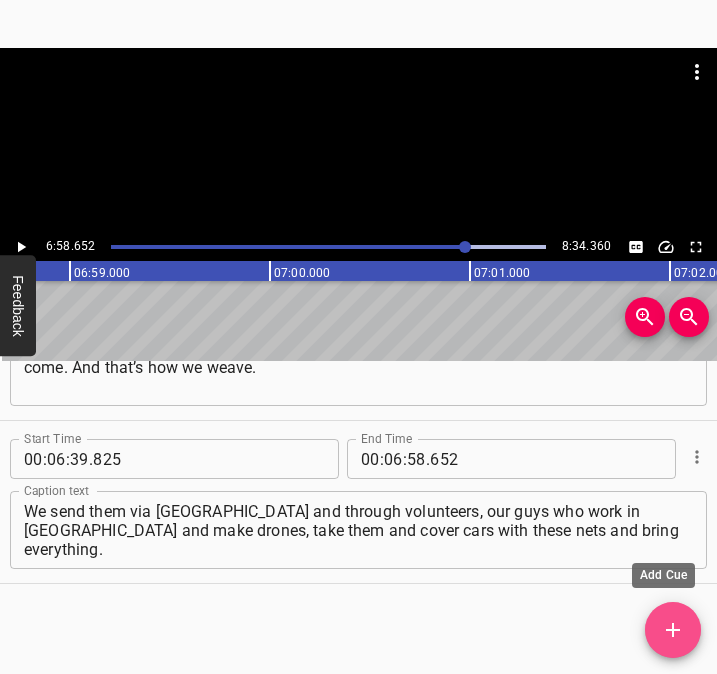 click at bounding box center [673, 630] 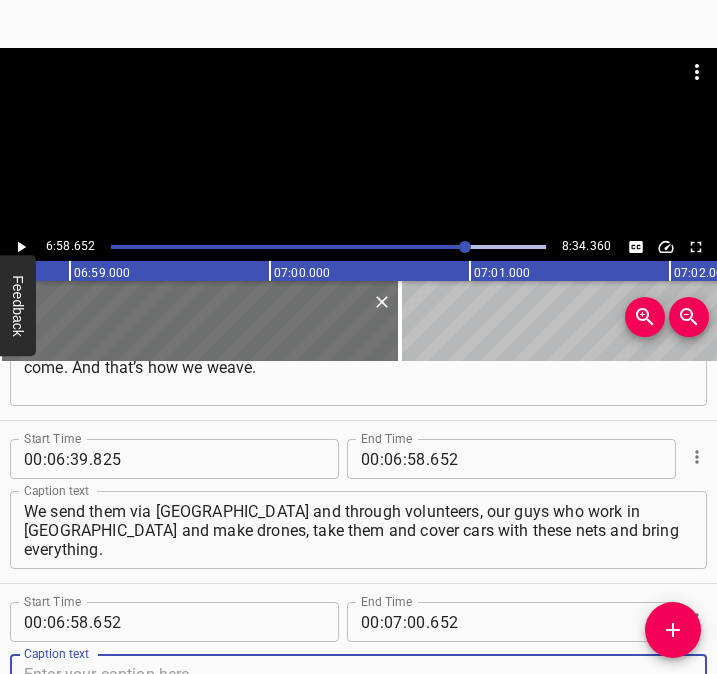 scroll, scrollTop: 4844, scrollLeft: 0, axis: vertical 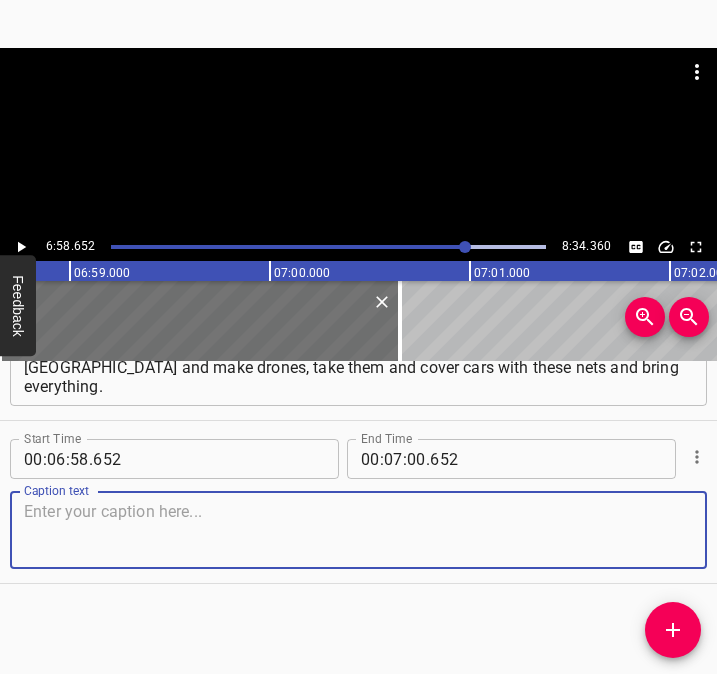 drag, startPoint x: 675, startPoint y: 547, endPoint x: 714, endPoint y: 530, distance: 42.544094 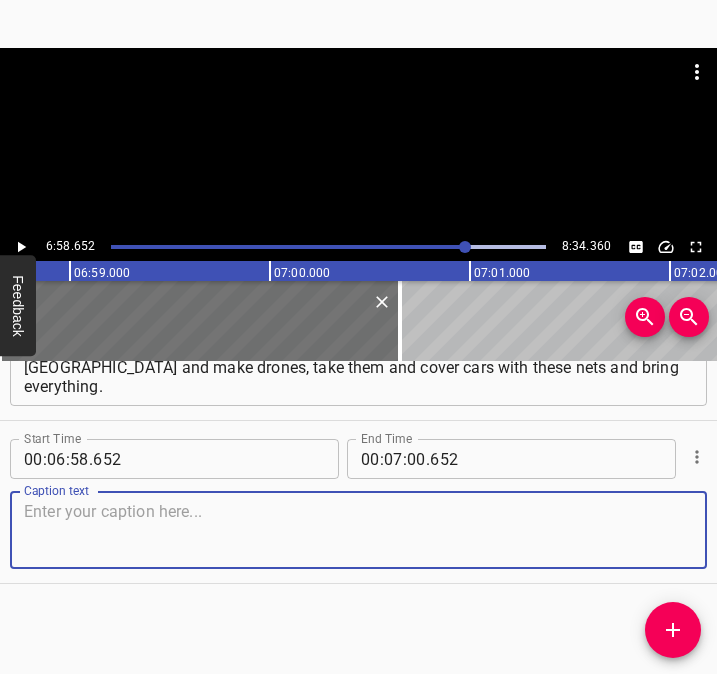 click at bounding box center [358, 530] 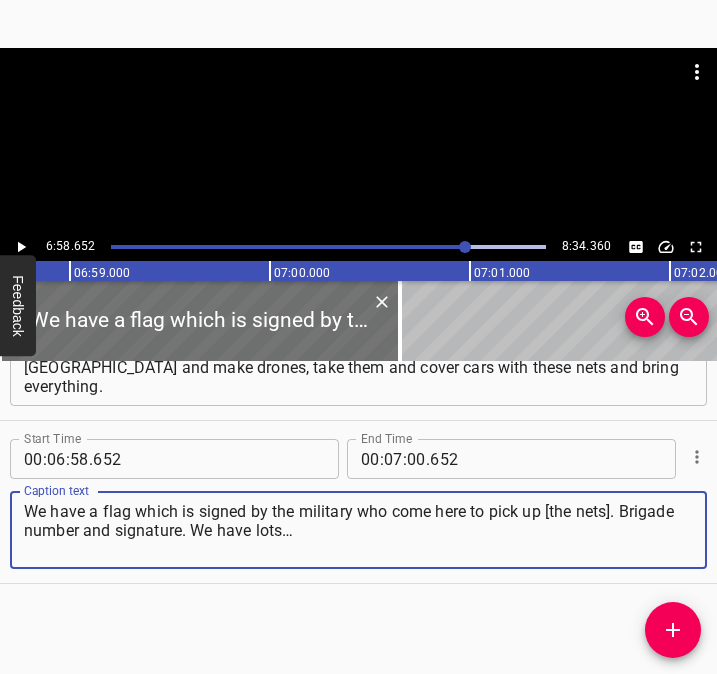type on "We have a flag which is signed by the military who come here to pick up [the nets]. Brigade number and signature. We have lots…" 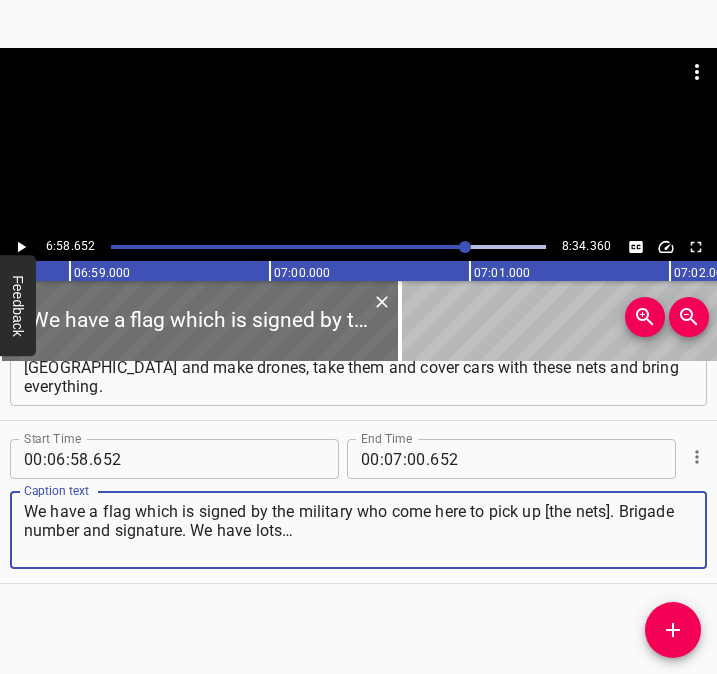 click 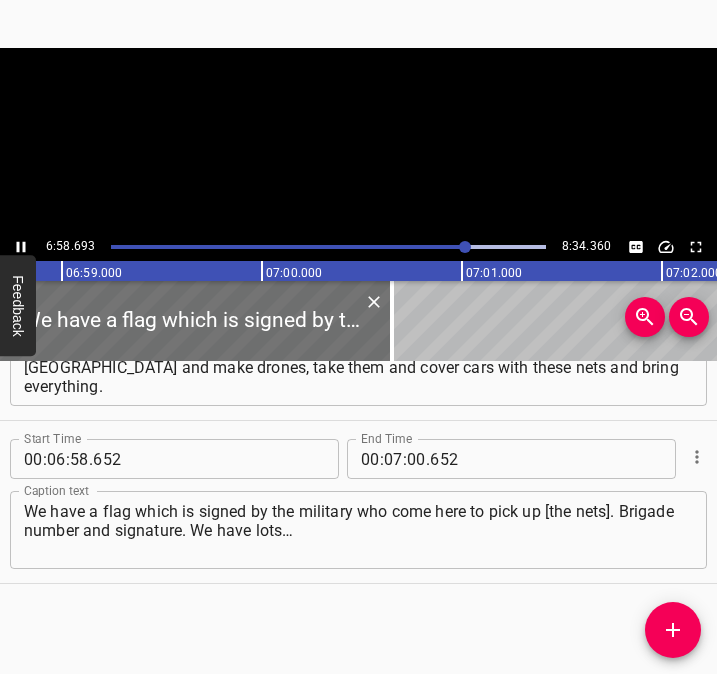 scroll, scrollTop: 0, scrollLeft: 83792, axis: horizontal 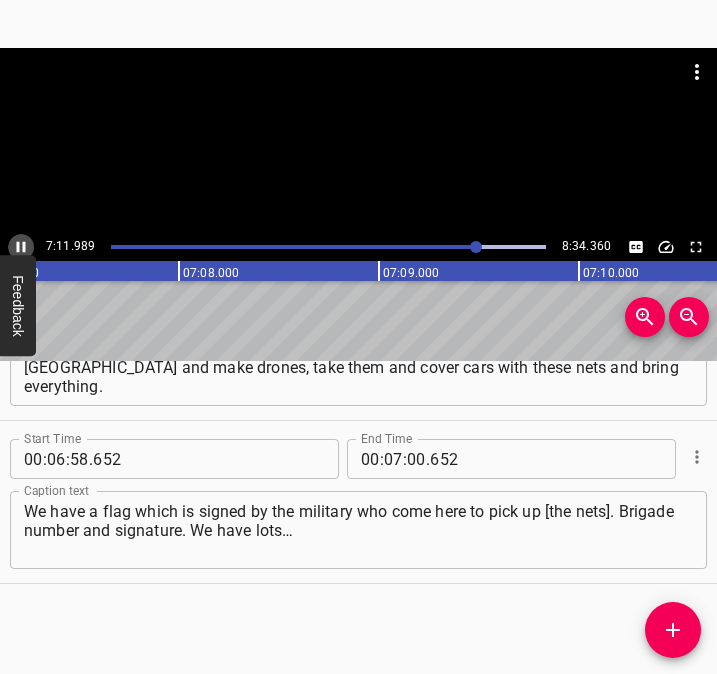click 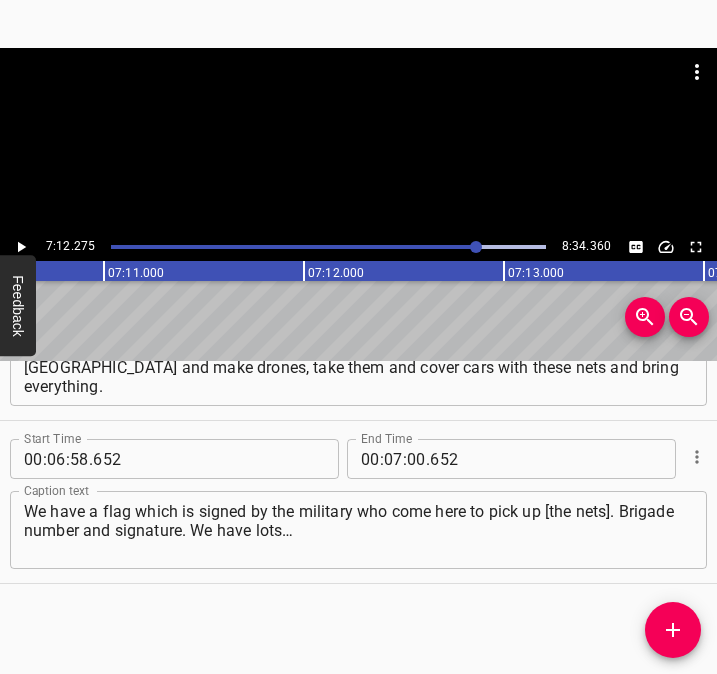 scroll, scrollTop: 0, scrollLeft: 86455, axis: horizontal 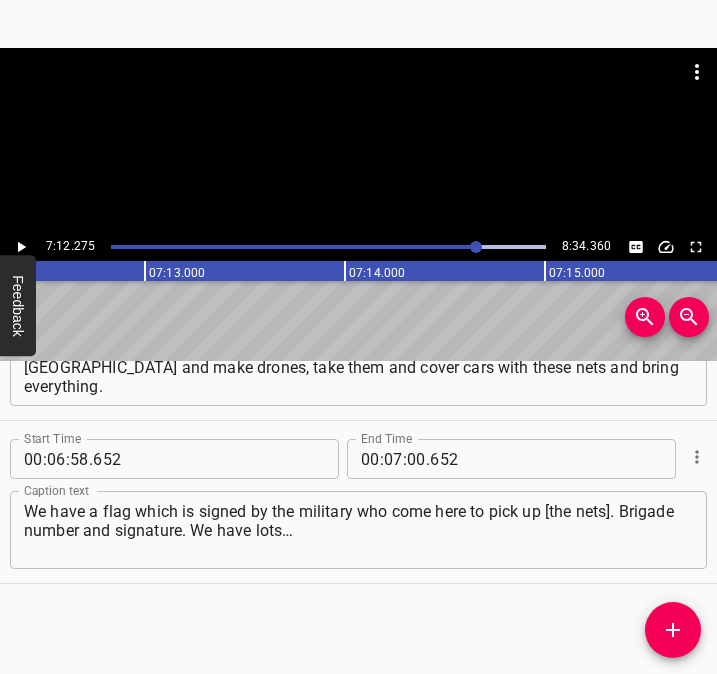 click at bounding box center [476, 247] 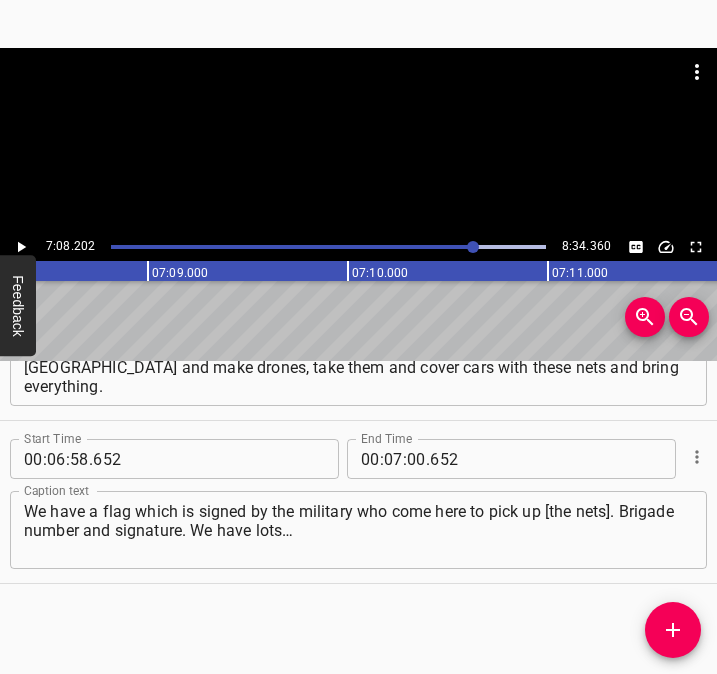 scroll, scrollTop: 0, scrollLeft: 85640, axis: horizontal 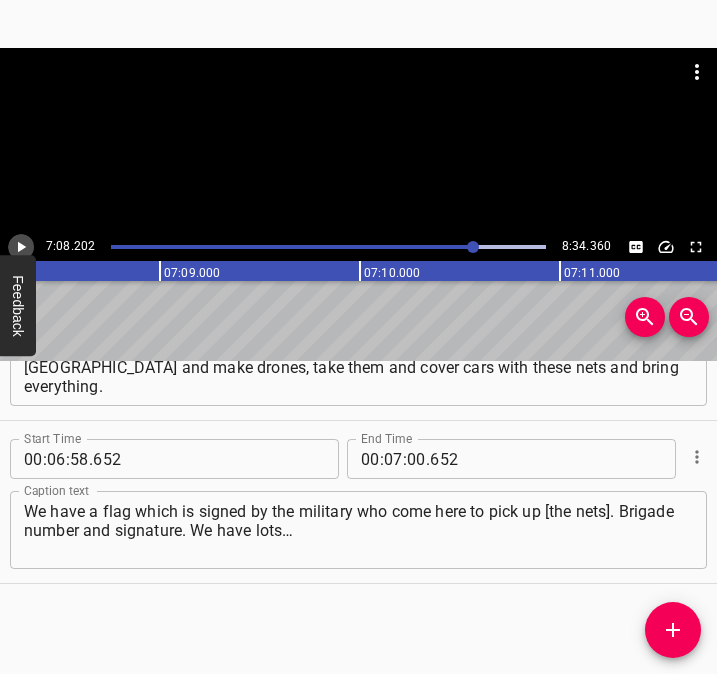 click 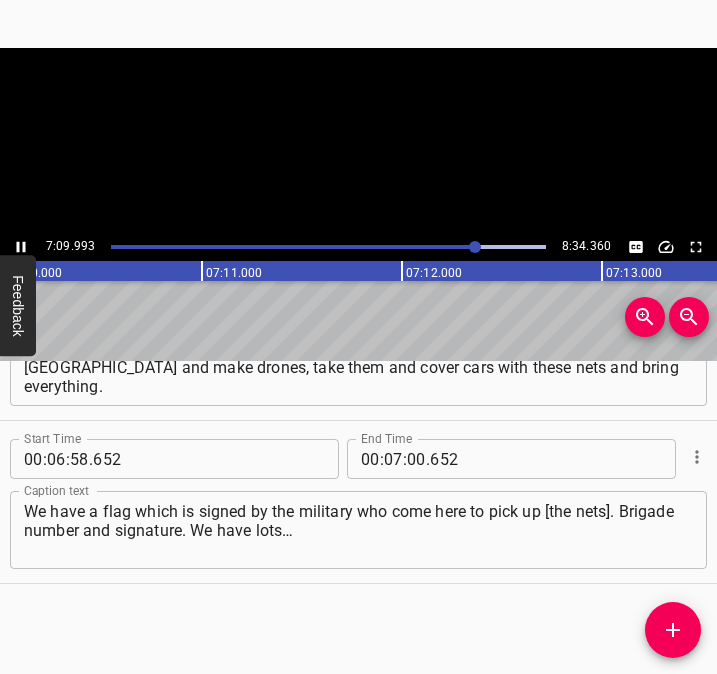 click 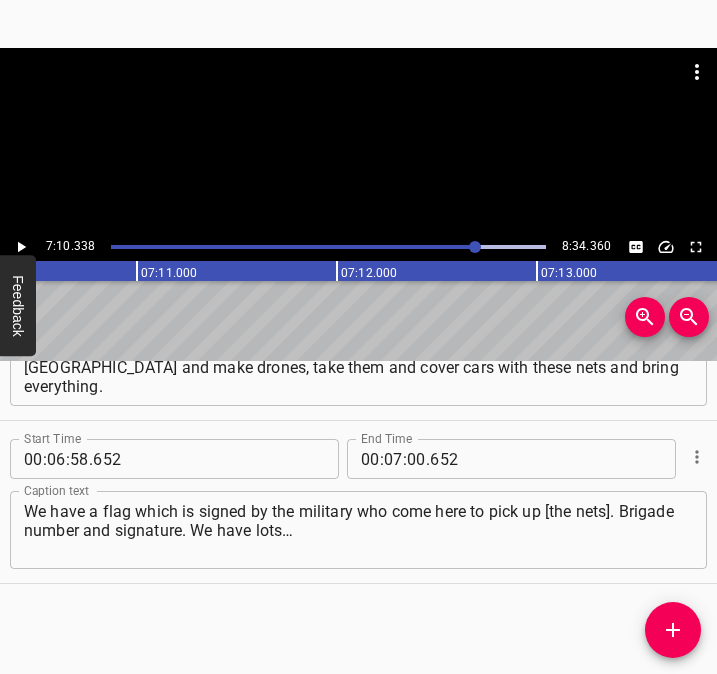 scroll, scrollTop: 0, scrollLeft: 86067, axis: horizontal 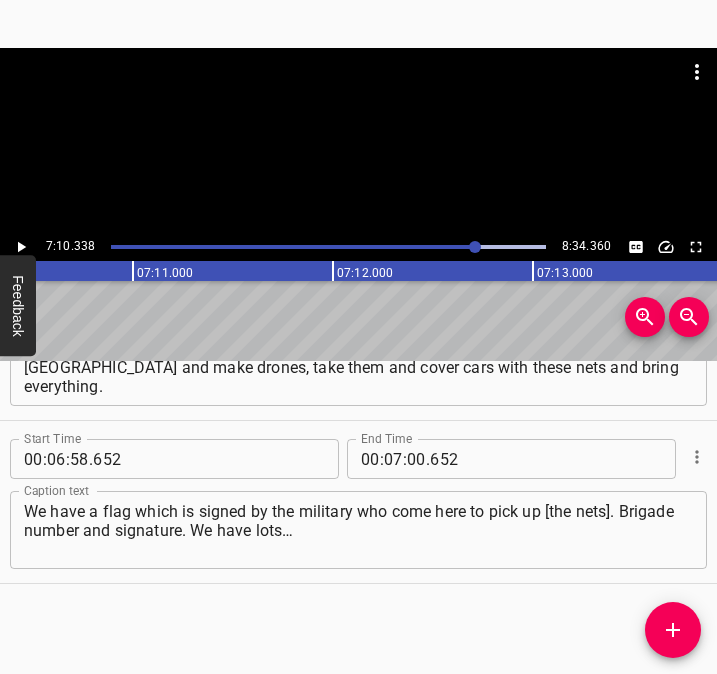 click 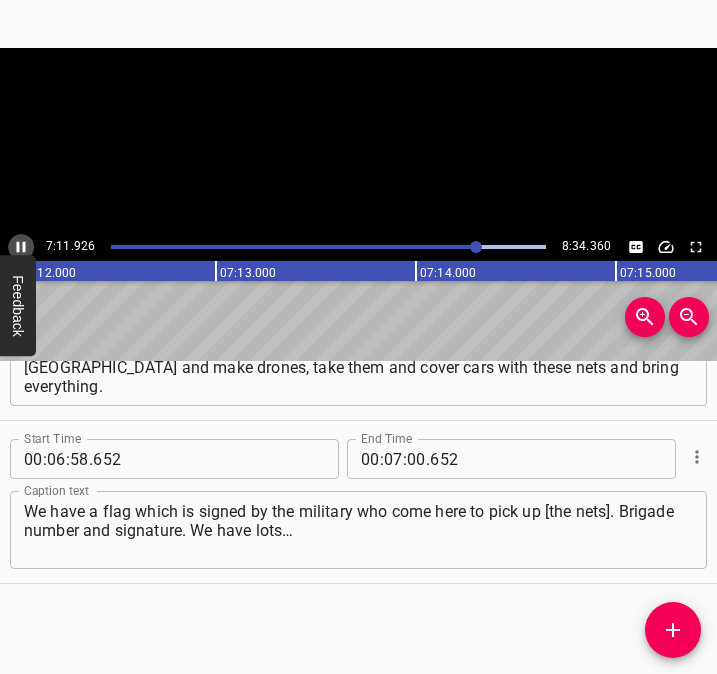 click 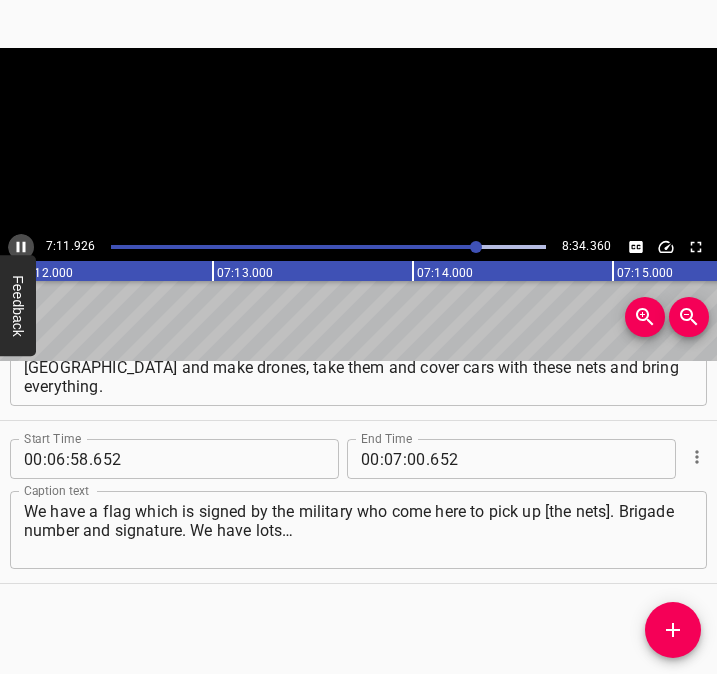 scroll, scrollTop: 0, scrollLeft: 86422, axis: horizontal 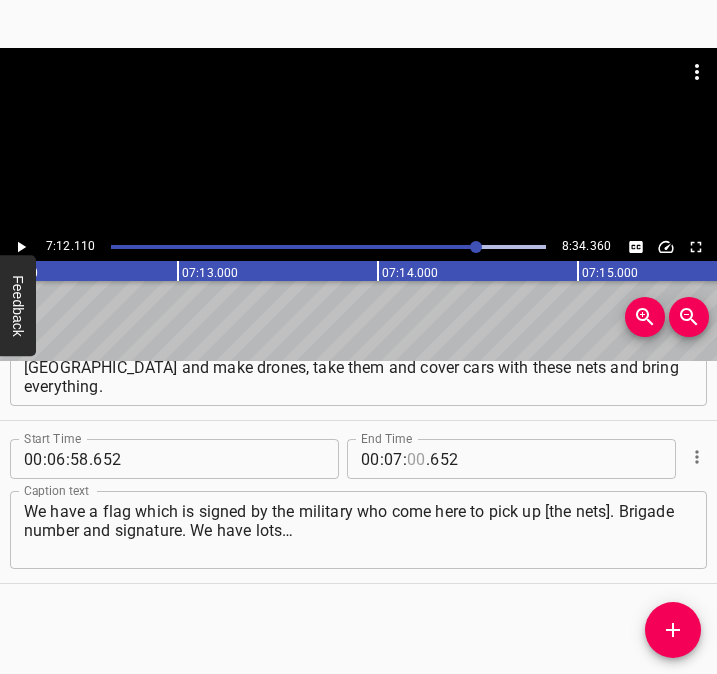 drag, startPoint x: 411, startPoint y: 459, endPoint x: 442, endPoint y: 458, distance: 31.016125 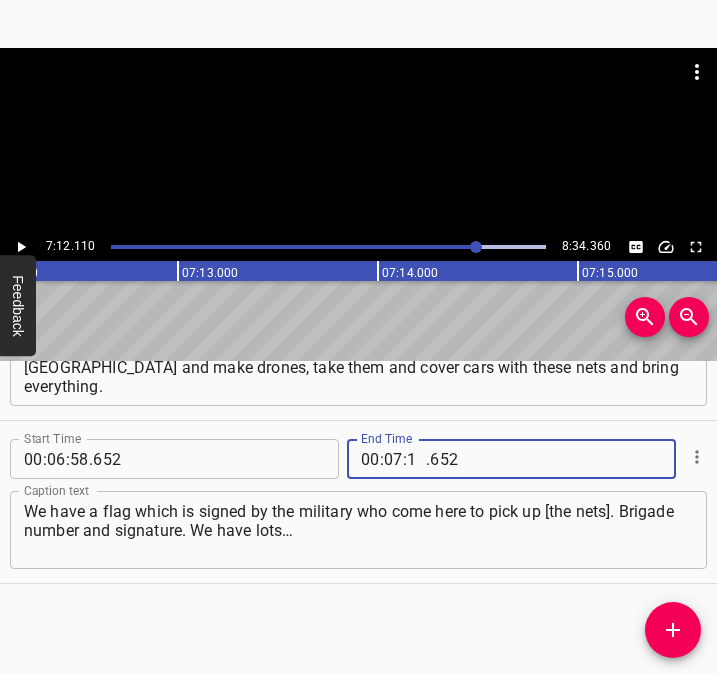 type on "12" 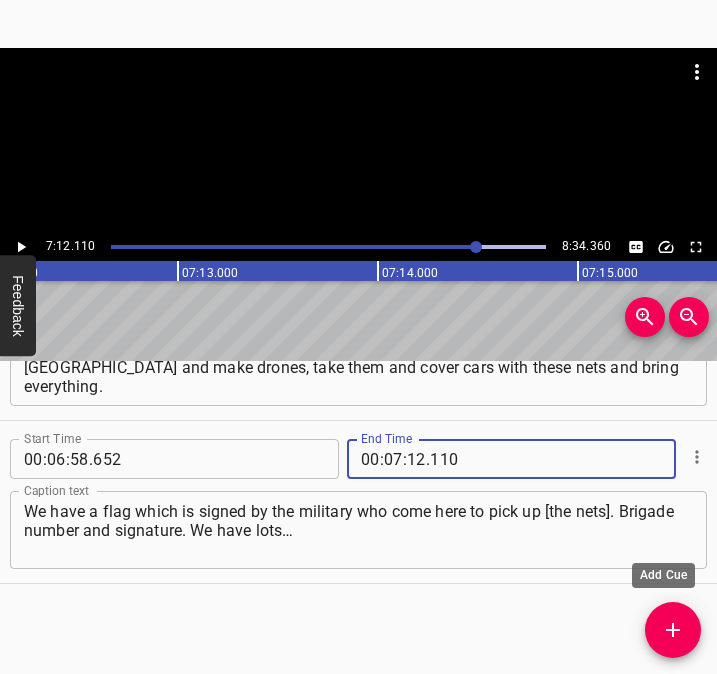 type on "110" 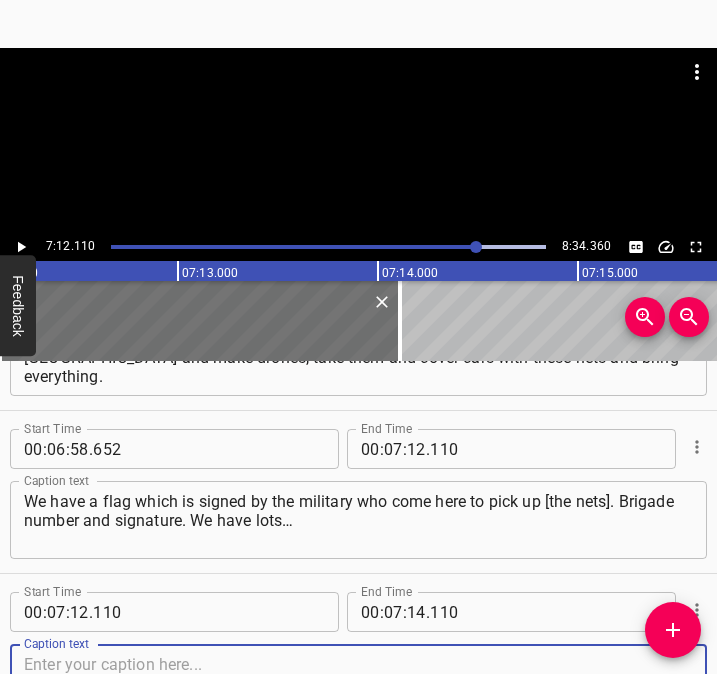 scroll, scrollTop: 5160, scrollLeft: 0, axis: vertical 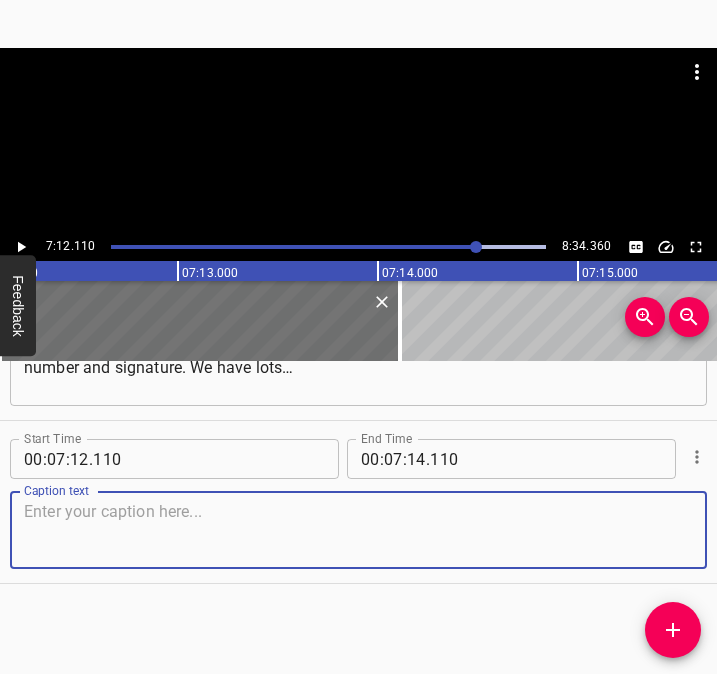drag, startPoint x: 670, startPoint y: 539, endPoint x: 704, endPoint y: 535, distance: 34.234486 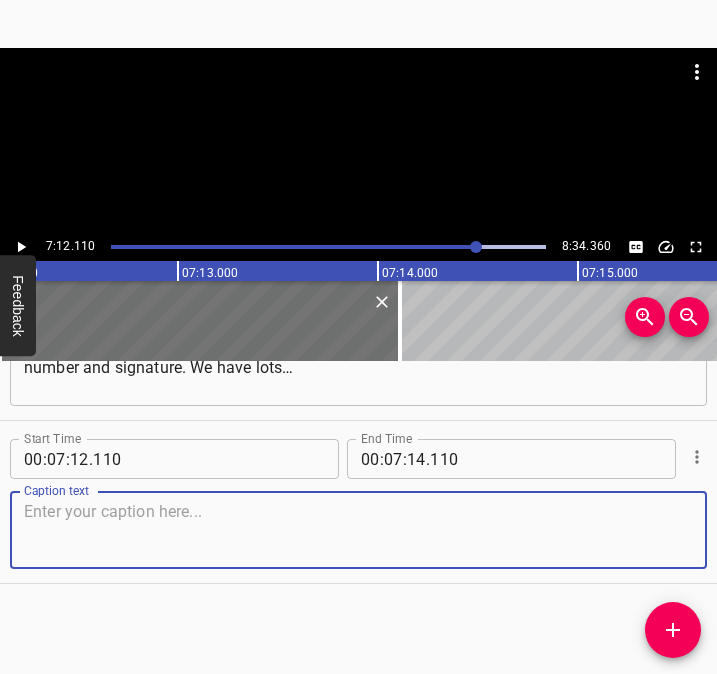 click at bounding box center [358, 530] 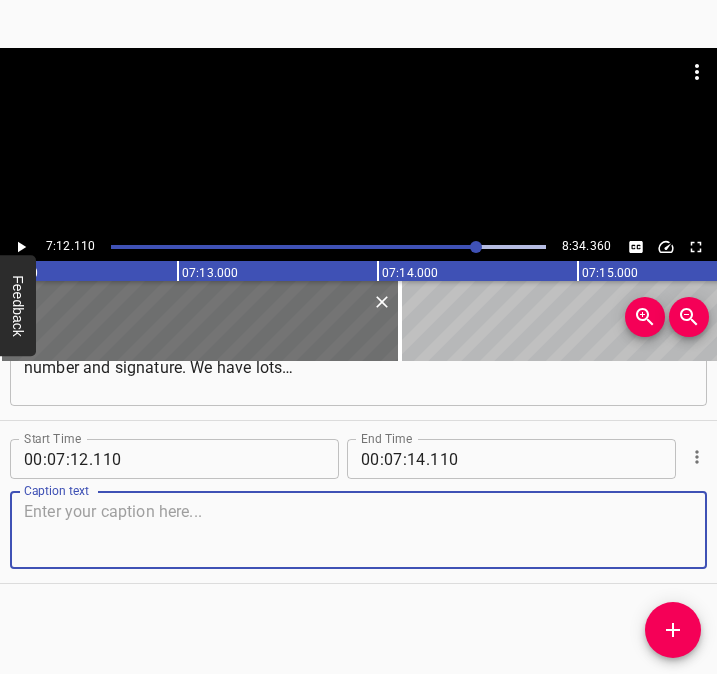 paste on "We already have their chevrons, we have chevrons and a flag signed by these guys, with wishes and thanks. We bring food to the guys right away…" 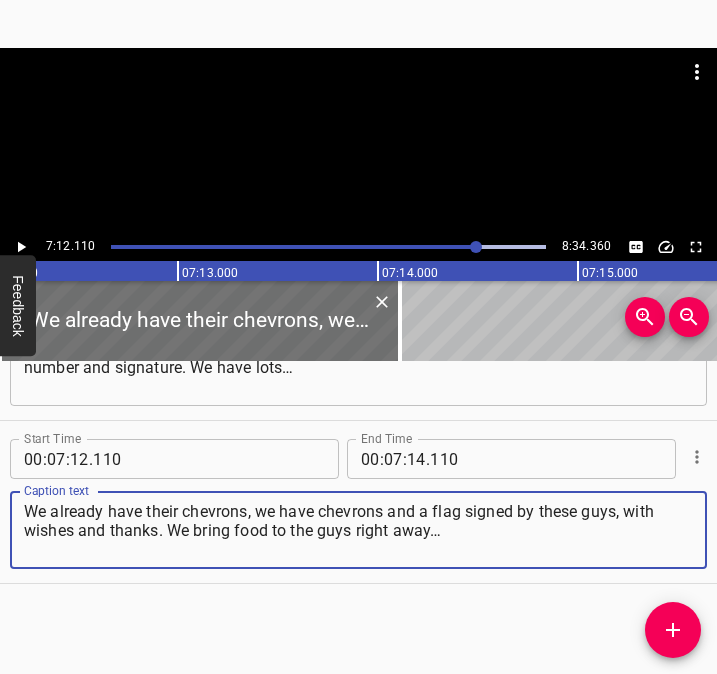 type on "We already have their chevrons, we have chevrons and a flag signed by these guys, with wishes and thanks. We bring food to the guys right away…" 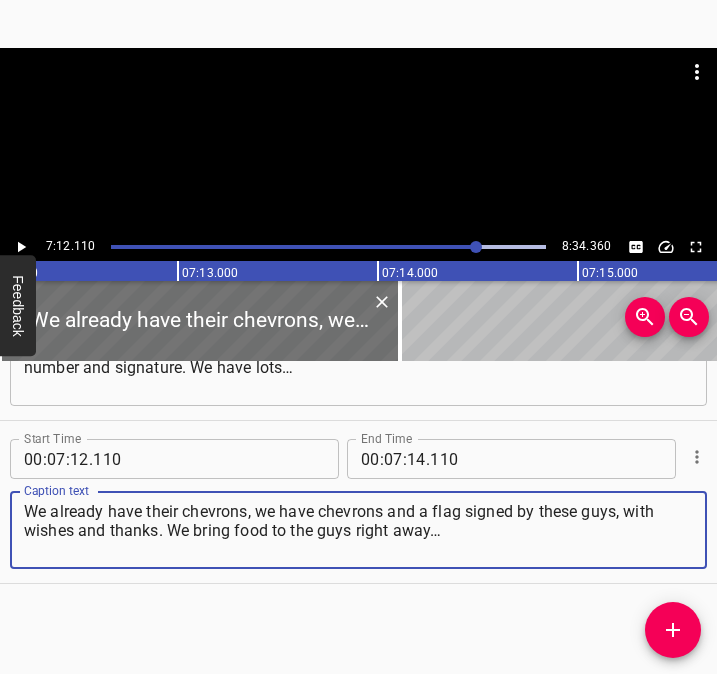 click 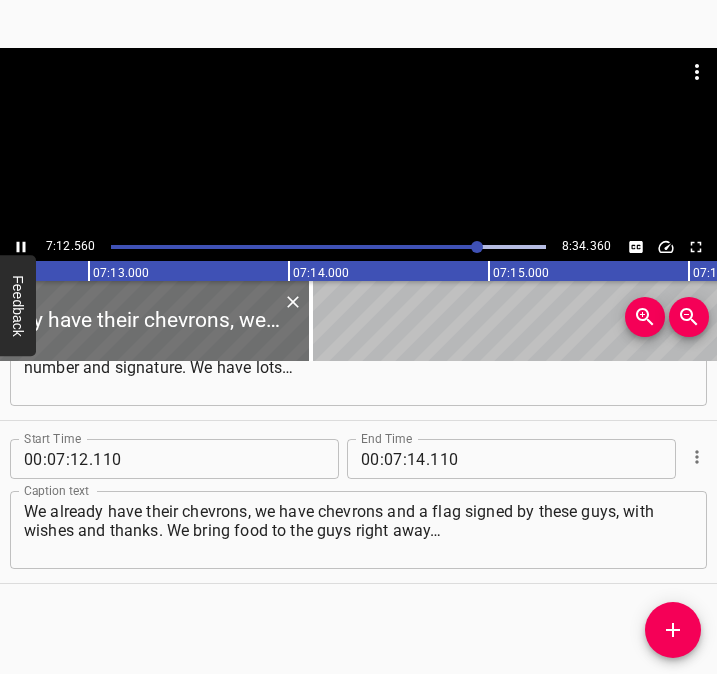 scroll, scrollTop: 0, scrollLeft: 86565, axis: horizontal 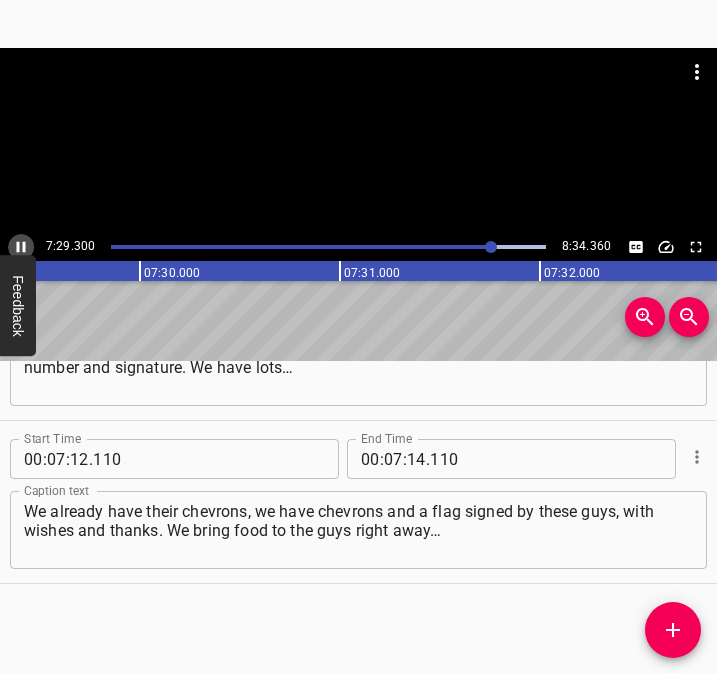 click 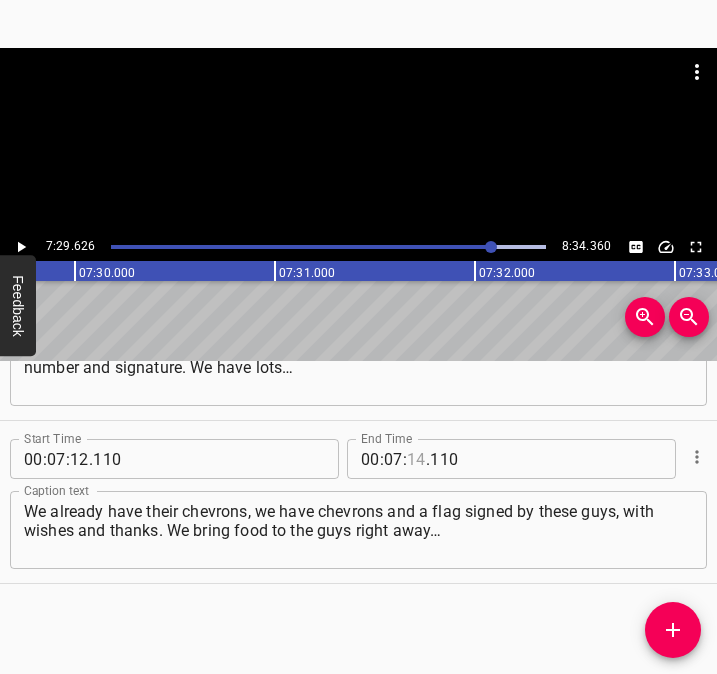 click at bounding box center (416, 459) 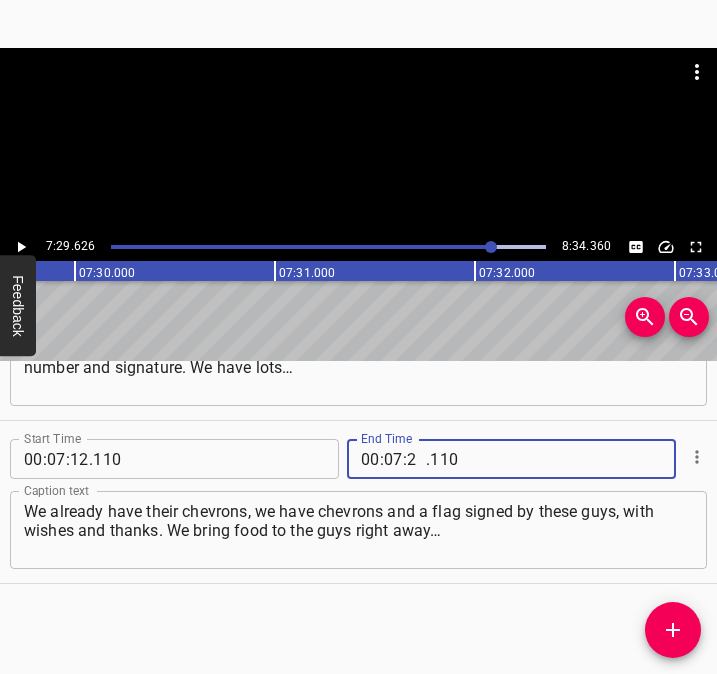 type on "29" 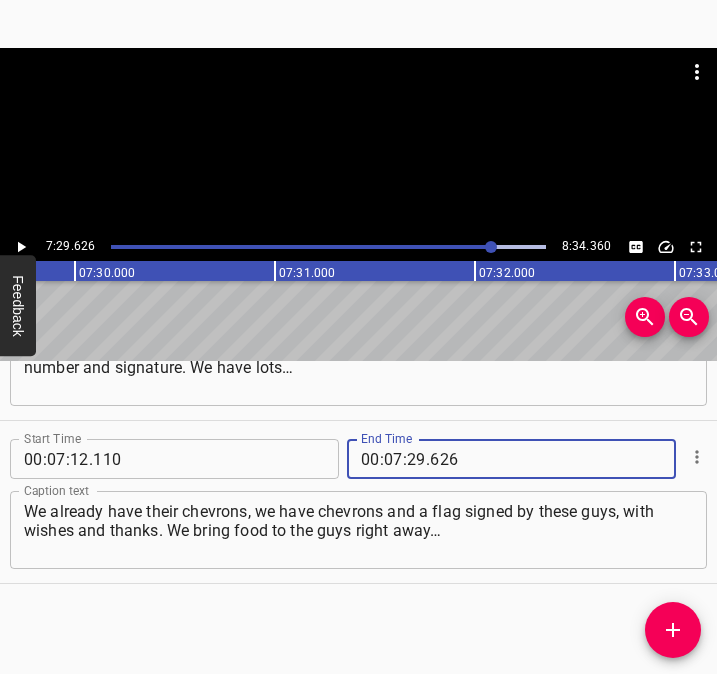 type on "626" 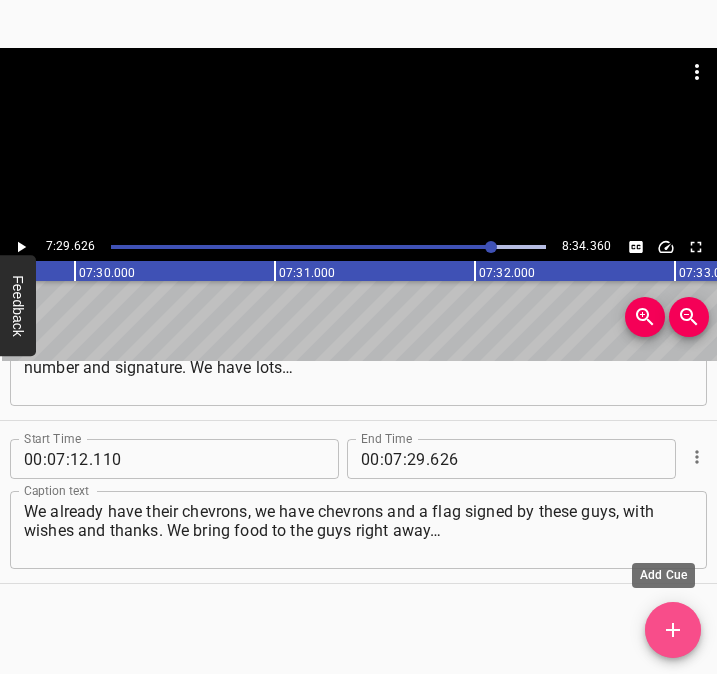 click 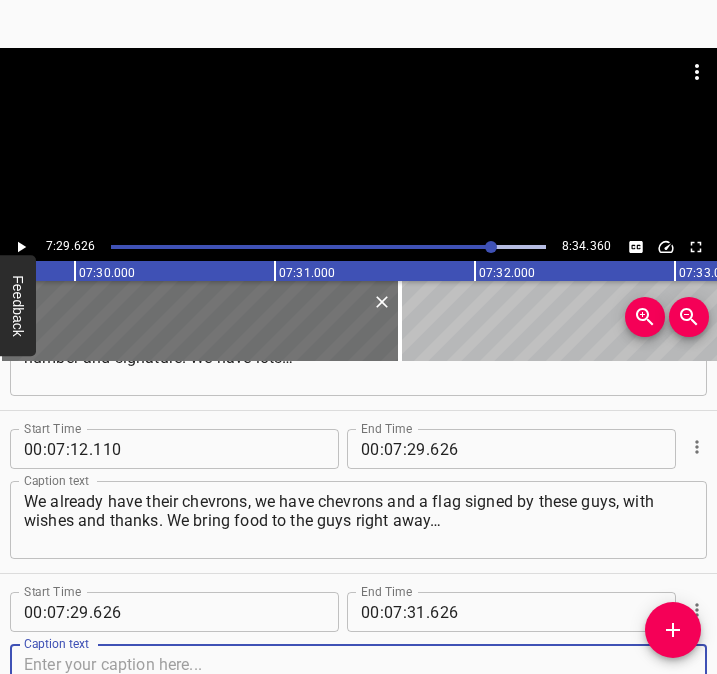 scroll, scrollTop: 5323, scrollLeft: 0, axis: vertical 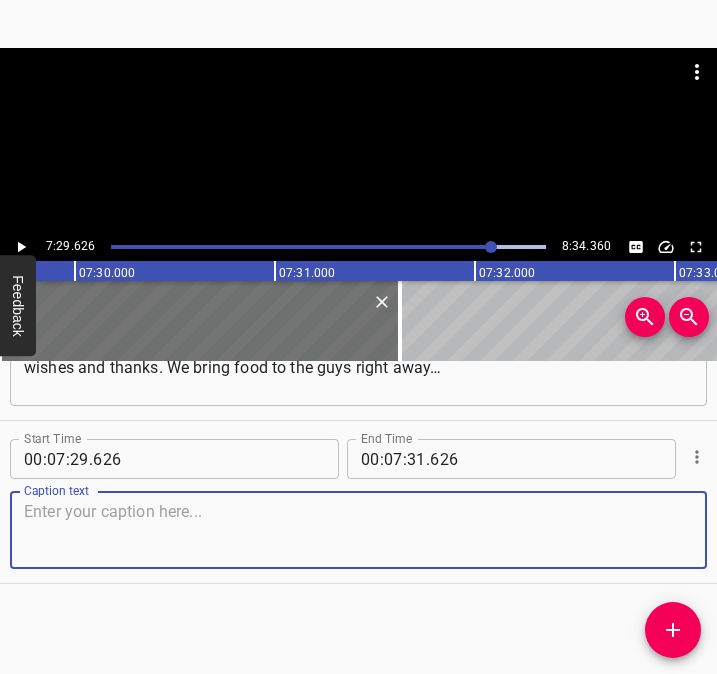 drag, startPoint x: 655, startPoint y: 534, endPoint x: 707, endPoint y: 527, distance: 52.46904 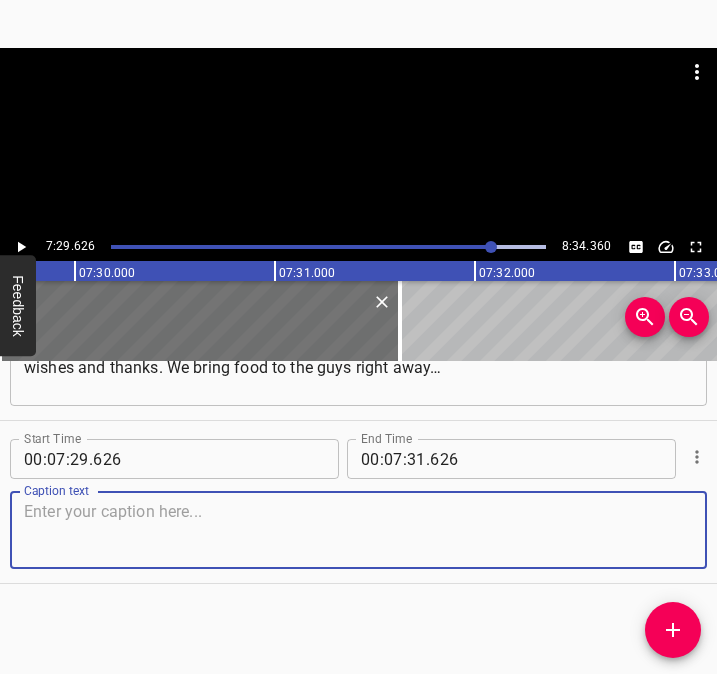 click at bounding box center [358, 530] 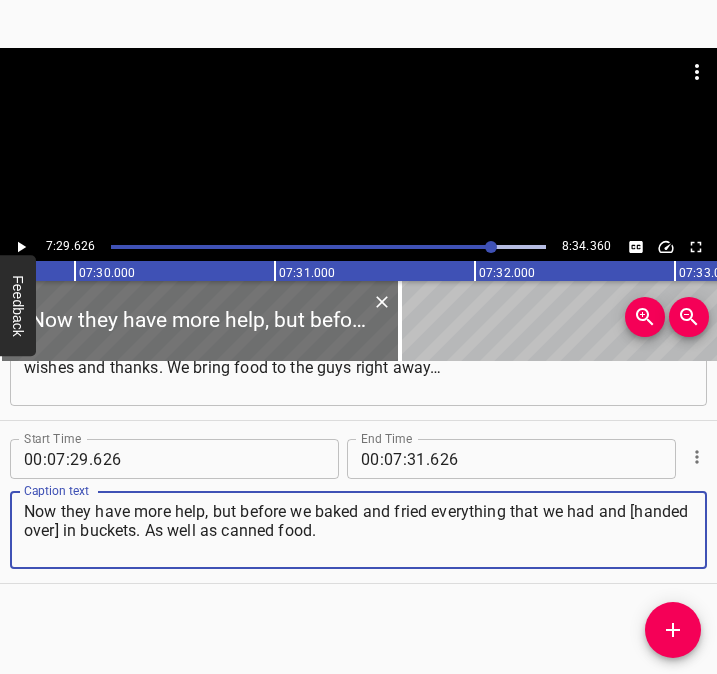 type on "Now they have more help, but before we baked and fried everything that we had and [handed over] in buckets. As well as canned food." 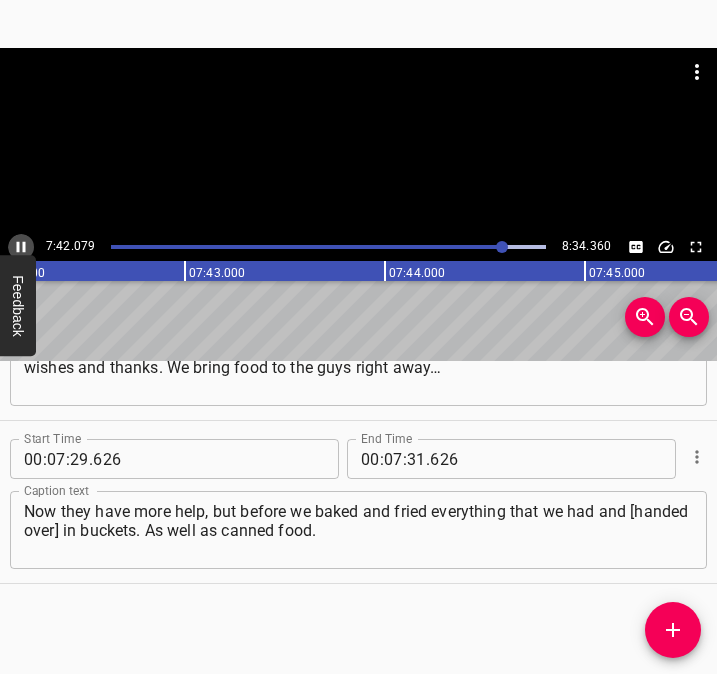 click 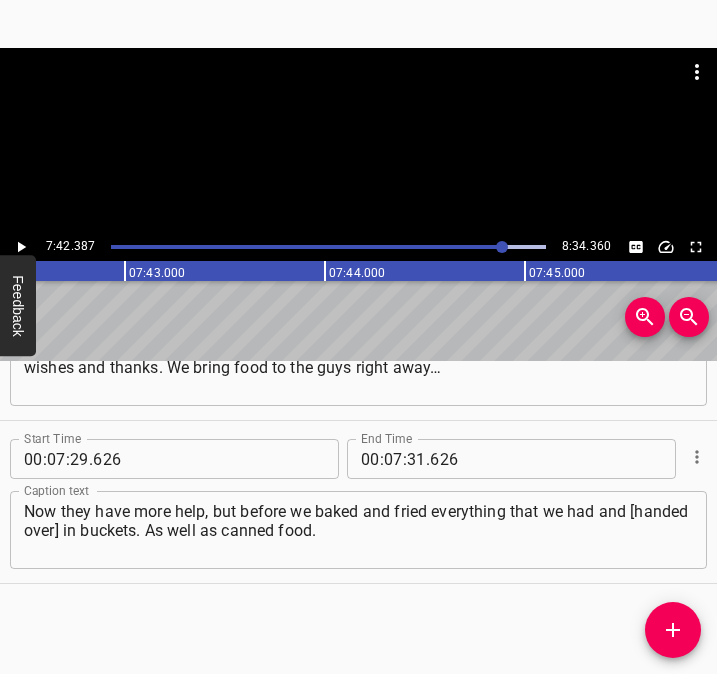 scroll, scrollTop: 0, scrollLeft: 92477, axis: horizontal 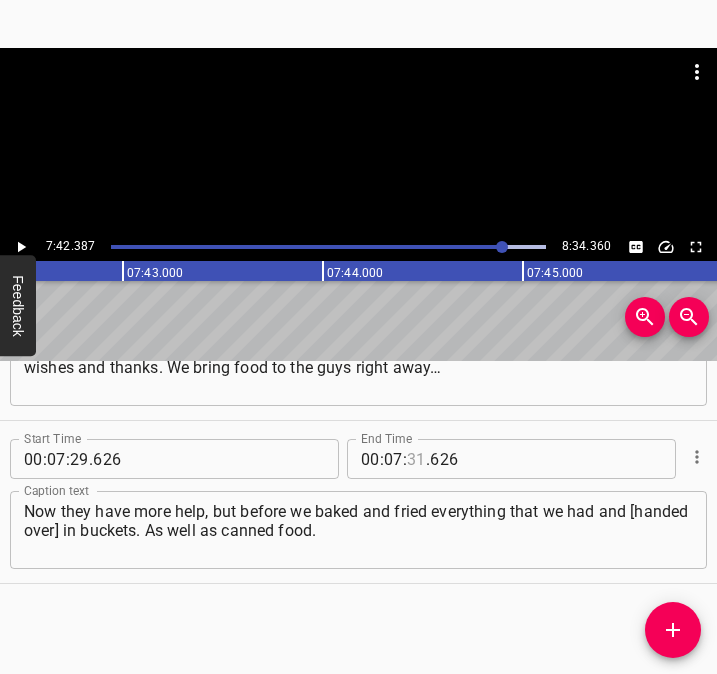 click at bounding box center [416, 459] 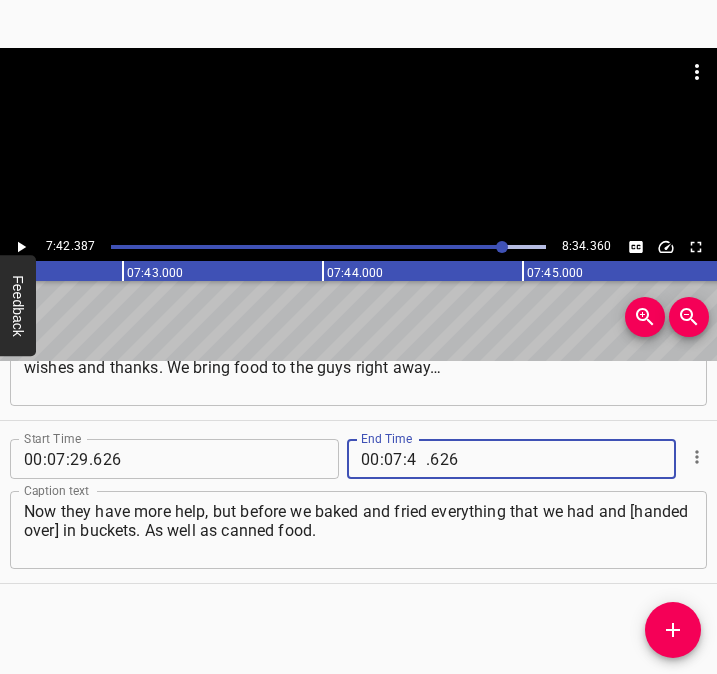 type on "42" 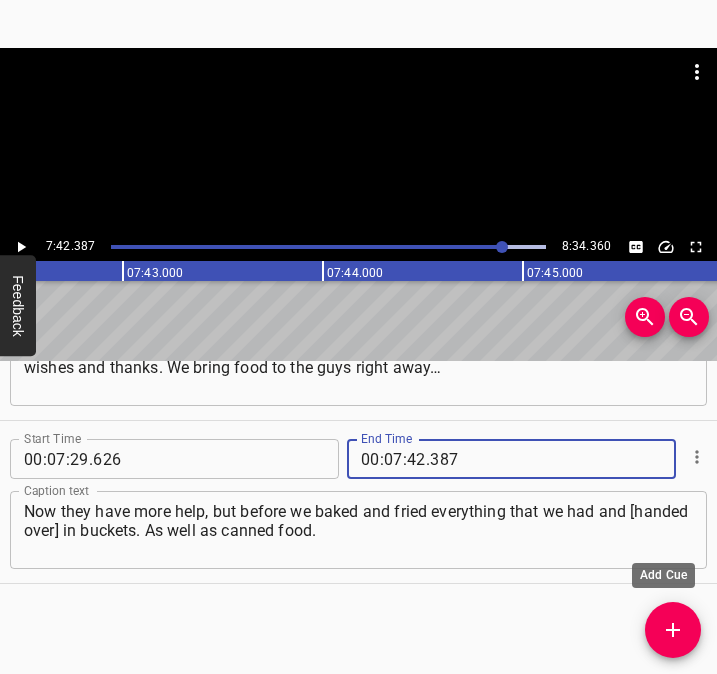 type on "387" 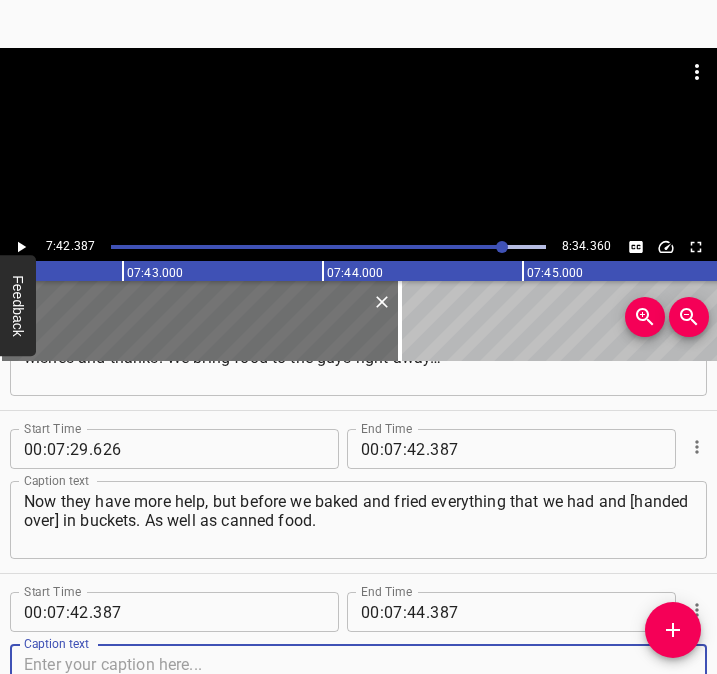 scroll, scrollTop: 5486, scrollLeft: 0, axis: vertical 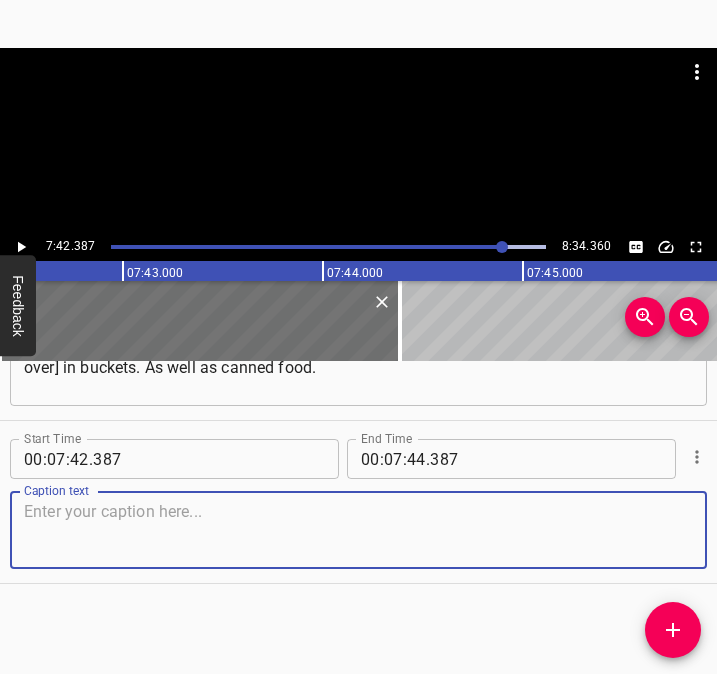 drag, startPoint x: 637, startPoint y: 545, endPoint x: 648, endPoint y: 541, distance: 11.7046995 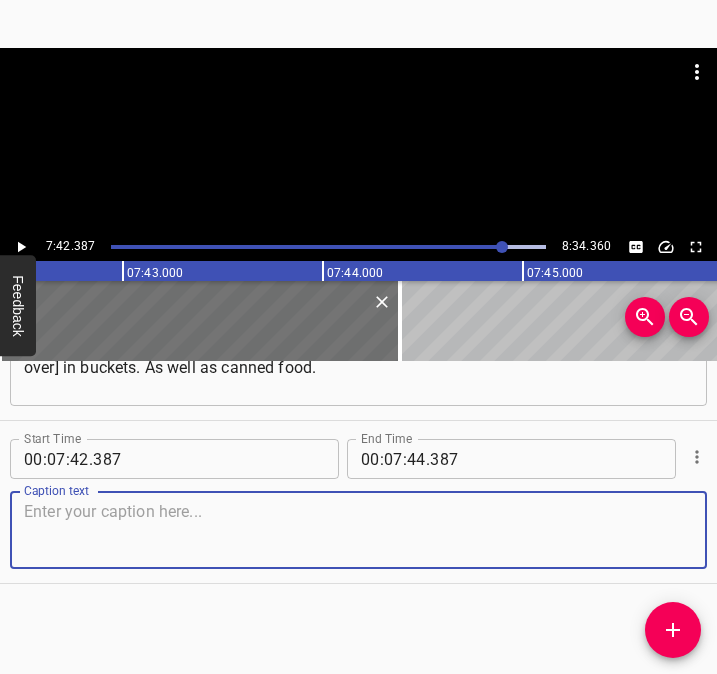 click at bounding box center (358, 530) 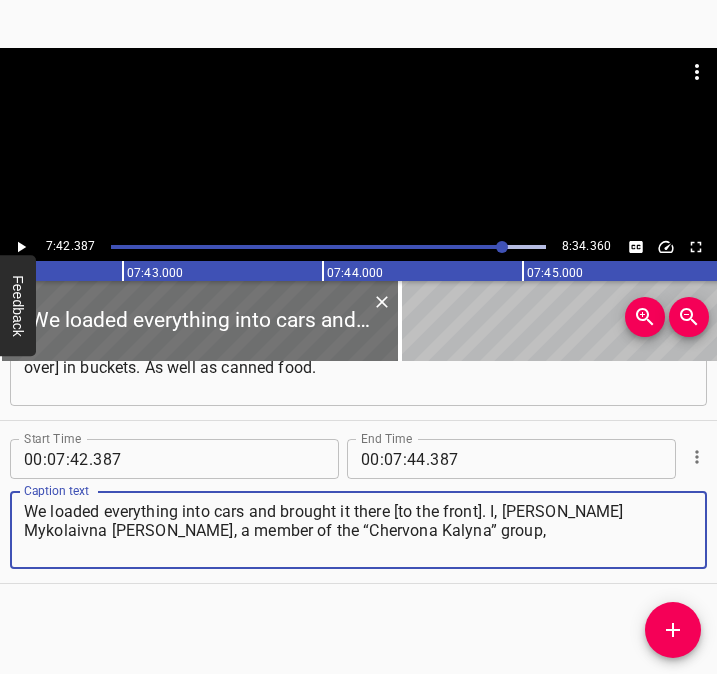 type on "We loaded everything into cars and brought it there [to the front]. I, [PERSON_NAME] Mykolaivna [PERSON_NAME], a member of the “Chervona Kalyna” group," 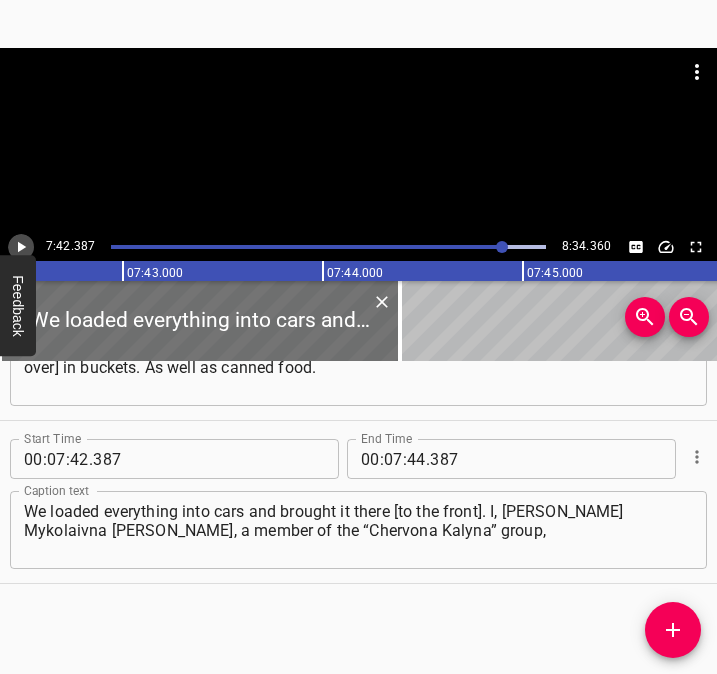 click 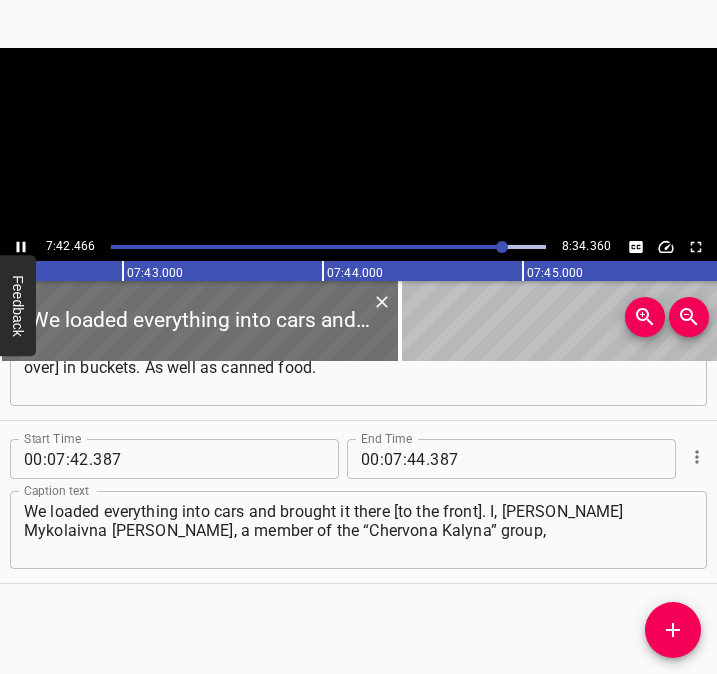 scroll, scrollTop: 0, scrollLeft: 92493, axis: horizontal 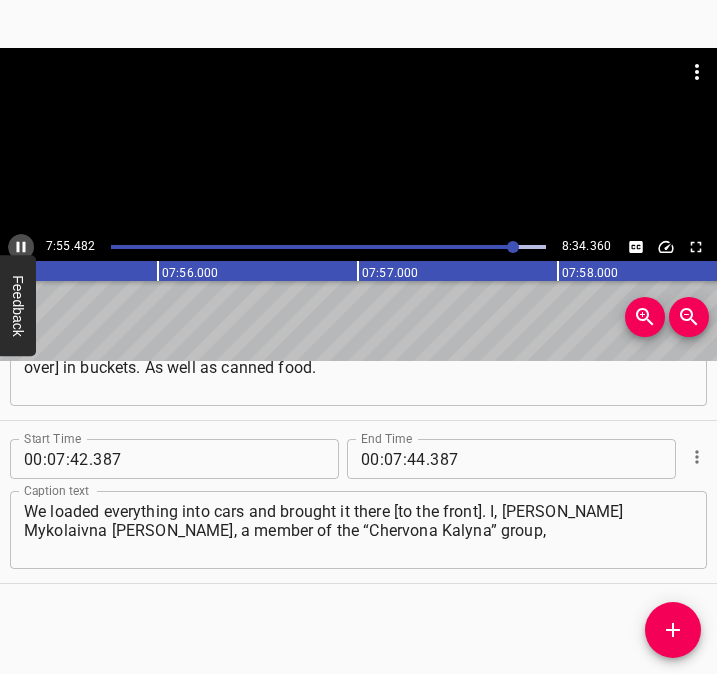 click 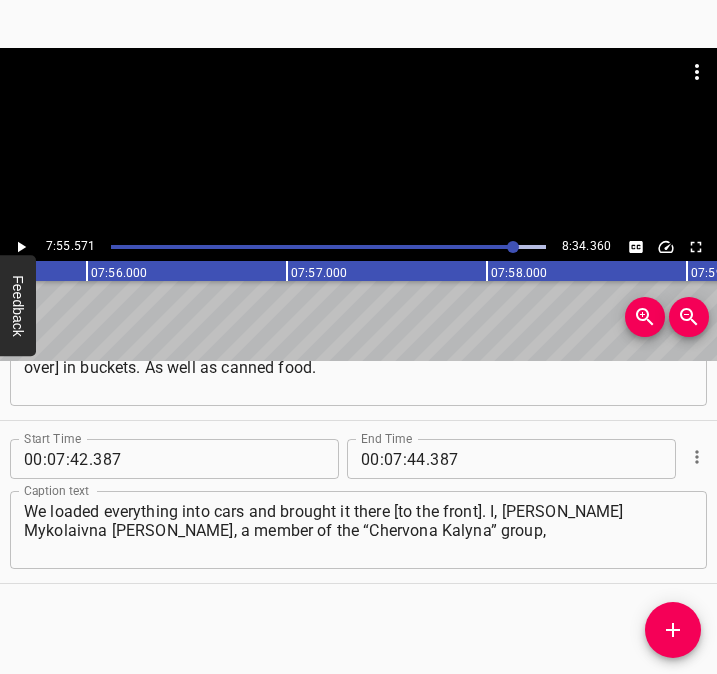 scroll, scrollTop: 0, scrollLeft: 95114, axis: horizontal 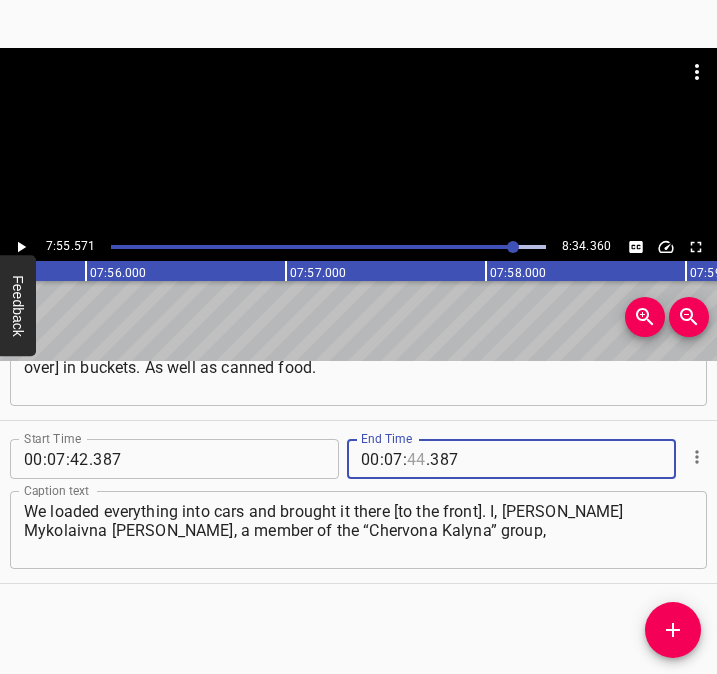 click at bounding box center [416, 459] 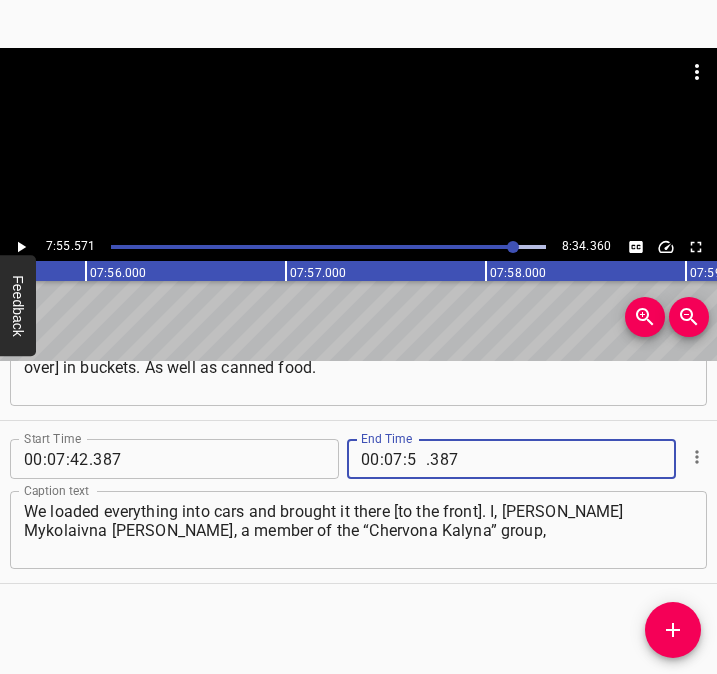 type on "55" 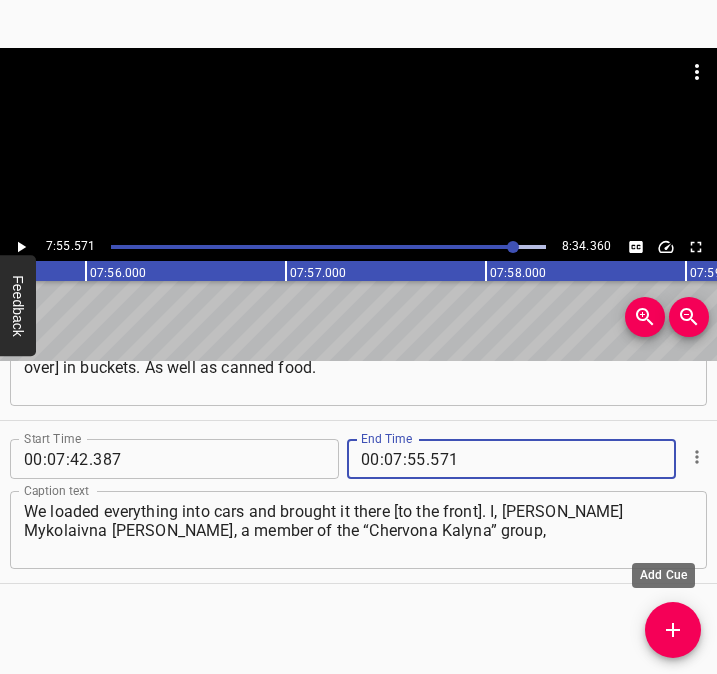 type on "571" 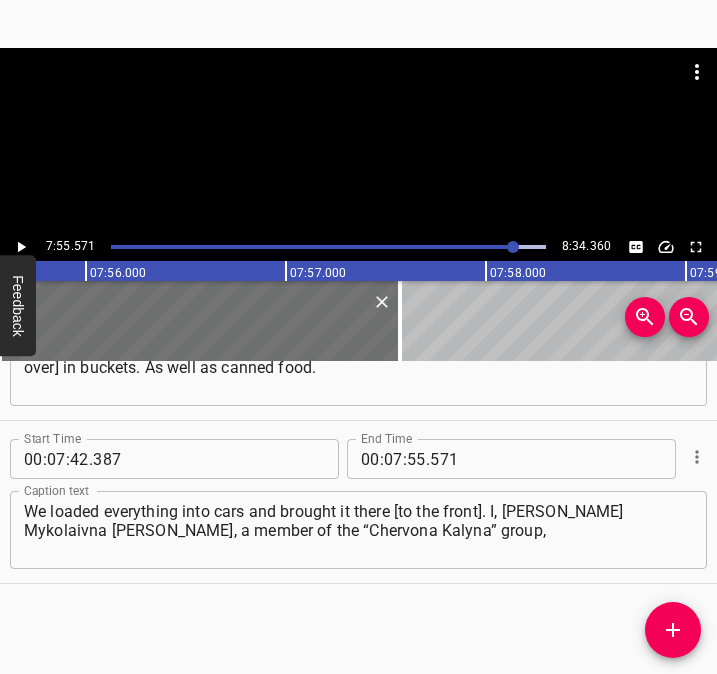 scroll, scrollTop: 5496, scrollLeft: 0, axis: vertical 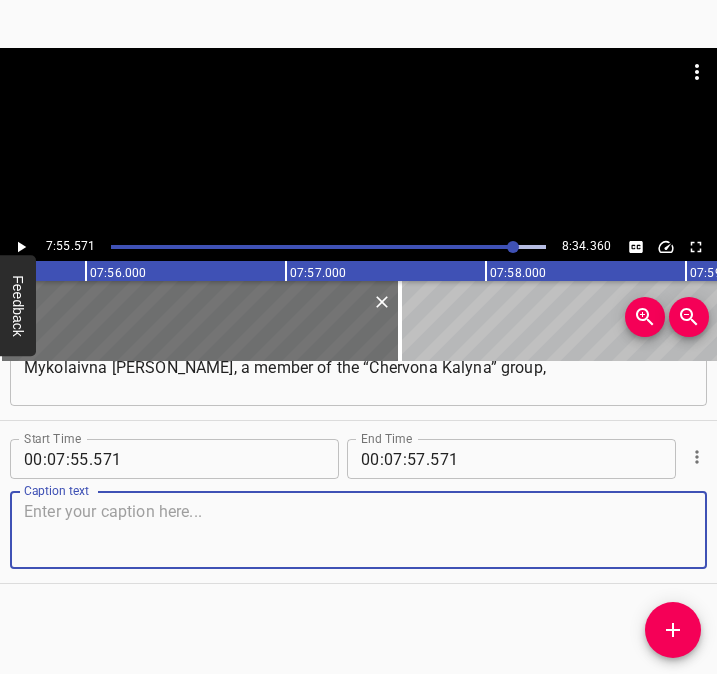 click at bounding box center [358, 530] 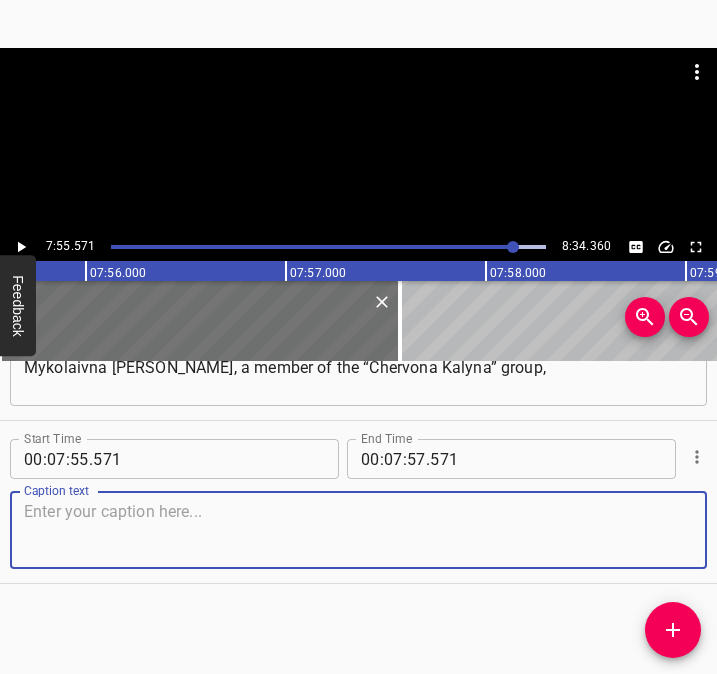 click at bounding box center [358, 530] 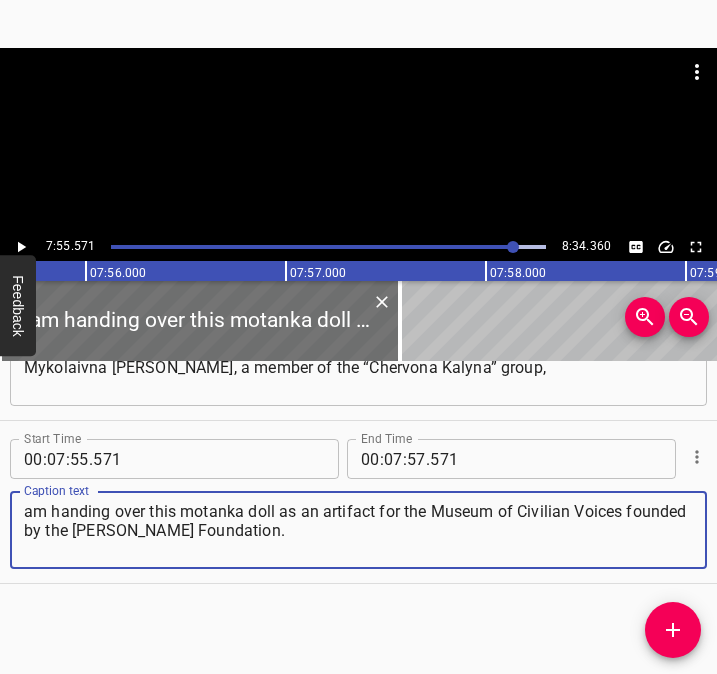 type on "am handing over this motanka doll as an artifact for the Museum of Civilian Voices founded by the [PERSON_NAME] Foundation." 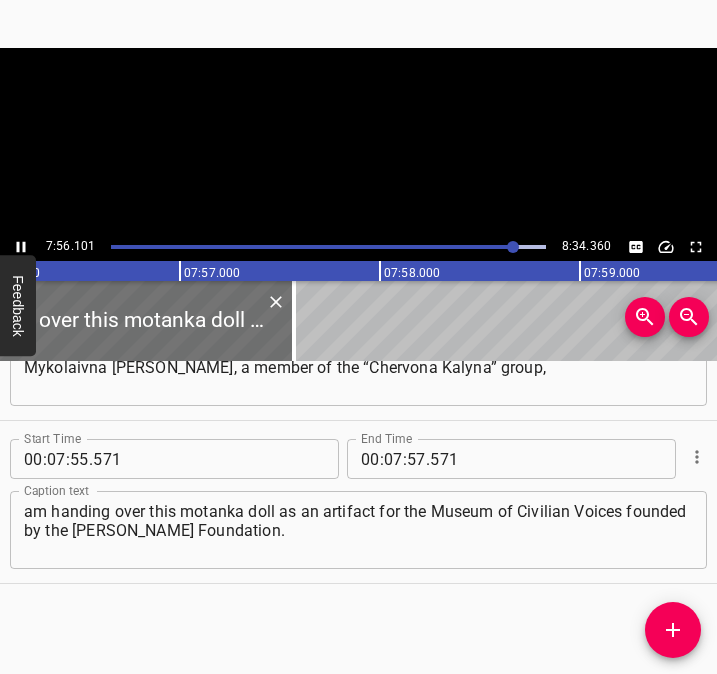 scroll, scrollTop: 0, scrollLeft: 95273, axis: horizontal 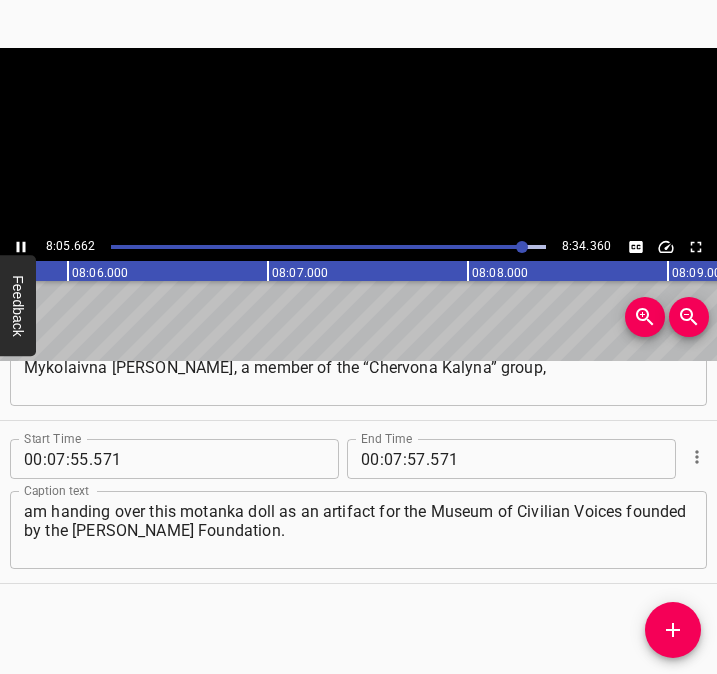 click 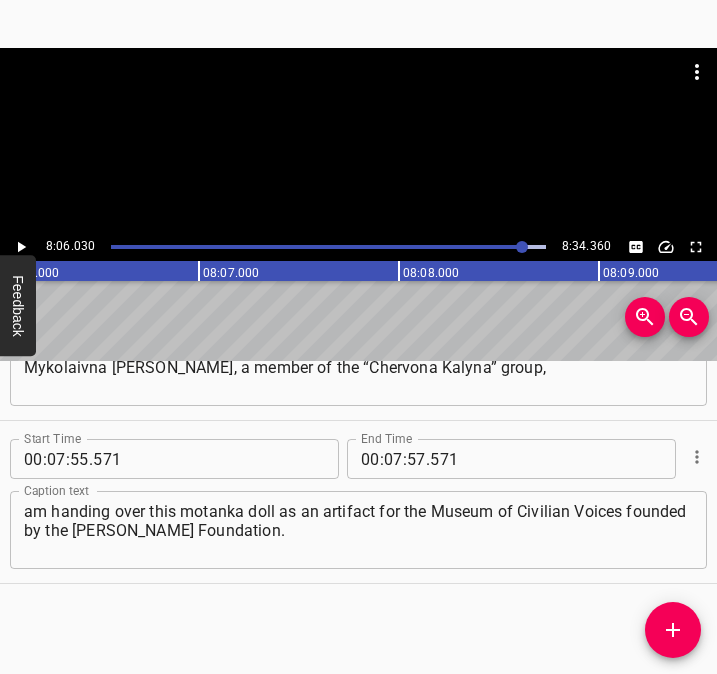 scroll, scrollTop: 0, scrollLeft: 97206, axis: horizontal 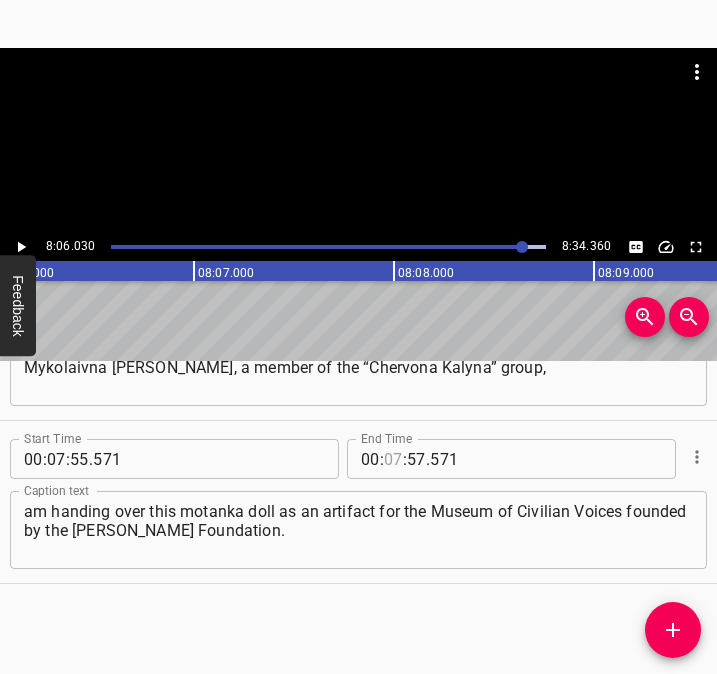 click at bounding box center (393, 459) 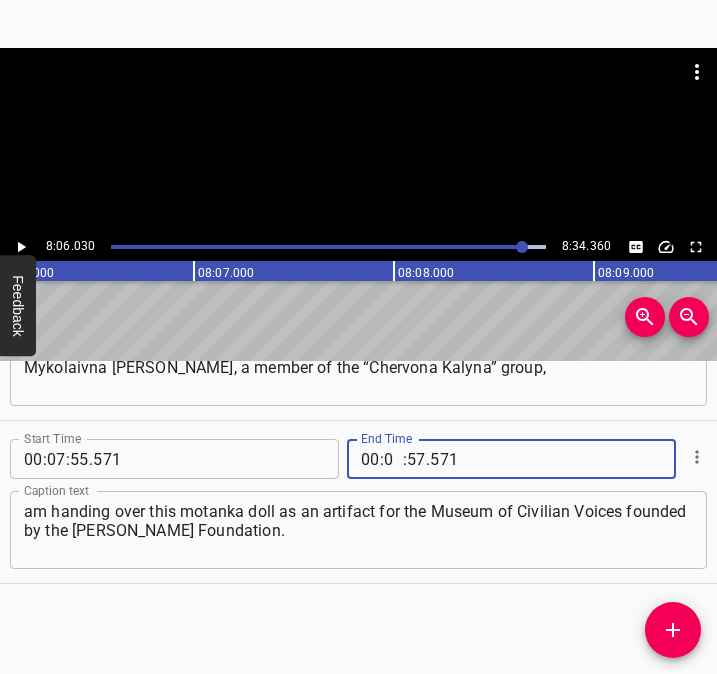 type on "08" 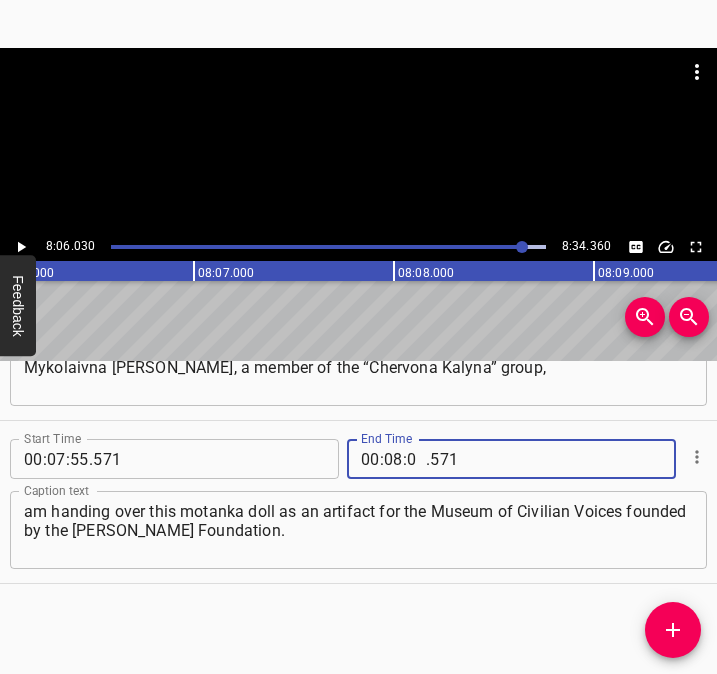 type on "06" 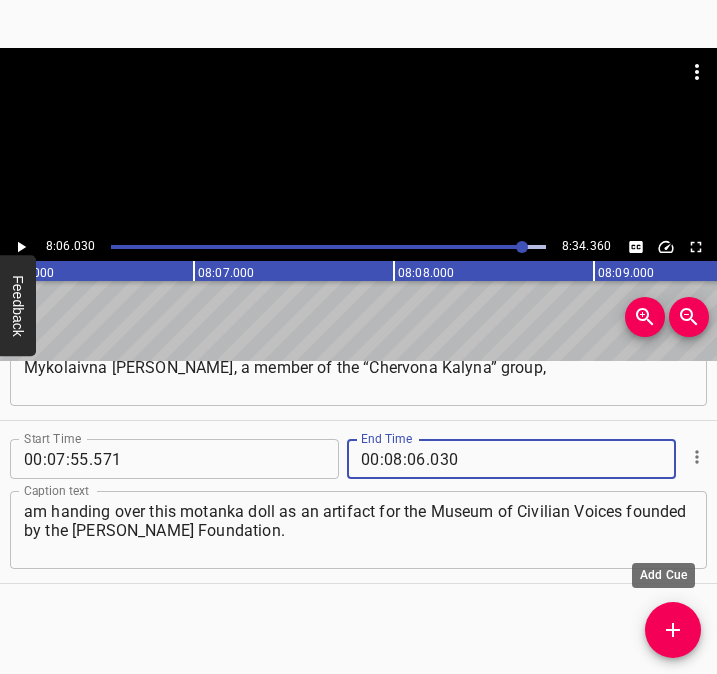type on "030" 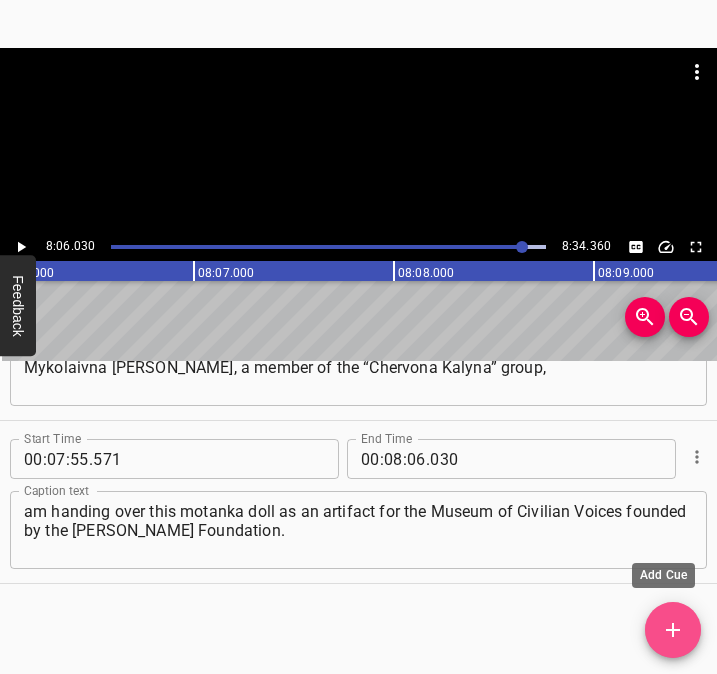 click 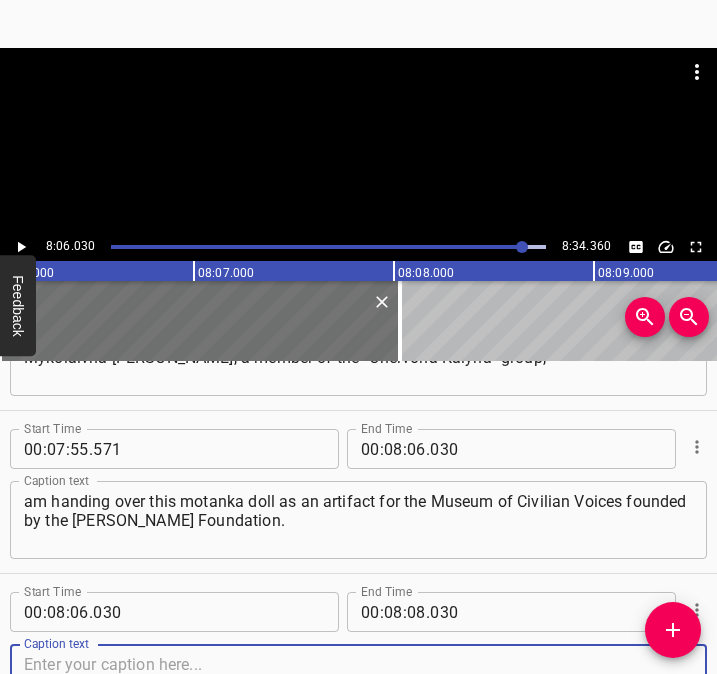 scroll, scrollTop: 5812, scrollLeft: 0, axis: vertical 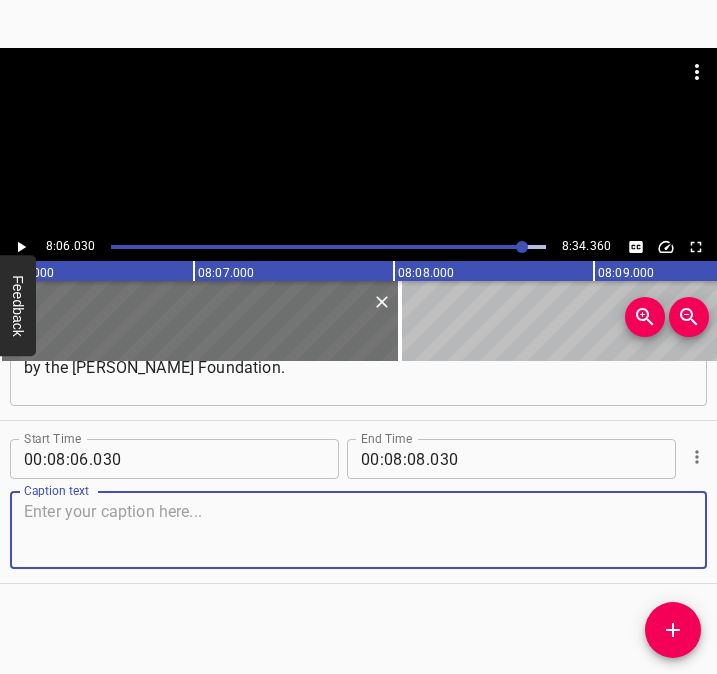 drag, startPoint x: 668, startPoint y: 552, endPoint x: 697, endPoint y: 552, distance: 29 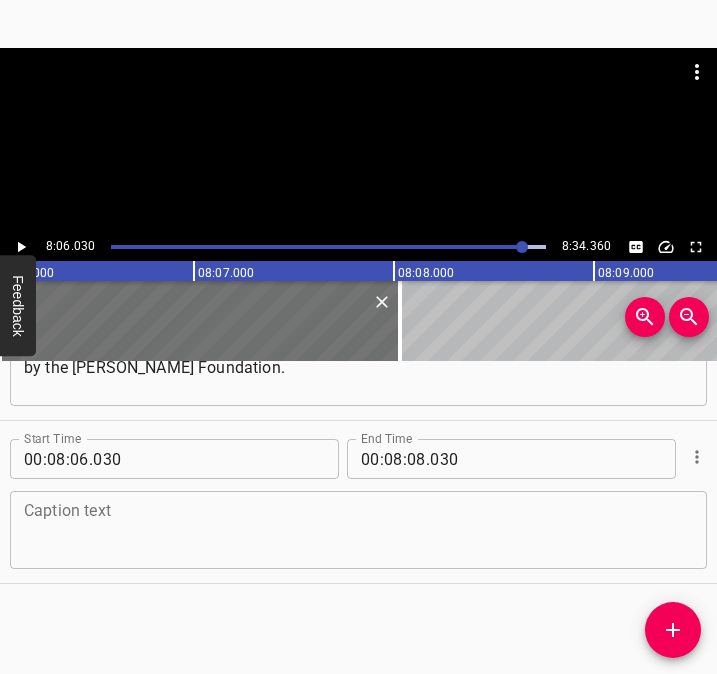 click at bounding box center [358, 530] 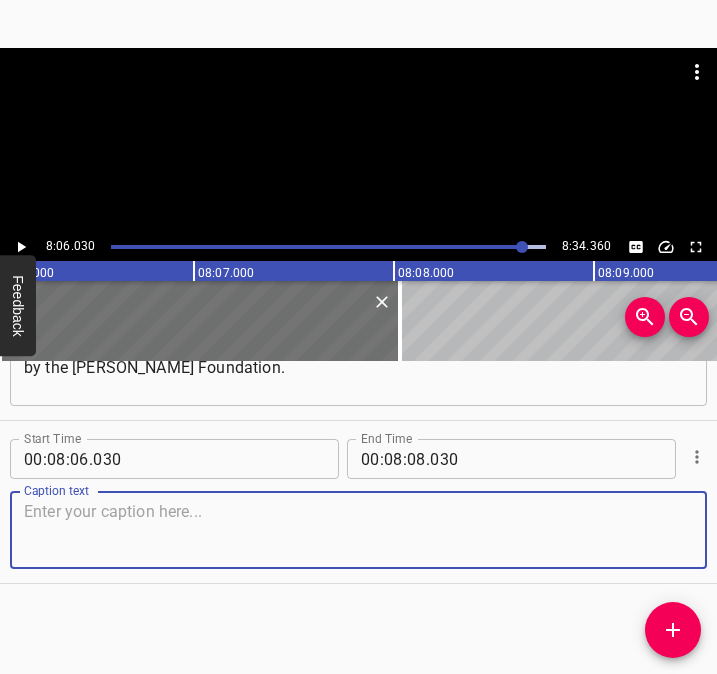 paste on "This doll was made by our member [PERSON_NAME] Oleksandrivna [PERSON_NAME], her very skillful hands, who weaves day and night for our military as a volunteer." 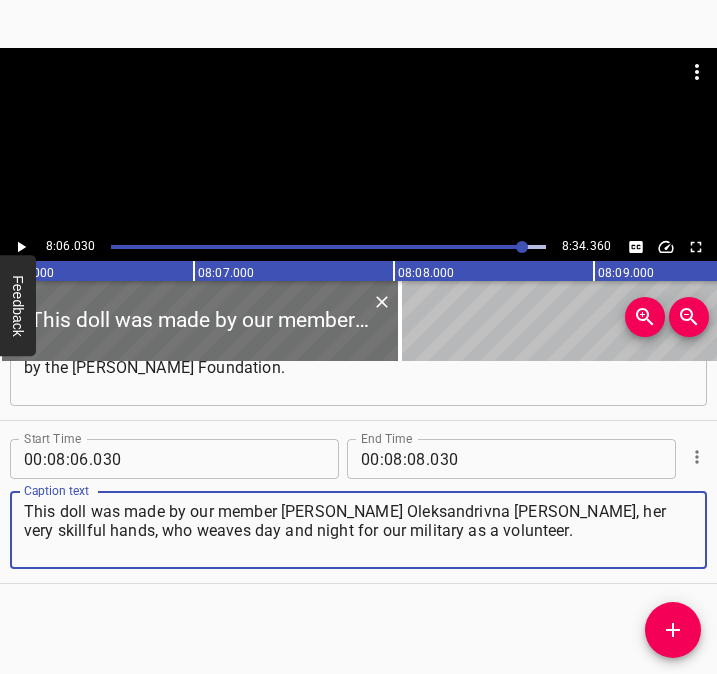 type on "This doll was made by our member [PERSON_NAME] Oleksandrivna [PERSON_NAME], her very skillful hands, who weaves day and night for our military as a volunteer." 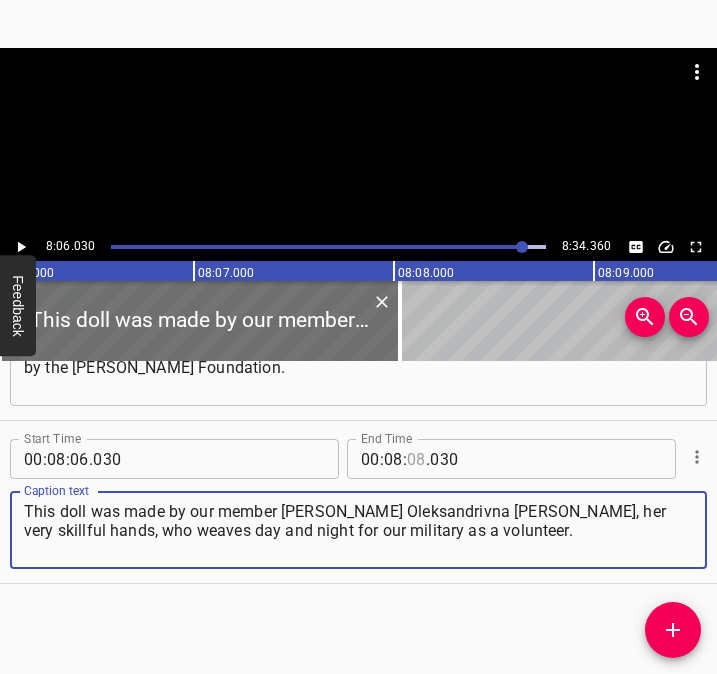 click at bounding box center [416, 459] 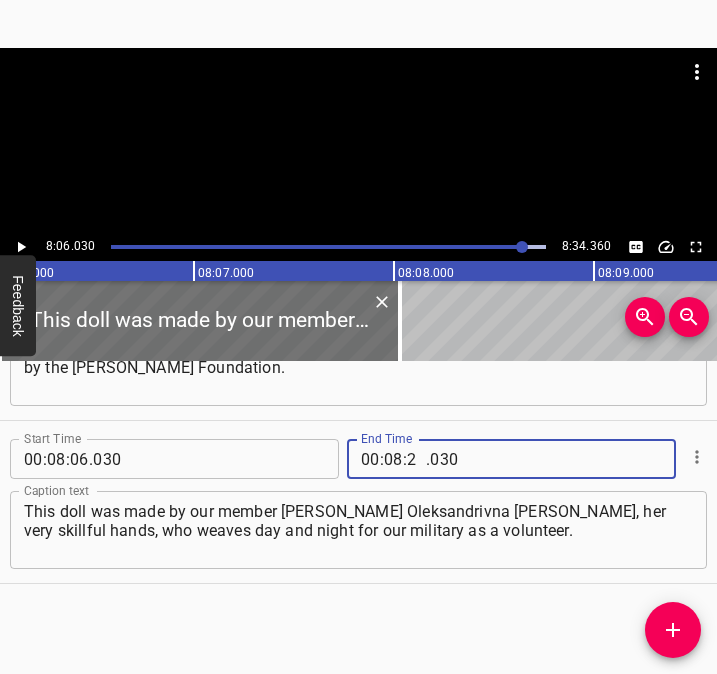 type on "24" 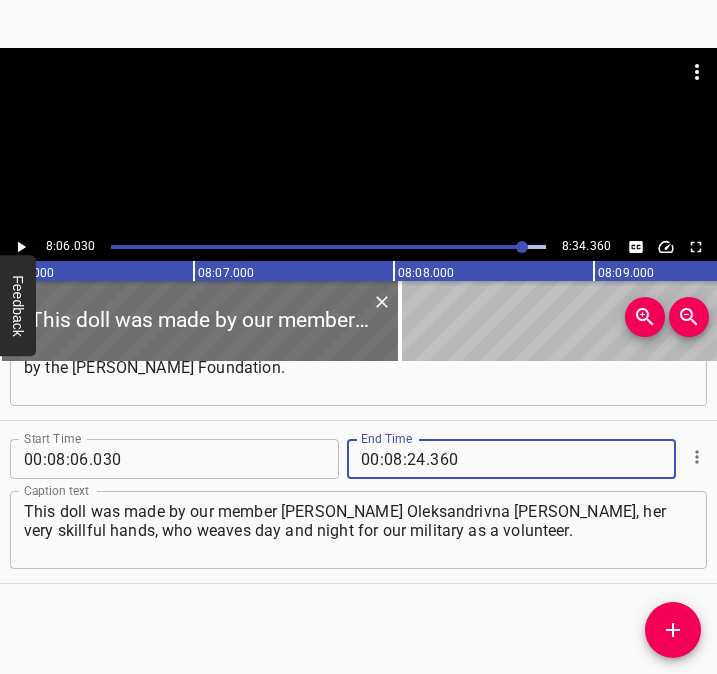 type on "360" 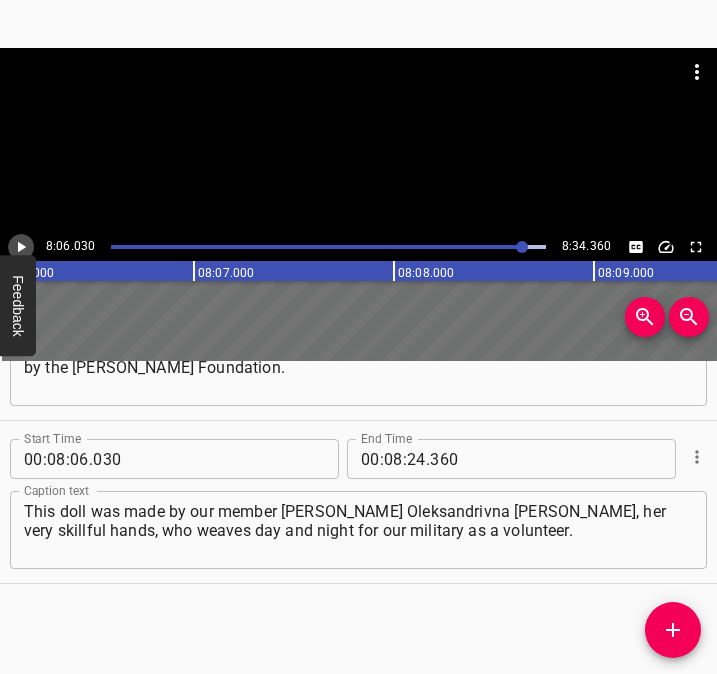 click 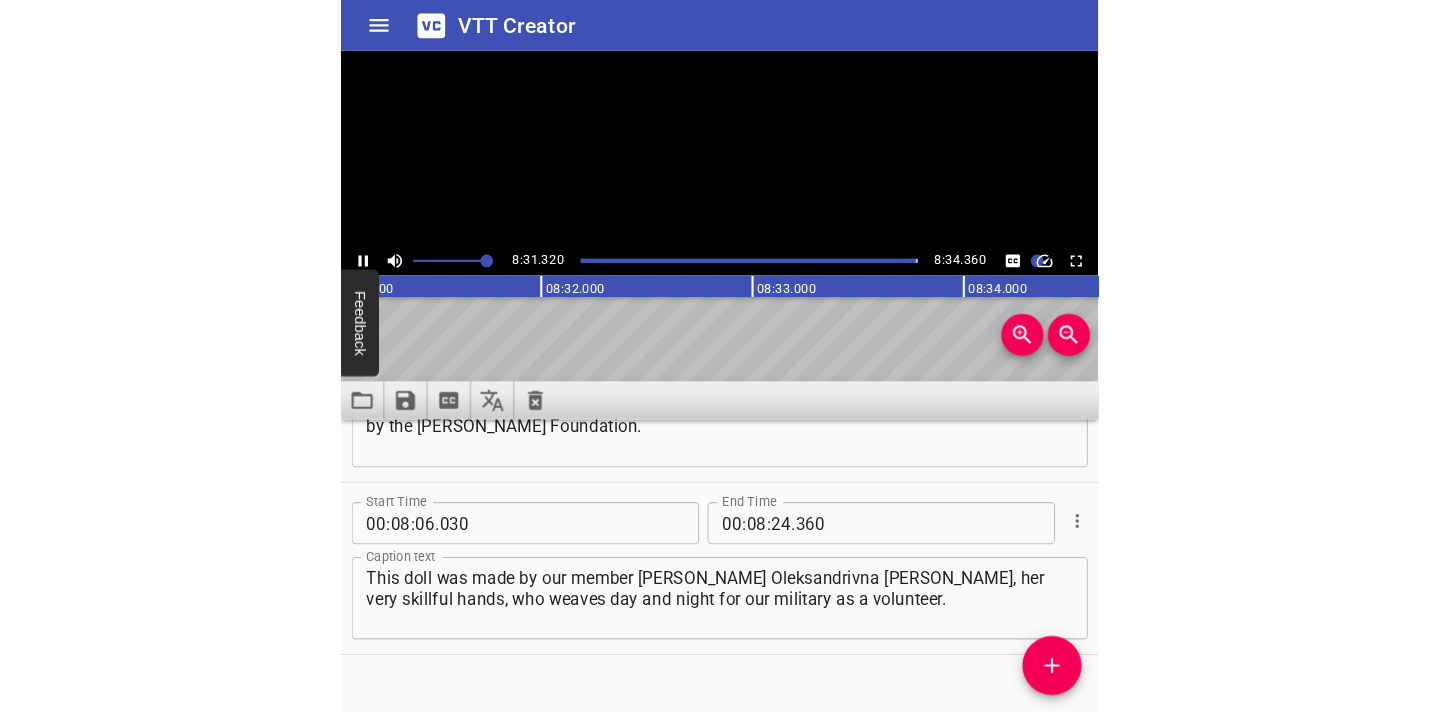 scroll, scrollTop: 0, scrollLeft: 102252, axis: horizontal 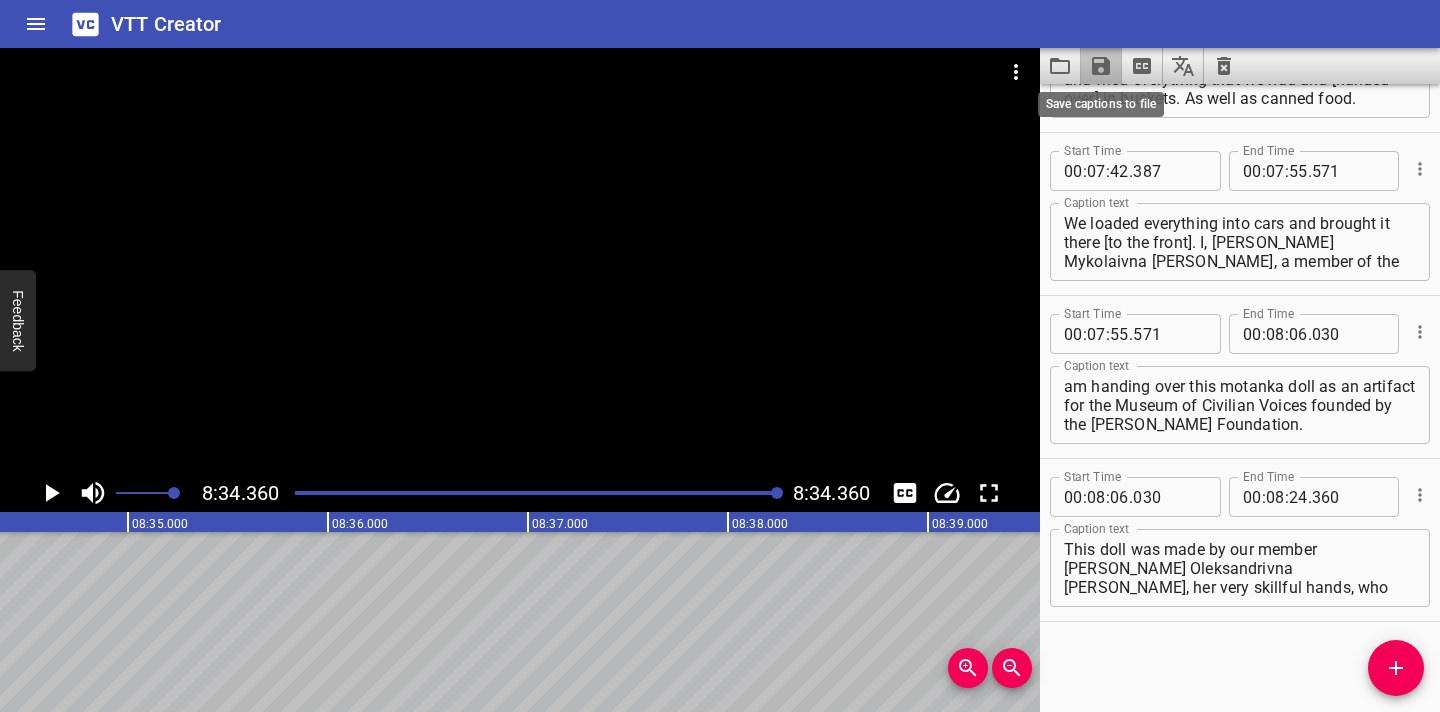 click 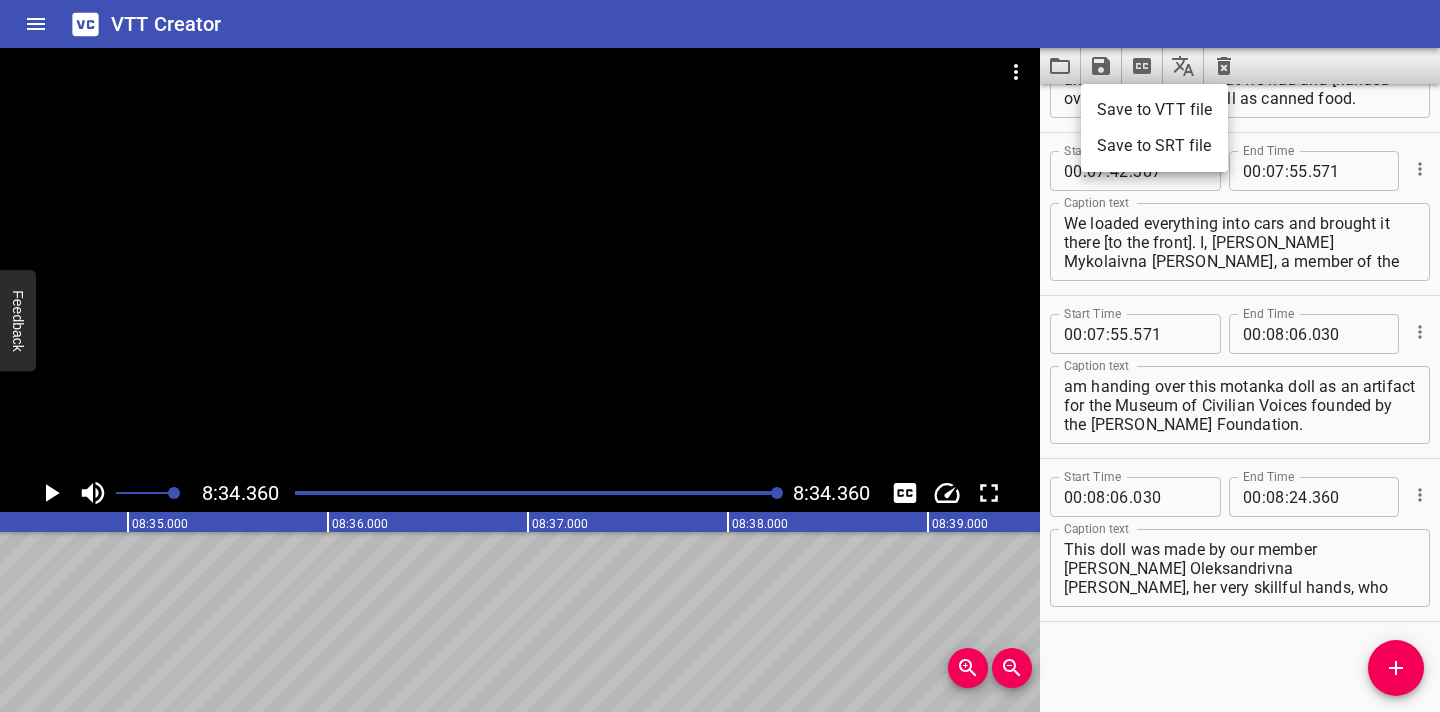 click on "Save to VTT file" at bounding box center (1154, 110) 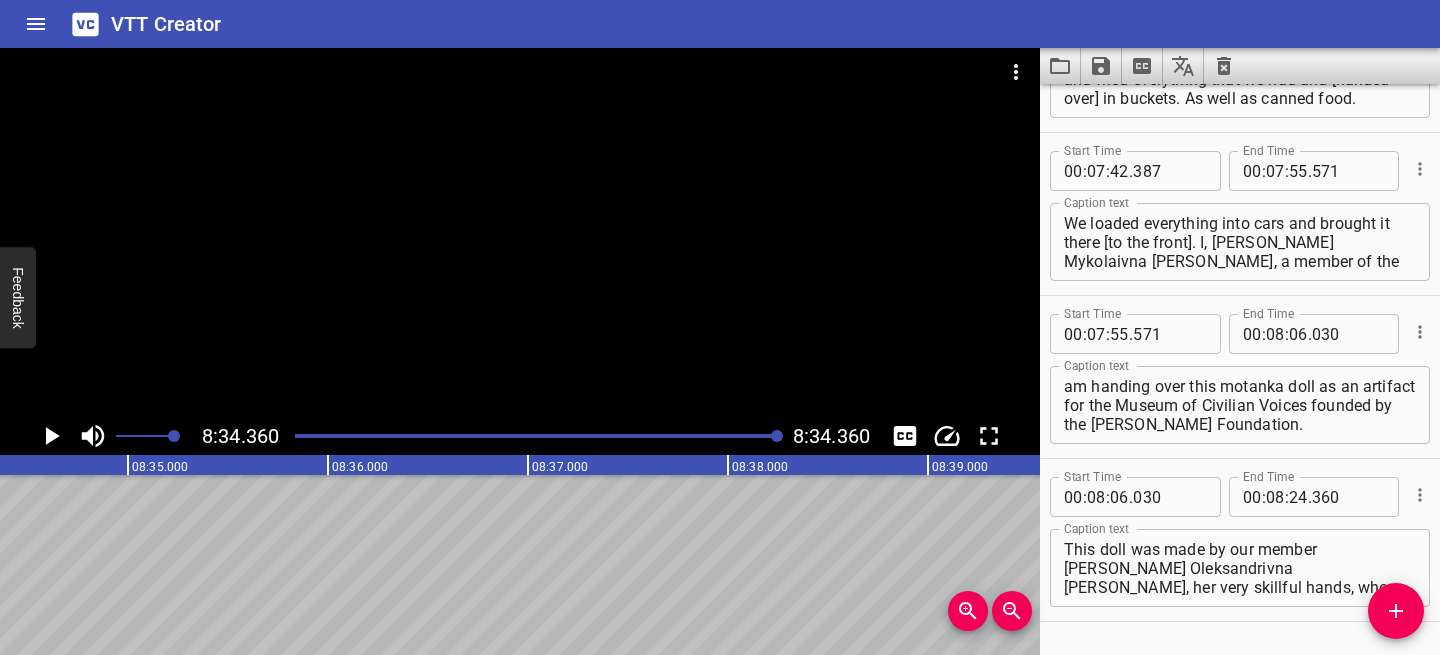 scroll, scrollTop: 5554, scrollLeft: 0, axis: vertical 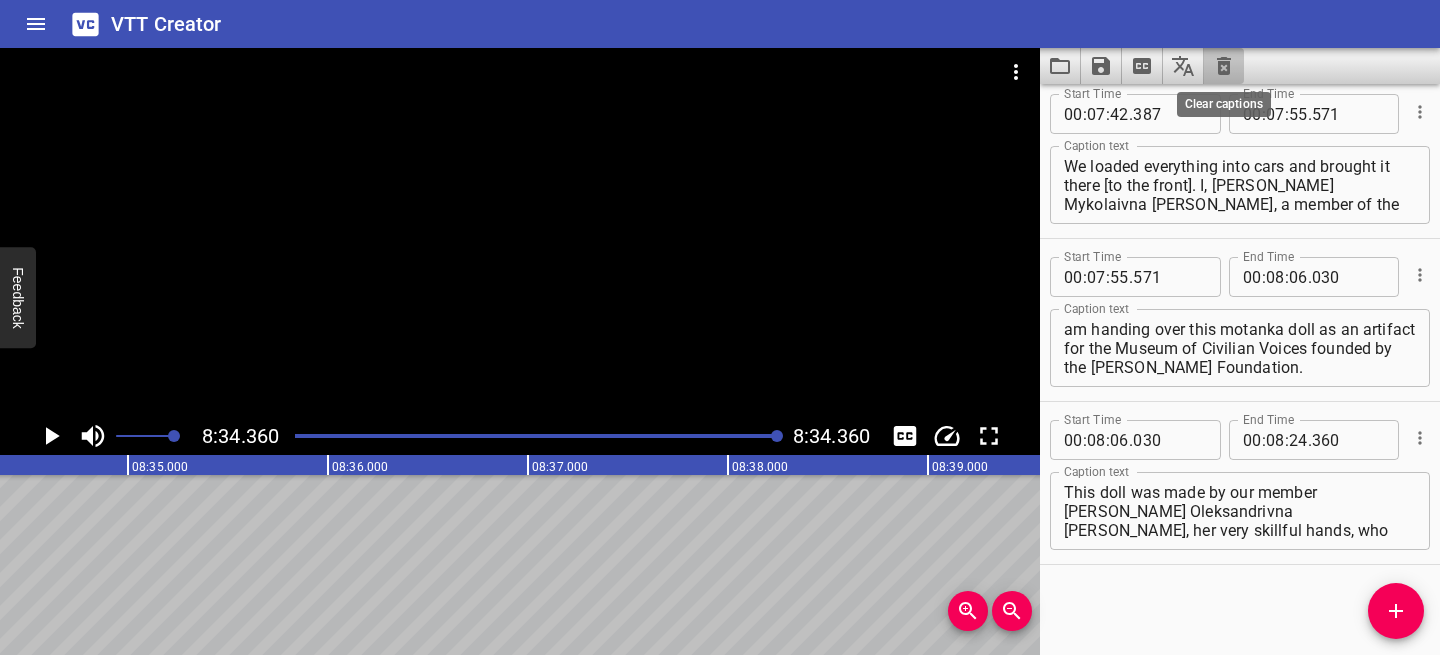 click 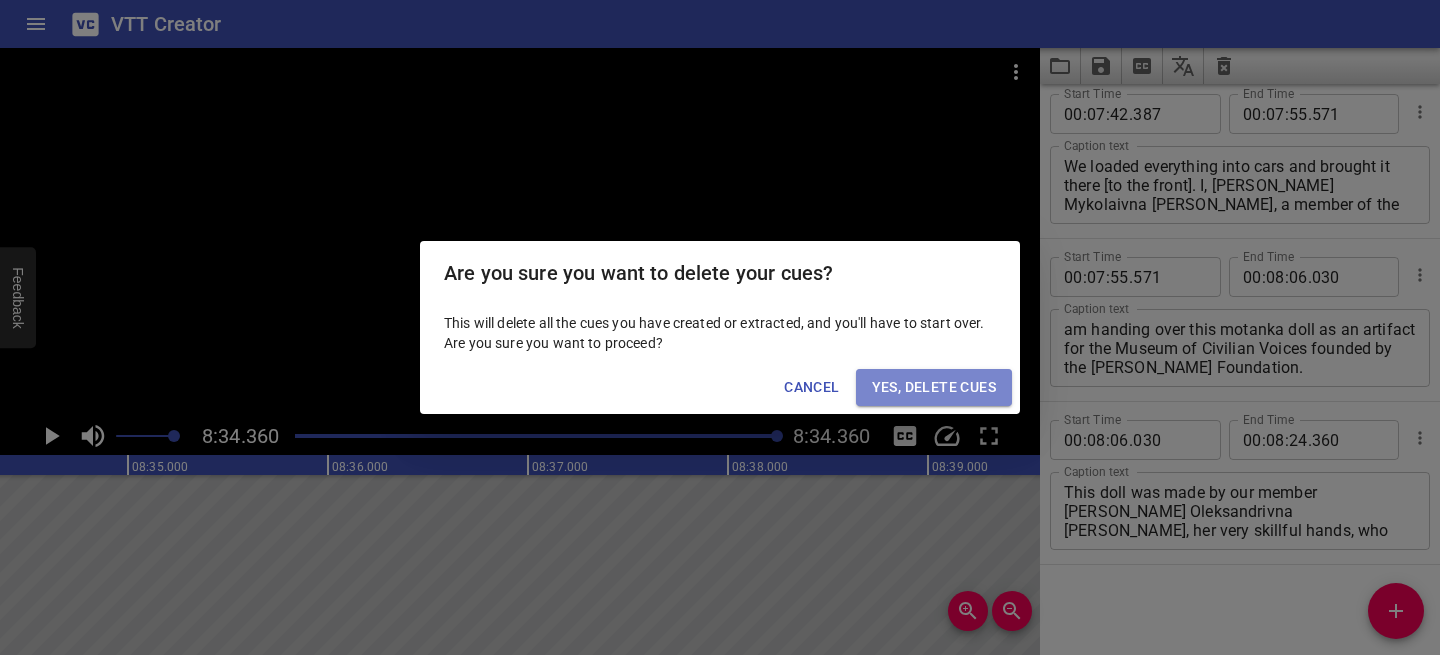 click on "Yes, Delete Cues" at bounding box center (934, 387) 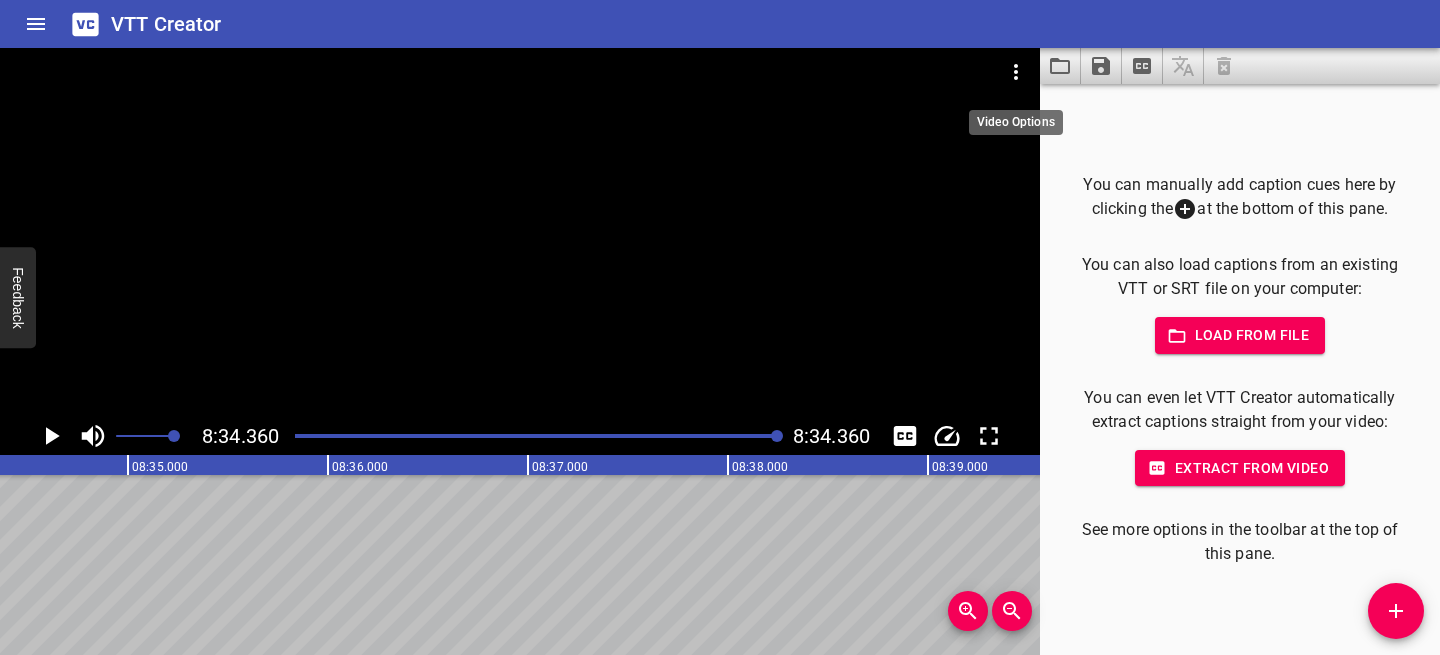 click 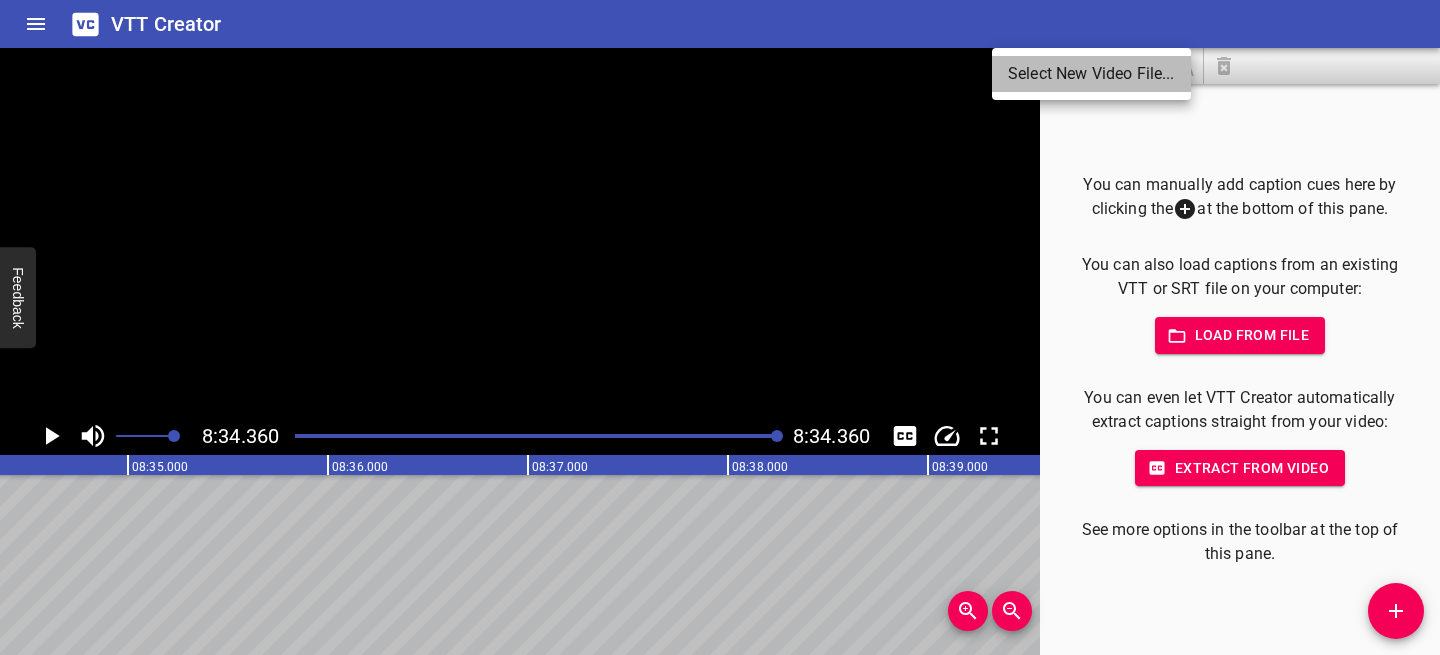 click on "Select New Video File..." at bounding box center [1091, 74] 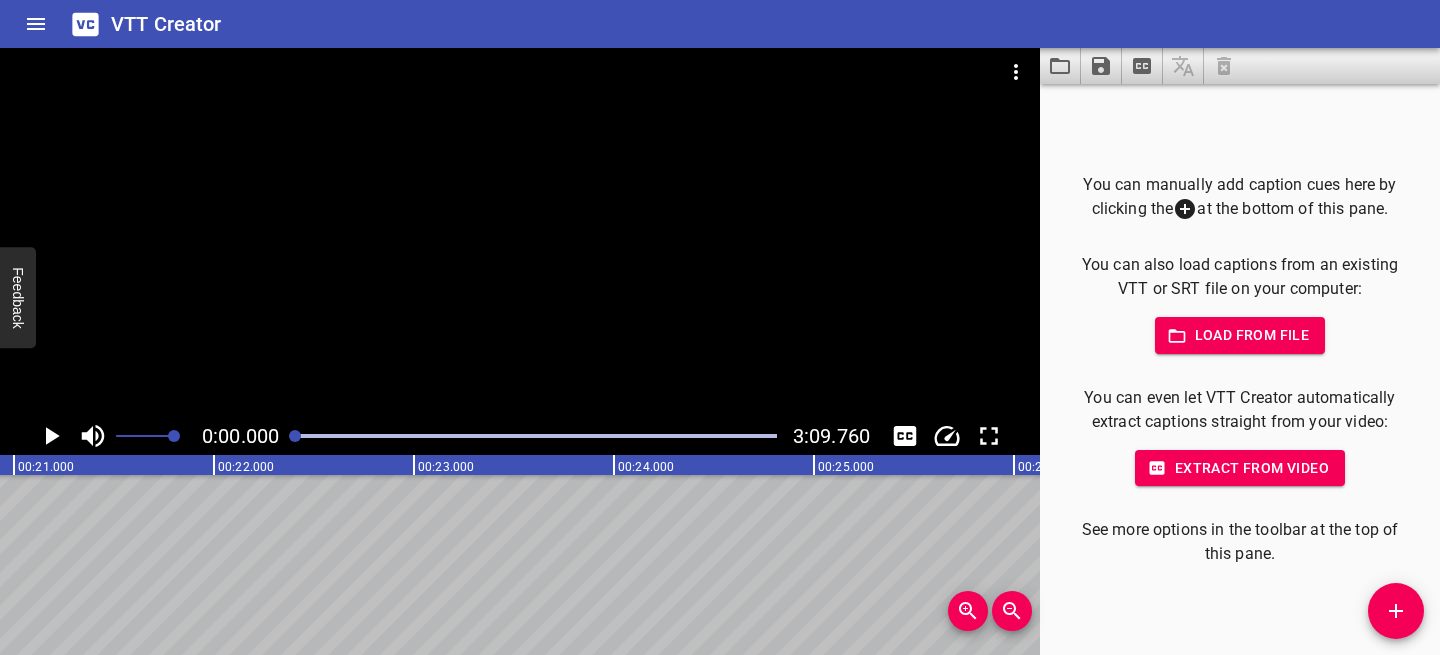 scroll, scrollTop: 0, scrollLeft: 0, axis: both 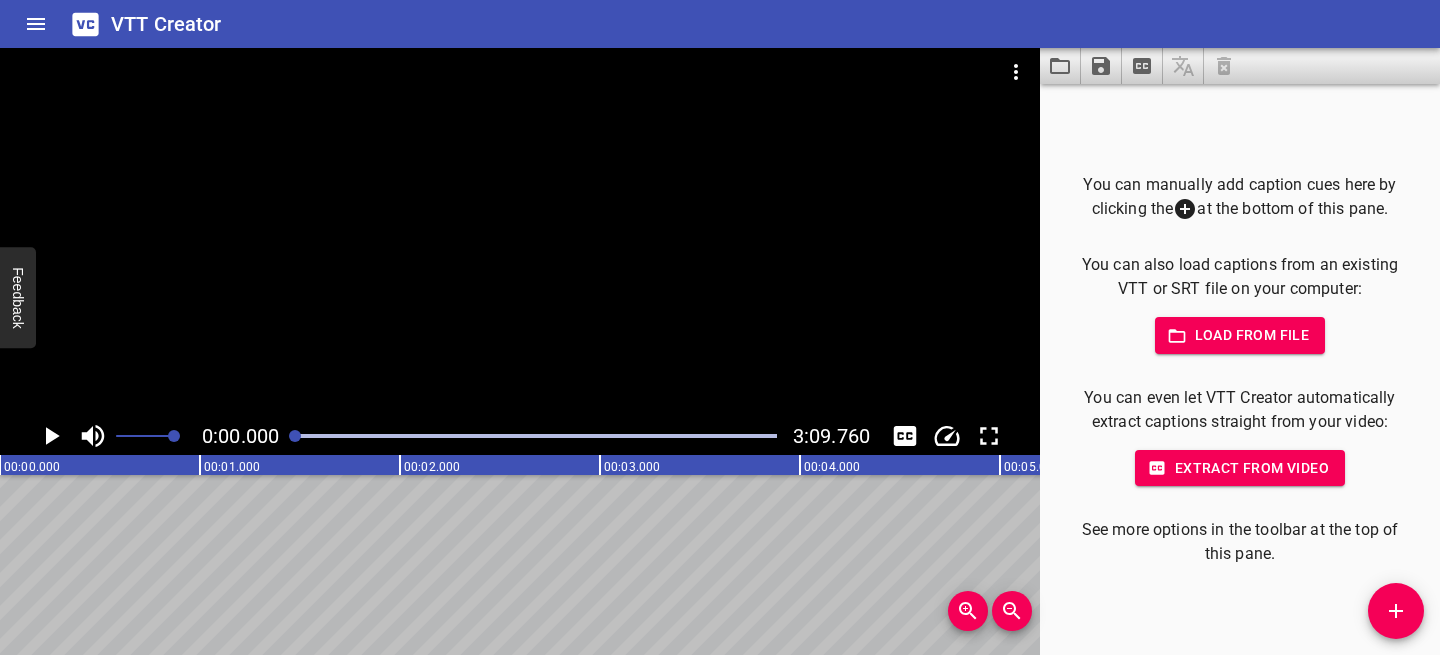 click 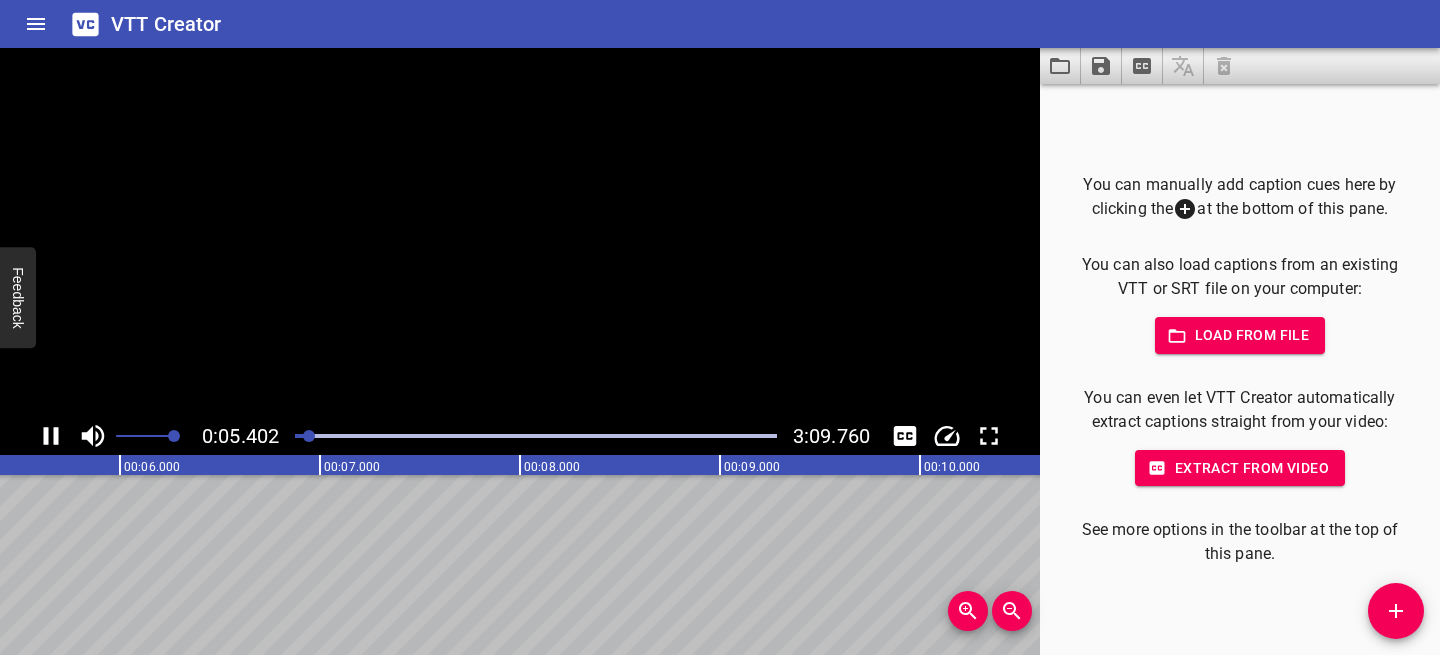 click 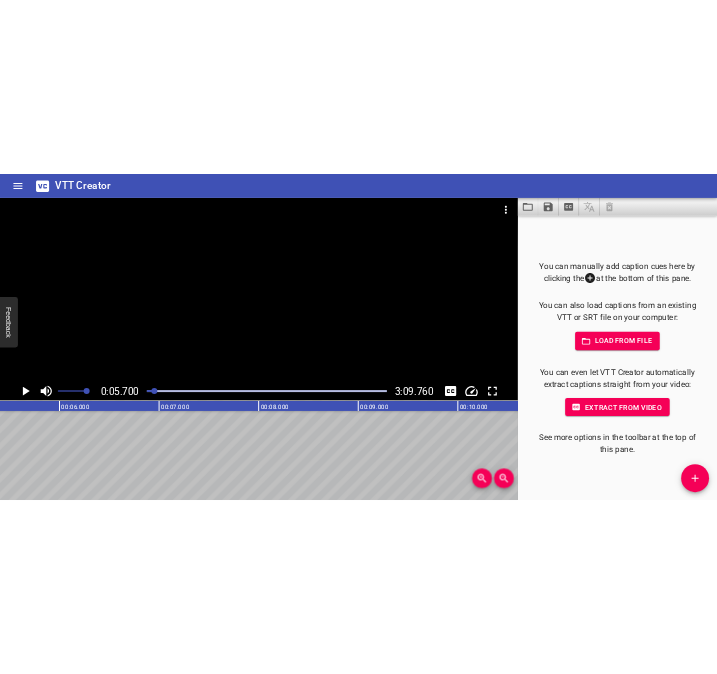 scroll, scrollTop: 0, scrollLeft: 1140, axis: horizontal 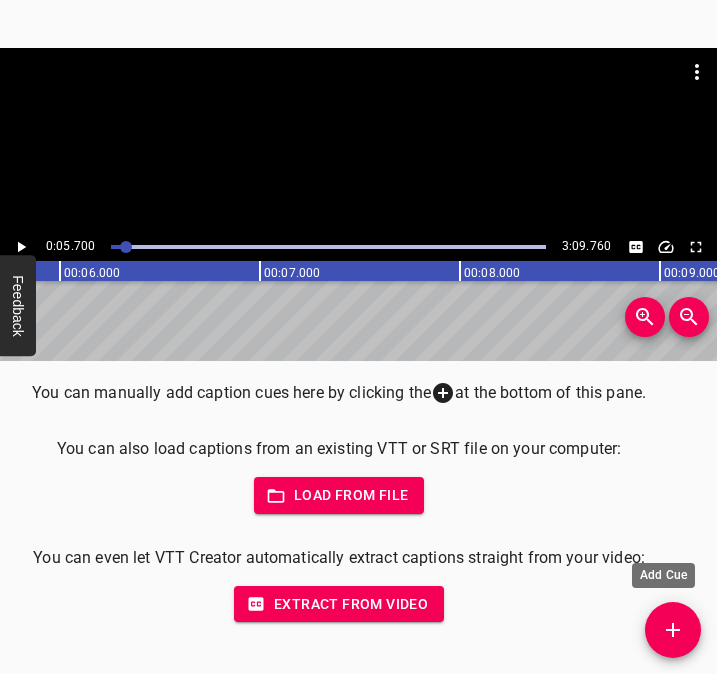 click at bounding box center [673, 630] 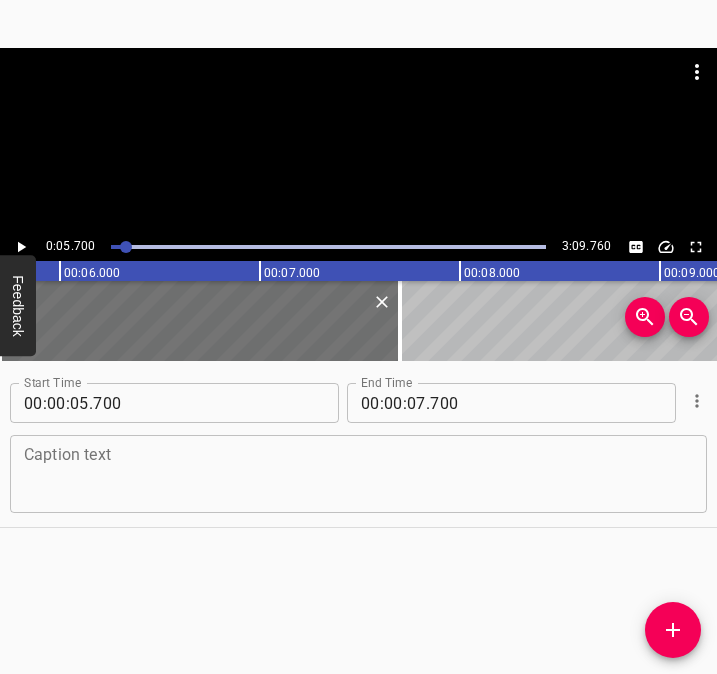 click at bounding box center [358, 474] 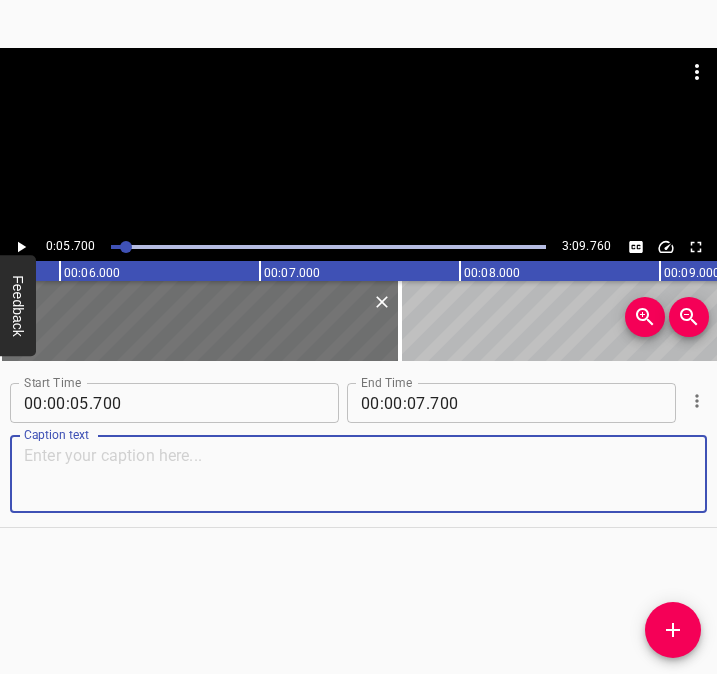 paste on "We were with my family, with my husband, and his mother in our country house. It is not far from [GEOGRAPHIC_DATA]. There is a military airfield nearby," 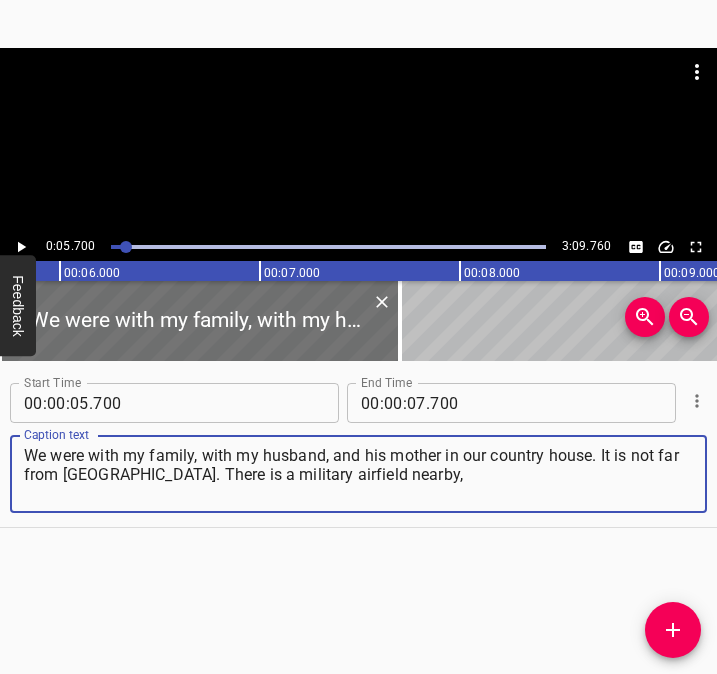 type on "We were with my family, with my husband, and his mother in our country house. It is not far from [GEOGRAPHIC_DATA]. There is a military airfield nearby," 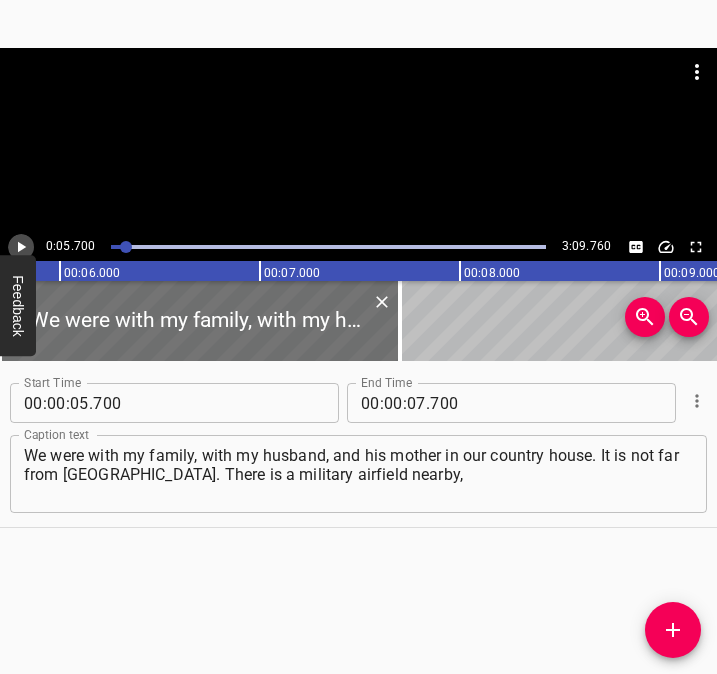 click 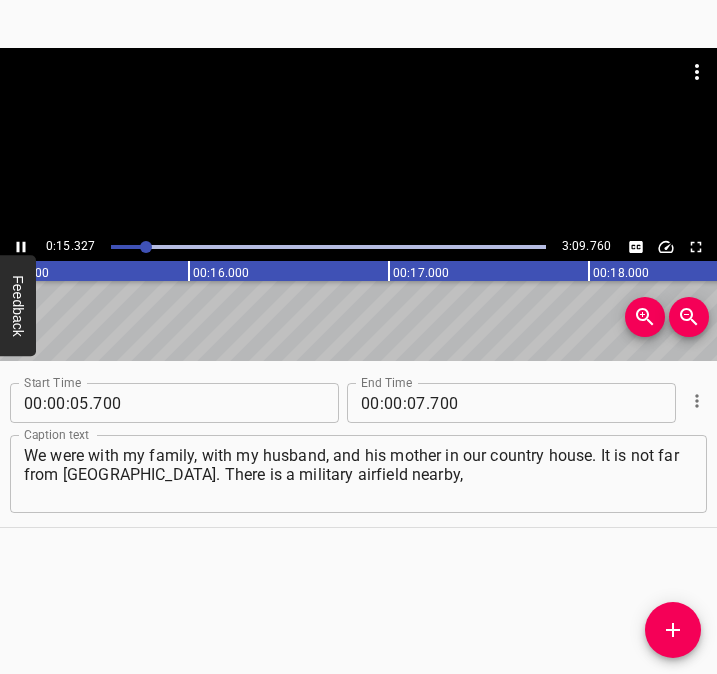 scroll, scrollTop: 0, scrollLeft: 3065, axis: horizontal 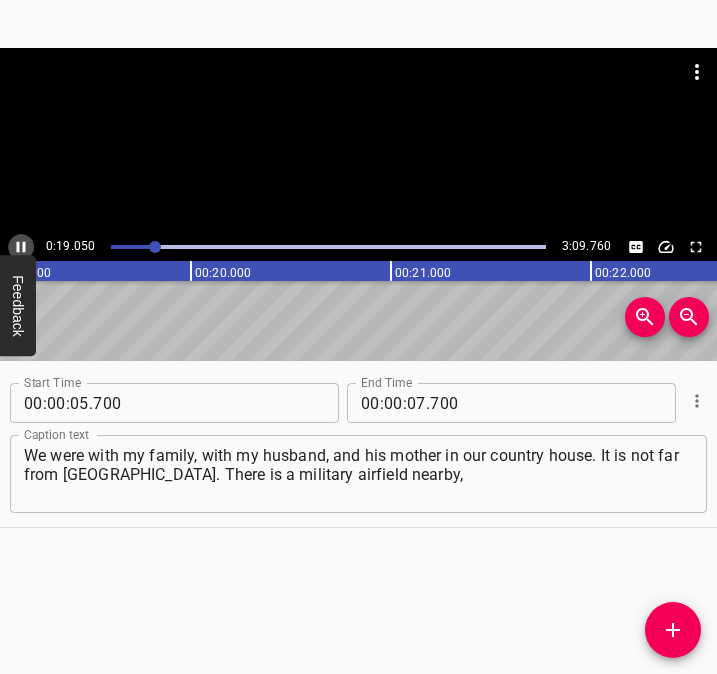 click 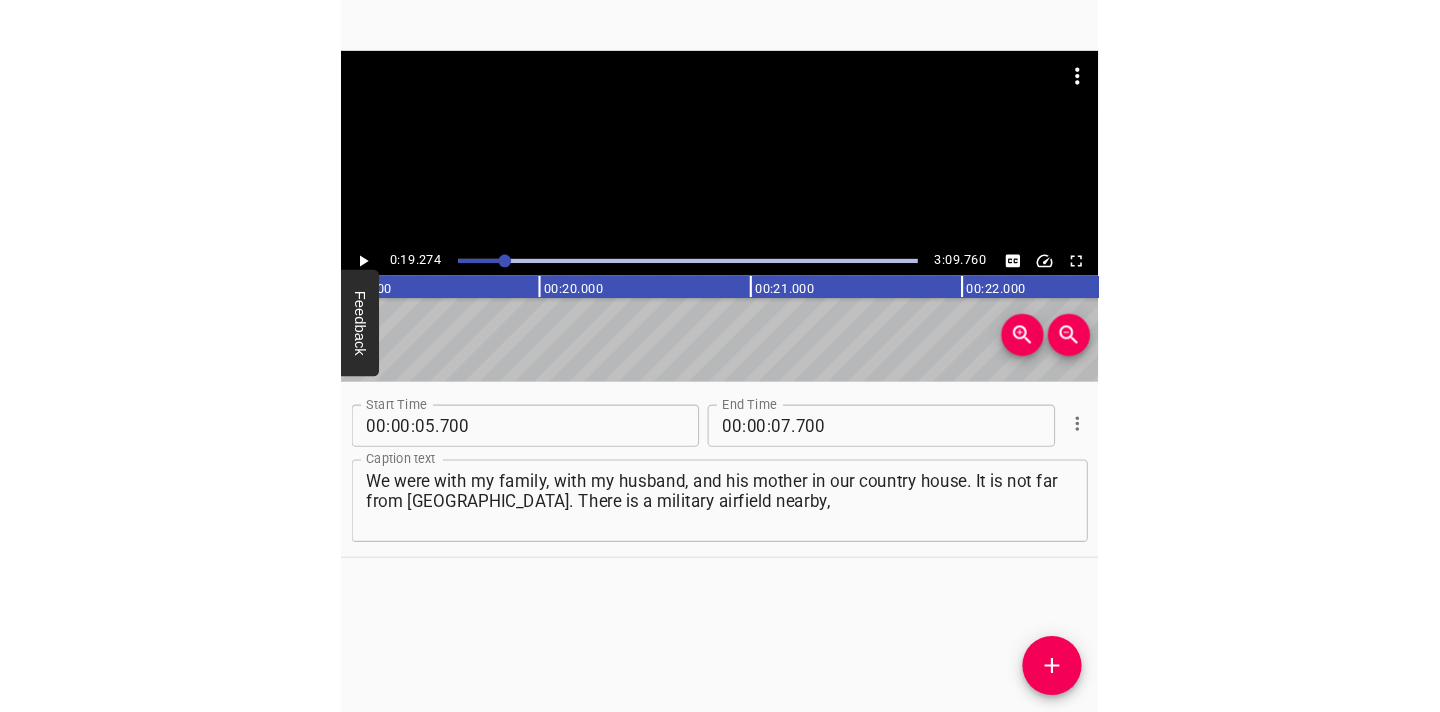 scroll, scrollTop: 0, scrollLeft: 3854, axis: horizontal 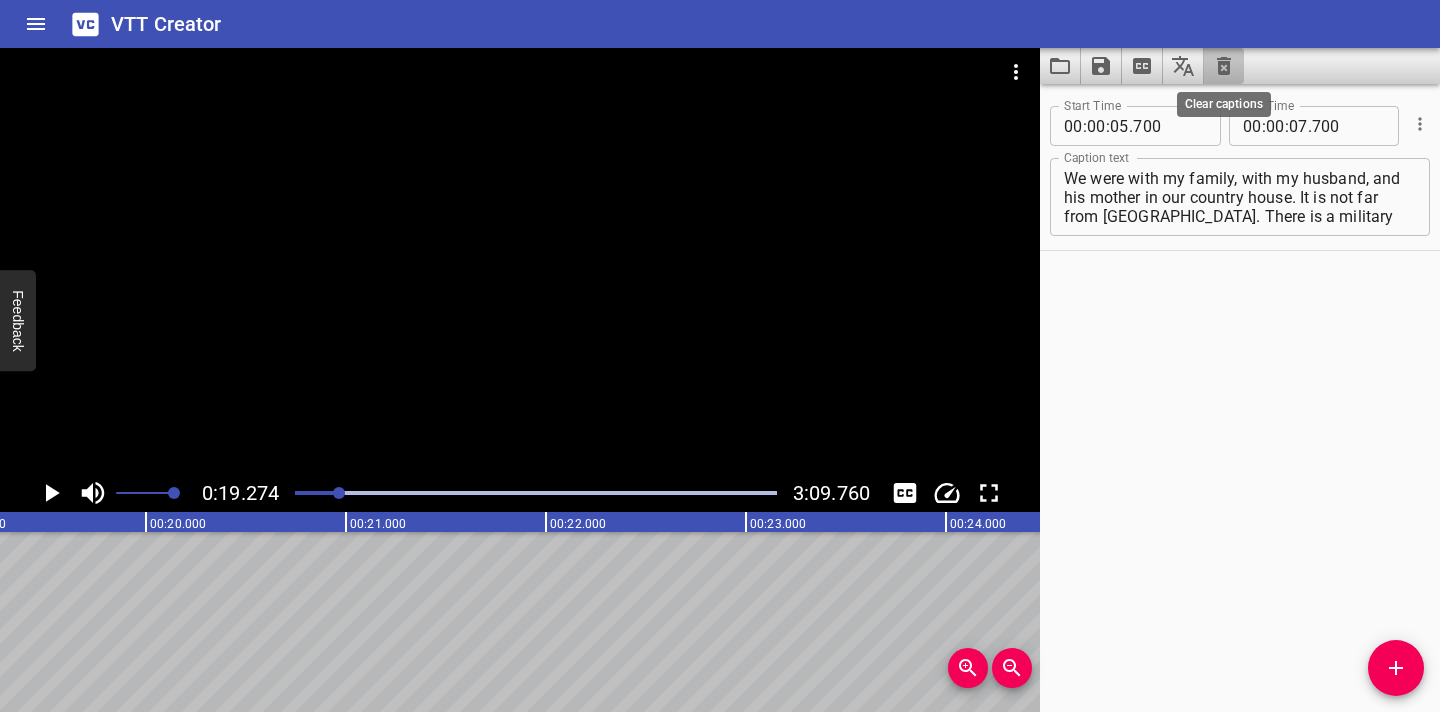 click 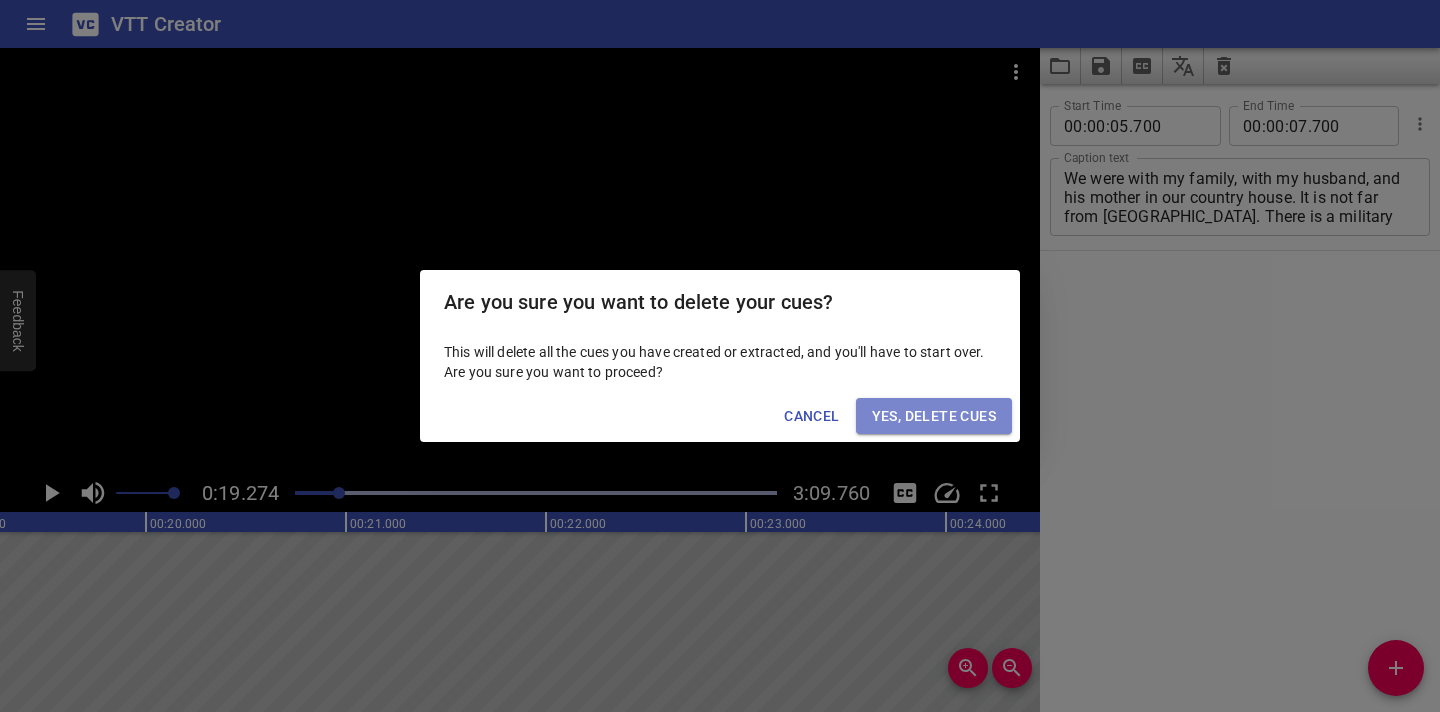 drag, startPoint x: 1001, startPoint y: 415, endPoint x: 1022, endPoint y: 368, distance: 51.47815 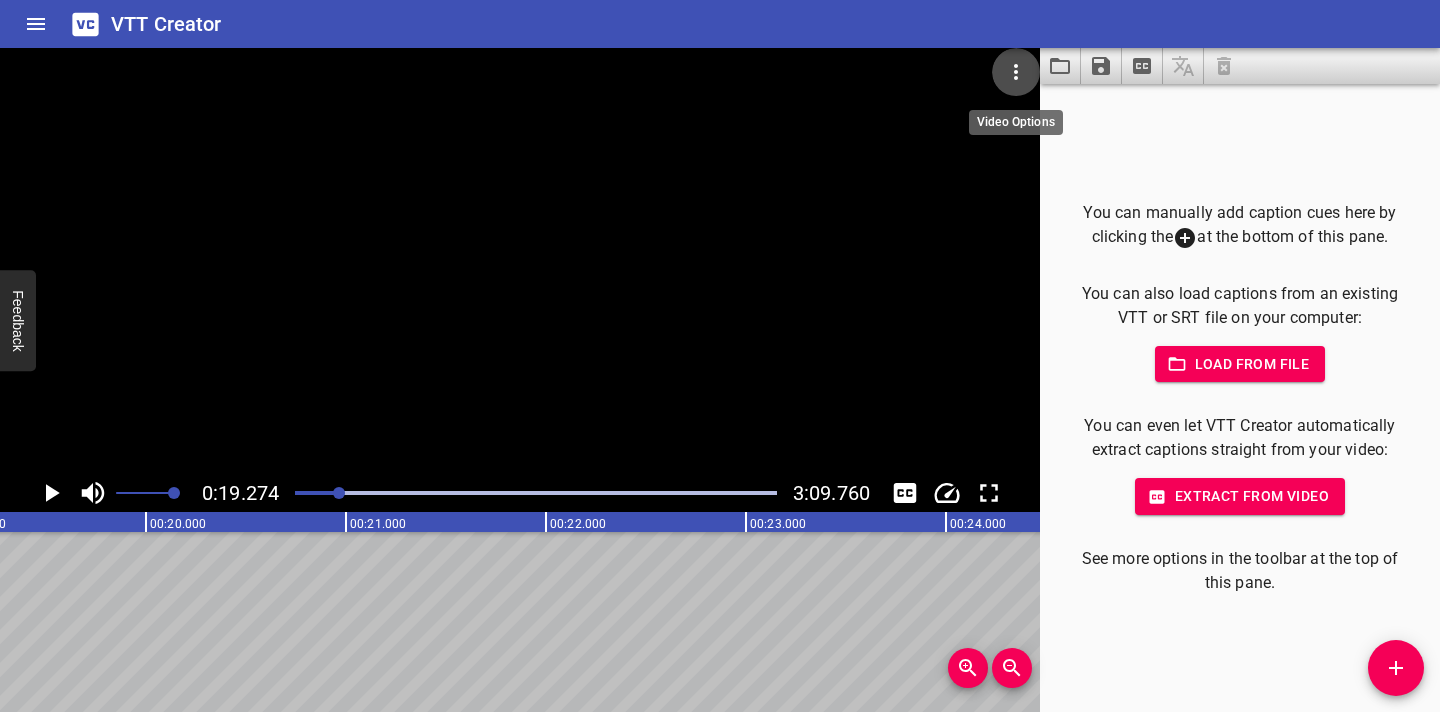 click 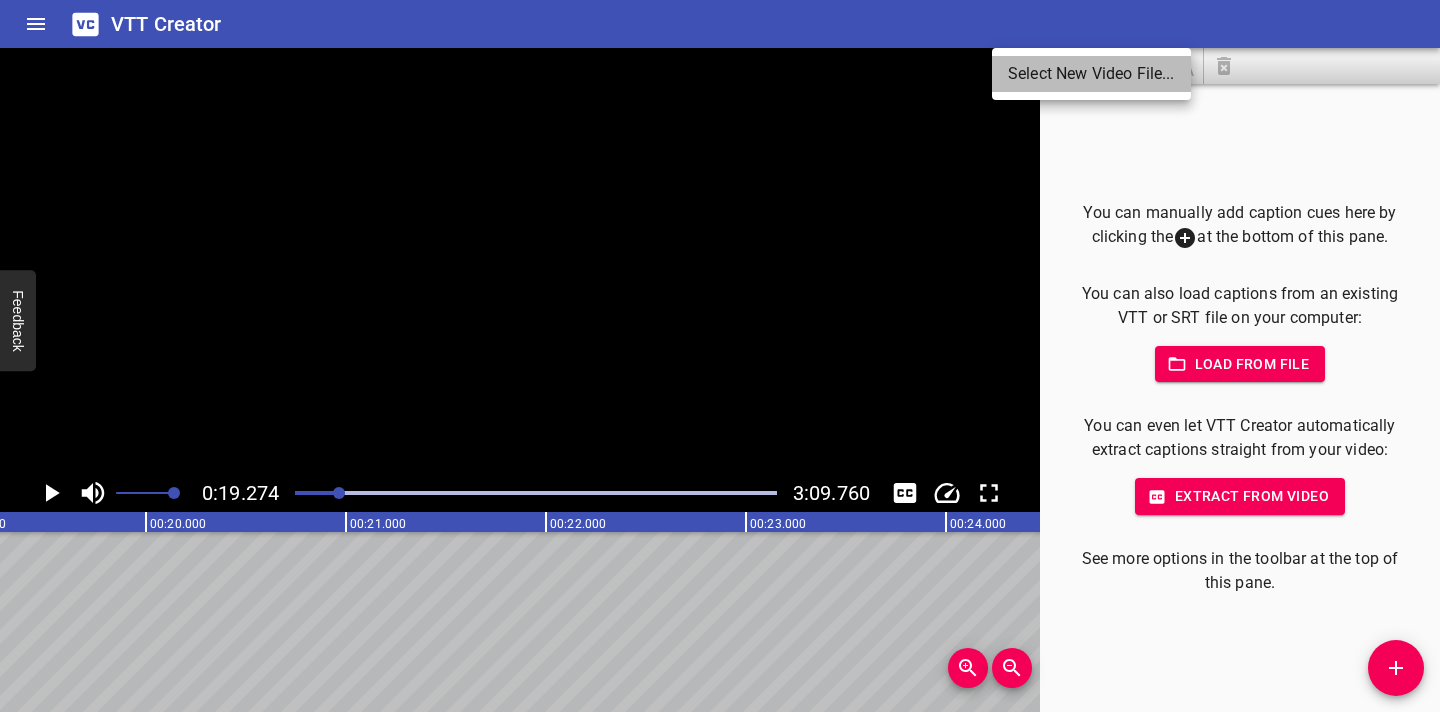 click on "Select New Video File..." at bounding box center (1091, 74) 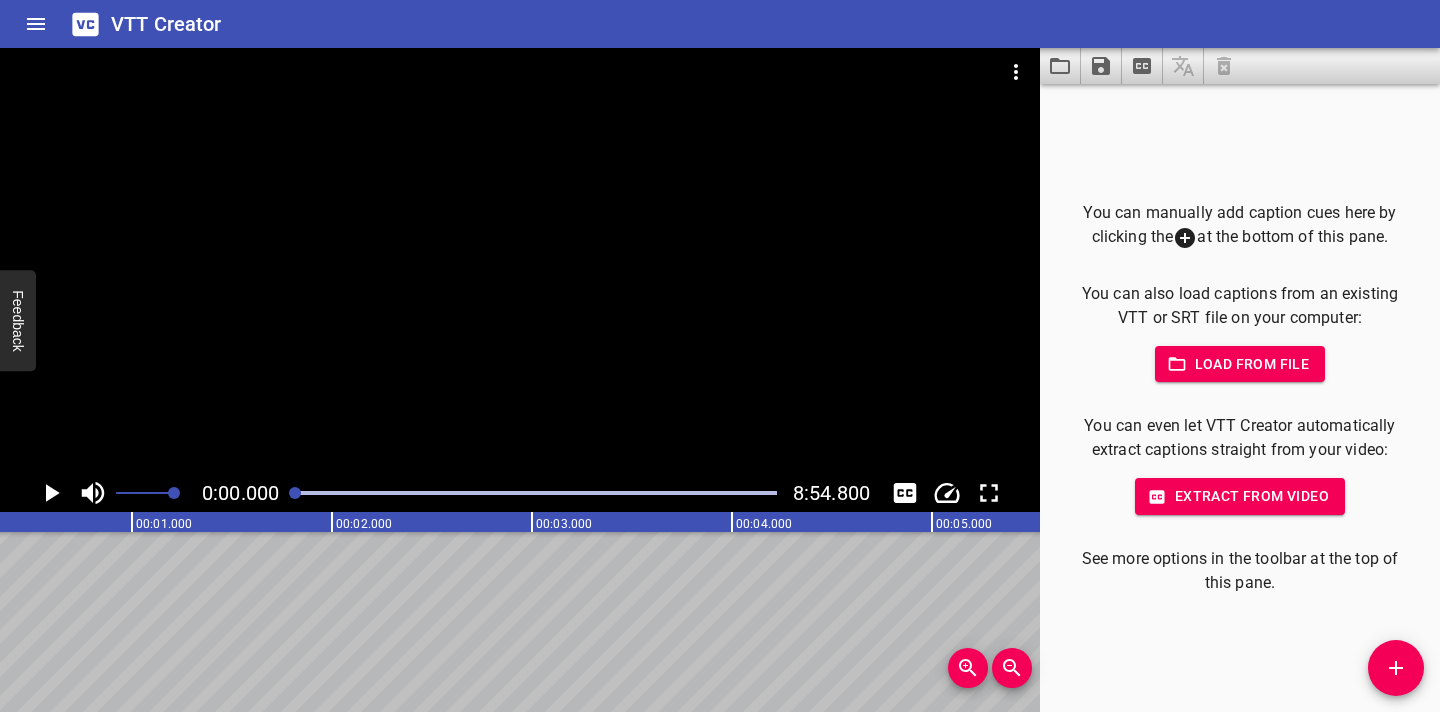 scroll, scrollTop: 0, scrollLeft: 0, axis: both 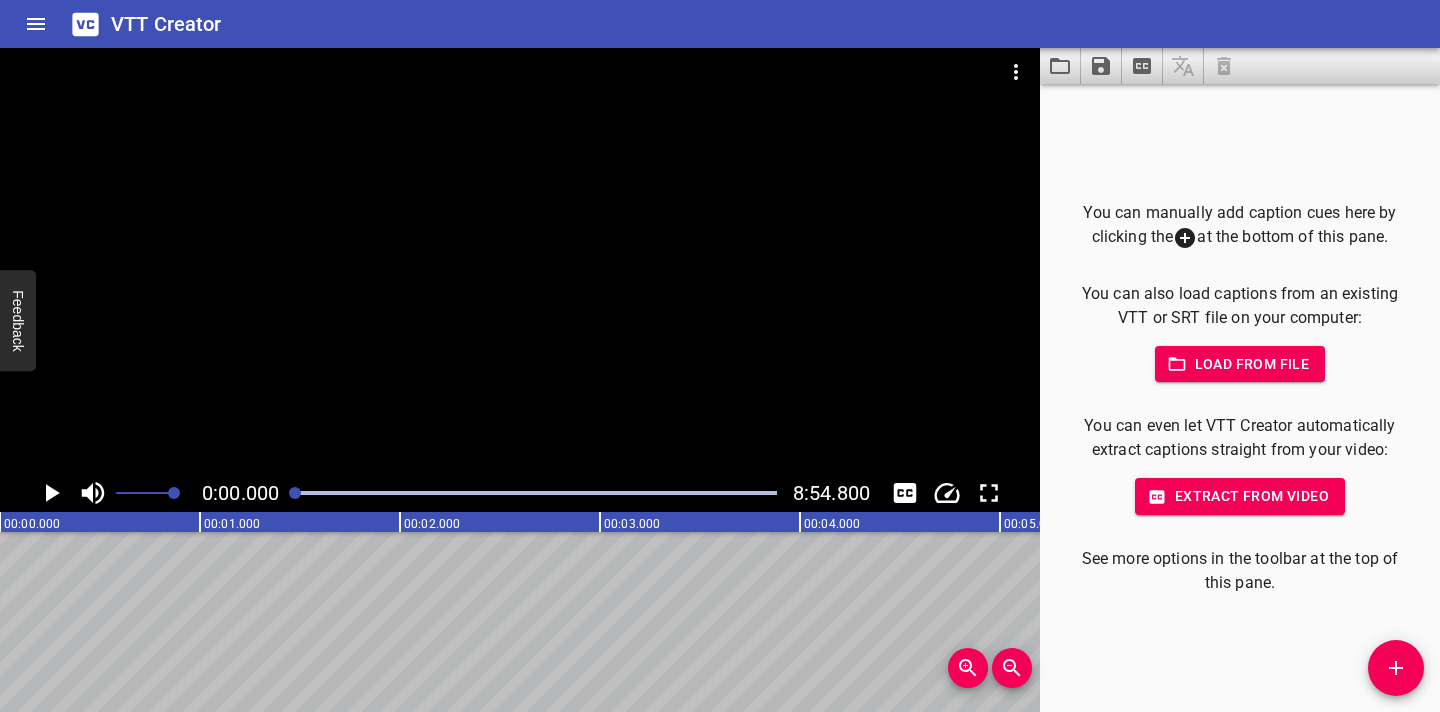 click 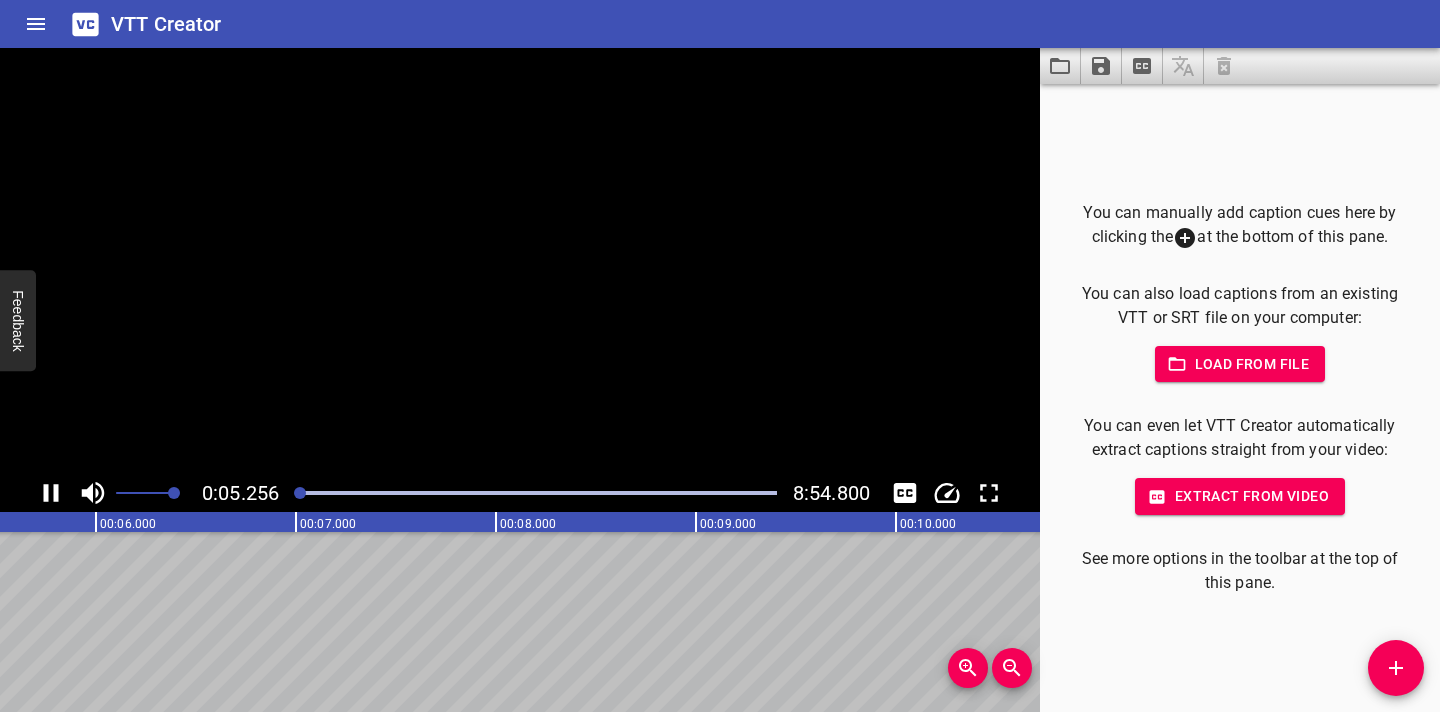 click 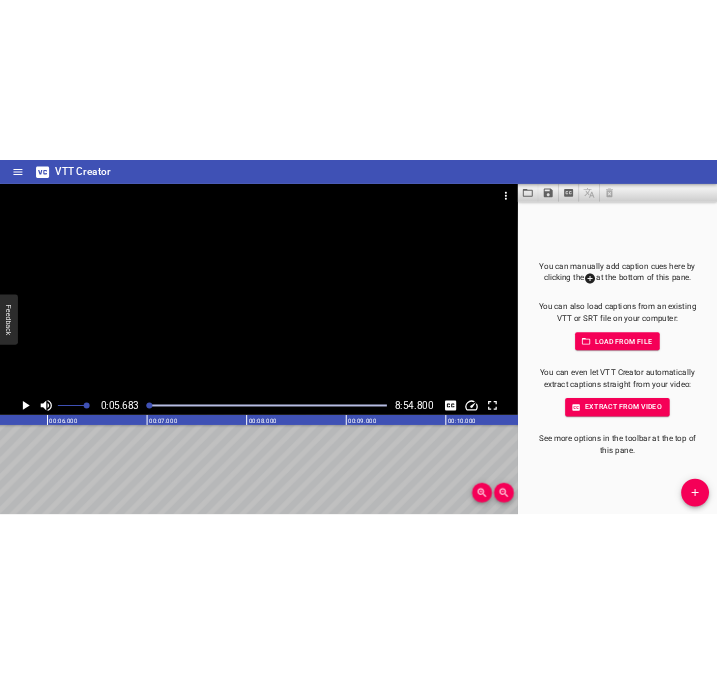 scroll, scrollTop: 0, scrollLeft: 1136, axis: horizontal 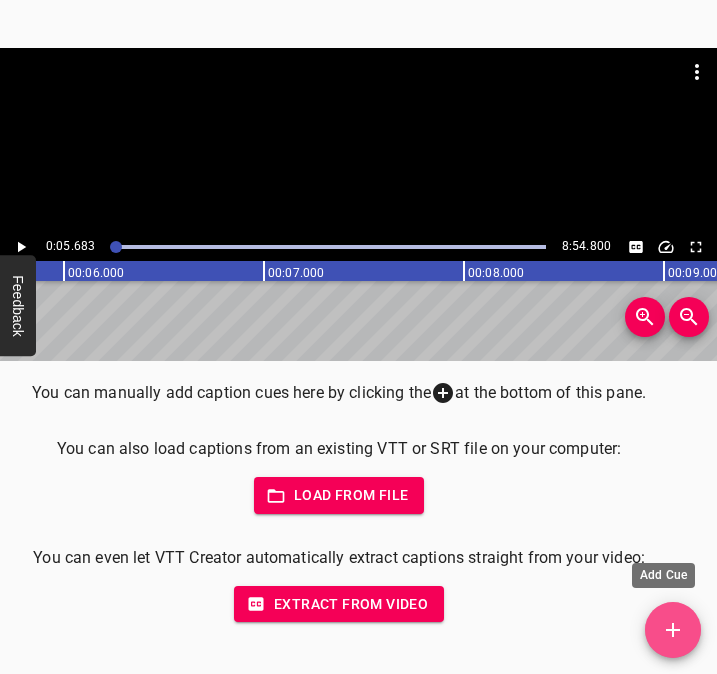 click 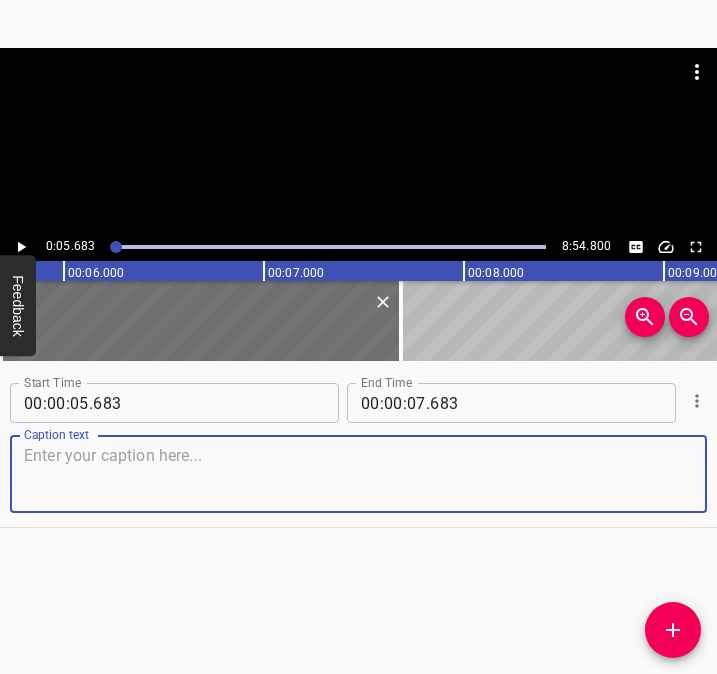 click at bounding box center [358, 474] 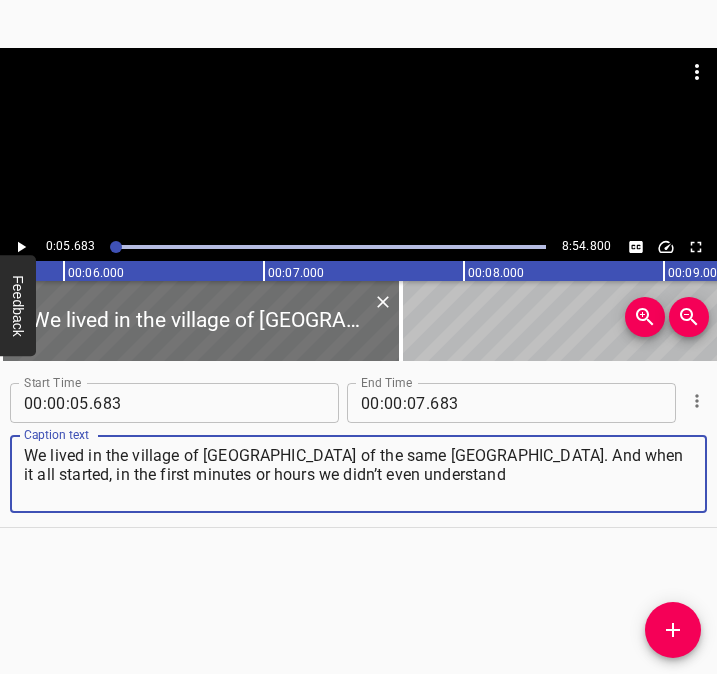 type on "We lived in the village of [GEOGRAPHIC_DATA] of the same [GEOGRAPHIC_DATA]. And when it all started, in the first minutes or hours we didn’t even understand" 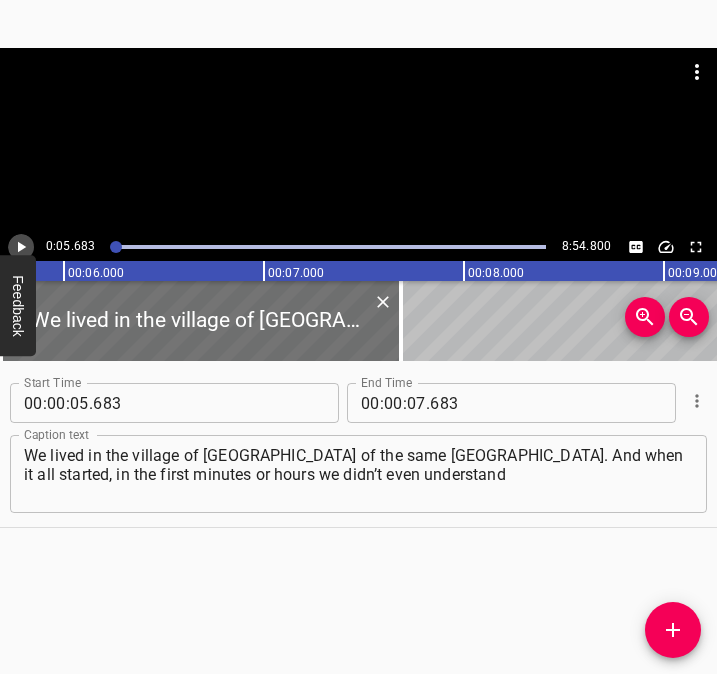 click 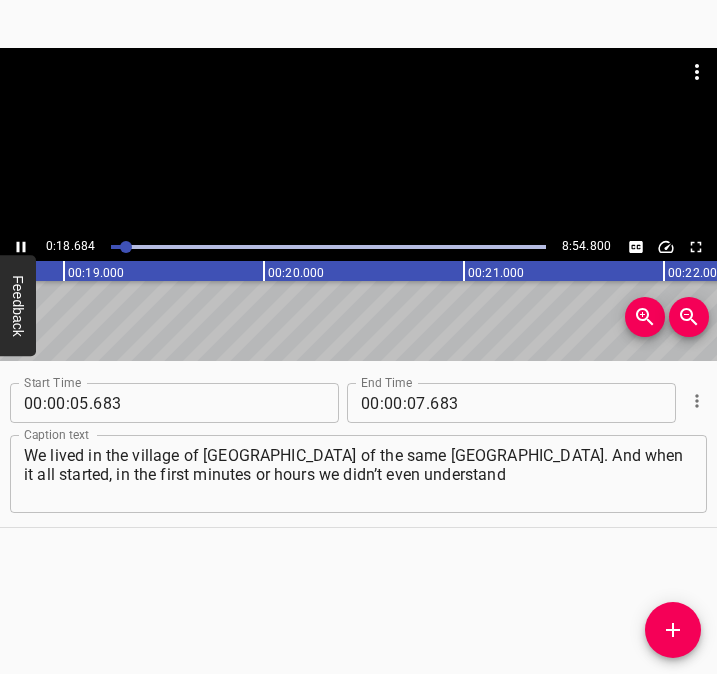 scroll, scrollTop: 0, scrollLeft: 3790, axis: horizontal 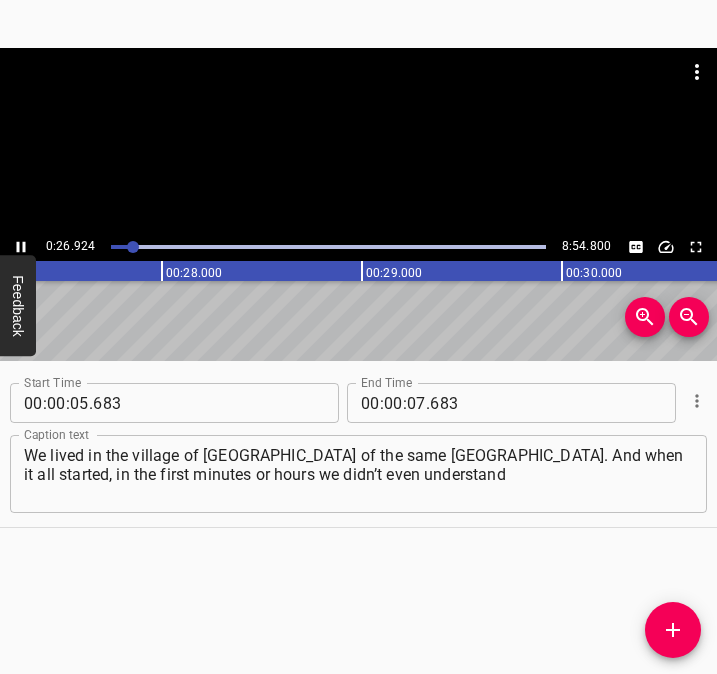 click 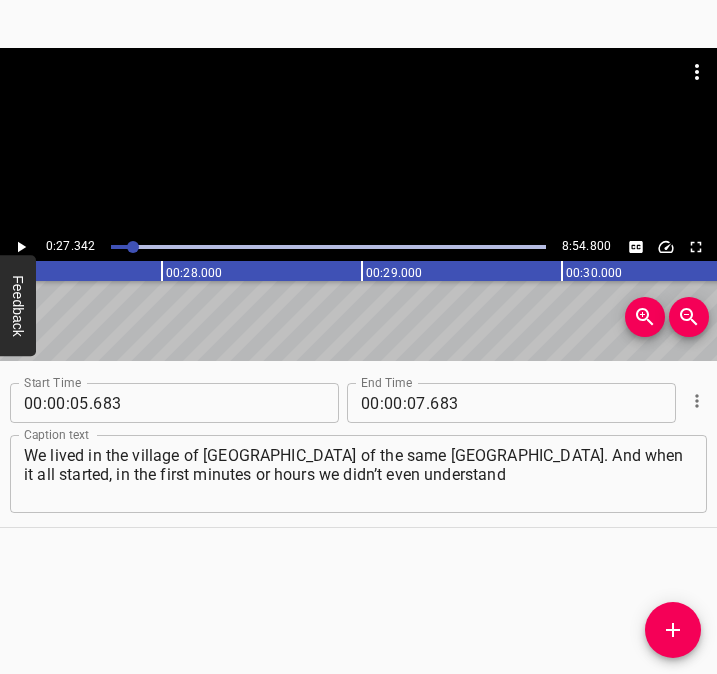 scroll, scrollTop: 0, scrollLeft: 5468, axis: horizontal 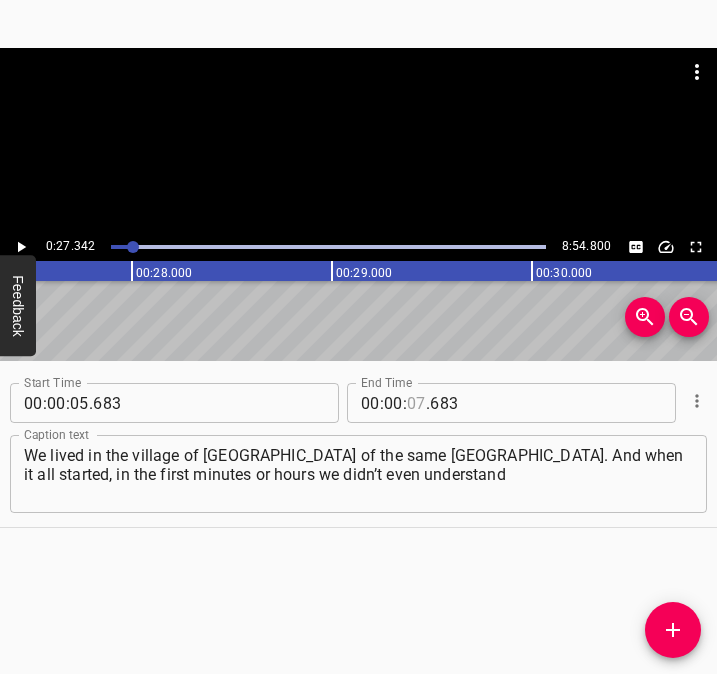 click at bounding box center (416, 403) 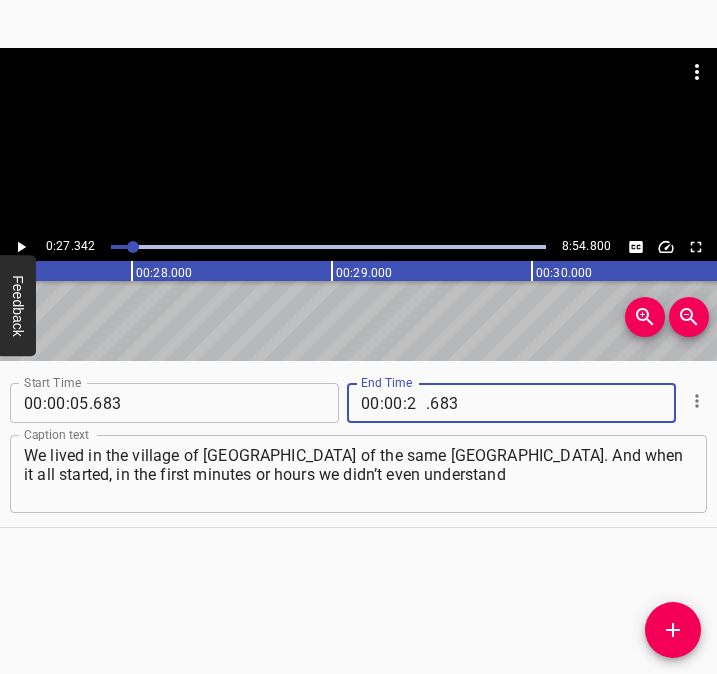type on "27" 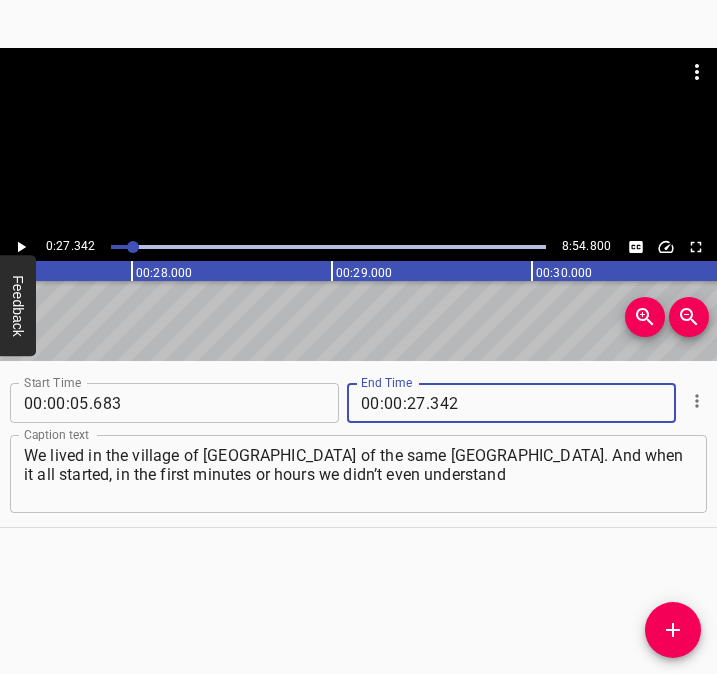type on "342" 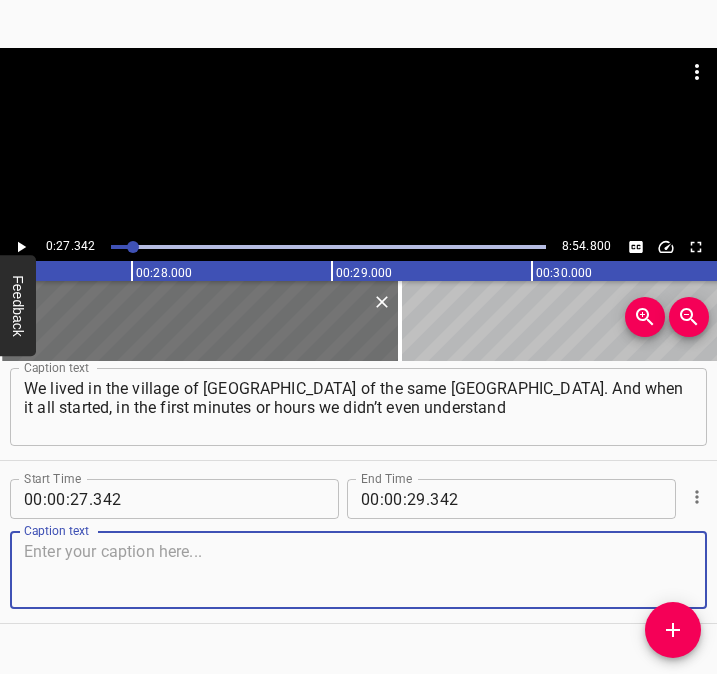 scroll, scrollTop: 107, scrollLeft: 0, axis: vertical 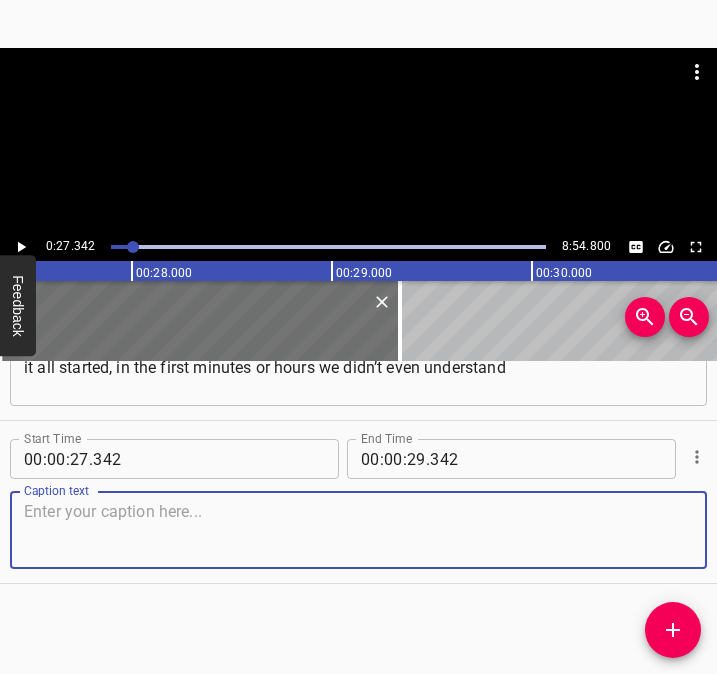 drag, startPoint x: 641, startPoint y: 533, endPoint x: 748, endPoint y: 519, distance: 107.912 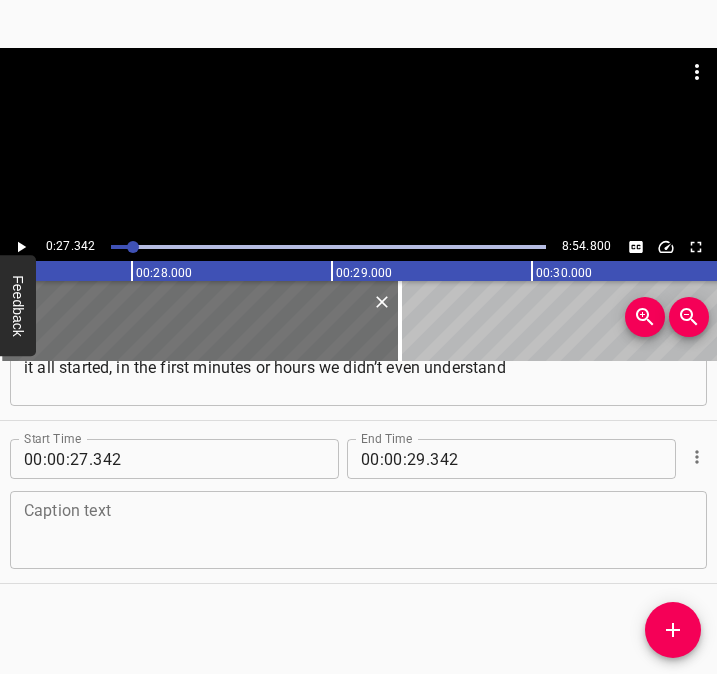click at bounding box center [358, 530] 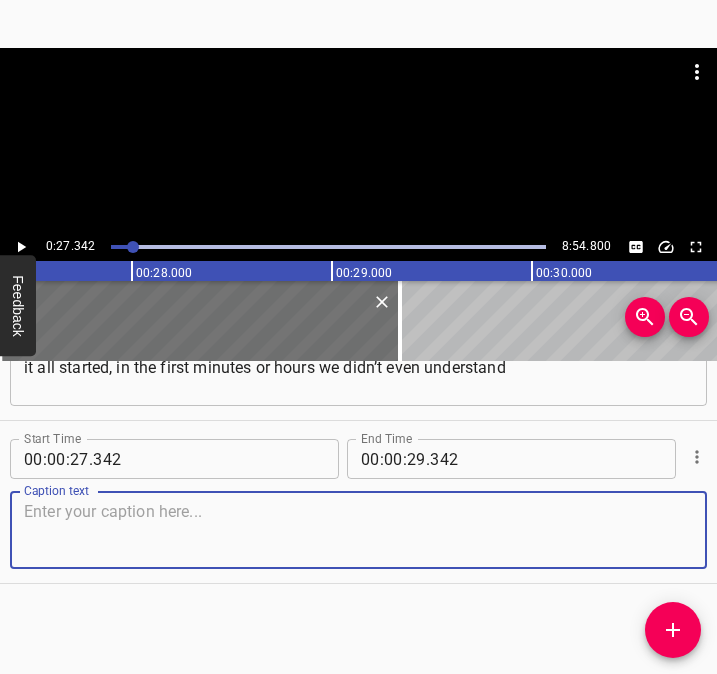 paste on "what had happened. Our eyes saw, but the brain refused to believe it and make sense of it all, when the missiles and planes started flying the columns of cars" 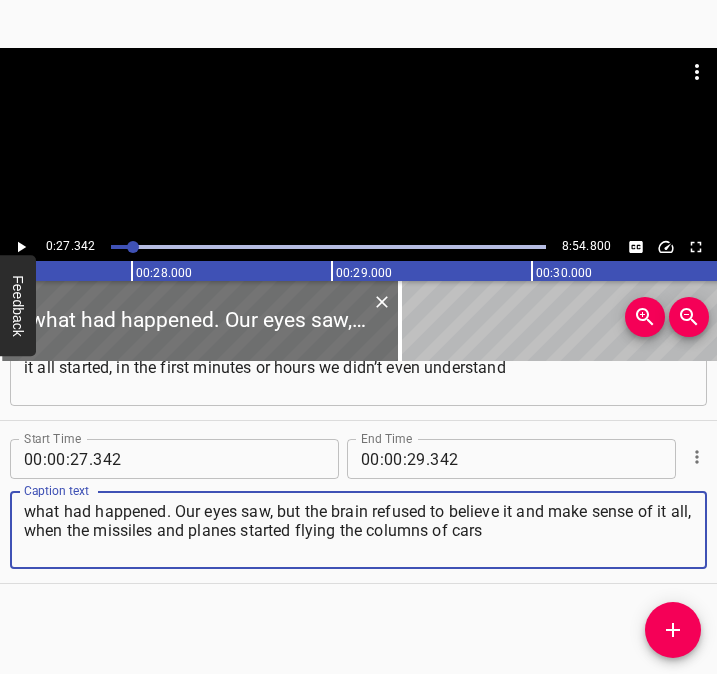 type on "what had happened. Our eyes saw, but the brain refused to believe it and make sense of it all, when the missiles and planes started flying the columns of cars" 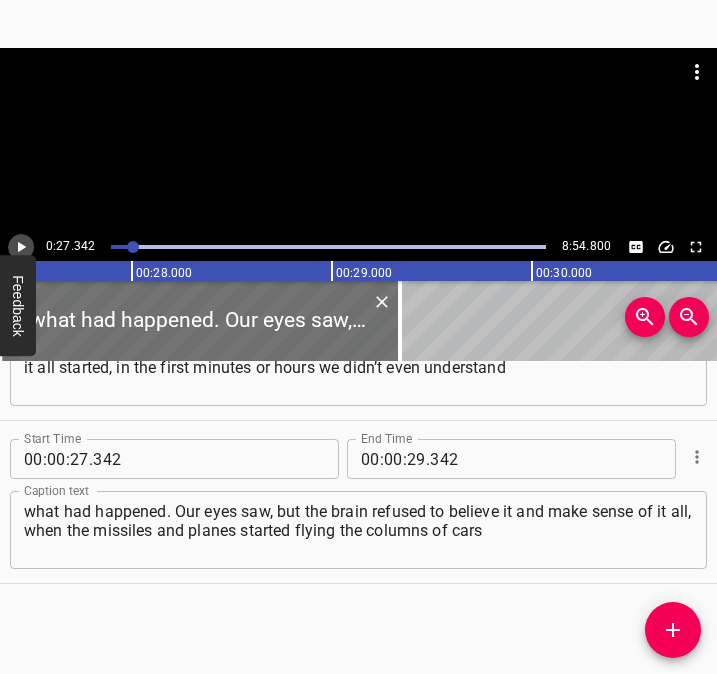 click 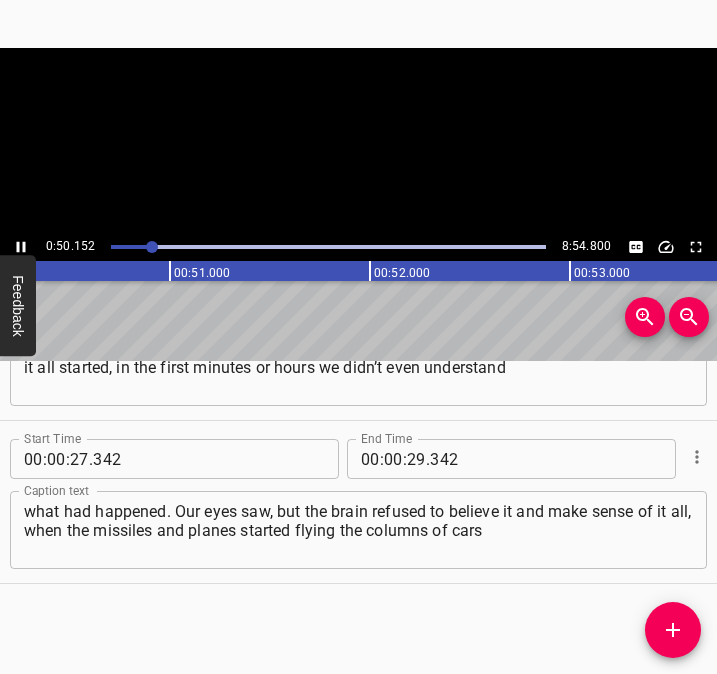 click 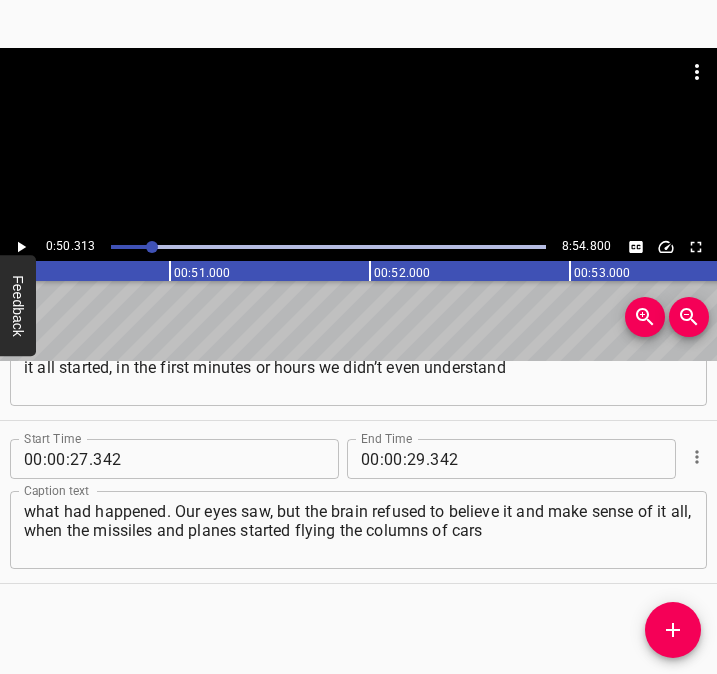 scroll, scrollTop: 0, scrollLeft: 10062, axis: horizontal 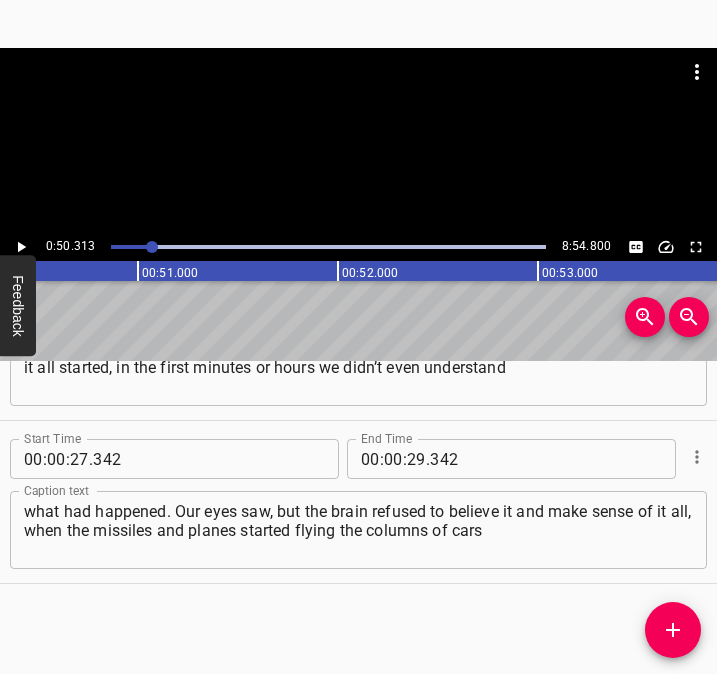click 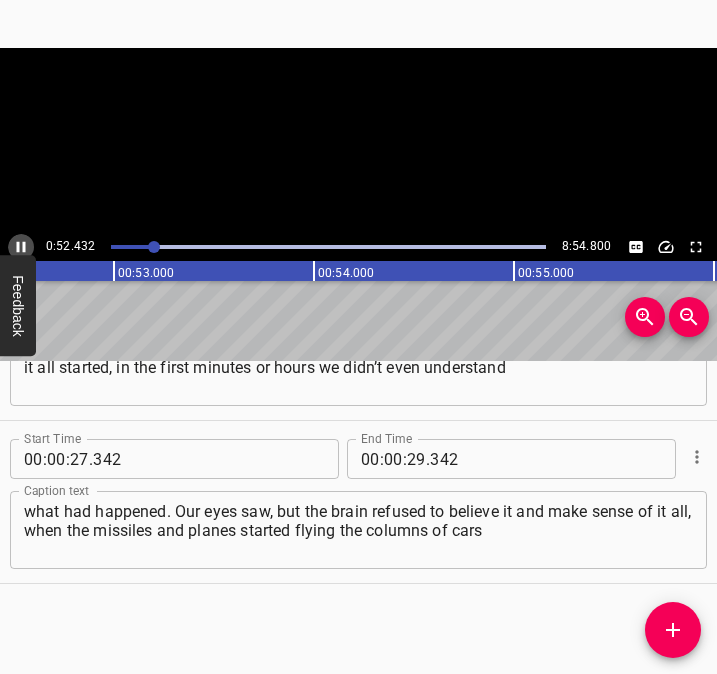 click 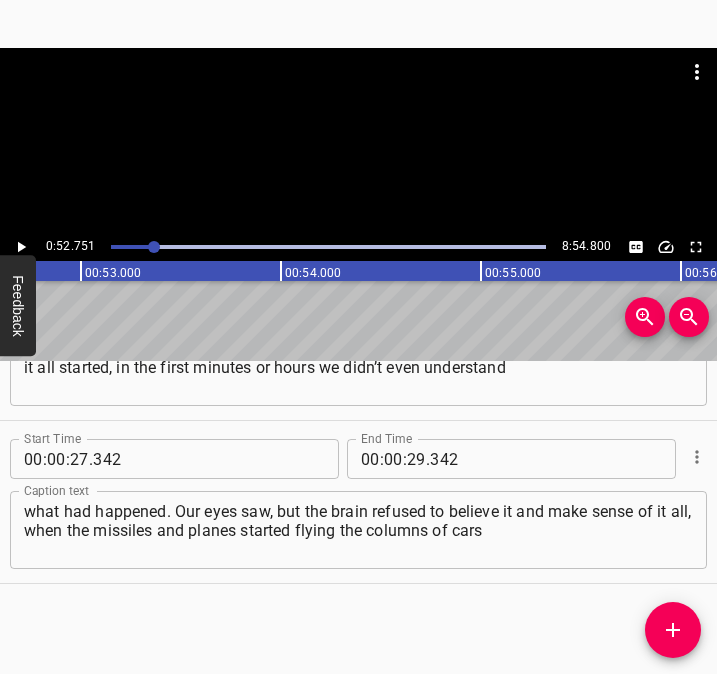 scroll, scrollTop: 0, scrollLeft: 10550, axis: horizontal 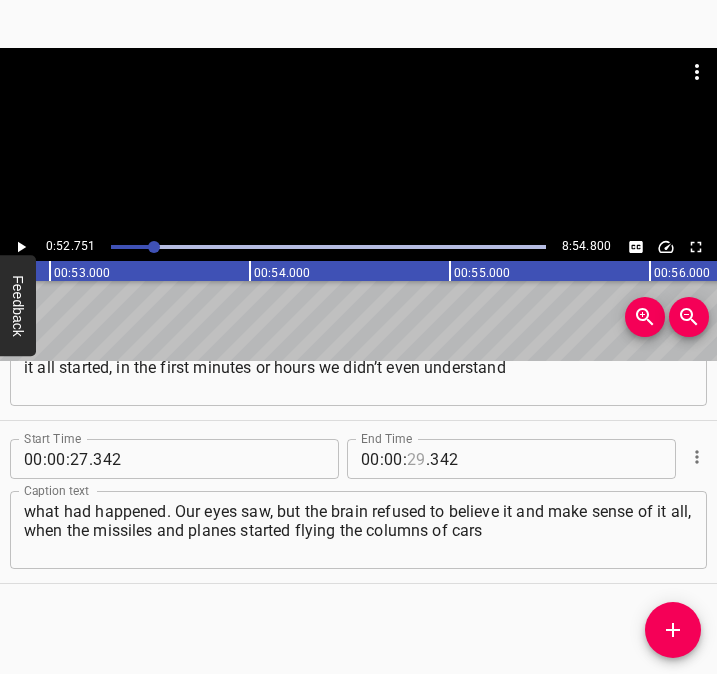 click at bounding box center (416, 459) 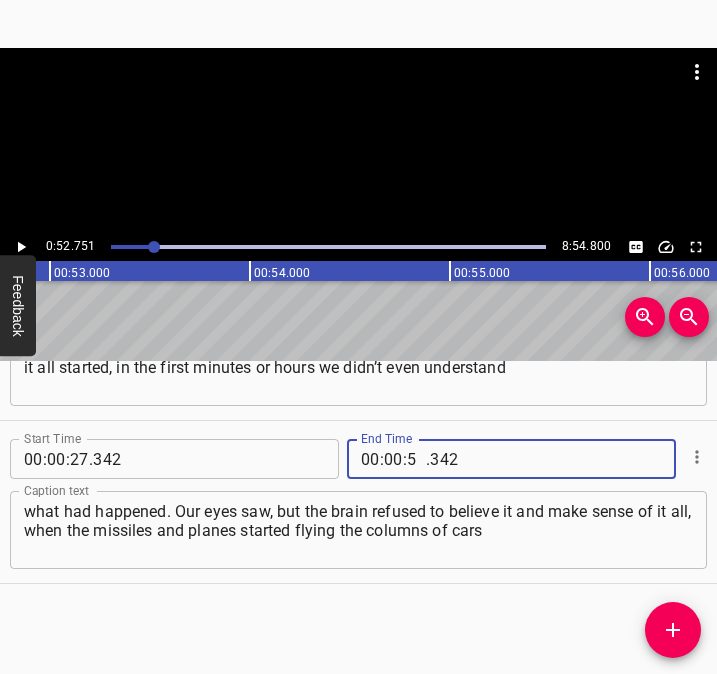 type on "52" 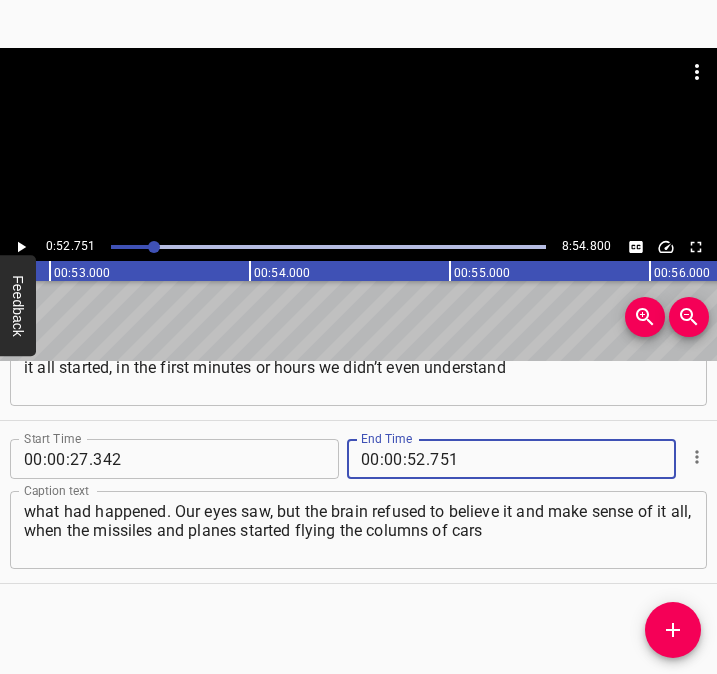 type on "751" 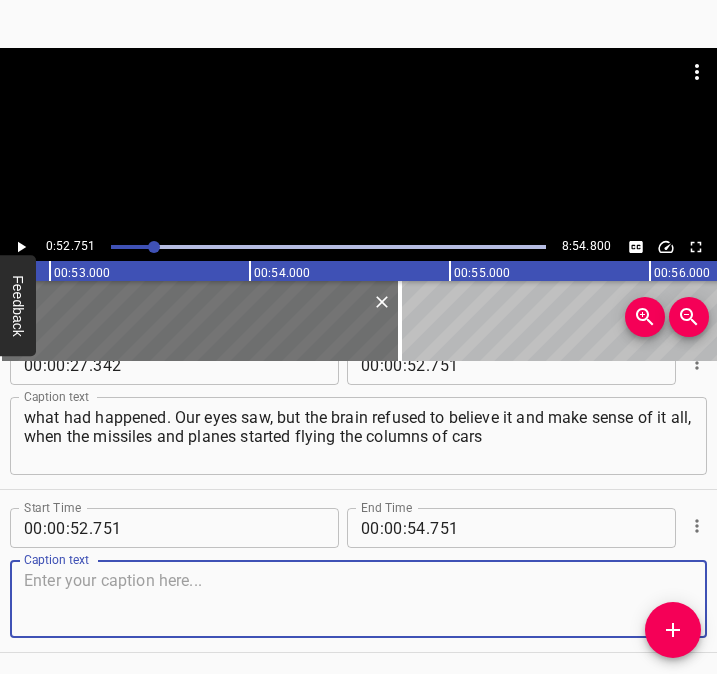 scroll, scrollTop: 245, scrollLeft: 0, axis: vertical 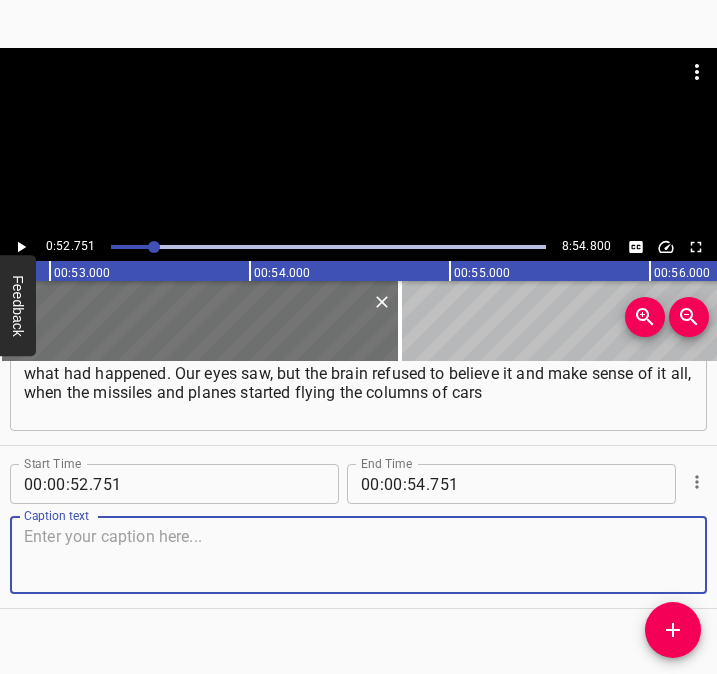 drag, startPoint x: 670, startPoint y: 542, endPoint x: 715, endPoint y: 524, distance: 48.466484 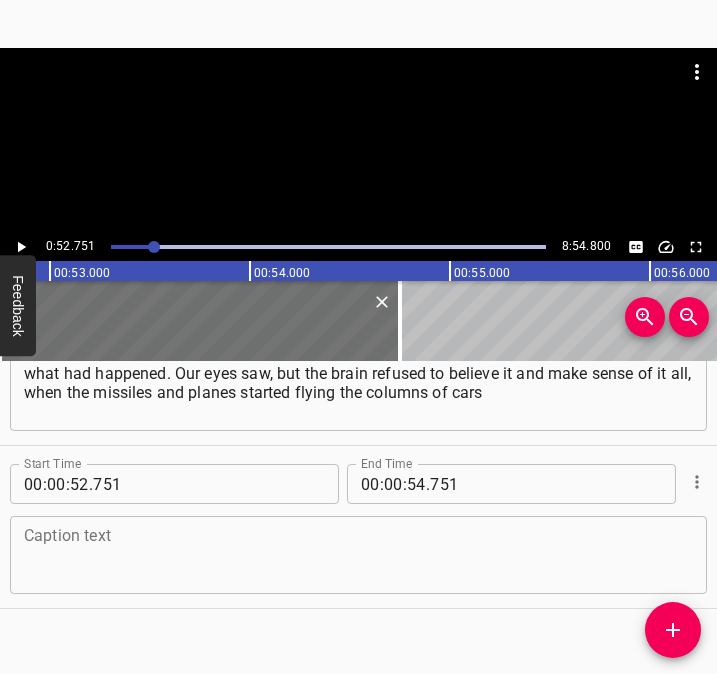 click at bounding box center [358, 555] 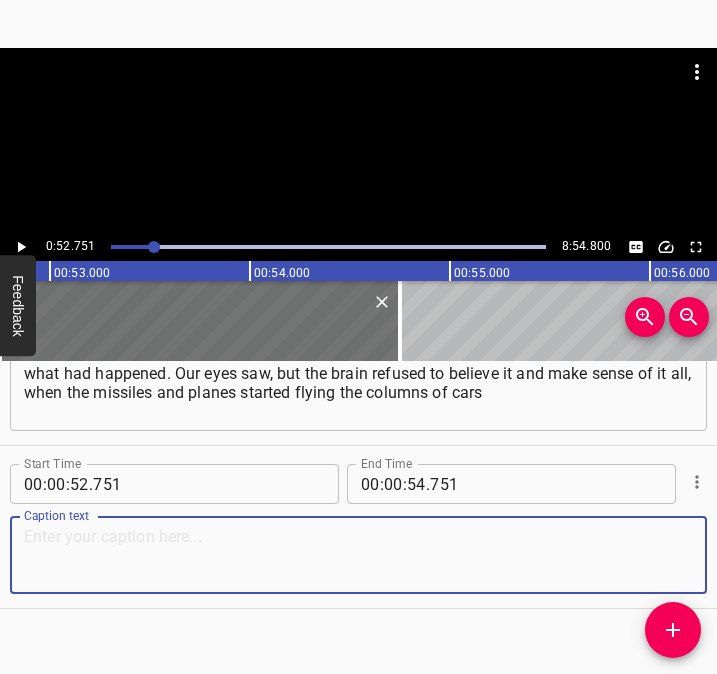 paste on "with evacuees clogged the entire highway. People were in panic, leaving in despair. And we watched all this, but I couldn’t believe it, to be honest." 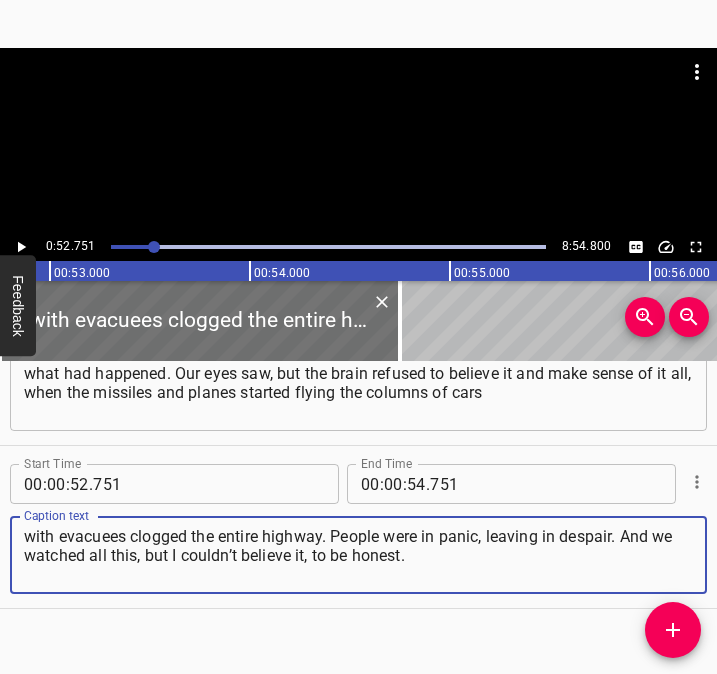 type on "with evacuees clogged the entire highway. People were in panic, leaving in despair. And we watched all this, but I couldn’t believe it, to be honest." 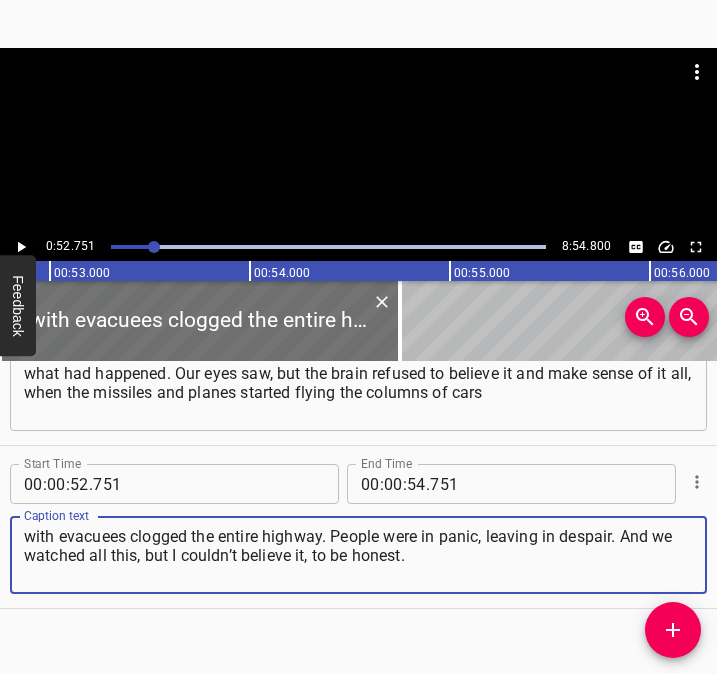 click 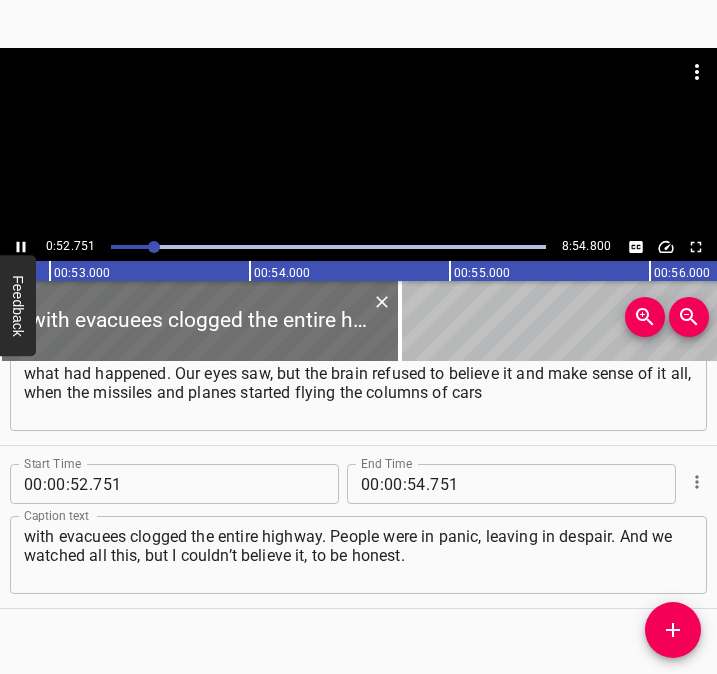 scroll, scrollTop: 270, scrollLeft: 0, axis: vertical 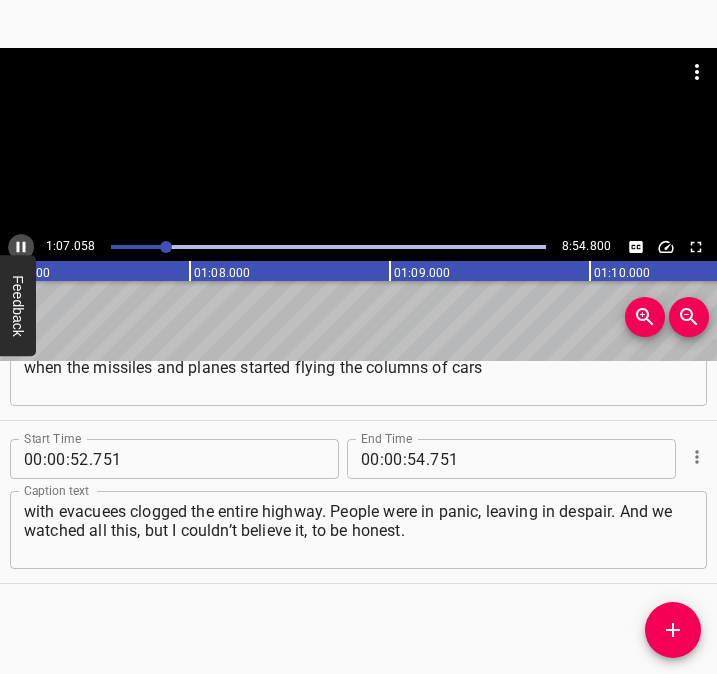 click 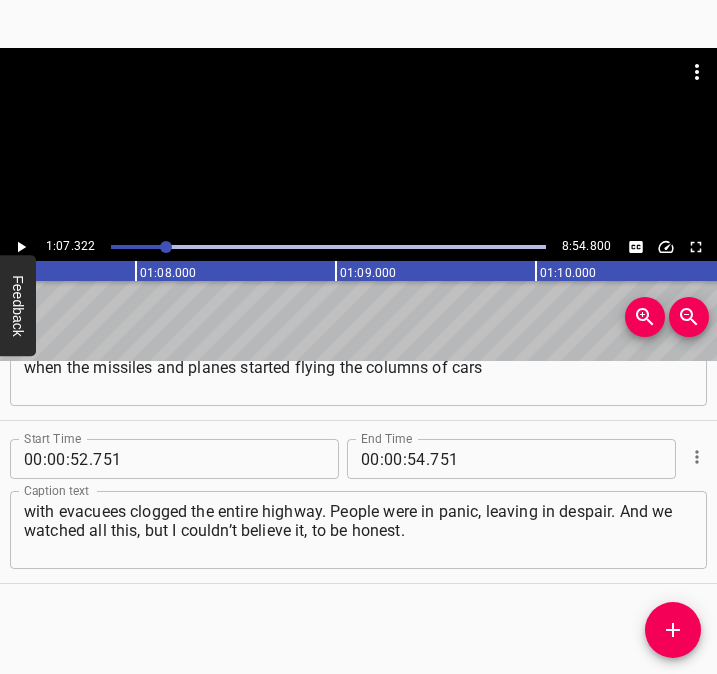 click 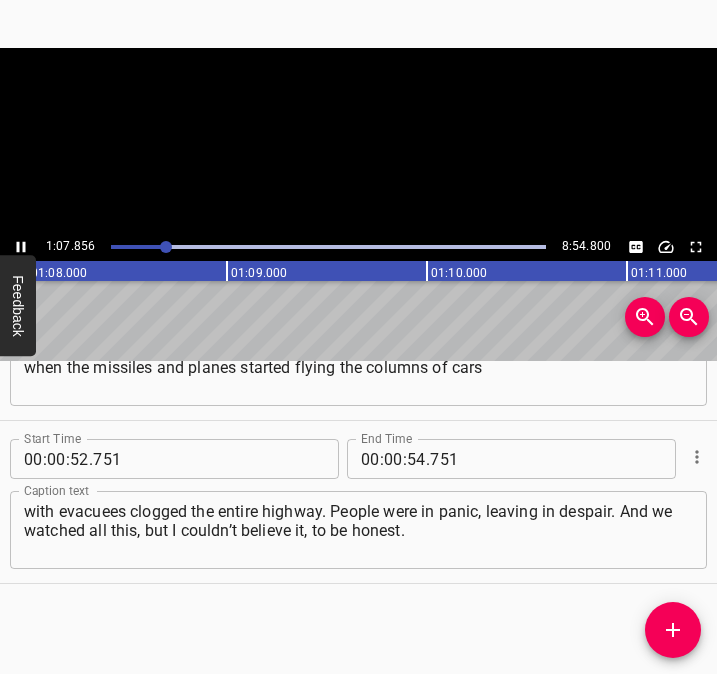 drag, startPoint x: 20, startPoint y: 242, endPoint x: 398, endPoint y: 588, distance: 512.4451 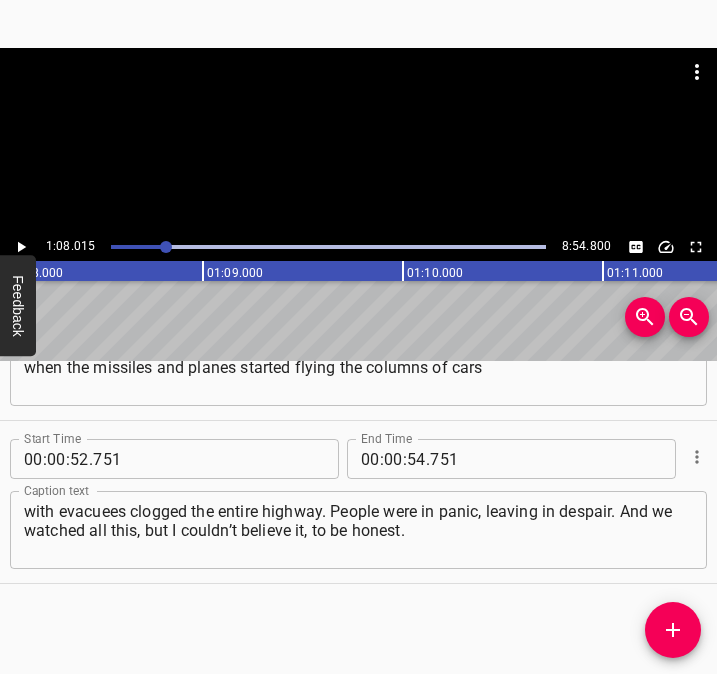 scroll, scrollTop: 0, scrollLeft: 13602, axis: horizontal 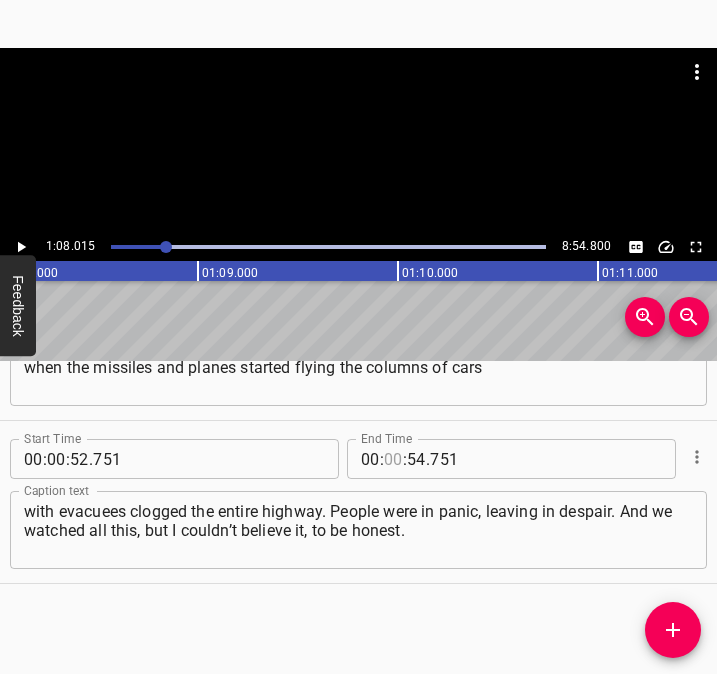 click at bounding box center (393, 459) 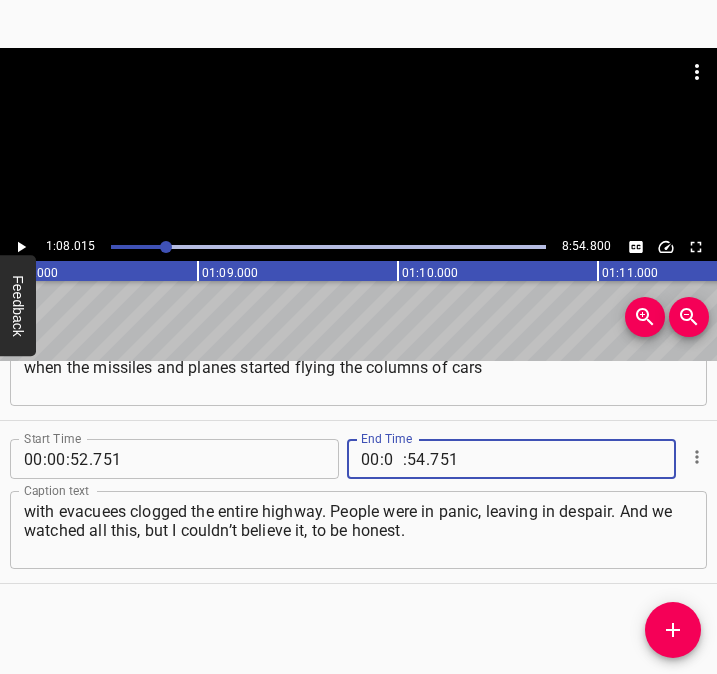 type on "01" 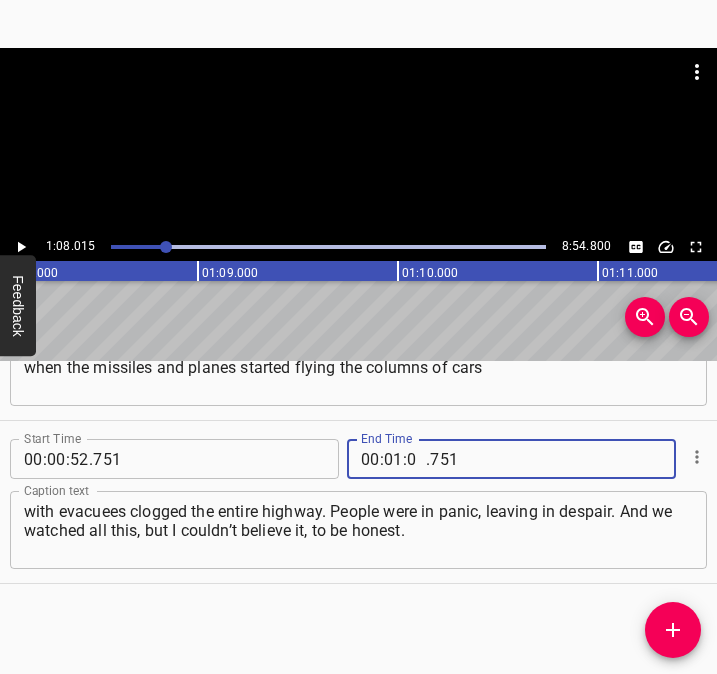 type on "08" 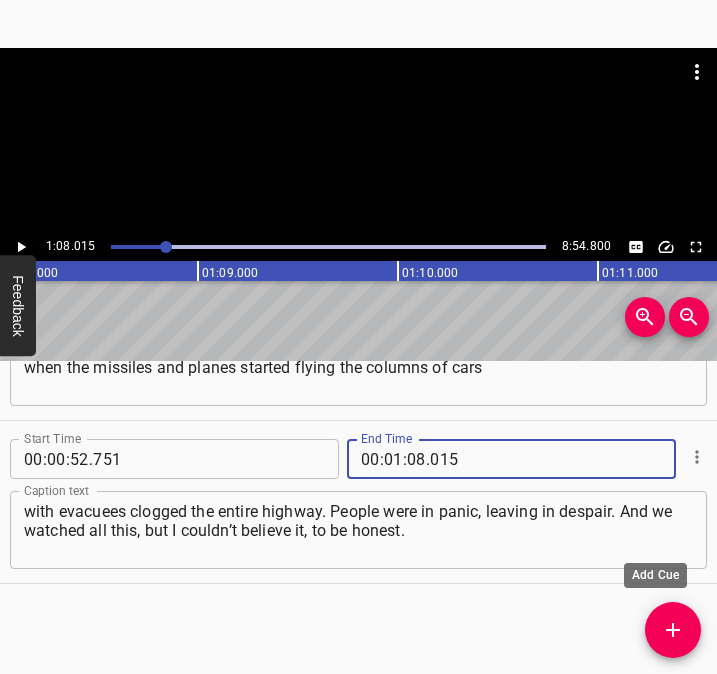 type on "015" 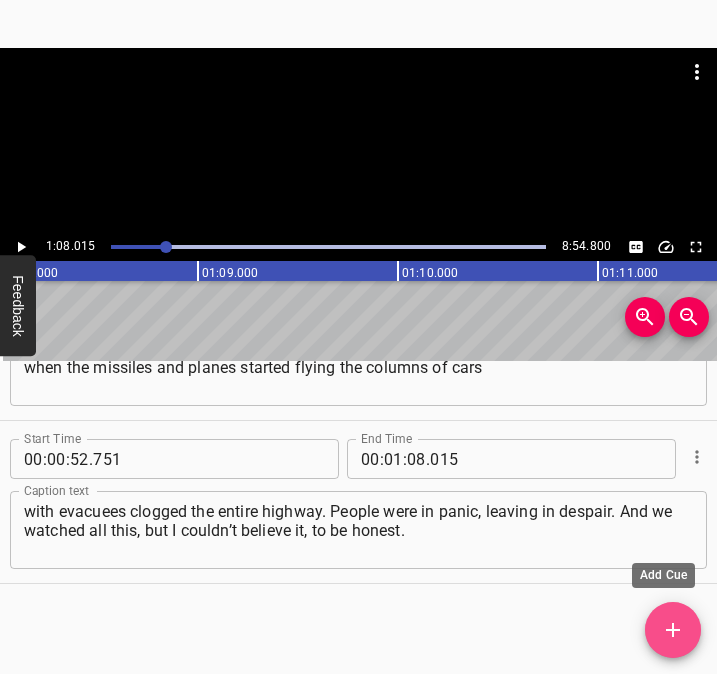 click 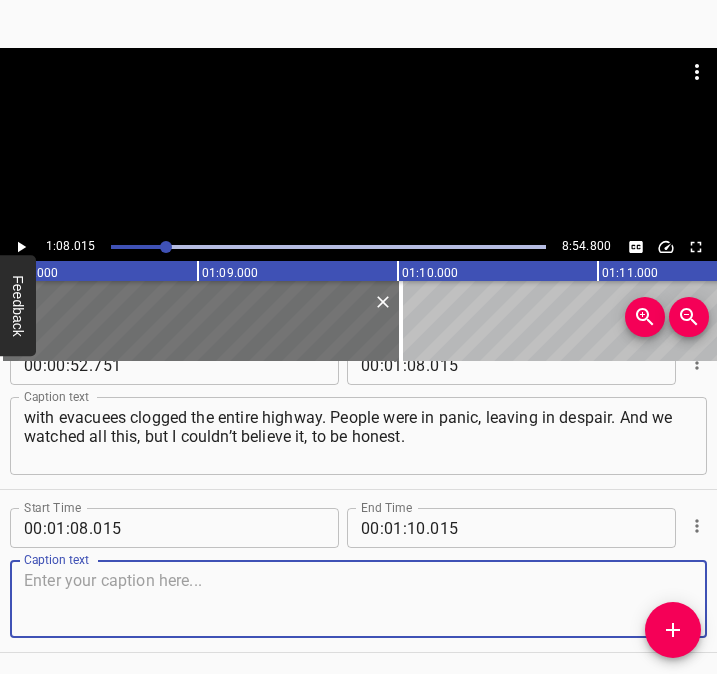 scroll, scrollTop: 433, scrollLeft: 0, axis: vertical 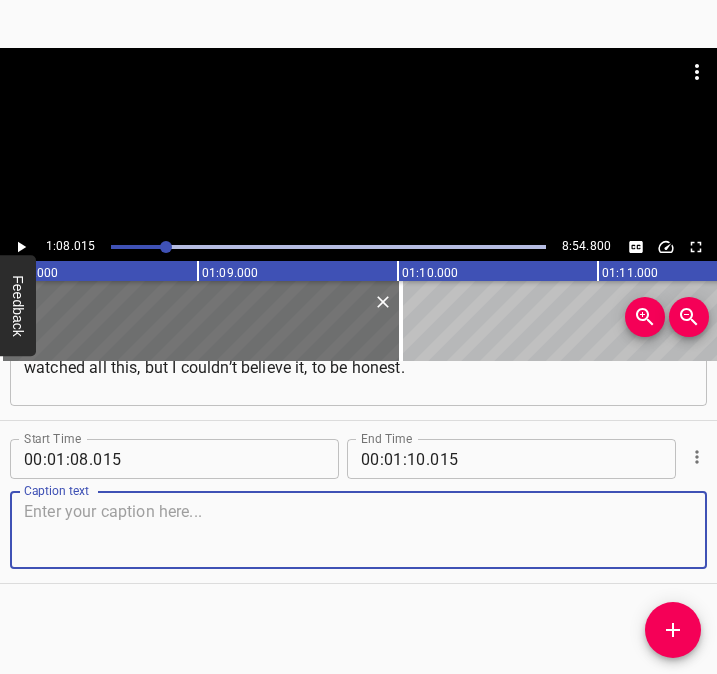 drag, startPoint x: 656, startPoint y: 536, endPoint x: 705, endPoint y: 515, distance: 53.310413 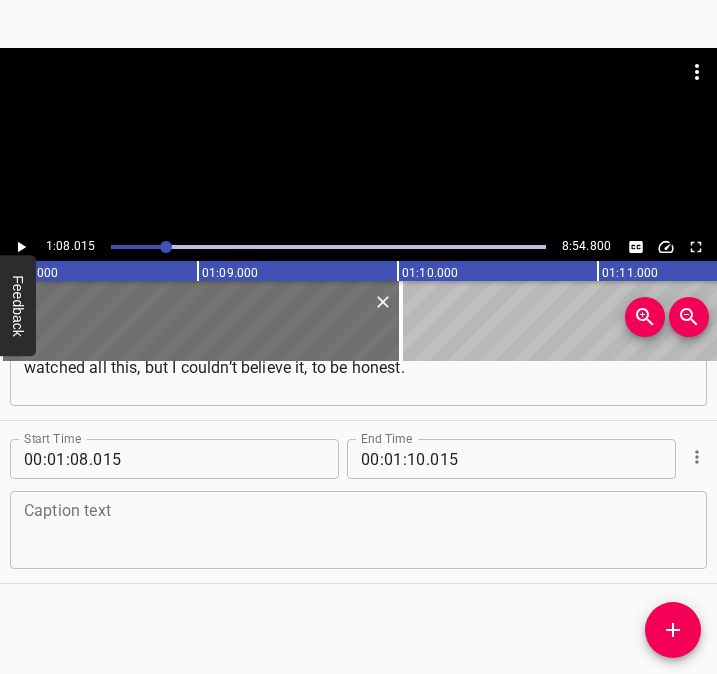 click at bounding box center (358, 530) 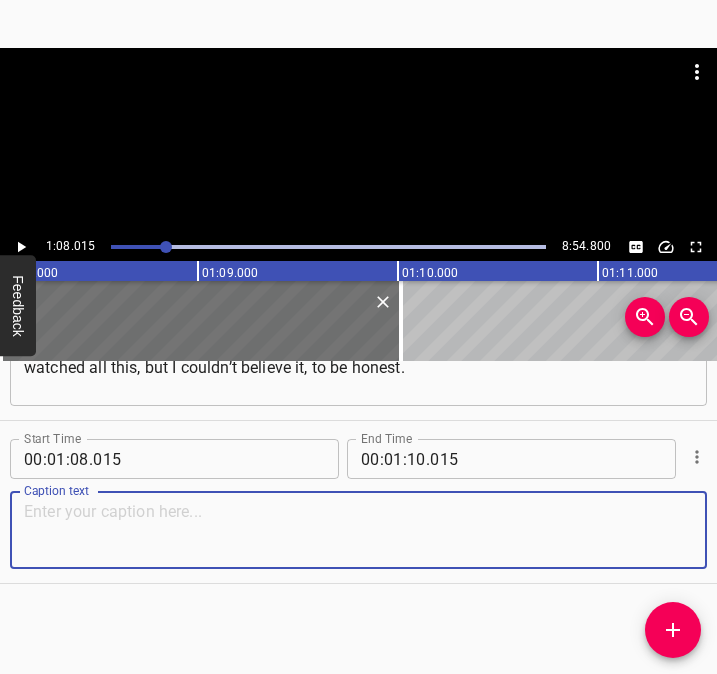 paste on "I believed that one brother cannot attack another. But it had really happened. And it was very difficult. Earlier, in peacetime, when planes flew over," 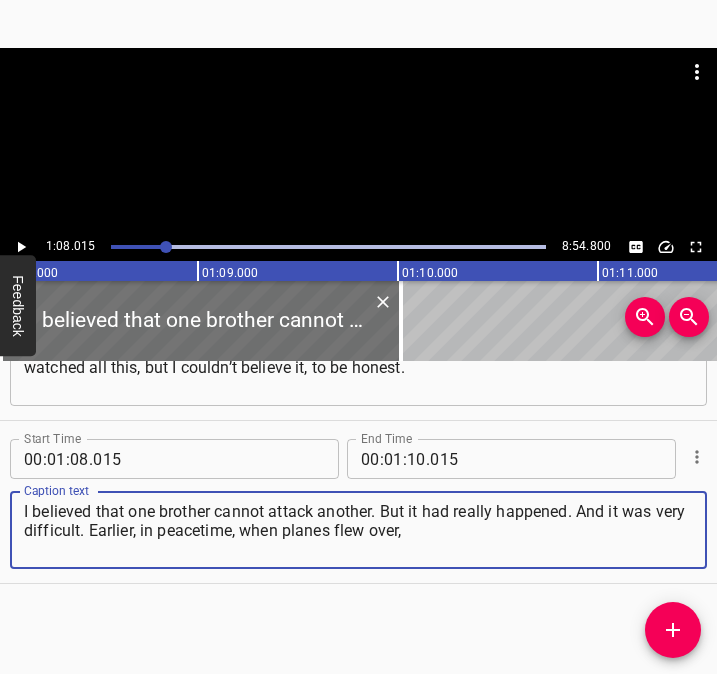 type on "I believed that one brother cannot attack another. But it had really happened. And it was very difficult. Earlier, in peacetime, when planes flew over," 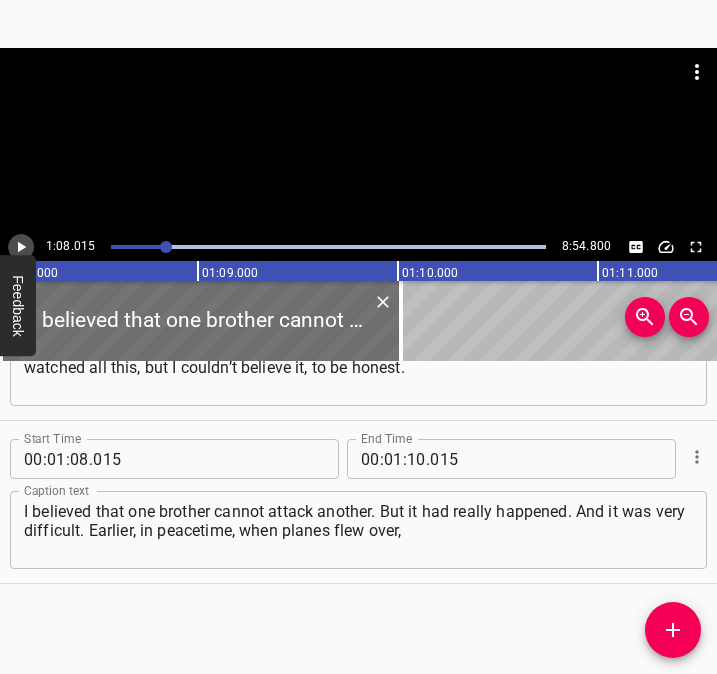 click 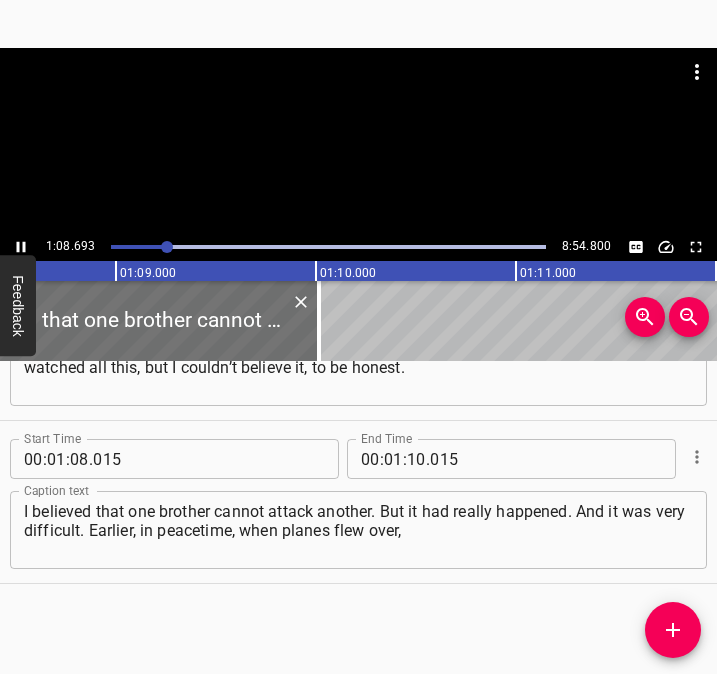 scroll, scrollTop: 0, scrollLeft: 13738, axis: horizontal 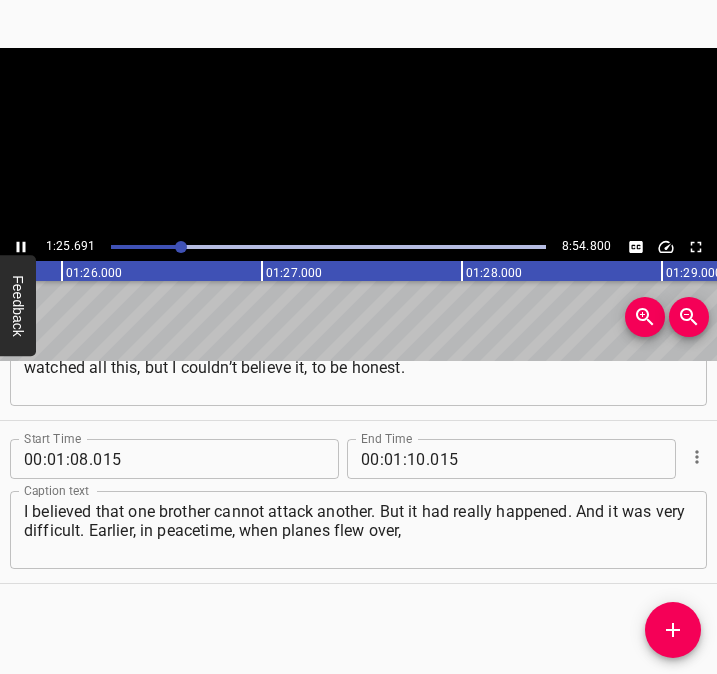 click 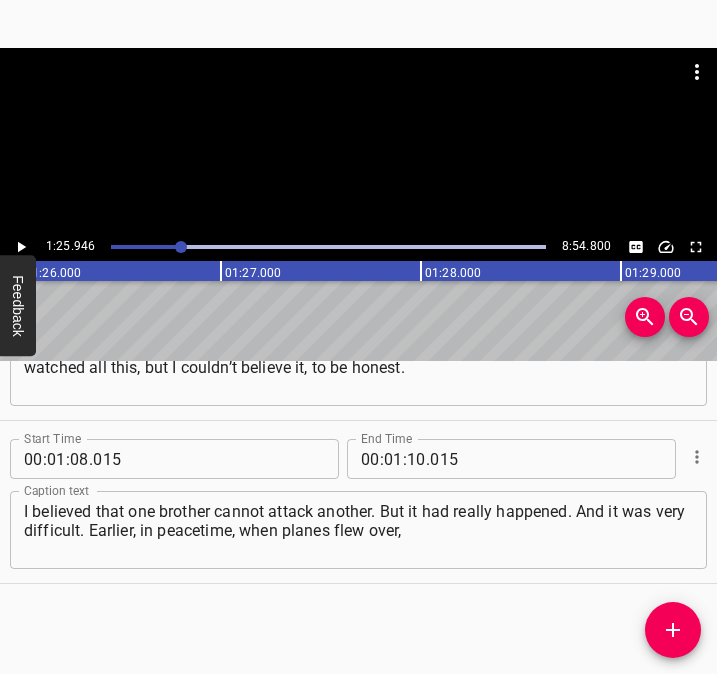 scroll, scrollTop: 0, scrollLeft: 17189, axis: horizontal 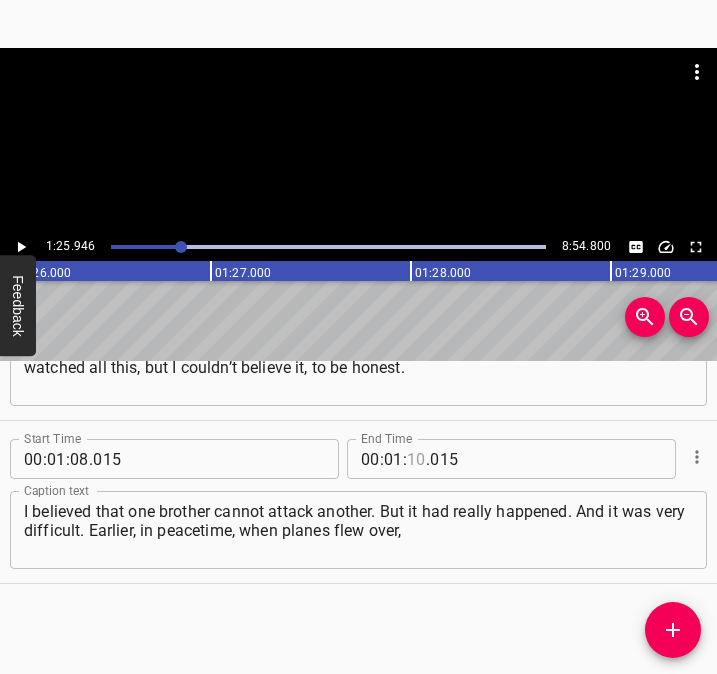 click at bounding box center (416, 459) 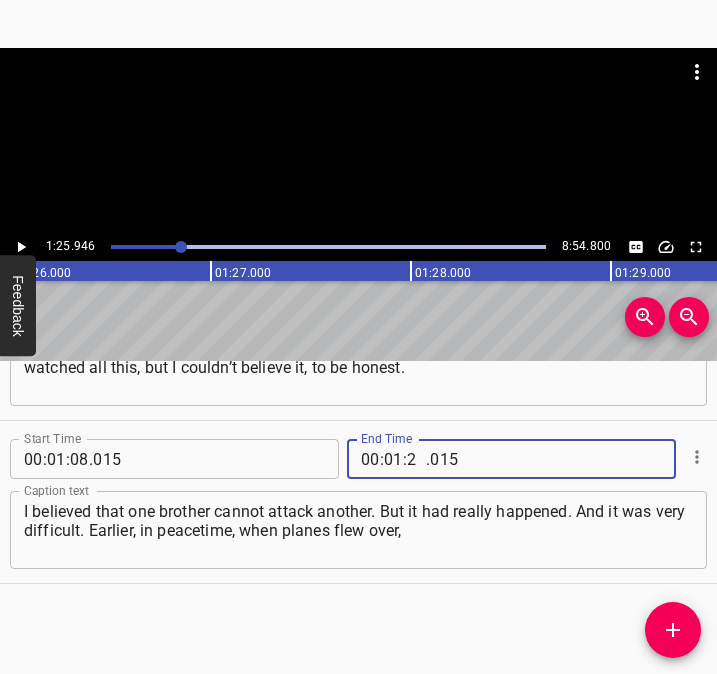 type on "25" 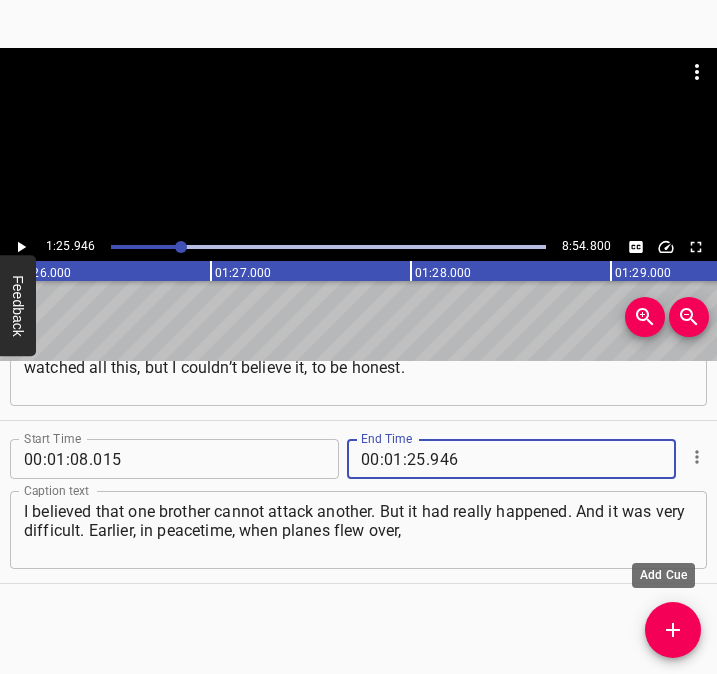 type on "946" 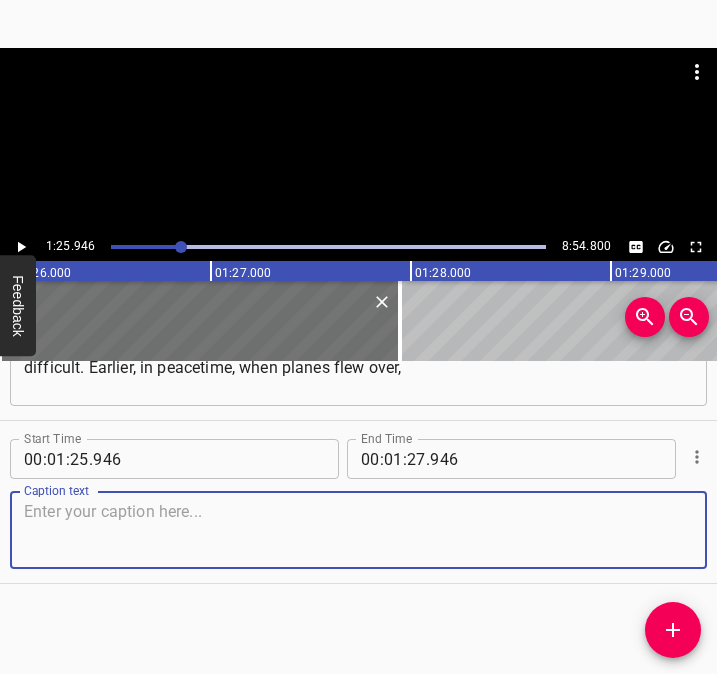 scroll, scrollTop: 544, scrollLeft: 0, axis: vertical 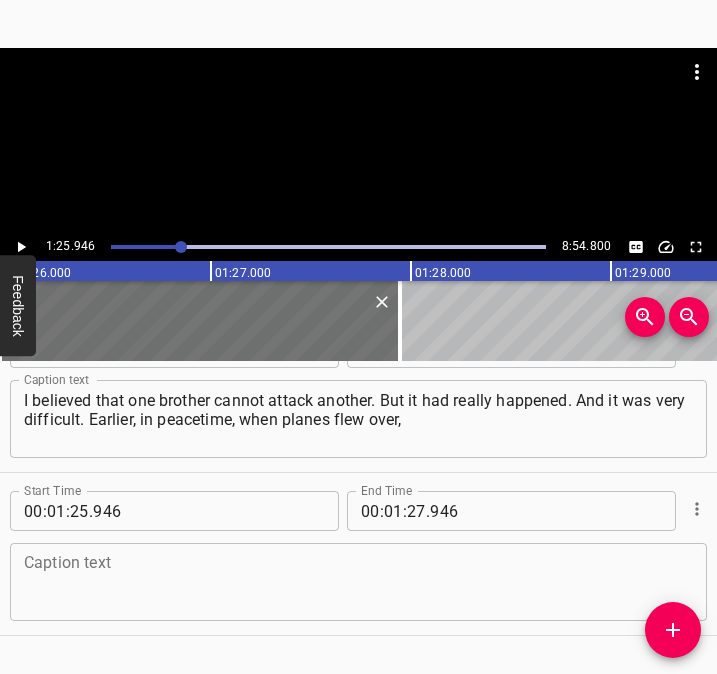 click on "Caption text Caption text" at bounding box center (358, 580) 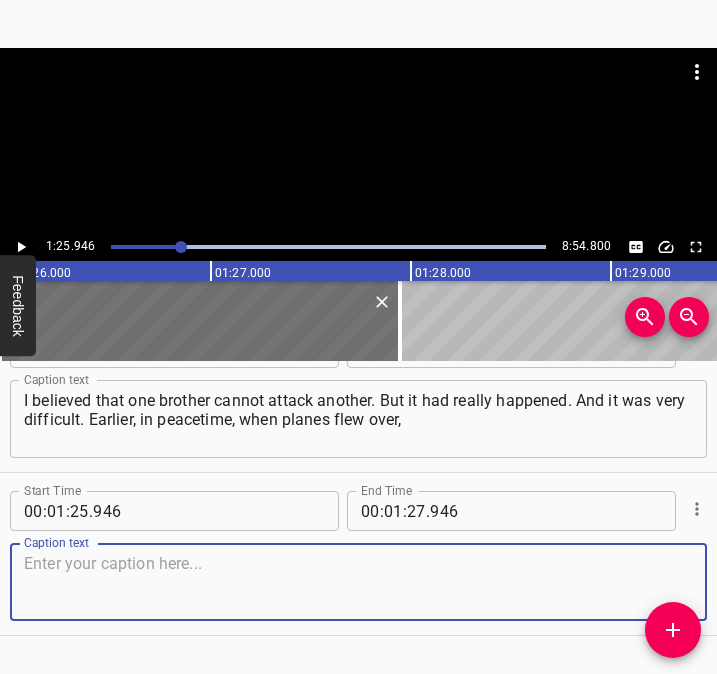 click at bounding box center [358, 582] 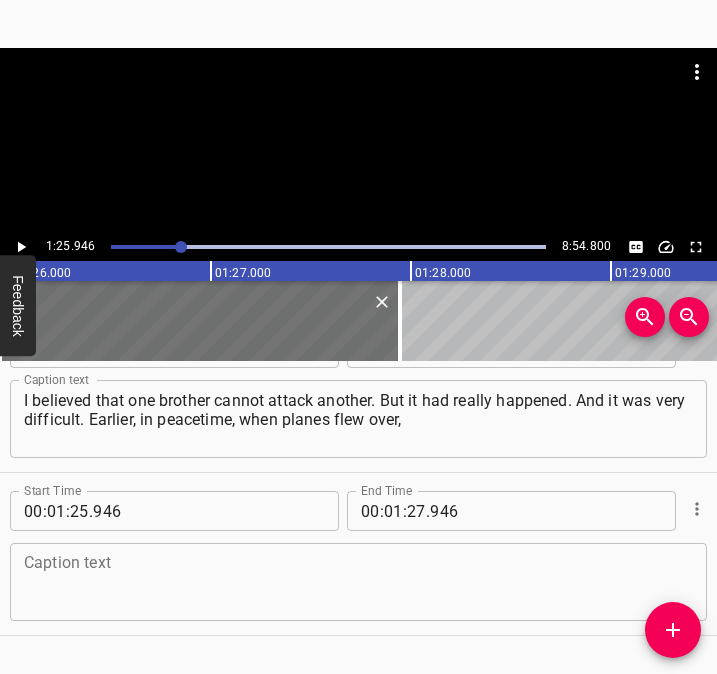 click at bounding box center (358, 582) 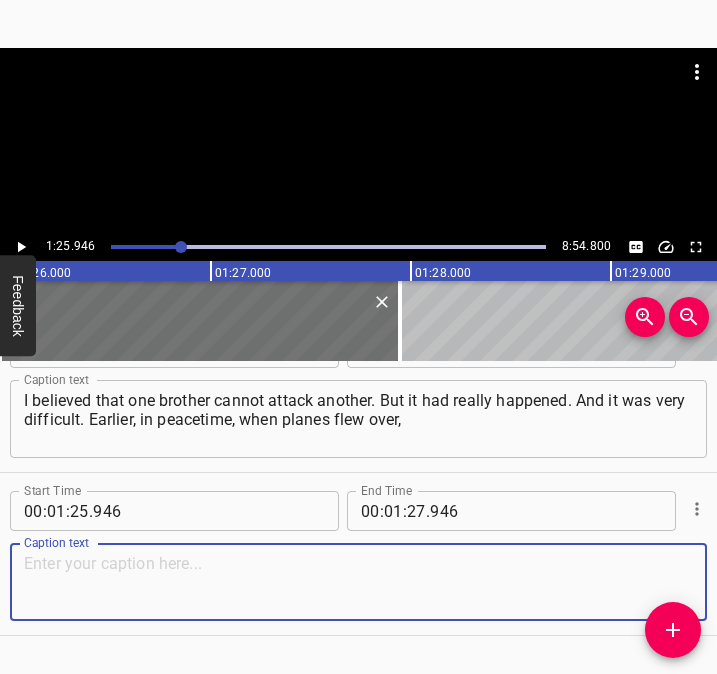 paste on "everyone knew that it was civil aviation. And this time, we saw a lot of them flying very low, the children panicked, cried, screamed." 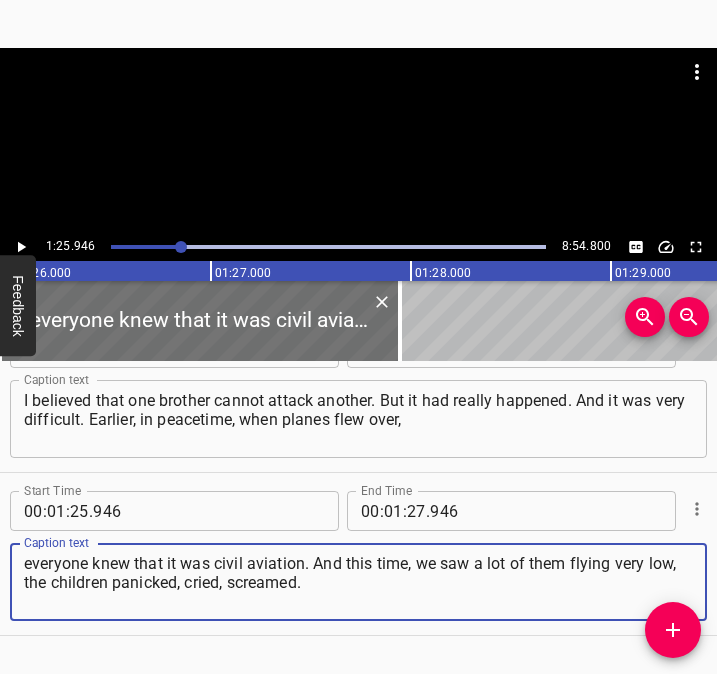 type on "everyone knew that it was civil aviation. And this time, we saw a lot of them flying very low, the children panicked, cried, screamed." 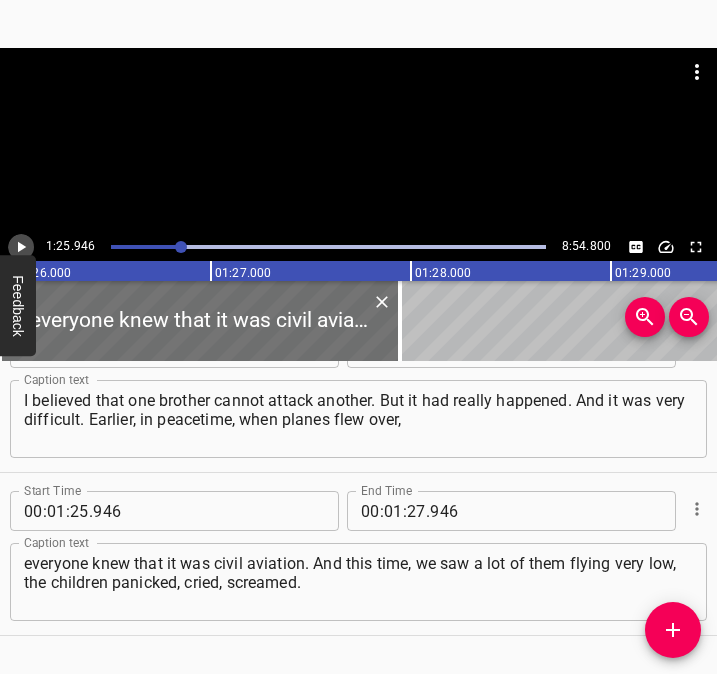 click 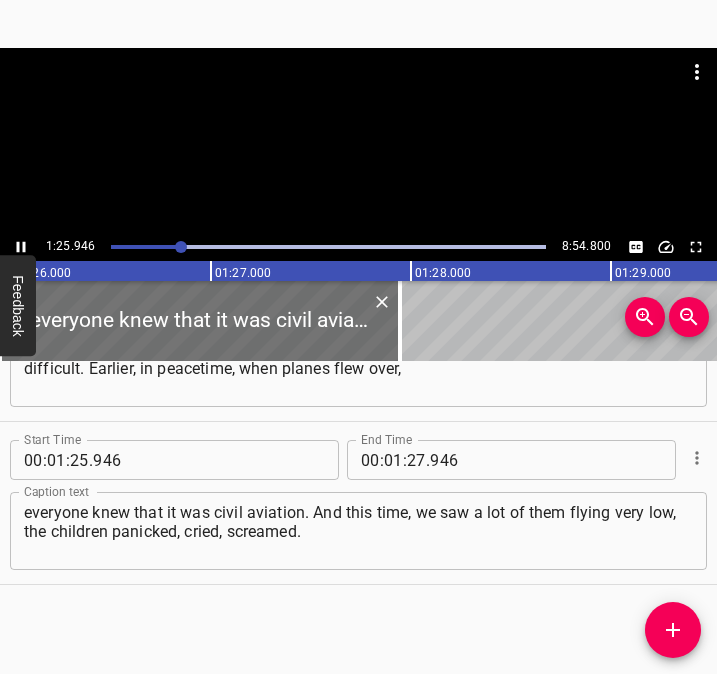 scroll, scrollTop: 596, scrollLeft: 0, axis: vertical 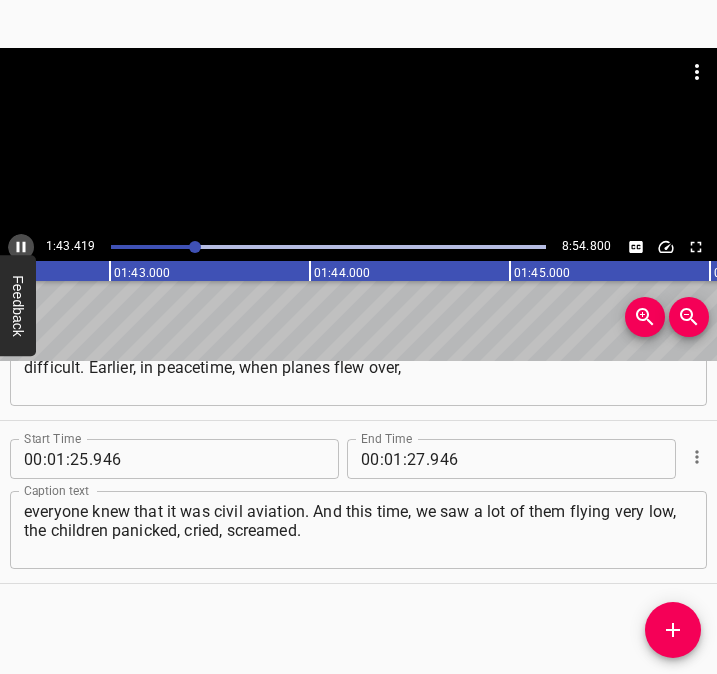 click 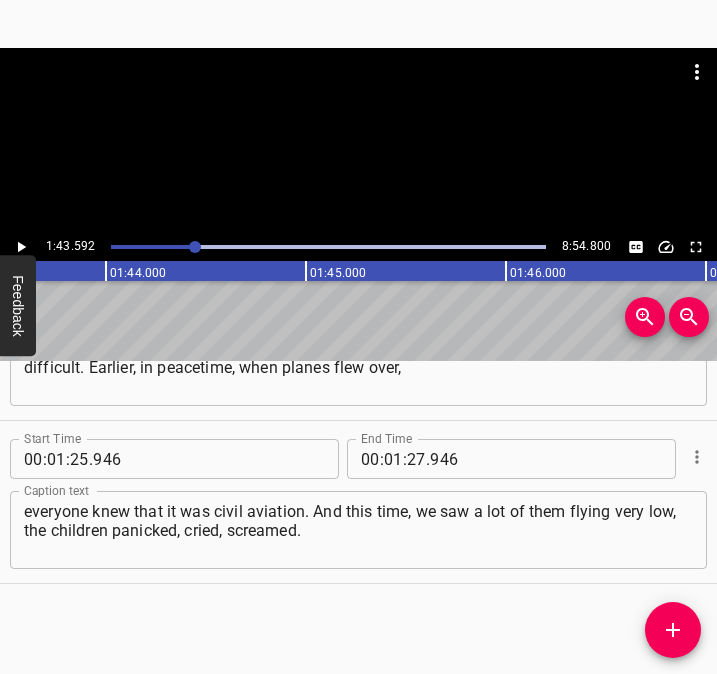 scroll, scrollTop: 0, scrollLeft: 20718, axis: horizontal 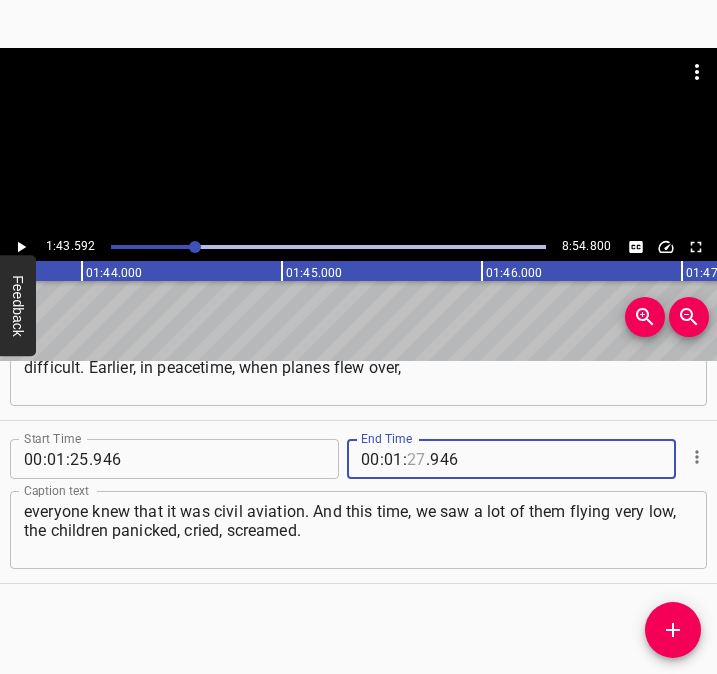 click at bounding box center [416, 459] 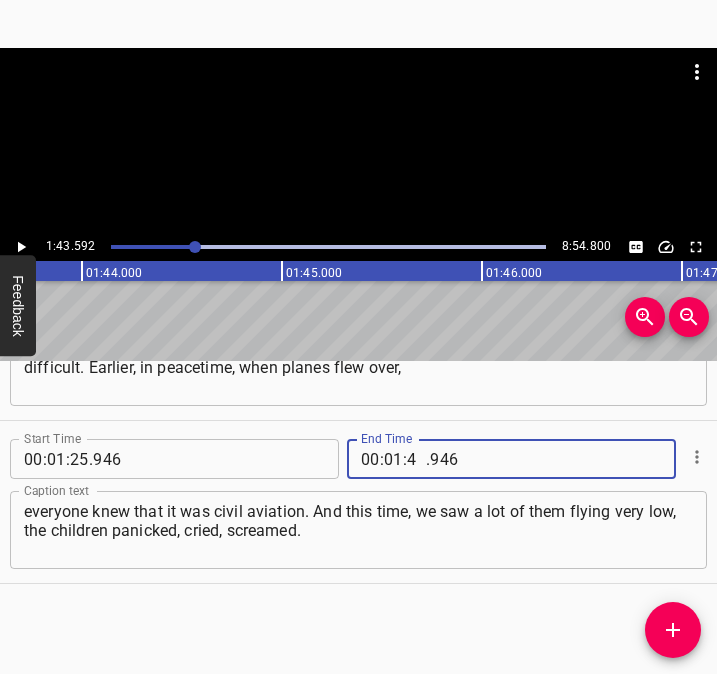 type on "43" 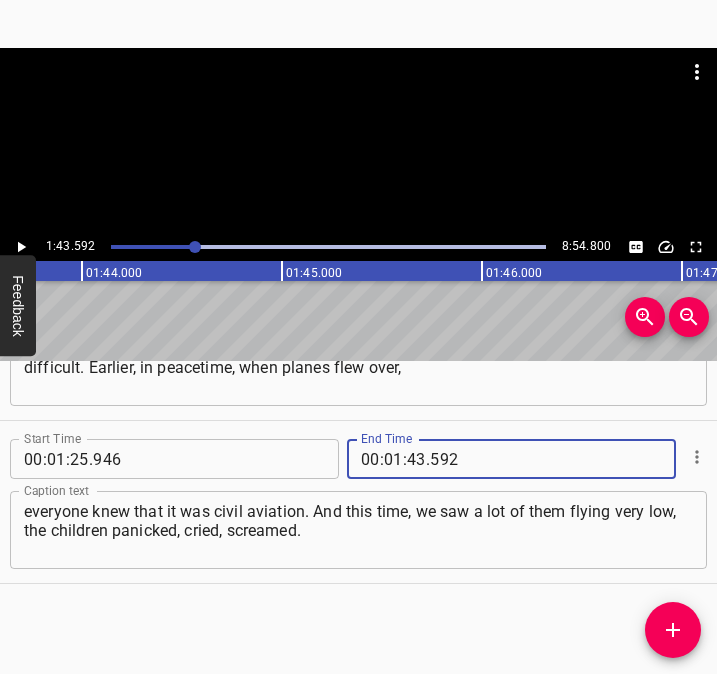type on "592" 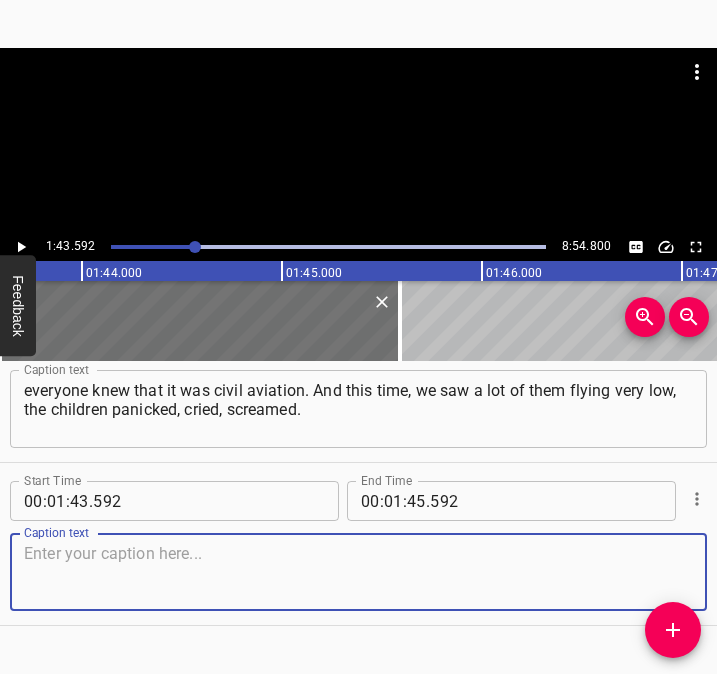 scroll, scrollTop: 759, scrollLeft: 0, axis: vertical 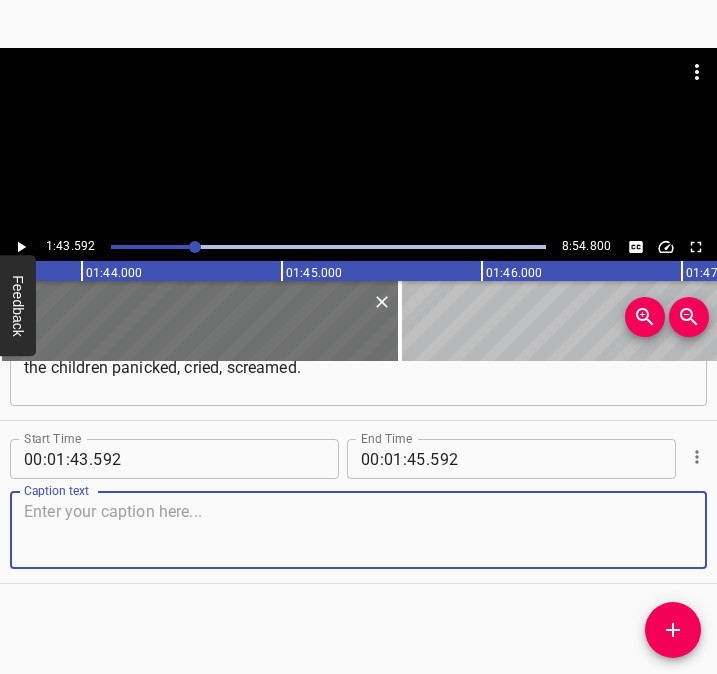 drag, startPoint x: 670, startPoint y: 539, endPoint x: 717, endPoint y: 524, distance: 49.335587 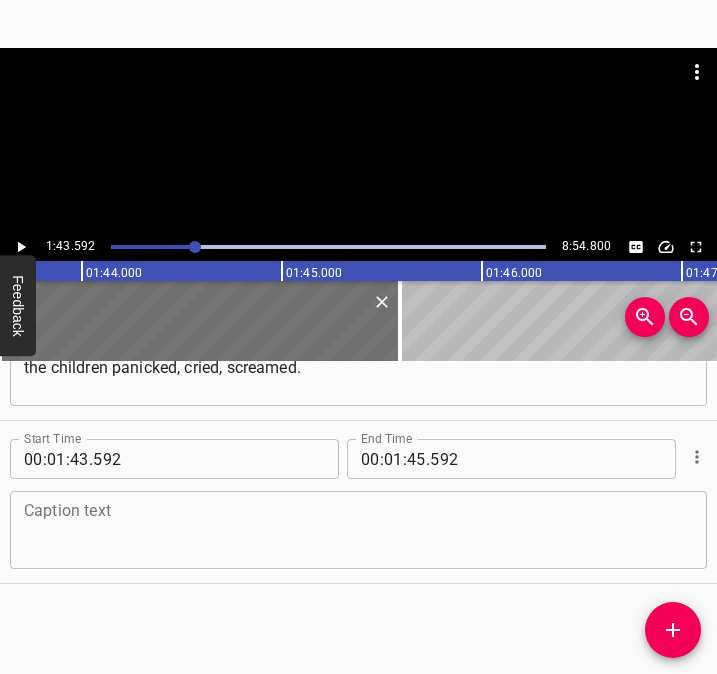 click on "Caption text" at bounding box center (358, 530) 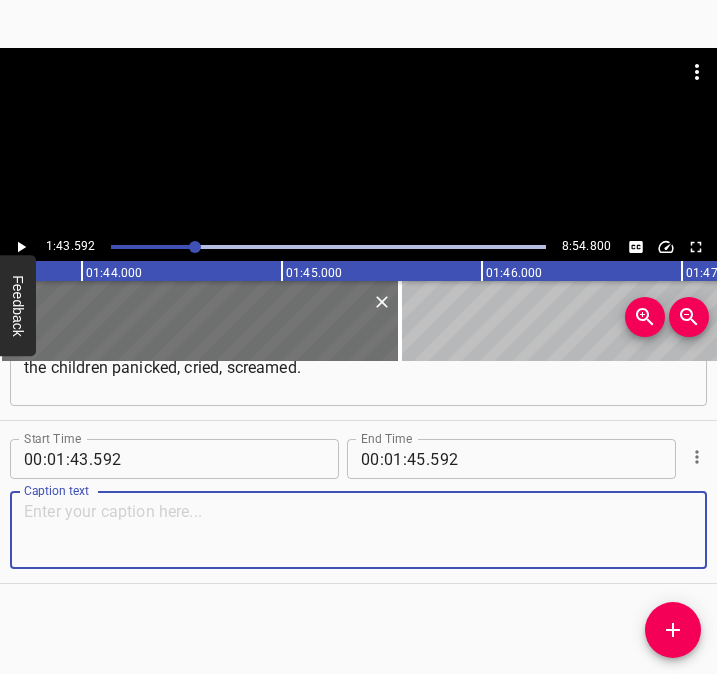 paste on "And it was very difficult to watch. And I understood that I had to do something. At that time, I had 17 [PERSON_NAME] children. 10 were already adults, and 7 were still minors." 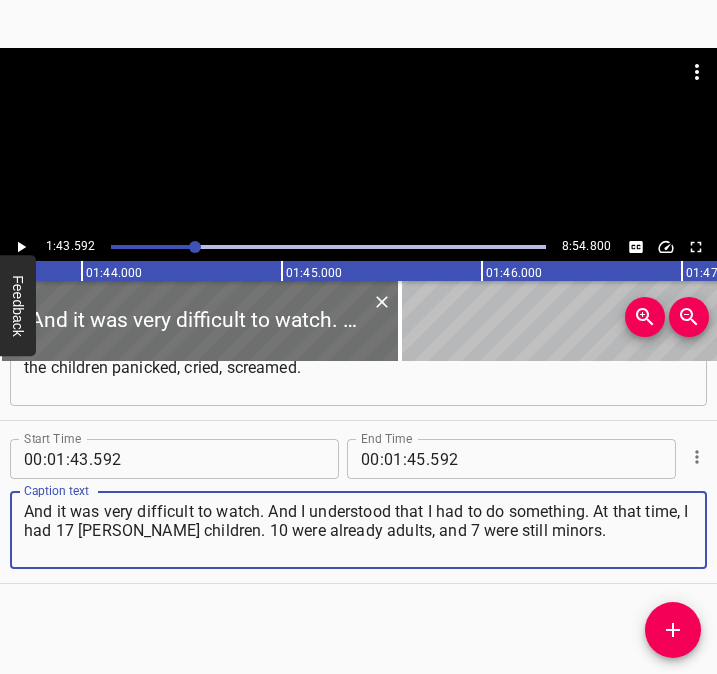 type on "And it was very difficult to watch. And I understood that I had to do something. At that time, I had 17 [PERSON_NAME] children. 10 were already adults, and 7 were still minors." 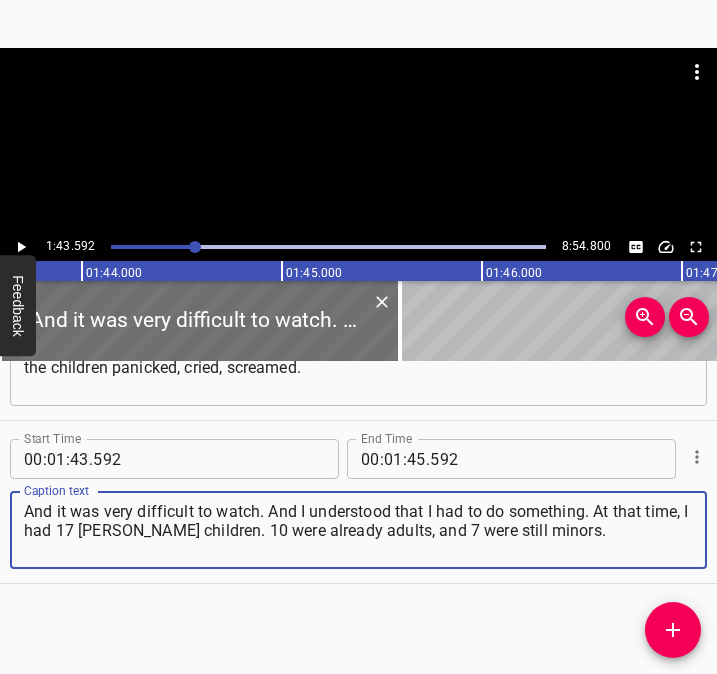 click 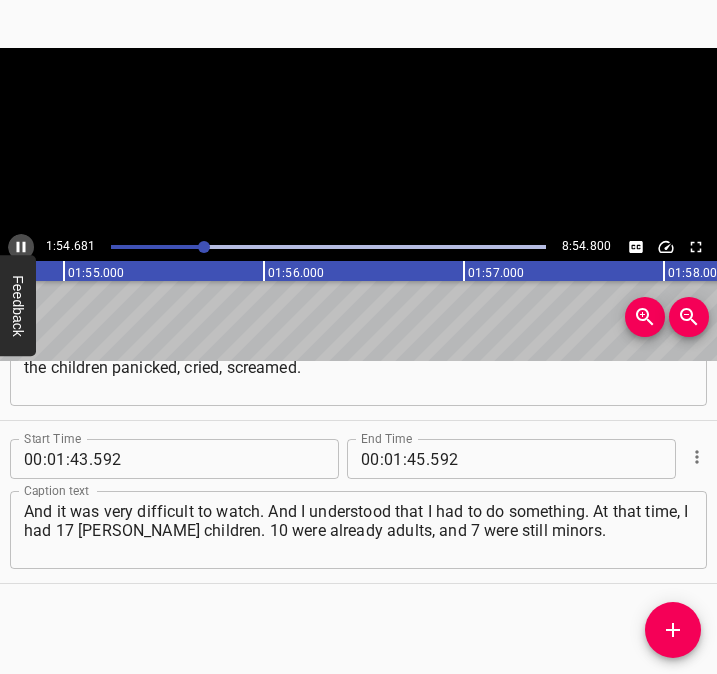 click 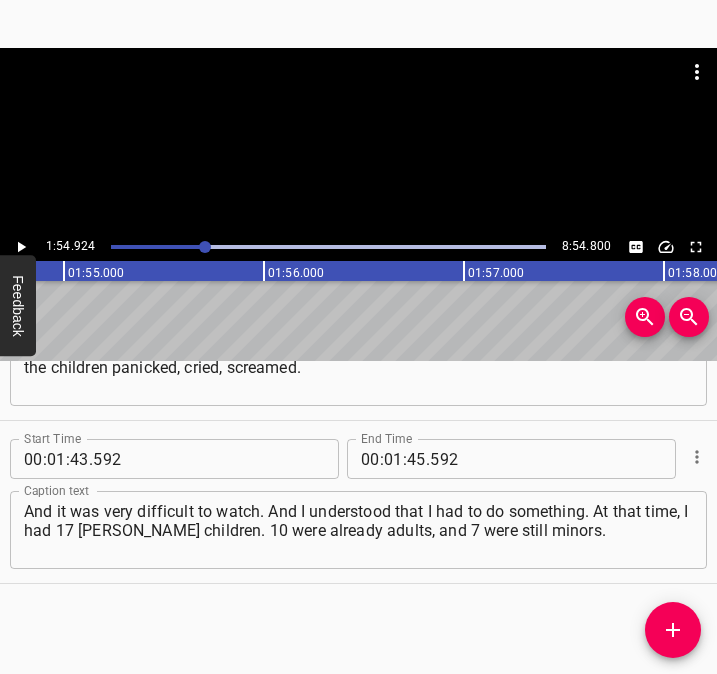 scroll, scrollTop: 0, scrollLeft: 22984, axis: horizontal 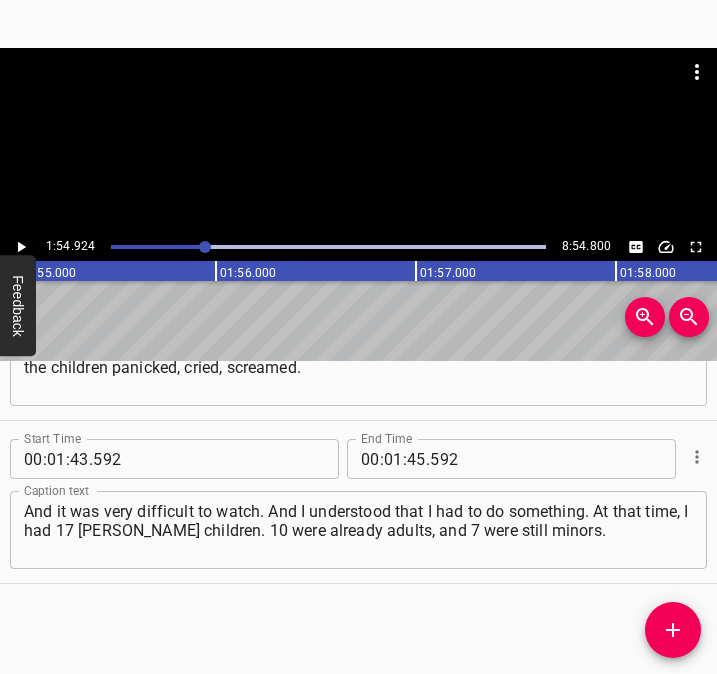 click 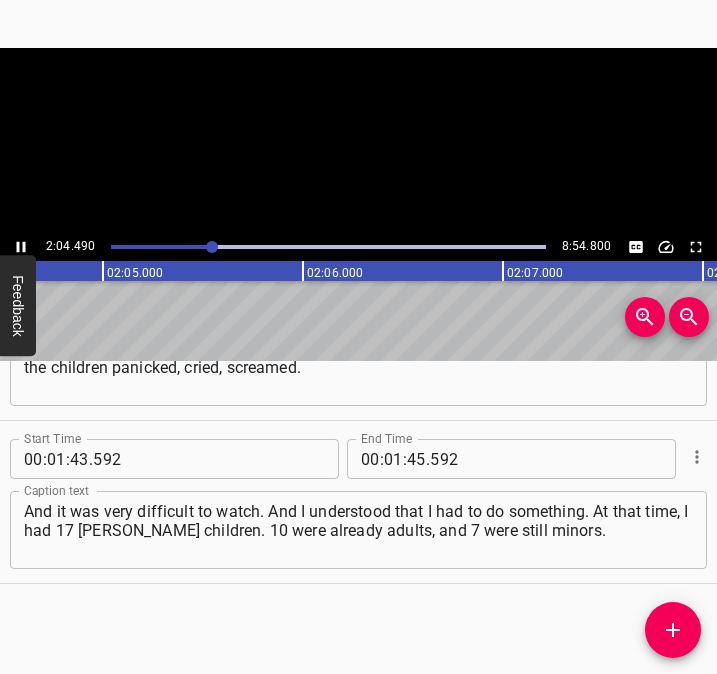 click 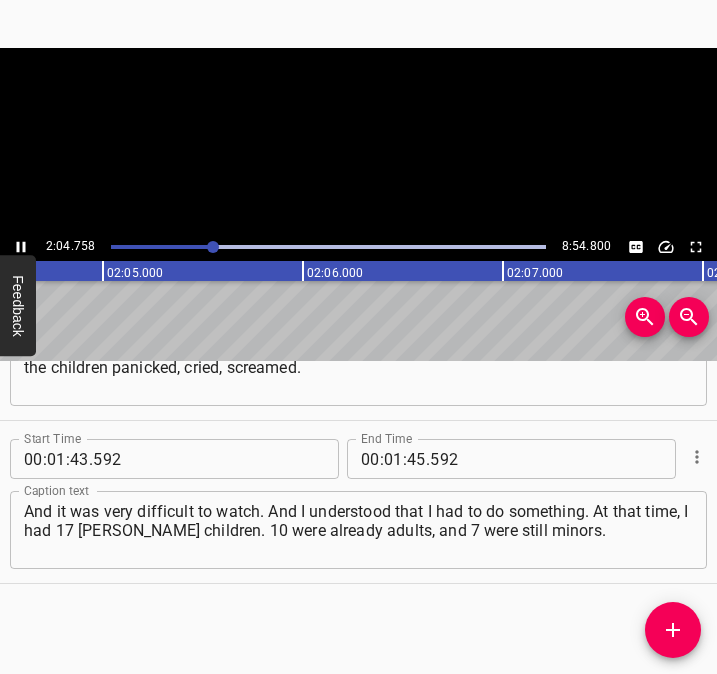 scroll, scrollTop: 0, scrollLeft: 24957, axis: horizontal 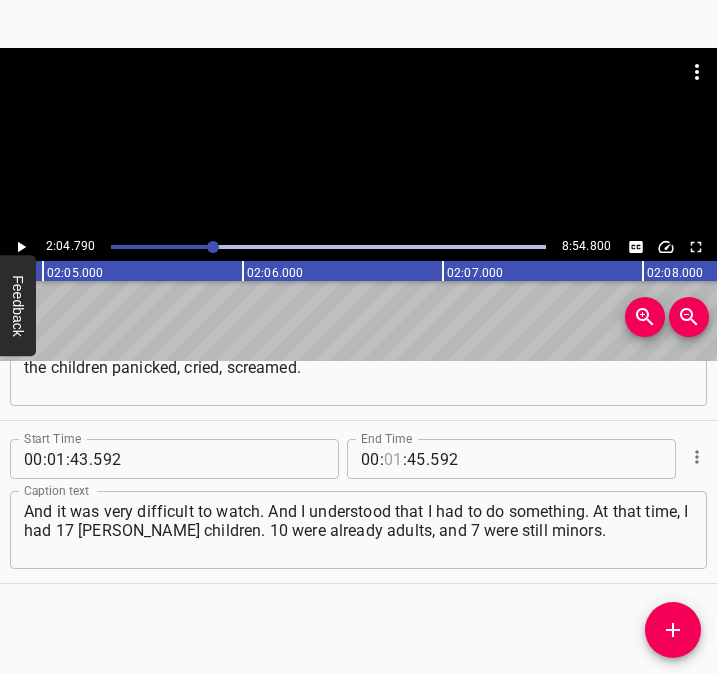 click at bounding box center (393, 459) 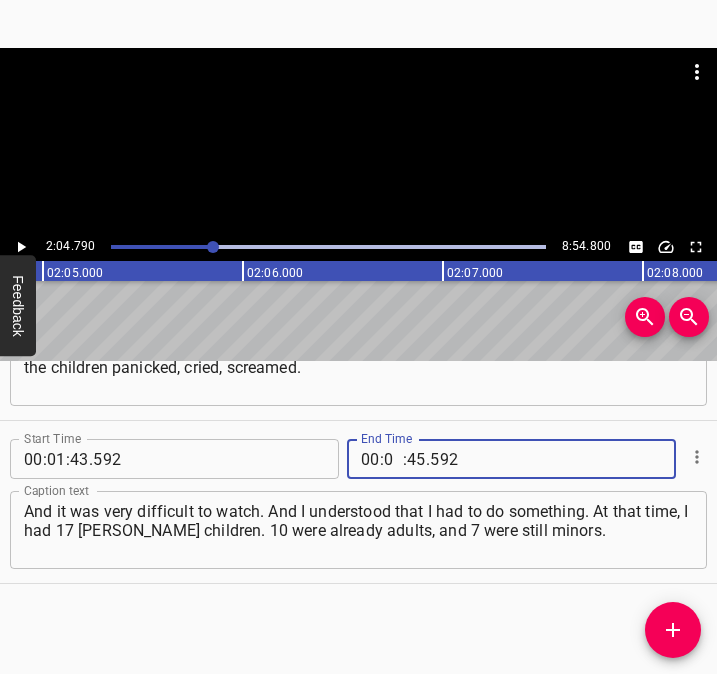type on "02" 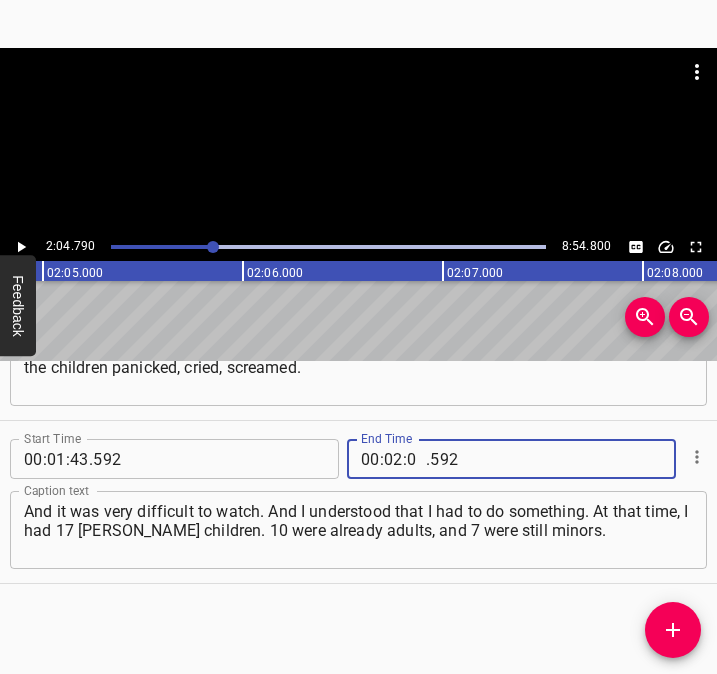 type on "04" 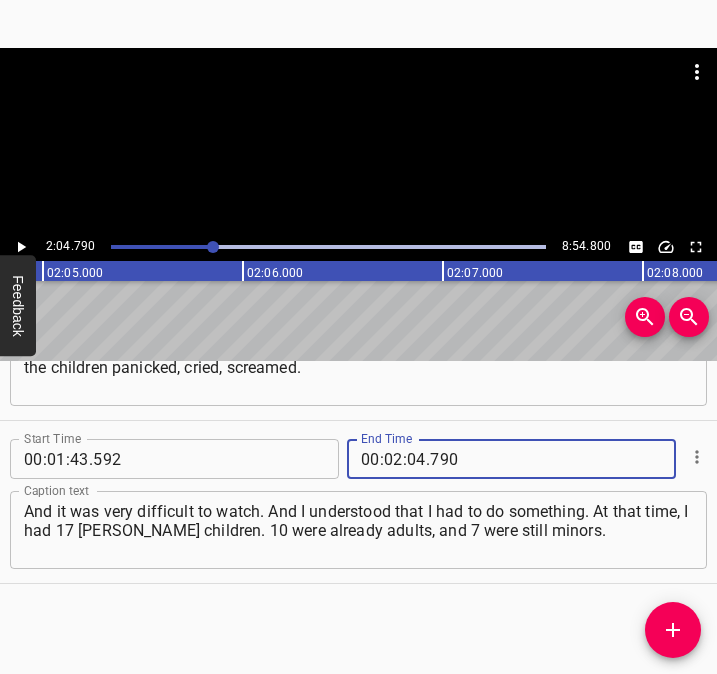 type on "790" 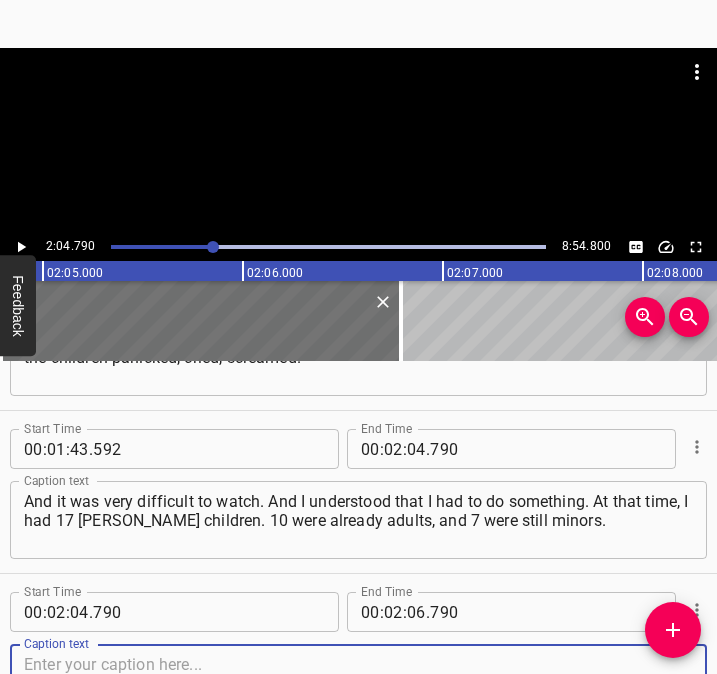 scroll, scrollTop: 922, scrollLeft: 0, axis: vertical 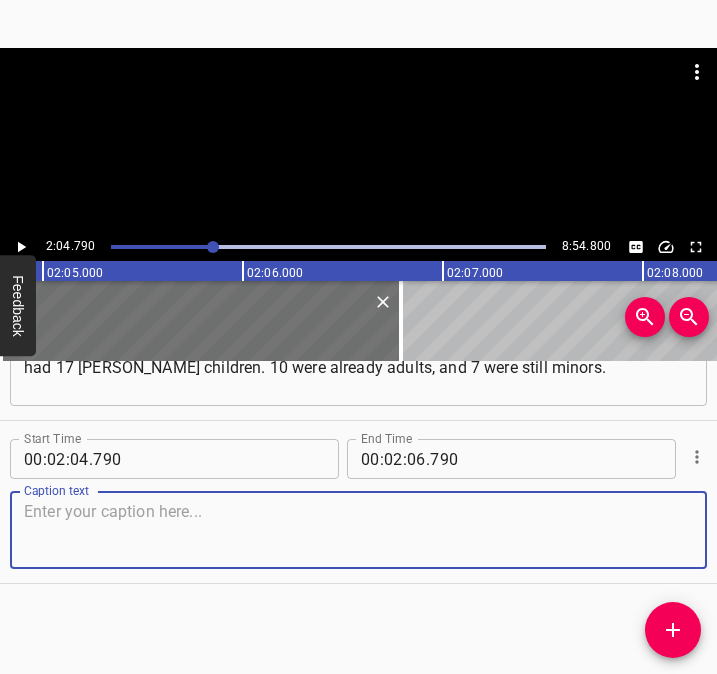 drag, startPoint x: 665, startPoint y: 532, endPoint x: 707, endPoint y: 515, distance: 45.310043 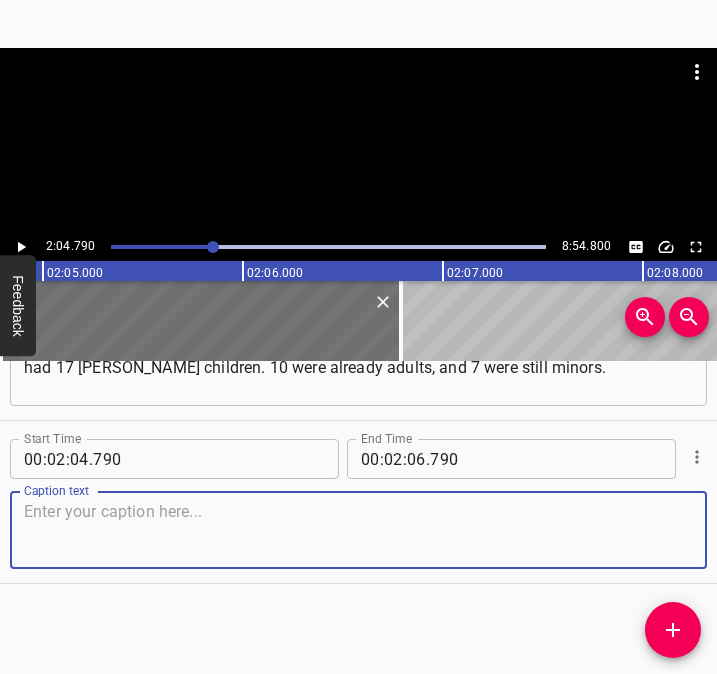 click at bounding box center [358, 530] 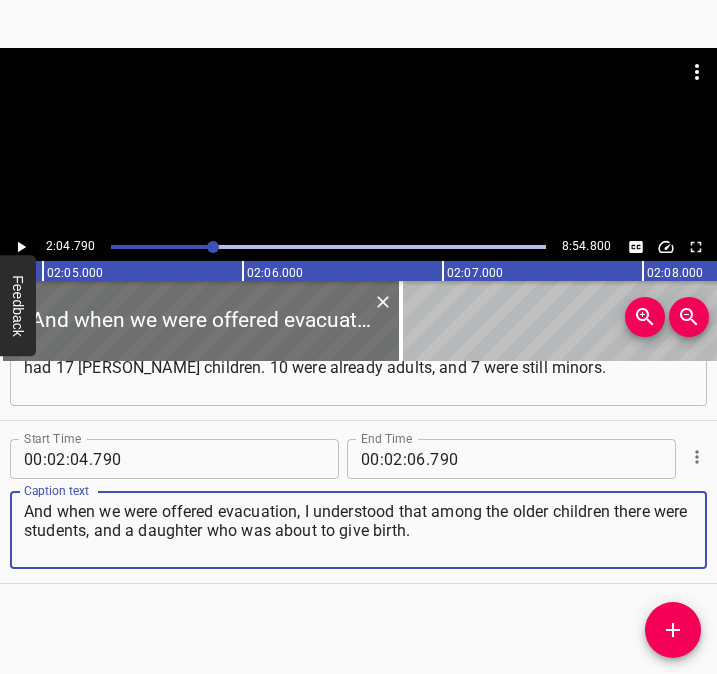 type on "And when we were offered evacuation, I understood that among the older children there were students, and a daughter who was about to give birth." 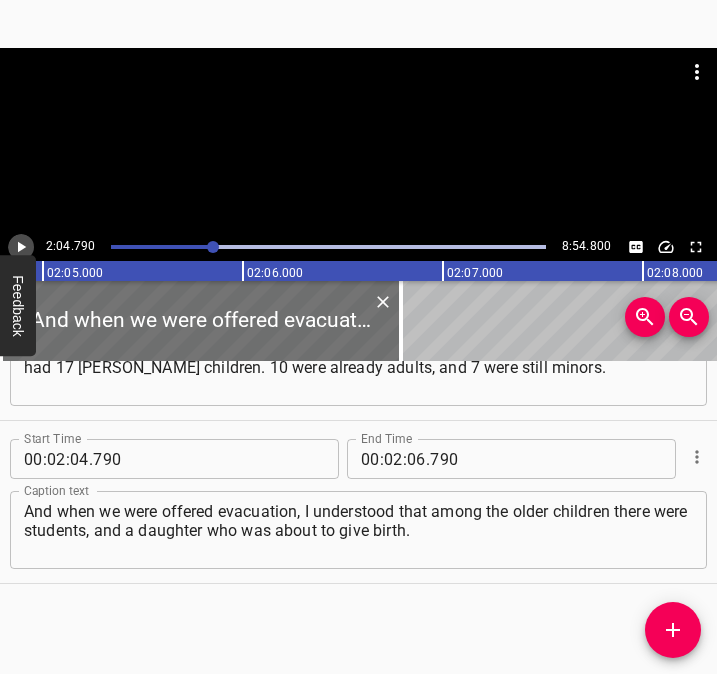 click at bounding box center [21, 247] 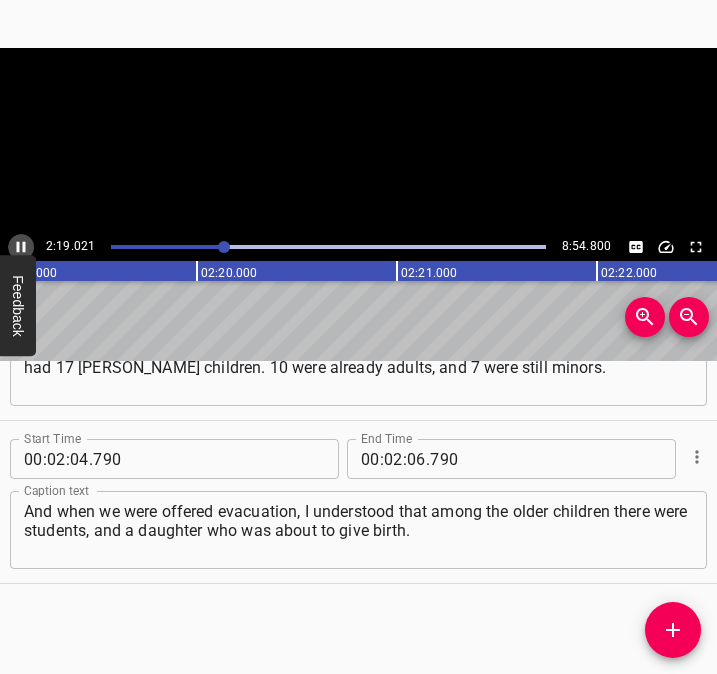click 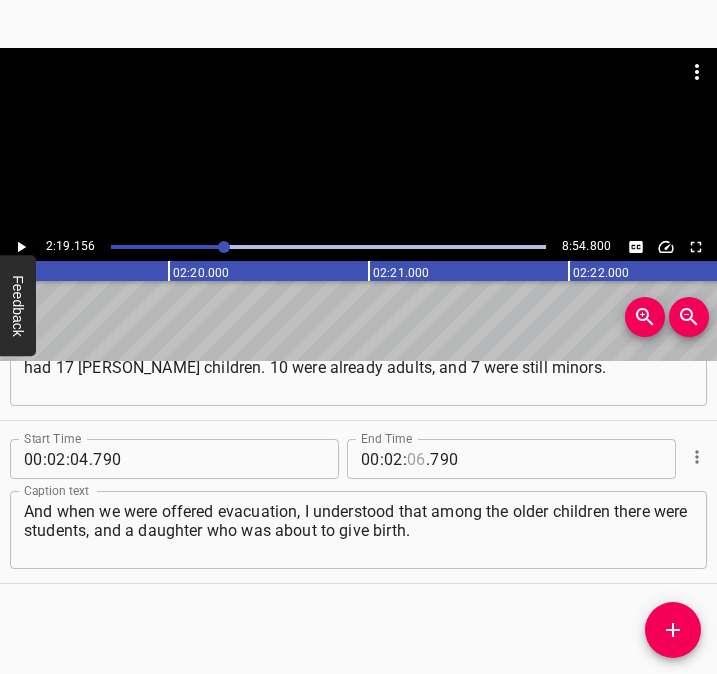 click at bounding box center (416, 459) 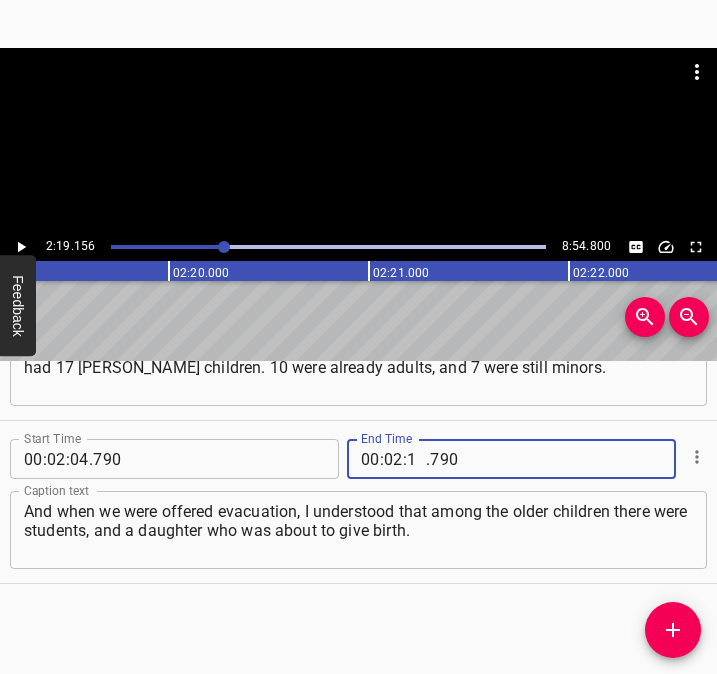 type on "19" 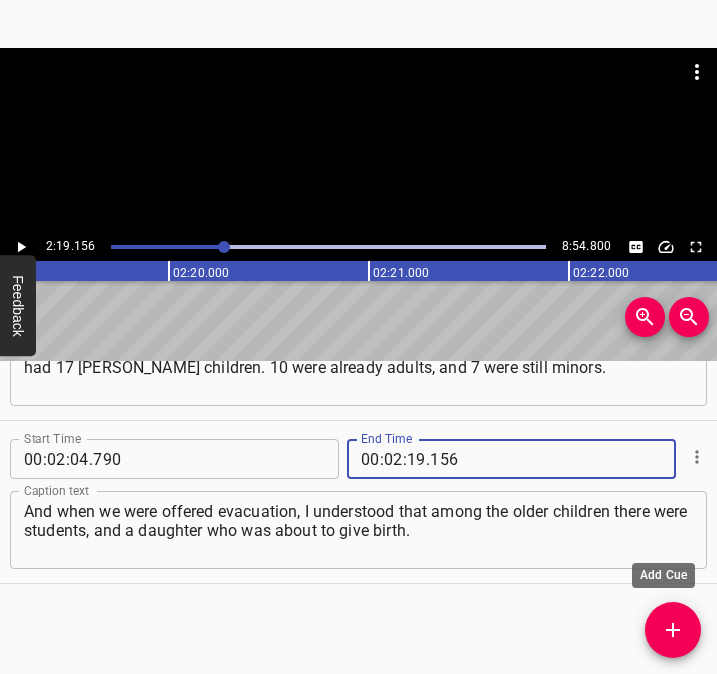 type on "156" 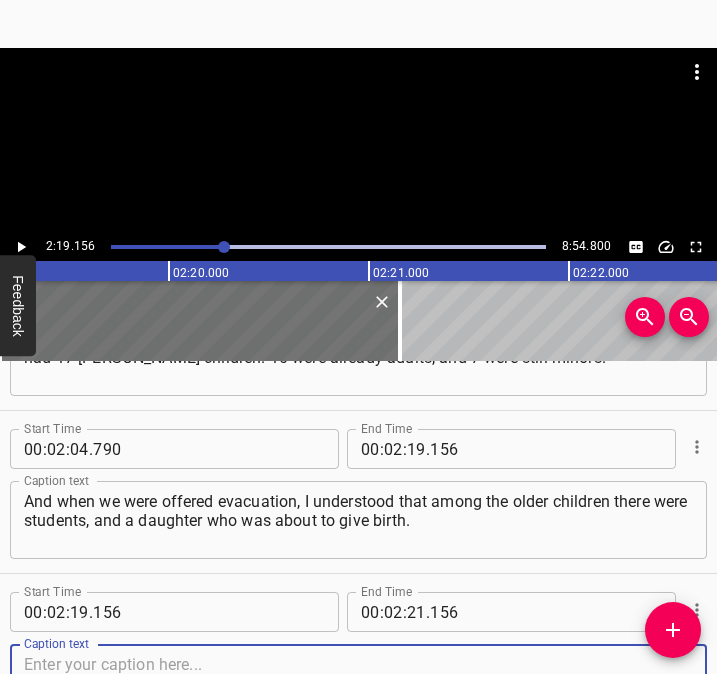 scroll, scrollTop: 1085, scrollLeft: 0, axis: vertical 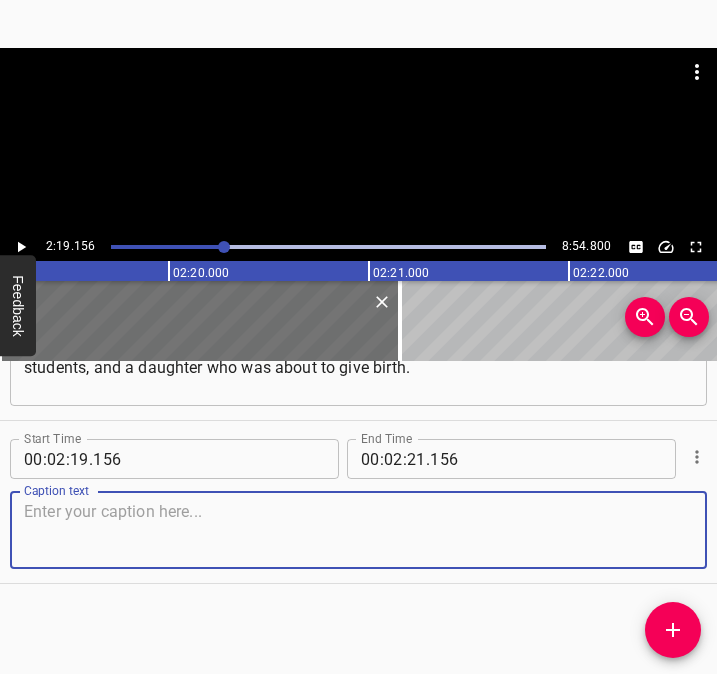 drag, startPoint x: 651, startPoint y: 532, endPoint x: 711, endPoint y: 516, distance: 62.0967 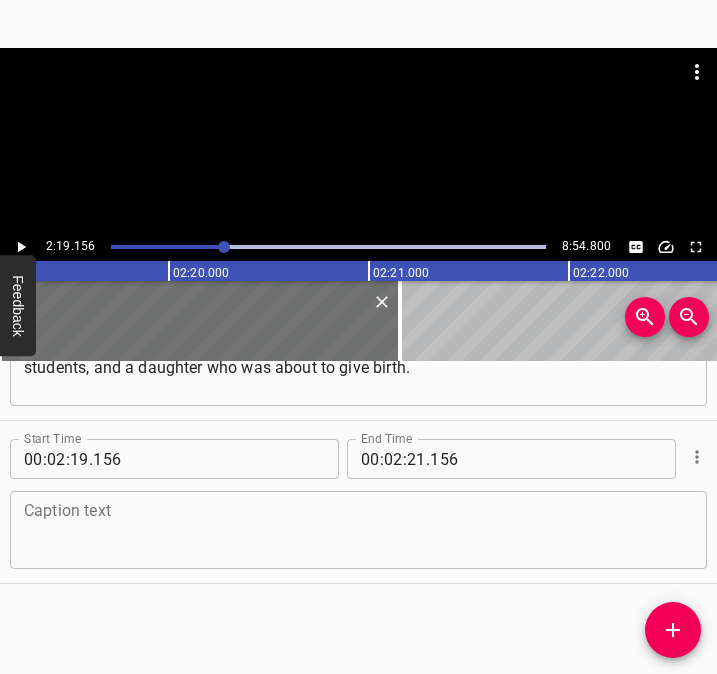 click at bounding box center [358, 530] 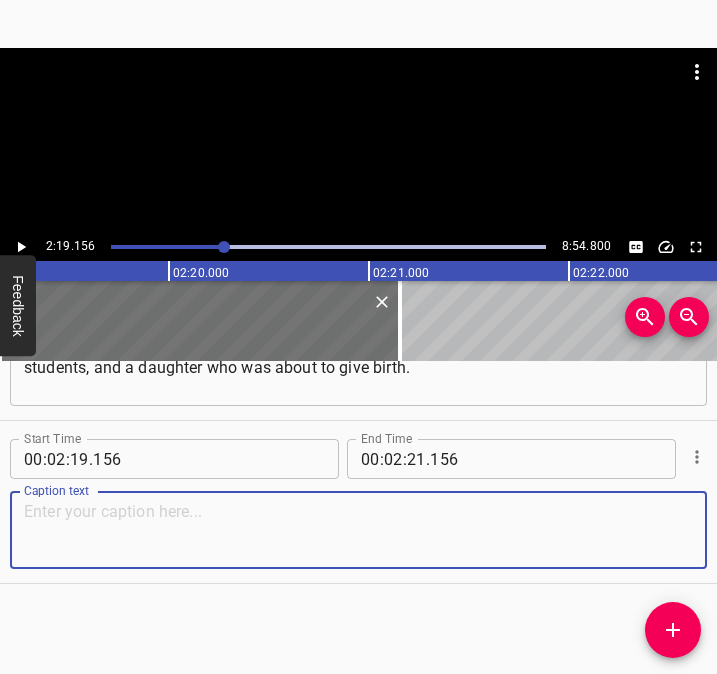 paste on "I understood that, saving the younger children, I was breaking my heart, because half of them would stay here, and the other half - in an unknown place," 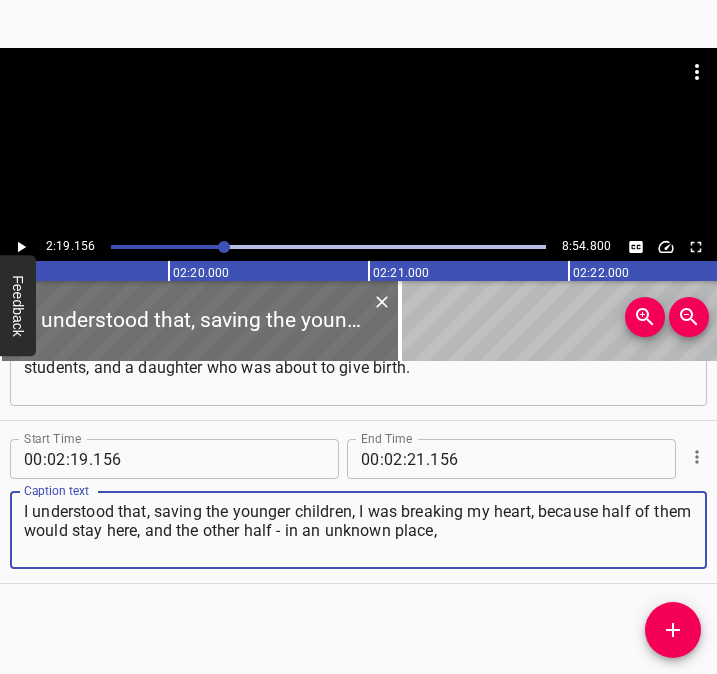 type on "I understood that, saving the younger children, I was breaking my heart, because half of them would stay here, and the other half - in an unknown place," 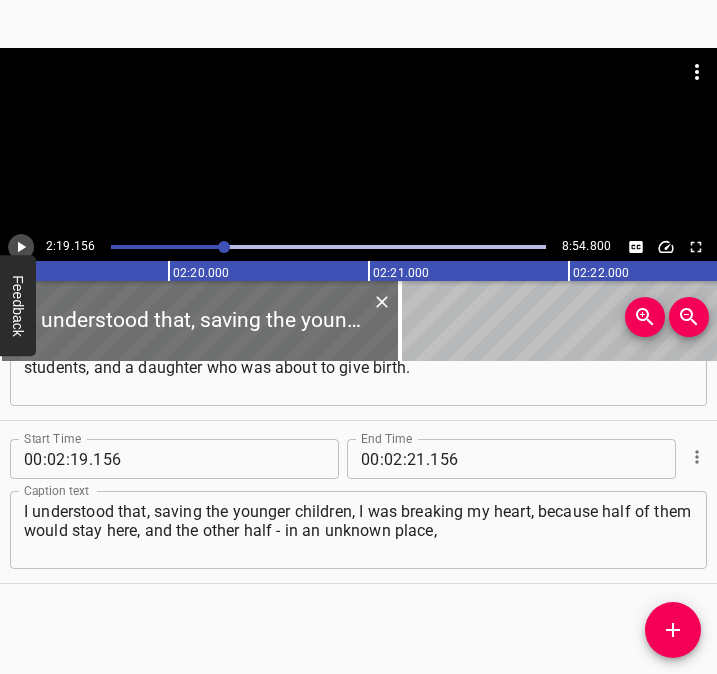 click at bounding box center [21, 247] 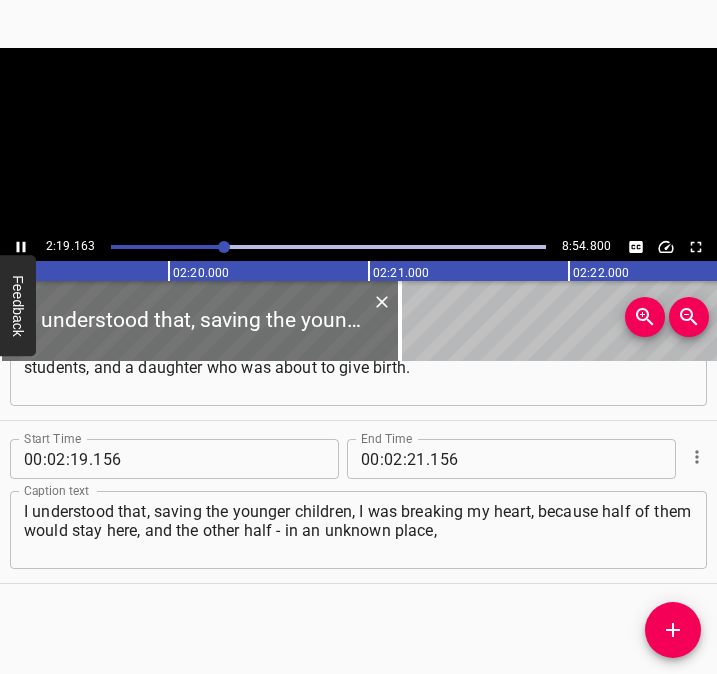 scroll, scrollTop: 0, scrollLeft: 27832, axis: horizontal 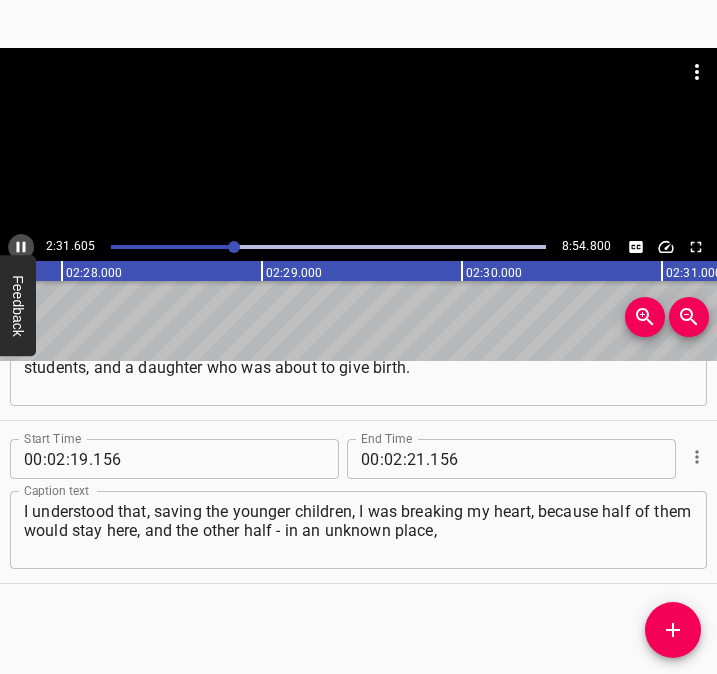 click 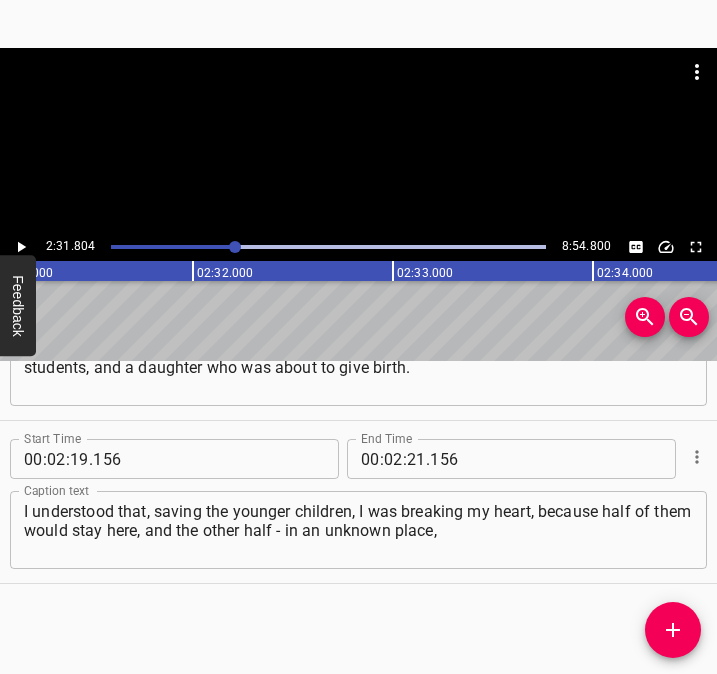 click 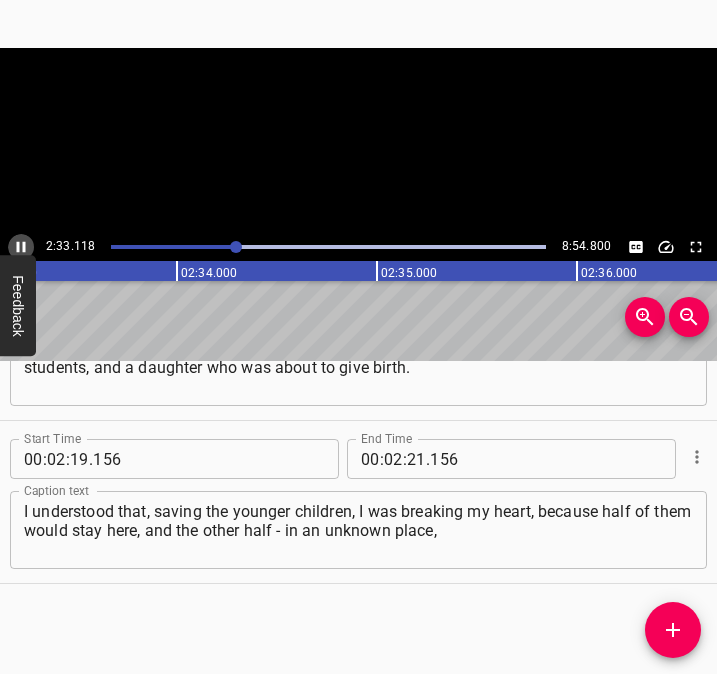 click 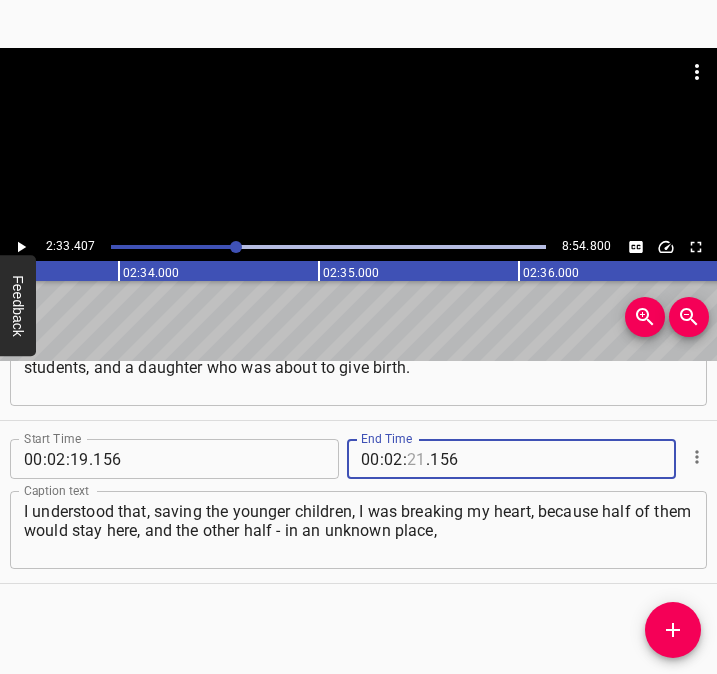 click at bounding box center (416, 459) 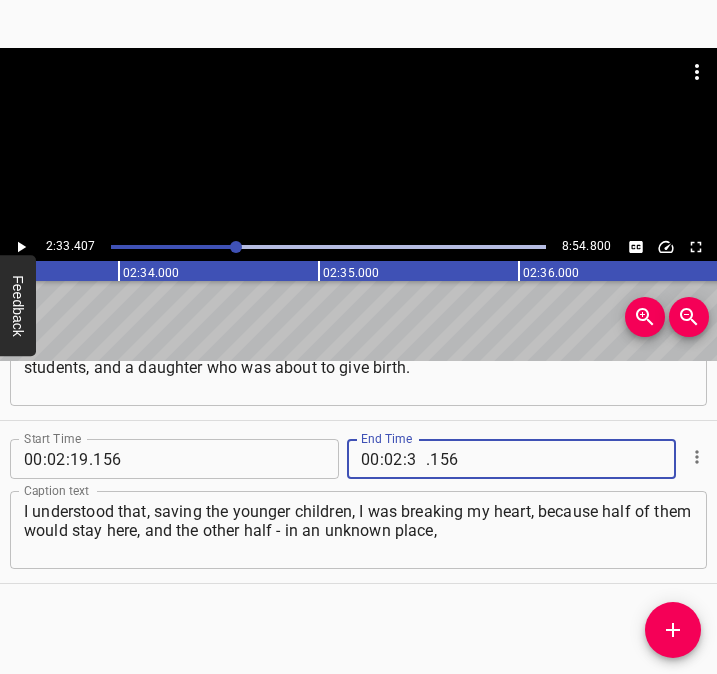 type on "33" 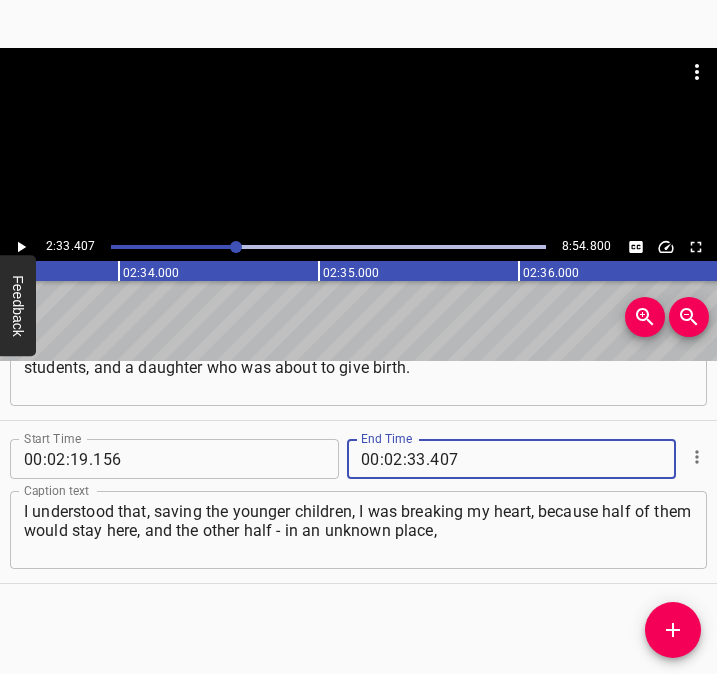 type on "407" 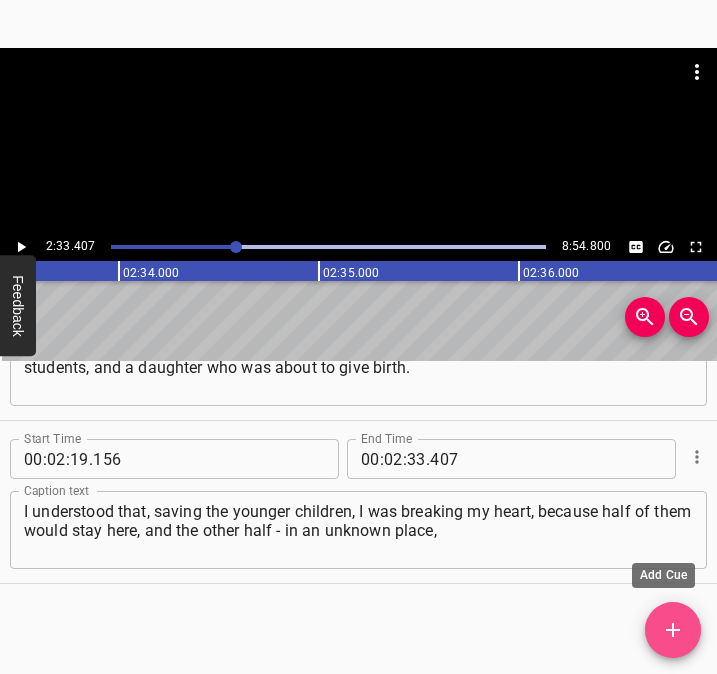 click 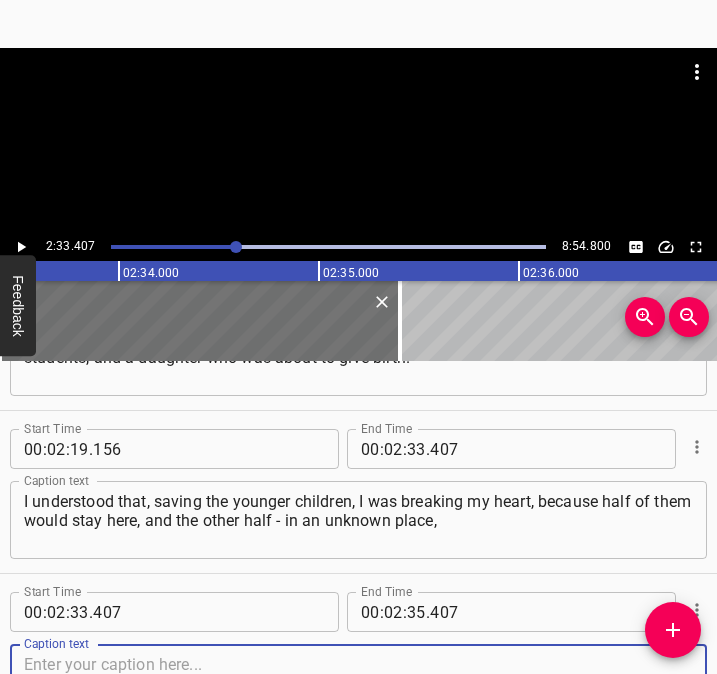 scroll, scrollTop: 1248, scrollLeft: 0, axis: vertical 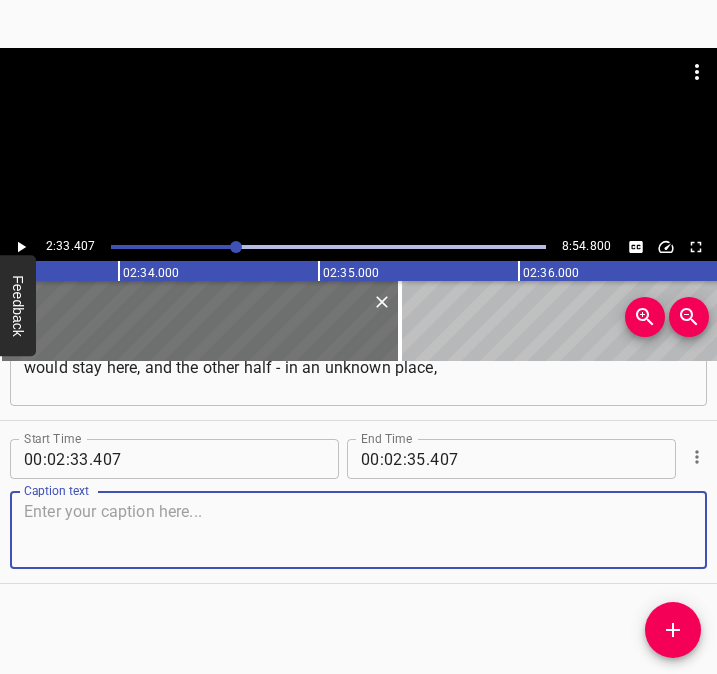 drag, startPoint x: 662, startPoint y: 548, endPoint x: 715, endPoint y: 531, distance: 55.65968 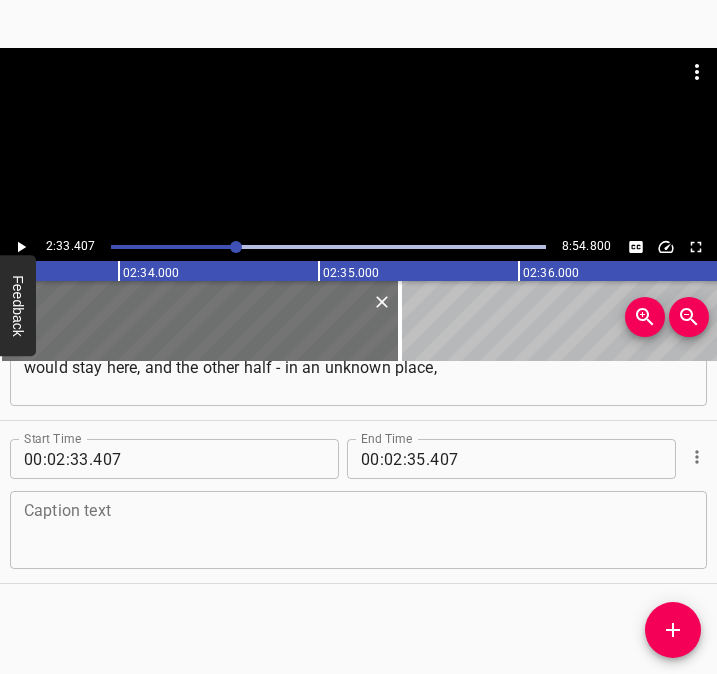 click at bounding box center (358, 530) 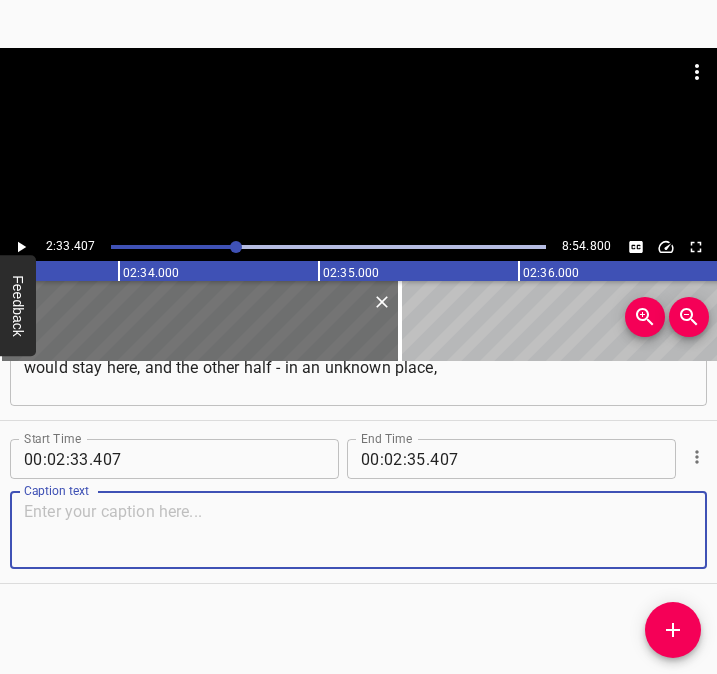 paste on "because we didn’t know where we would be taken. And then we gathered all together in the village and decided that we would not go anywhere, we would stay." 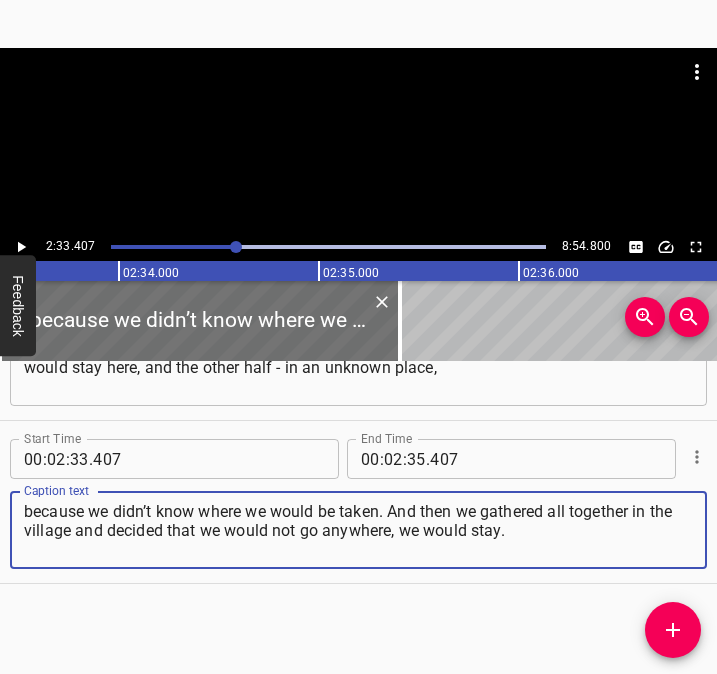 type on "because we didn’t know where we would be taken. And then we gathered all together in the village and decided that we would not go anywhere, we would stay." 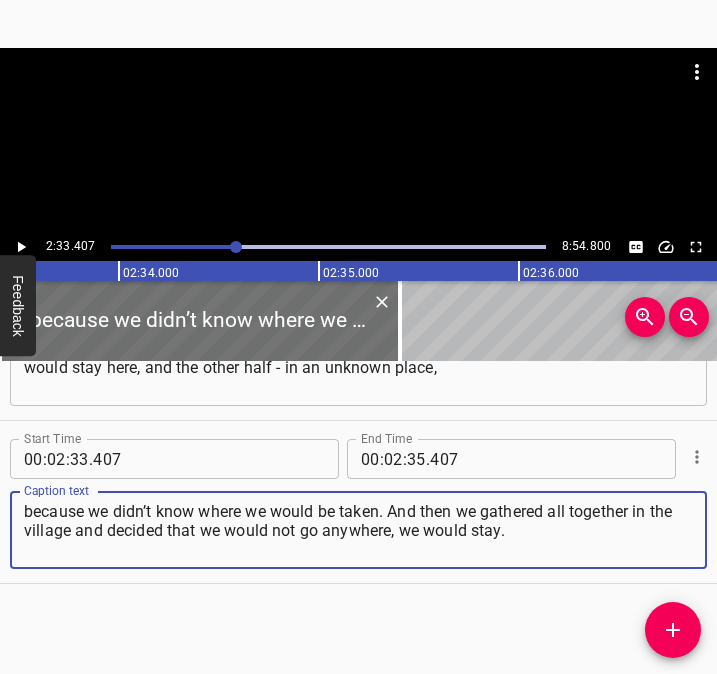 click 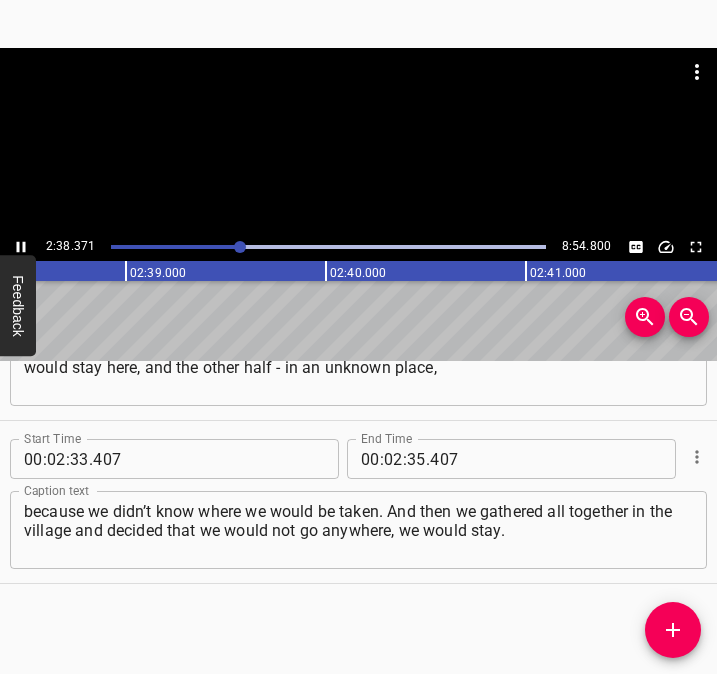 scroll, scrollTop: 0, scrollLeft: 31727, axis: horizontal 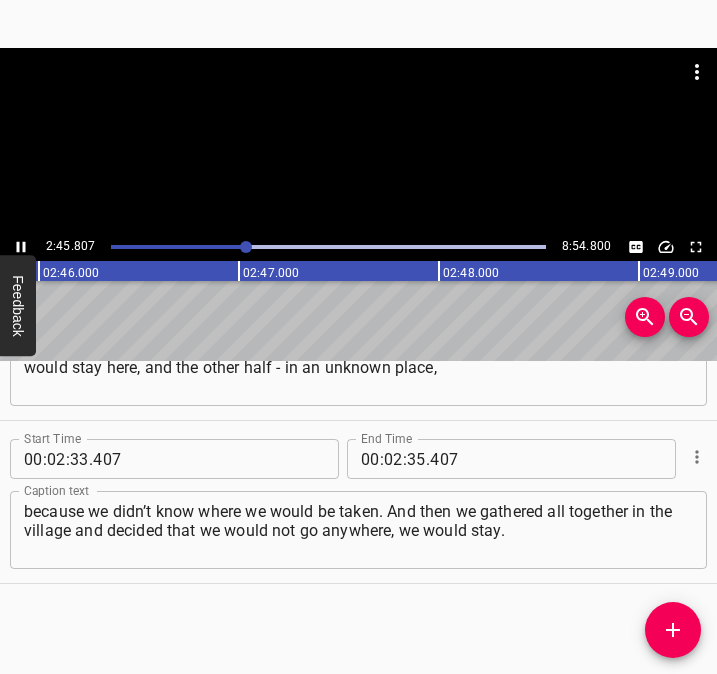 click 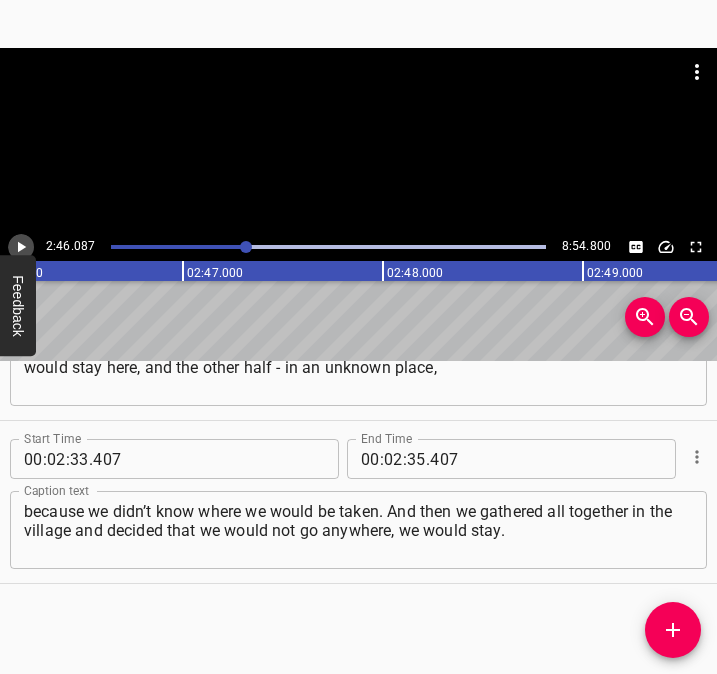 click 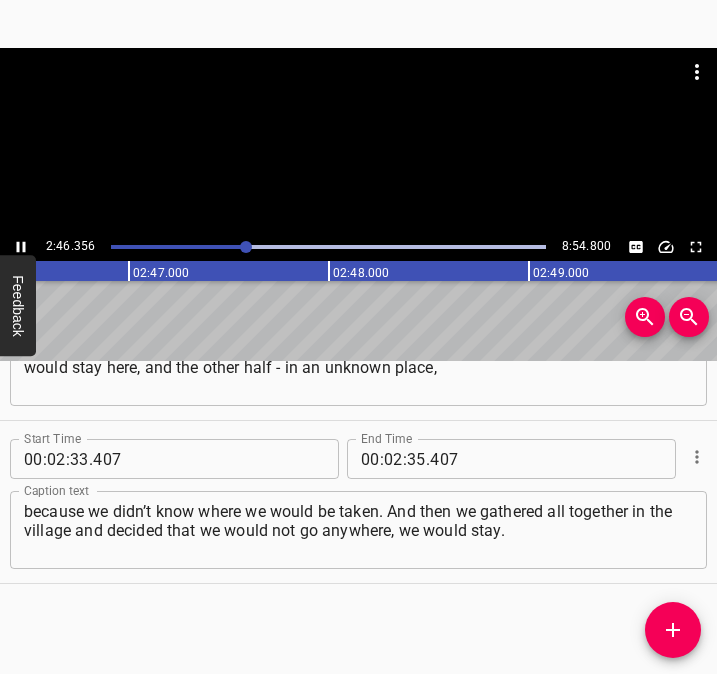 click 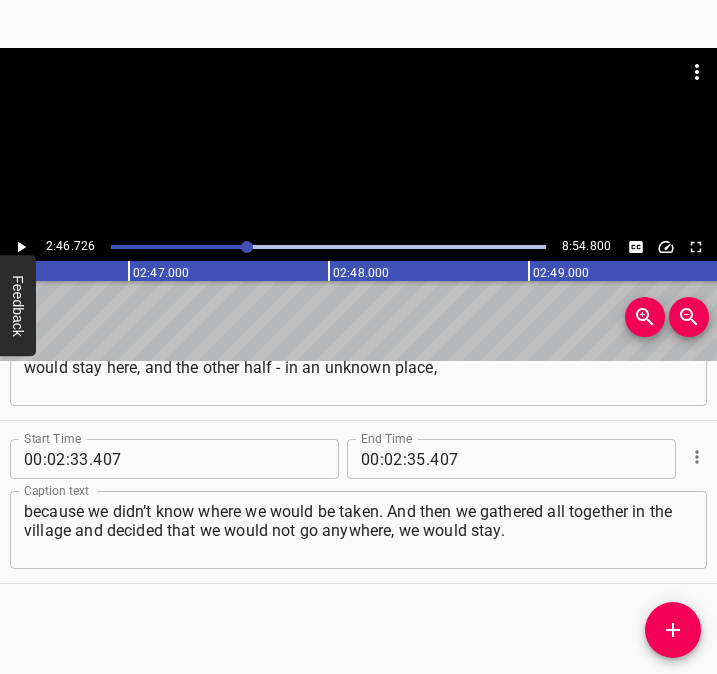 scroll, scrollTop: 0, scrollLeft: 33345, axis: horizontal 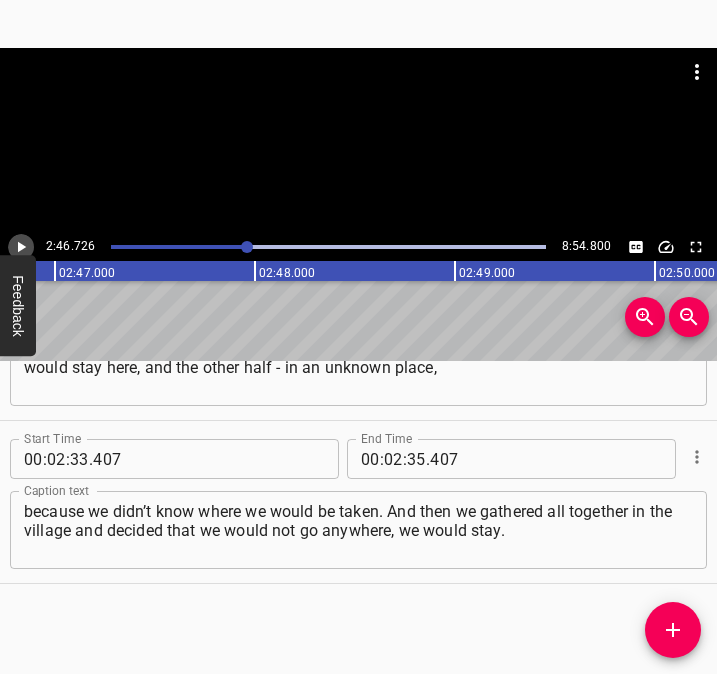 click 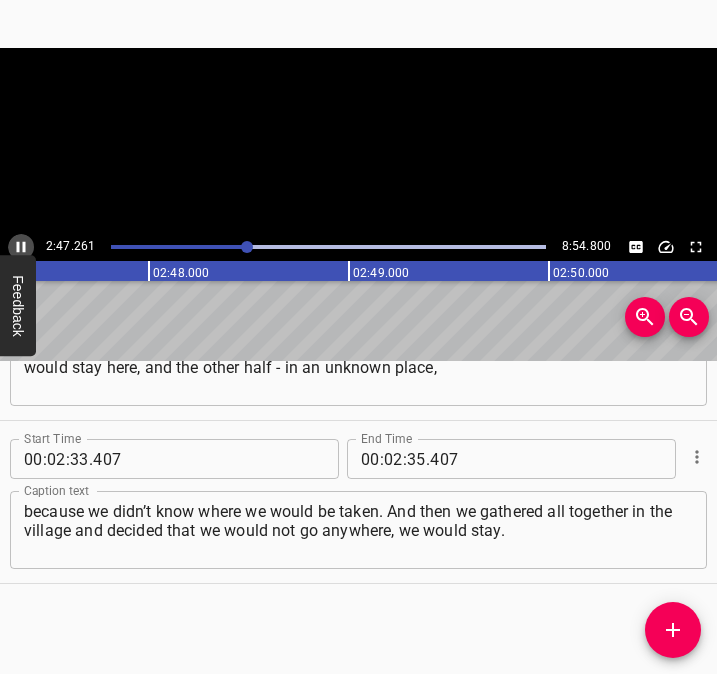 click 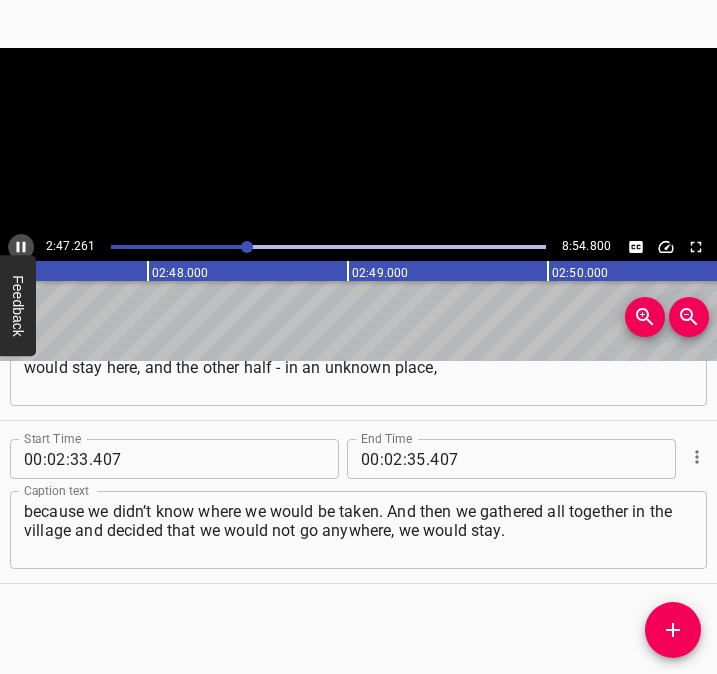 scroll, scrollTop: 0, scrollLeft: 33498, axis: horizontal 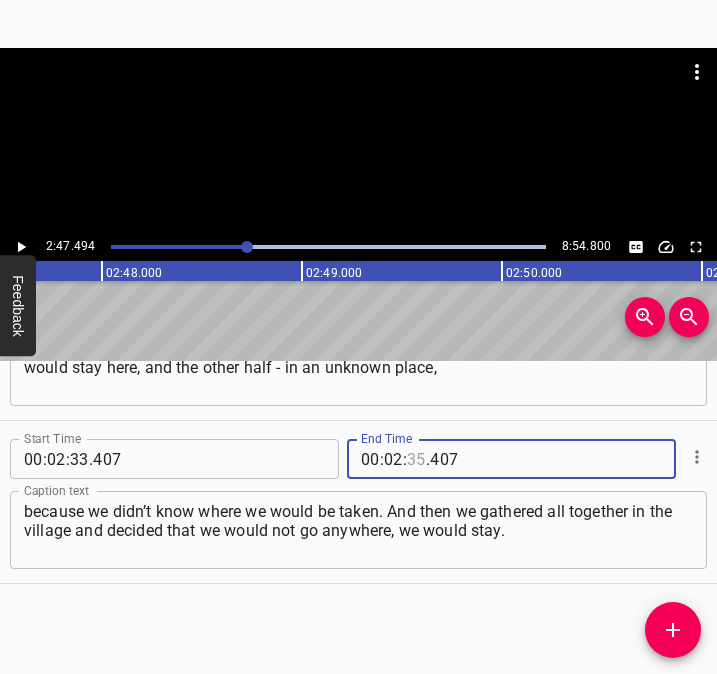 click at bounding box center (416, 459) 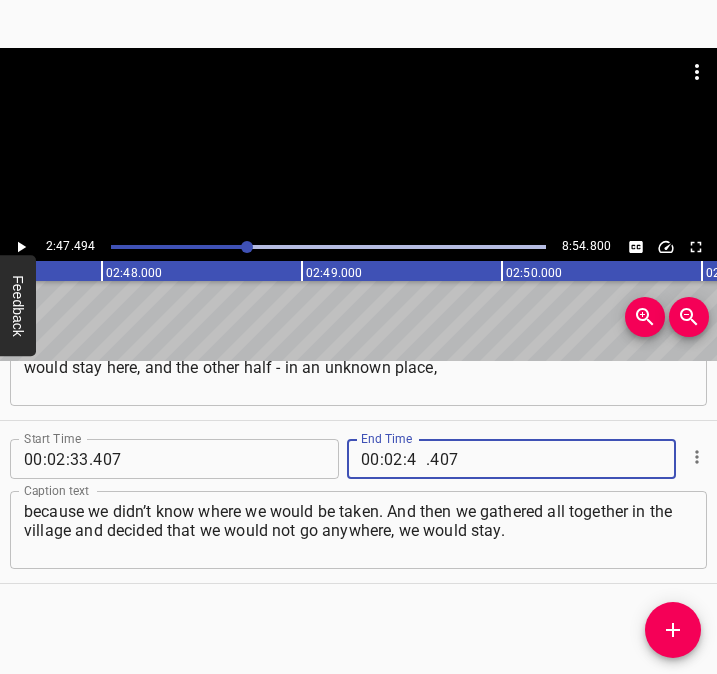 type on "47" 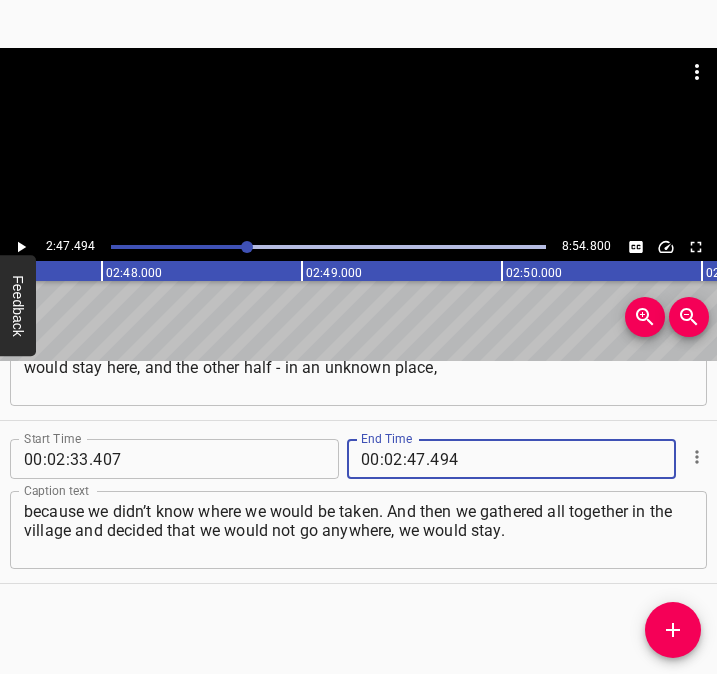 type on "494" 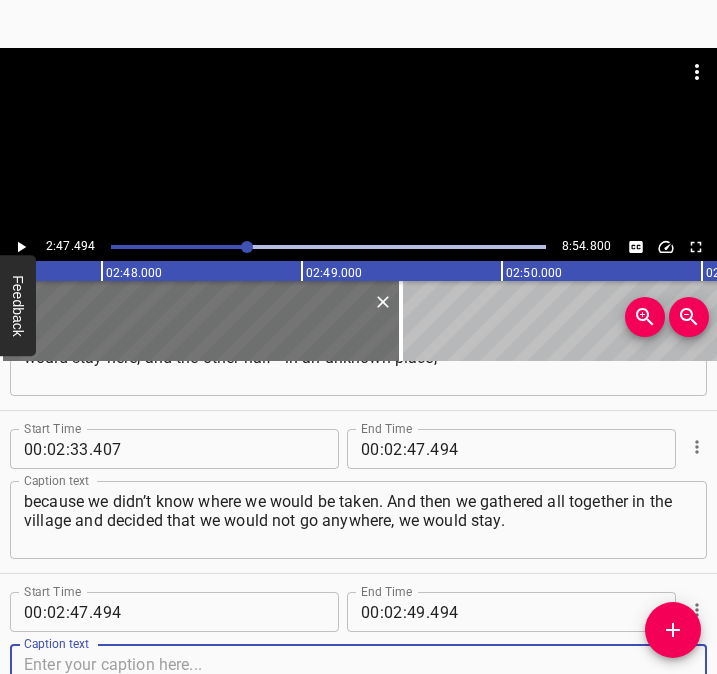scroll, scrollTop: 1411, scrollLeft: 0, axis: vertical 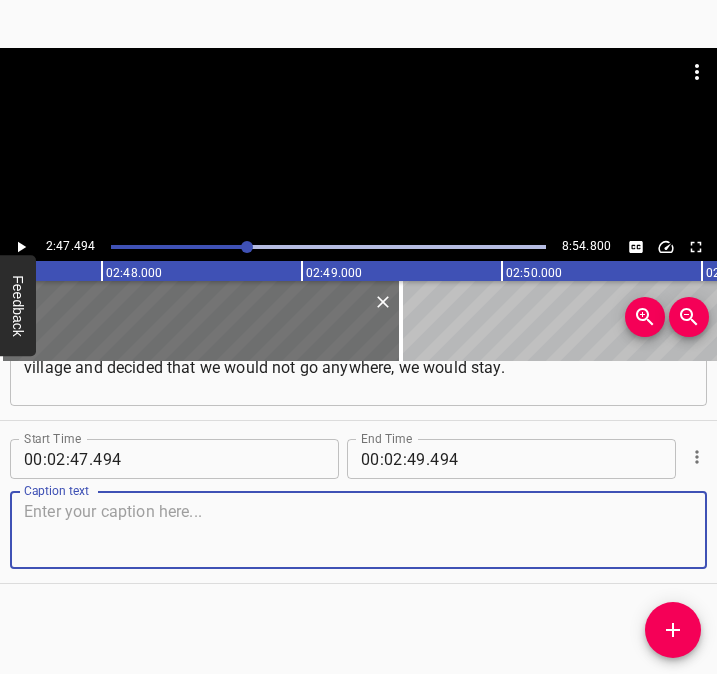 drag, startPoint x: 664, startPoint y: 519, endPoint x: 699, endPoint y: 512, distance: 35.69314 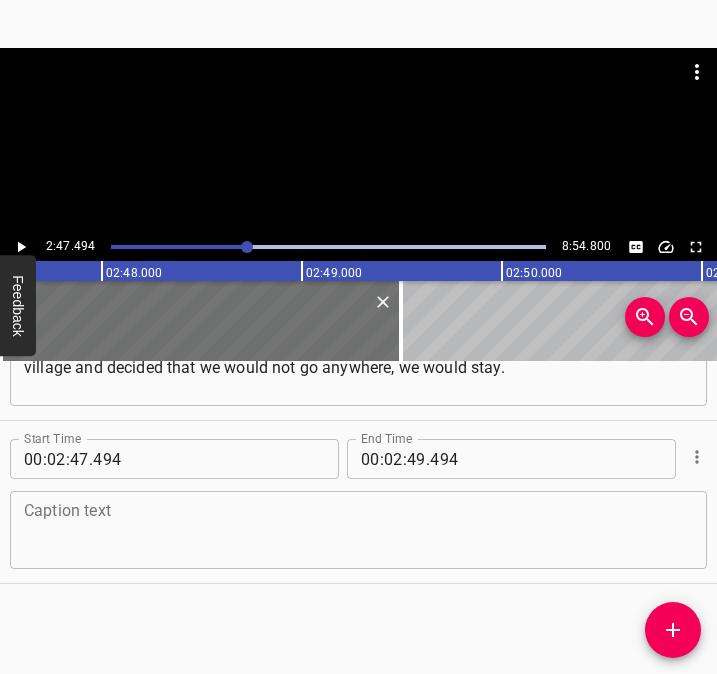 click at bounding box center [358, 530] 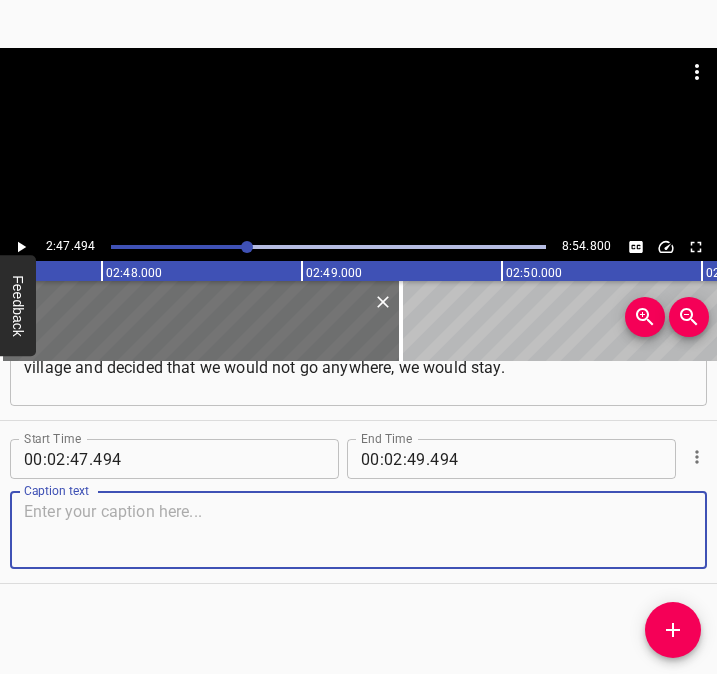 paste on "We equipped the basement, brought mattresses and chairs, everything we could, to be more comfortable during the siren, during the air raid alert." 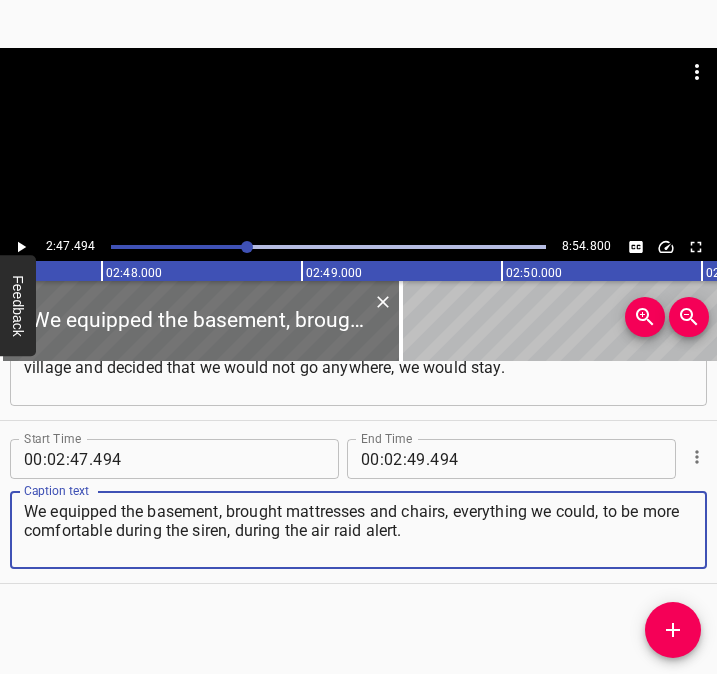 type on "We equipped the basement, brought mattresses and chairs, everything we could, to be more comfortable during the siren, during the air raid alert." 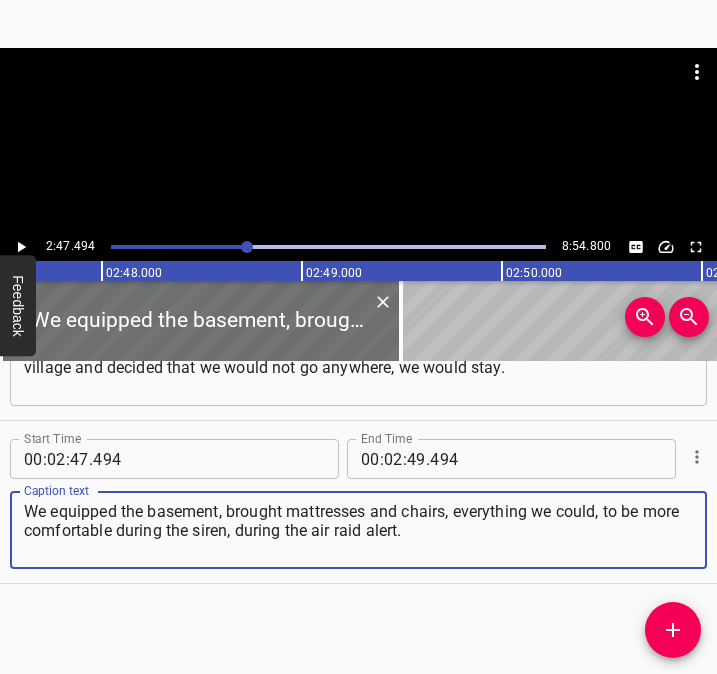 click 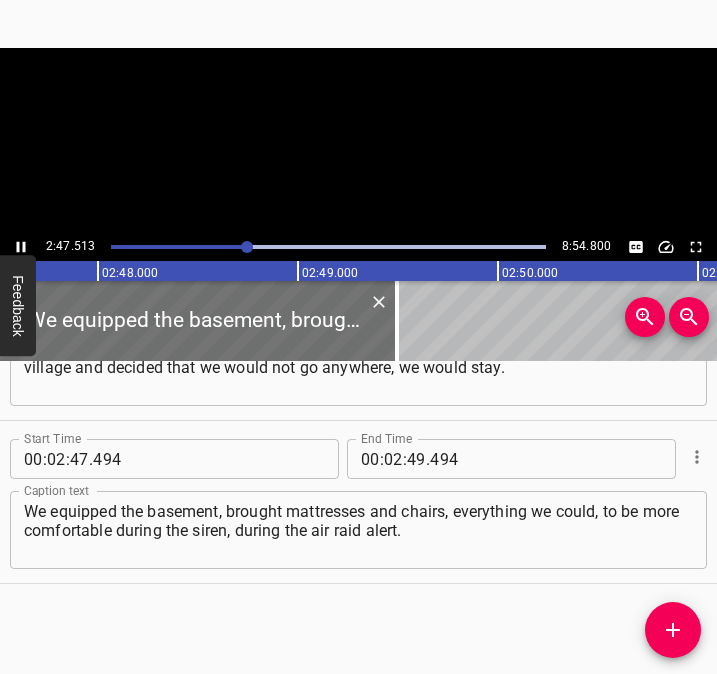scroll, scrollTop: 0, scrollLeft: 33554, axis: horizontal 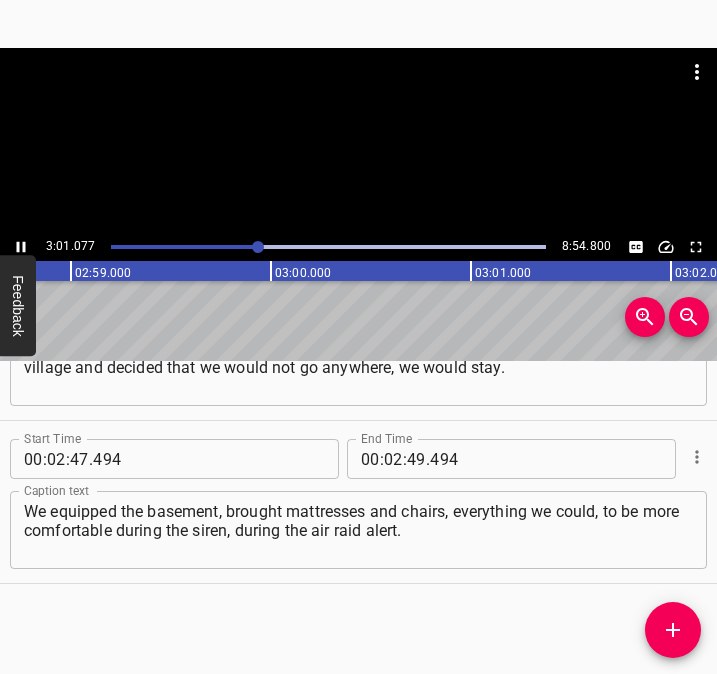 click 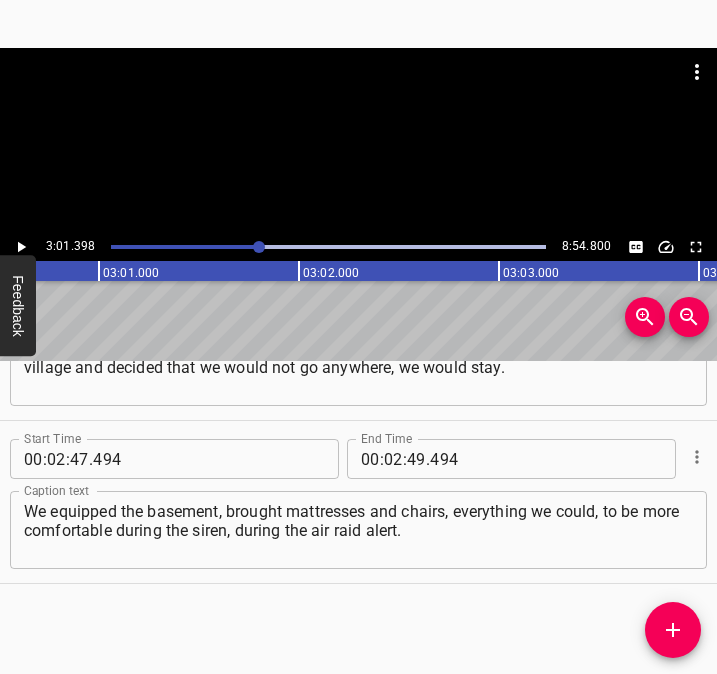 scroll, scrollTop: 0, scrollLeft: 36279, axis: horizontal 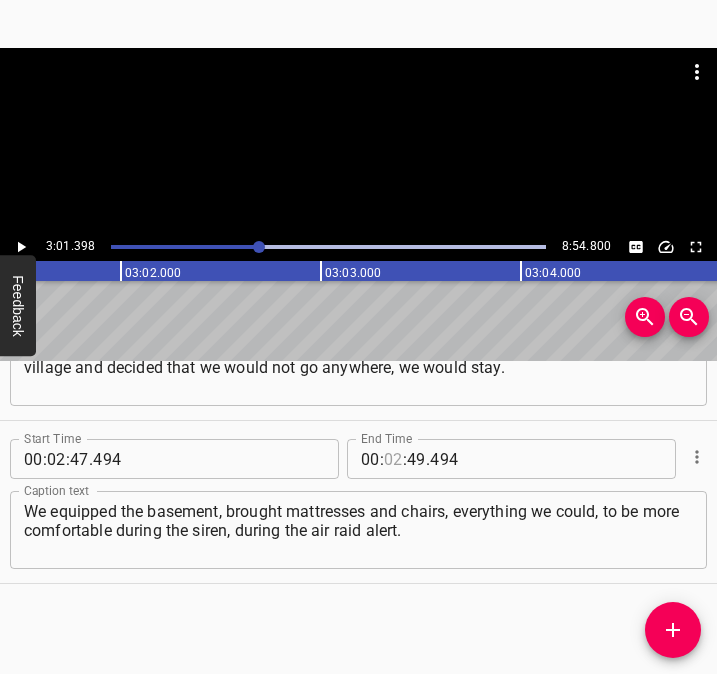 click at bounding box center [393, 459] 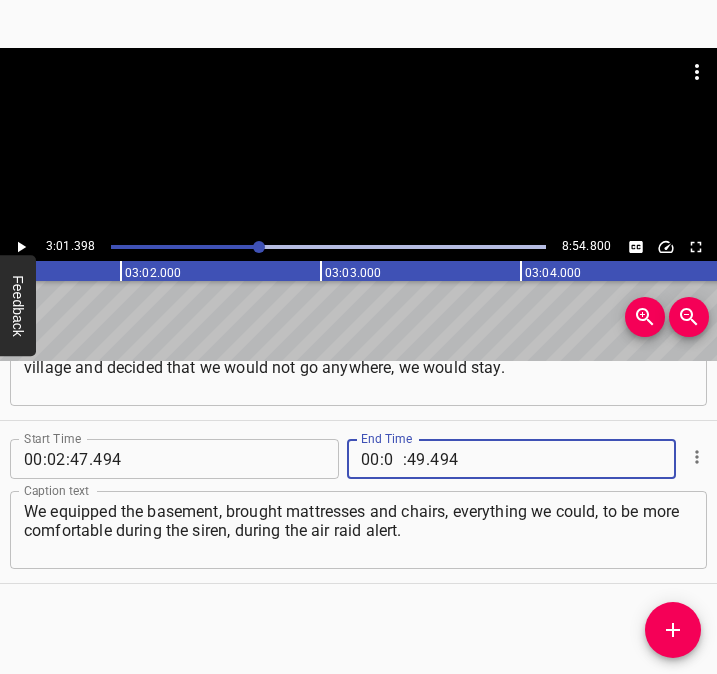 type on "03" 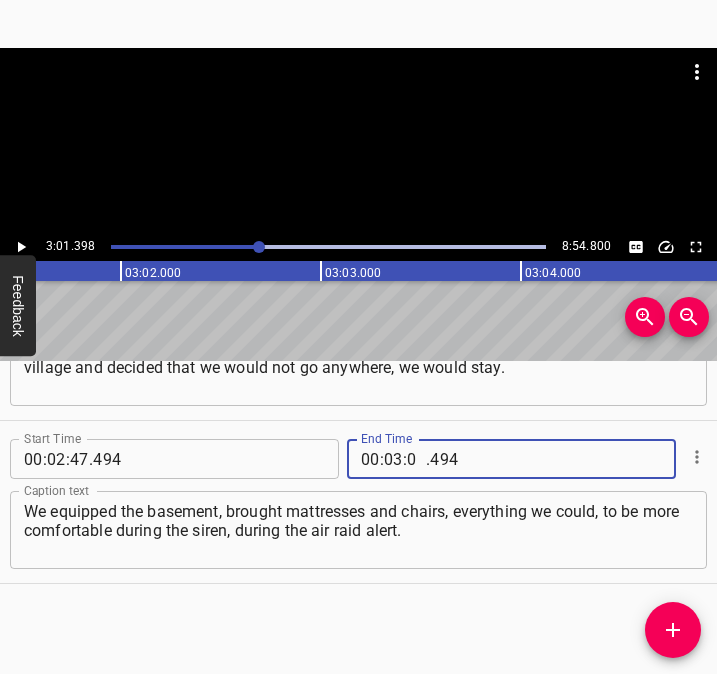 type on "01" 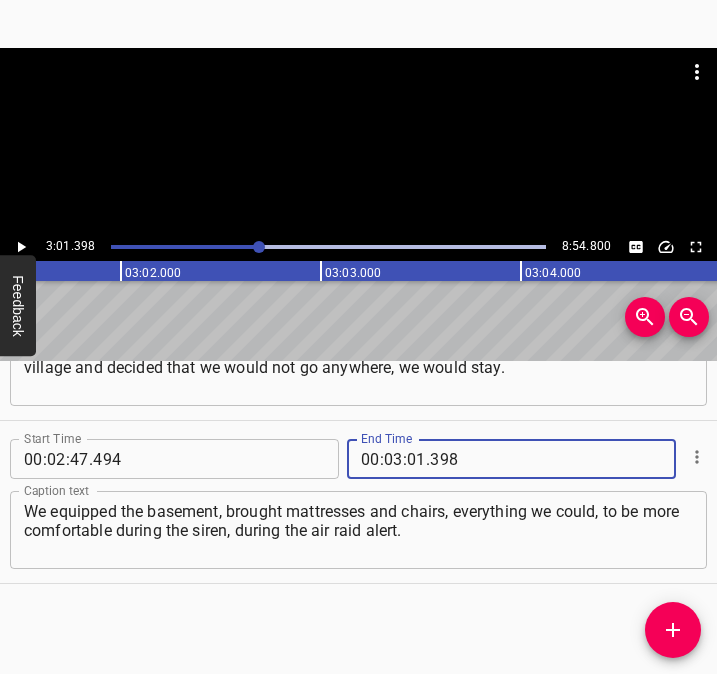 type on "398" 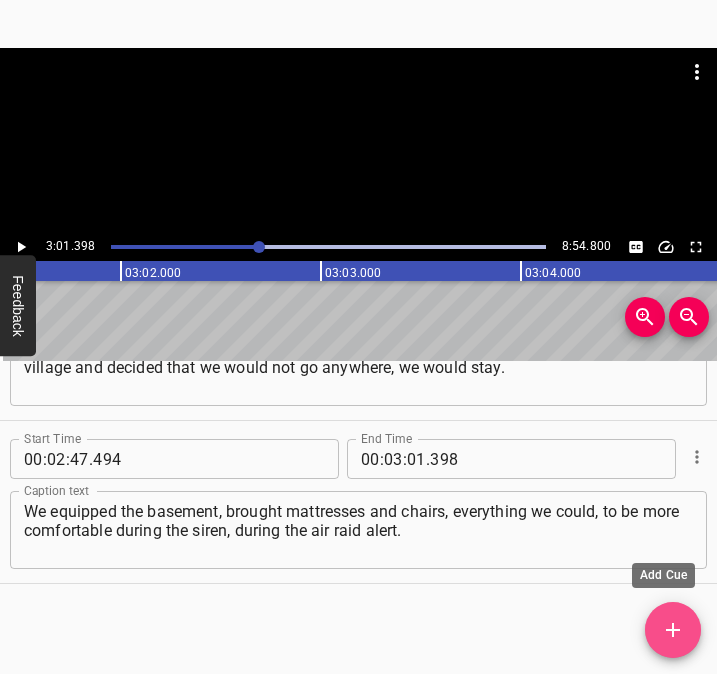 click 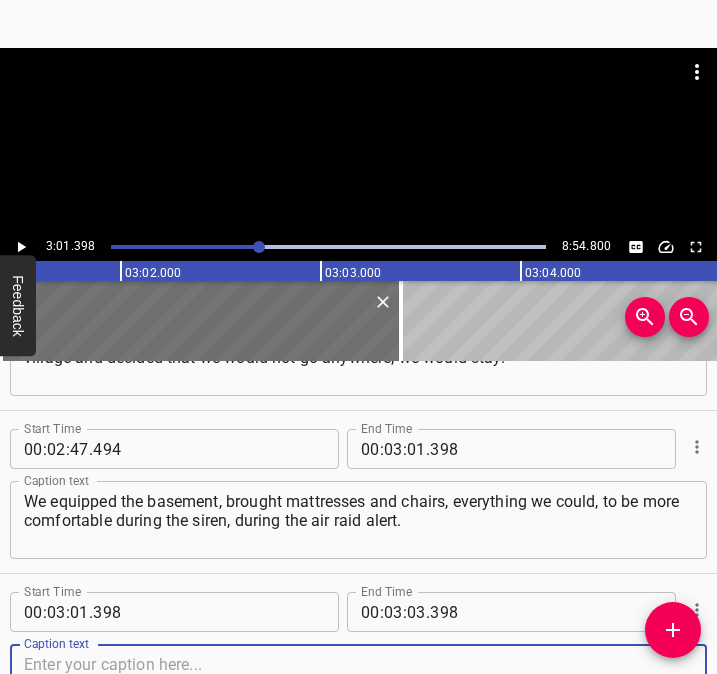 scroll, scrollTop: 1574, scrollLeft: 0, axis: vertical 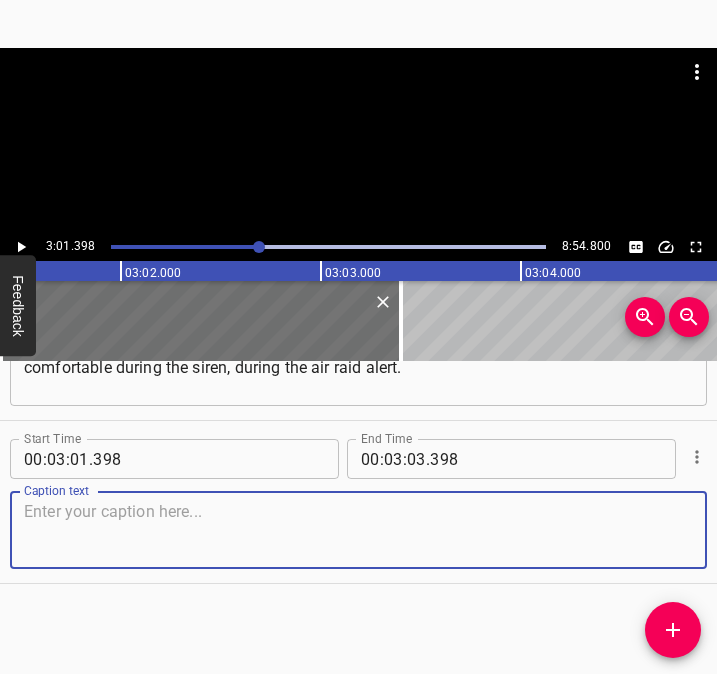 drag, startPoint x: 662, startPoint y: 543, endPoint x: 713, endPoint y: 539, distance: 51.156624 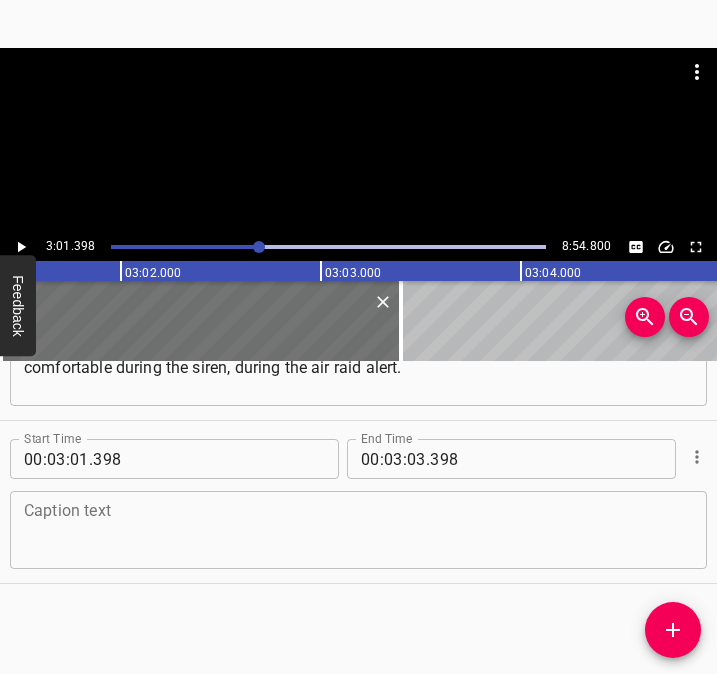 click at bounding box center (358, 530) 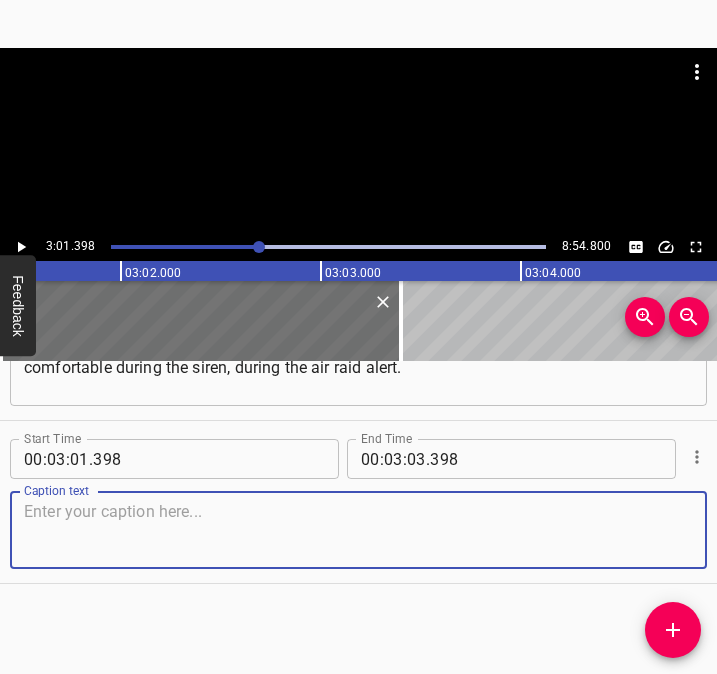 paste on "Because we understood that something terrible would happen, but we hoped that everything would end quickly. But it’s still going on... We’ve moved to the city now," 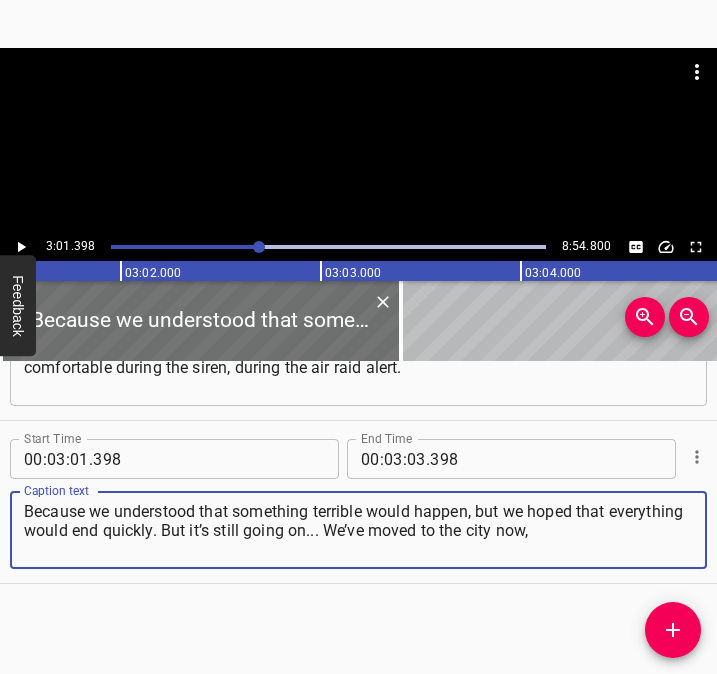 type on "Because we understood that something terrible would happen, but we hoped that everything would end quickly. But it’s still going on... We’ve moved to the city now," 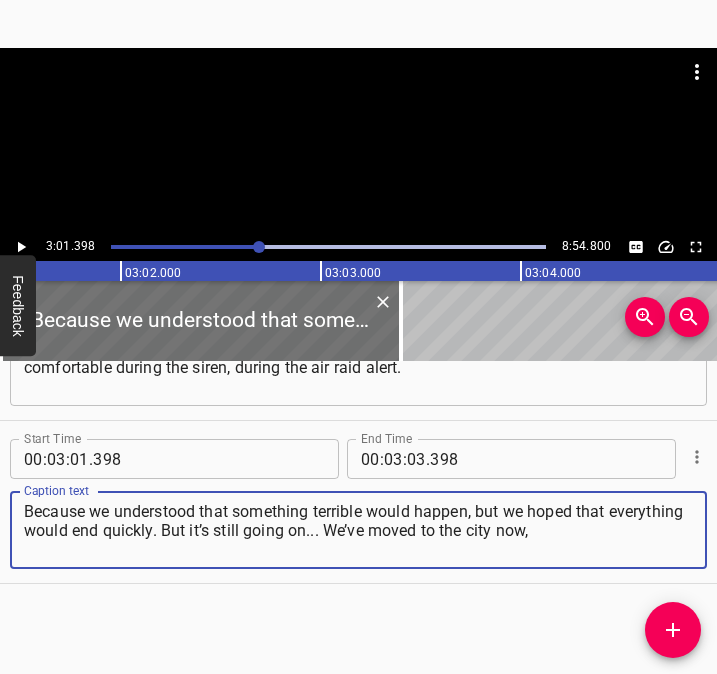 click 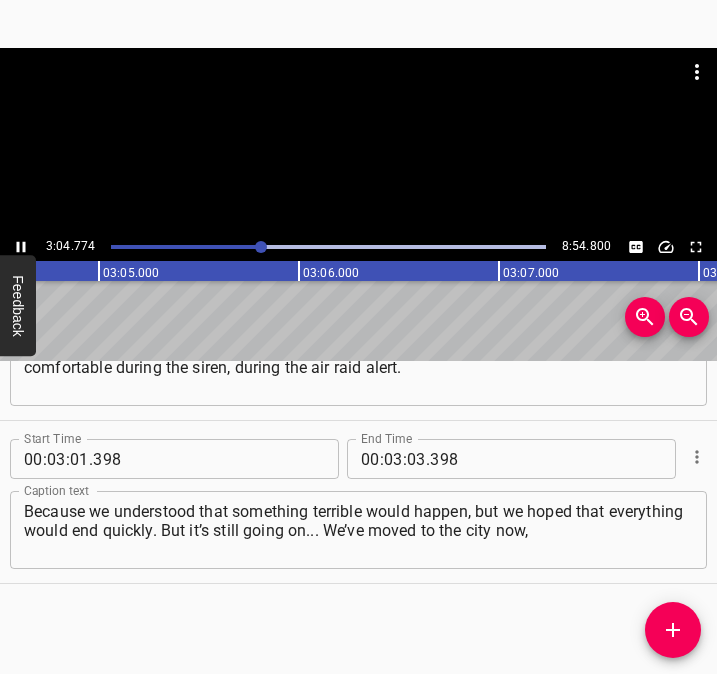 scroll, scrollTop: 0, scrollLeft: 36954, axis: horizontal 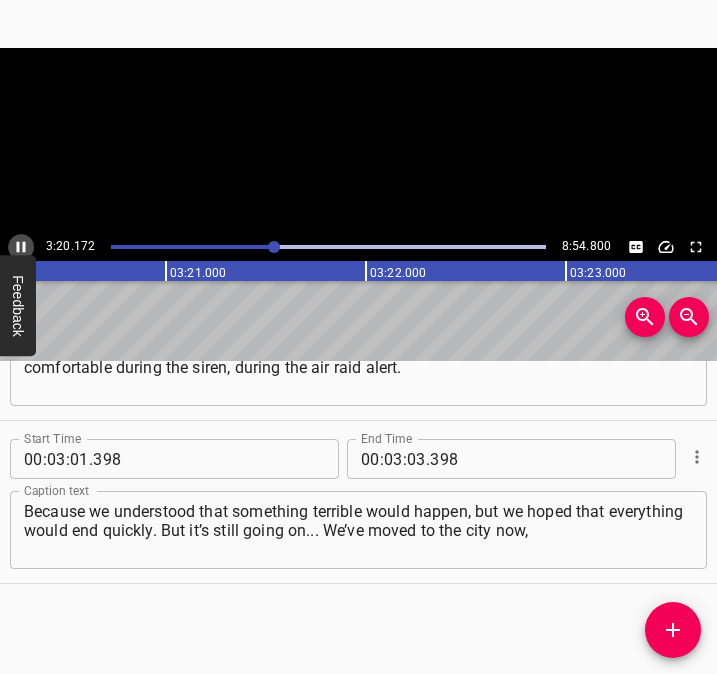 click 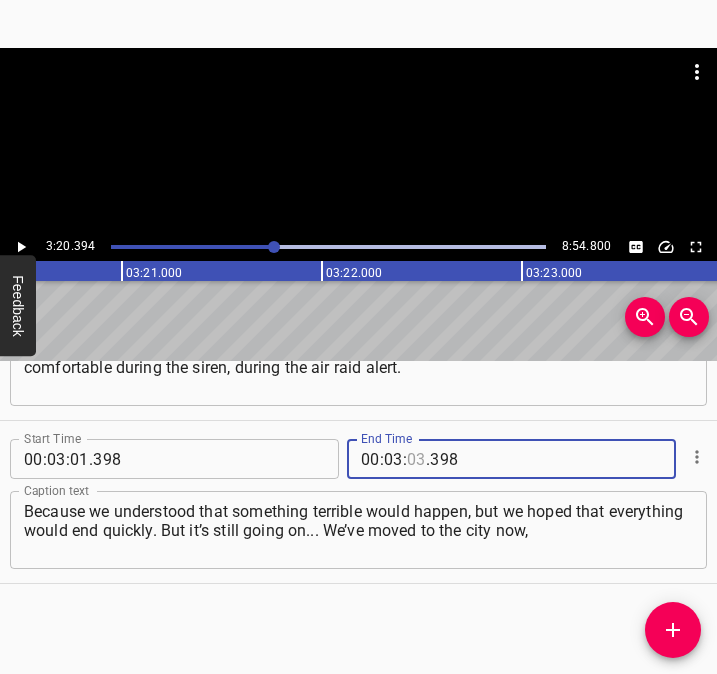 click at bounding box center [416, 459] 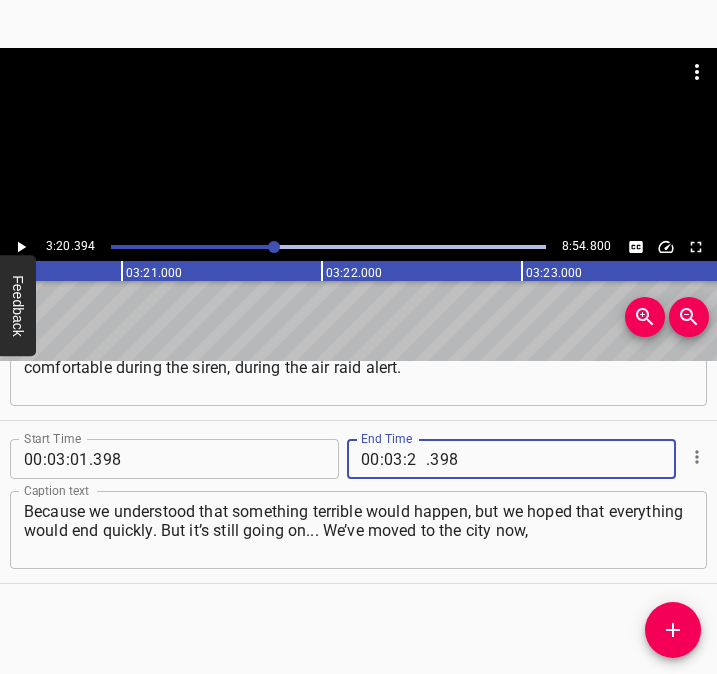 type on "20" 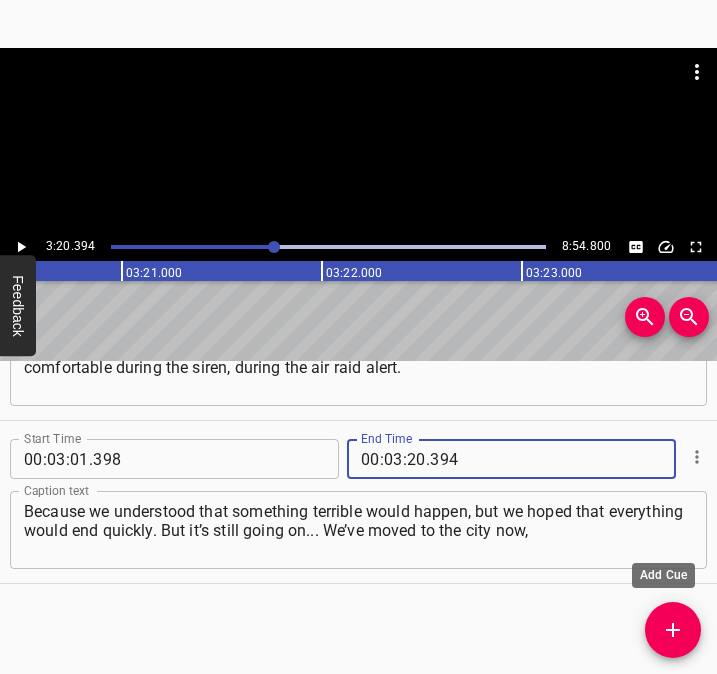type on "394" 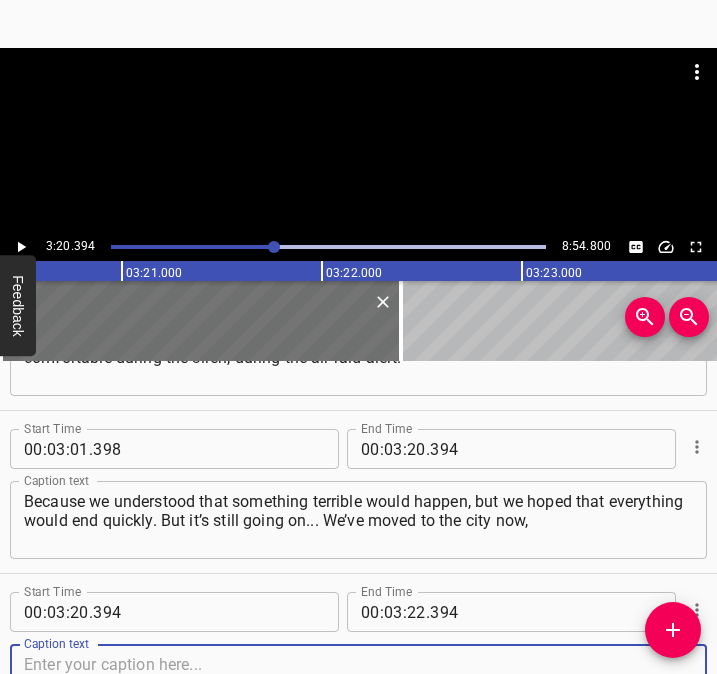 scroll, scrollTop: 1737, scrollLeft: 0, axis: vertical 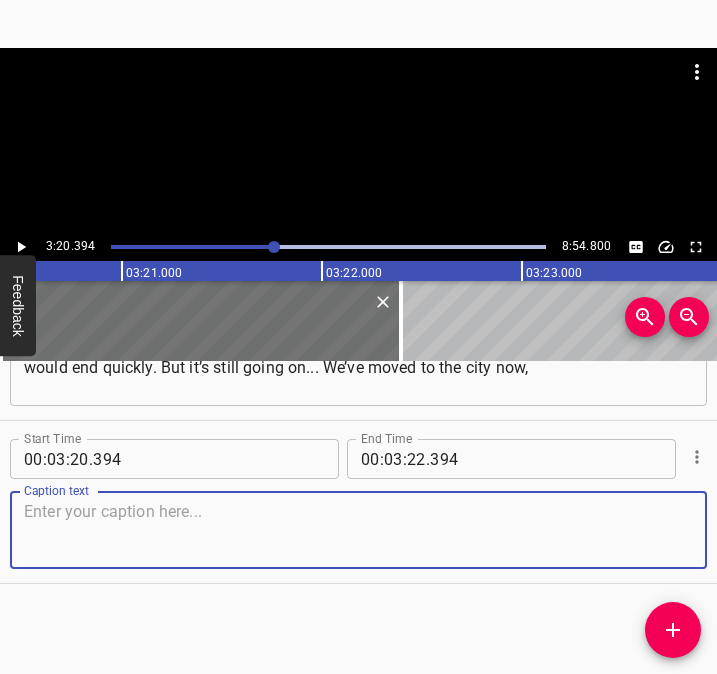 drag, startPoint x: 659, startPoint y: 525, endPoint x: 702, endPoint y: 523, distance: 43.046486 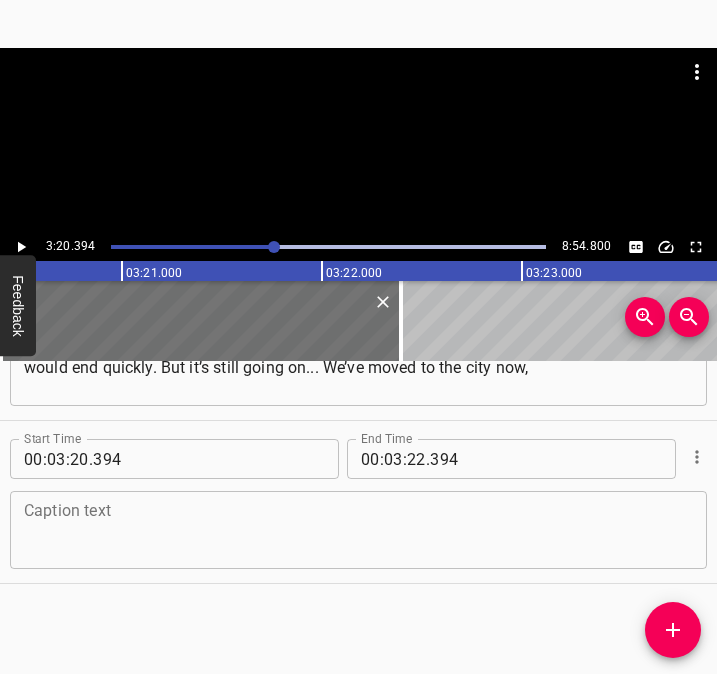 click at bounding box center [358, 530] 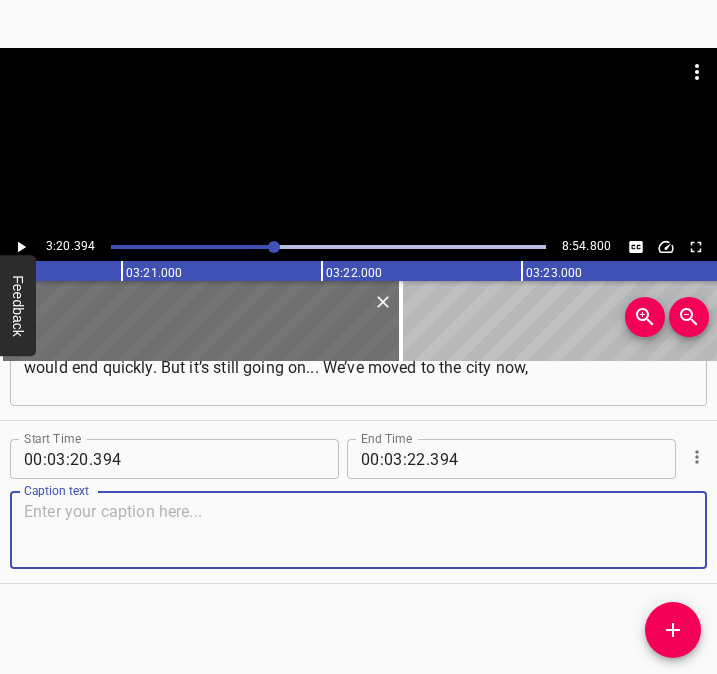 paste on "because all the children live in the city, and it’s easier for us to overcome these difficulties. We support each other, help each other. Some children continue to study," 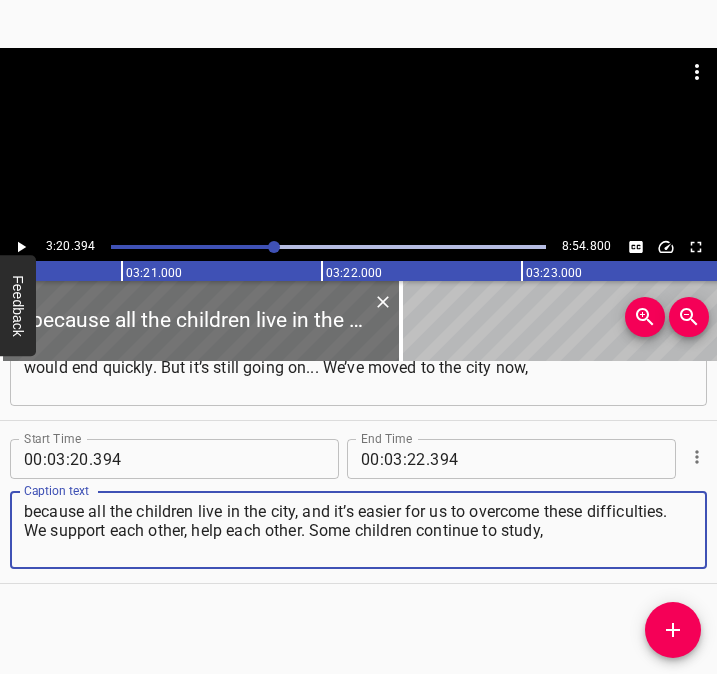 type on "because all the children live in the city, and it’s easier for us to overcome these difficulties. We support each other, help each other. Some children continue to study," 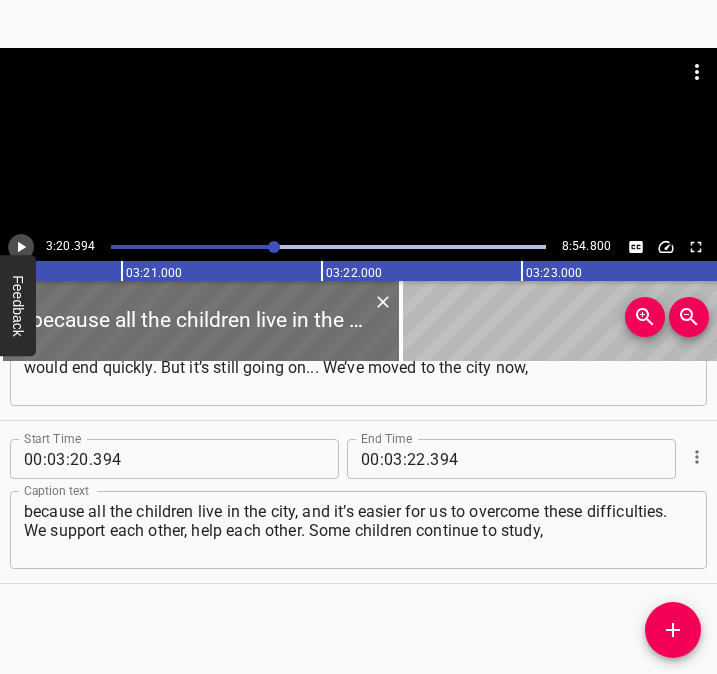 click 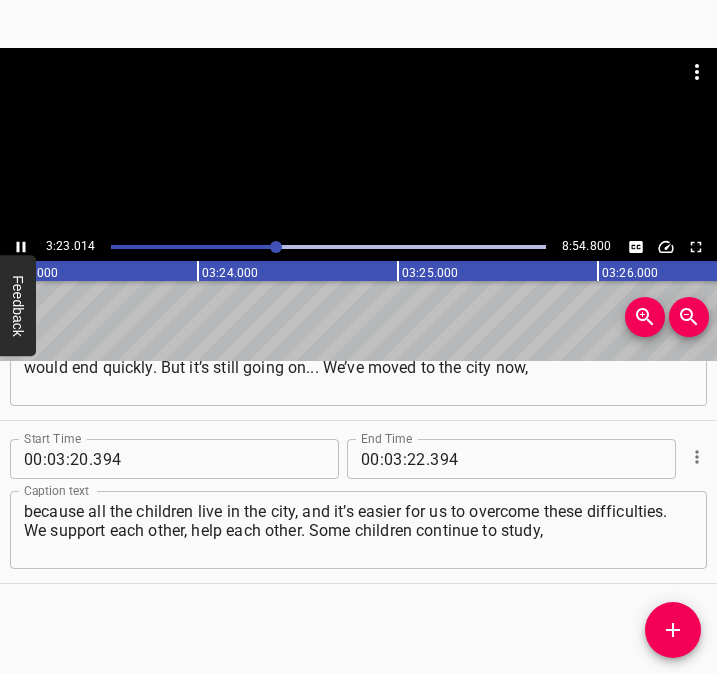 scroll, scrollTop: 0, scrollLeft: 40656, axis: horizontal 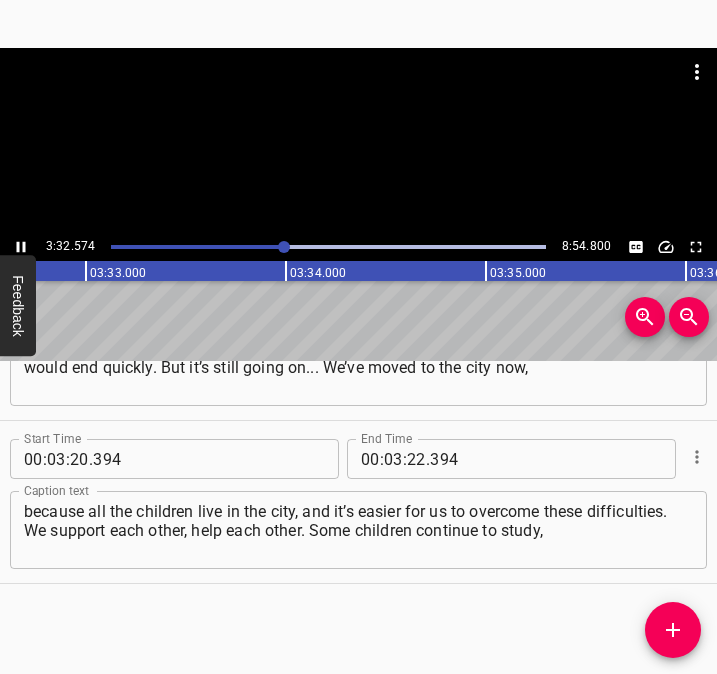 click 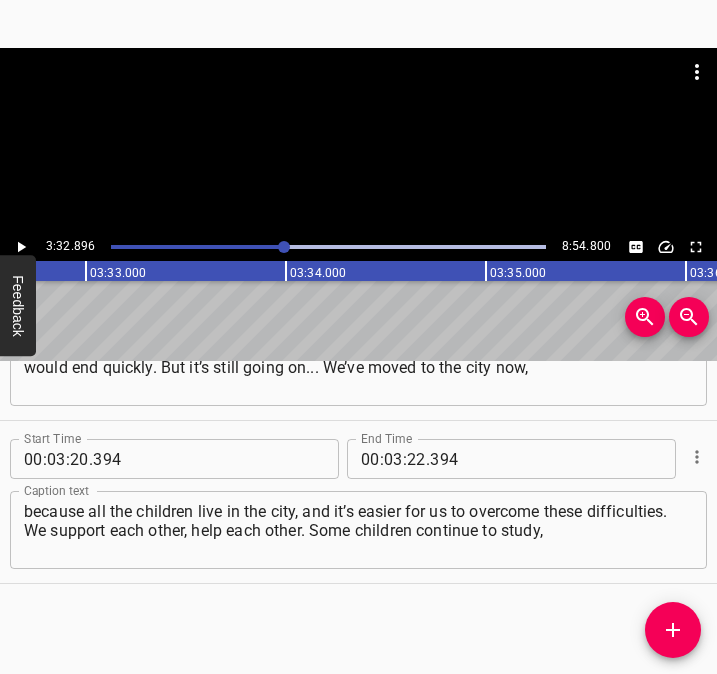 scroll, scrollTop: 0, scrollLeft: 42579, axis: horizontal 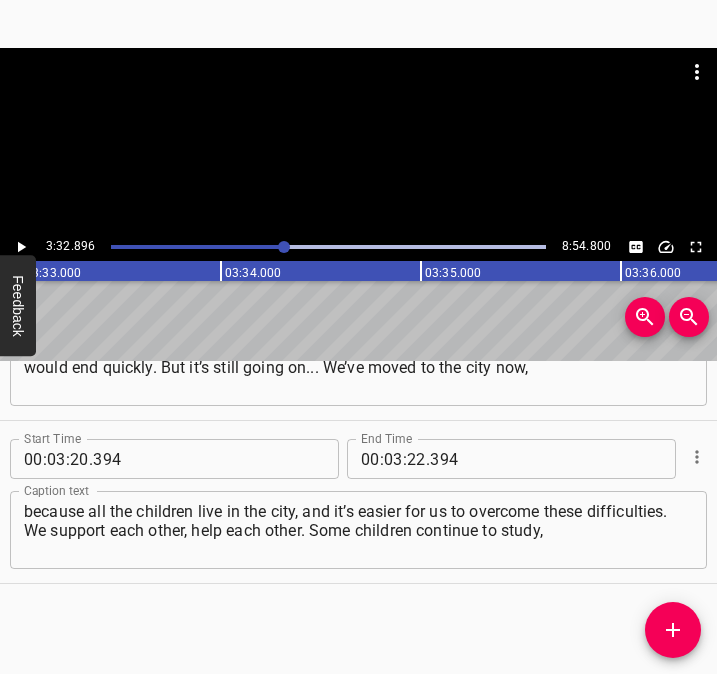 click at bounding box center [21, 247] 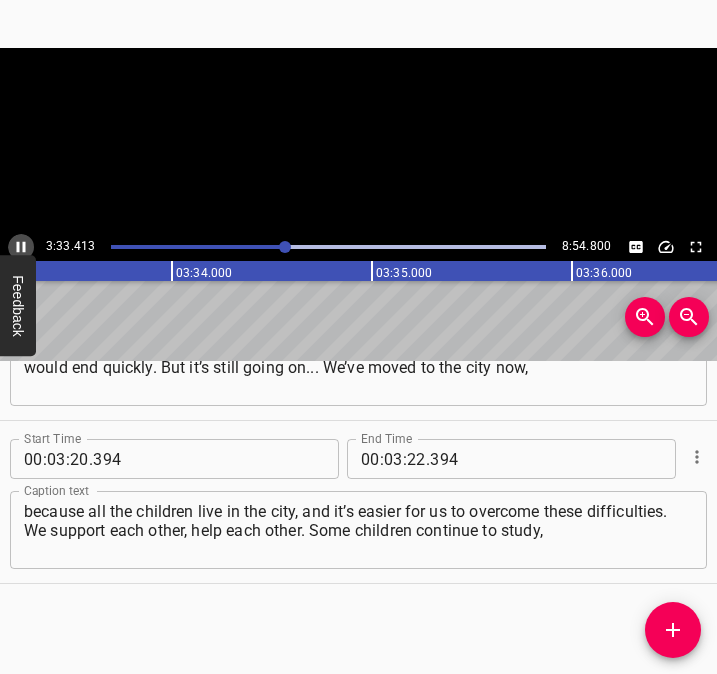 click at bounding box center [21, 247] 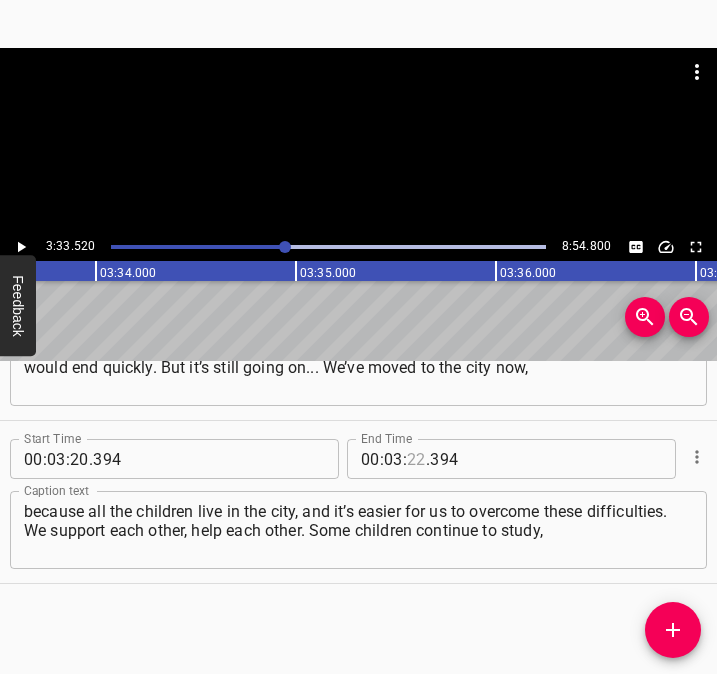 click at bounding box center [416, 459] 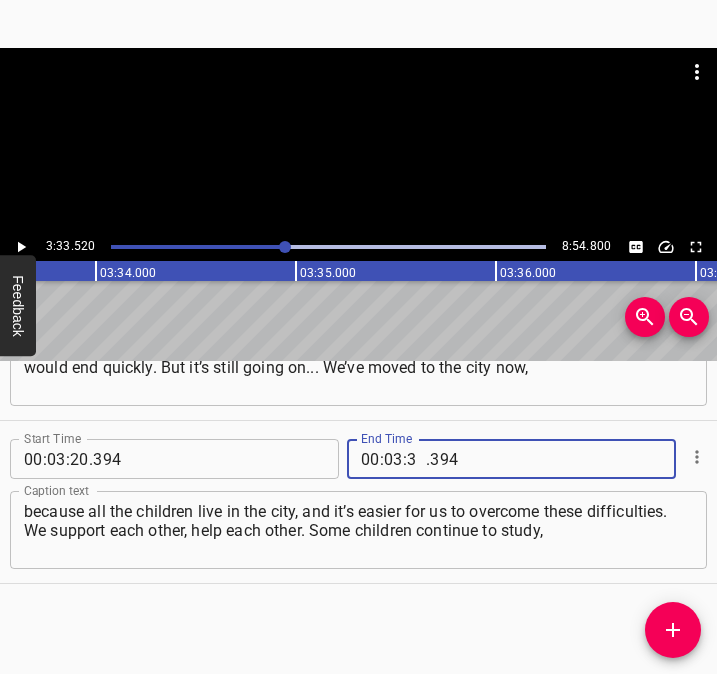 type on "33" 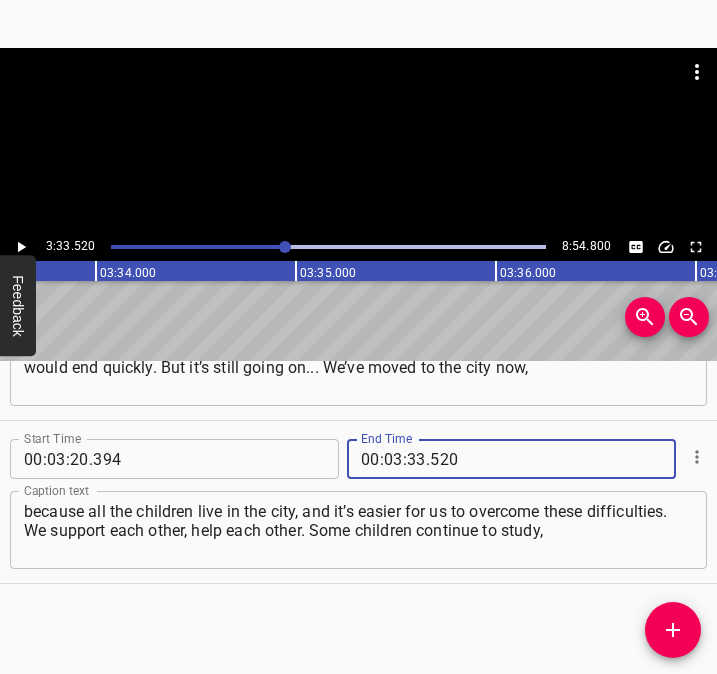 type on "520" 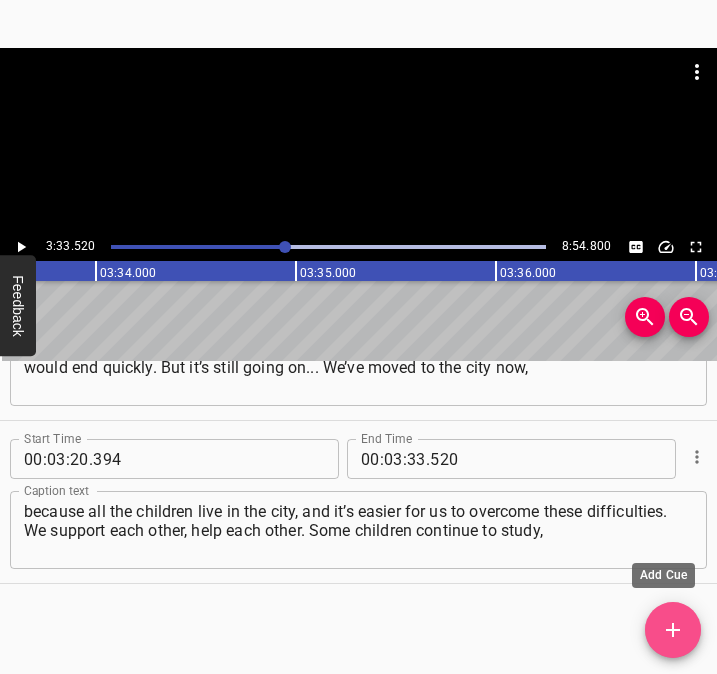 click 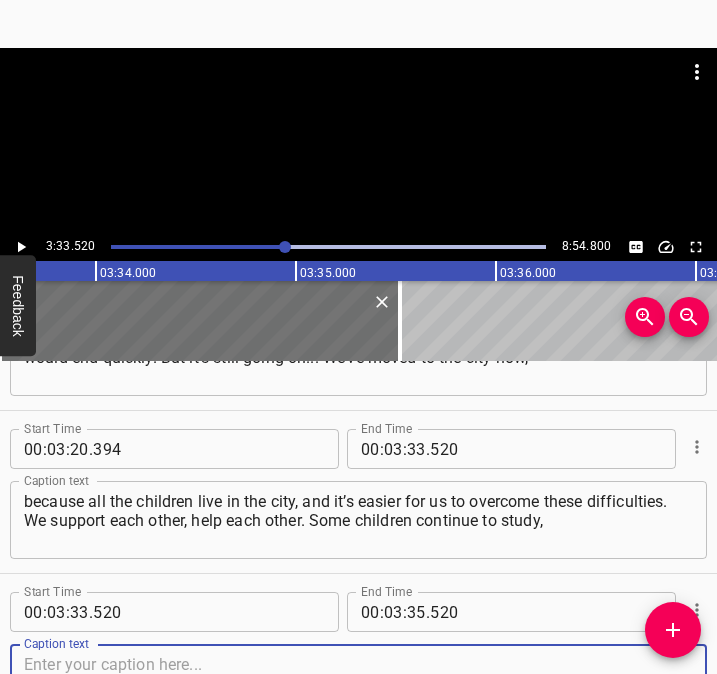 scroll, scrollTop: 1900, scrollLeft: 0, axis: vertical 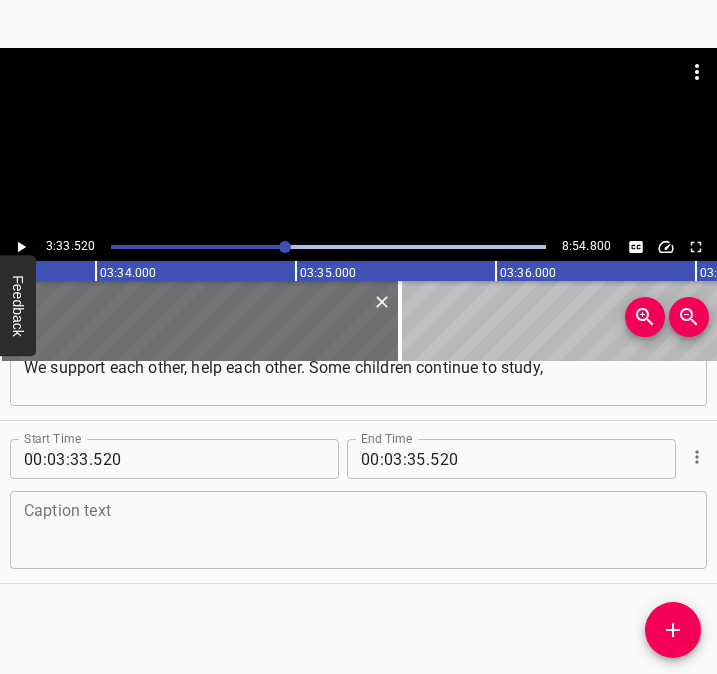 click on "Caption text" at bounding box center (358, 530) 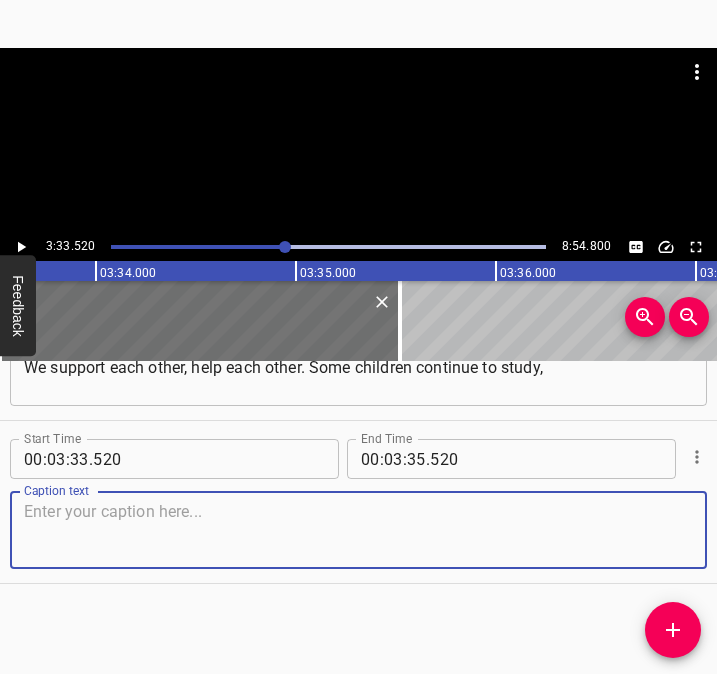 drag, startPoint x: 654, startPoint y: 515, endPoint x: 711, endPoint y: 515, distance: 57 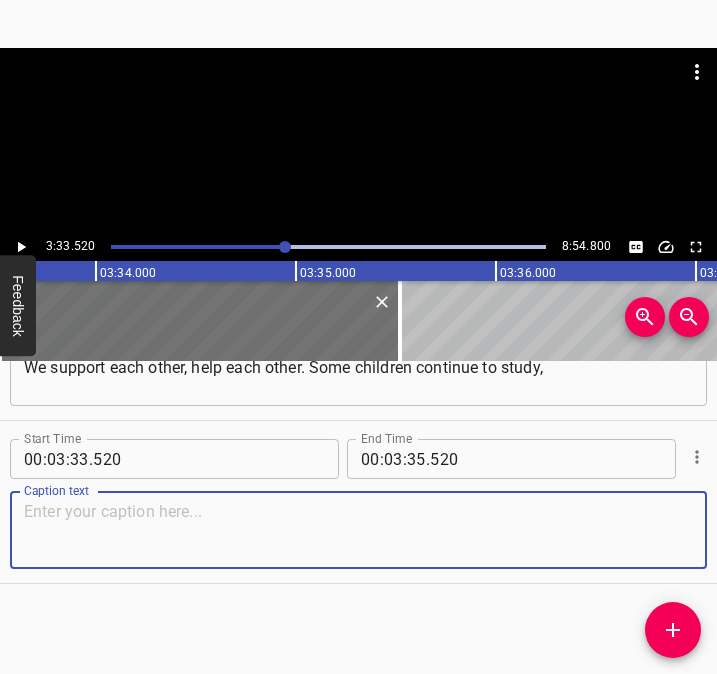 click at bounding box center [358, 530] 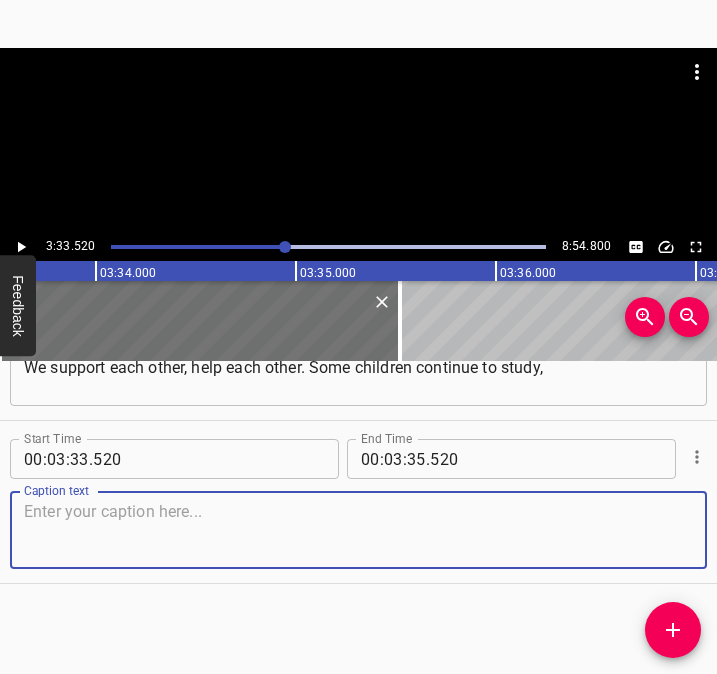 paste on "study at universities. The younger children go to school. We also have a girl with F62, that’s her diagnosis, and she’s very afraid of all this. For her, going to the shelter" 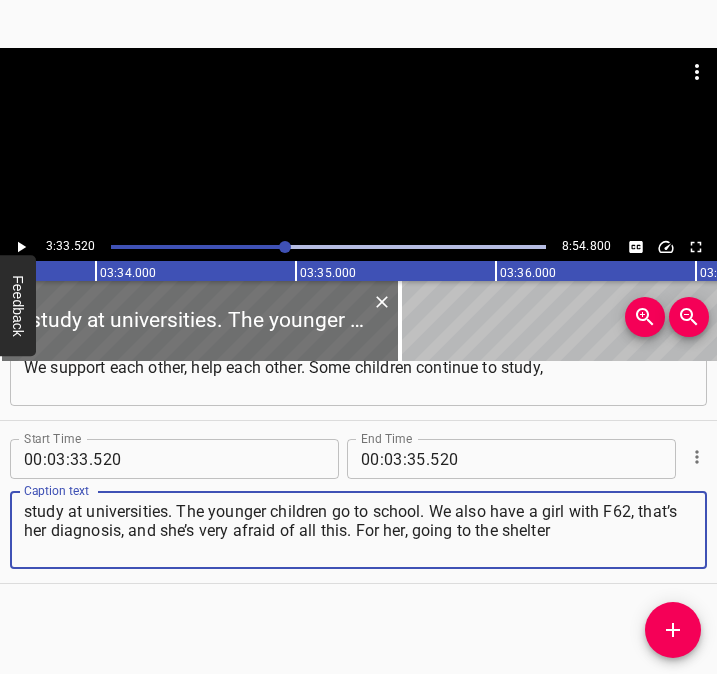 type on "study at universities. The younger children go to school. We also have a girl with F62, that’s her diagnosis, and she’s very afraid of all this. For her, going to the shelter" 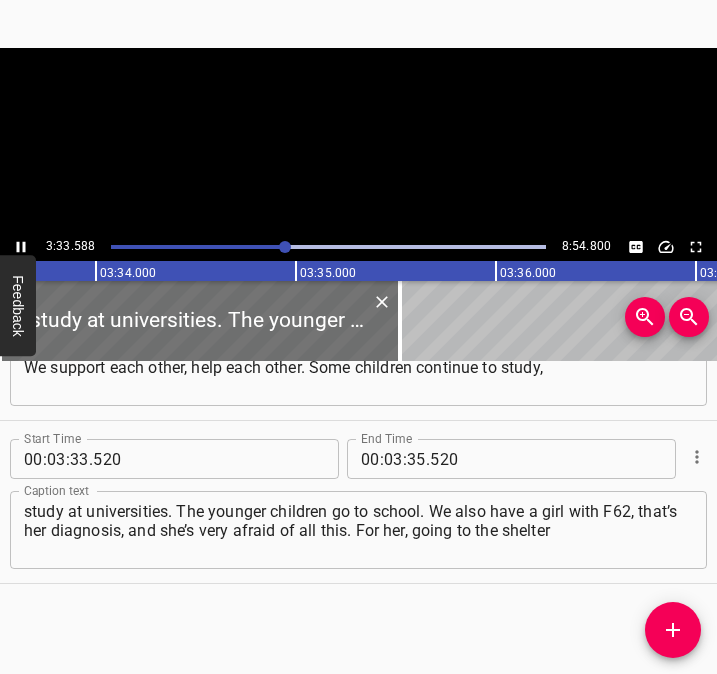 scroll, scrollTop: 0, scrollLeft: 42717, axis: horizontal 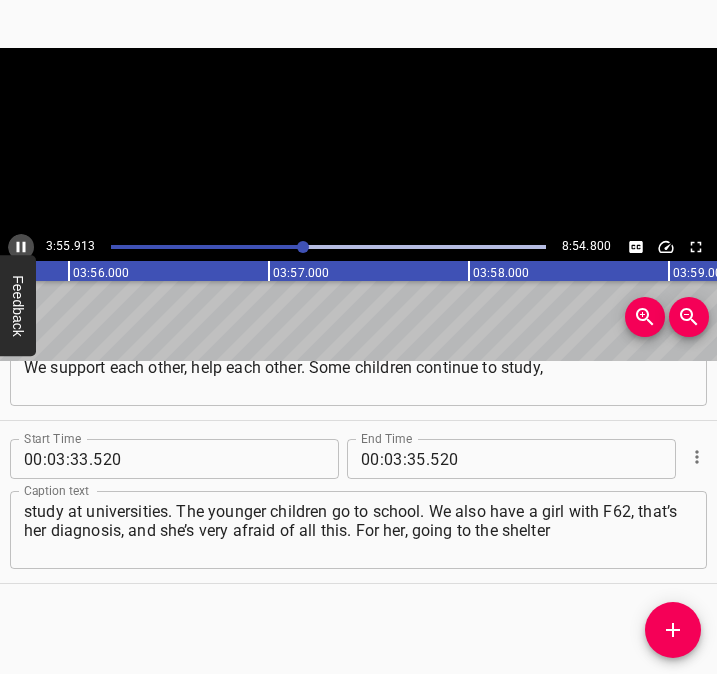 click 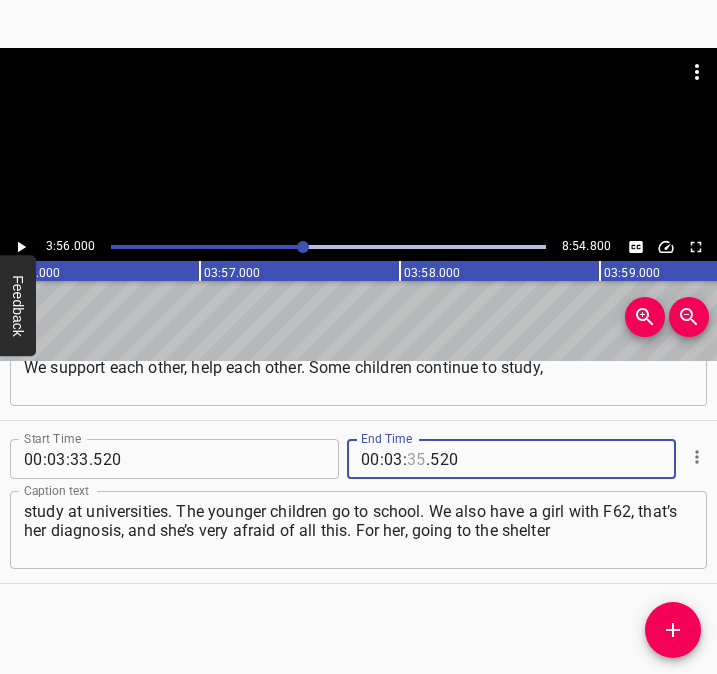 click at bounding box center (416, 459) 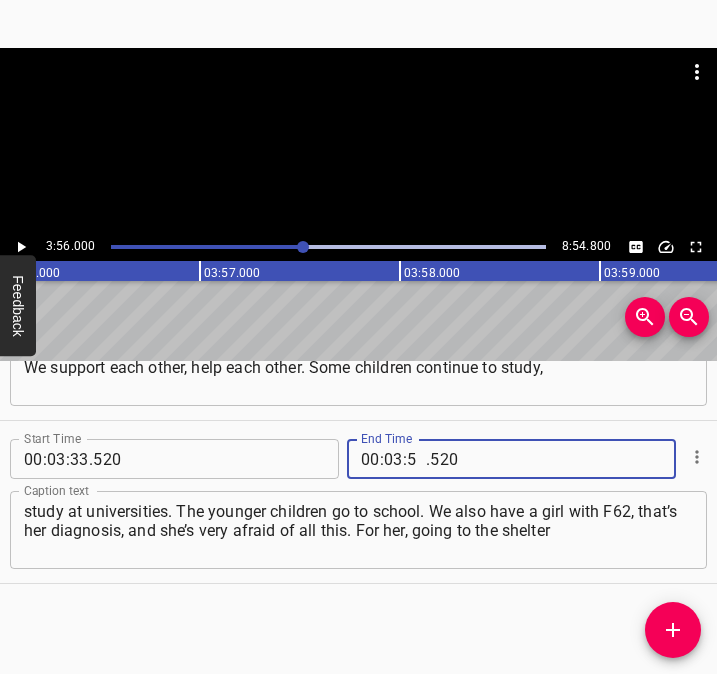 type on "56" 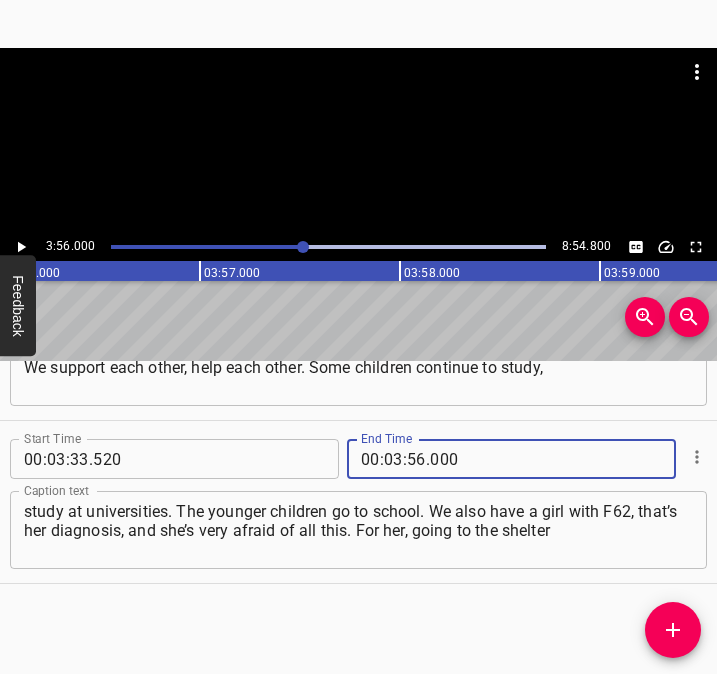 type on "000" 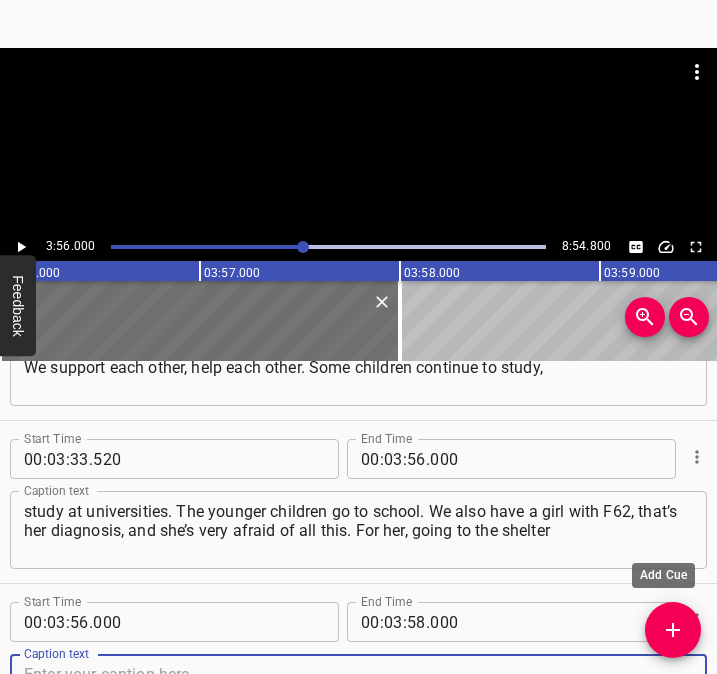 scroll, scrollTop: 1910, scrollLeft: 0, axis: vertical 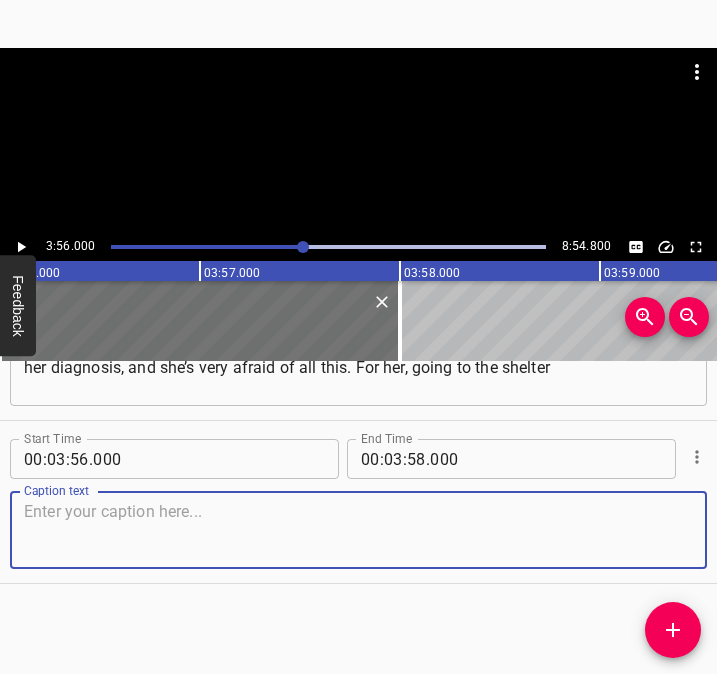 drag, startPoint x: 646, startPoint y: 528, endPoint x: 702, endPoint y: 528, distance: 56 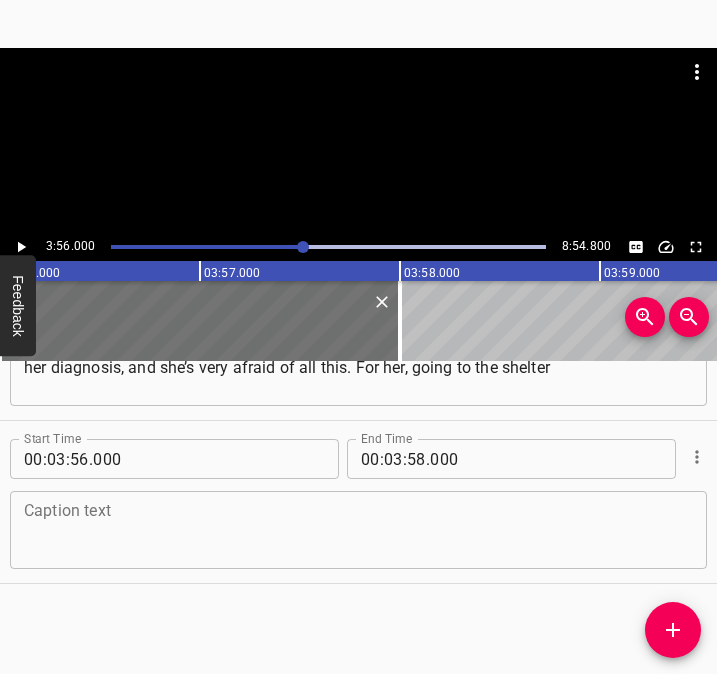 click at bounding box center [358, 530] 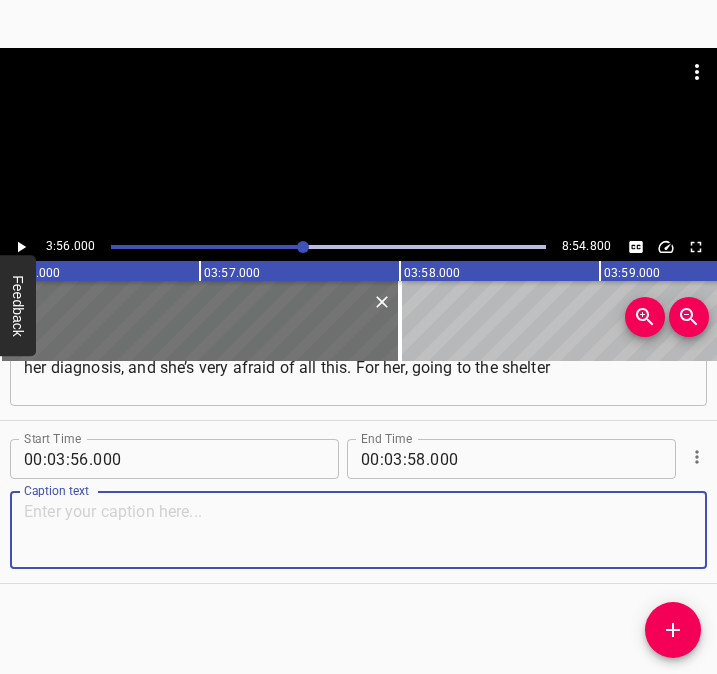 paste on "is probably the worst thing that’s ever happened in her life. She immediately has a hysterics, she cries. And we persuade, we talk." 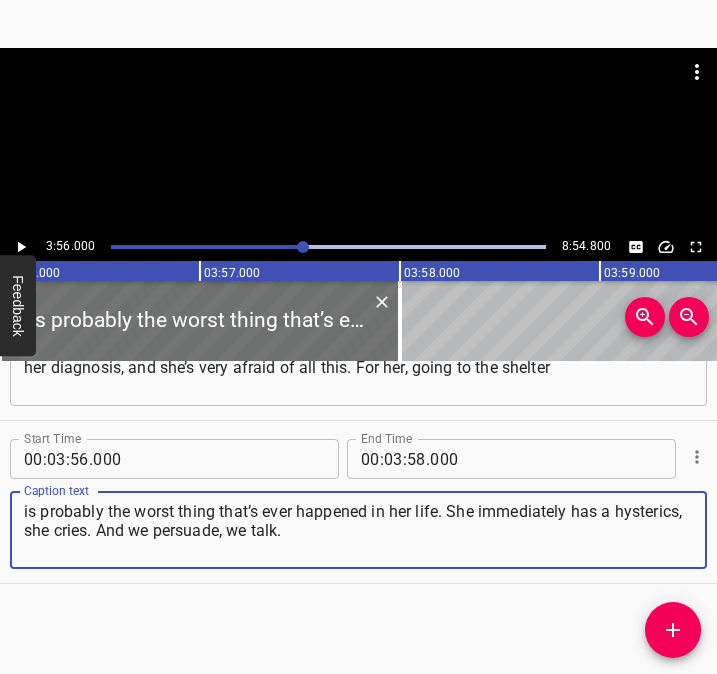 type on "is probably the worst thing that’s ever happened in her life. She immediately has a hysterics, she cries. And we persuade, we talk." 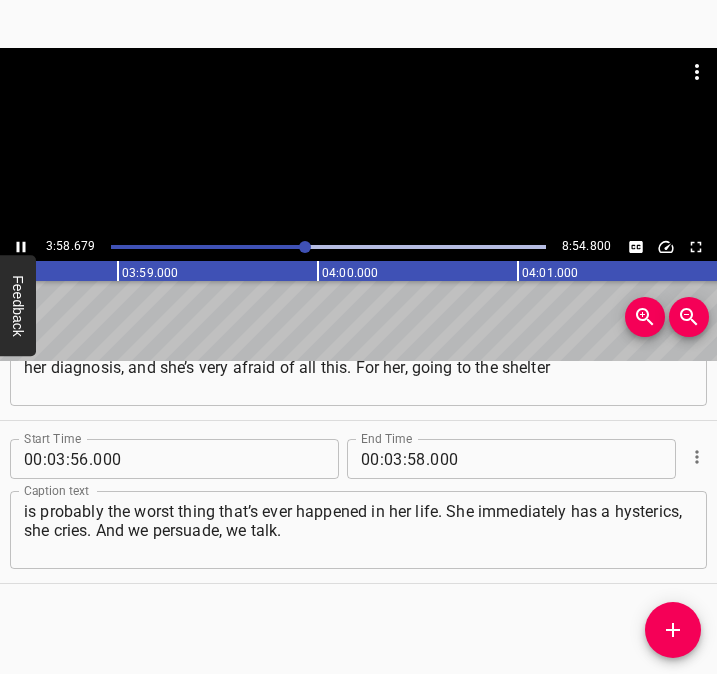 scroll, scrollTop: 0, scrollLeft: 47724, axis: horizontal 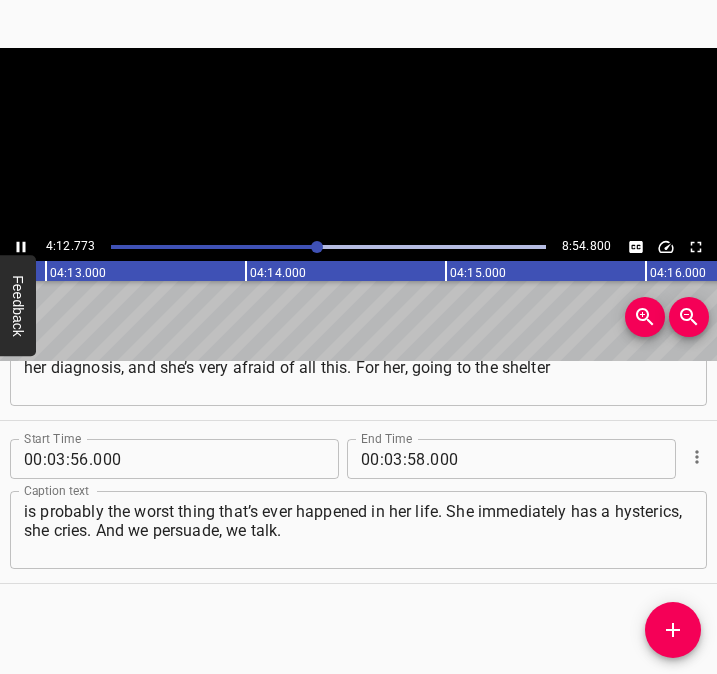 click 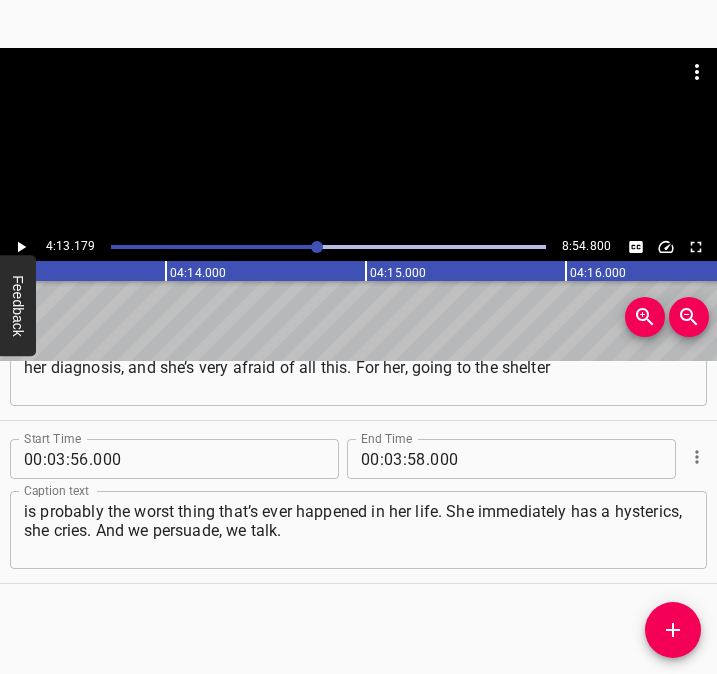 scroll, scrollTop: 0, scrollLeft: 50635, axis: horizontal 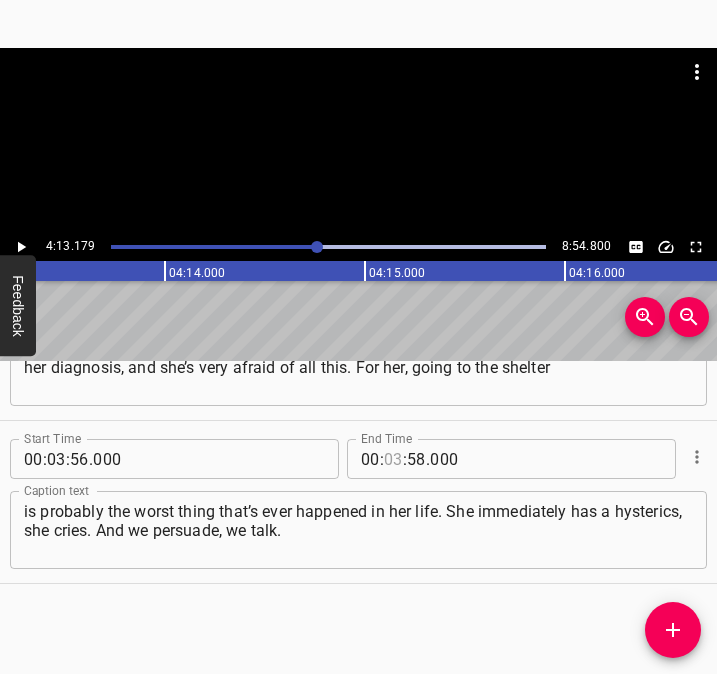 click at bounding box center (393, 459) 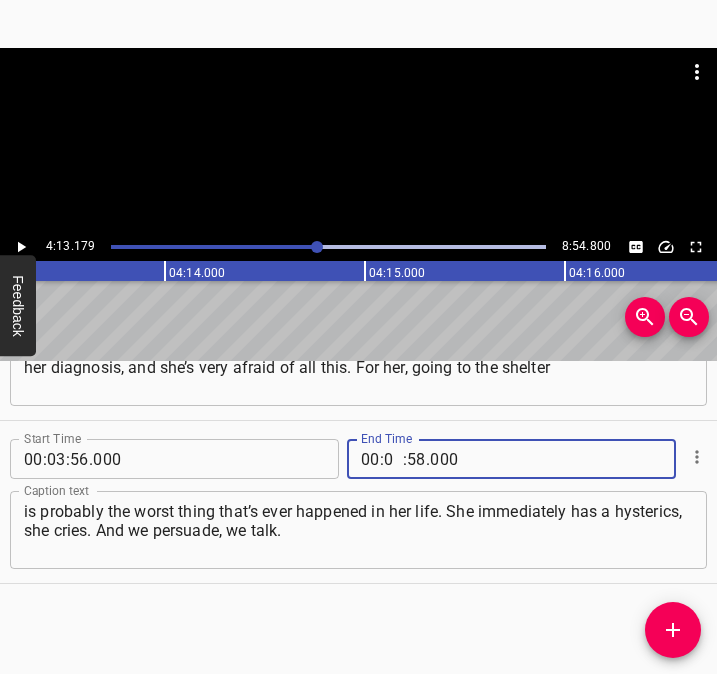 type on "04" 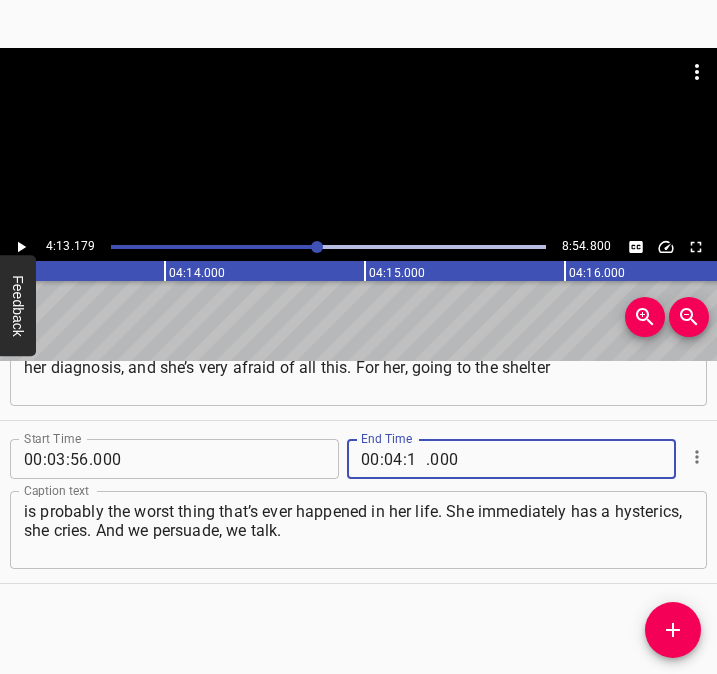 type on "13" 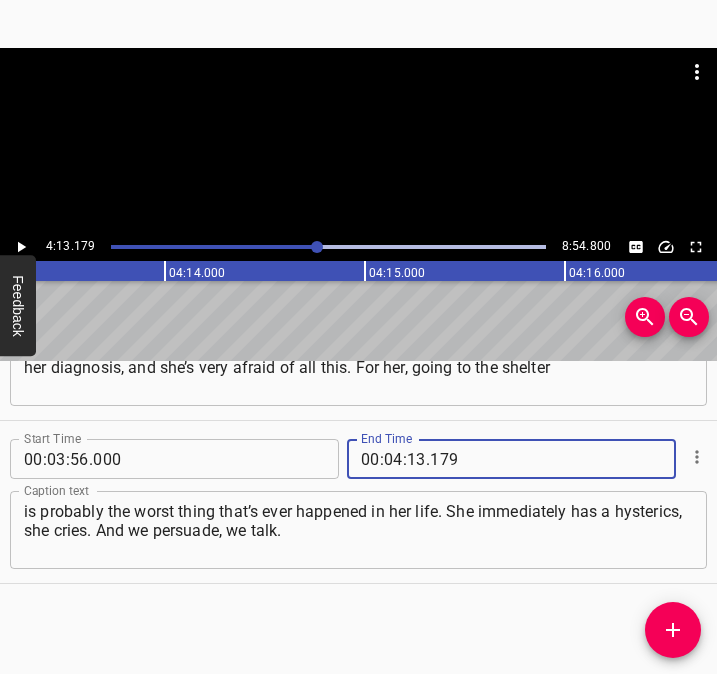 type on "179" 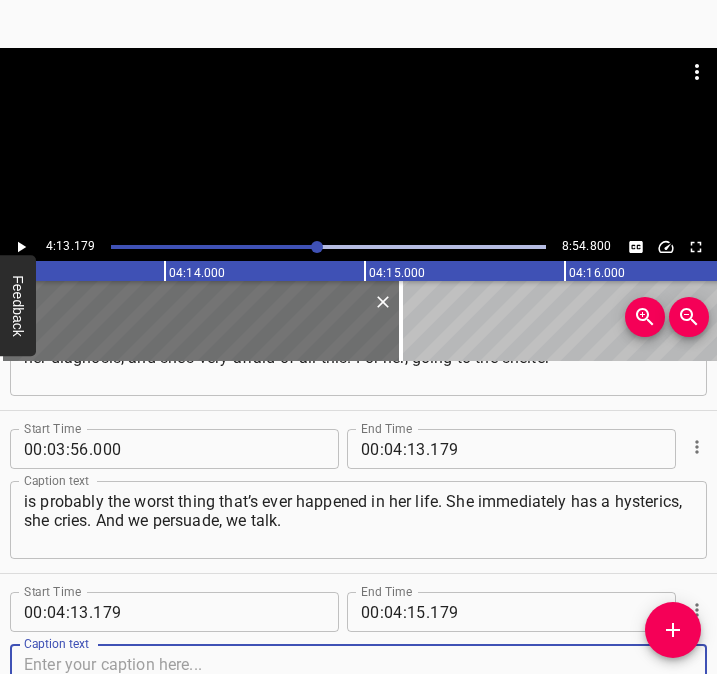 scroll, scrollTop: 2226, scrollLeft: 0, axis: vertical 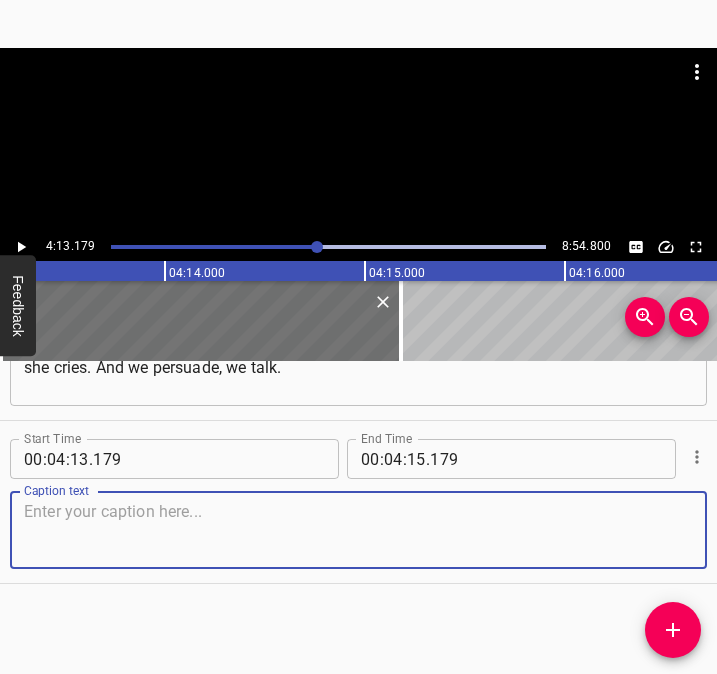 drag, startPoint x: 657, startPoint y: 541, endPoint x: 705, endPoint y: 545, distance: 48.166378 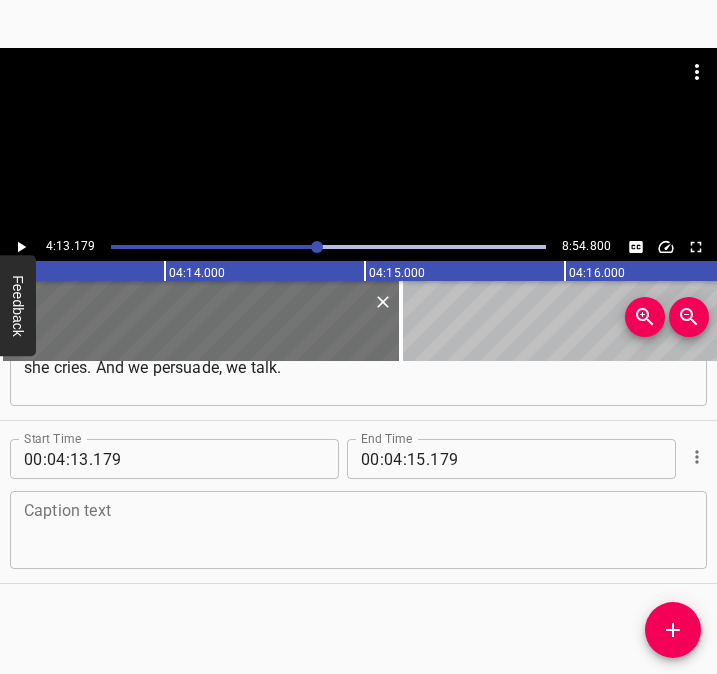 click at bounding box center [358, 530] 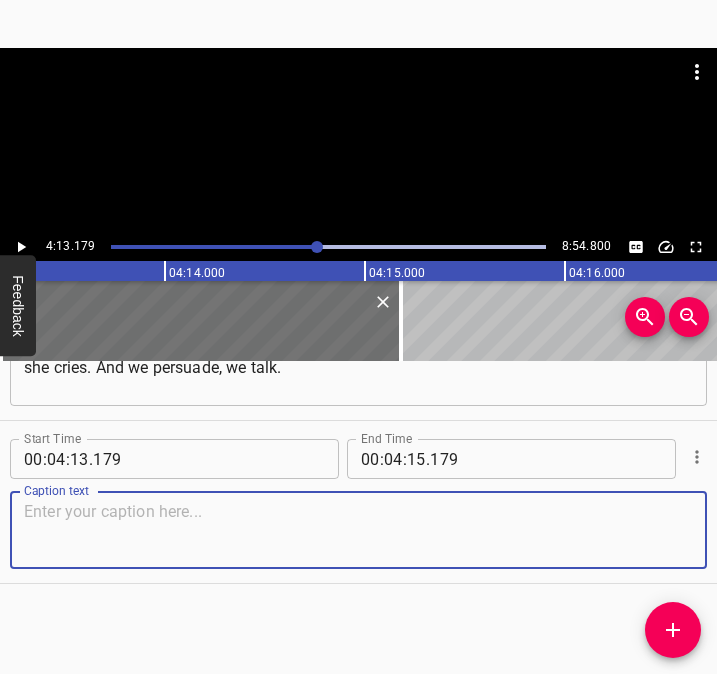 paste on "Psychologists of various organizations, charitable foundations are constantly working with the children. Because it’s very difficult for the children." 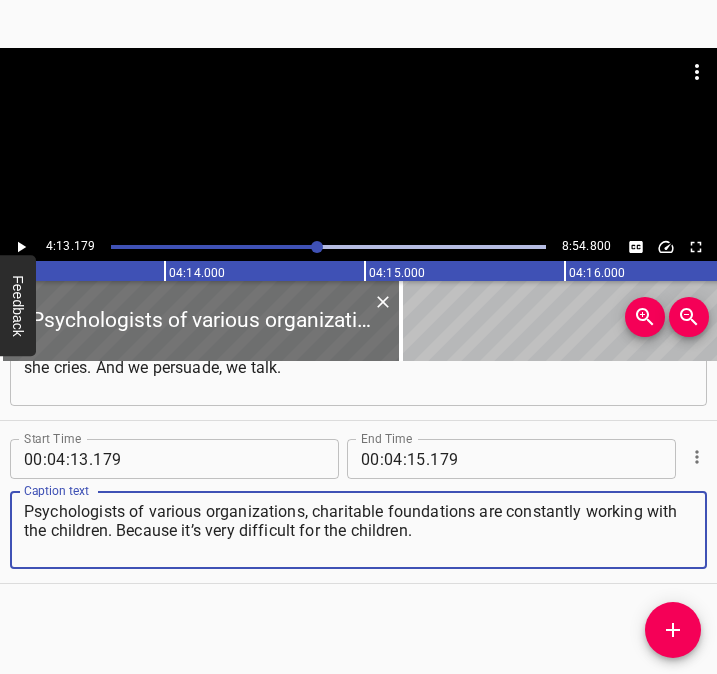 type on "Psychologists of various organizations, charitable foundations are constantly working with the children. Because it’s very difficult for the children." 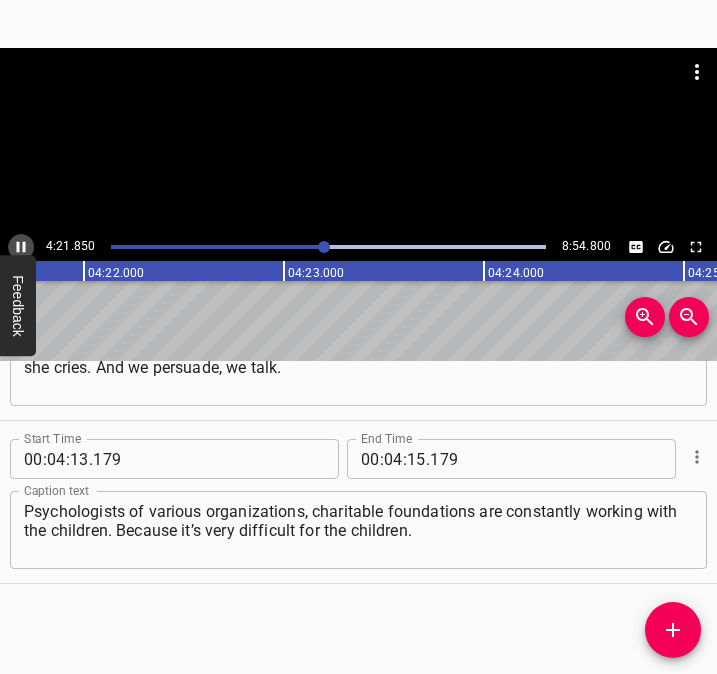 click 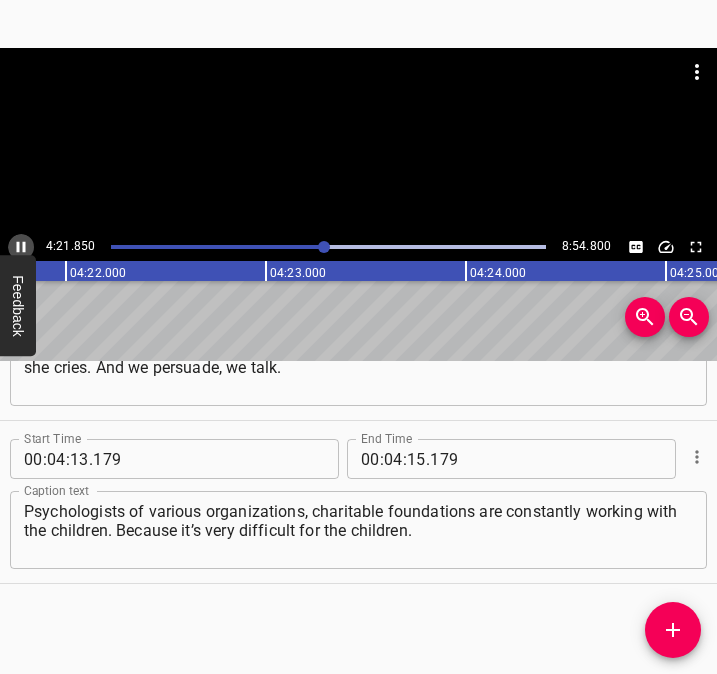 scroll, scrollTop: 0, scrollLeft: 52385, axis: horizontal 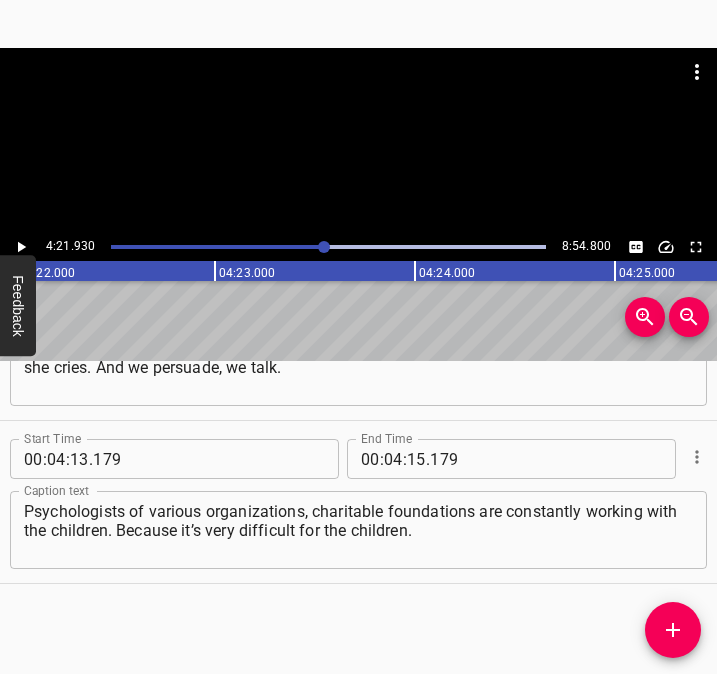 click 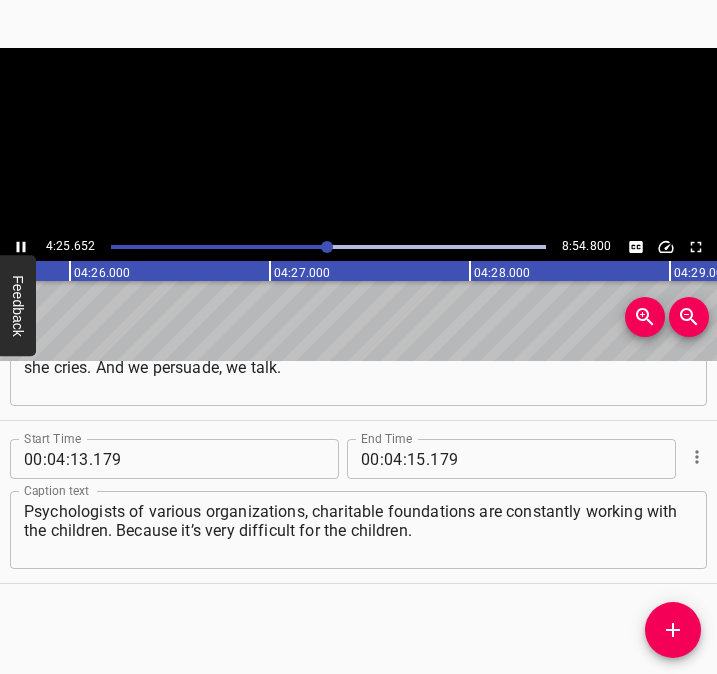 click 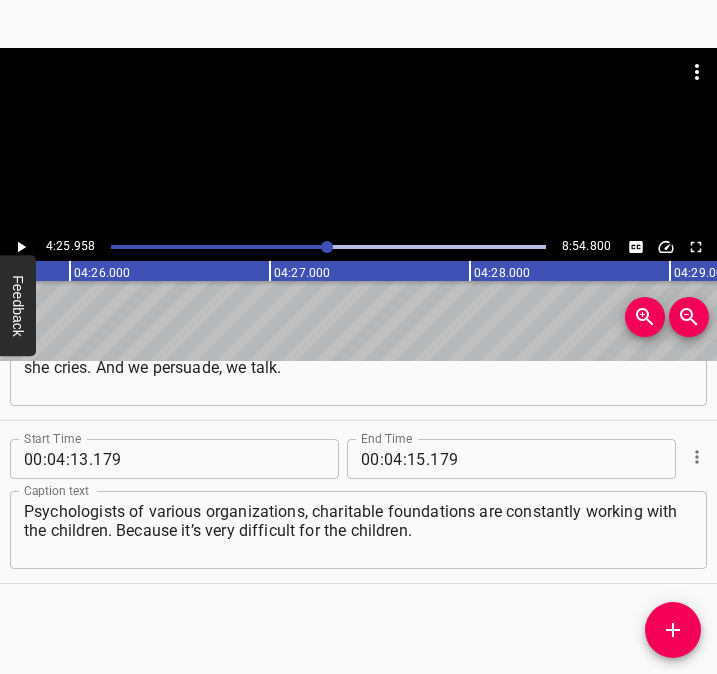 scroll, scrollTop: 0, scrollLeft: 53191, axis: horizontal 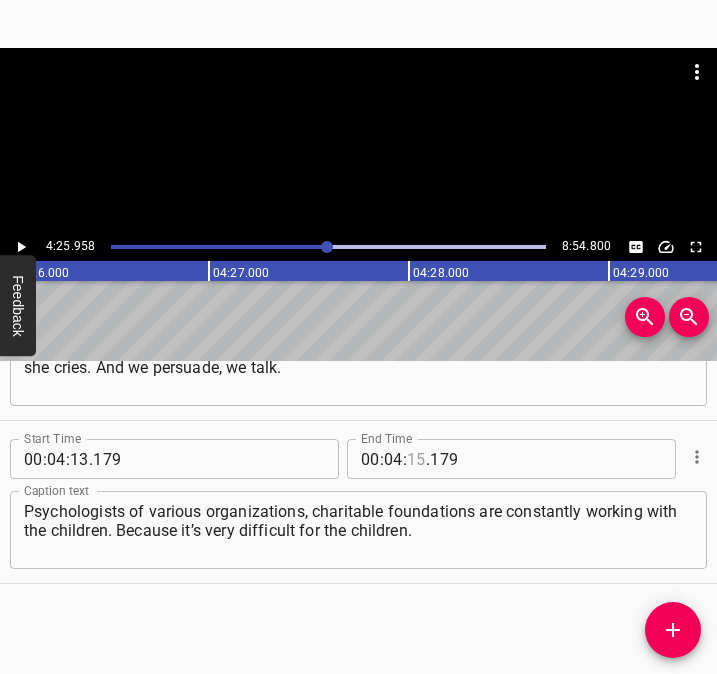 click at bounding box center [416, 459] 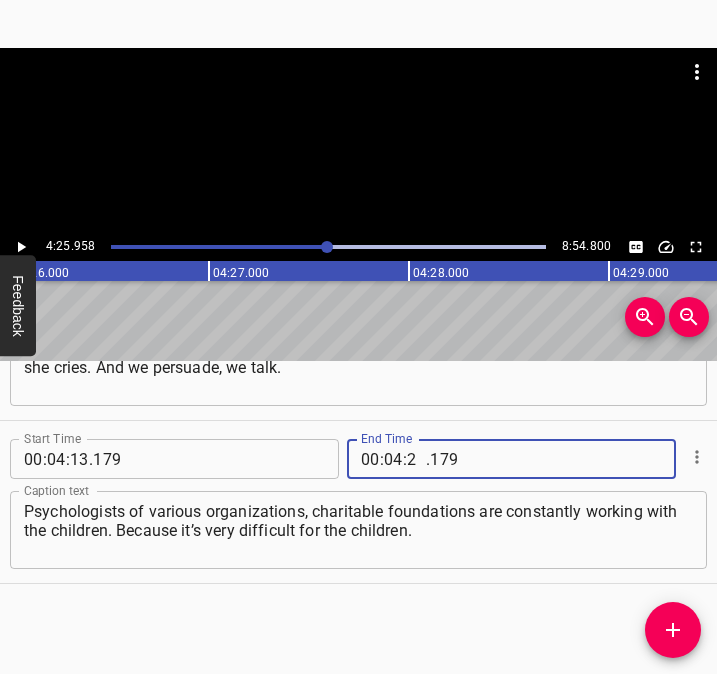 type on "25" 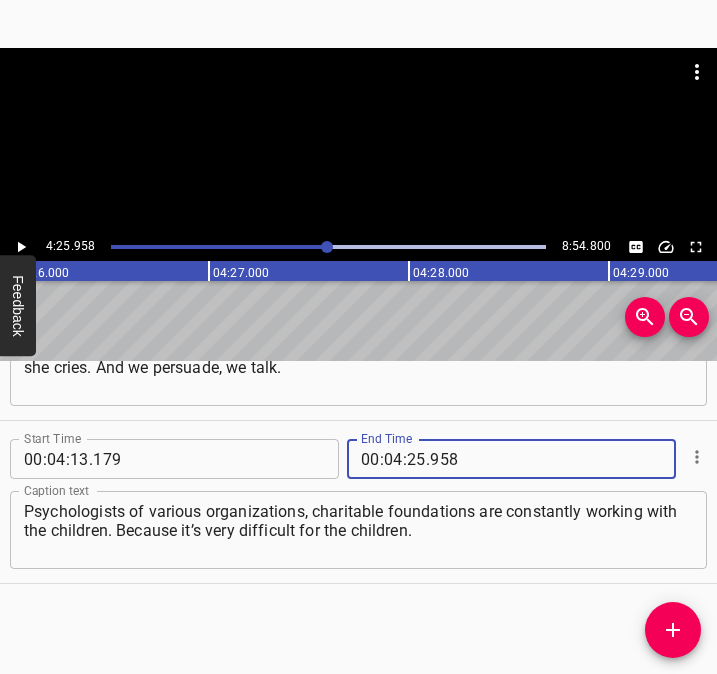 type on "958" 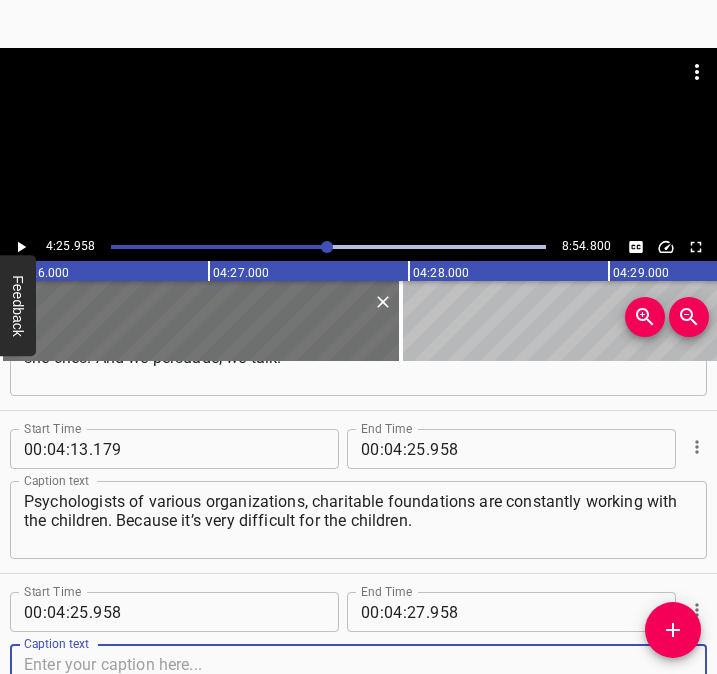 scroll, scrollTop: 2389, scrollLeft: 0, axis: vertical 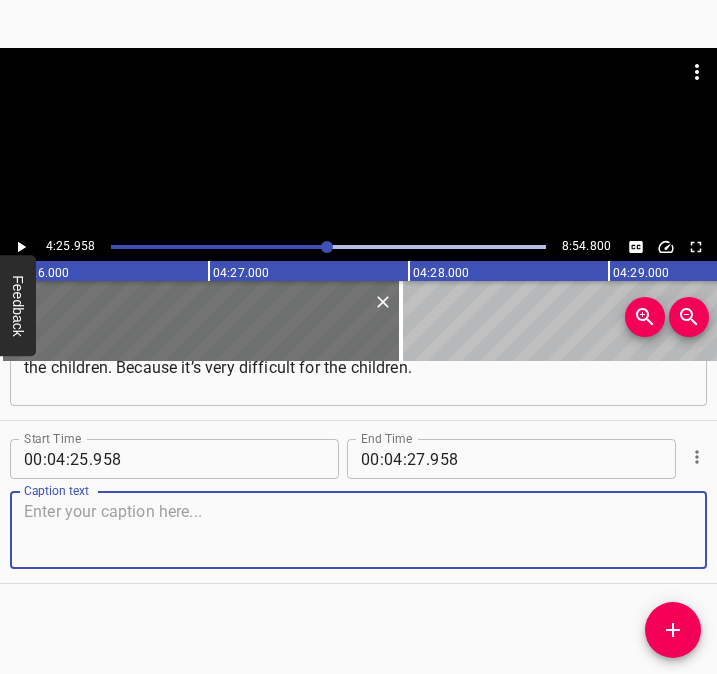 drag, startPoint x: 641, startPoint y: 545, endPoint x: 727, endPoint y: 534, distance: 86.70064 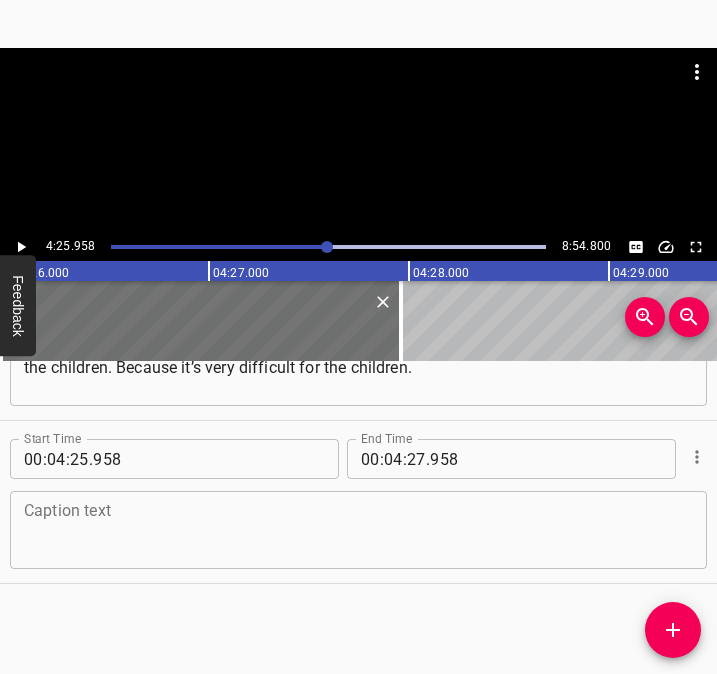 click at bounding box center [358, 530] 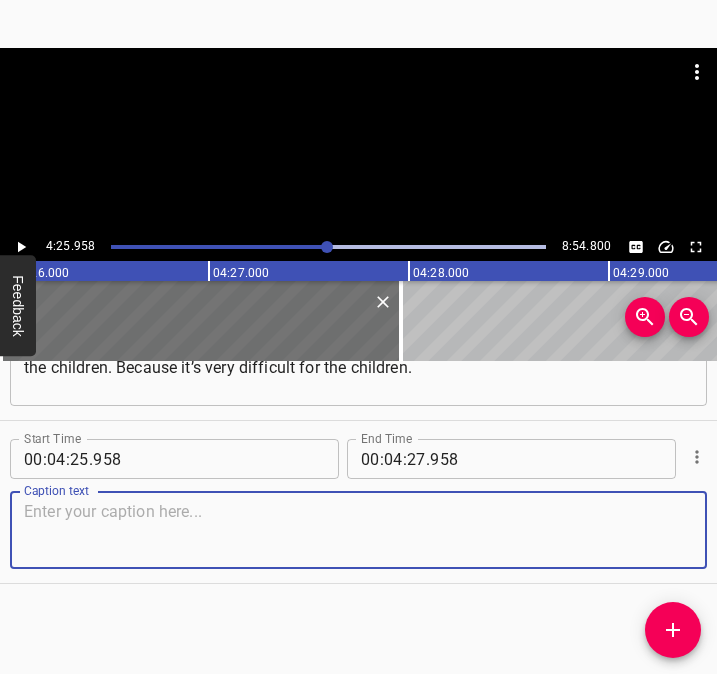 paste on "It is difficult for the adults, and for the children too. When I actually heard about it live... When it all started, it was almost impossible to get through to anyone." 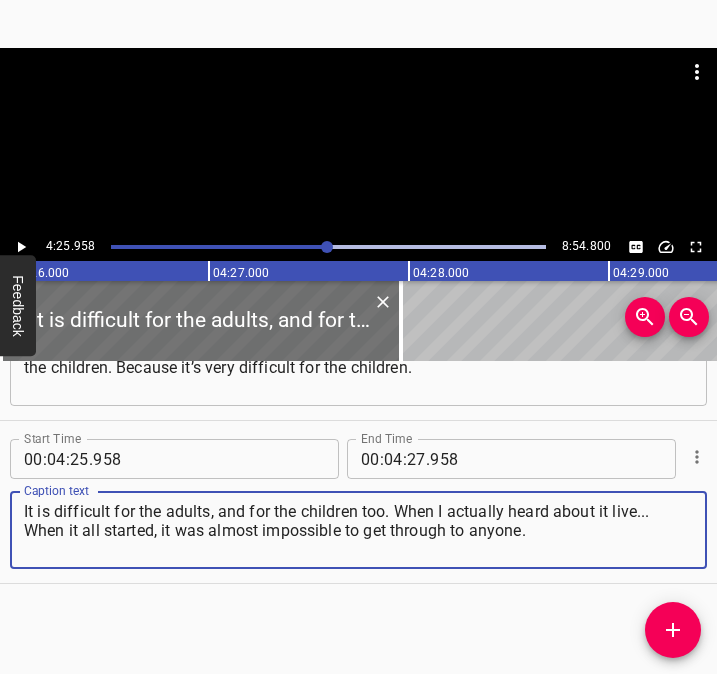 type on "It is difficult for the adults, and for the children too. When I actually heard about it live... When it all started, it was almost impossible to get through to anyone." 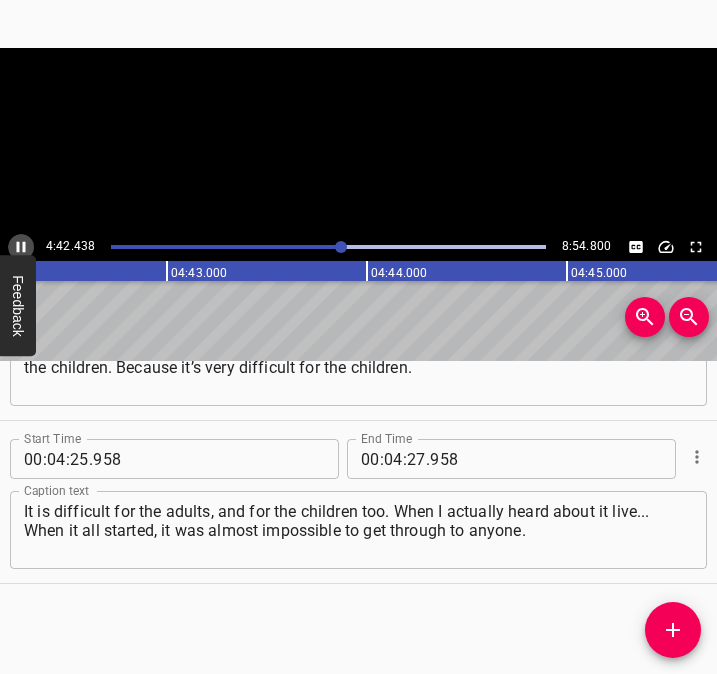 click 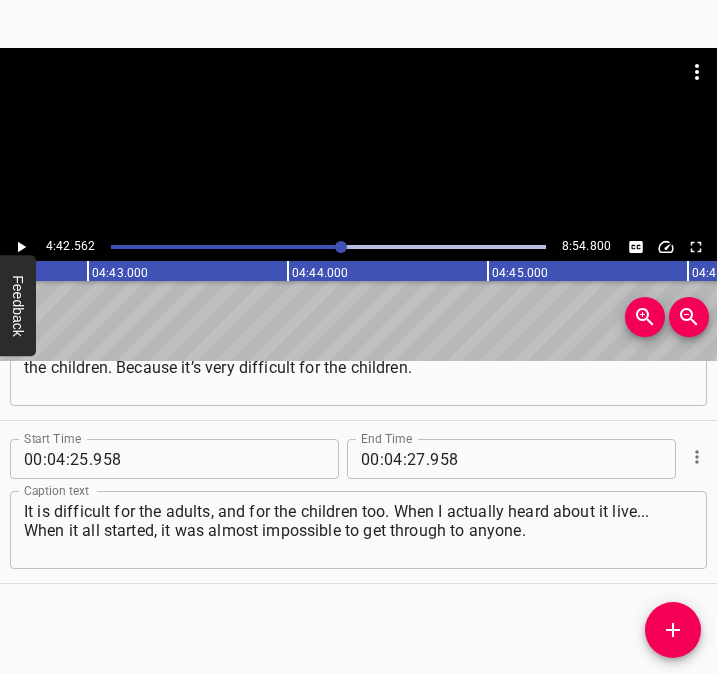 click 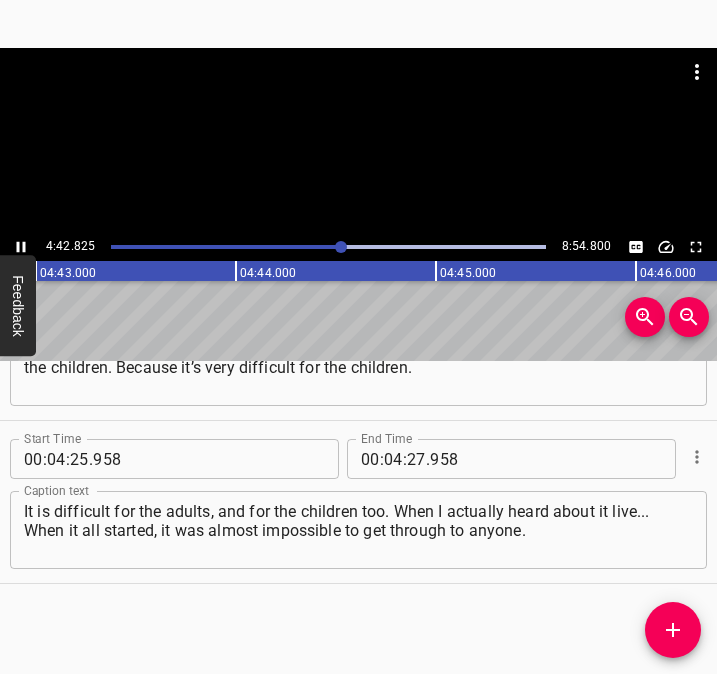 click 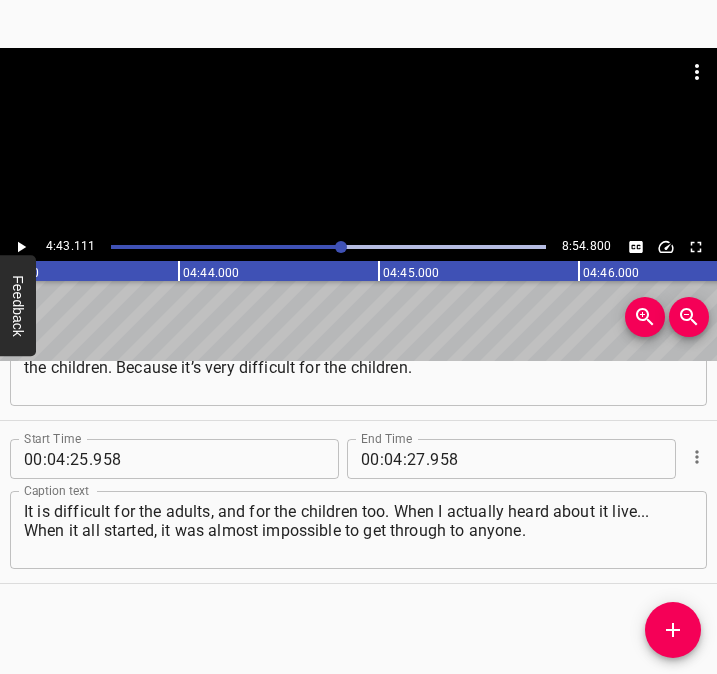 scroll, scrollTop: 0, scrollLeft: 56622, axis: horizontal 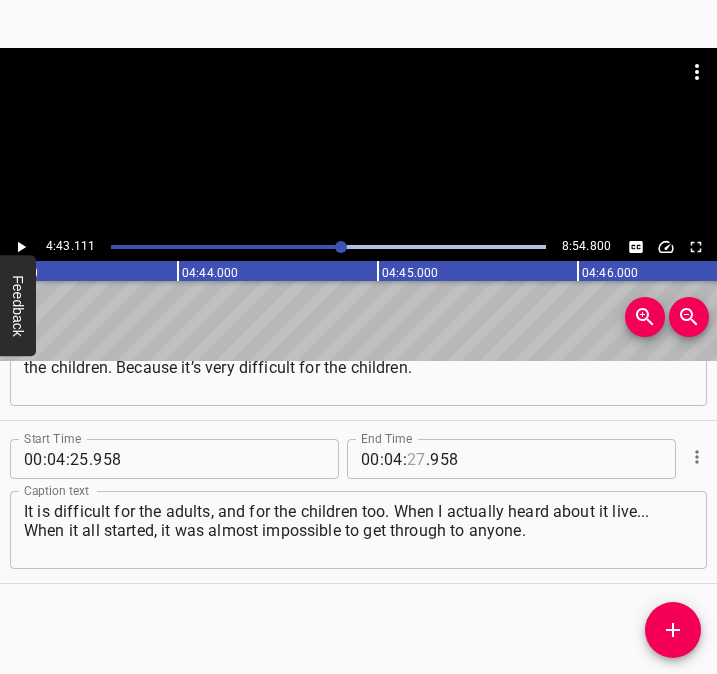 click at bounding box center [416, 459] 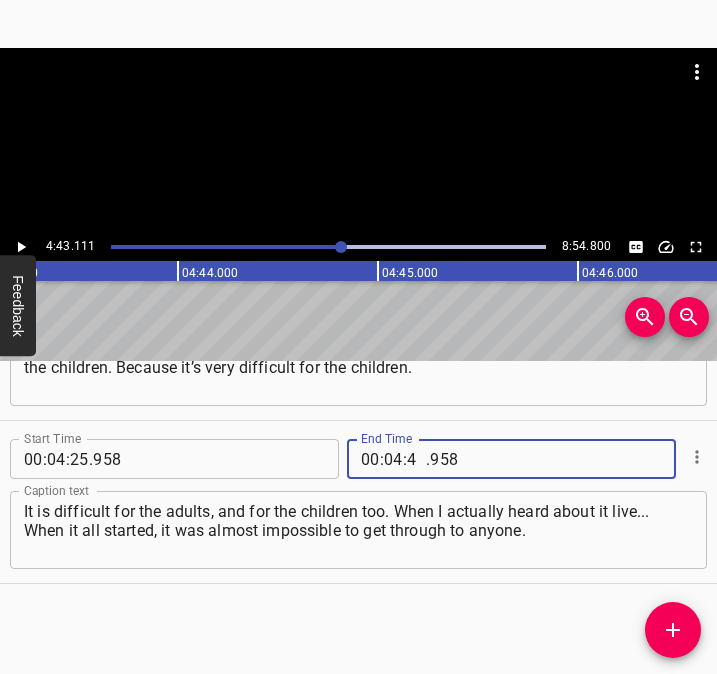 type on "43" 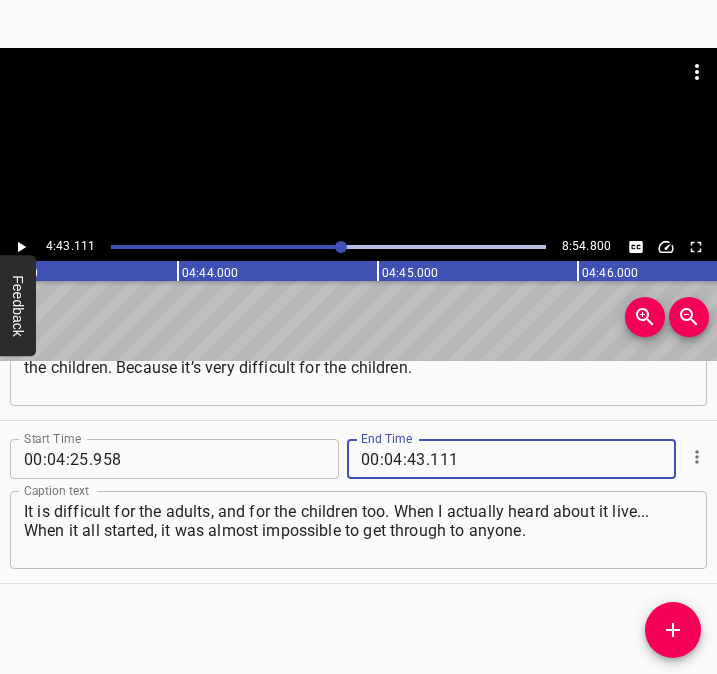 type on "111" 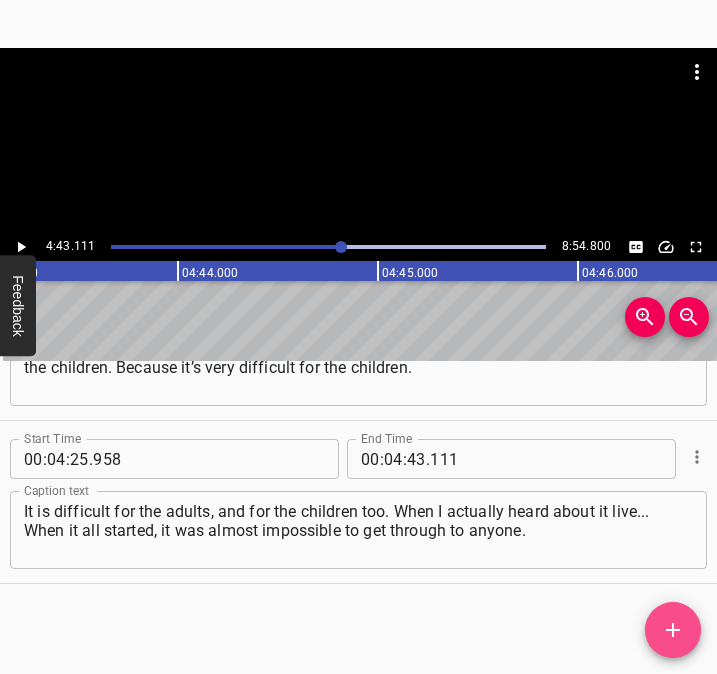 drag, startPoint x: 671, startPoint y: 628, endPoint x: 696, endPoint y: 628, distance: 25 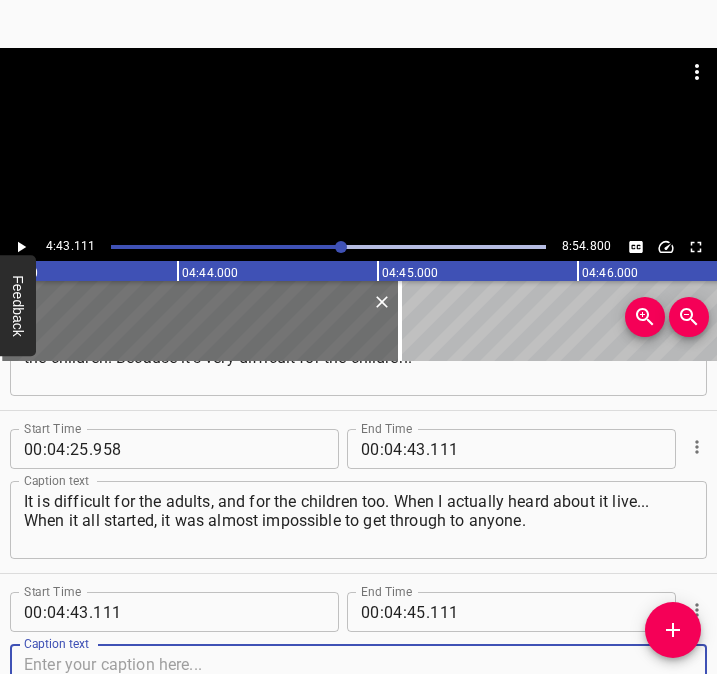 scroll, scrollTop: 2552, scrollLeft: 0, axis: vertical 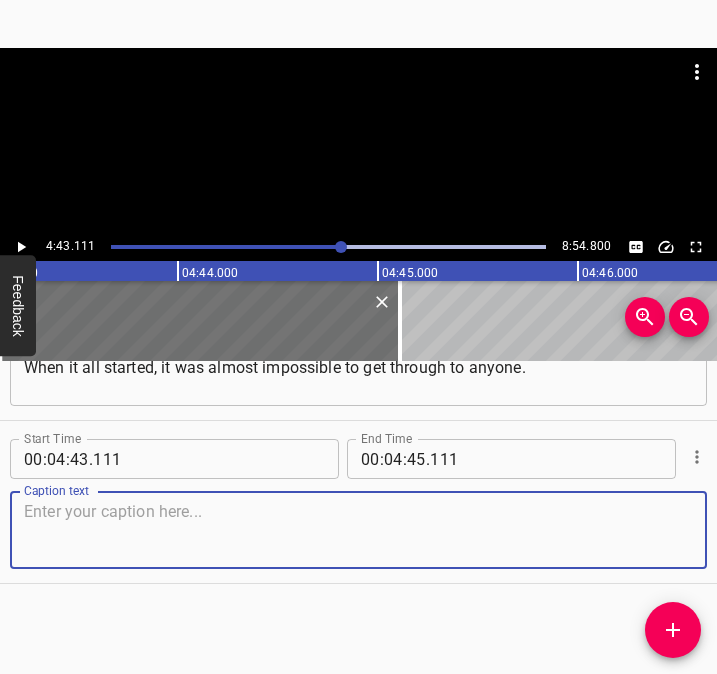 drag, startPoint x: 670, startPoint y: 537, endPoint x: 712, endPoint y: 530, distance: 42.579338 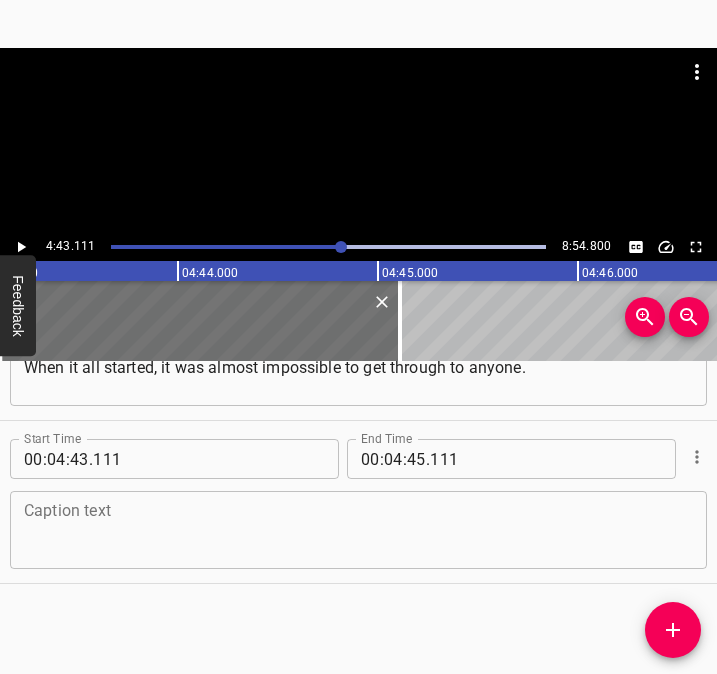 click at bounding box center (358, 530) 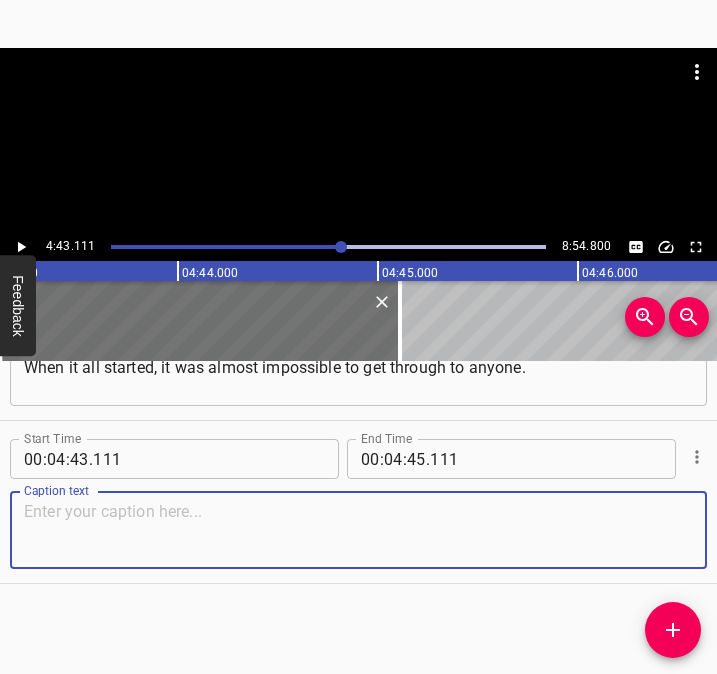 paste on "There were power outages, internet outages, and communication in general. Prices had jumped so much in rural stores! And goods weren’t being delivered" 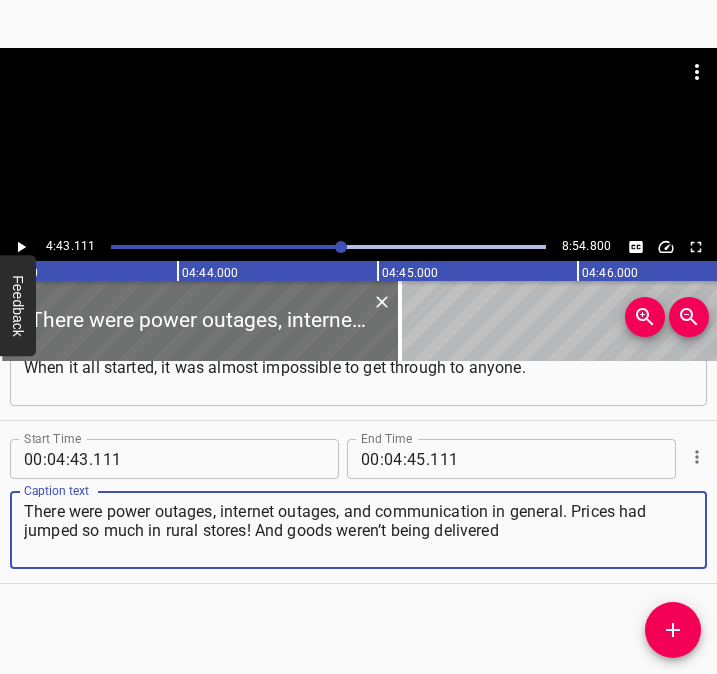 type on "There were power outages, internet outages, and communication in general. Prices had jumped so much in rural stores! And goods weren’t being delivered" 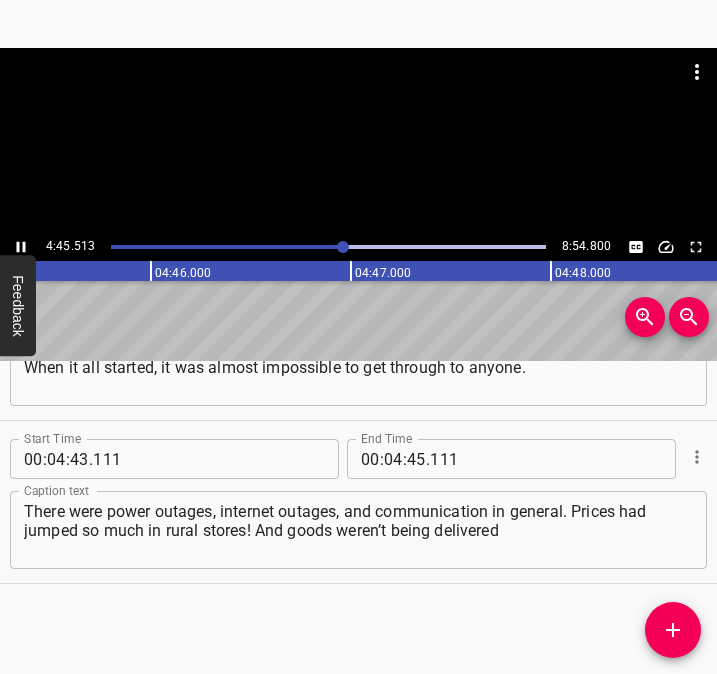 scroll, scrollTop: 0, scrollLeft: 57102, axis: horizontal 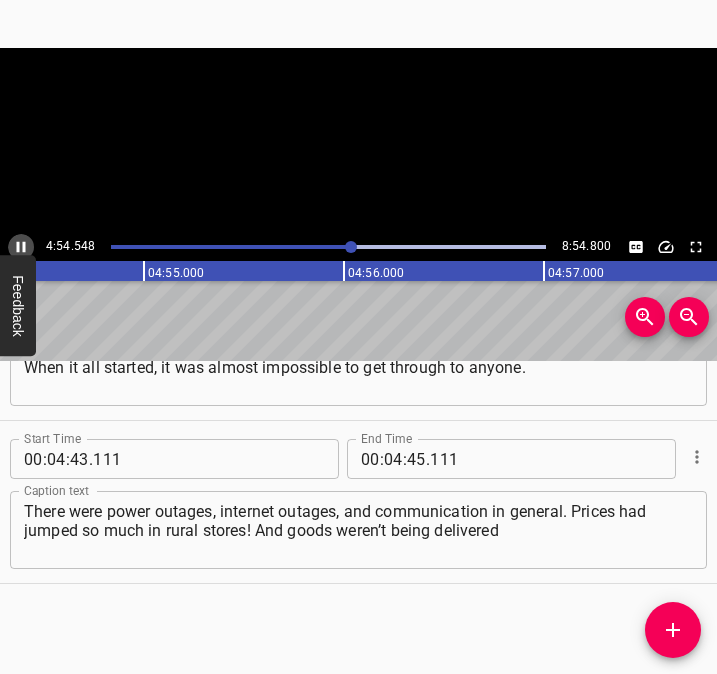 click 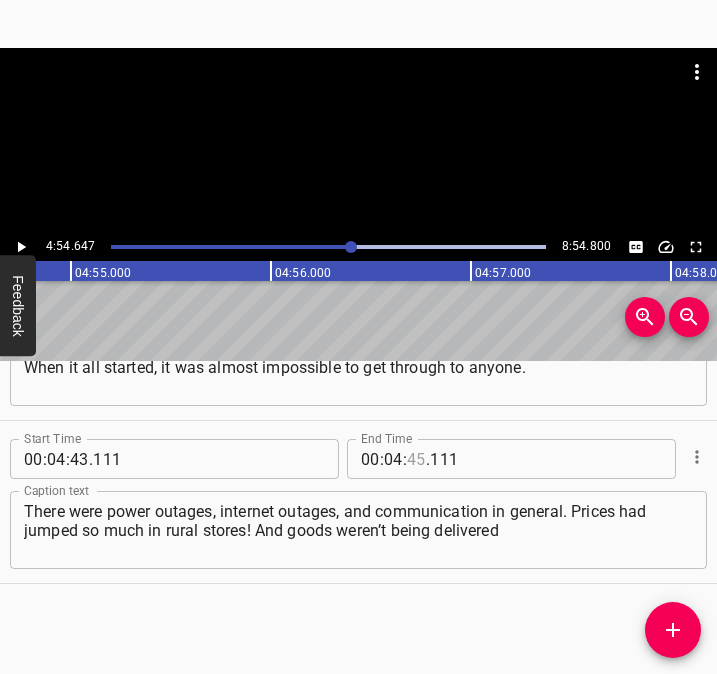 click at bounding box center (416, 459) 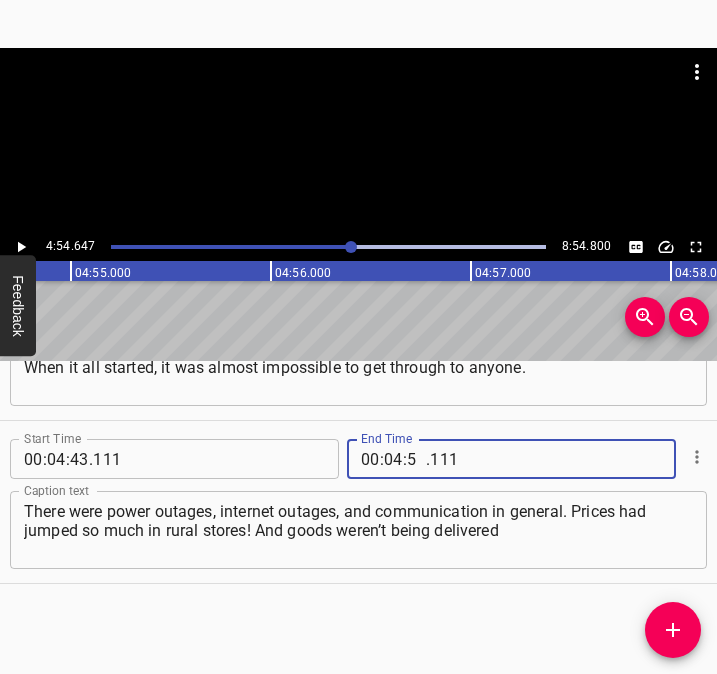 type on "54" 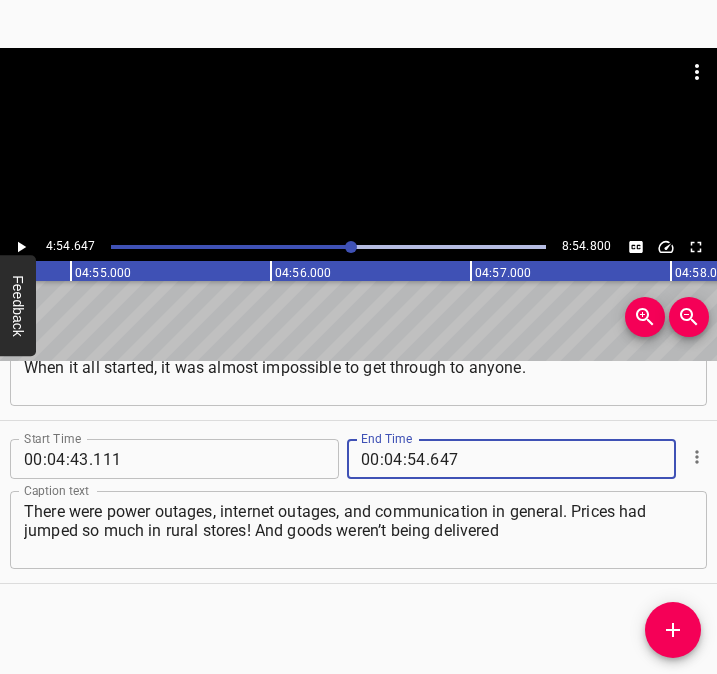 type on "647" 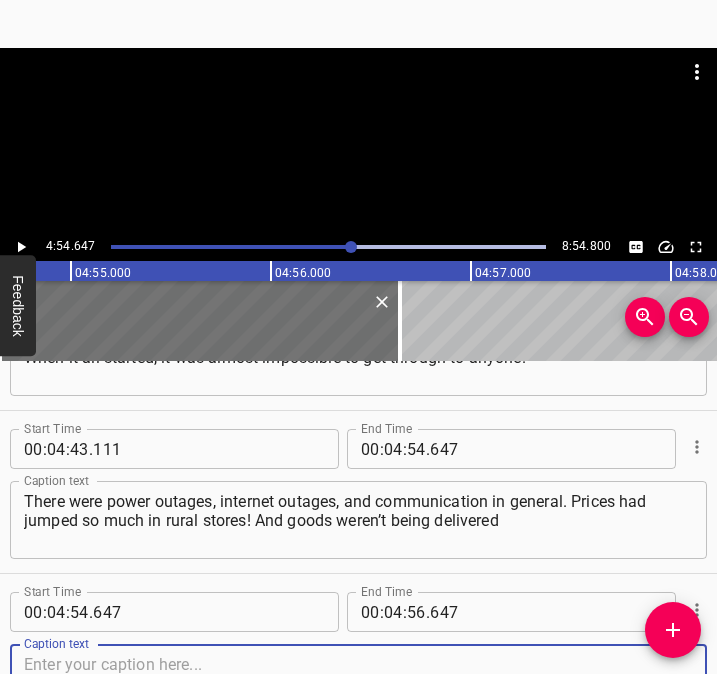 scroll, scrollTop: 2715, scrollLeft: 0, axis: vertical 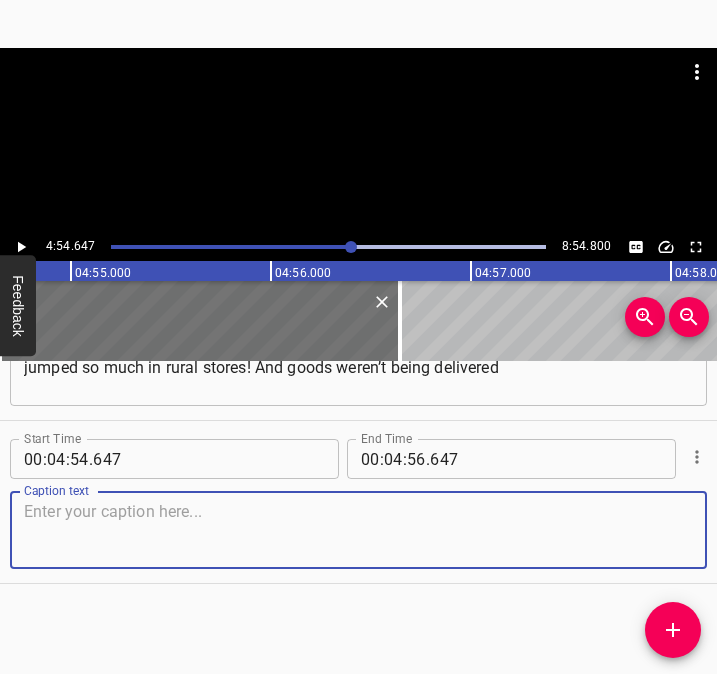 drag, startPoint x: 656, startPoint y: 522, endPoint x: 696, endPoint y: 519, distance: 40.112343 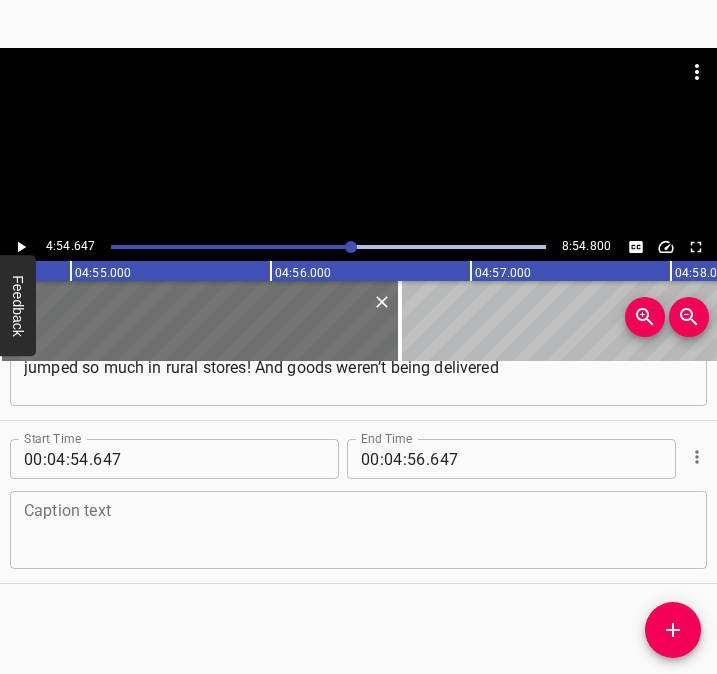 click at bounding box center (358, 530) 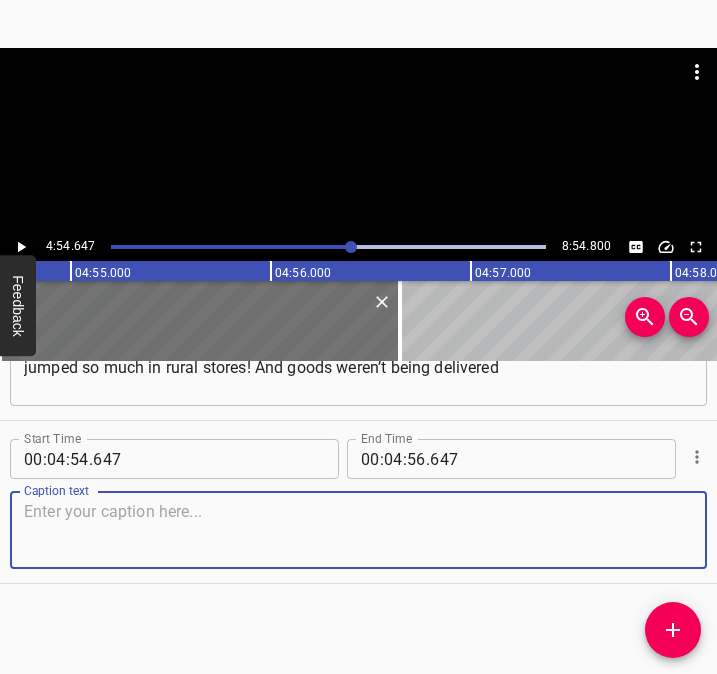 paste on "to the stores as systematically as before. And so we would go for the products to the nearest town, [GEOGRAPHIC_DATA]. And, we have a lot of children," 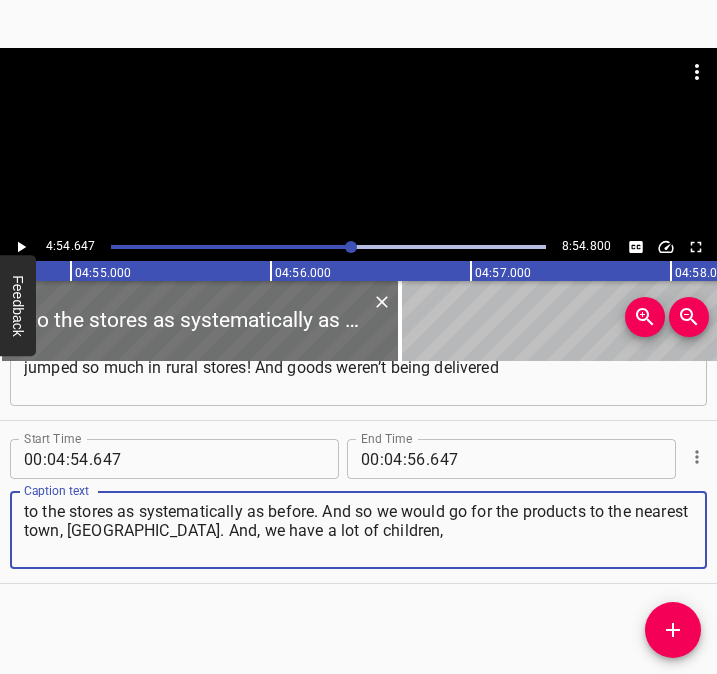 type on "to the stores as systematically as before. And so we would go for the products to the nearest town, [GEOGRAPHIC_DATA]. And, we have a lot of children," 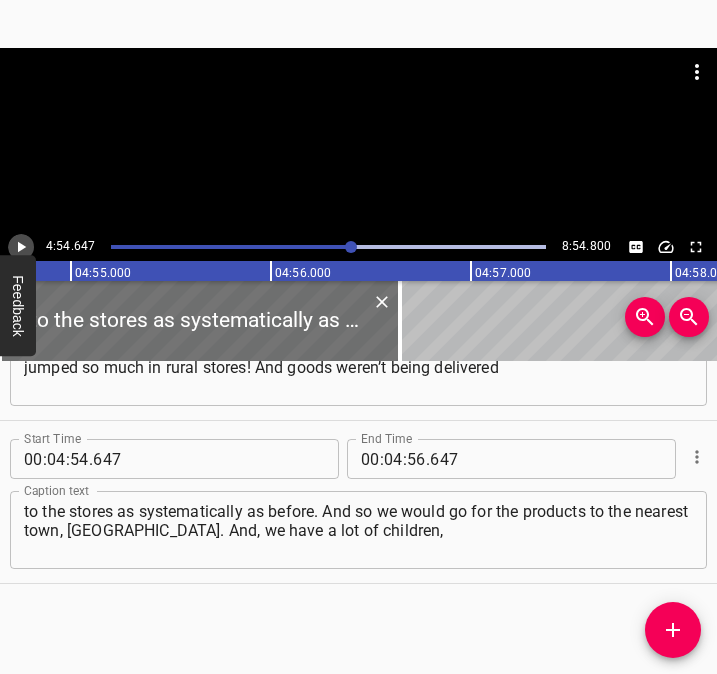 click 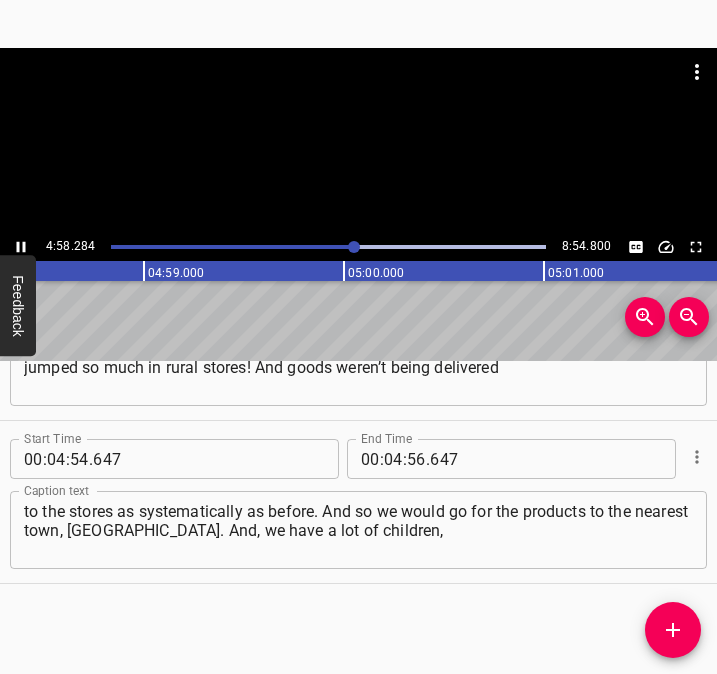 scroll, scrollTop: 0, scrollLeft: 59710, axis: horizontal 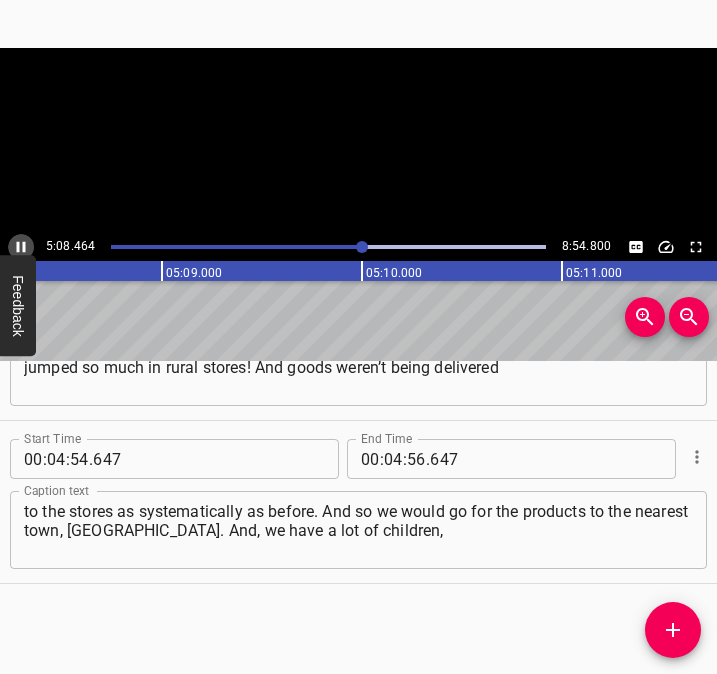 click 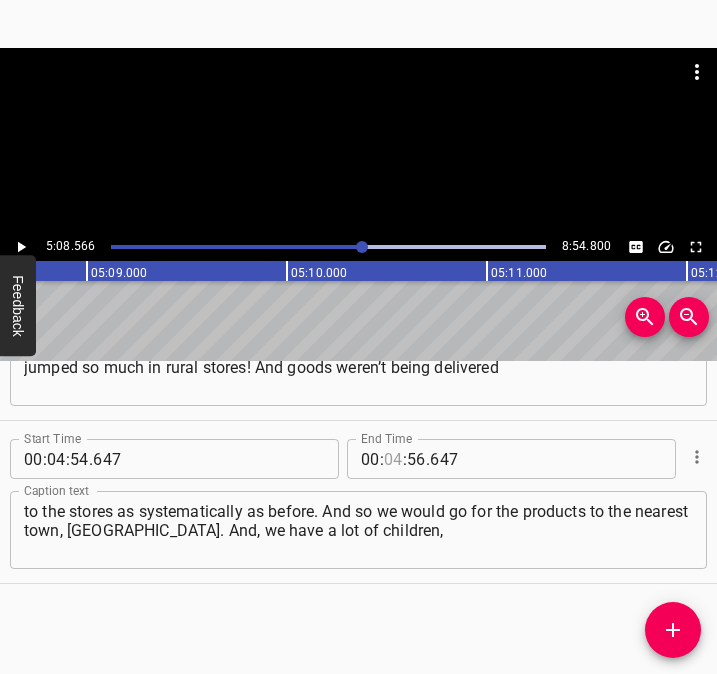 click at bounding box center (393, 459) 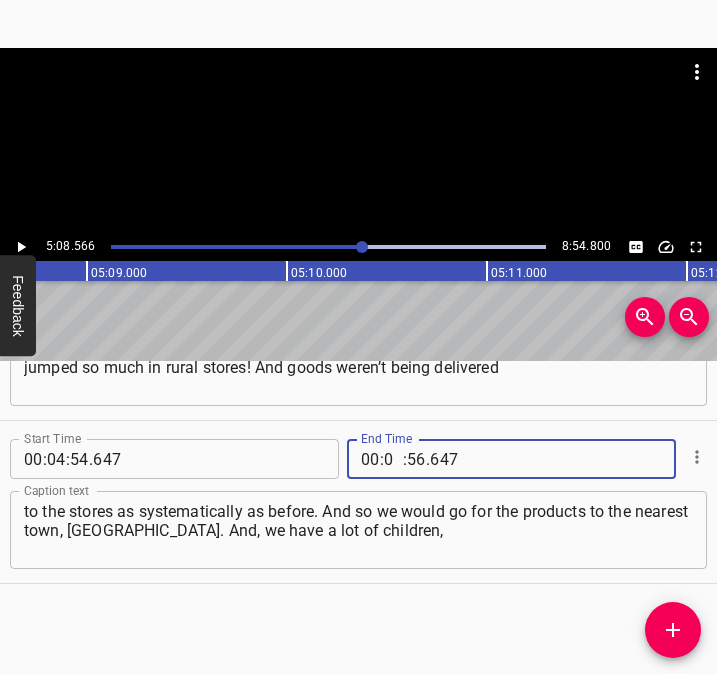 type on "05" 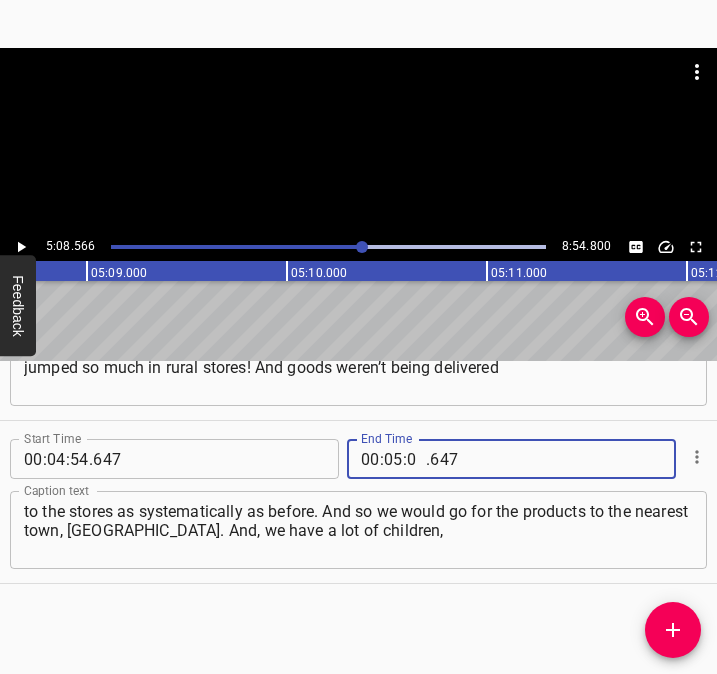type on "08" 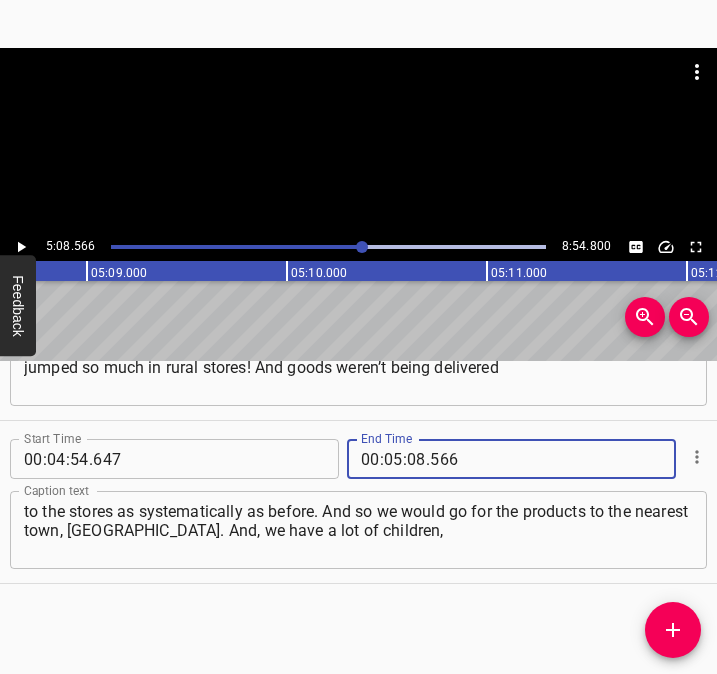type on "566" 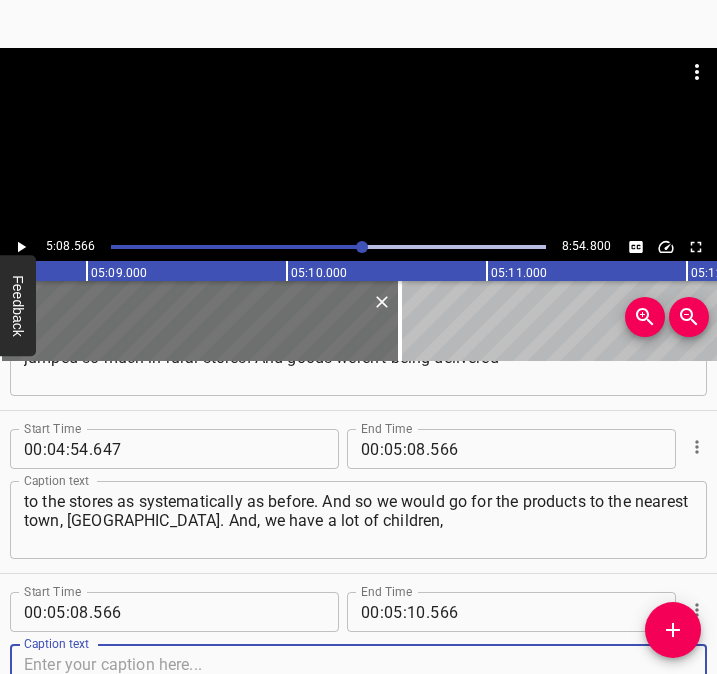 scroll, scrollTop: 2878, scrollLeft: 0, axis: vertical 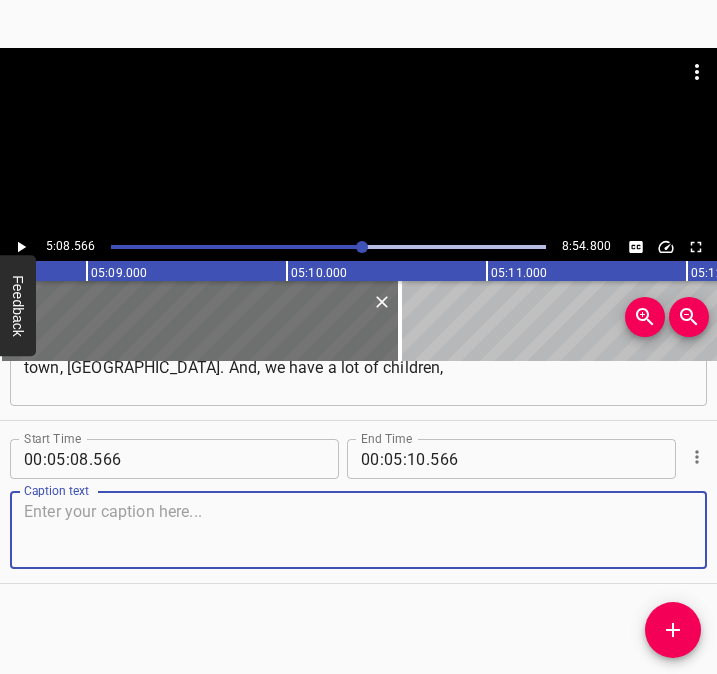 drag, startPoint x: 660, startPoint y: 558, endPoint x: 705, endPoint y: 544, distance: 47.127487 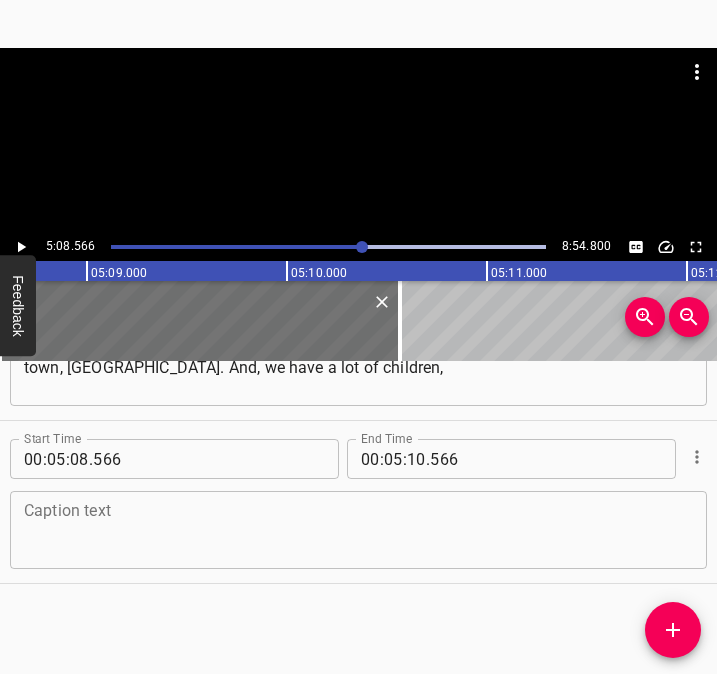 click at bounding box center [358, 530] 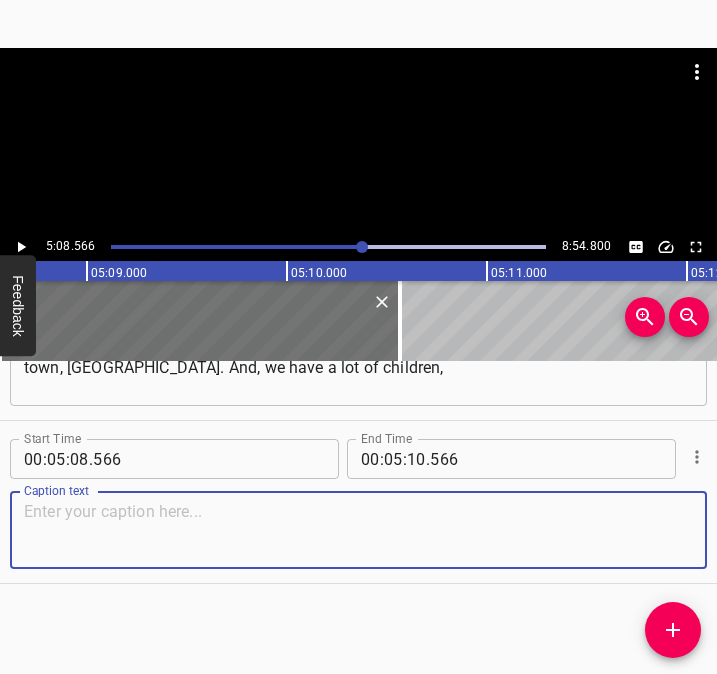 paste on "and we were always looked at as if we were crazy, because we had to buy food for that many [people] for the whole week. And we already had a thought to buy products" 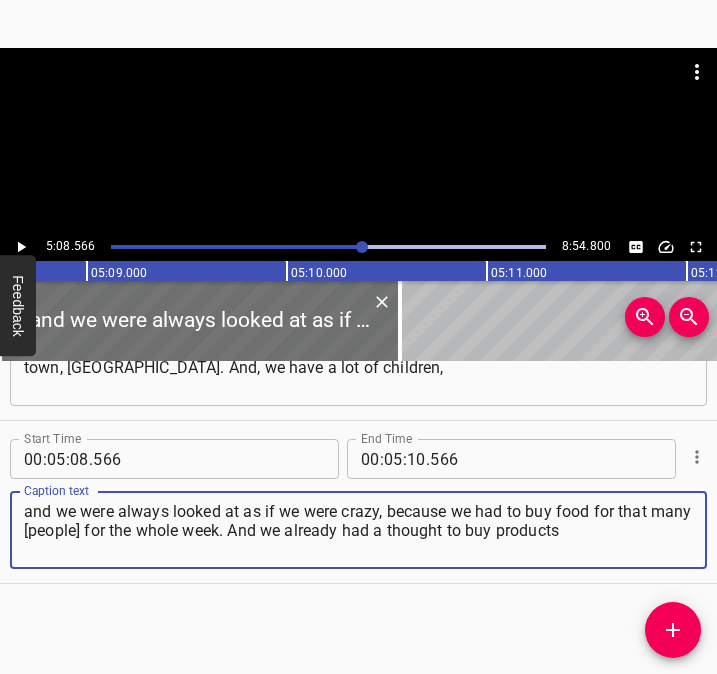type on "and we were always looked at as if we were crazy, because we had to buy food for that many [people] for the whole week. And we already had a thought to buy products" 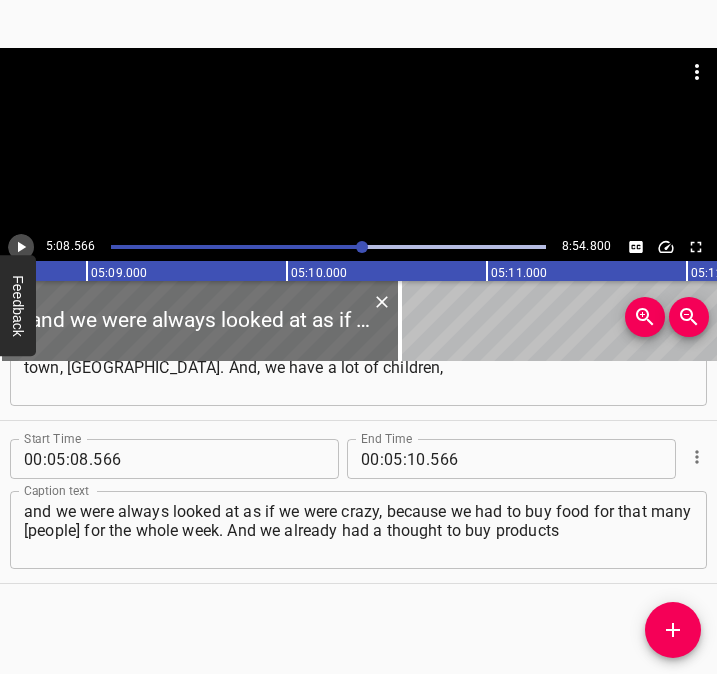 click 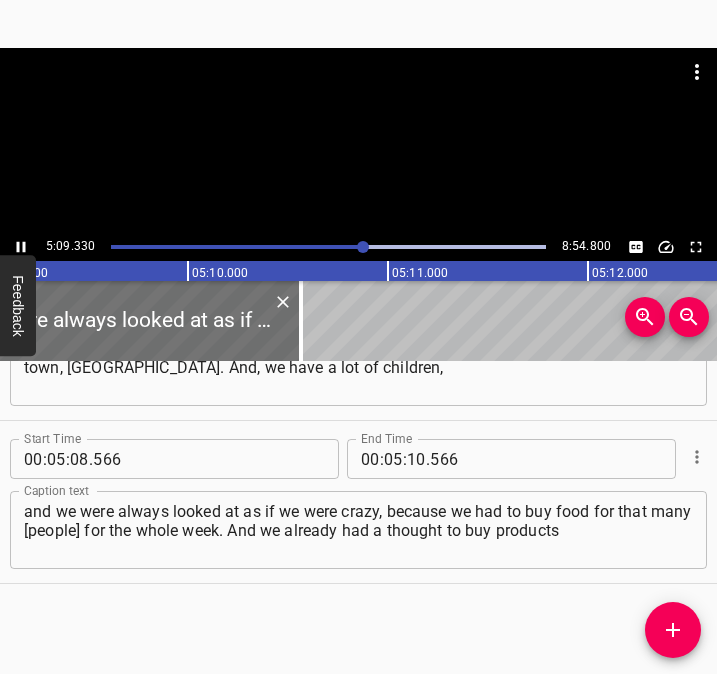 scroll, scrollTop: 0, scrollLeft: 61866, axis: horizontal 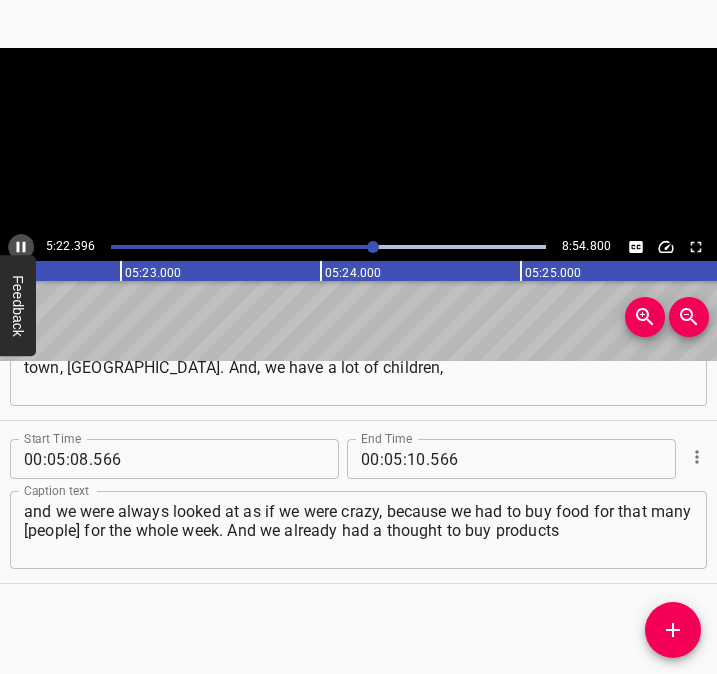 click 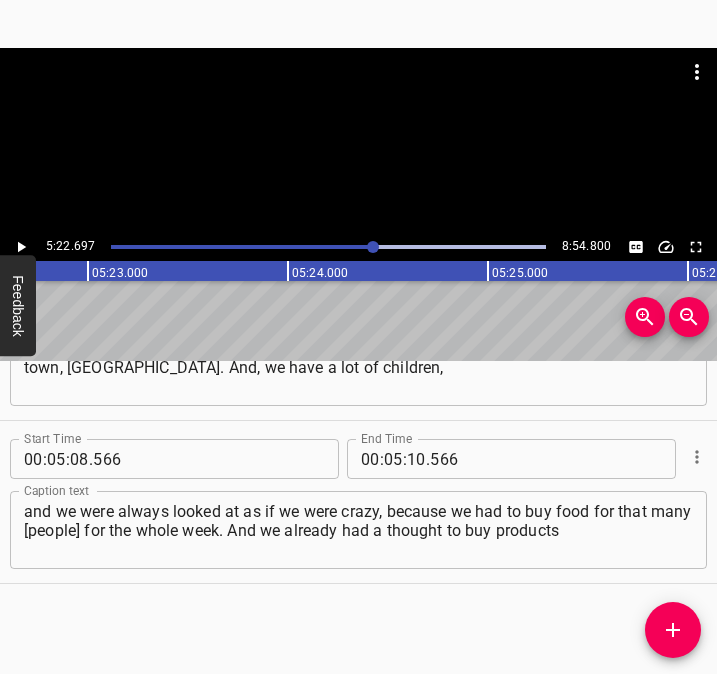 scroll, scrollTop: 0, scrollLeft: 64539, axis: horizontal 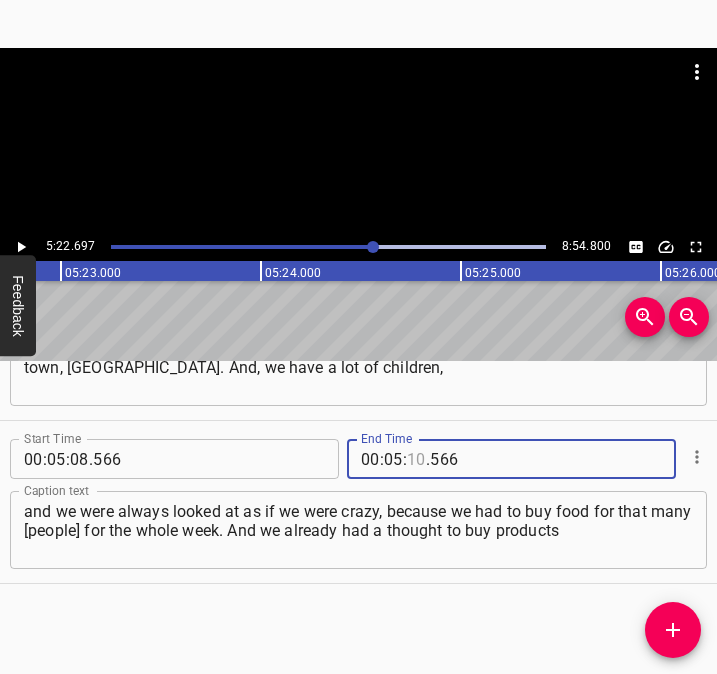 click at bounding box center [416, 459] 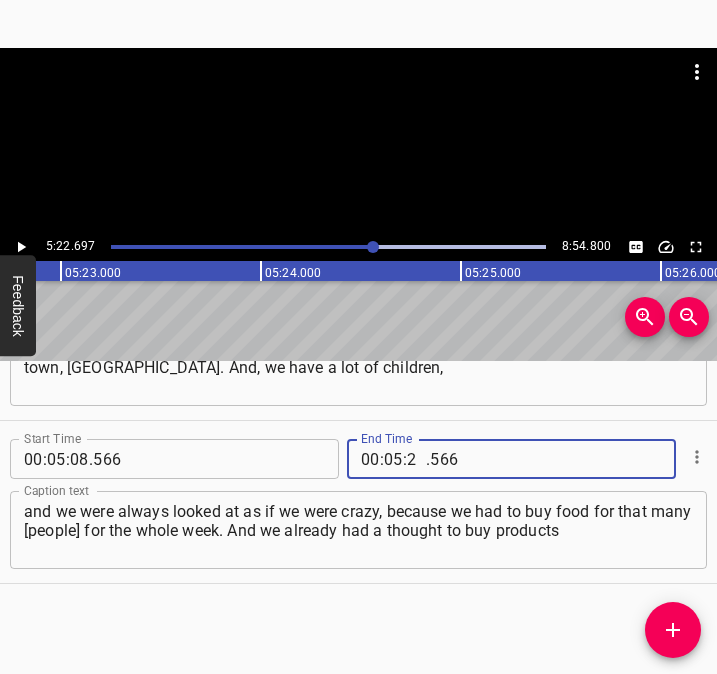 type on "22" 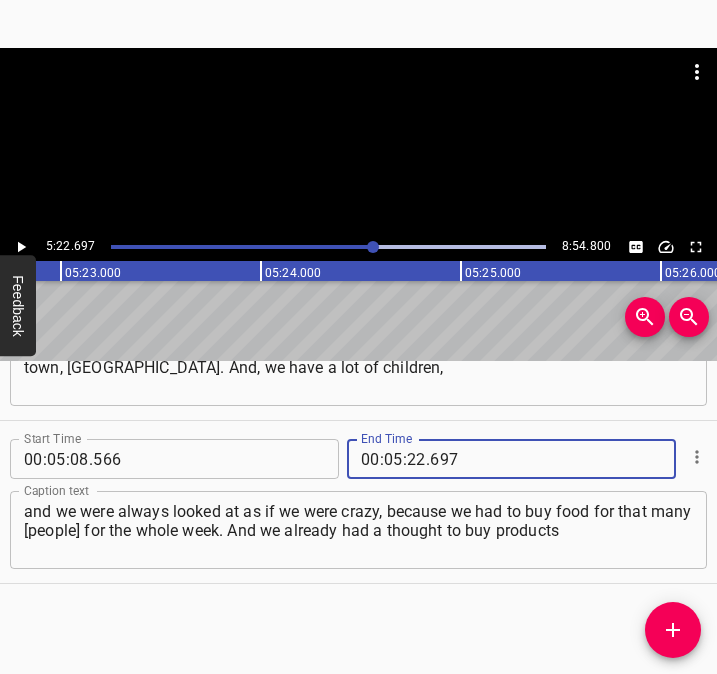 type on "697" 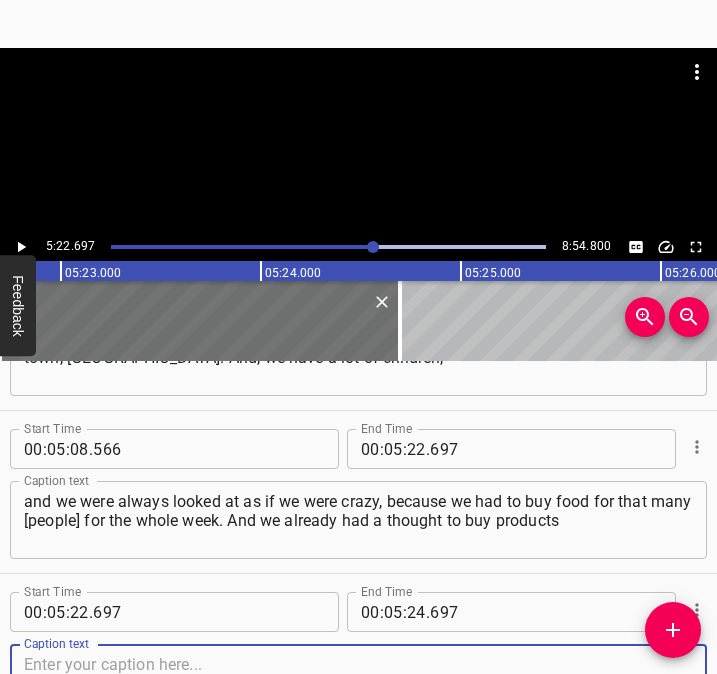 scroll, scrollTop: 3041, scrollLeft: 0, axis: vertical 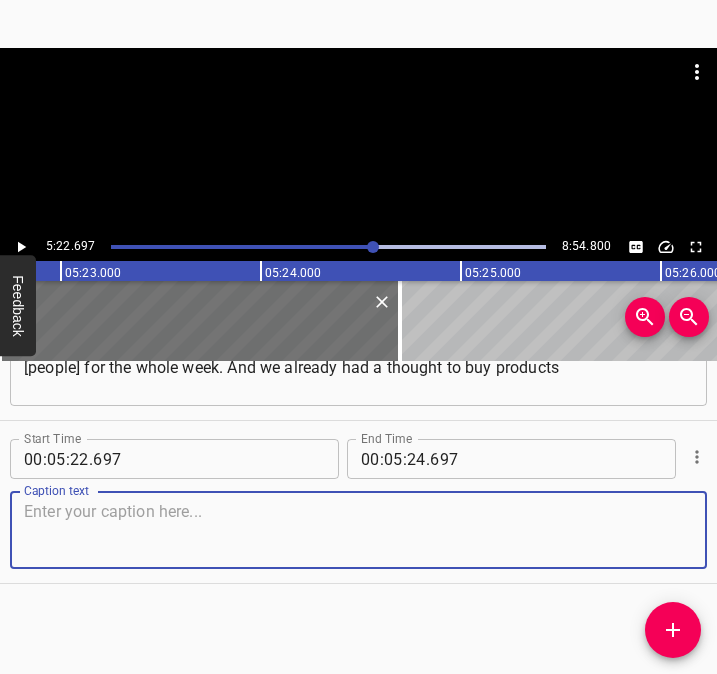 drag, startPoint x: 660, startPoint y: 545, endPoint x: 717, endPoint y: 533, distance: 58.249462 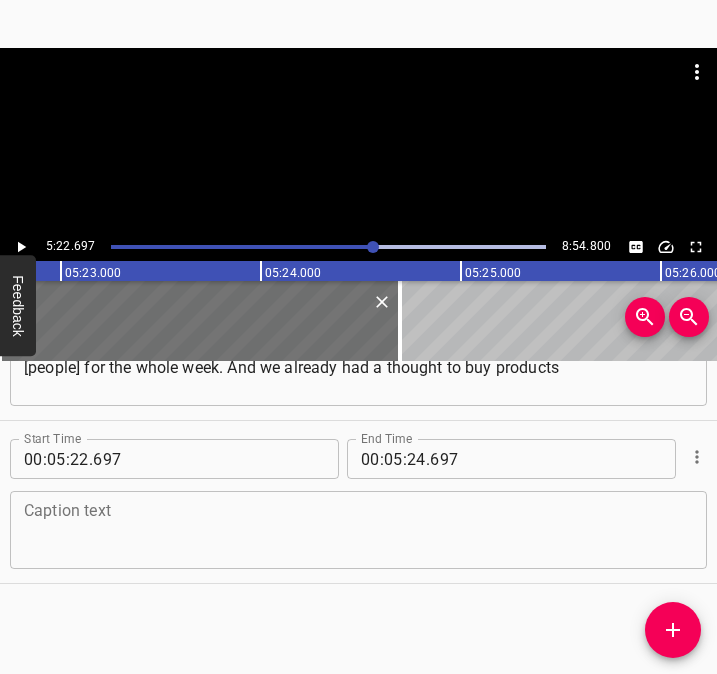 click at bounding box center [358, 530] 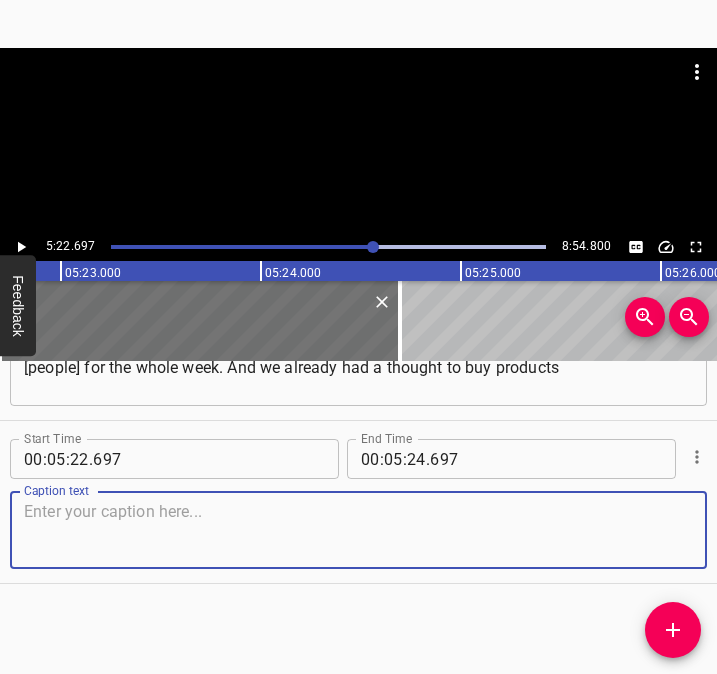paste on "not only for a week, but also something that doesn’t spoil quickly for a longer period of time. But when I first heard the siren live, my legs even won’t move." 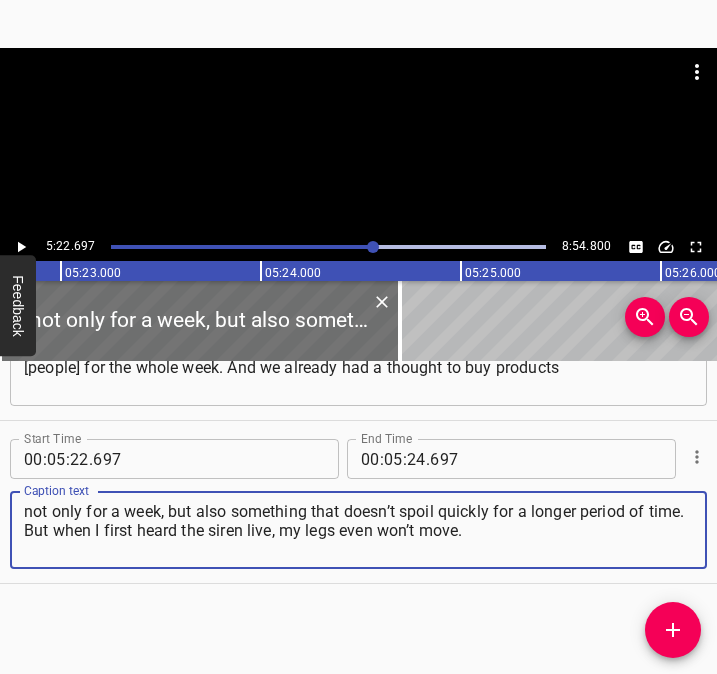 type on "not only for a week, but also something that doesn’t spoil quickly for a longer period of time. But when I first heard the siren live, my legs even won’t move." 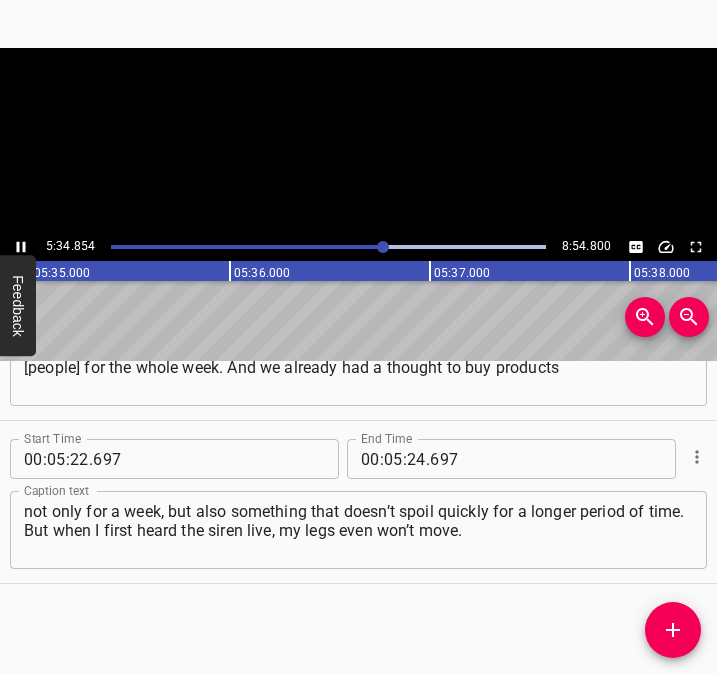 click 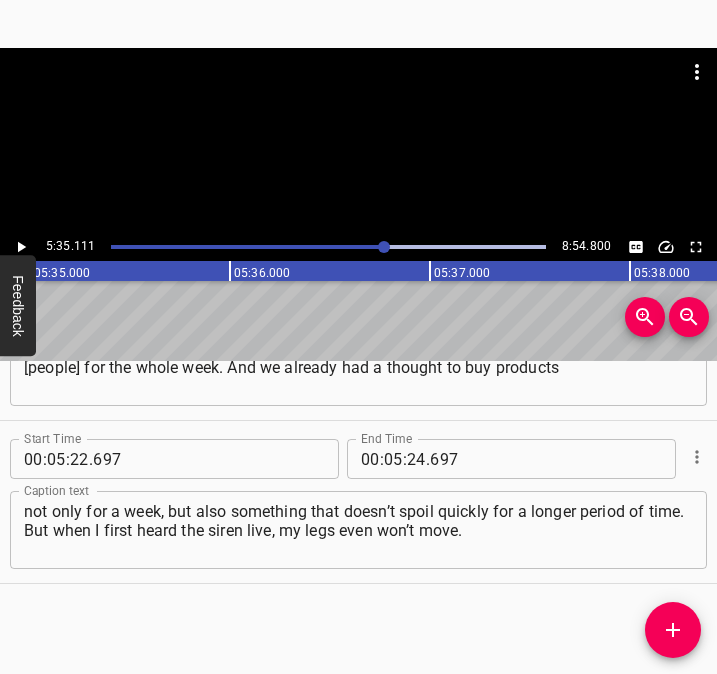 scroll, scrollTop: 0, scrollLeft: 67022, axis: horizontal 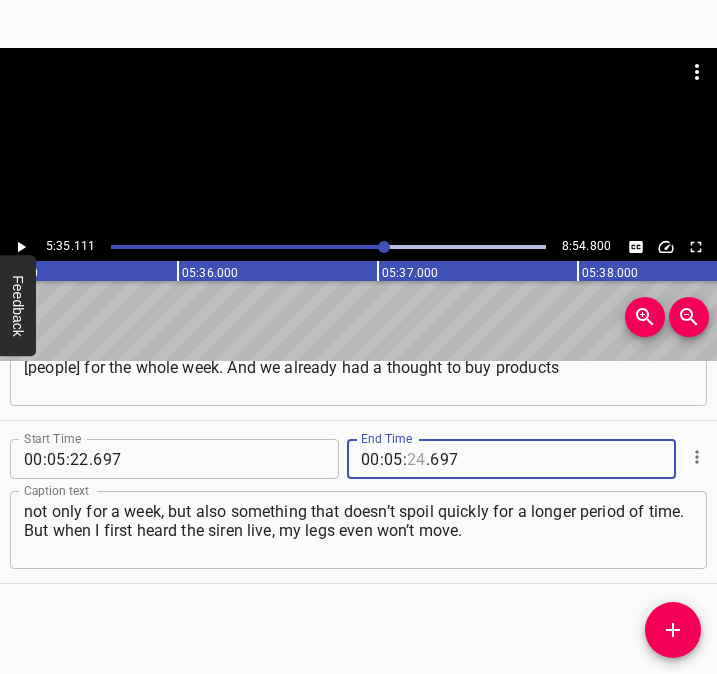click at bounding box center [416, 459] 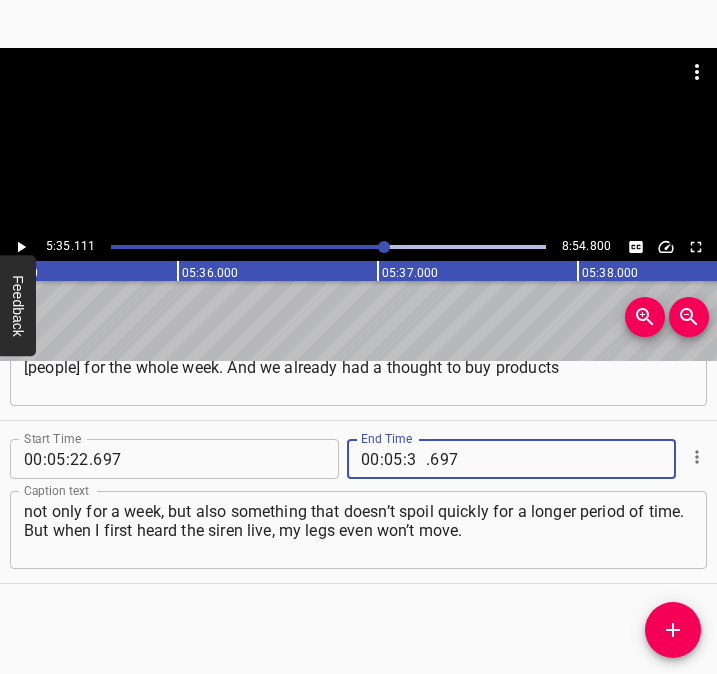 type on "35" 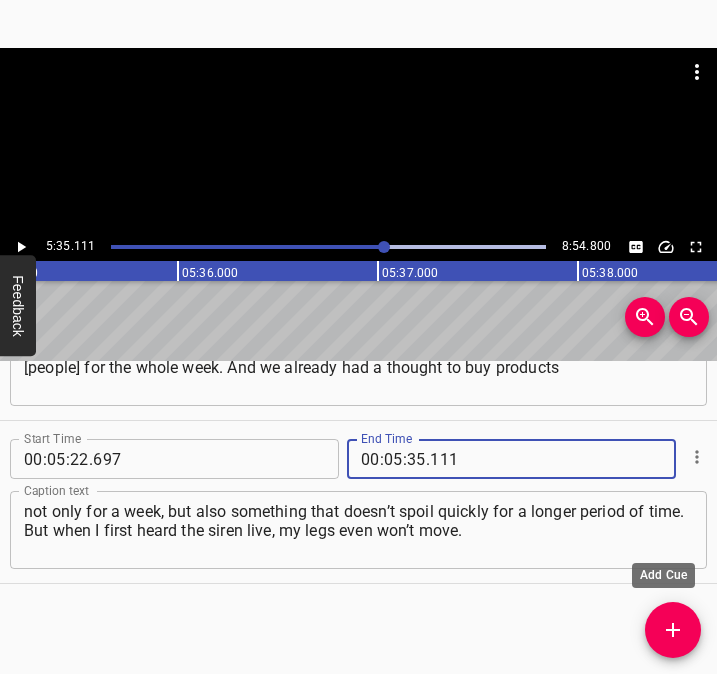 type on "111" 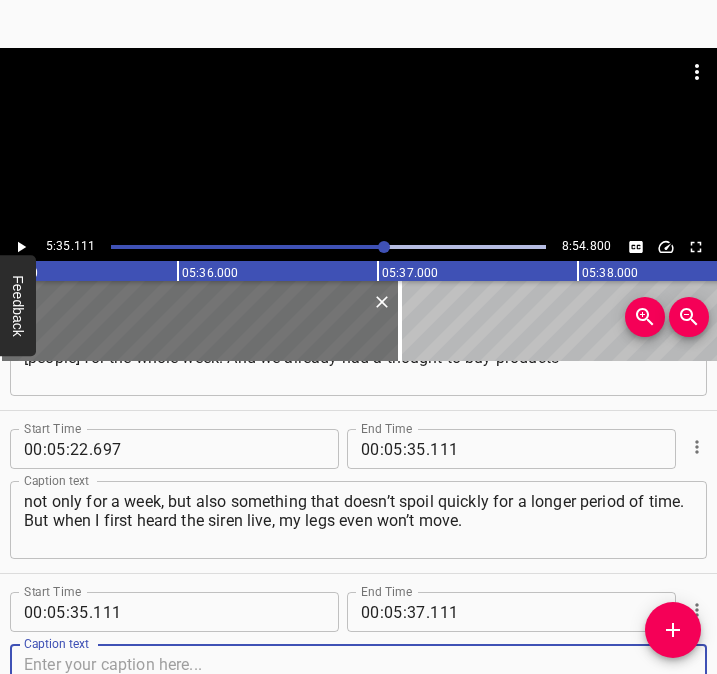 scroll, scrollTop: 3204, scrollLeft: 0, axis: vertical 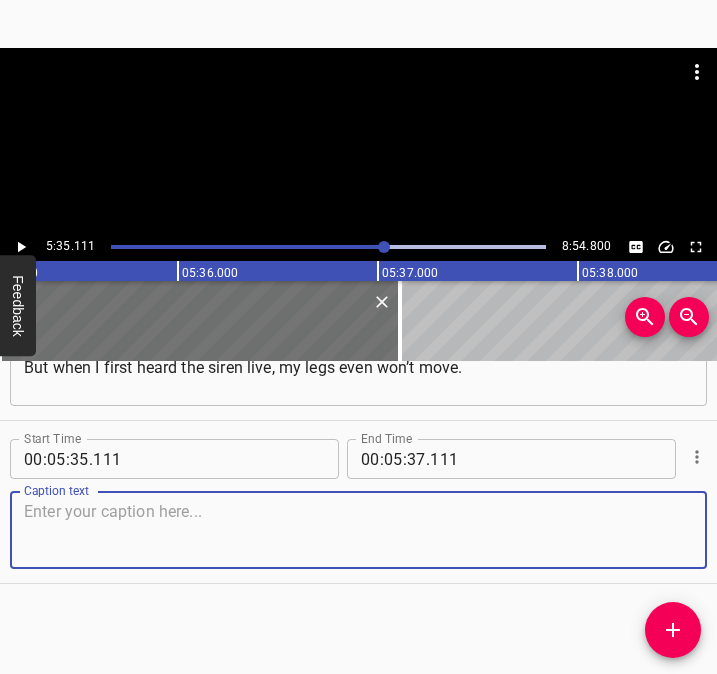 drag, startPoint x: 674, startPoint y: 548, endPoint x: 705, endPoint y: 545, distance: 31.144823 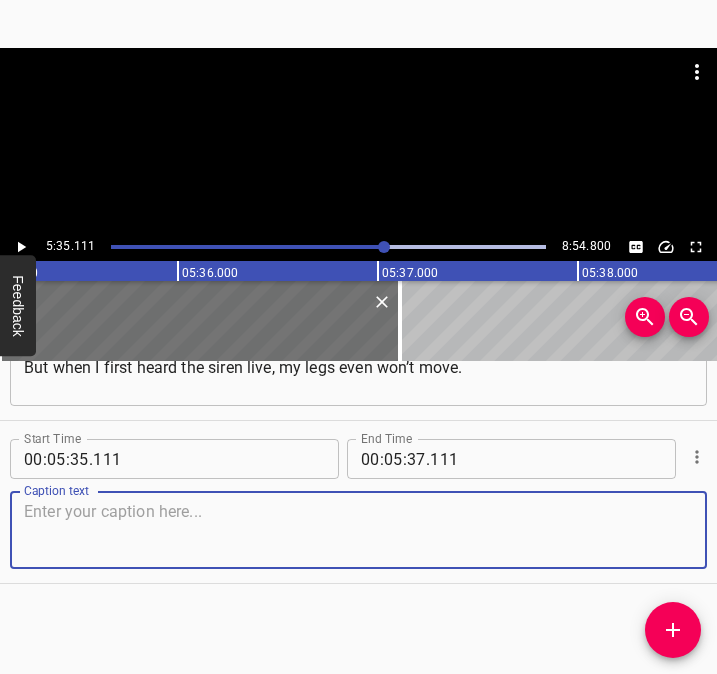 click at bounding box center (358, 530) 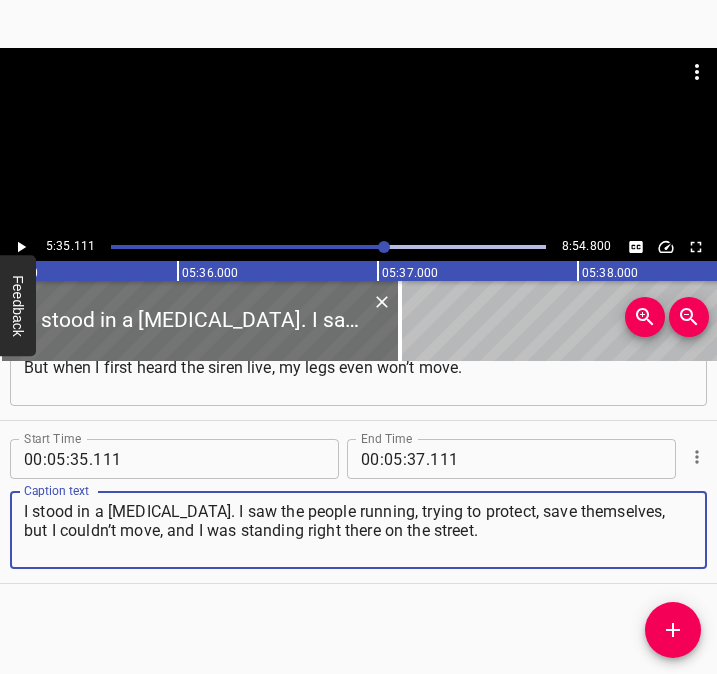 type on "I stood in a [MEDICAL_DATA]. I saw the people running, trying to protect, save themselves, but I couldn’t move, and I was standing right there on the street." 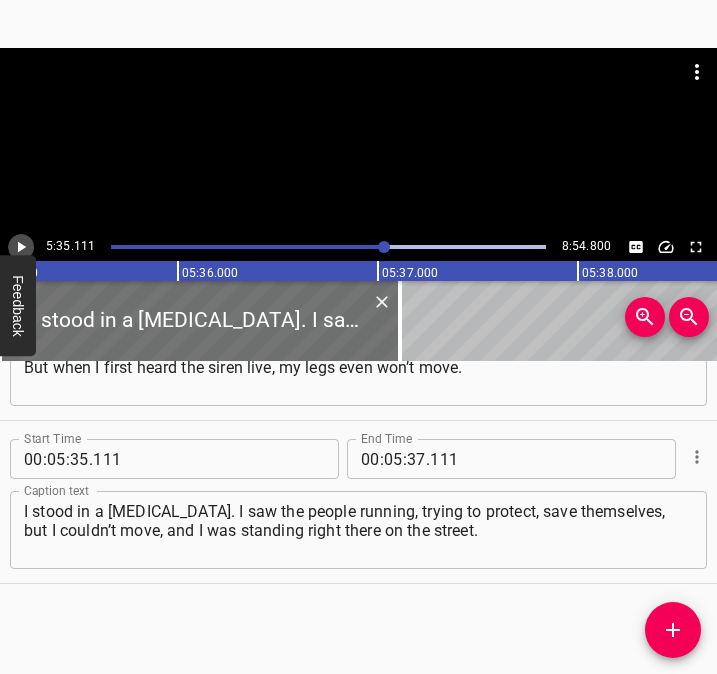 click 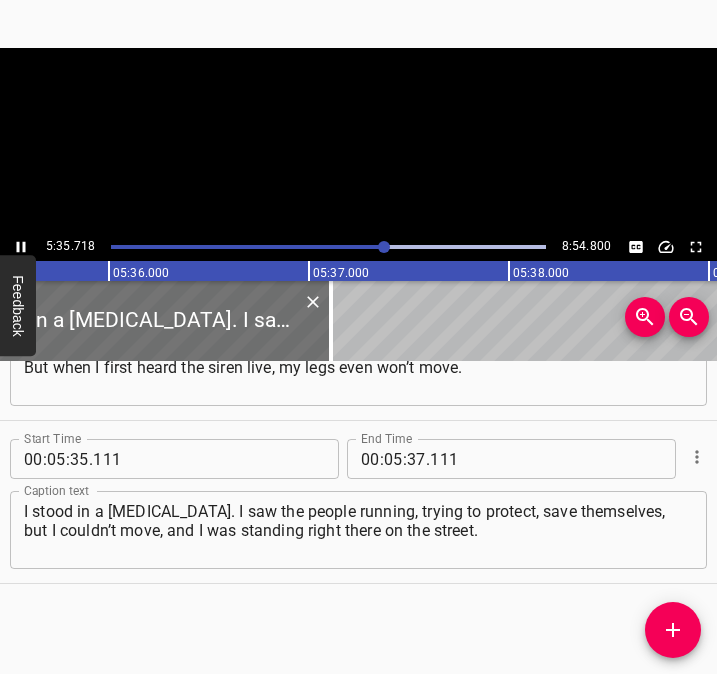 scroll, scrollTop: 0, scrollLeft: 67143, axis: horizontal 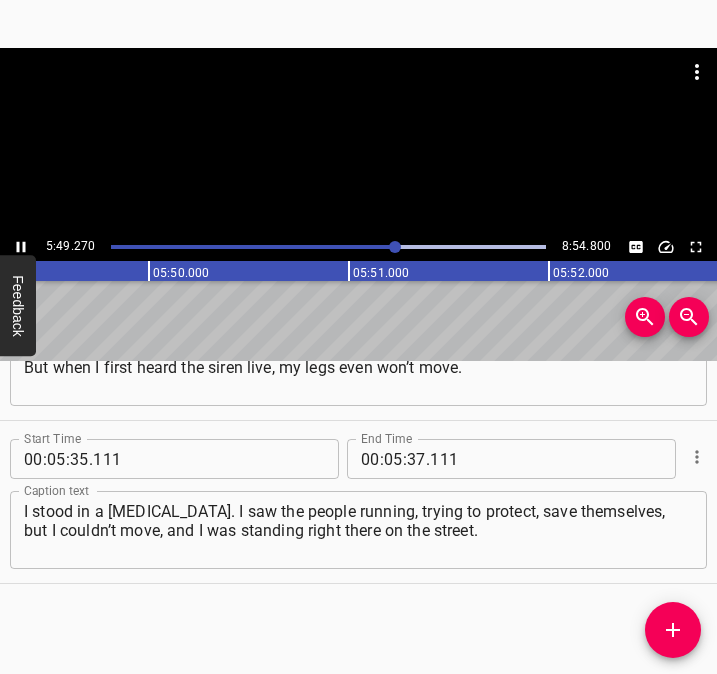 click 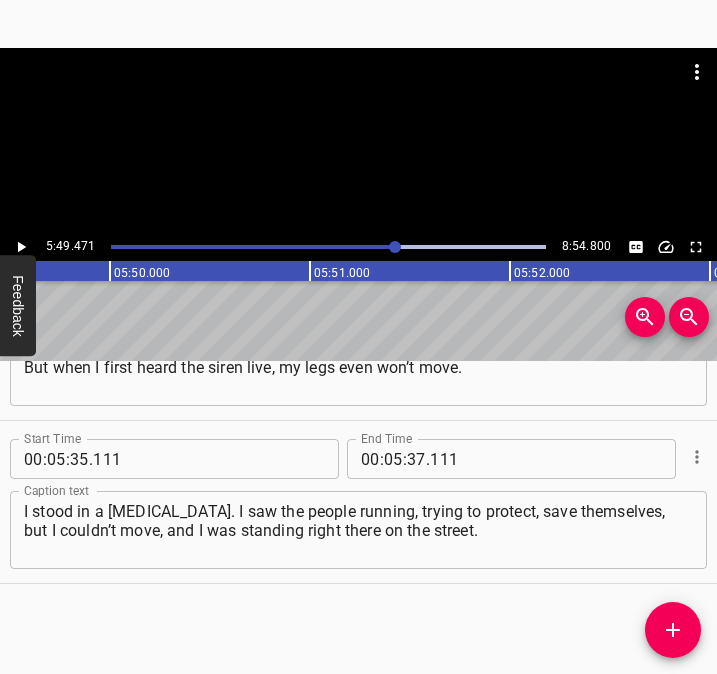scroll, scrollTop: 0, scrollLeft: 69894, axis: horizontal 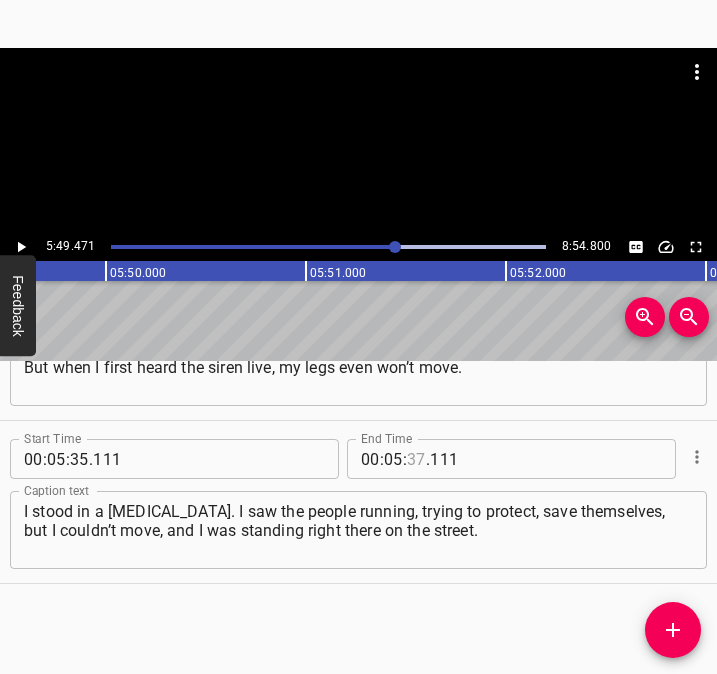 click at bounding box center (416, 459) 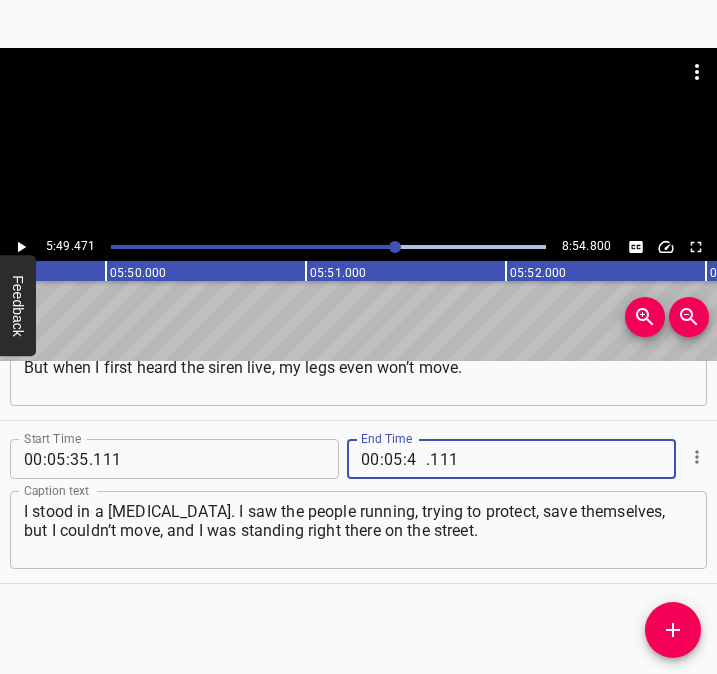 type on "49" 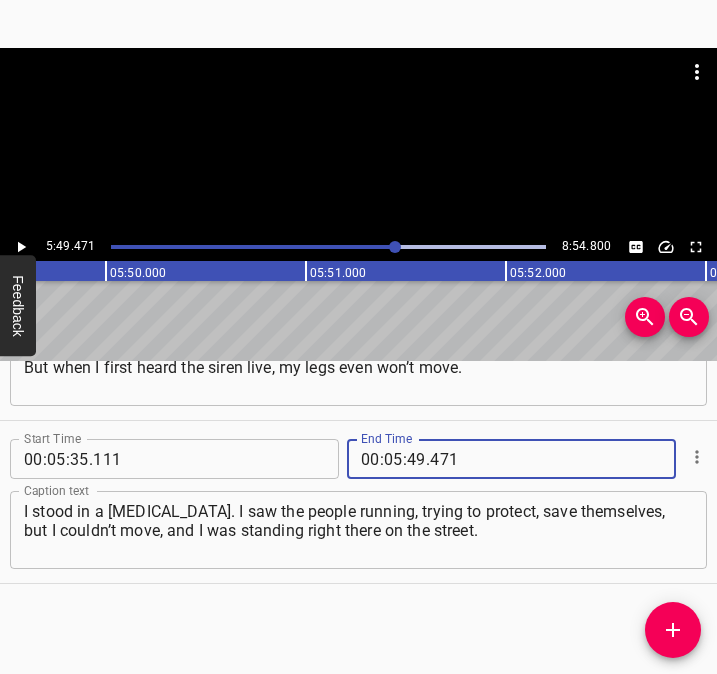 type on "471" 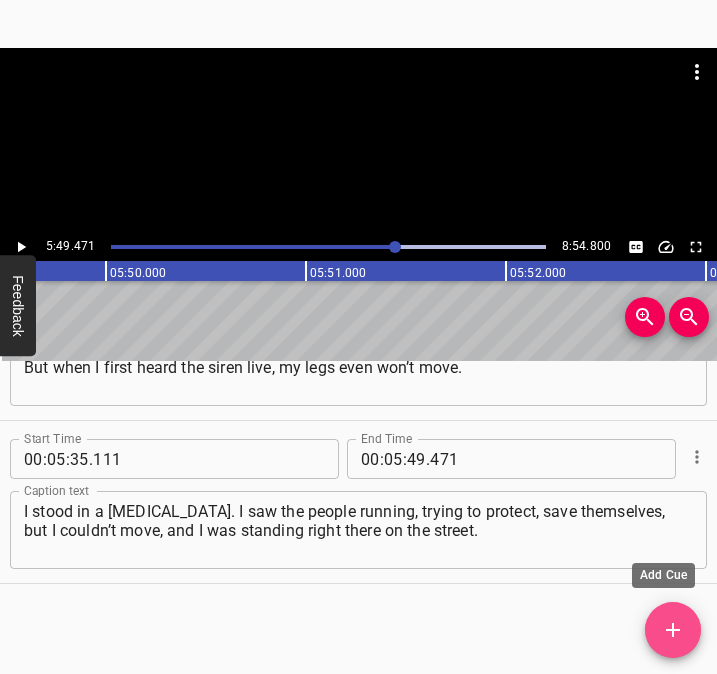 click 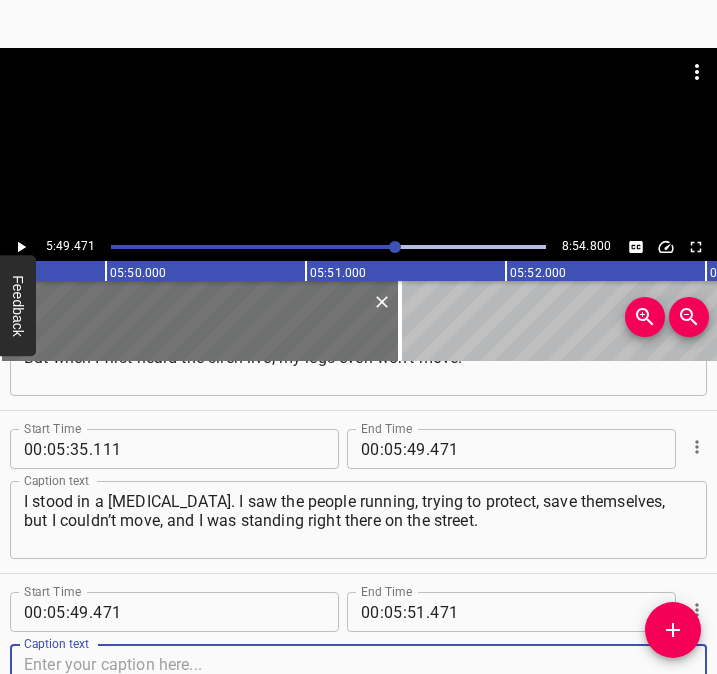 scroll, scrollTop: 3367, scrollLeft: 0, axis: vertical 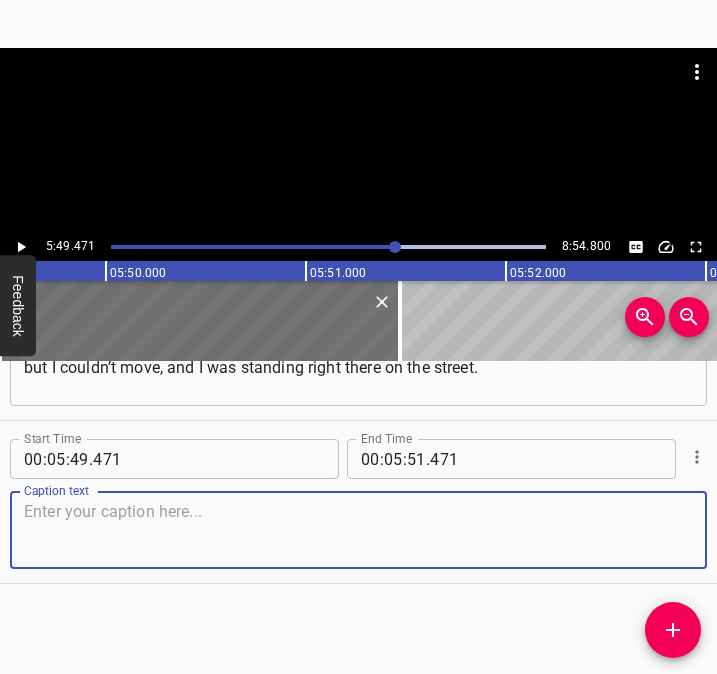 drag, startPoint x: 668, startPoint y: 541, endPoint x: 699, endPoint y: 538, distance: 31.144823 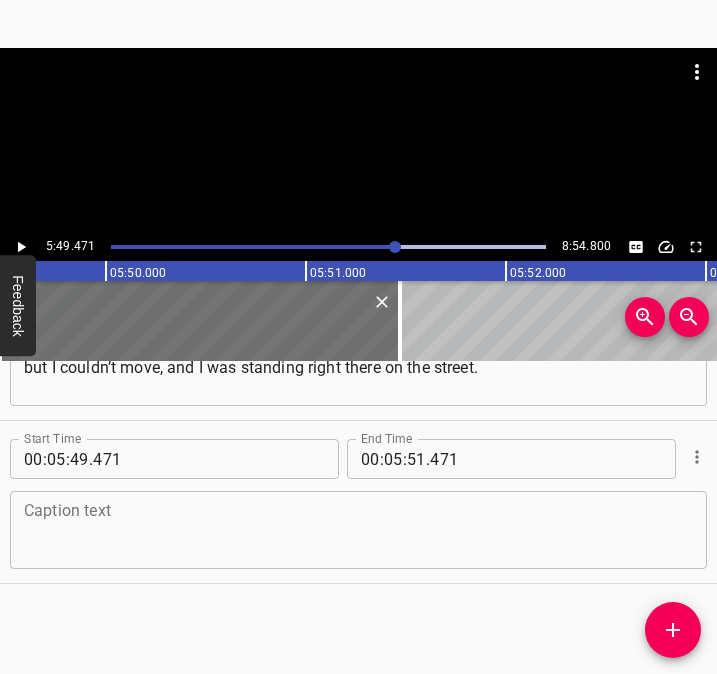 click at bounding box center (358, 530) 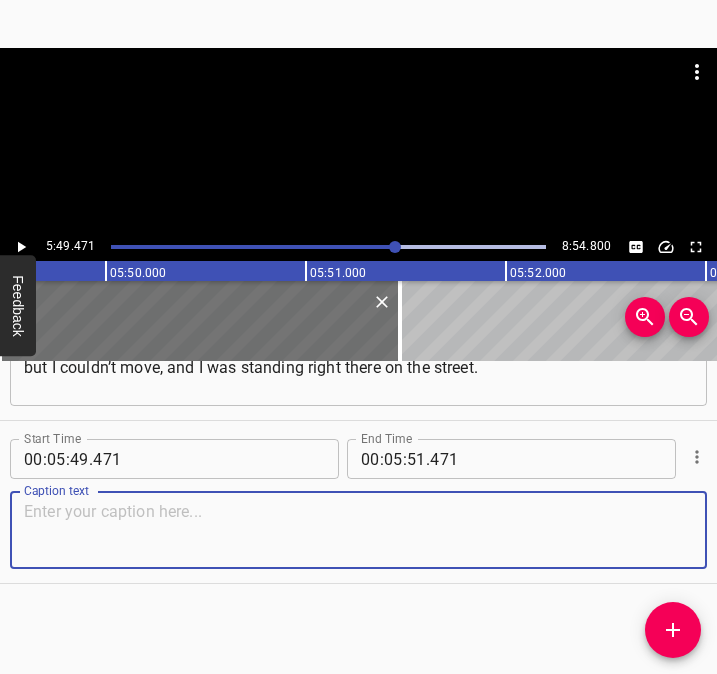 paste on "And then I pulled myself together, because I had those for whom I was responsible, and I, overcoming my fear, was obliged to go on and do what I had to do." 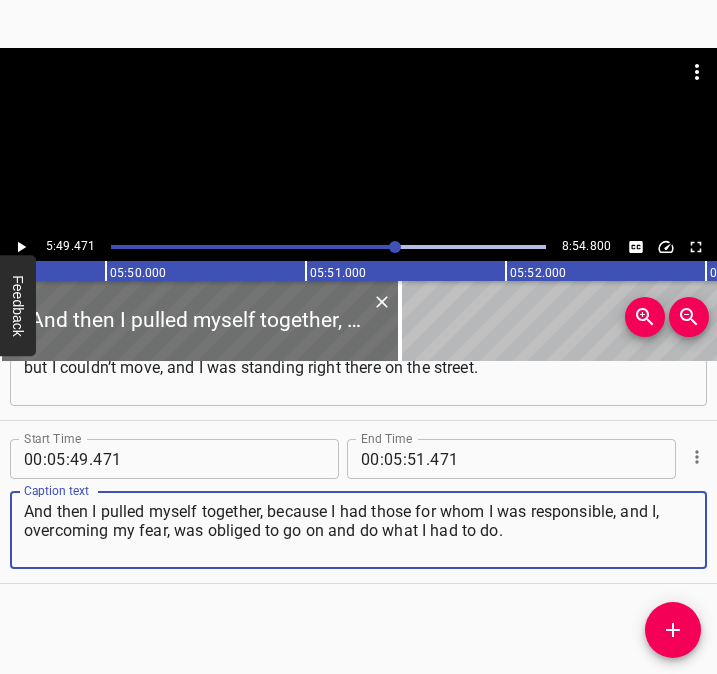 type on "And then I pulled myself together, because I had those for whom I was responsible, and I, overcoming my fear, was obliged to go on and do what I had to do." 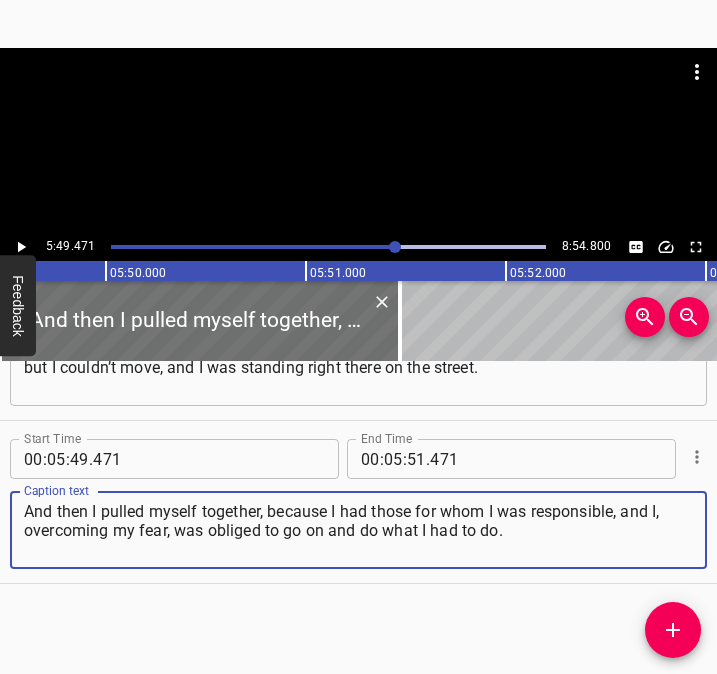 click 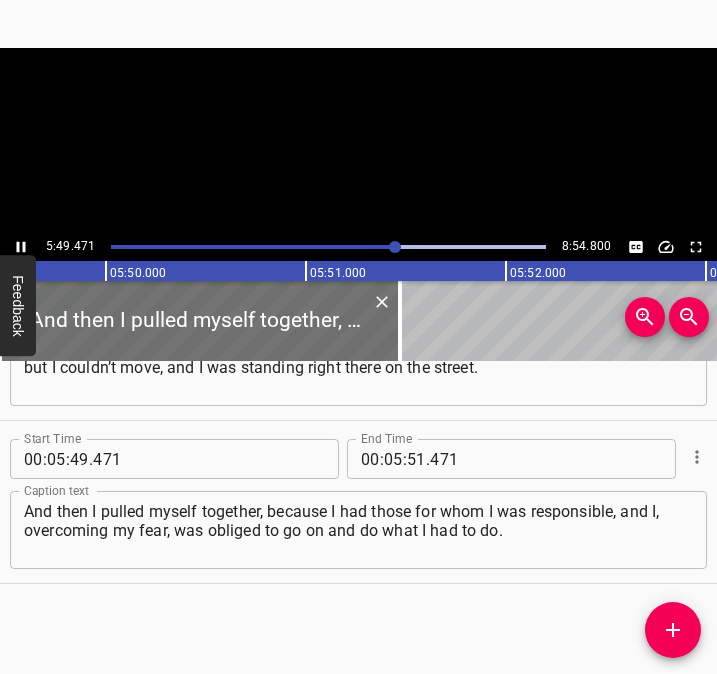 scroll, scrollTop: 0, scrollLeft: 69929, axis: horizontal 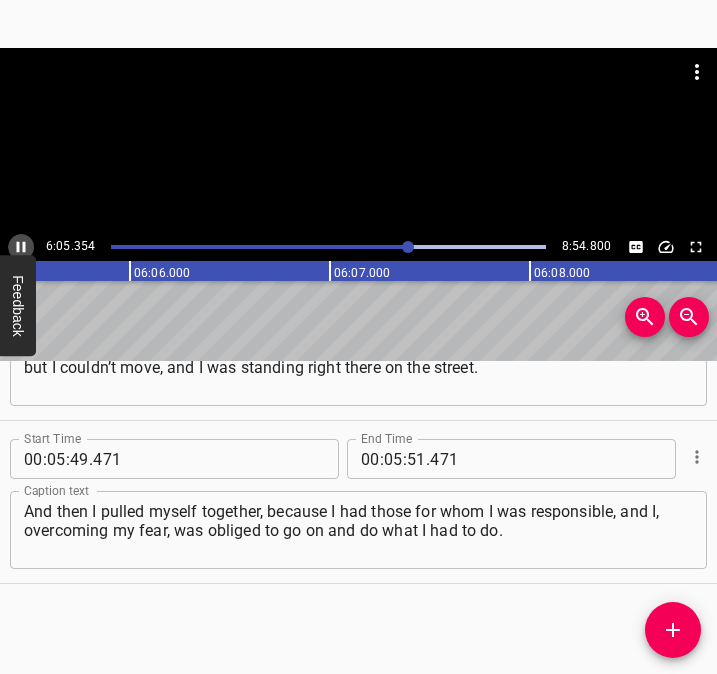 click 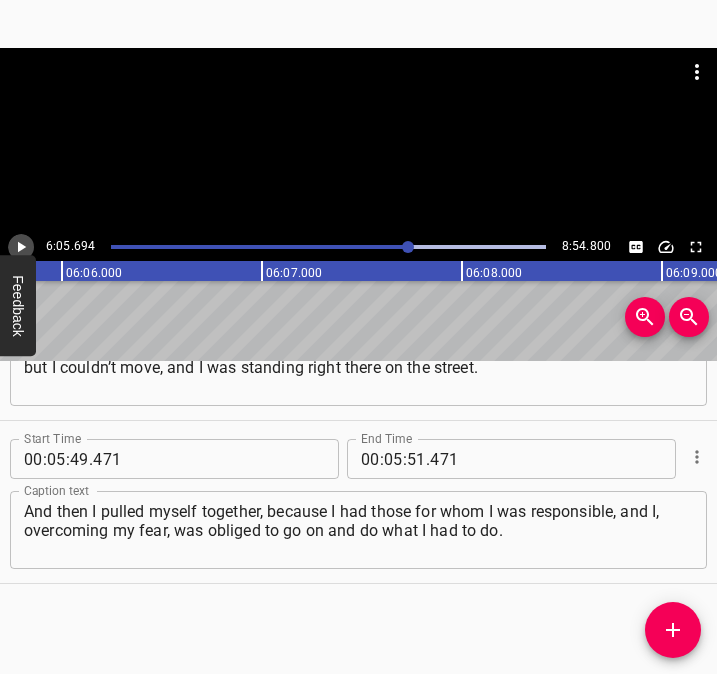 click 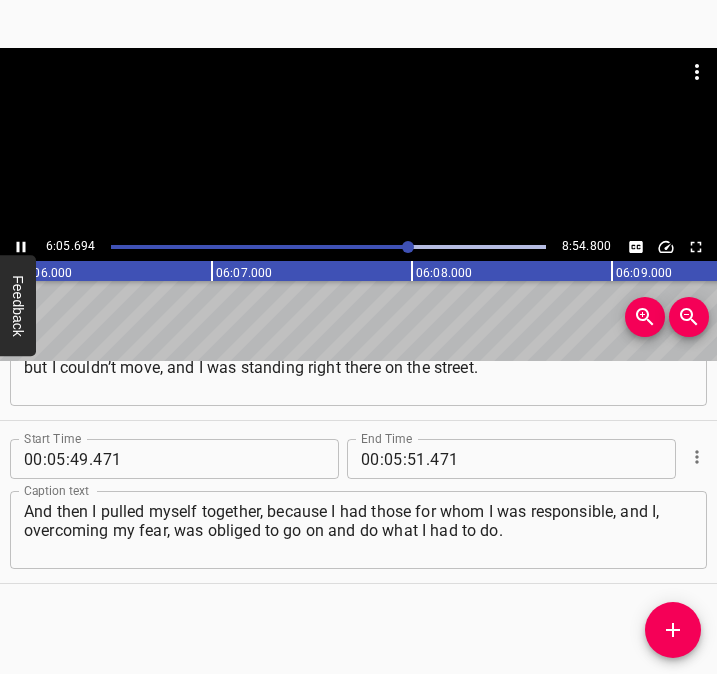 click 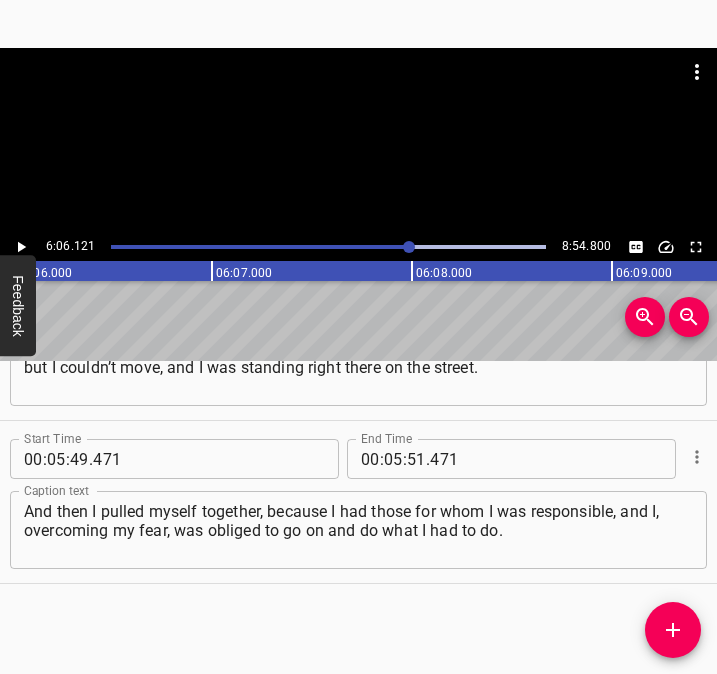 scroll, scrollTop: 0, scrollLeft: 73224, axis: horizontal 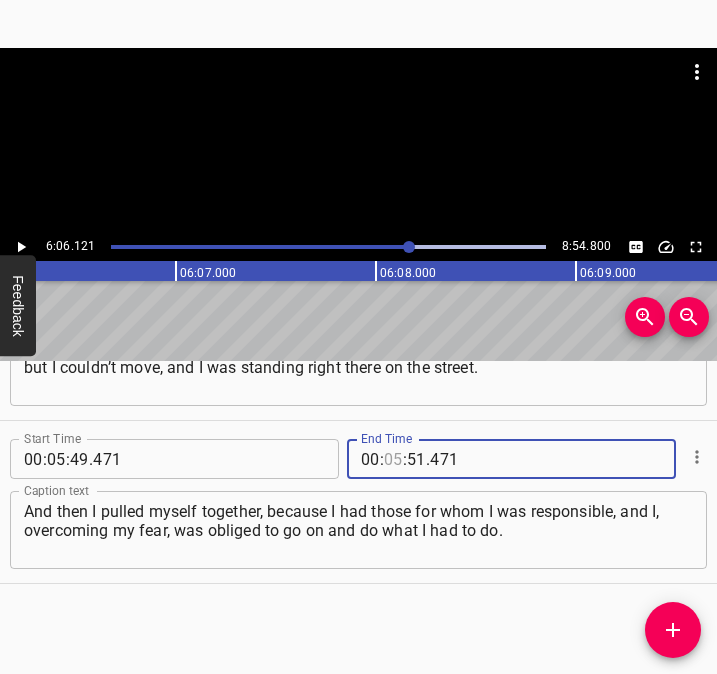 click at bounding box center [393, 459] 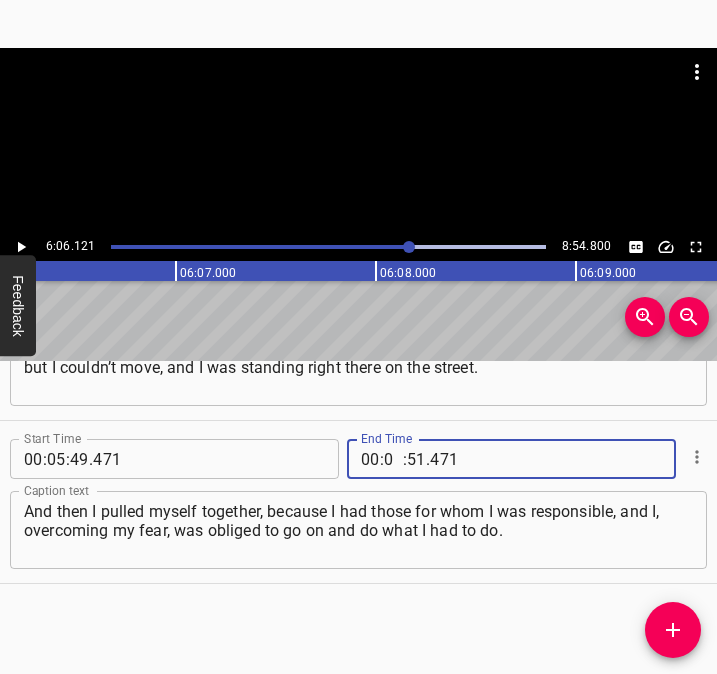 type on "06" 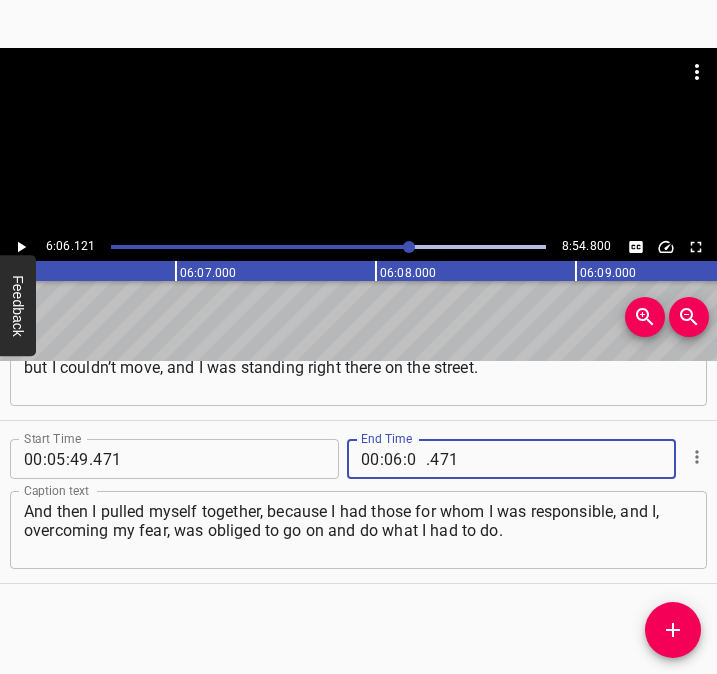 type on "06" 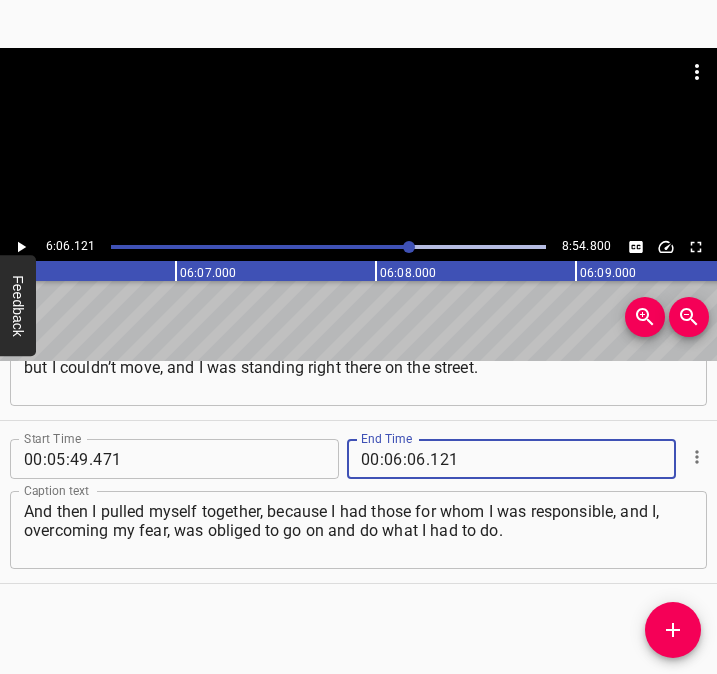 type on "121" 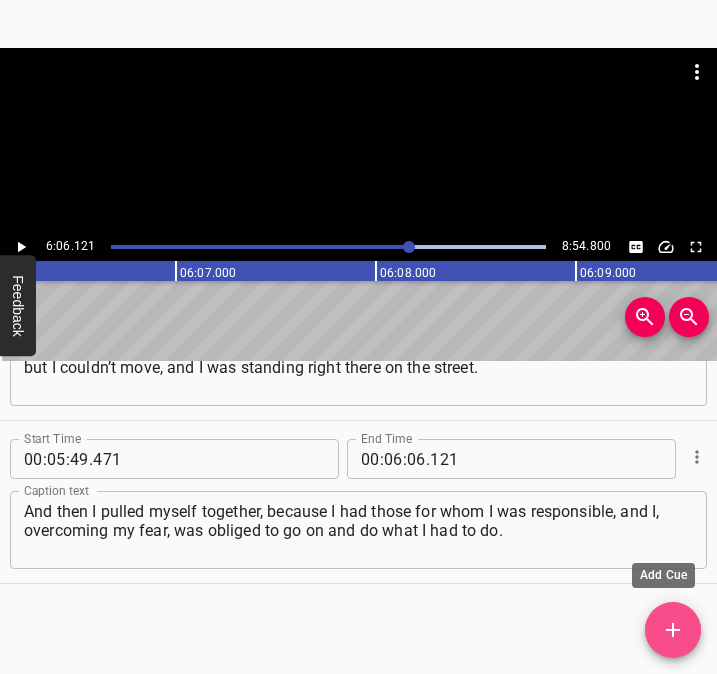 drag, startPoint x: 674, startPoint y: 641, endPoint x: 684, endPoint y: 638, distance: 10.440307 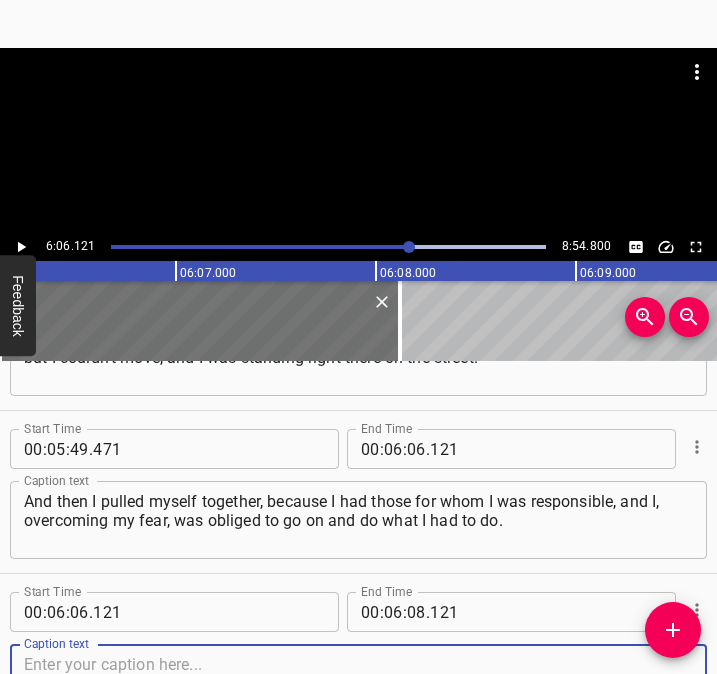 scroll, scrollTop: 3530, scrollLeft: 0, axis: vertical 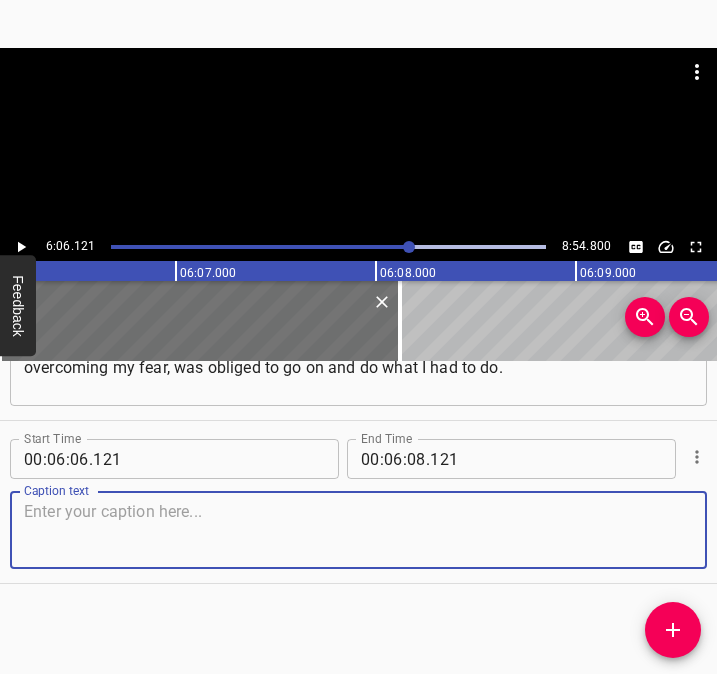 drag, startPoint x: 659, startPoint y: 546, endPoint x: 706, endPoint y: 535, distance: 48.270073 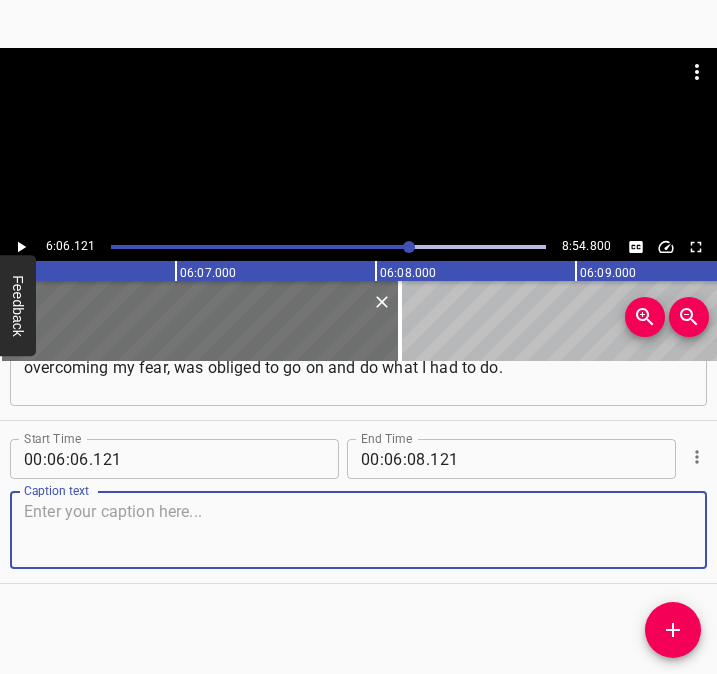 click at bounding box center (358, 530) 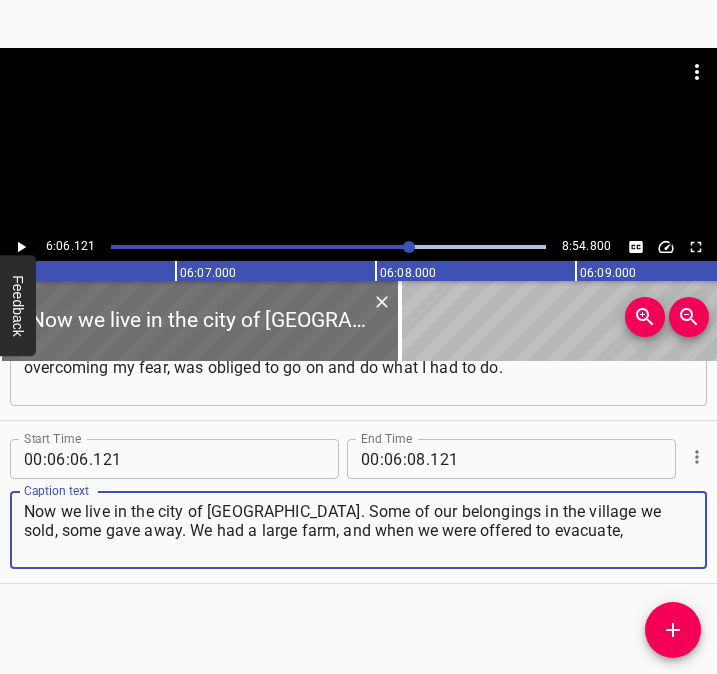 type on "Now we live in the city of [GEOGRAPHIC_DATA]. Some of our belongings in the village we sold, some gave away. We had a large farm, and when we were offered to evacuate," 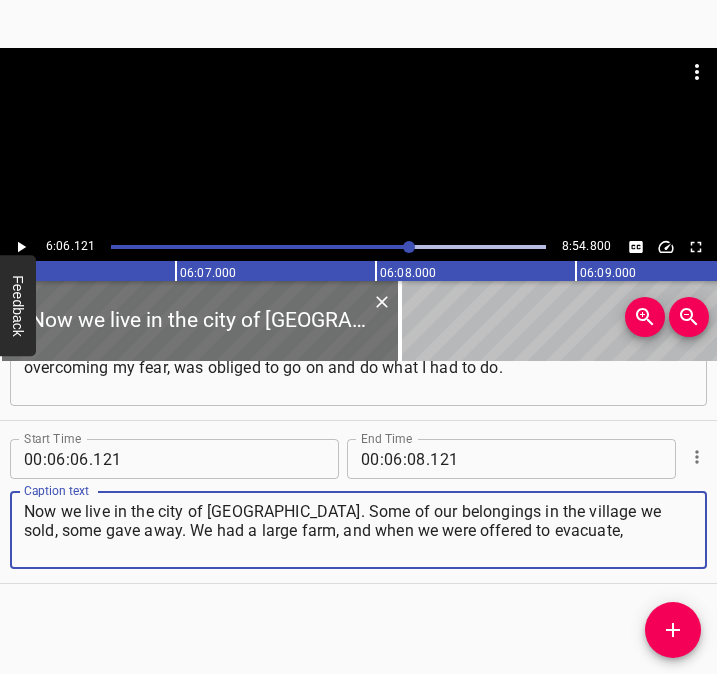 click 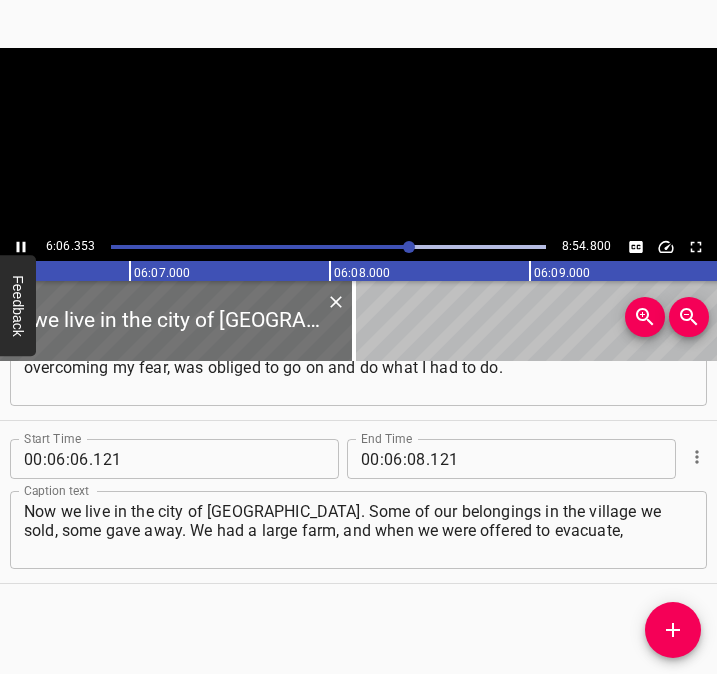 scroll, scrollTop: 0, scrollLeft: 73324, axis: horizontal 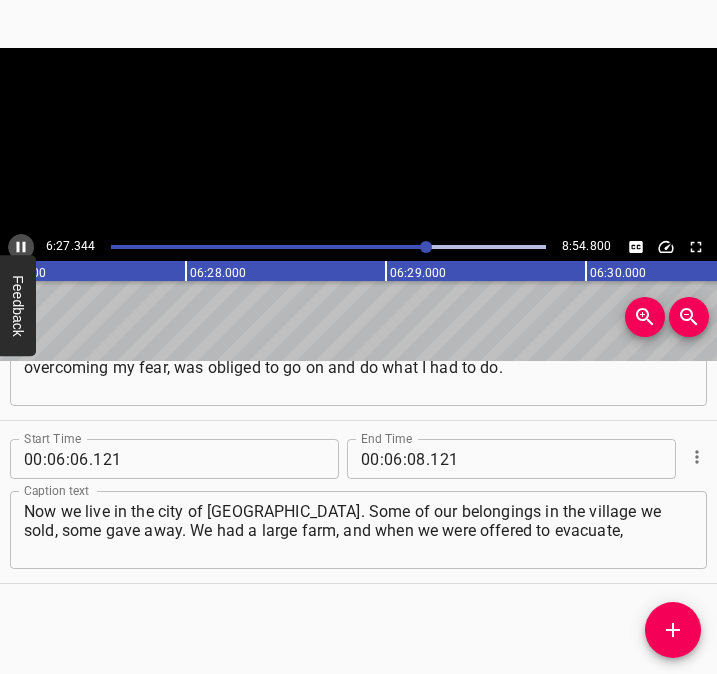 click 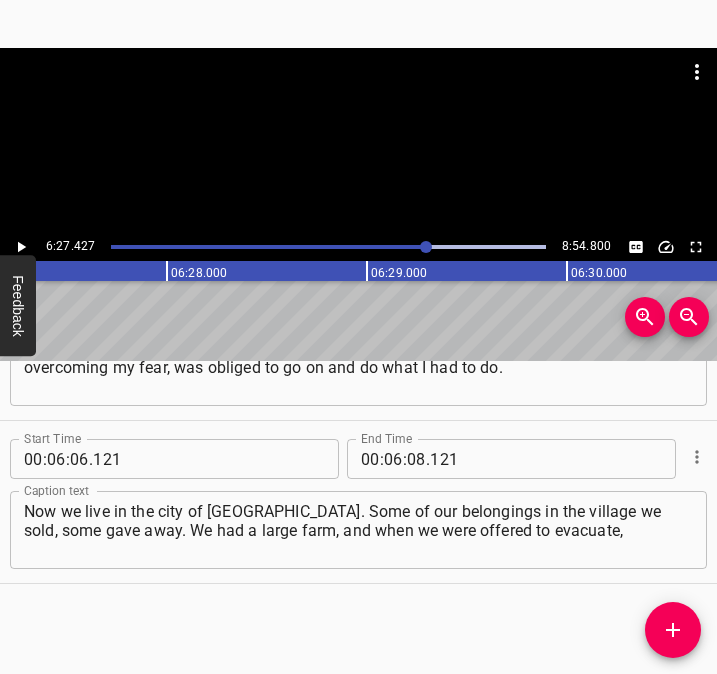 scroll, scrollTop: 0, scrollLeft: 77485, axis: horizontal 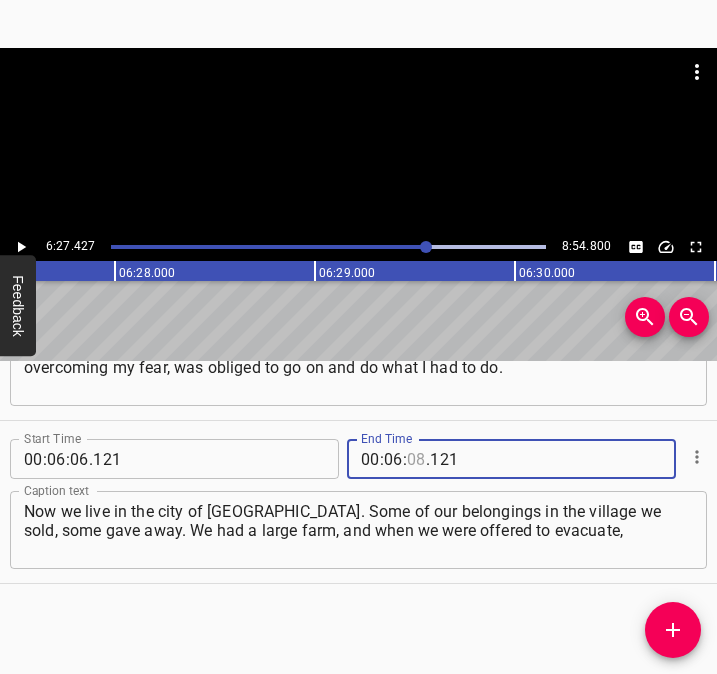 click at bounding box center (416, 459) 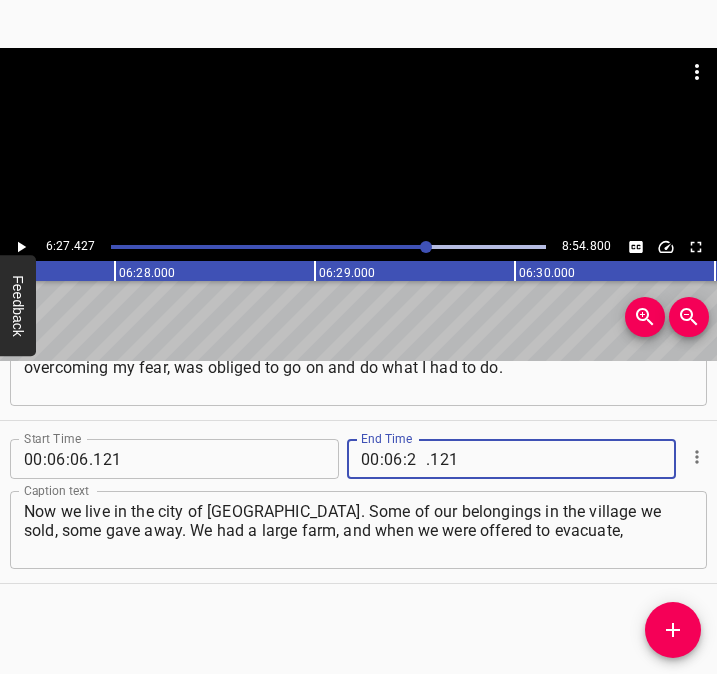 type on "27" 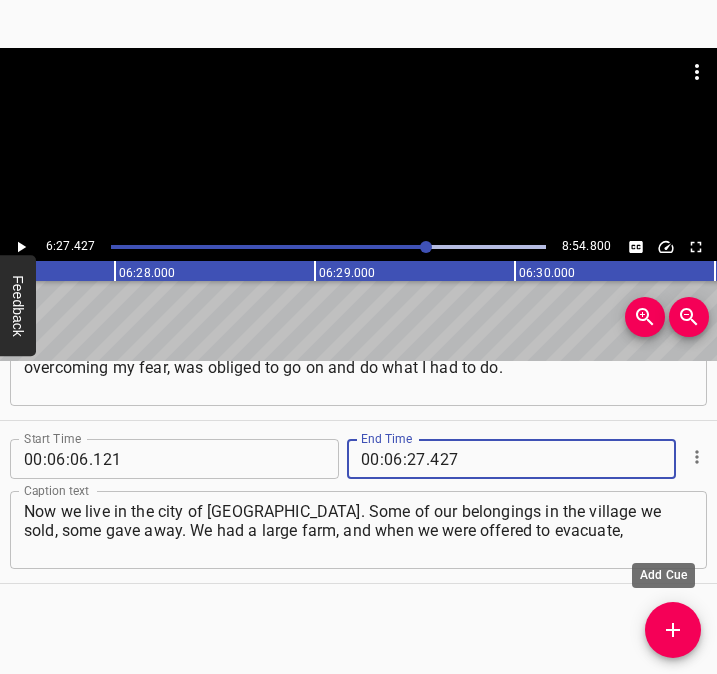 type on "427" 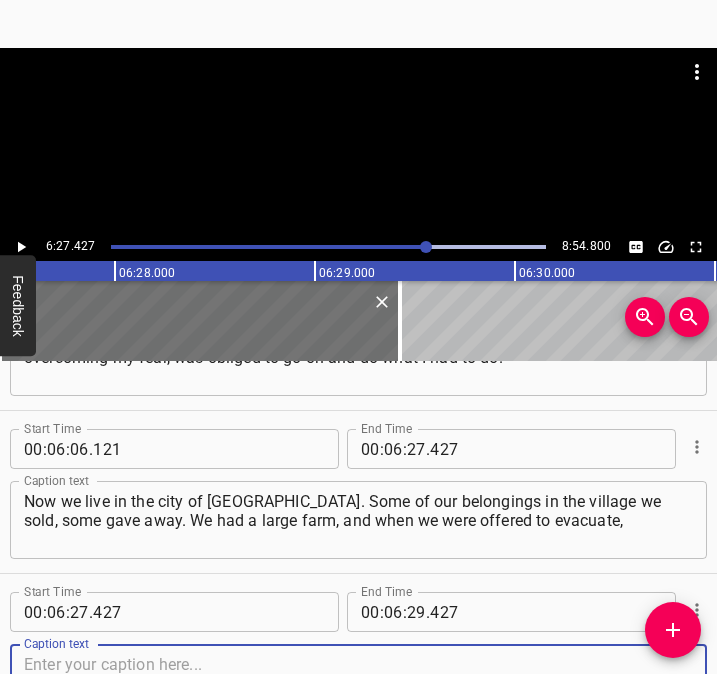 scroll, scrollTop: 3693, scrollLeft: 0, axis: vertical 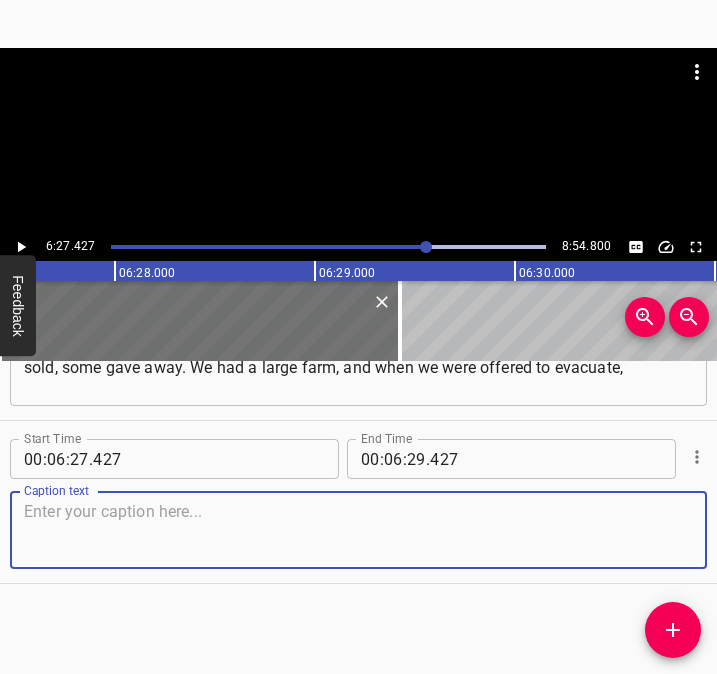 drag, startPoint x: 663, startPoint y: 537, endPoint x: 703, endPoint y: 533, distance: 40.1995 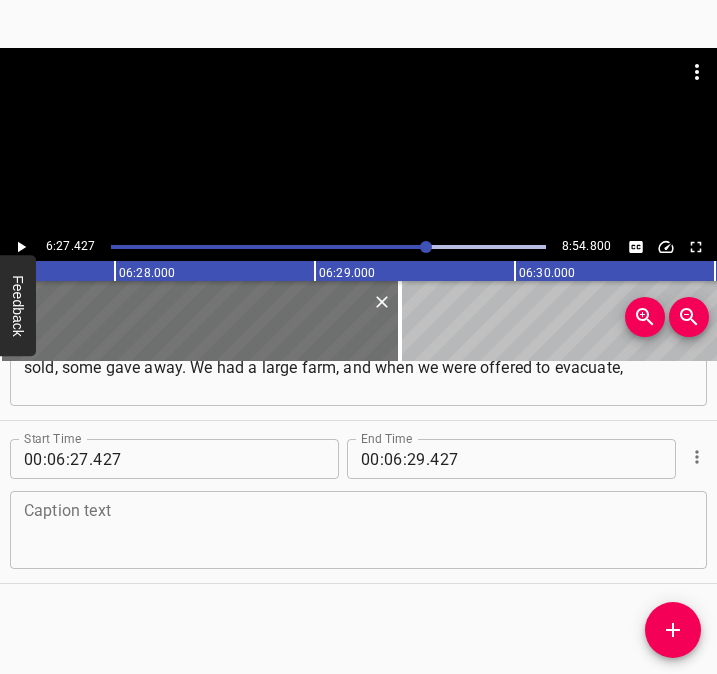 click at bounding box center (358, 530) 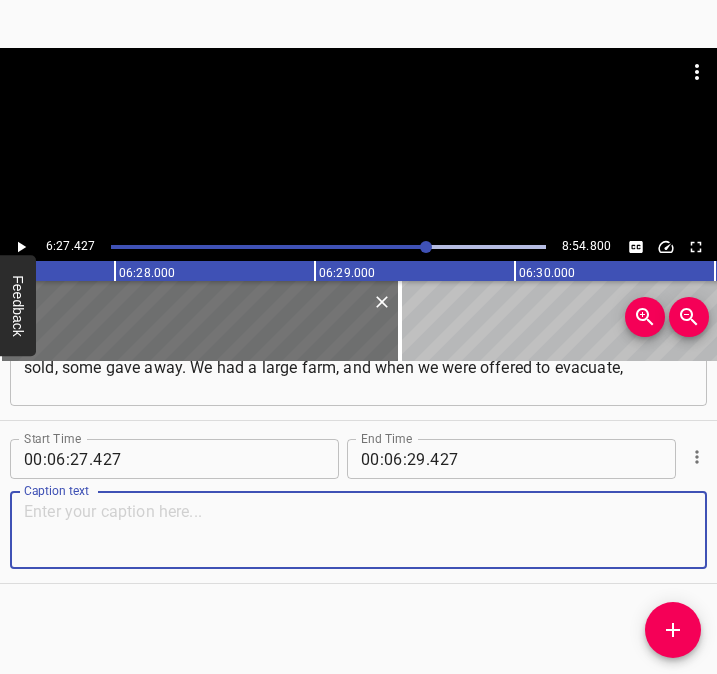 paste on "the first thing they said was: “Mom, what about the animals? What will happen to our animals?”, because we are used to working in the village," 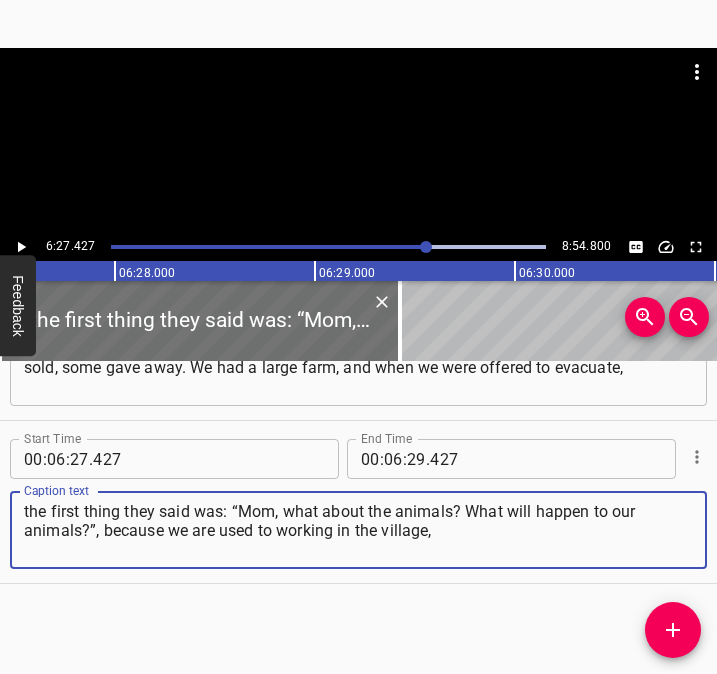 type on "the first thing they said was: “Mom, what about the animals? What will happen to our animals?”, because we are used to working in the village," 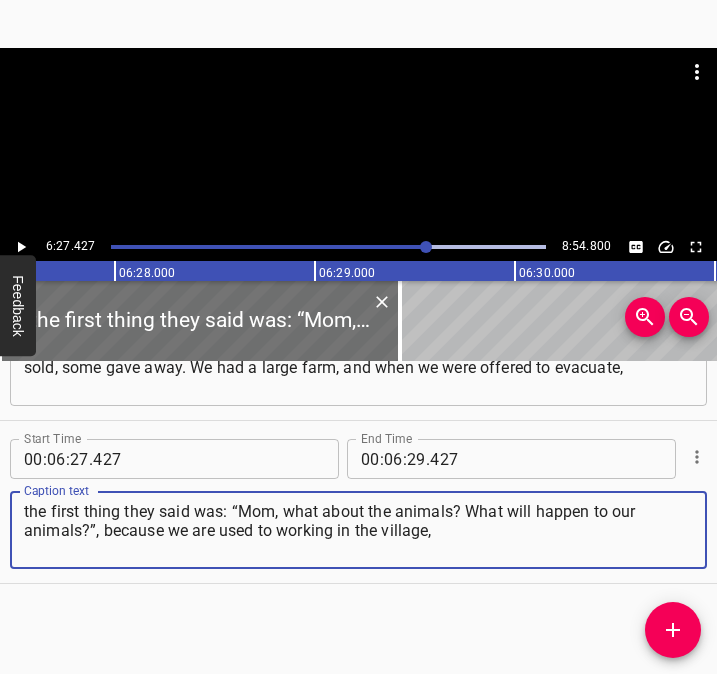 click 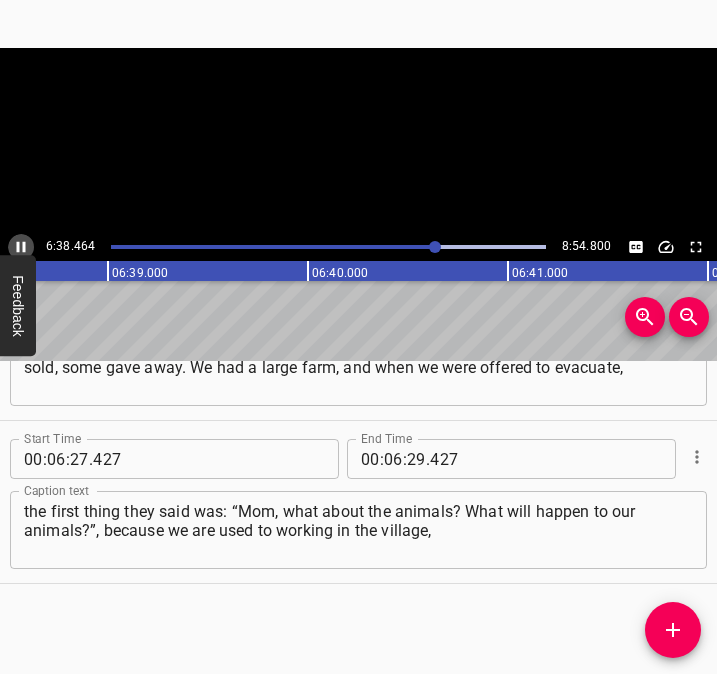 click 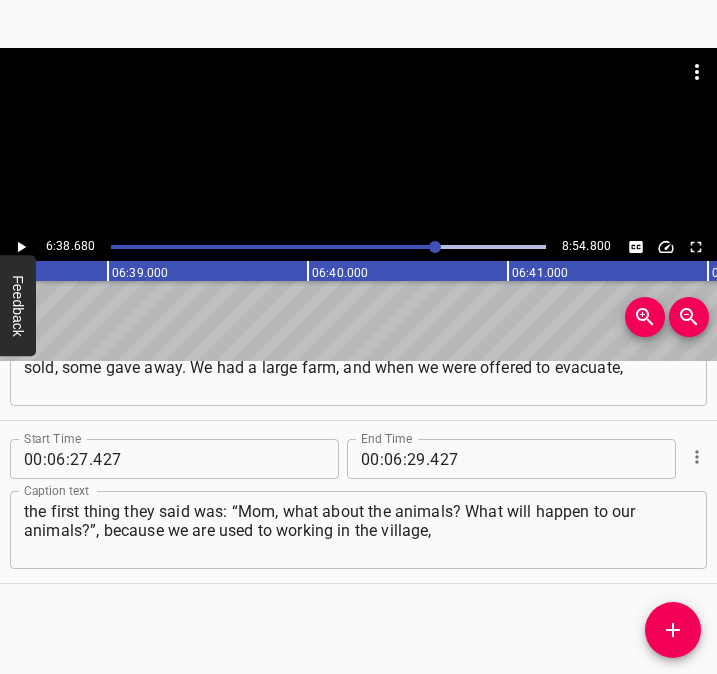 scroll, scrollTop: 0, scrollLeft: 79735, axis: horizontal 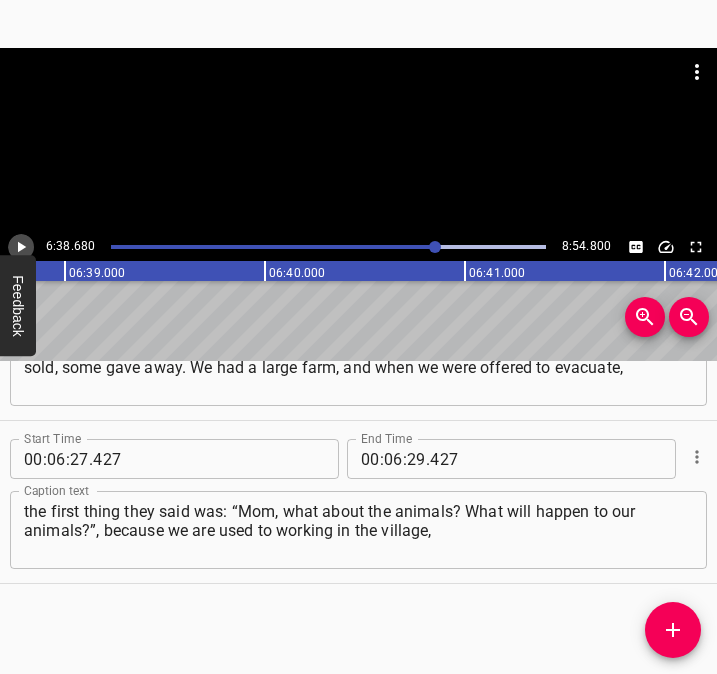 click 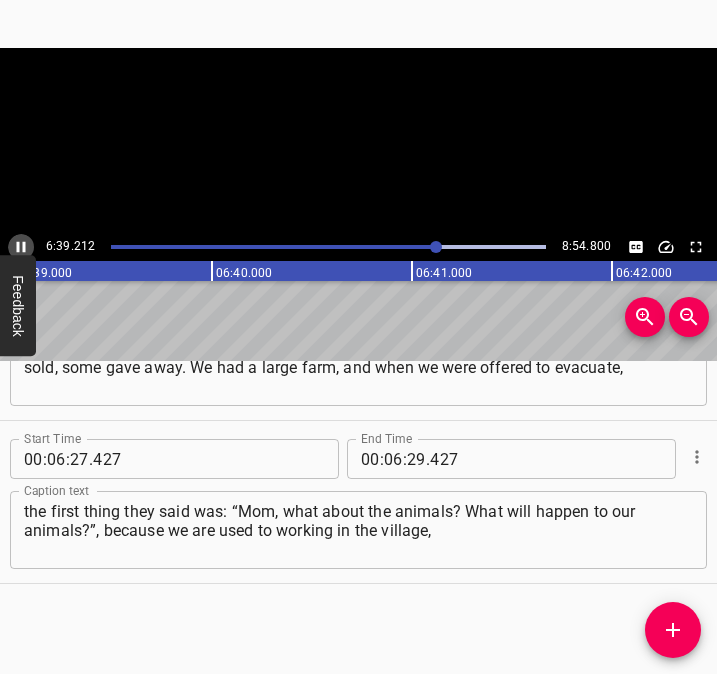 drag, startPoint x: 20, startPoint y: 246, endPoint x: 276, endPoint y: 314, distance: 264.87732 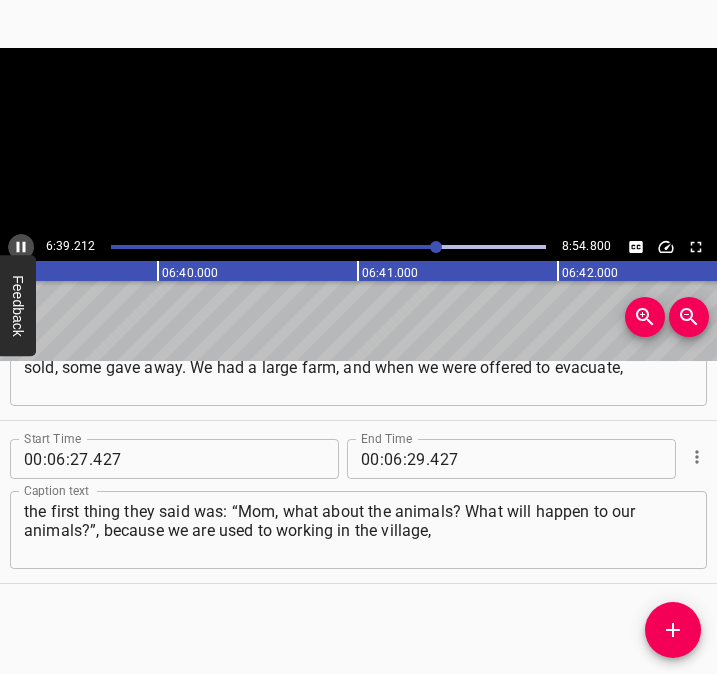 scroll, scrollTop: 0, scrollLeft: 79870, axis: horizontal 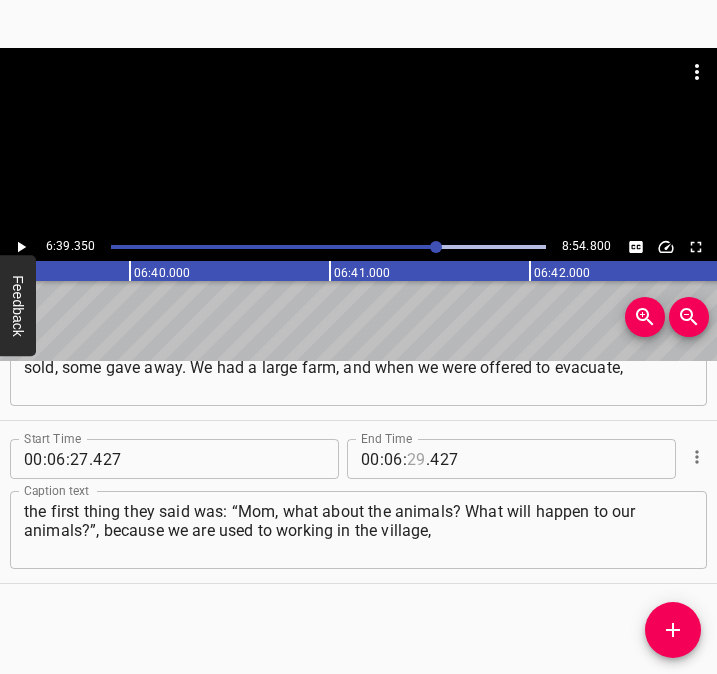click at bounding box center [416, 459] 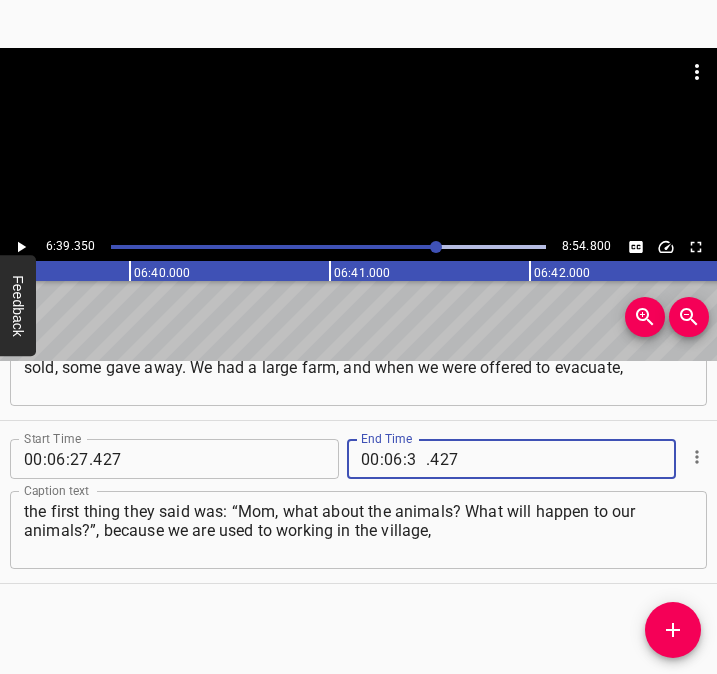 type on "39" 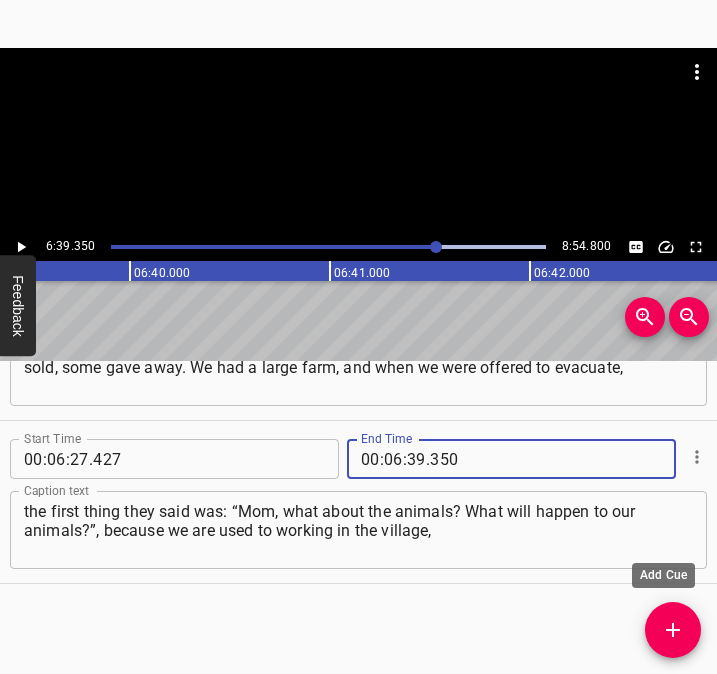 type on "350" 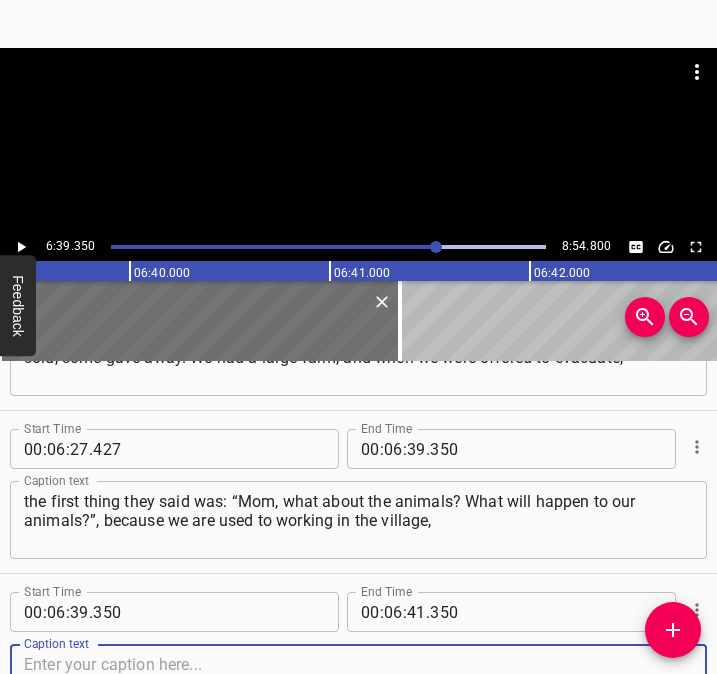 scroll, scrollTop: 3856, scrollLeft: 0, axis: vertical 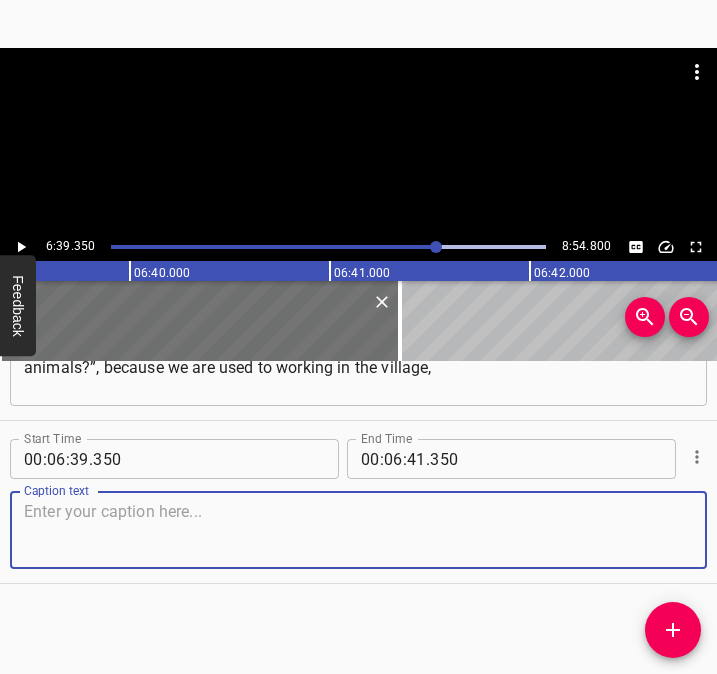 drag, startPoint x: 653, startPoint y: 528, endPoint x: 755, endPoint y: 526, distance: 102.01961 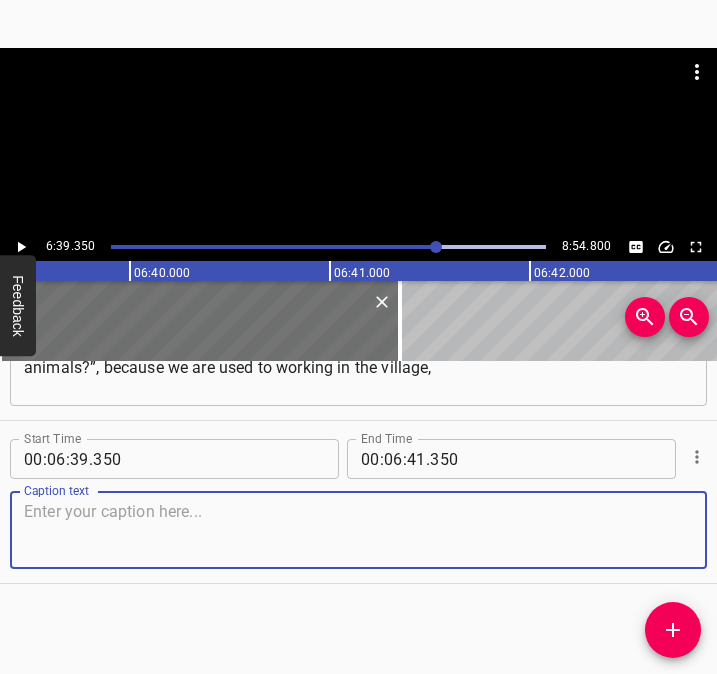 click at bounding box center [358, 530] 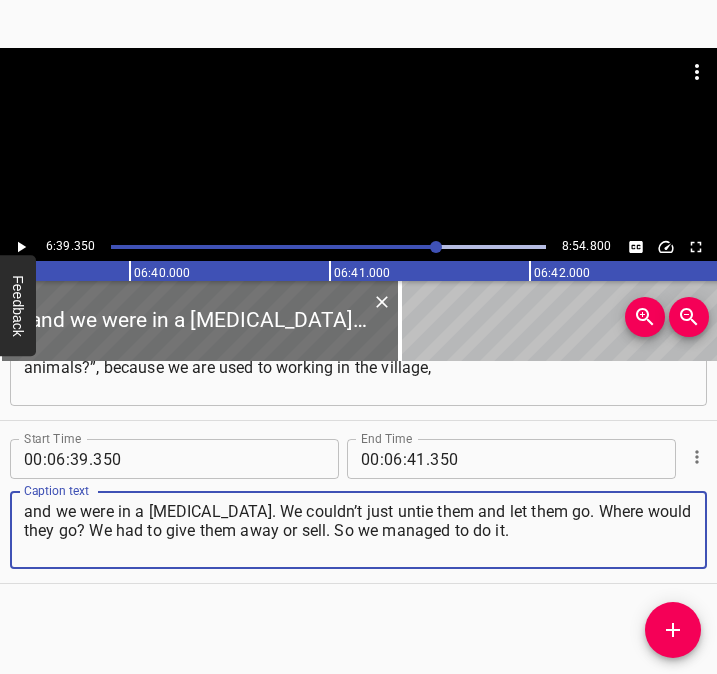 type on "and we were in a [MEDICAL_DATA]. We couldn’t just untie them and let them go. Where would they go? We had to give them away or sell. So we managed to do it." 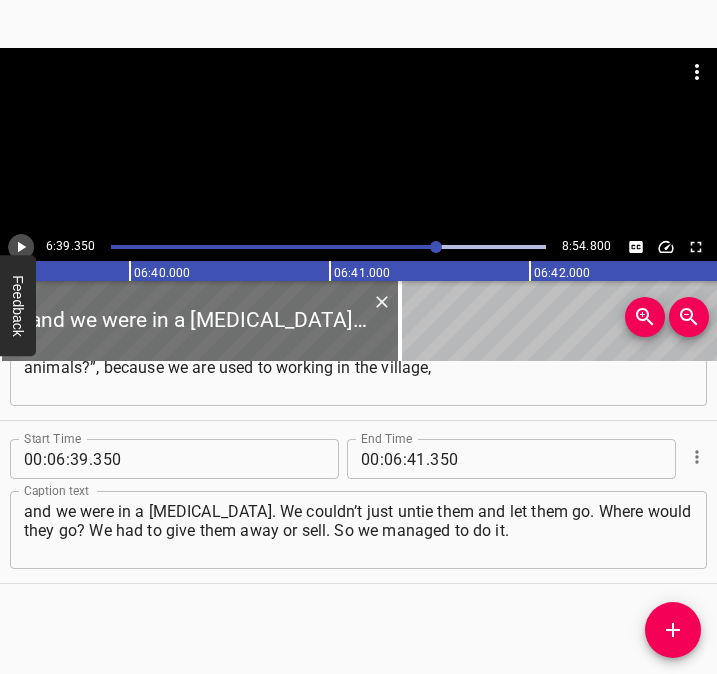 click 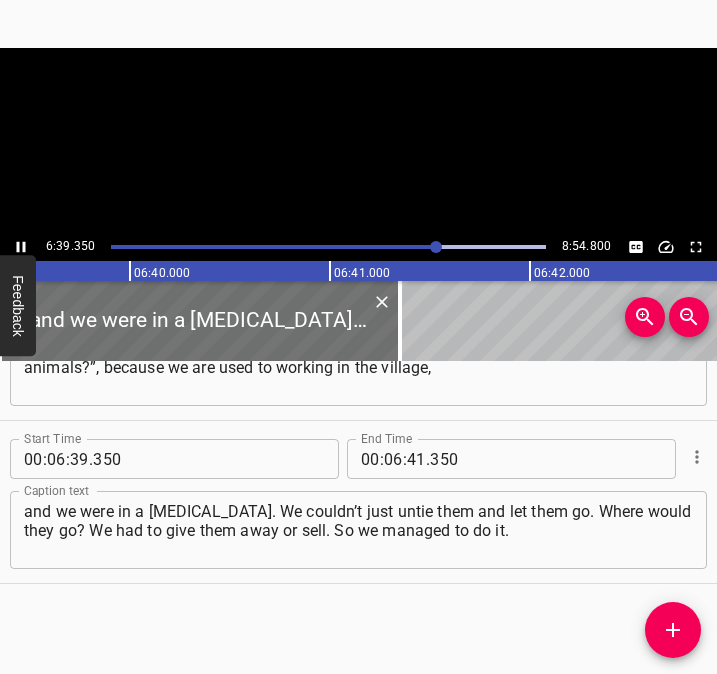scroll, scrollTop: 0, scrollLeft: 79900, axis: horizontal 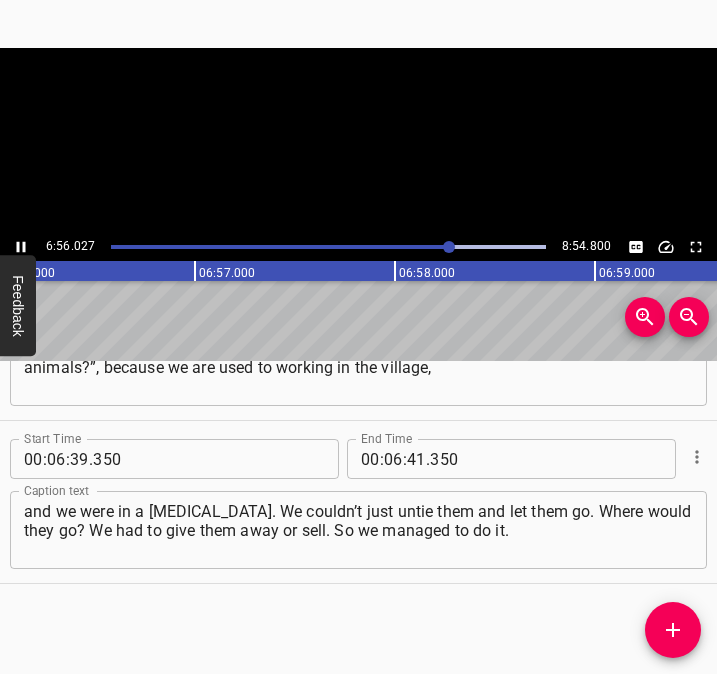 click 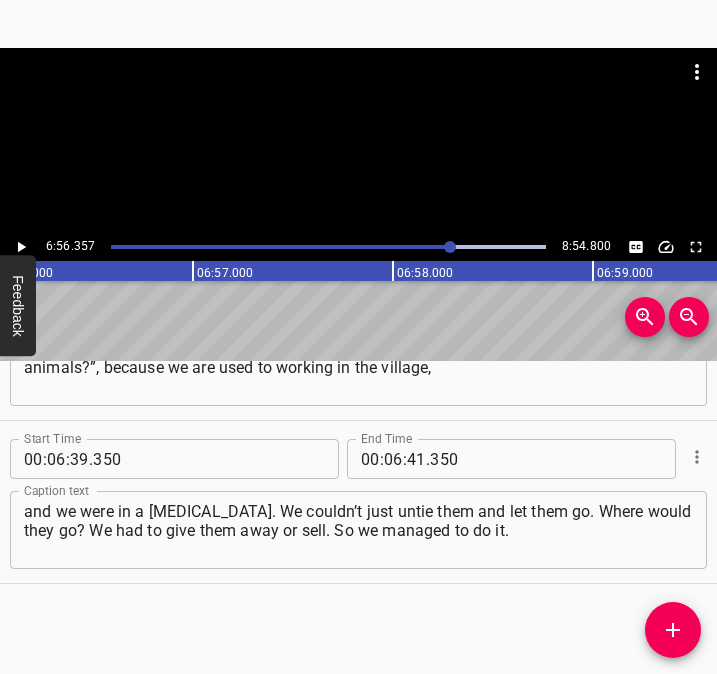 scroll, scrollTop: 0, scrollLeft: 83271, axis: horizontal 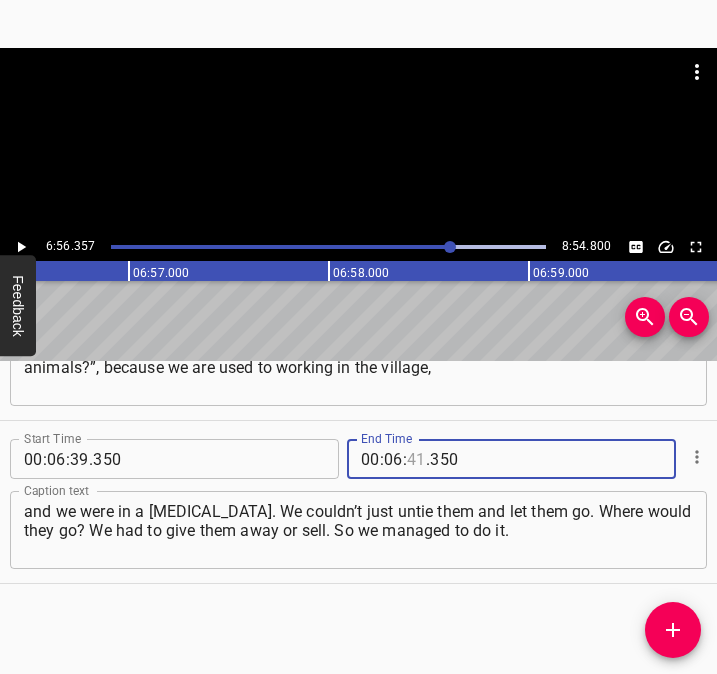click at bounding box center [416, 459] 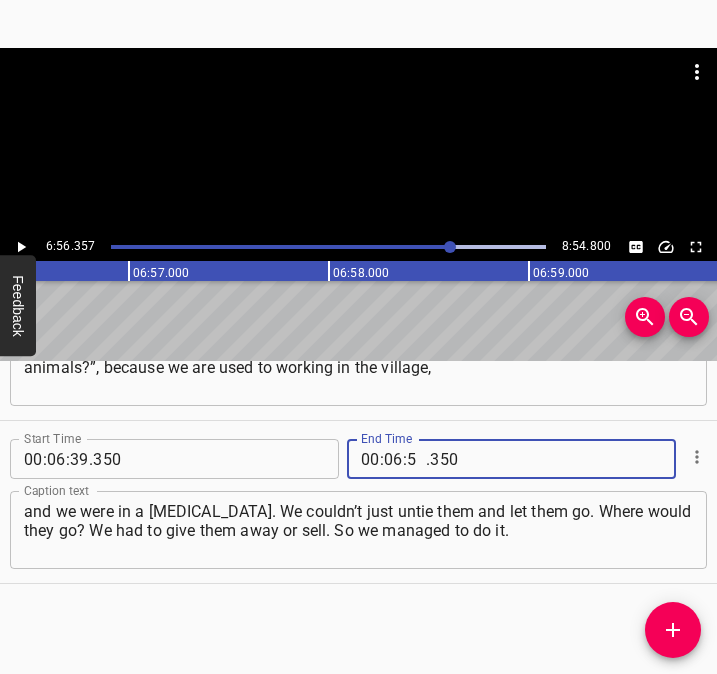 type on "56" 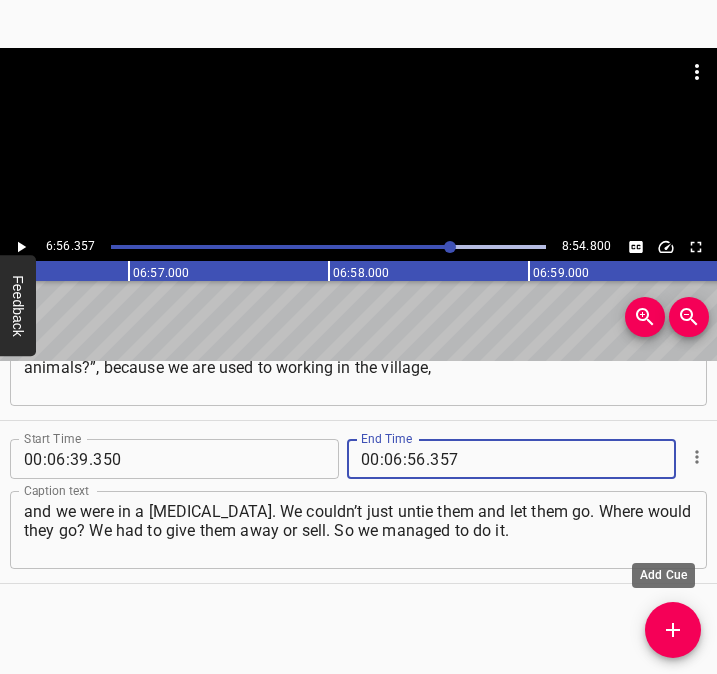 type on "357" 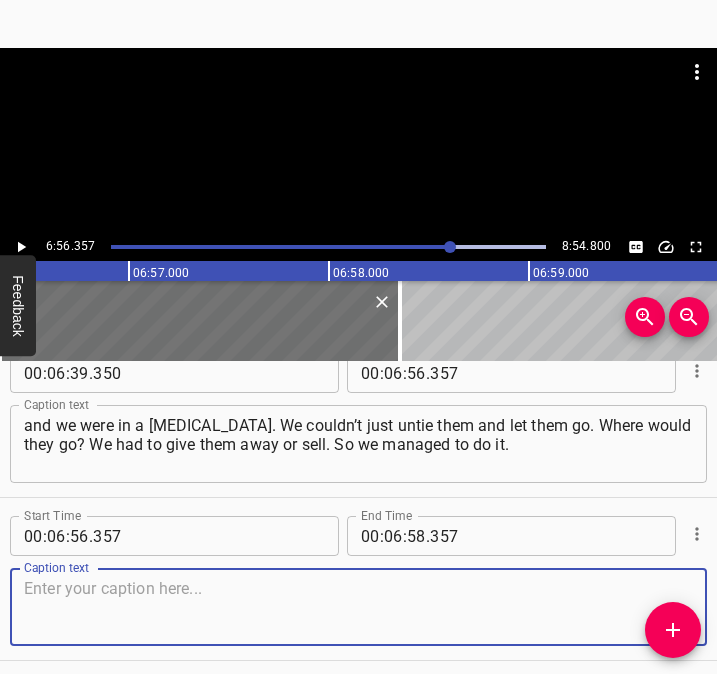 scroll, scrollTop: 3988, scrollLeft: 0, axis: vertical 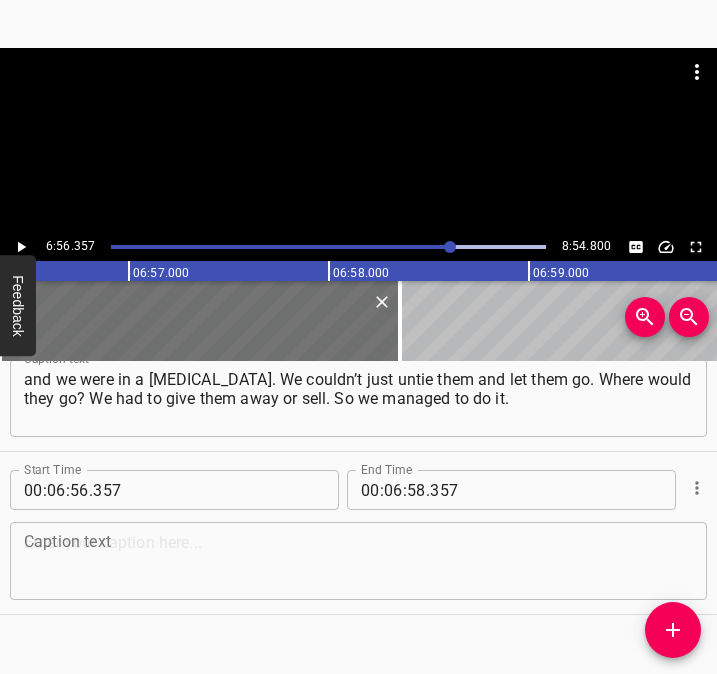 drag, startPoint x: 664, startPoint y: 529, endPoint x: 682, endPoint y: 534, distance: 18.681541 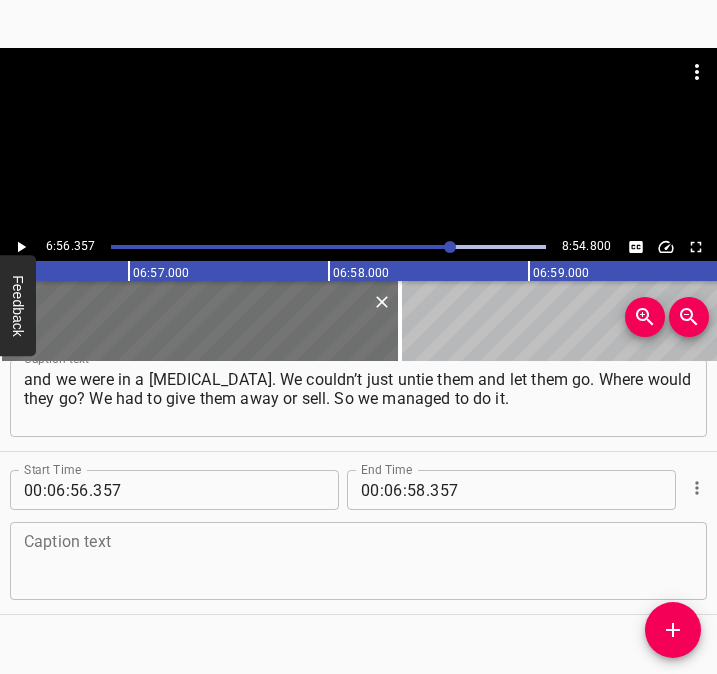 click on "Caption text" at bounding box center (358, 561) 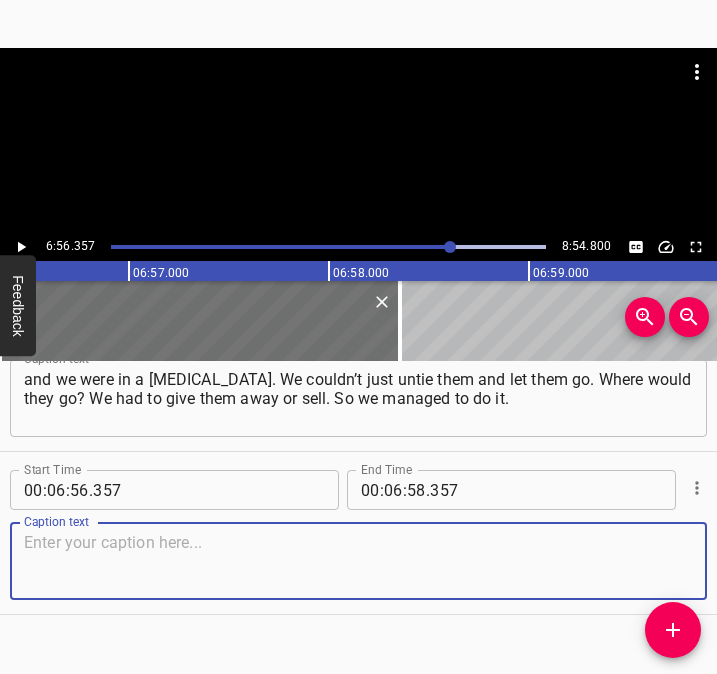 paste on "Now we live in the city of [GEOGRAPHIC_DATA], [GEOGRAPHIC_DATA], [GEOGRAPHIC_DATA]. We sold all the housing that we had in the village at that time and bought" 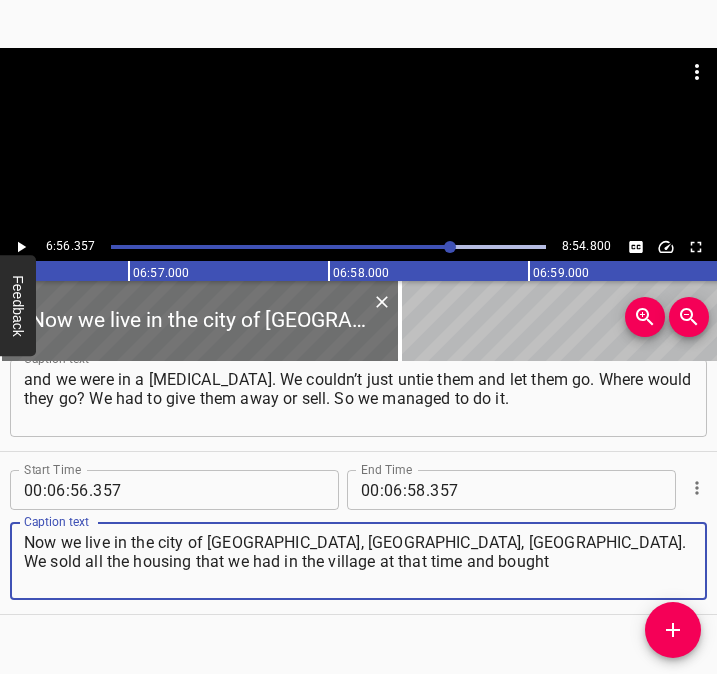 type on "Now we live in the city of [GEOGRAPHIC_DATA], [GEOGRAPHIC_DATA], [GEOGRAPHIC_DATA]. We sold all the housing that we had in the village at that time and bought" 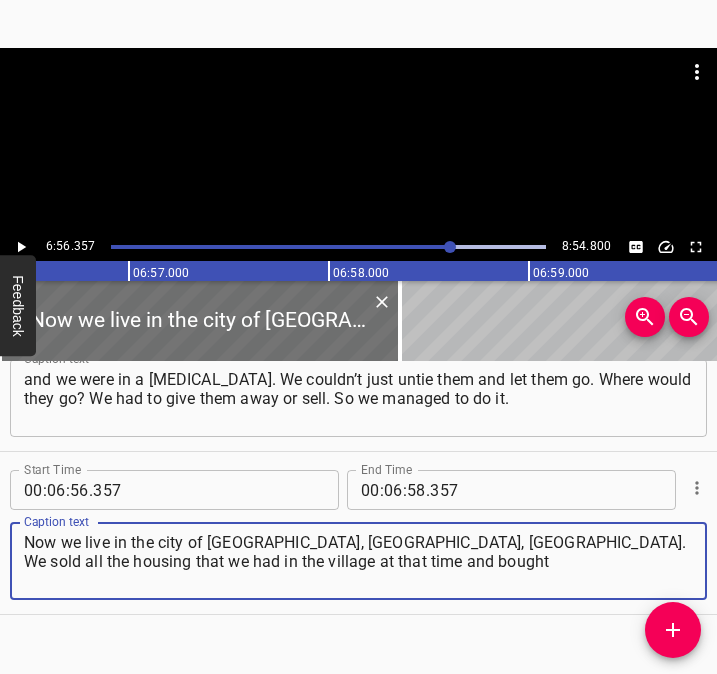 click 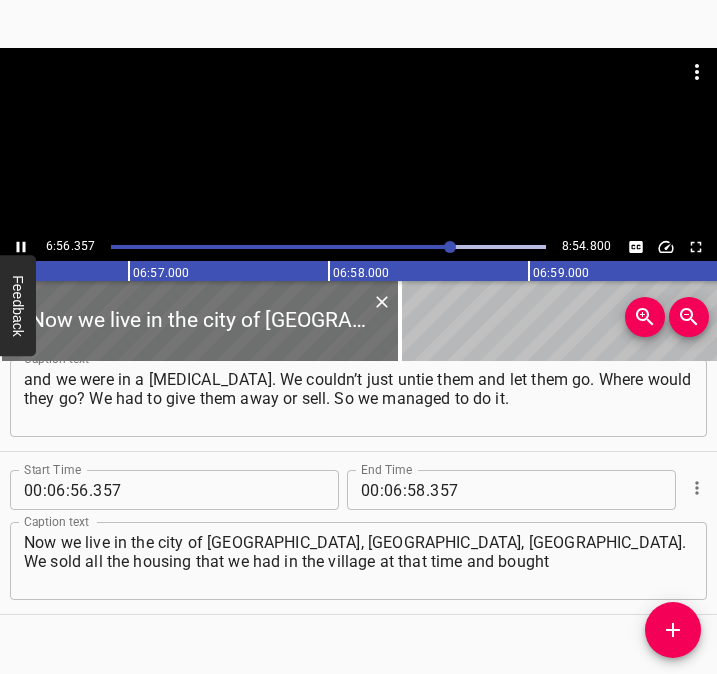 scroll, scrollTop: 4019, scrollLeft: 0, axis: vertical 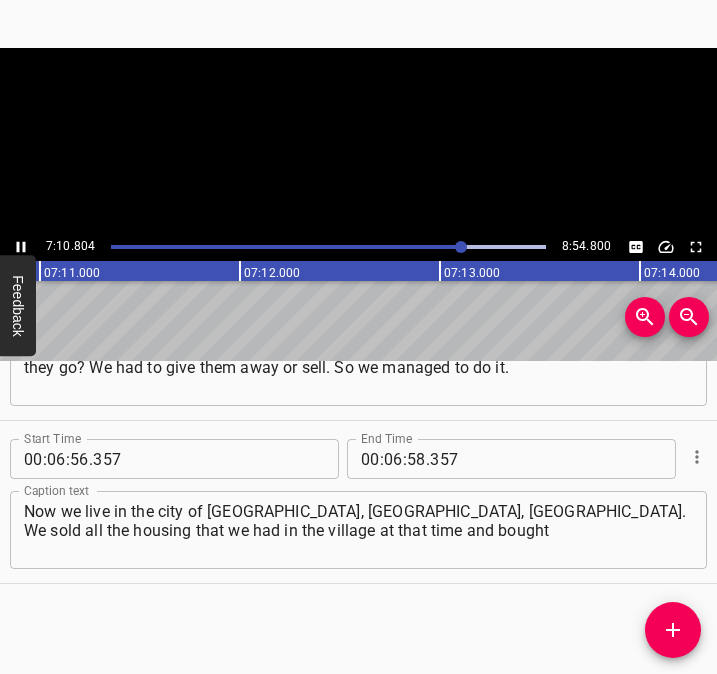 click 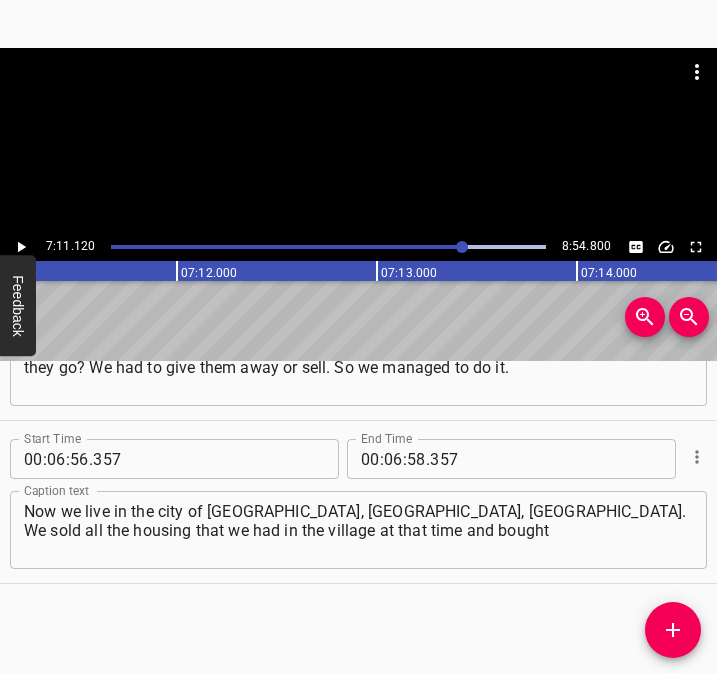 scroll, scrollTop: 0, scrollLeft: 86224, axis: horizontal 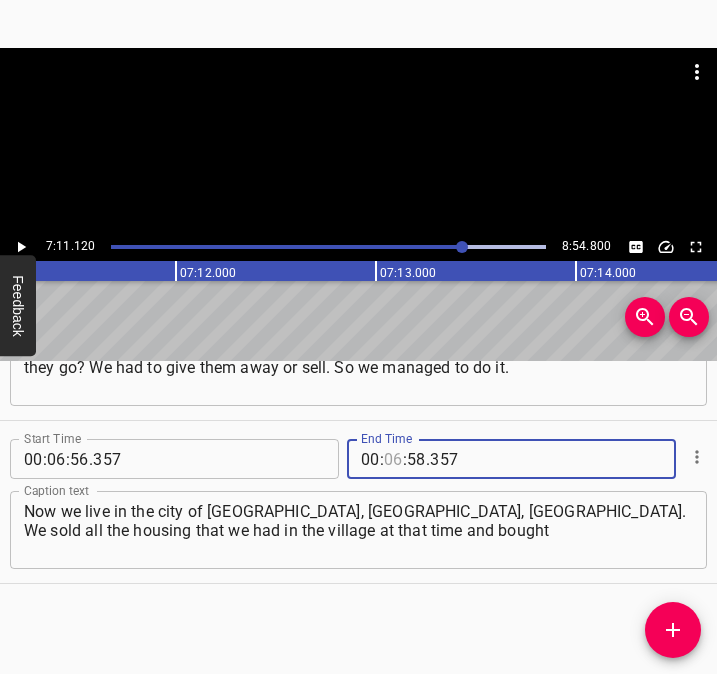click at bounding box center (393, 459) 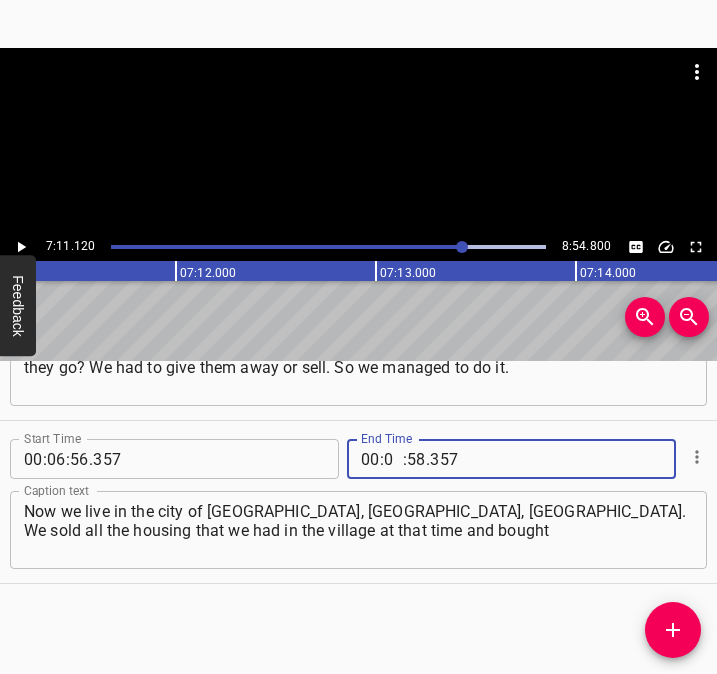 type on "07" 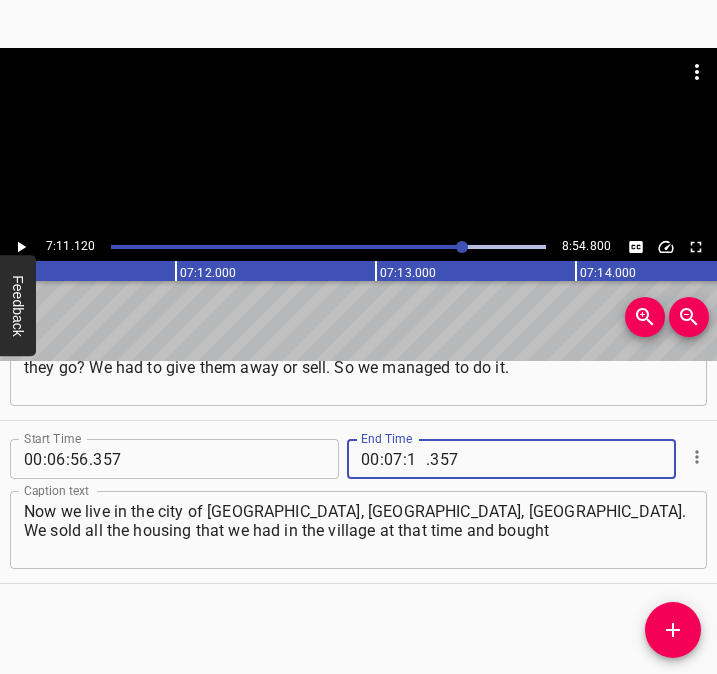 type 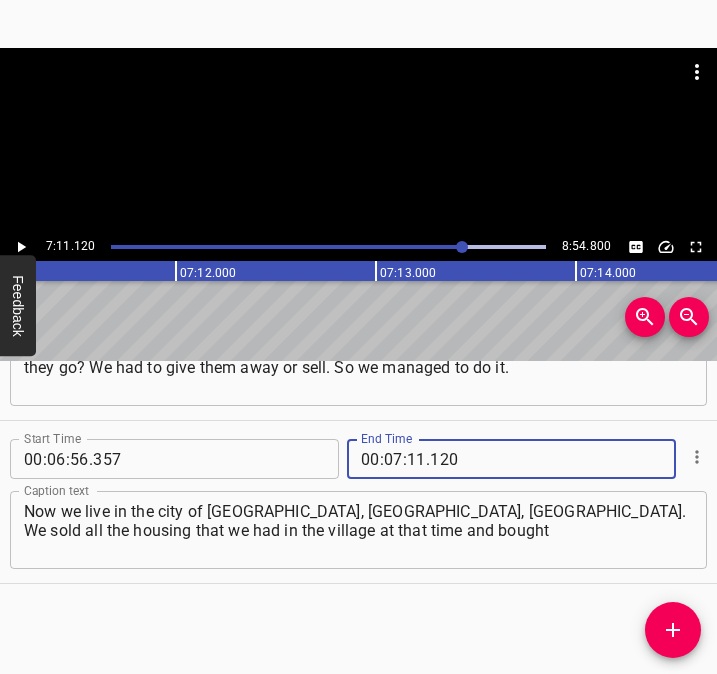 click 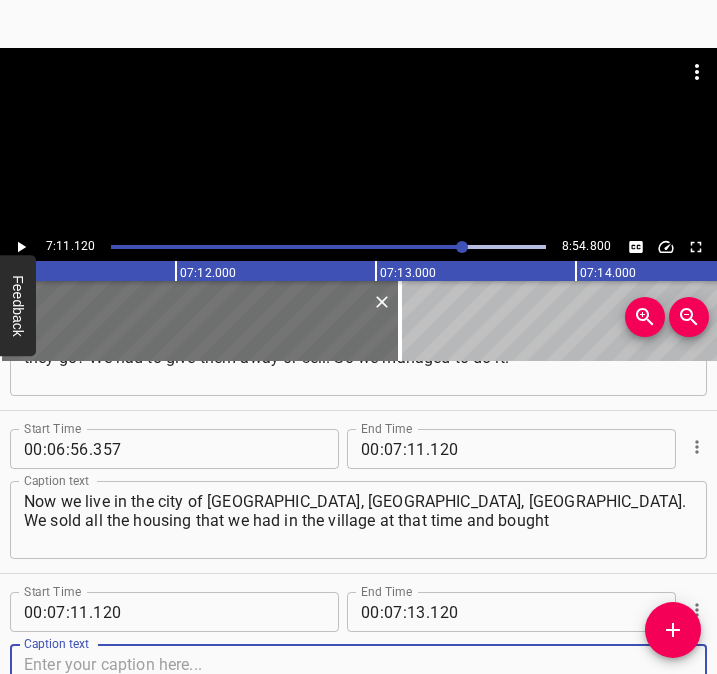 scroll, scrollTop: 4182, scrollLeft: 0, axis: vertical 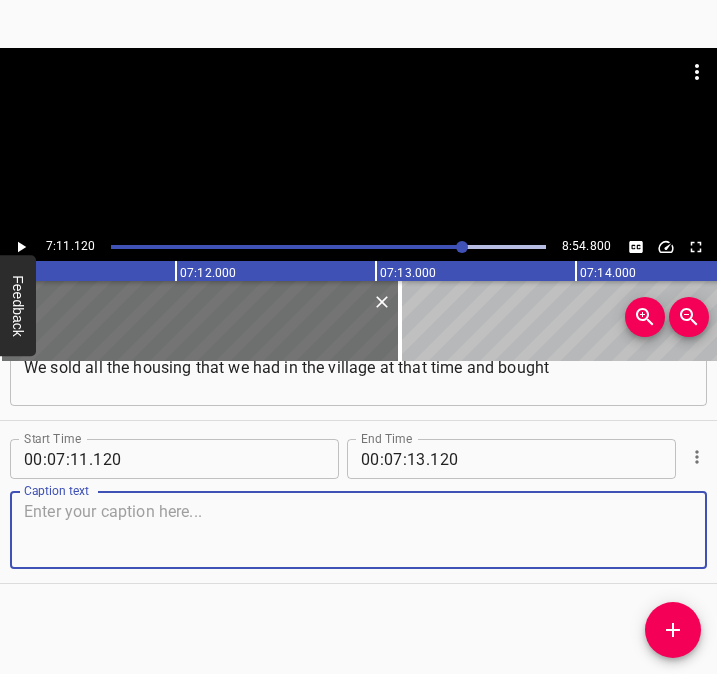 drag, startPoint x: 673, startPoint y: 528, endPoint x: 716, endPoint y: 526, distance: 43.046486 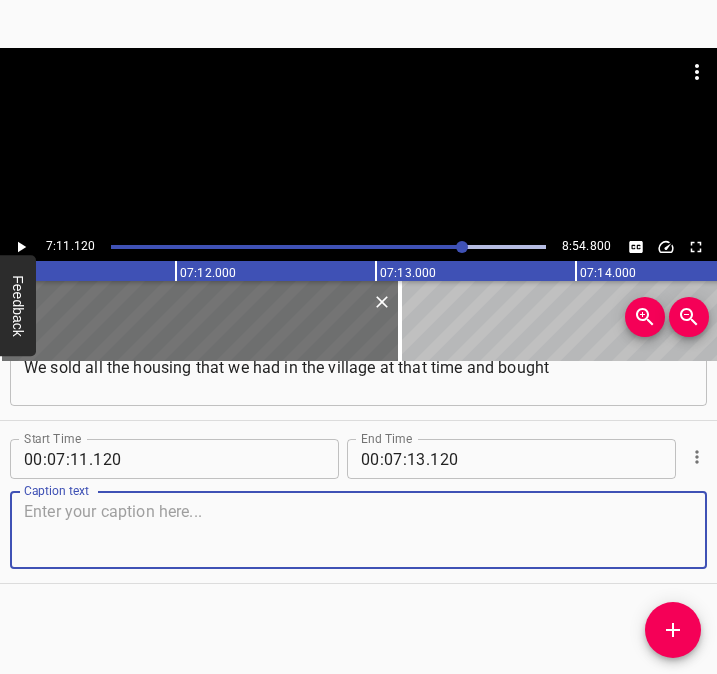 click at bounding box center (358, 530) 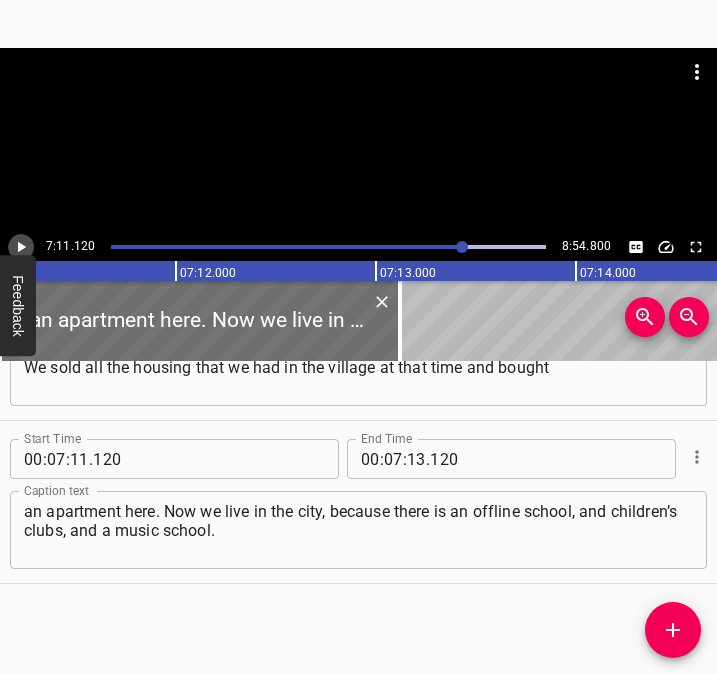 click 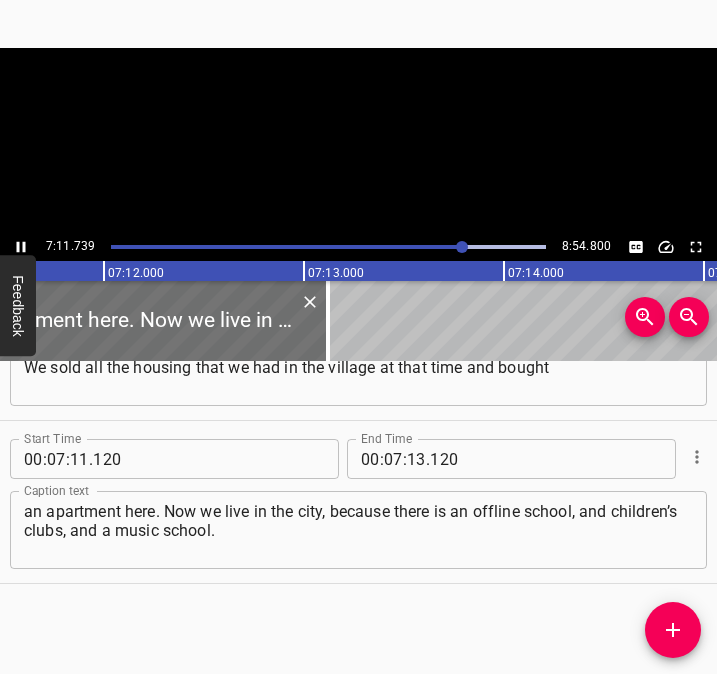 scroll, scrollTop: 0, scrollLeft: 86347, axis: horizontal 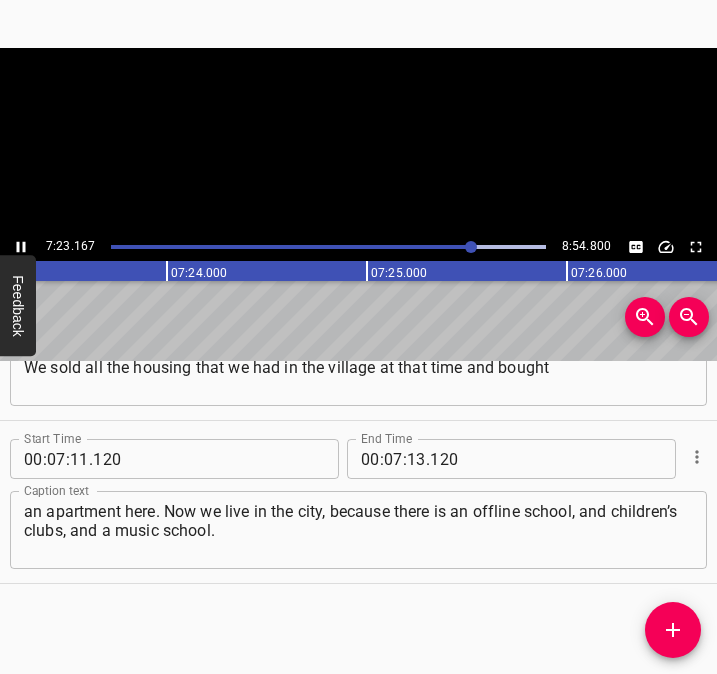 click 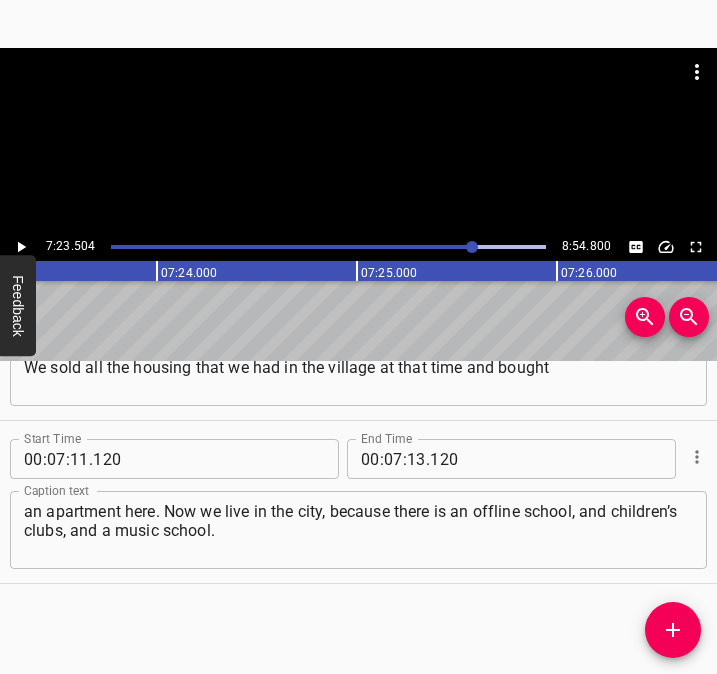 scroll, scrollTop: 0, scrollLeft: 88700, axis: horizontal 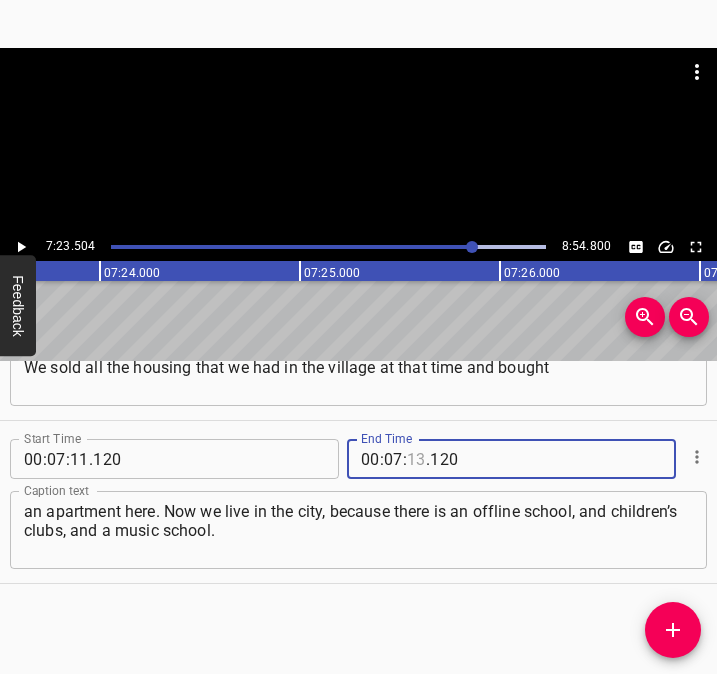 click at bounding box center [416, 459] 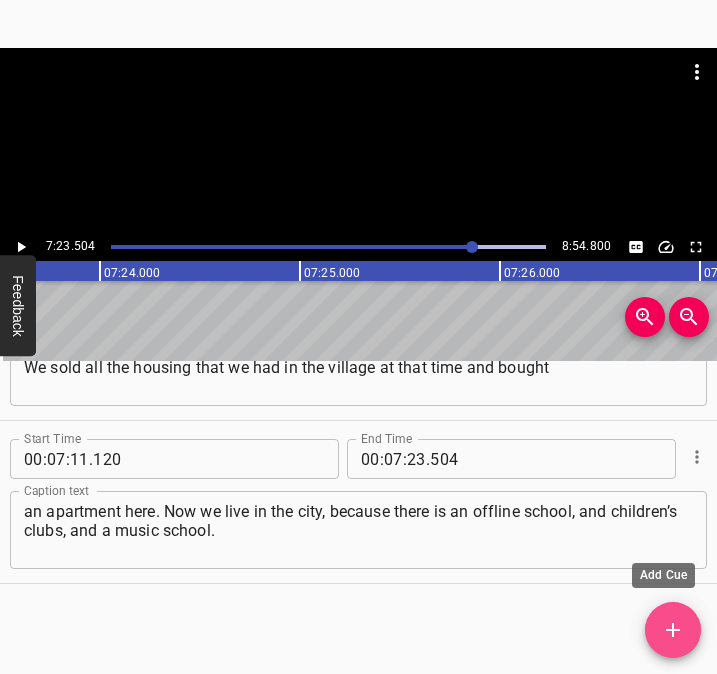 click 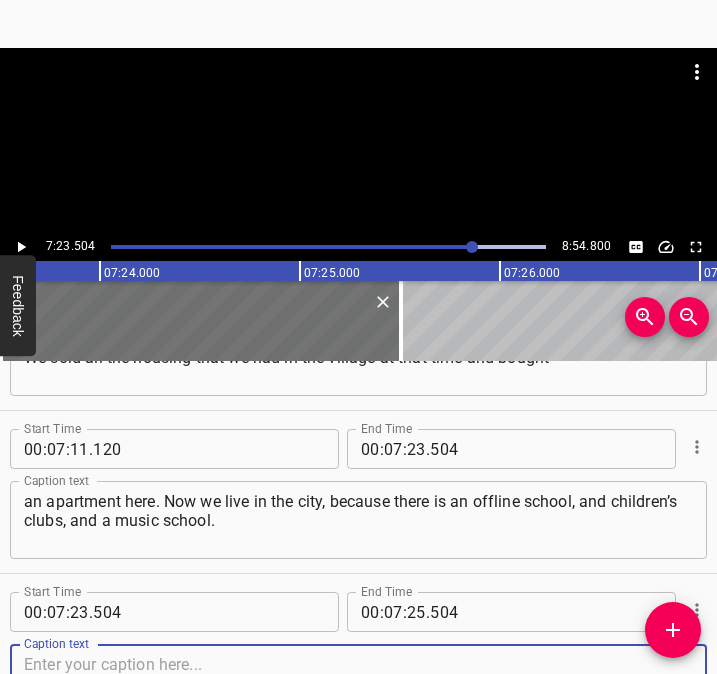 scroll, scrollTop: 4345, scrollLeft: 0, axis: vertical 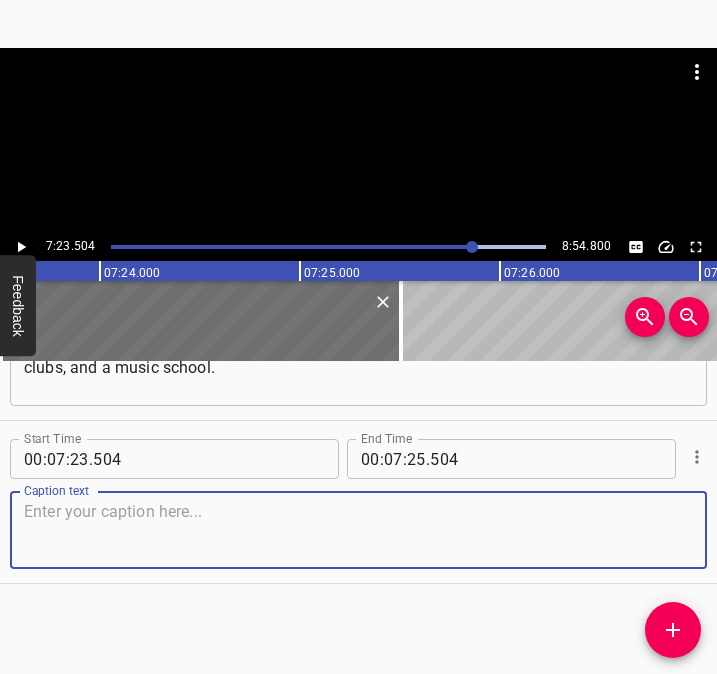 drag, startPoint x: 663, startPoint y: 534, endPoint x: 723, endPoint y: 539, distance: 60.207973 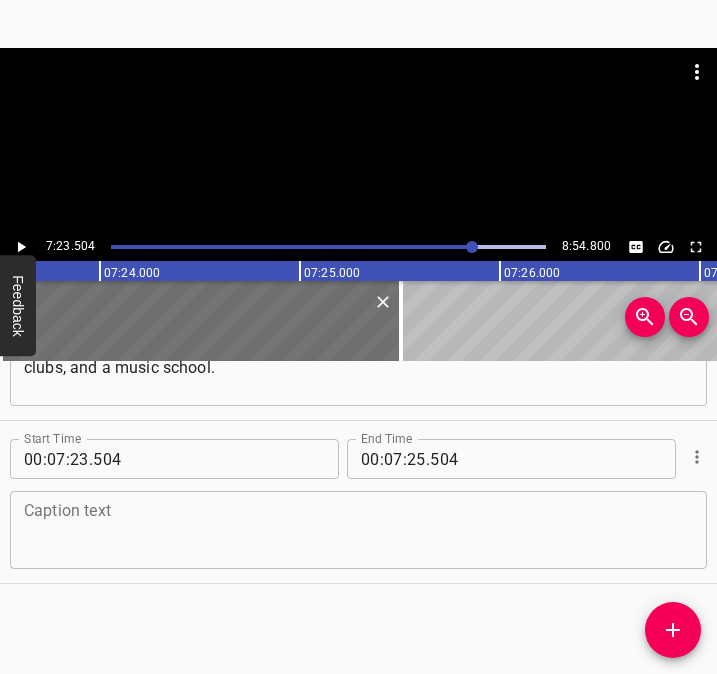 click at bounding box center (358, 530) 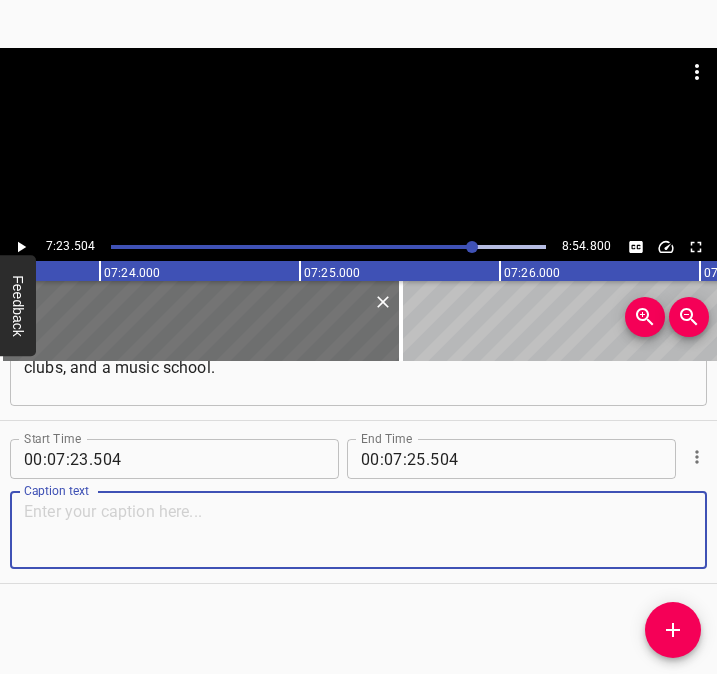 paste on "And we have such a good transport interchange that everything is nearby, within walking distance. Because we understand that war is war, and children must develop and live." 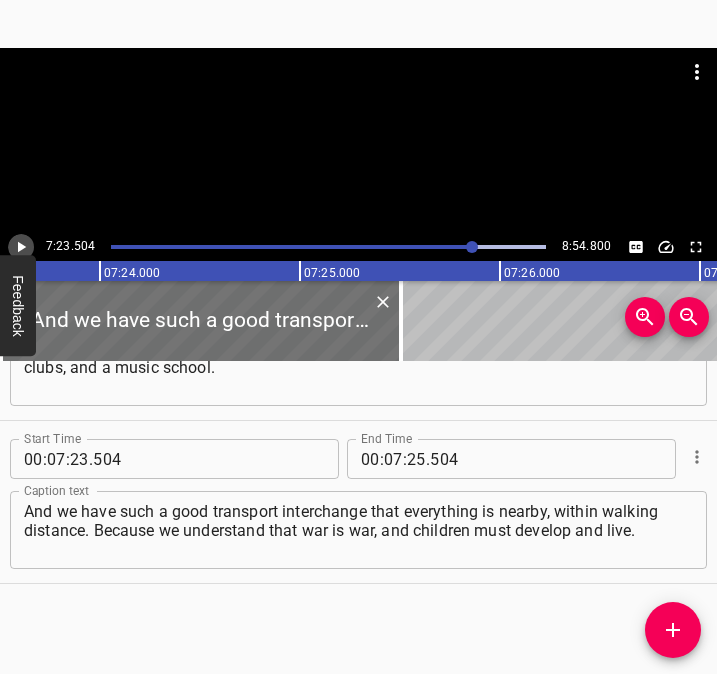 click 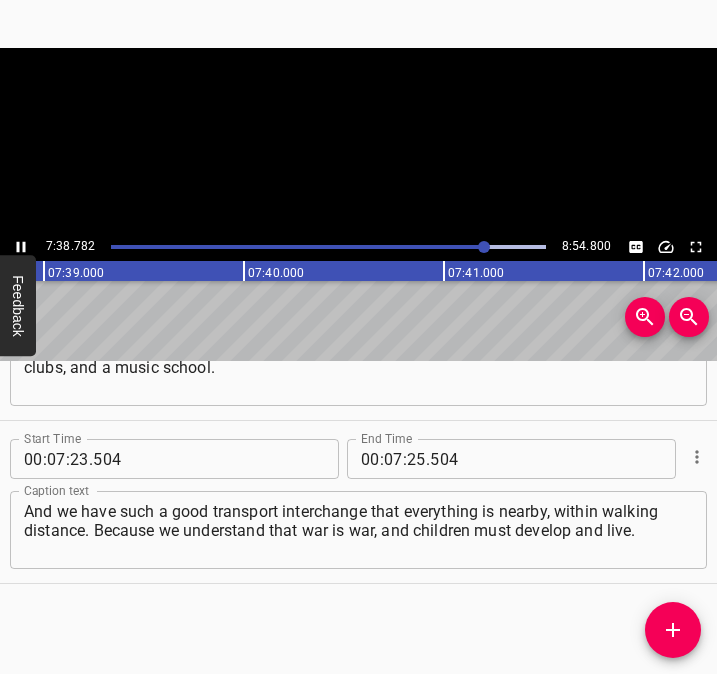 click 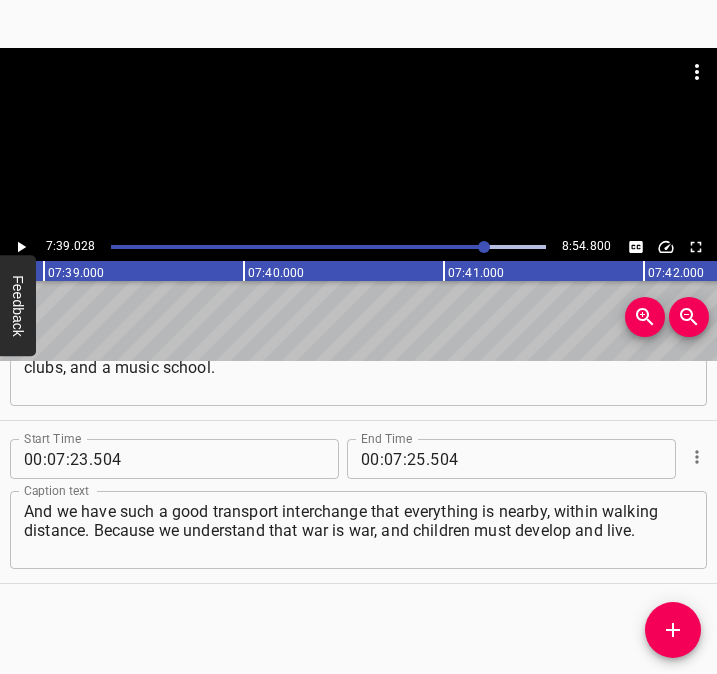 scroll, scrollTop: 0, scrollLeft: 91805, axis: horizontal 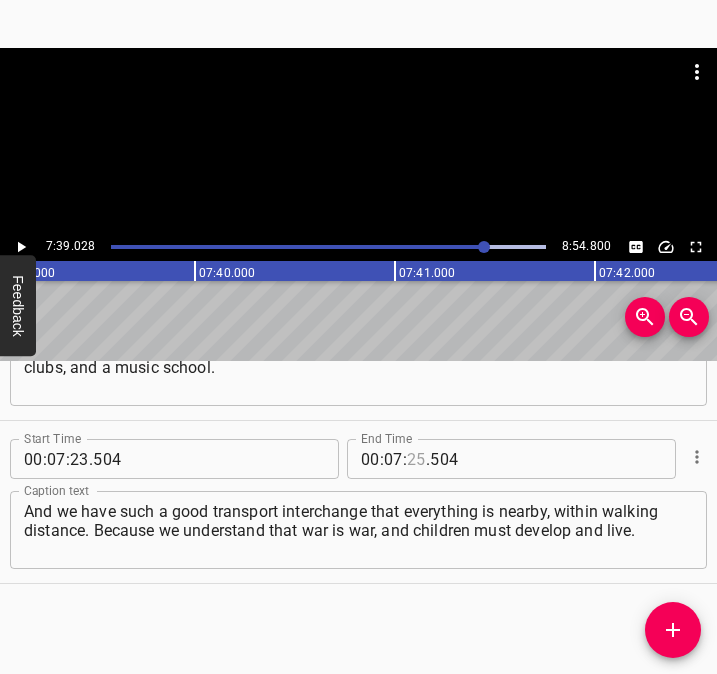 click at bounding box center [416, 459] 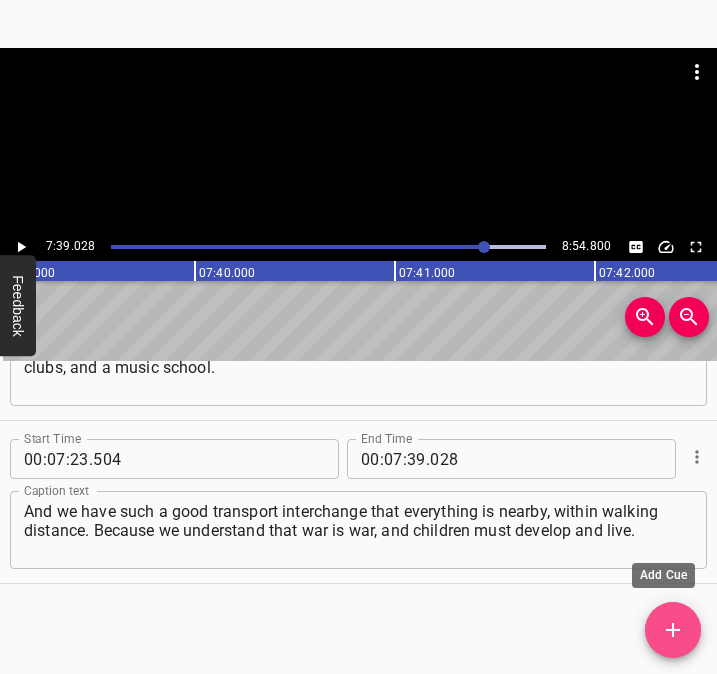click 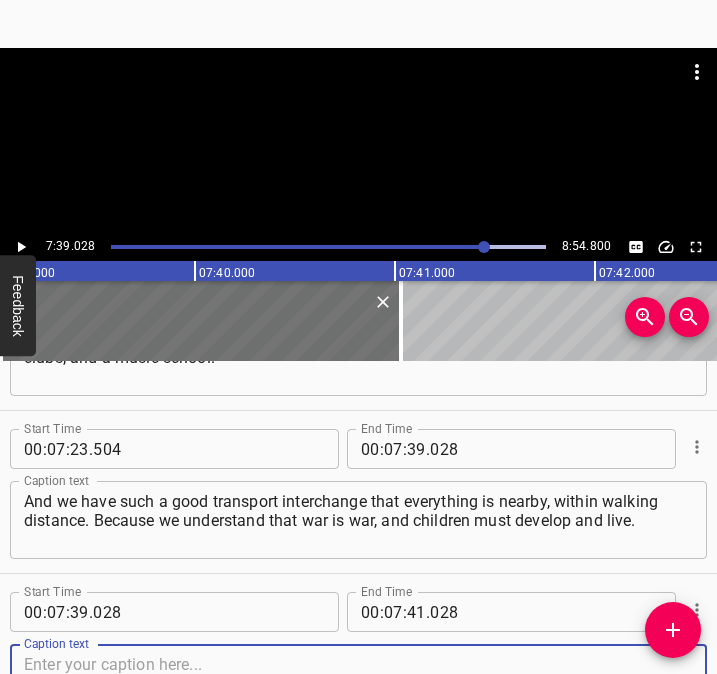 scroll, scrollTop: 4508, scrollLeft: 0, axis: vertical 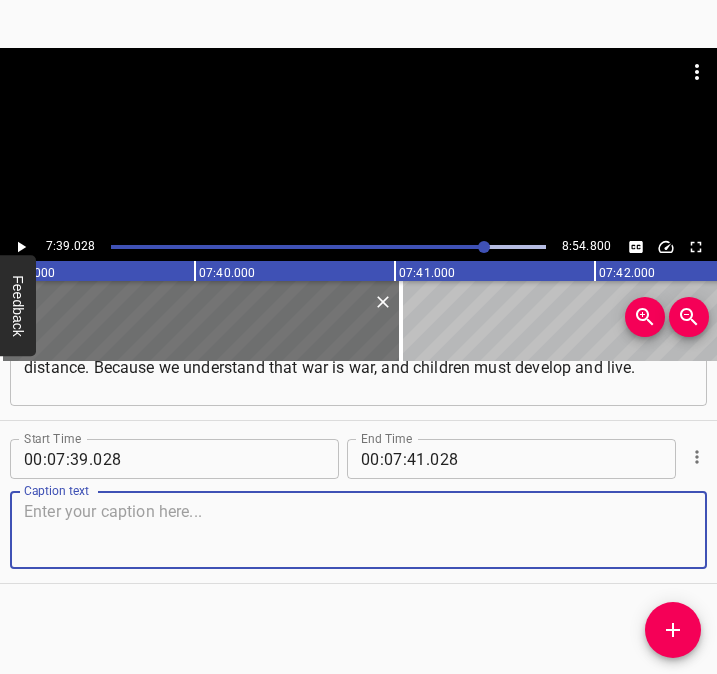 drag, startPoint x: 666, startPoint y: 525, endPoint x: 703, endPoint y: 525, distance: 37 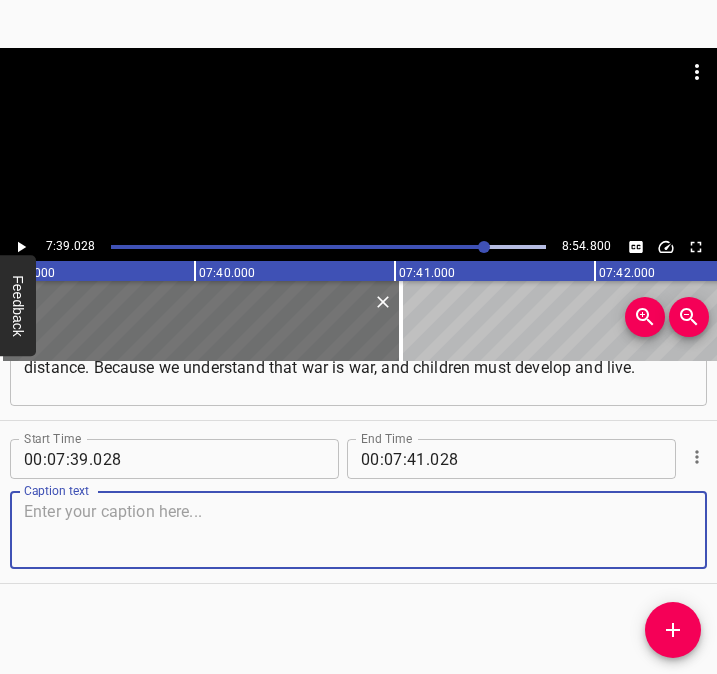 click at bounding box center [358, 530] 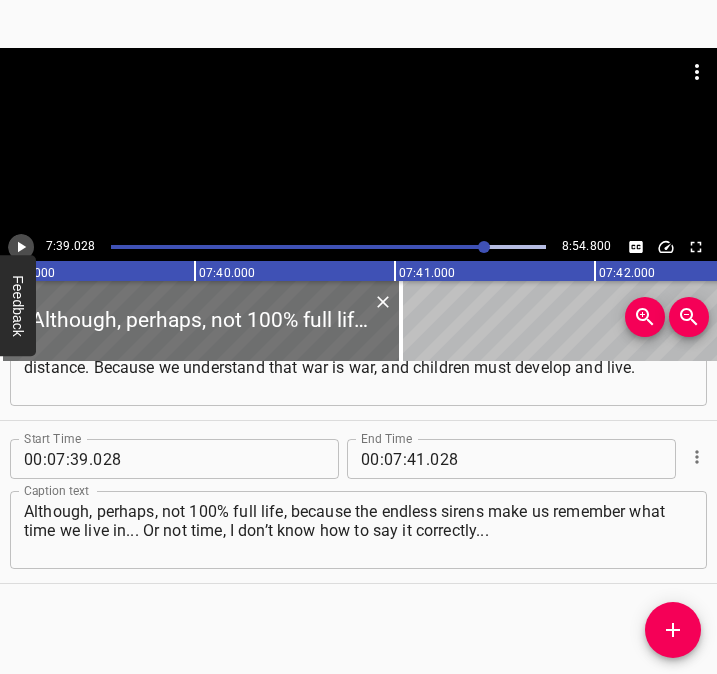 click 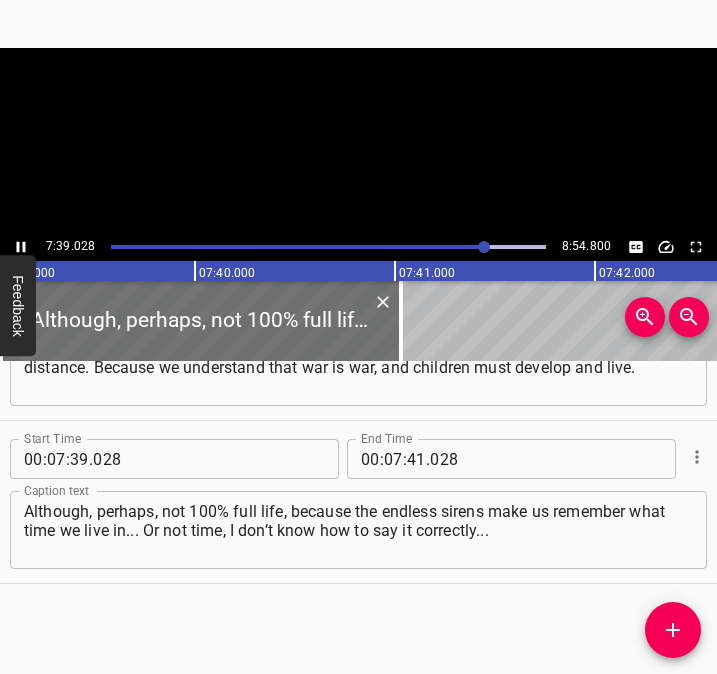 scroll, scrollTop: 0, scrollLeft: 91811, axis: horizontal 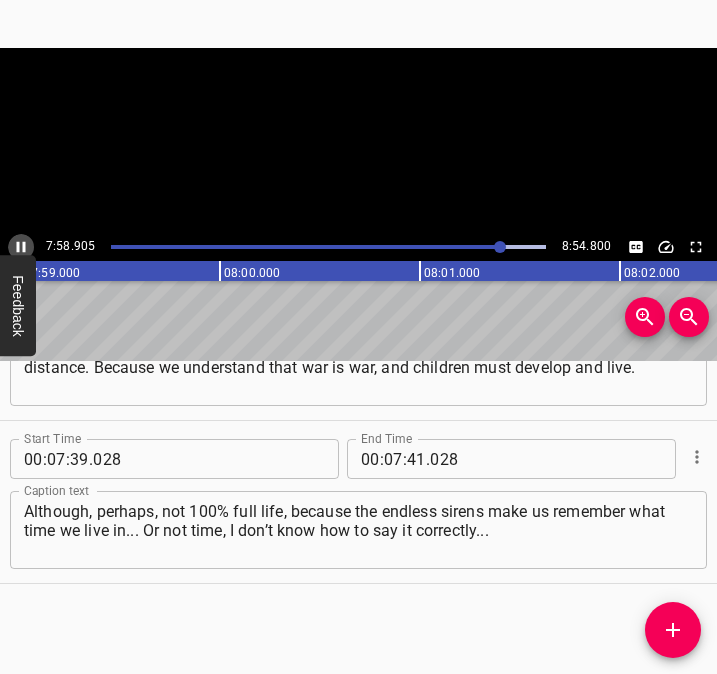 click 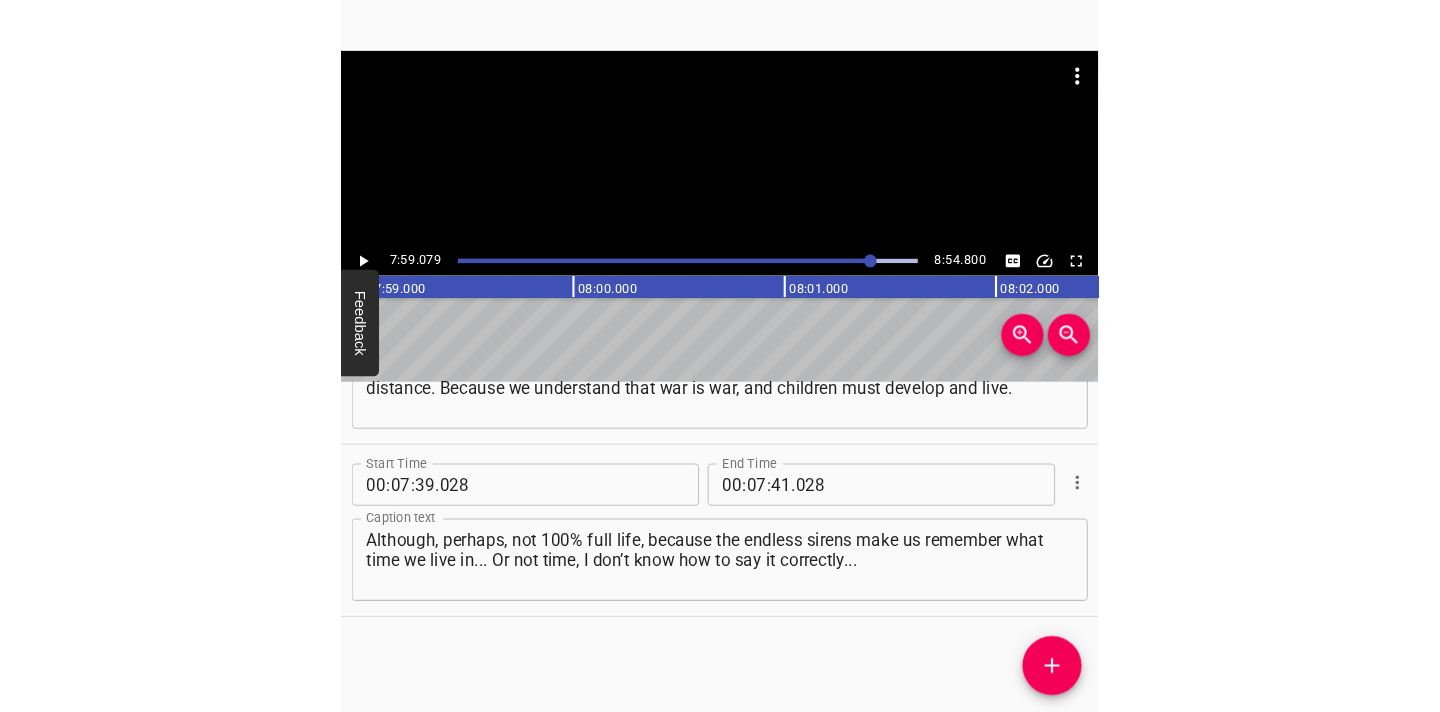 scroll, scrollTop: 0, scrollLeft: 95815, axis: horizontal 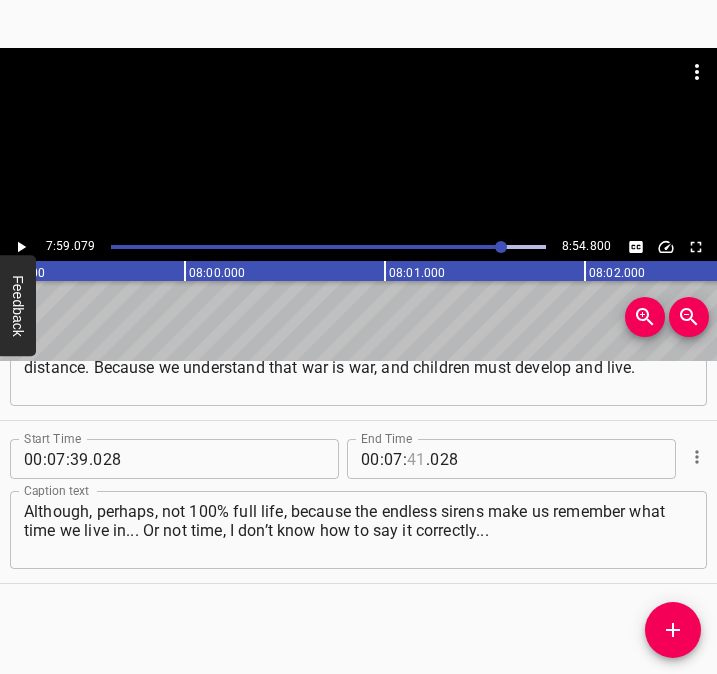 click at bounding box center (416, 459) 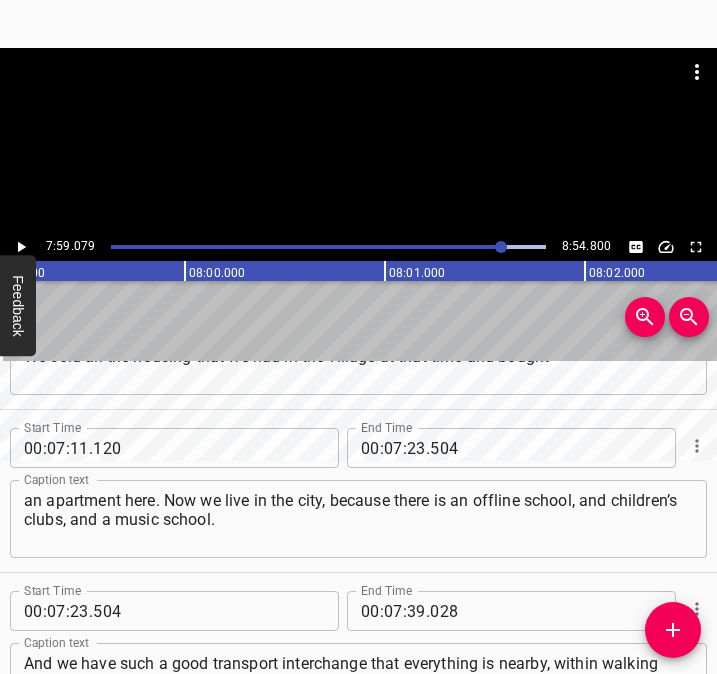 scroll, scrollTop: 4508, scrollLeft: 0, axis: vertical 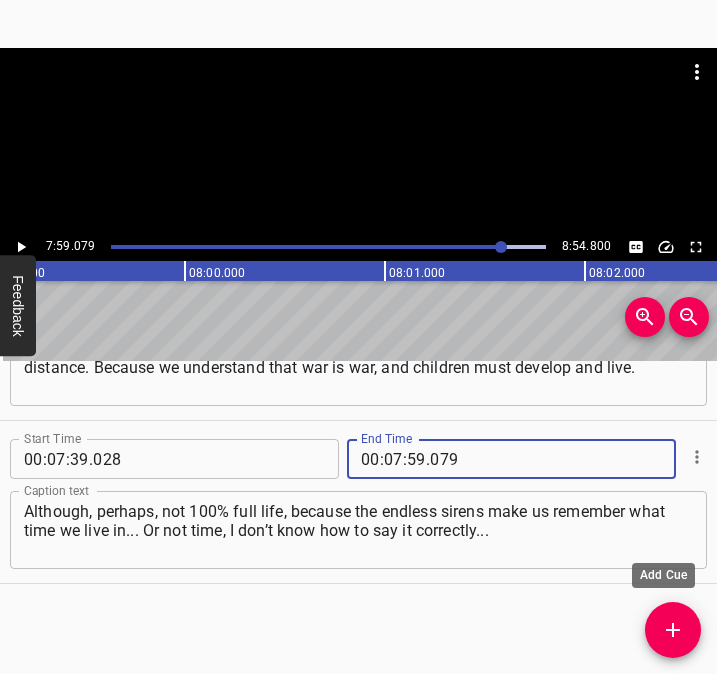click at bounding box center (673, 630) 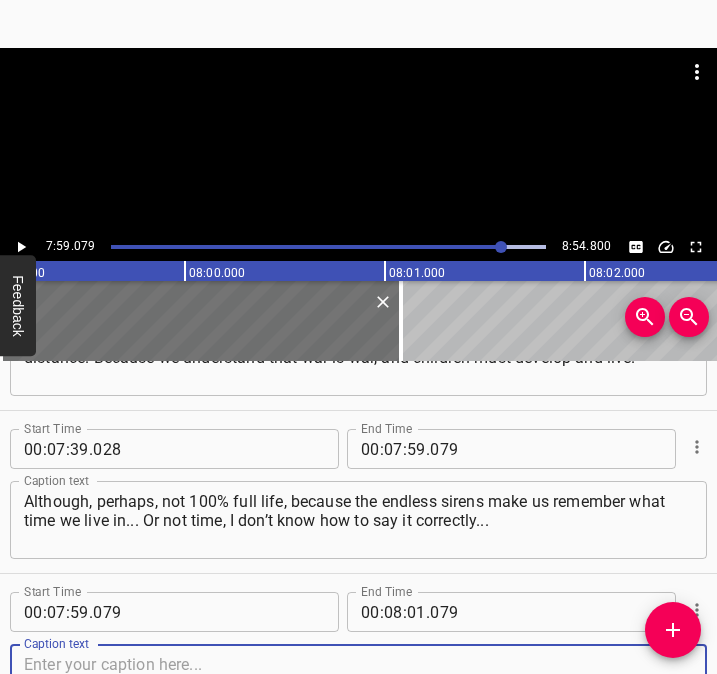 scroll, scrollTop: 4671, scrollLeft: 0, axis: vertical 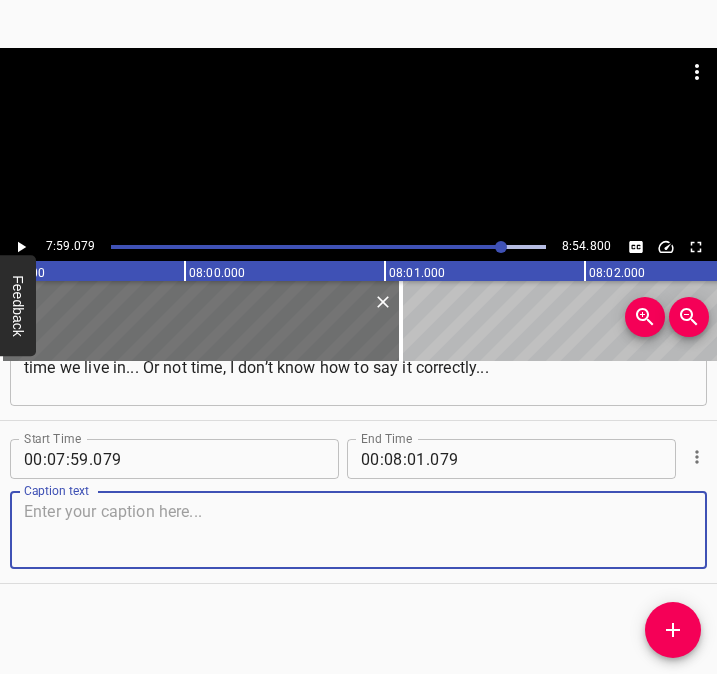 drag, startPoint x: 625, startPoint y: 528, endPoint x: 709, endPoint y: 534, distance: 84.21401 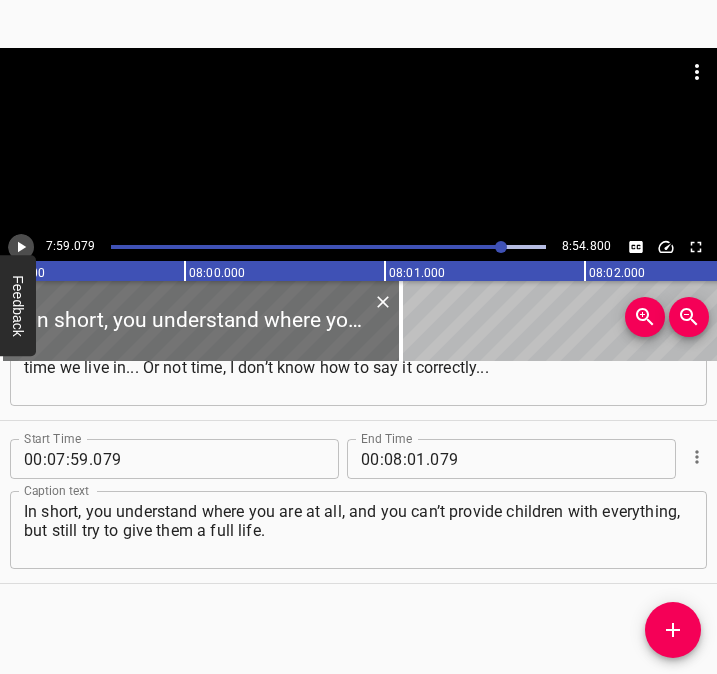 click 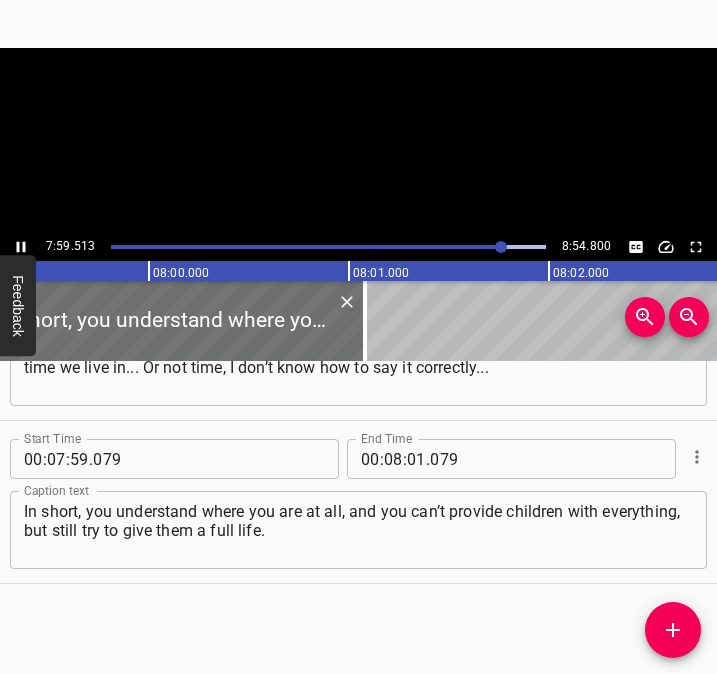 scroll, scrollTop: 0, scrollLeft: 95902, axis: horizontal 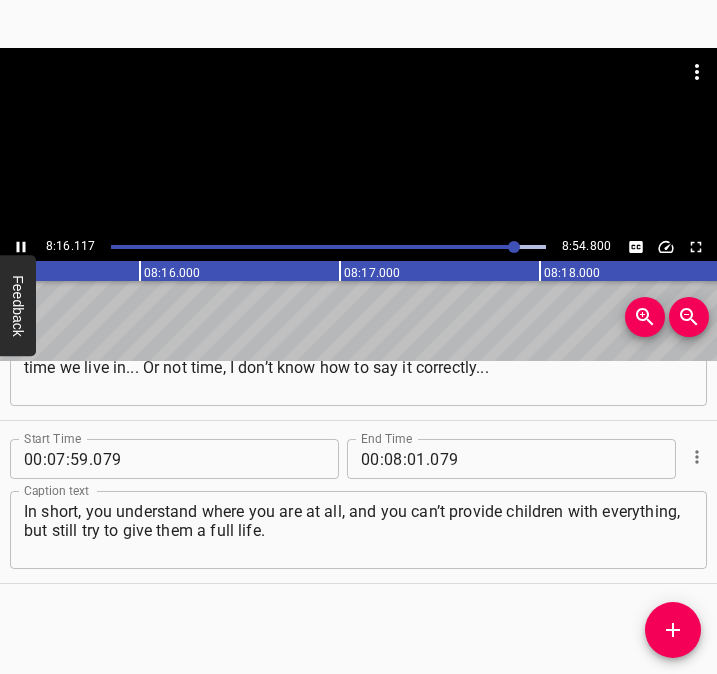 click 